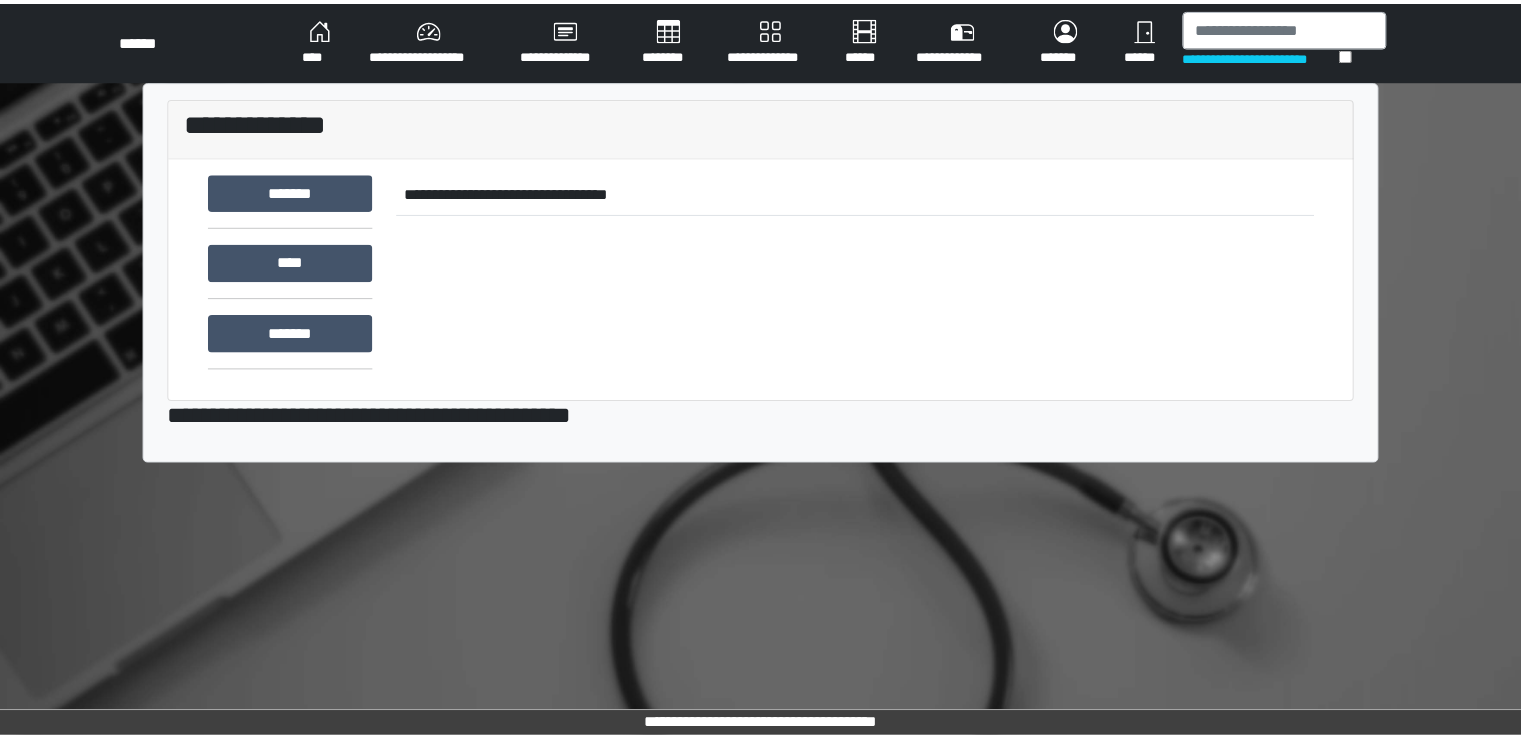 scroll, scrollTop: 0, scrollLeft: 0, axis: both 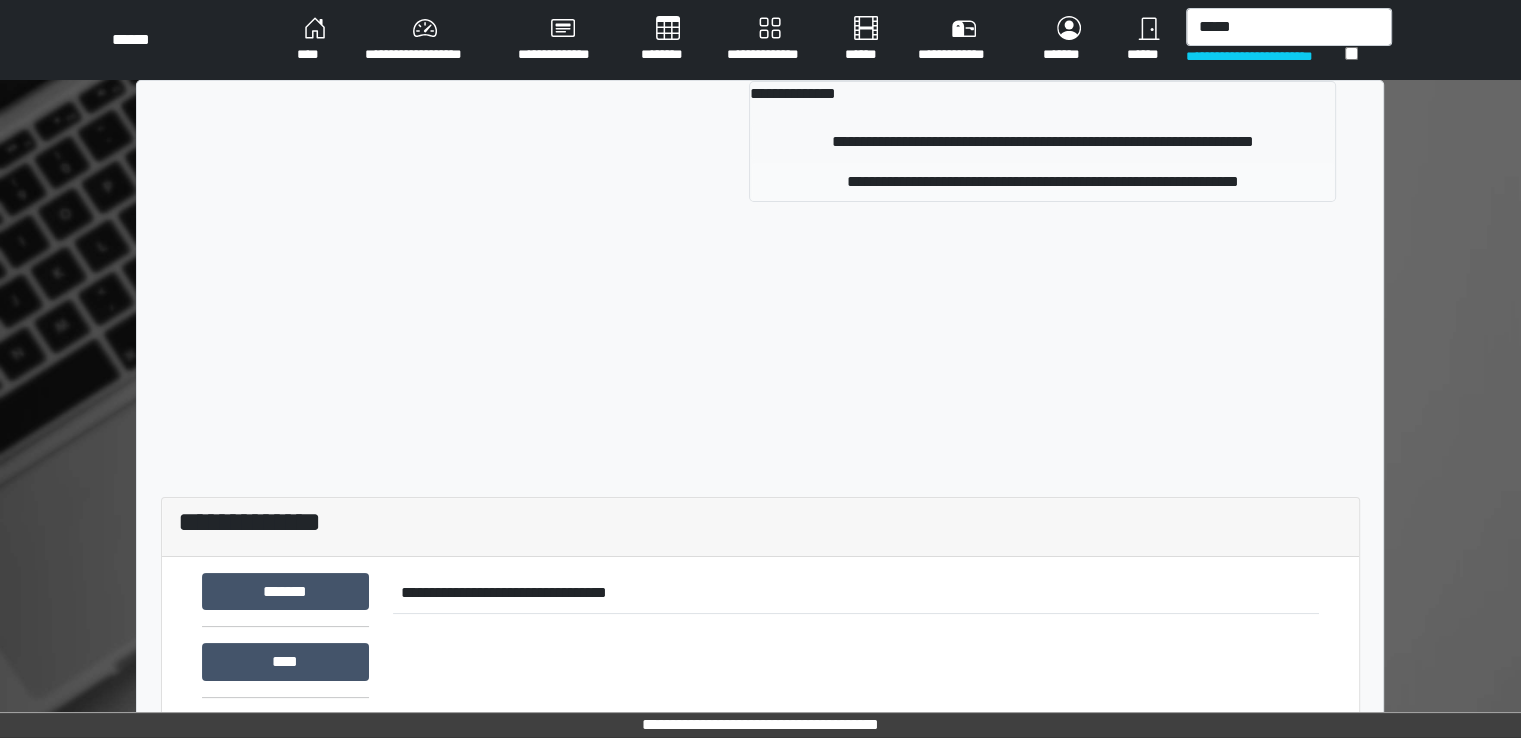 type on "*****" 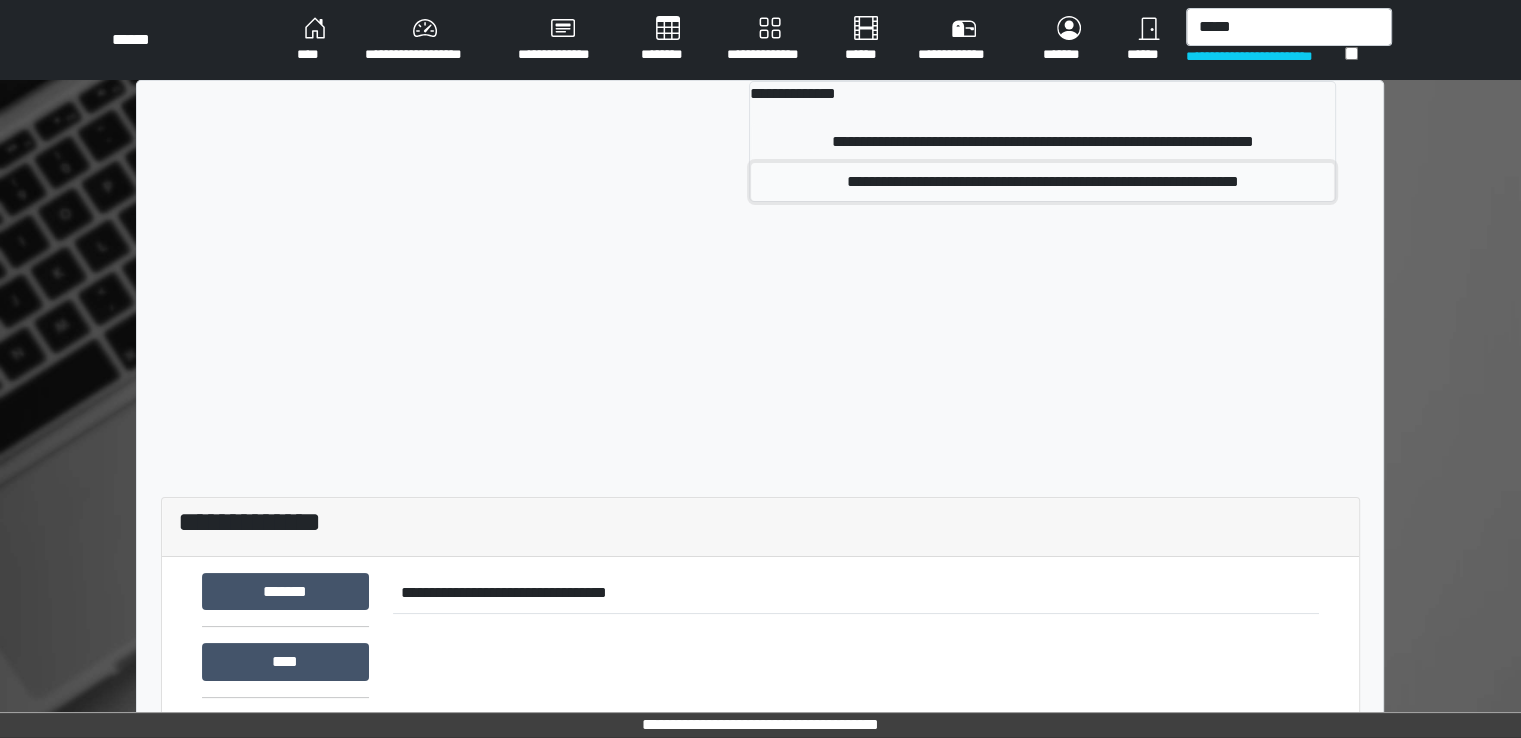 click on "**********" at bounding box center (1042, 182) 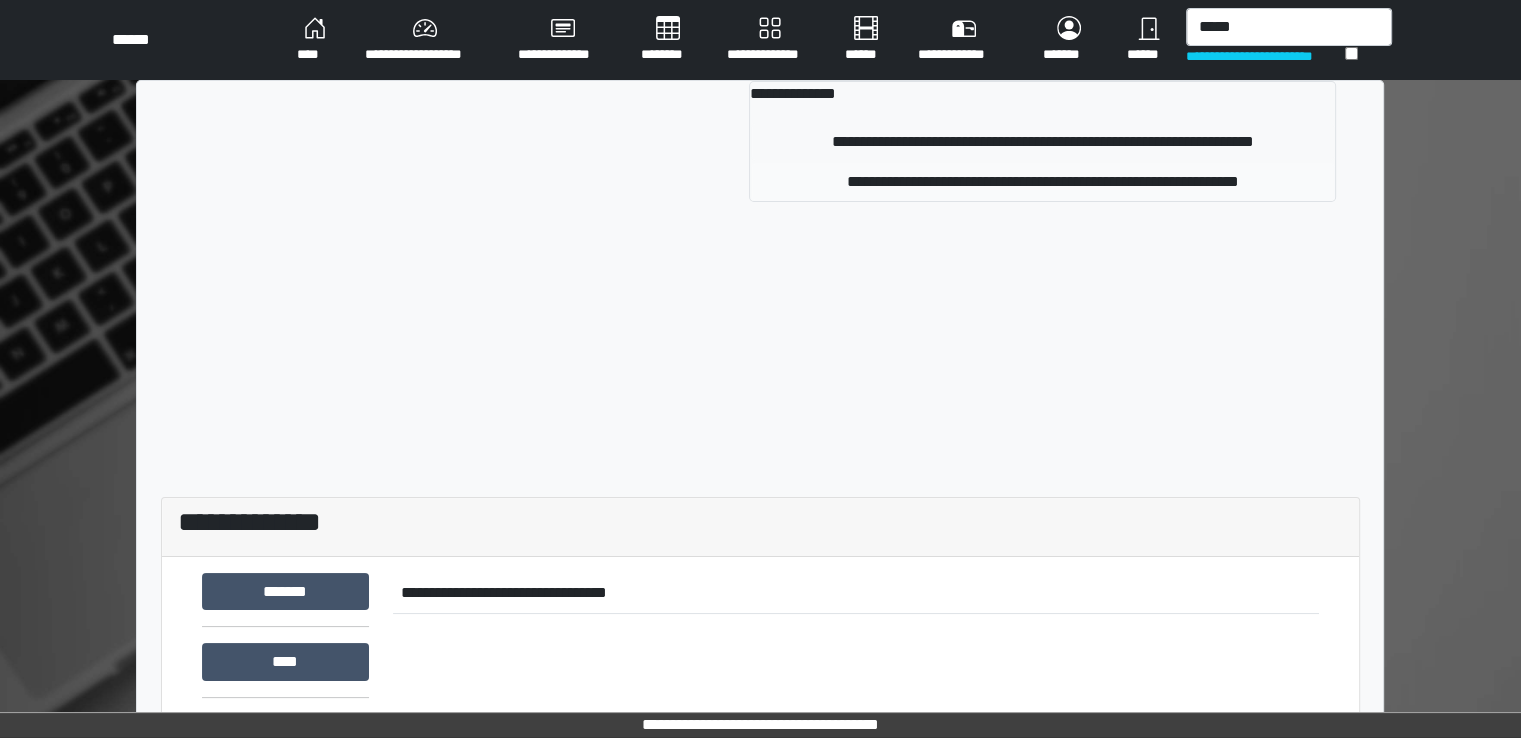type 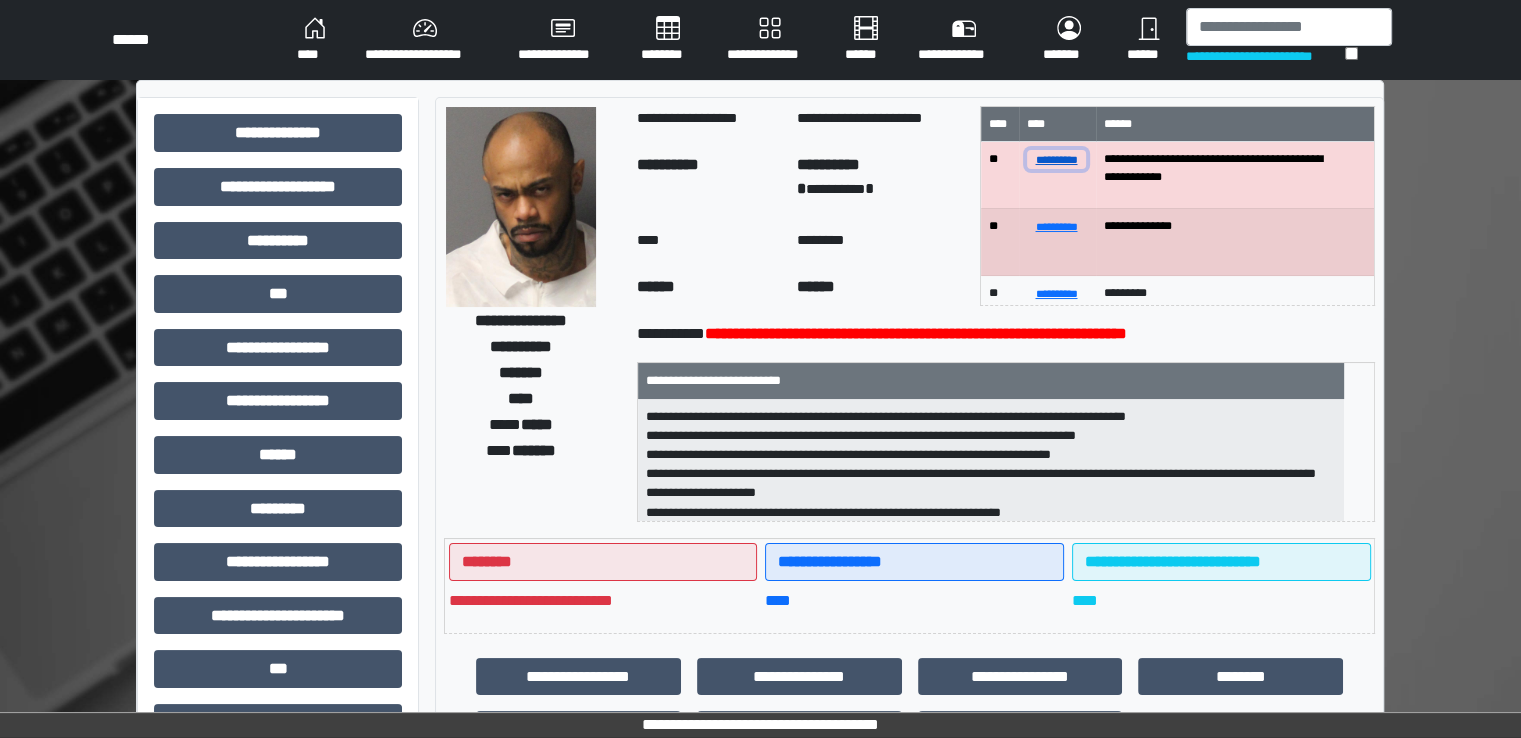 click on "**********" at bounding box center (1057, 159) 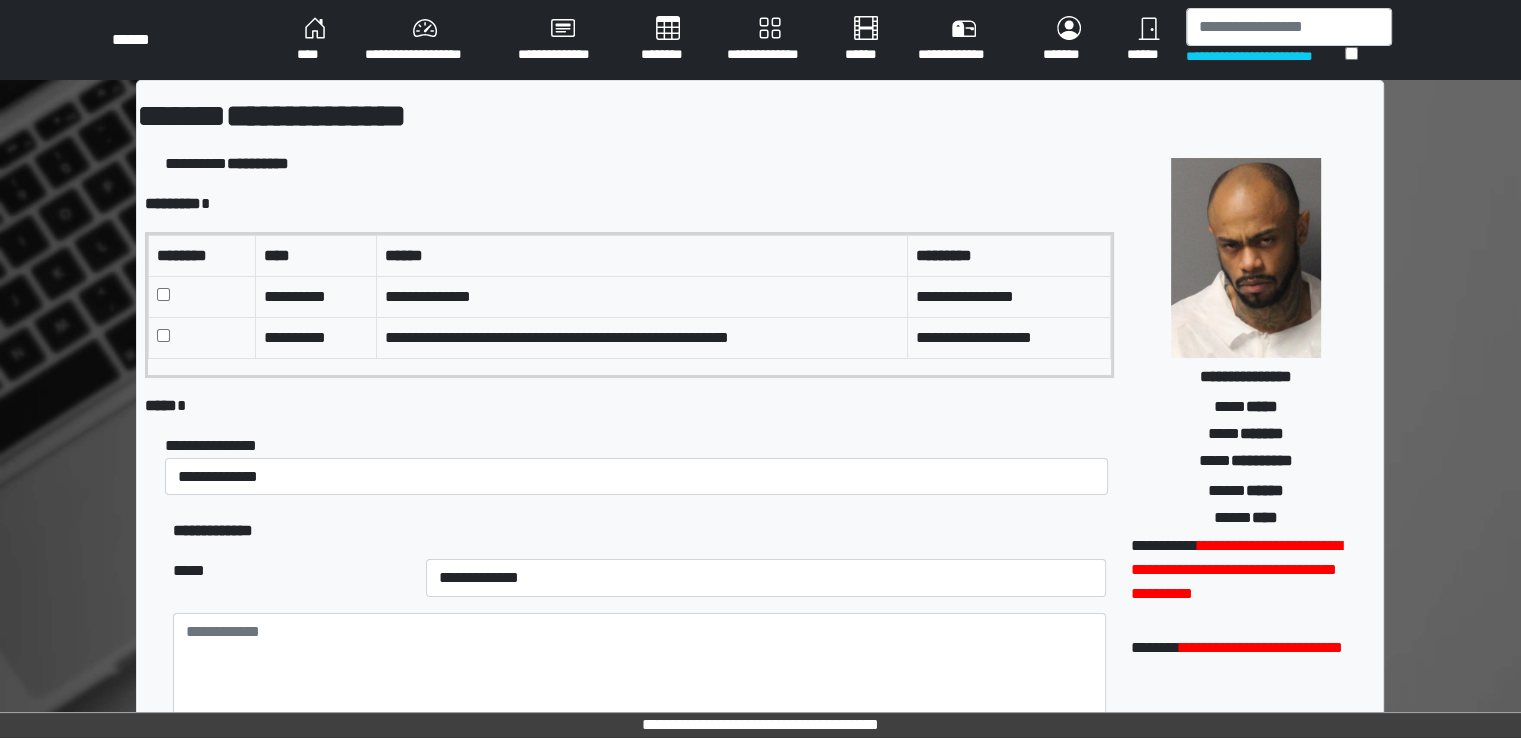 click at bounding box center (202, 337) 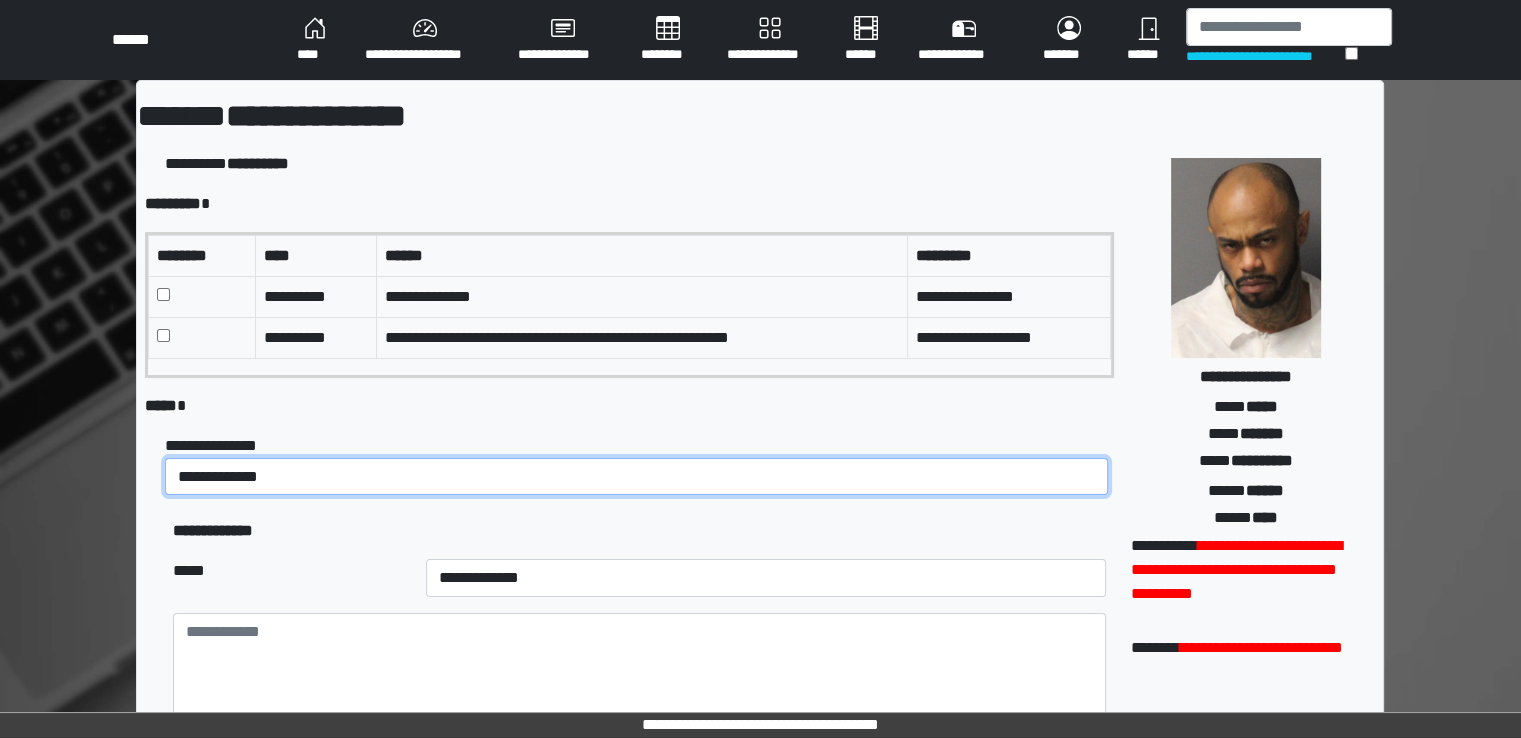 click on "**********" at bounding box center [636, 477] 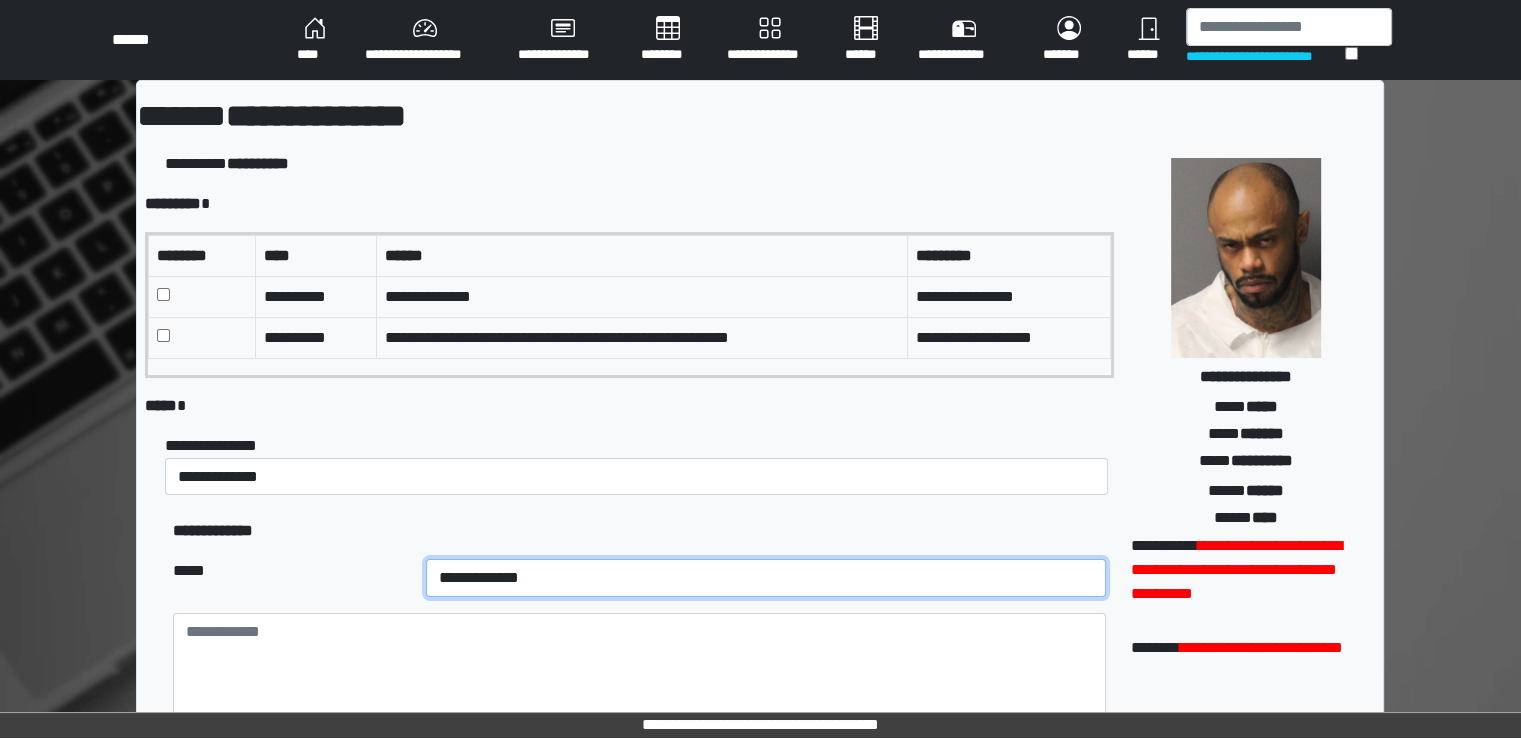 click on "**********" at bounding box center (766, 578) 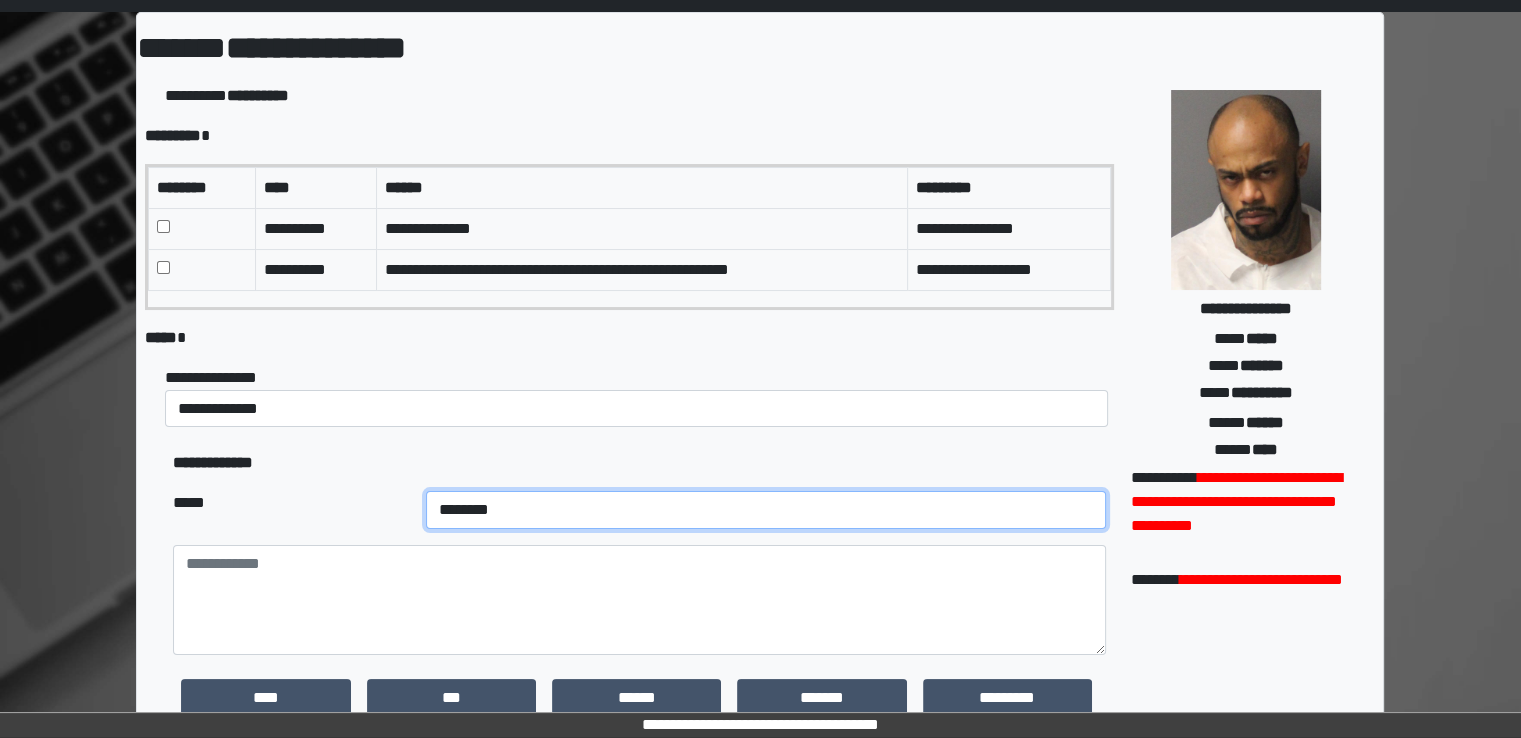 scroll, scrollTop: 200, scrollLeft: 0, axis: vertical 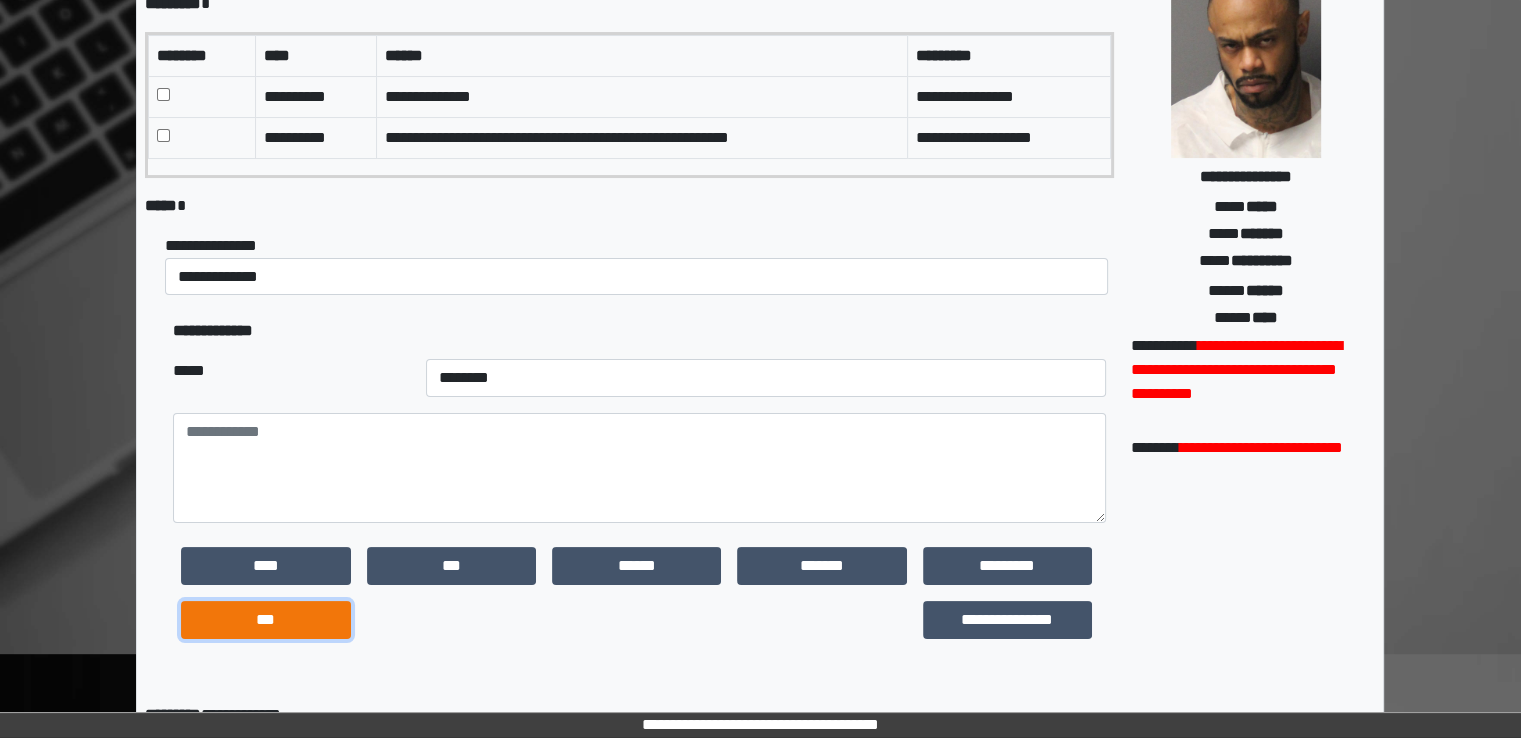 click on "***" at bounding box center [265, 620] 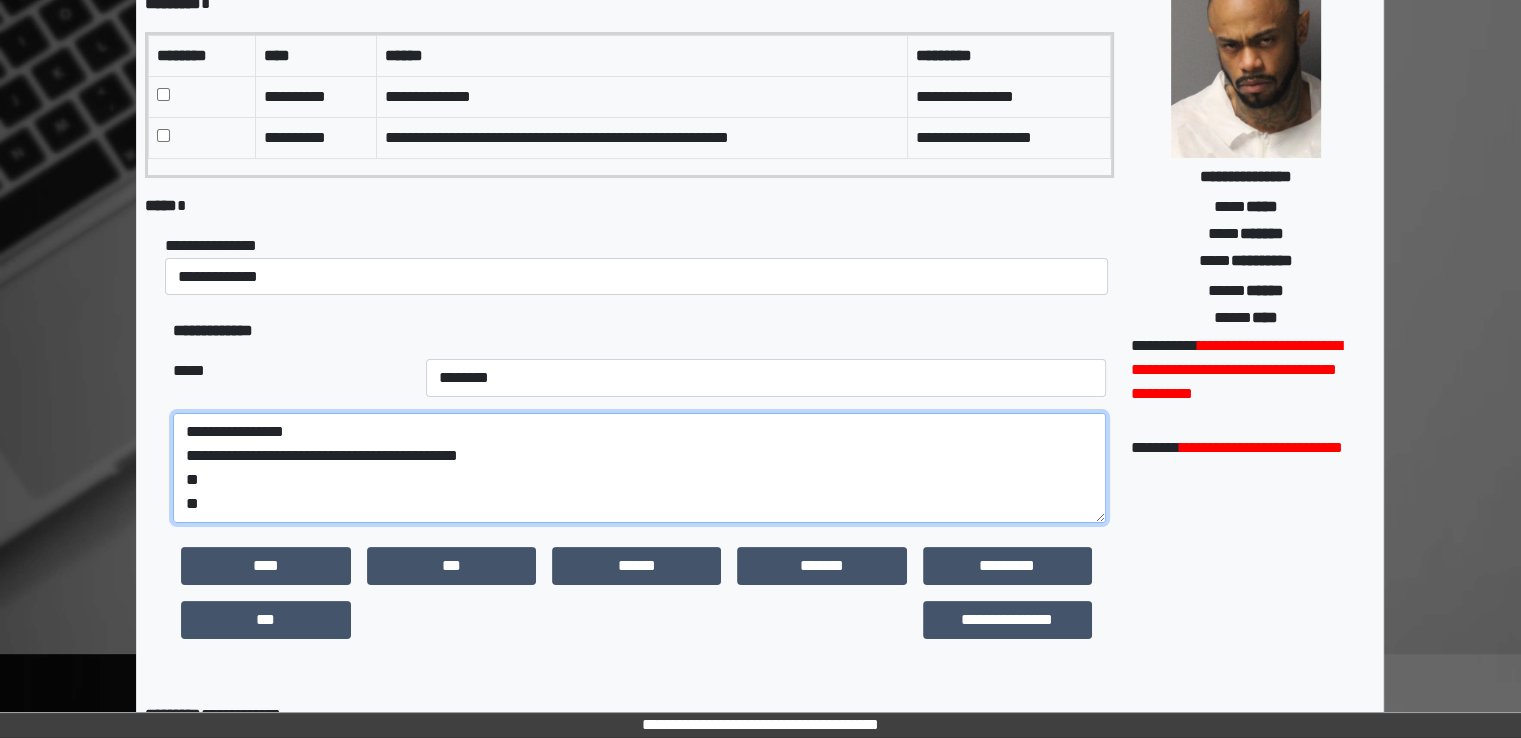 click on "**********" at bounding box center [639, 468] 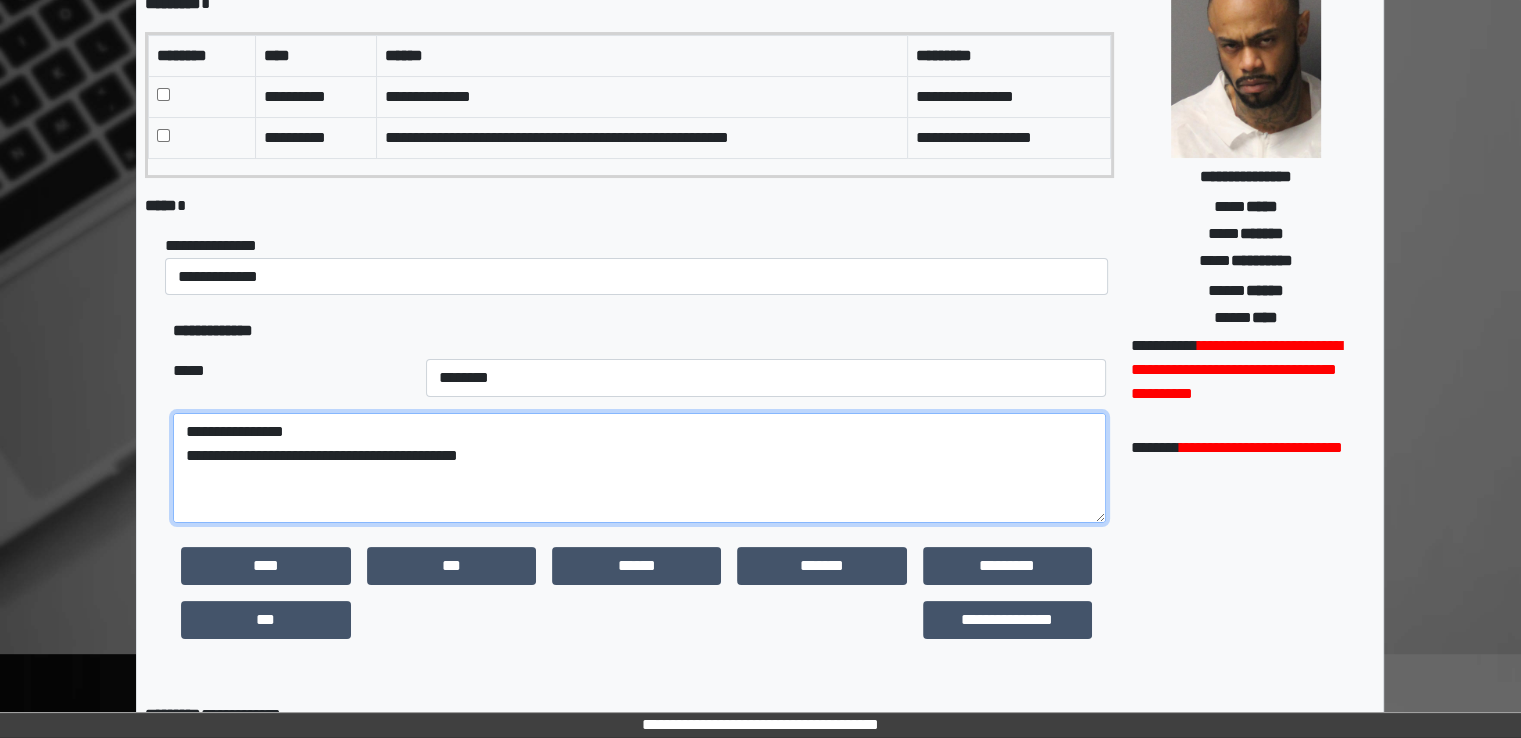 paste on "**********" 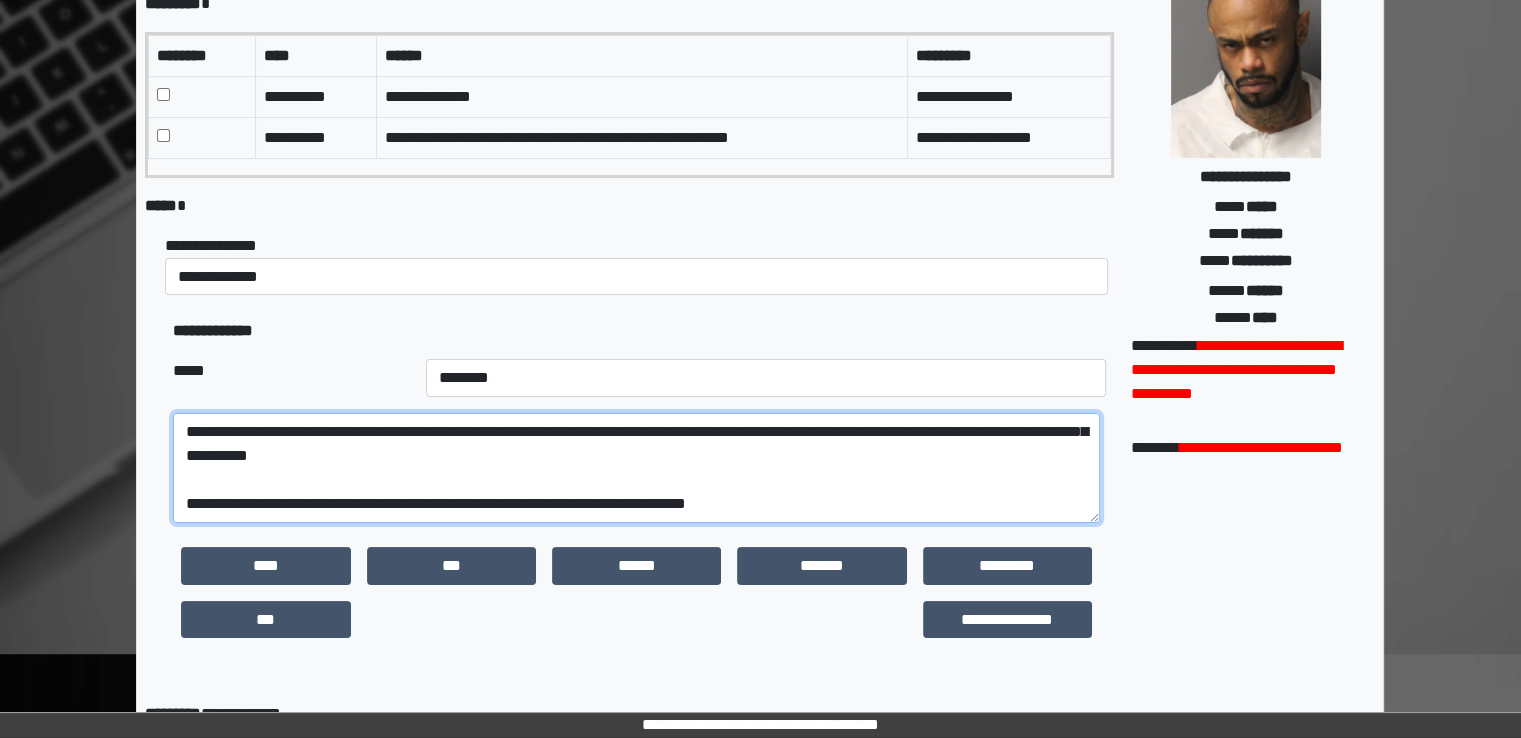 scroll, scrollTop: 264, scrollLeft: 0, axis: vertical 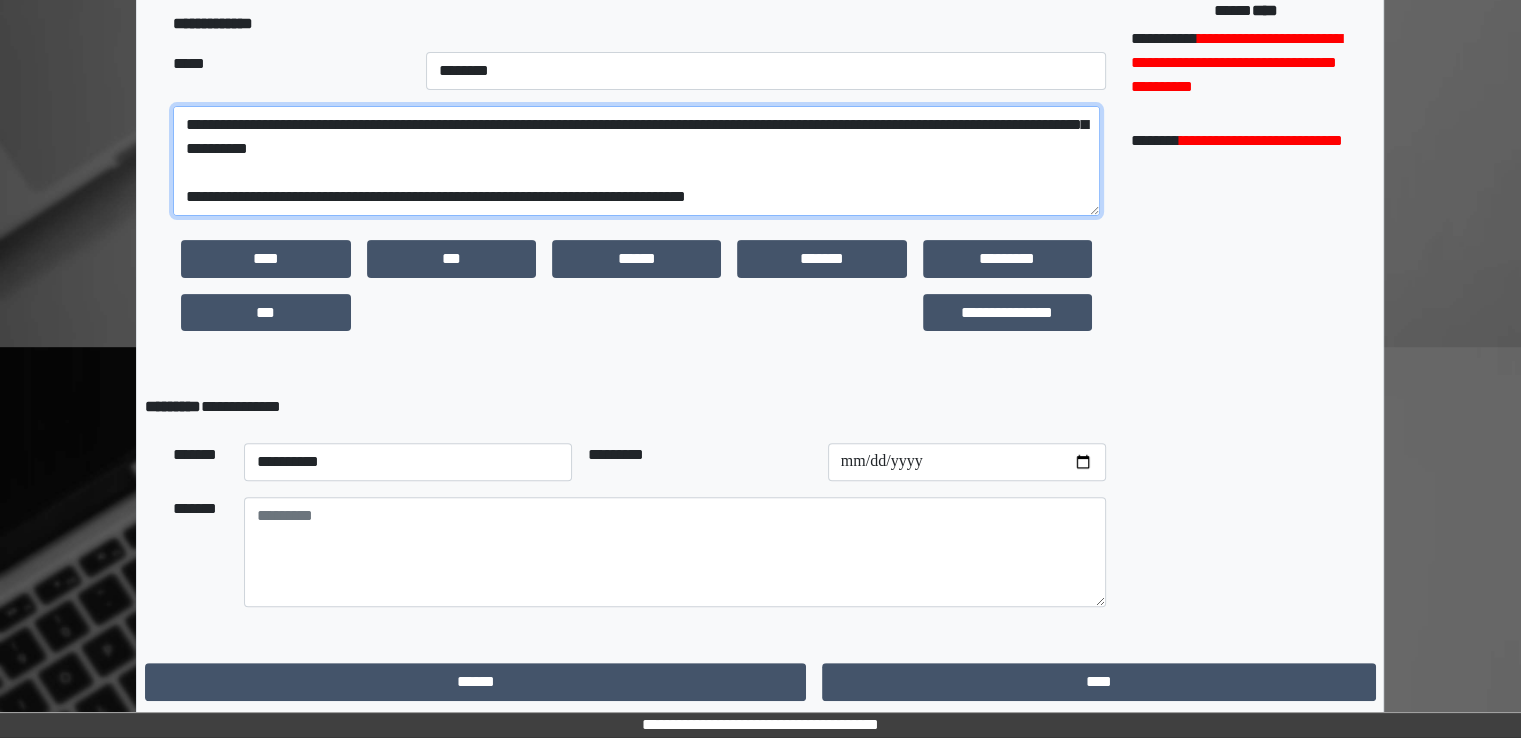 type on "**********" 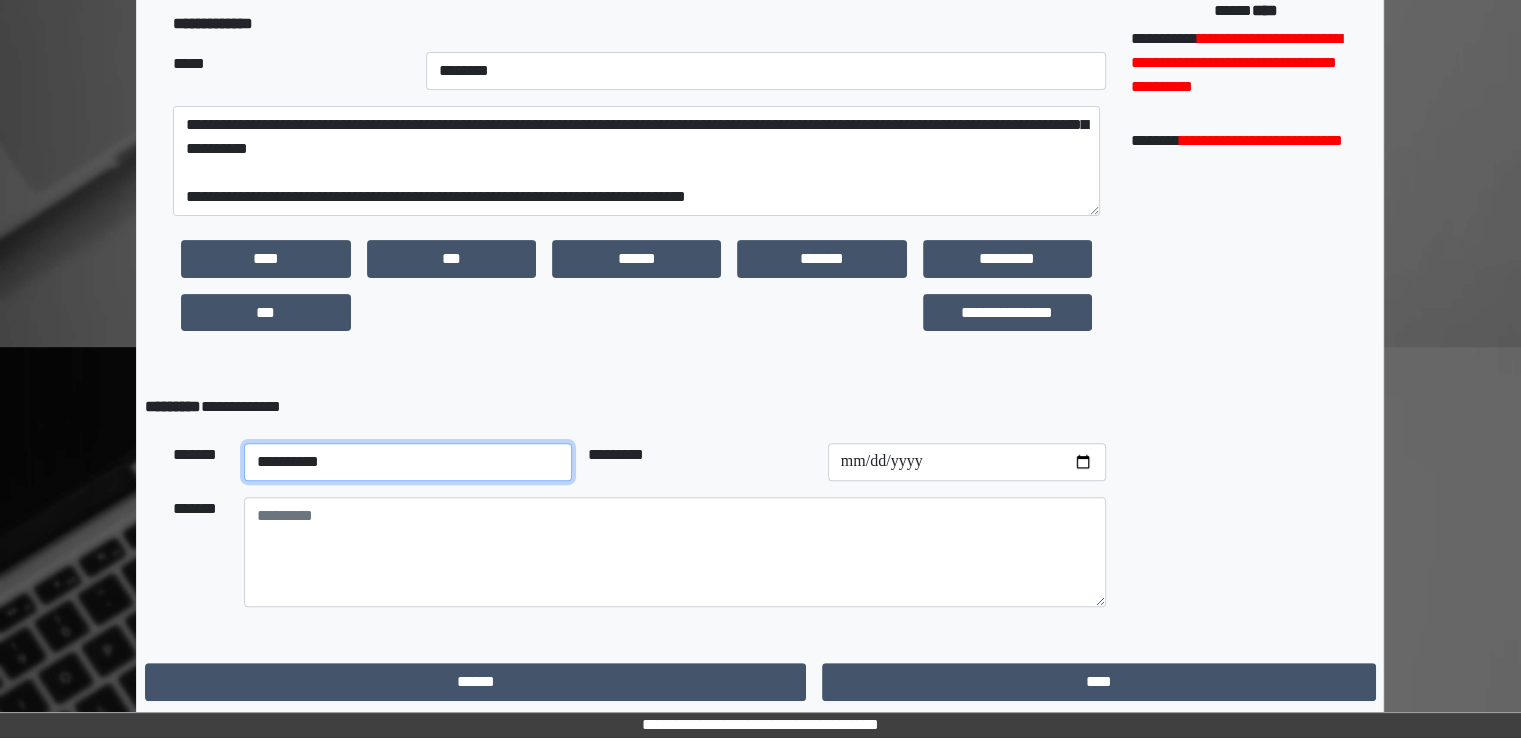 click on "**********" at bounding box center (408, 462) 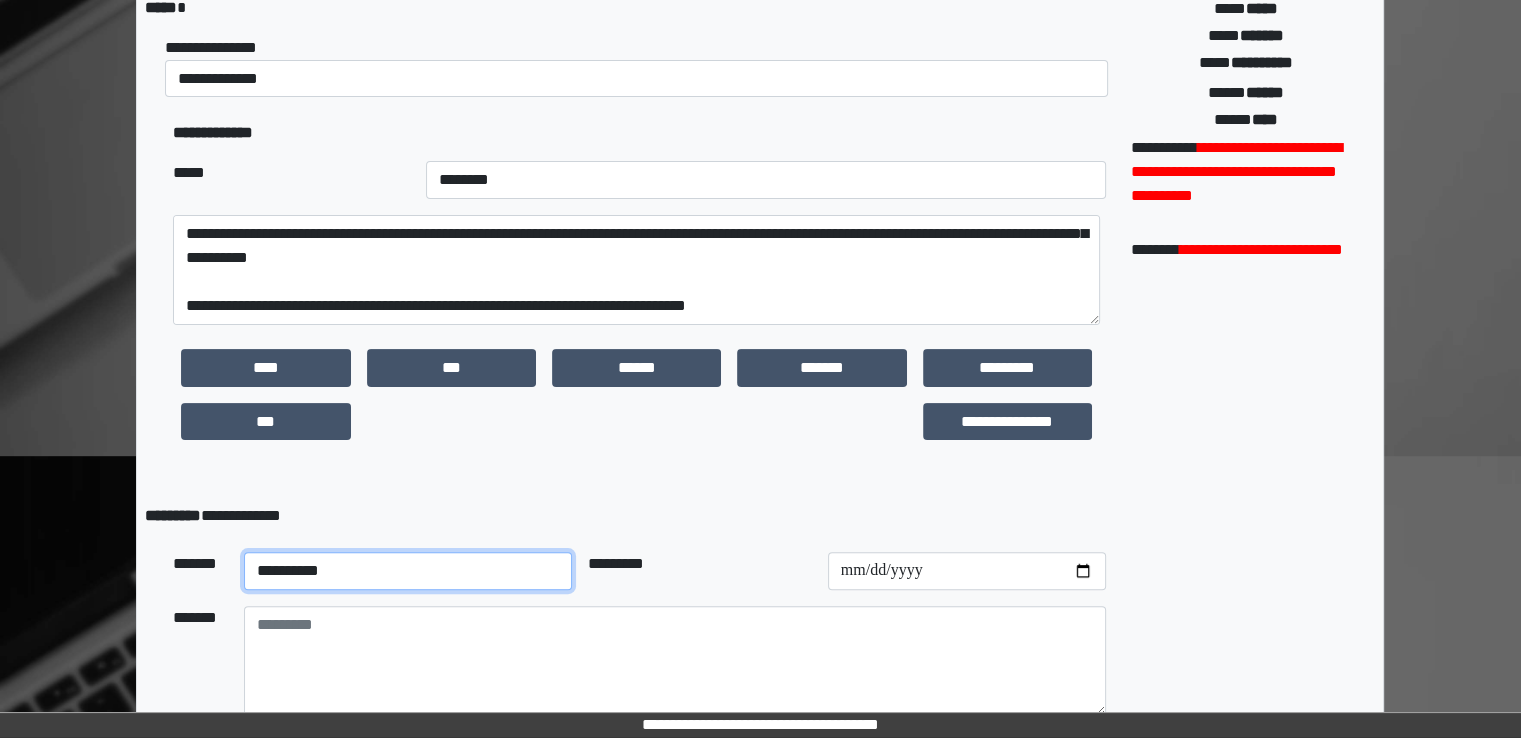 scroll, scrollTop: 508, scrollLeft: 0, axis: vertical 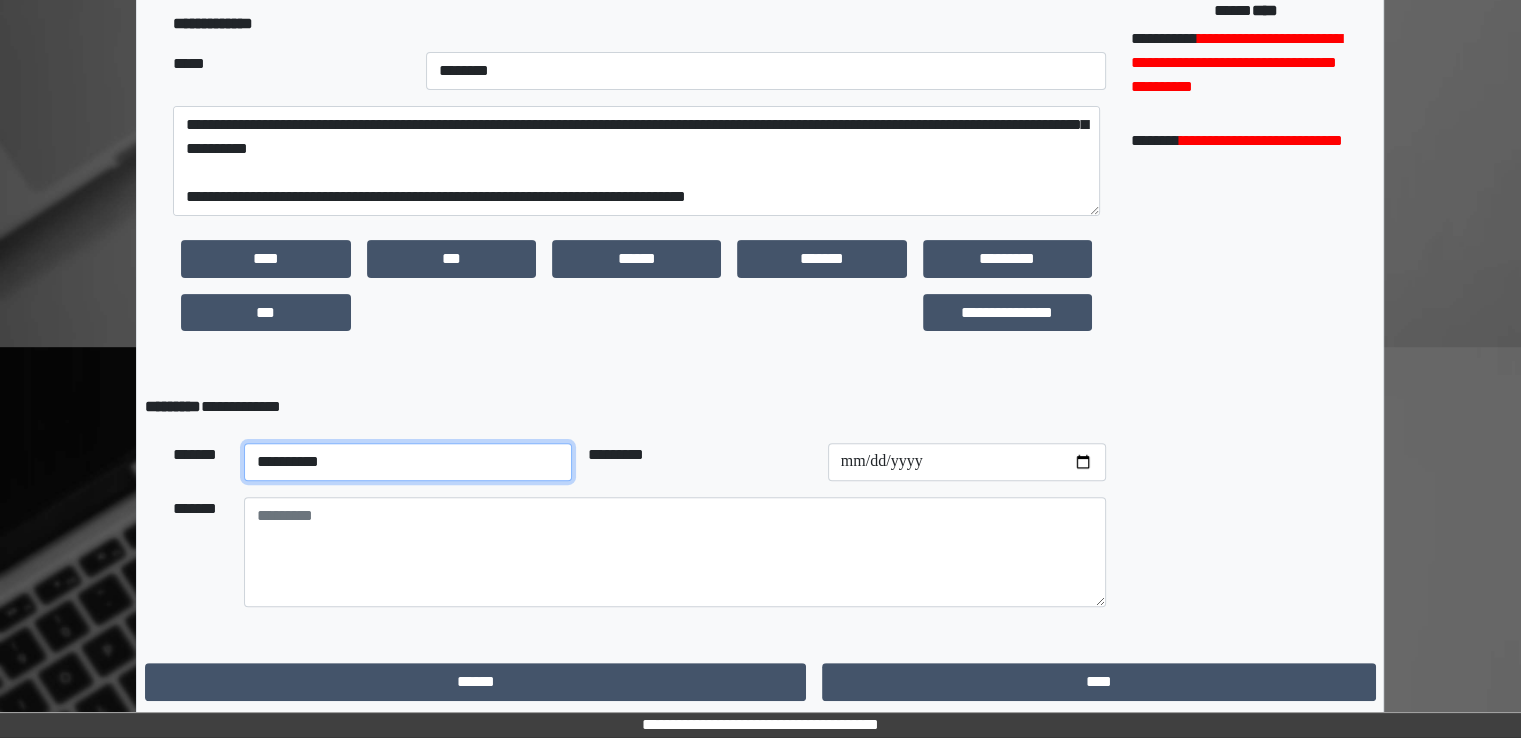 click on "**********" at bounding box center (408, 462) 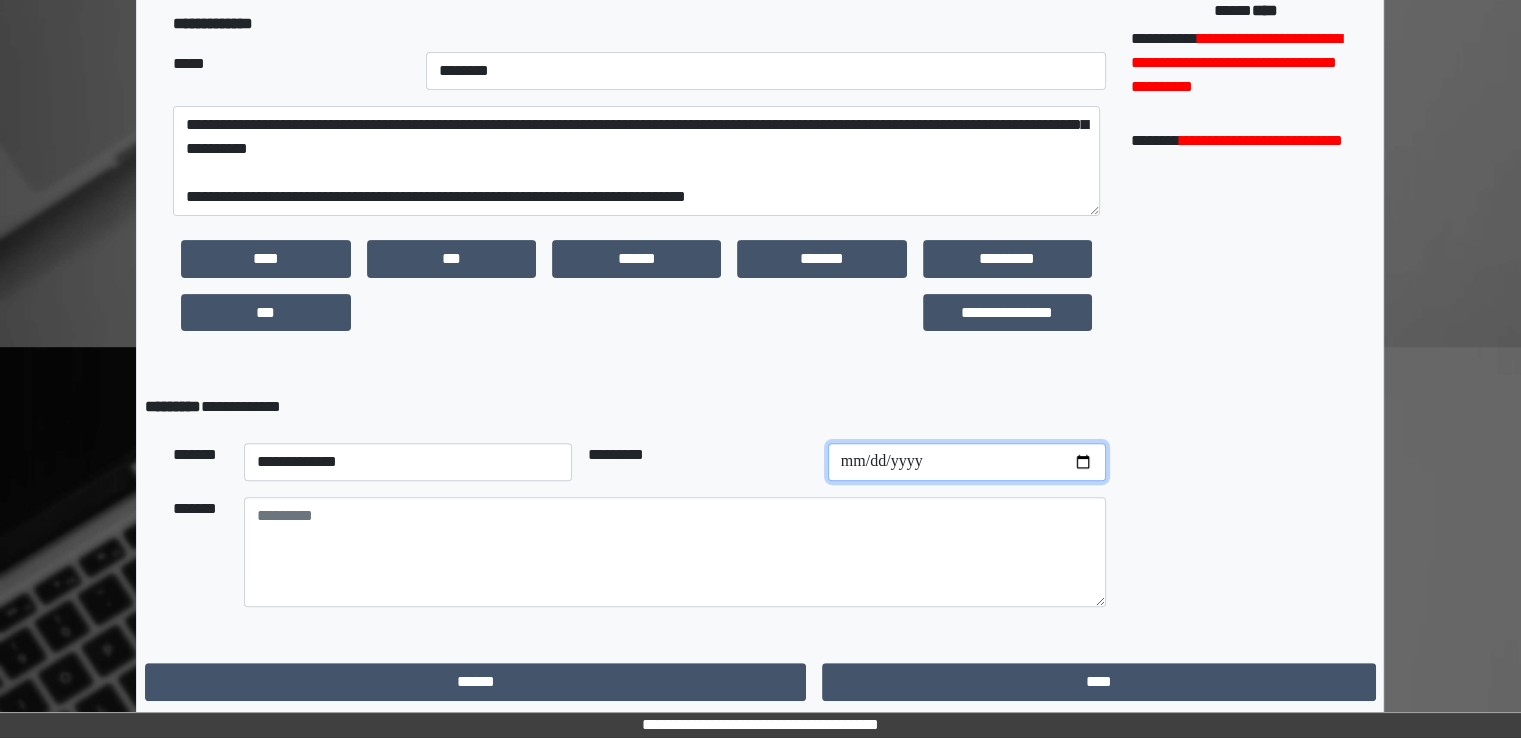 click at bounding box center (967, 462) 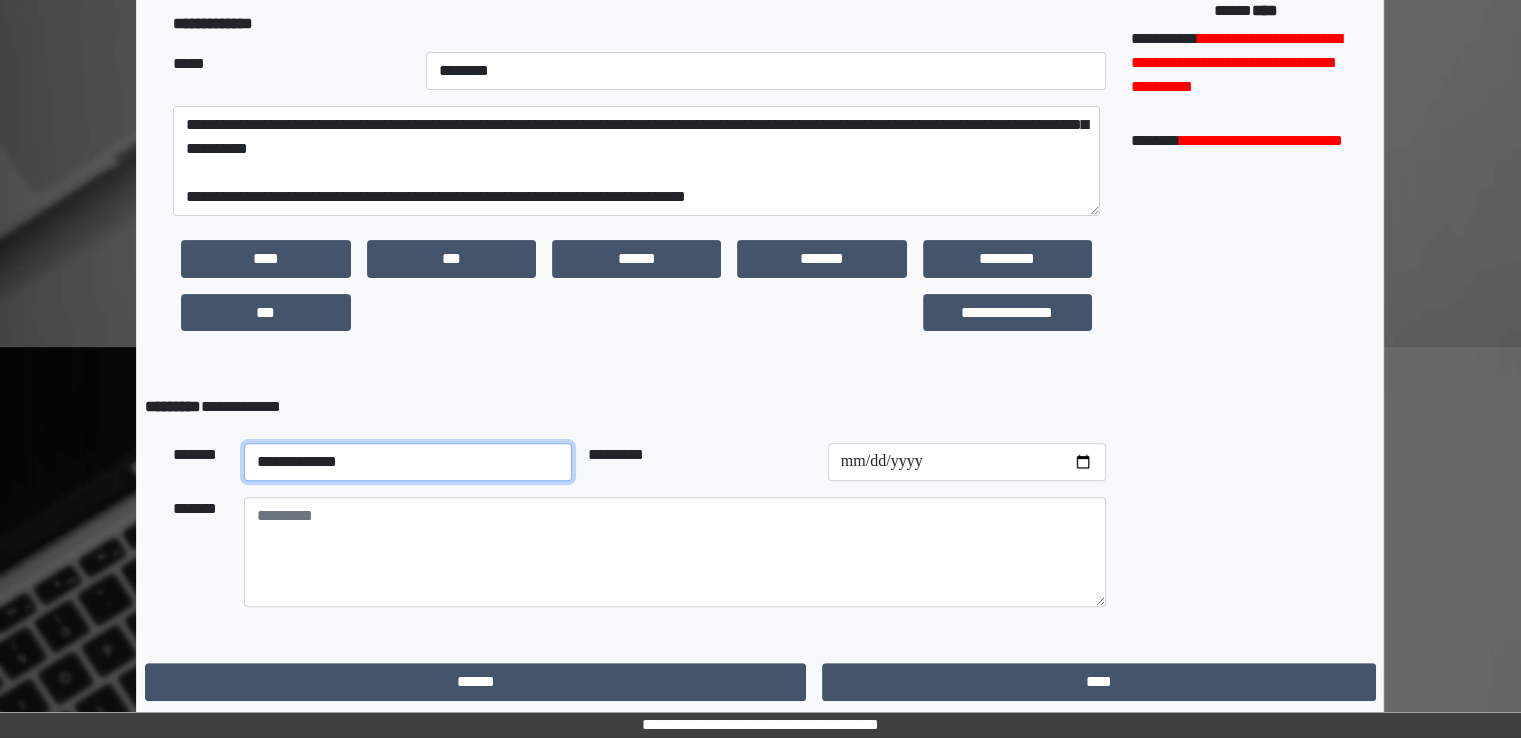 click on "**********" at bounding box center (408, 462) 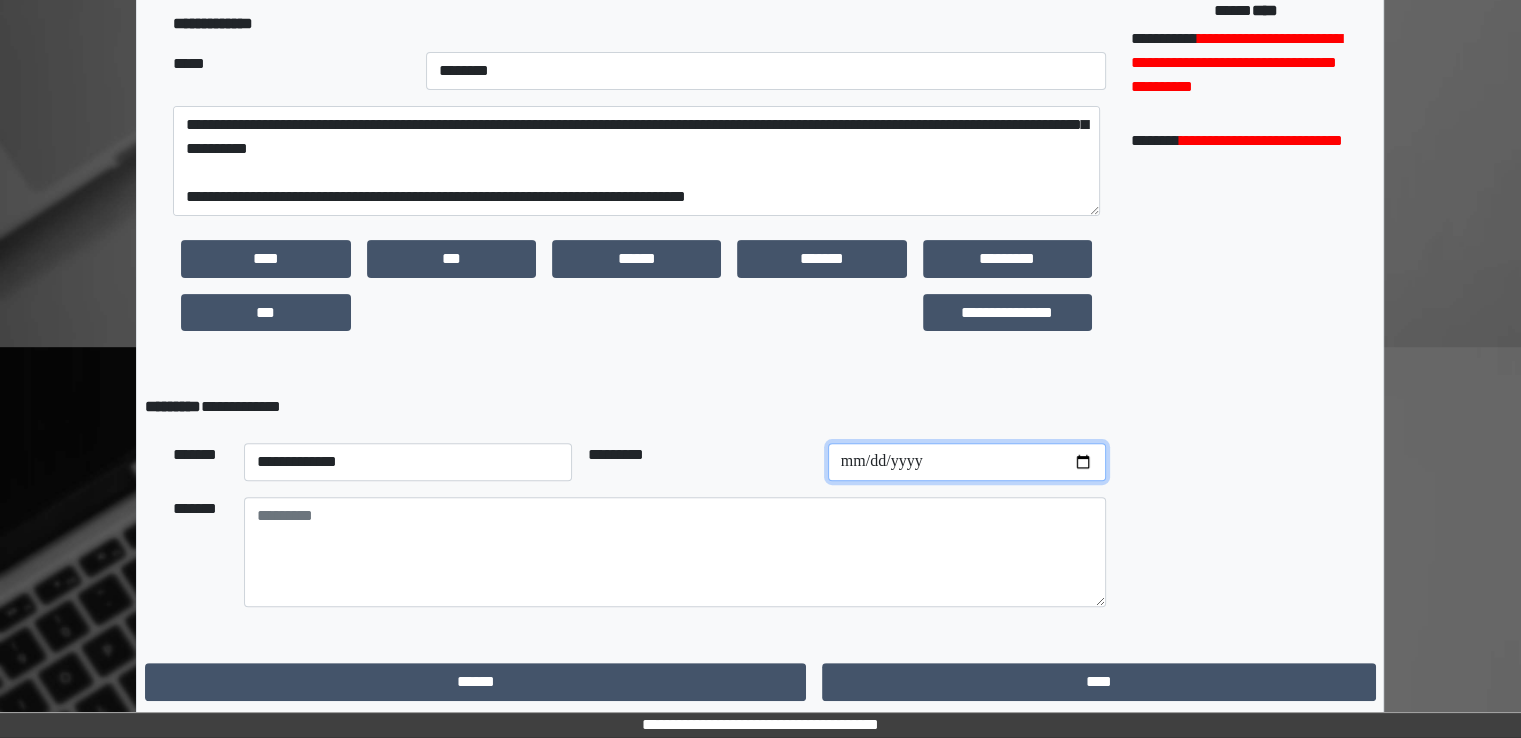 click at bounding box center [967, 462] 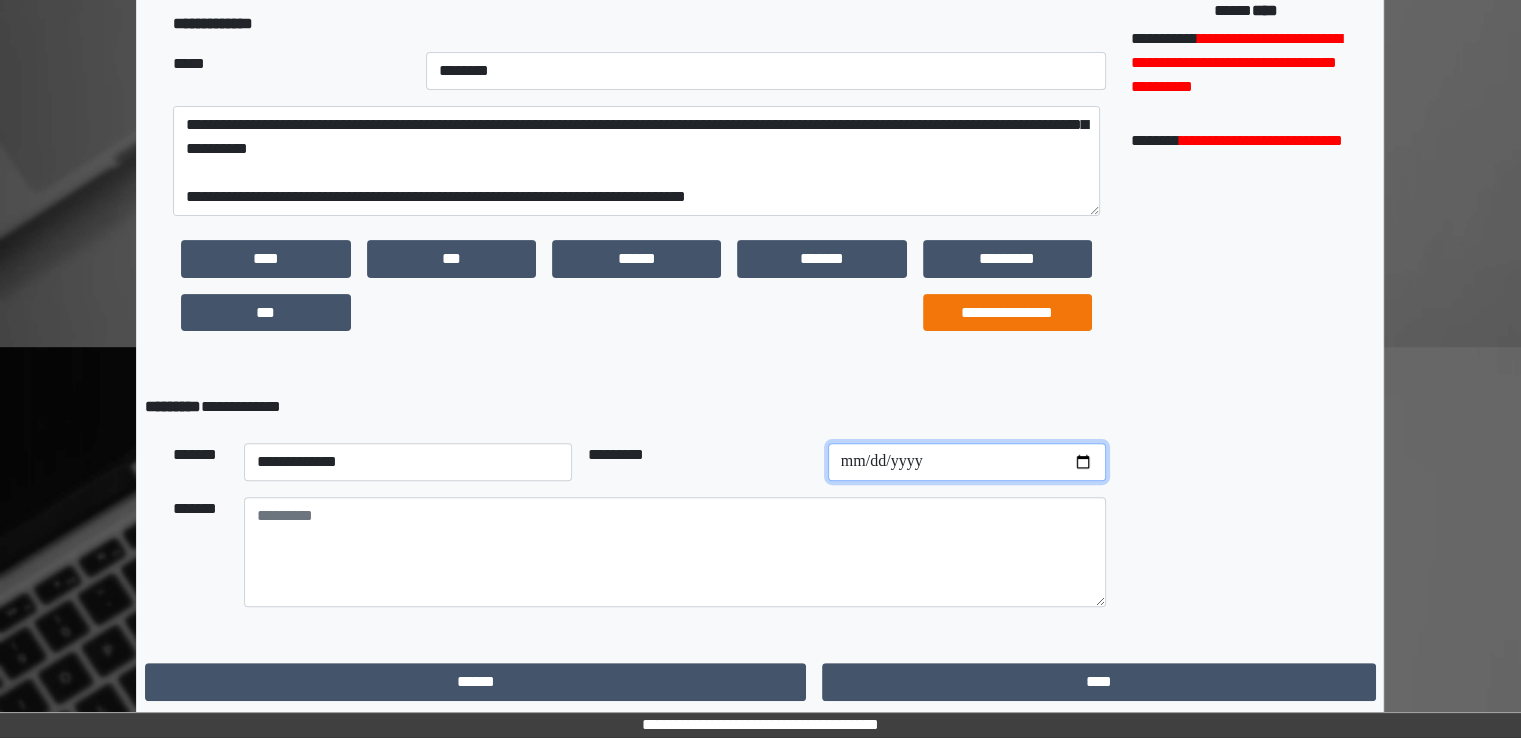 type on "**********" 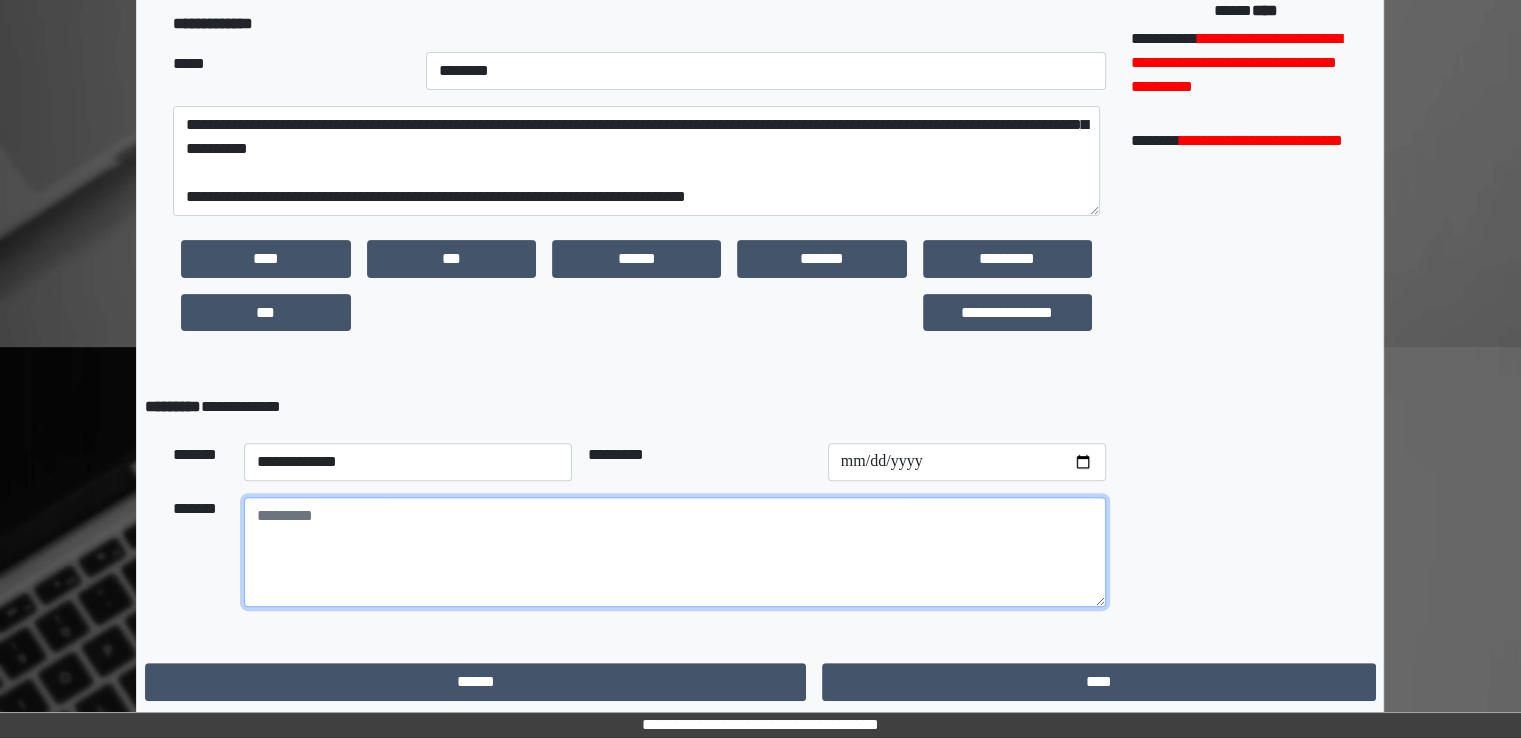 click at bounding box center [675, 552] 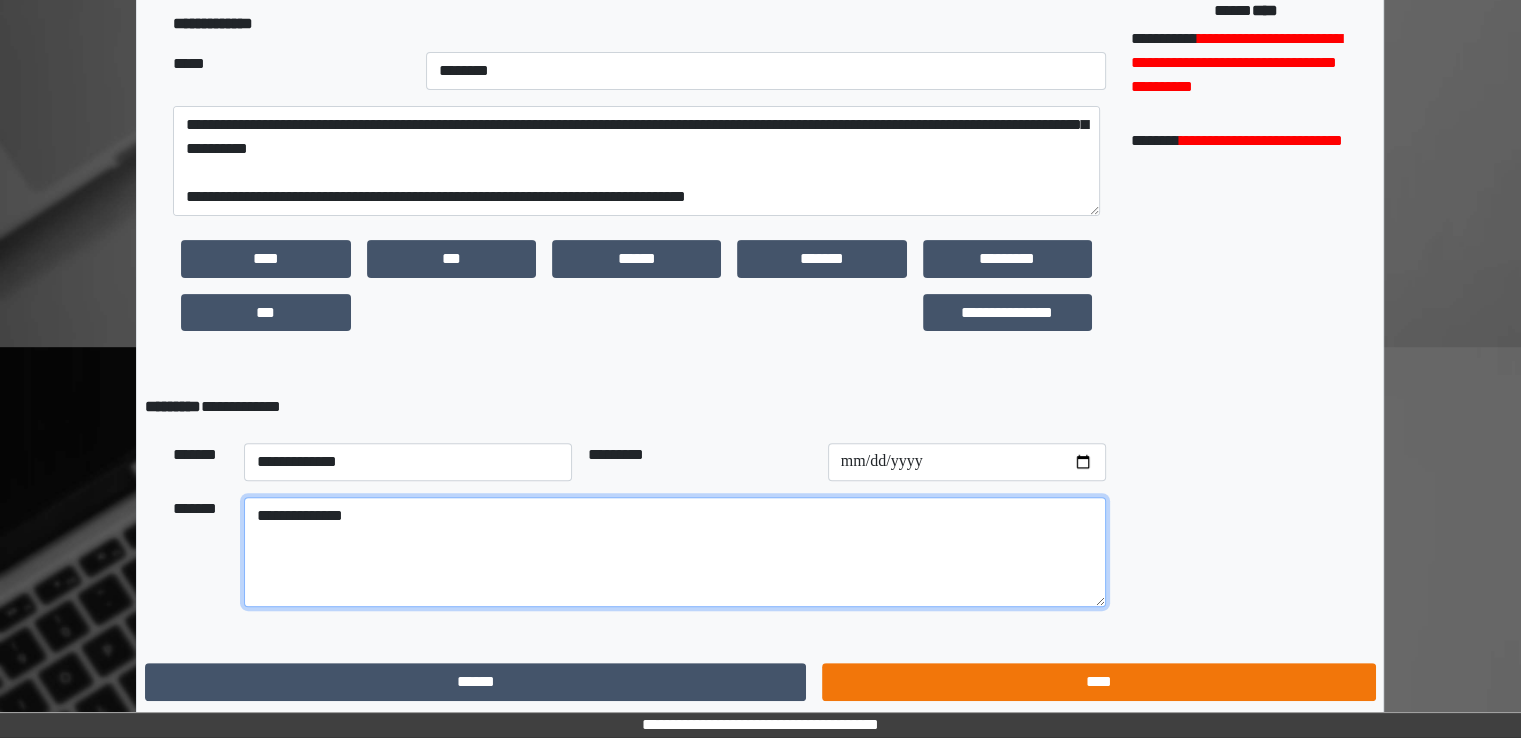 type on "**********" 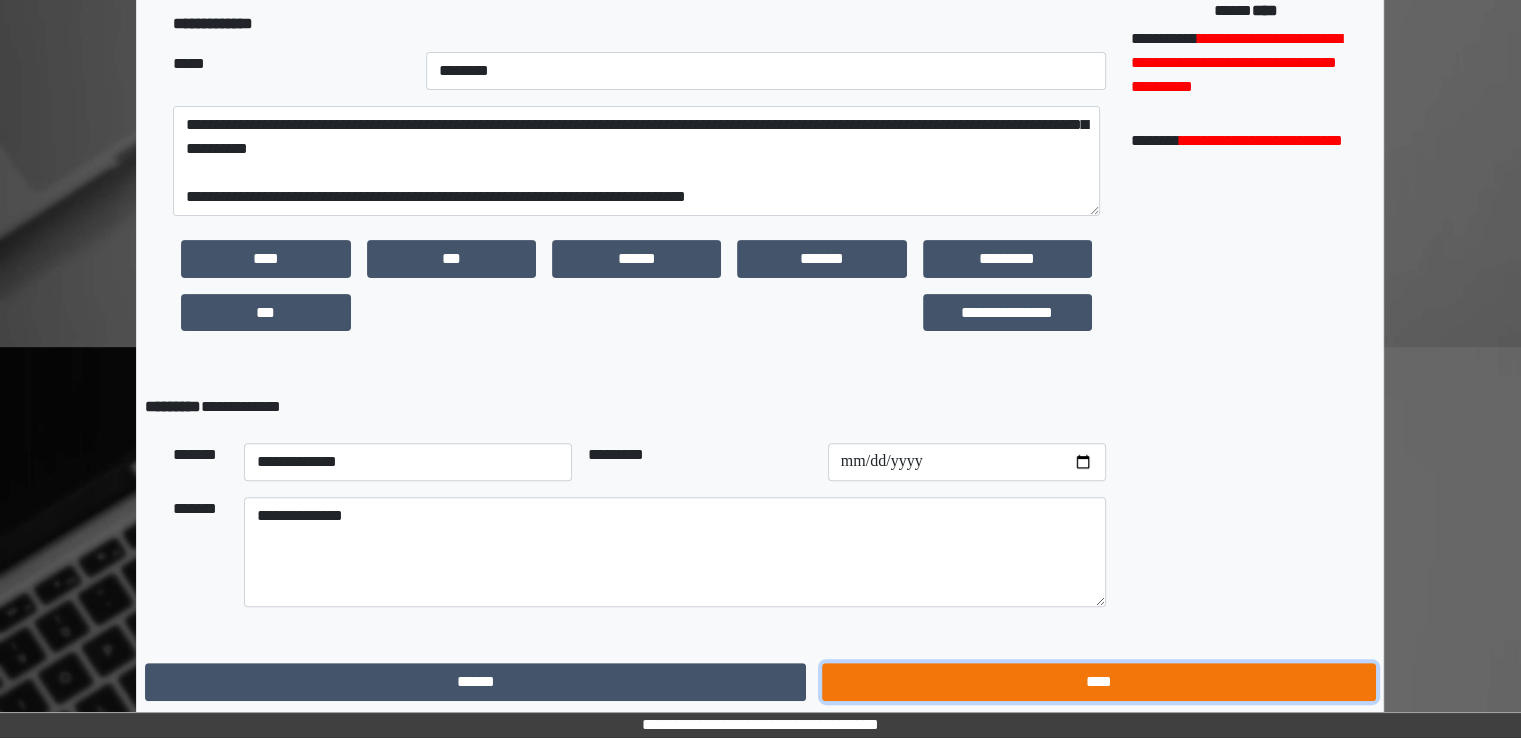 click on "****" at bounding box center [1098, 682] 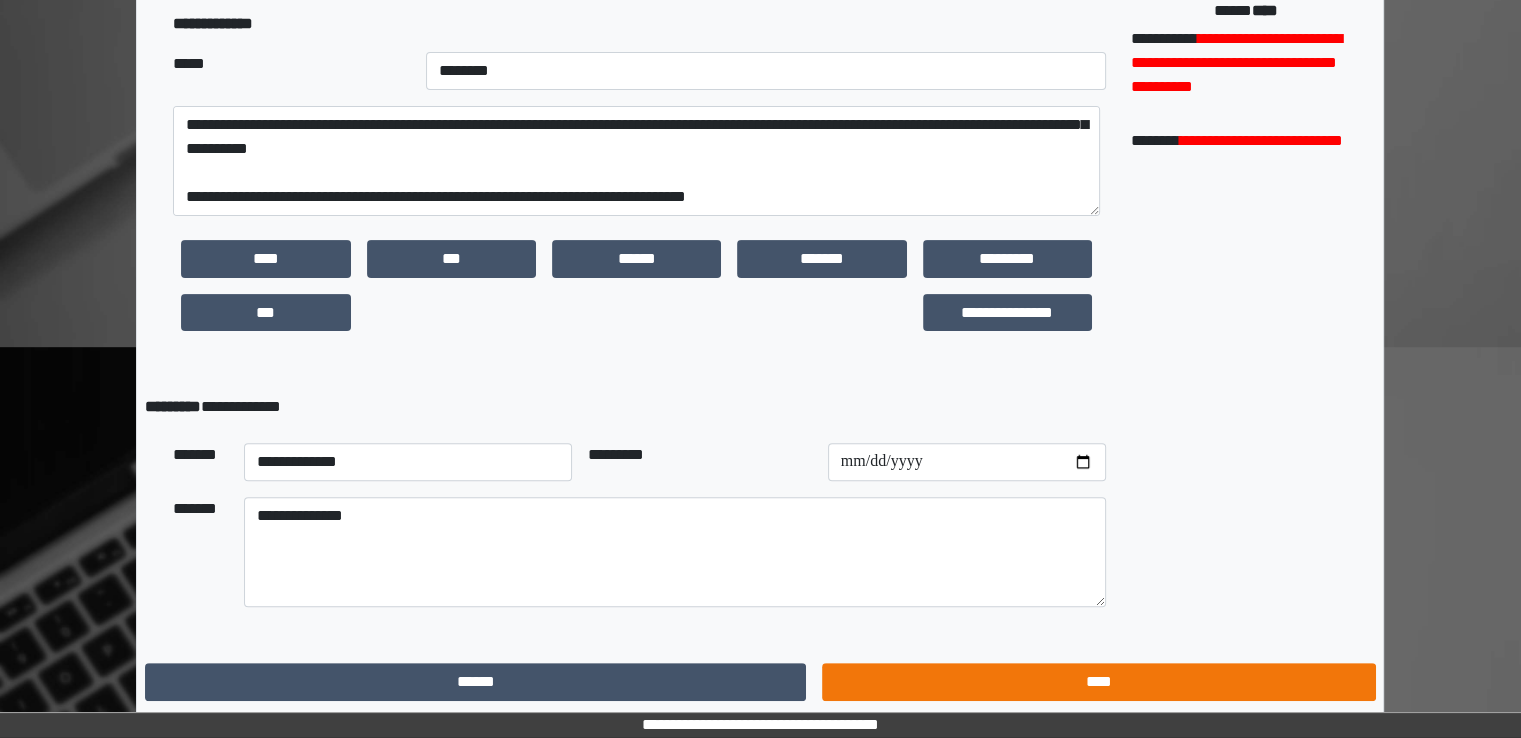 scroll, scrollTop: 0, scrollLeft: 0, axis: both 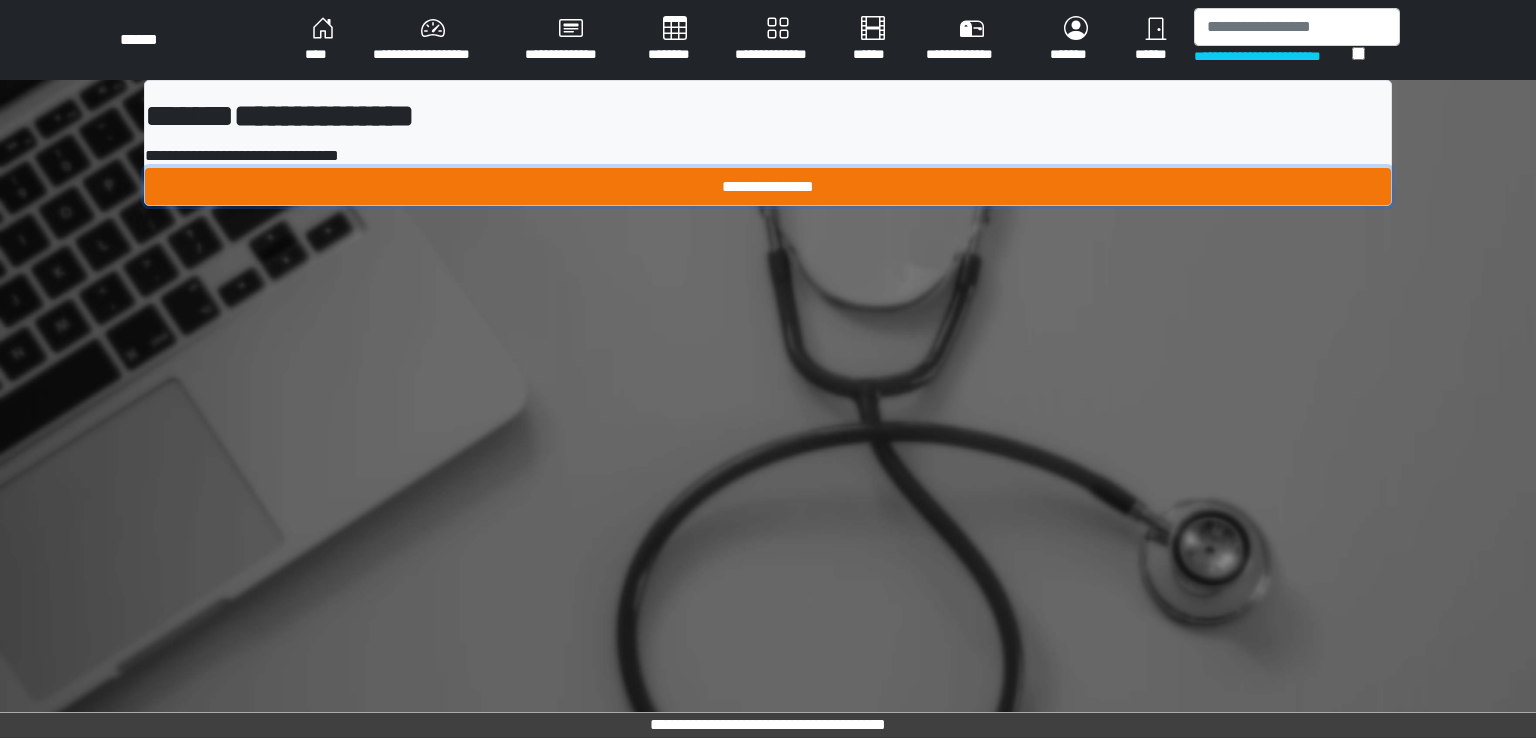click on "**********" at bounding box center (768, 187) 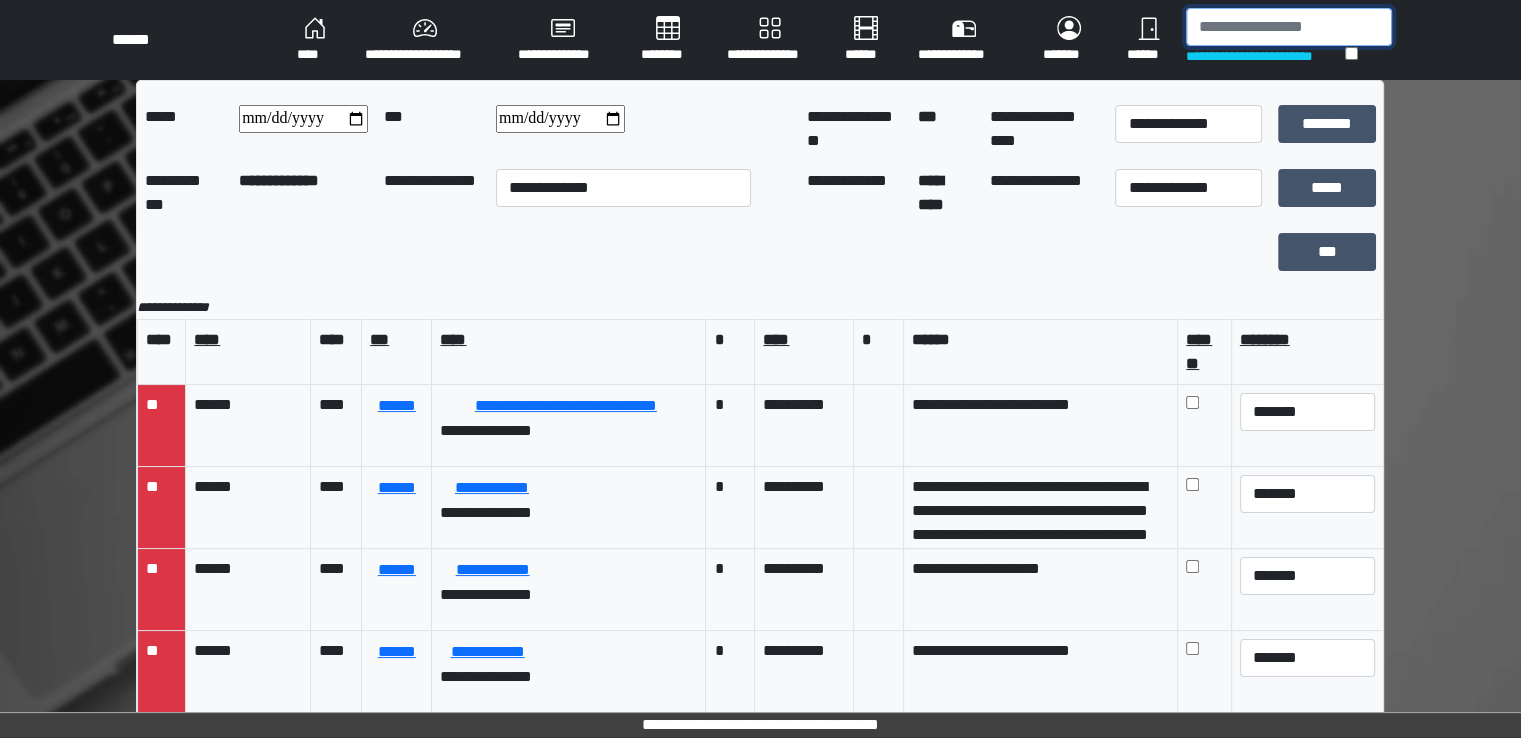 click at bounding box center (1289, 27) 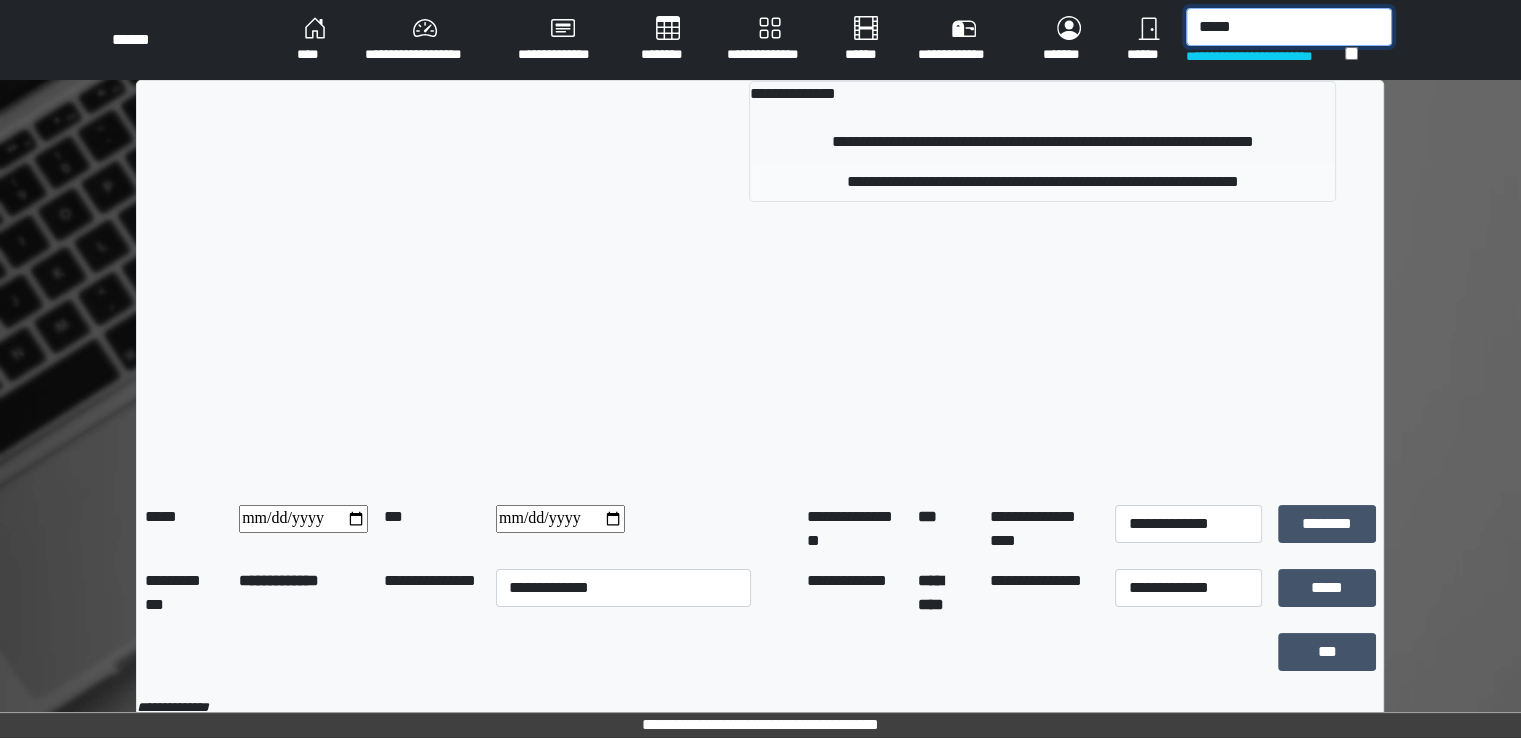 type on "*****" 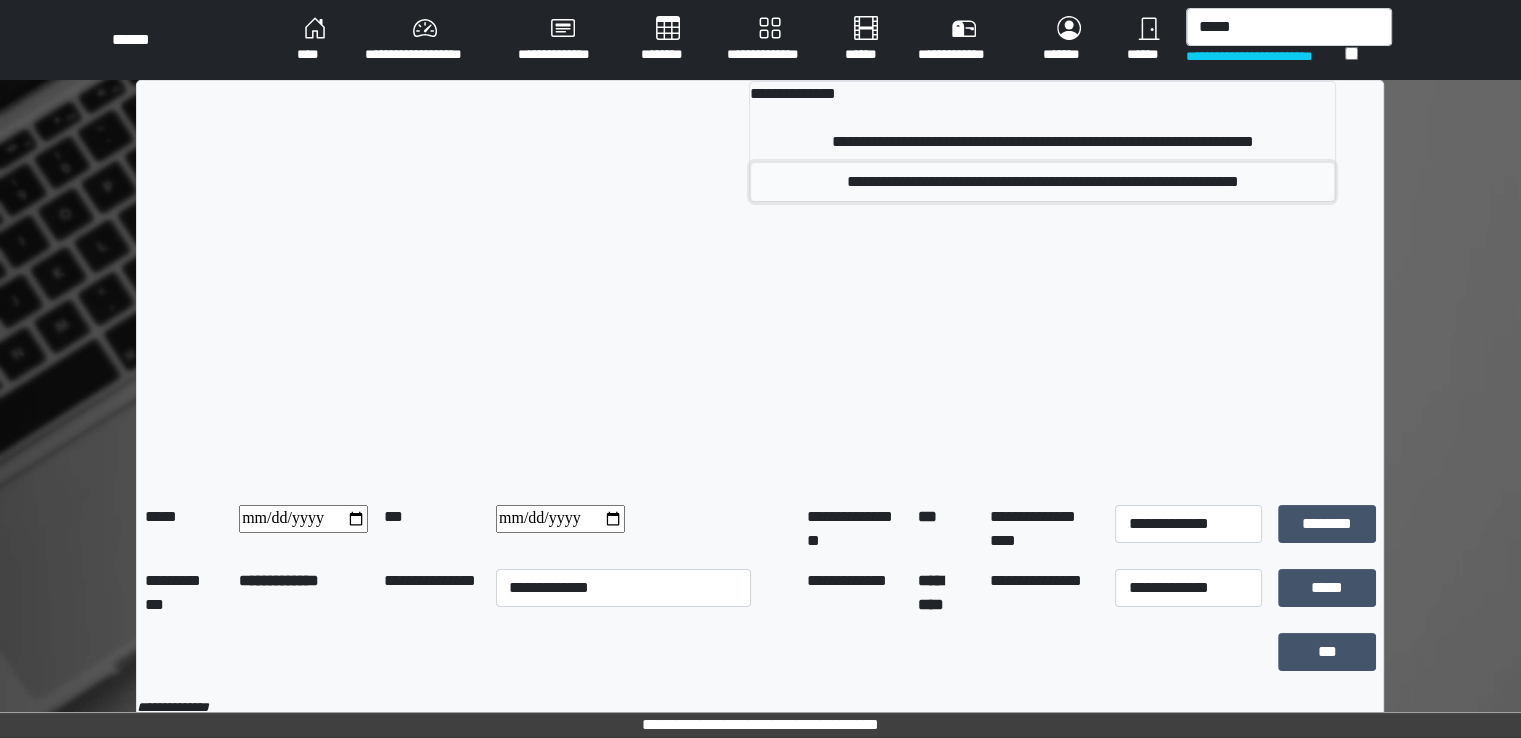 click on "**********" at bounding box center (1042, 182) 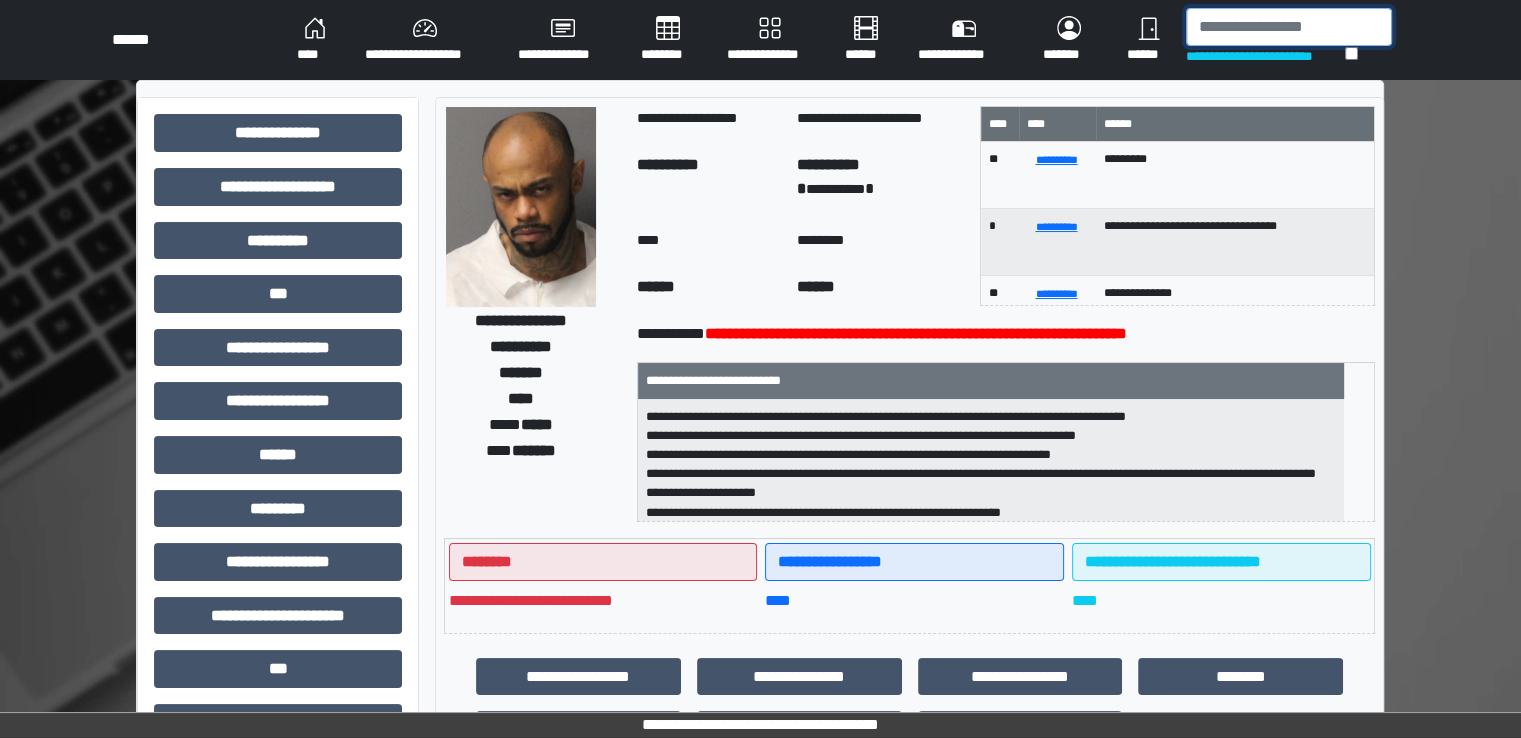 click at bounding box center [1289, 27] 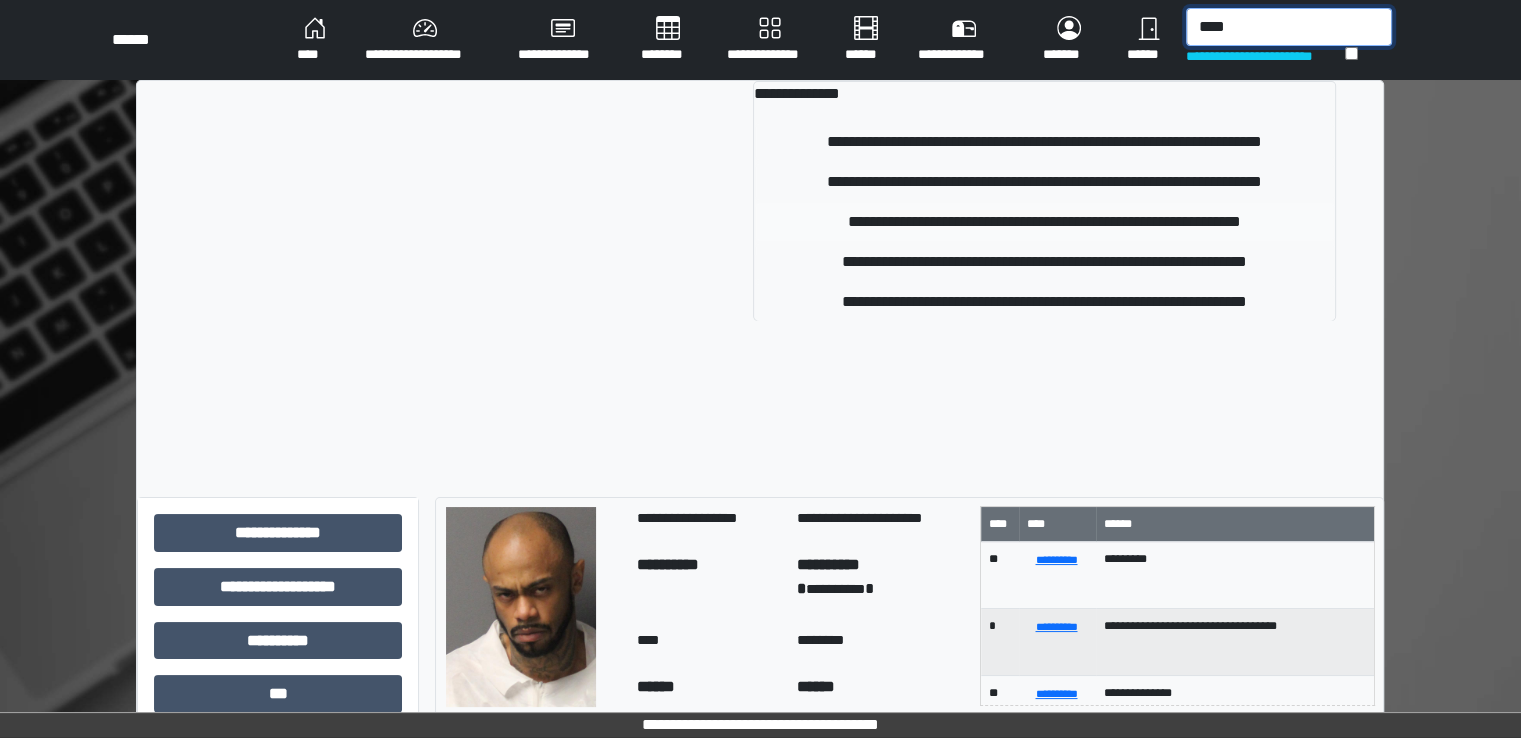 type on "****" 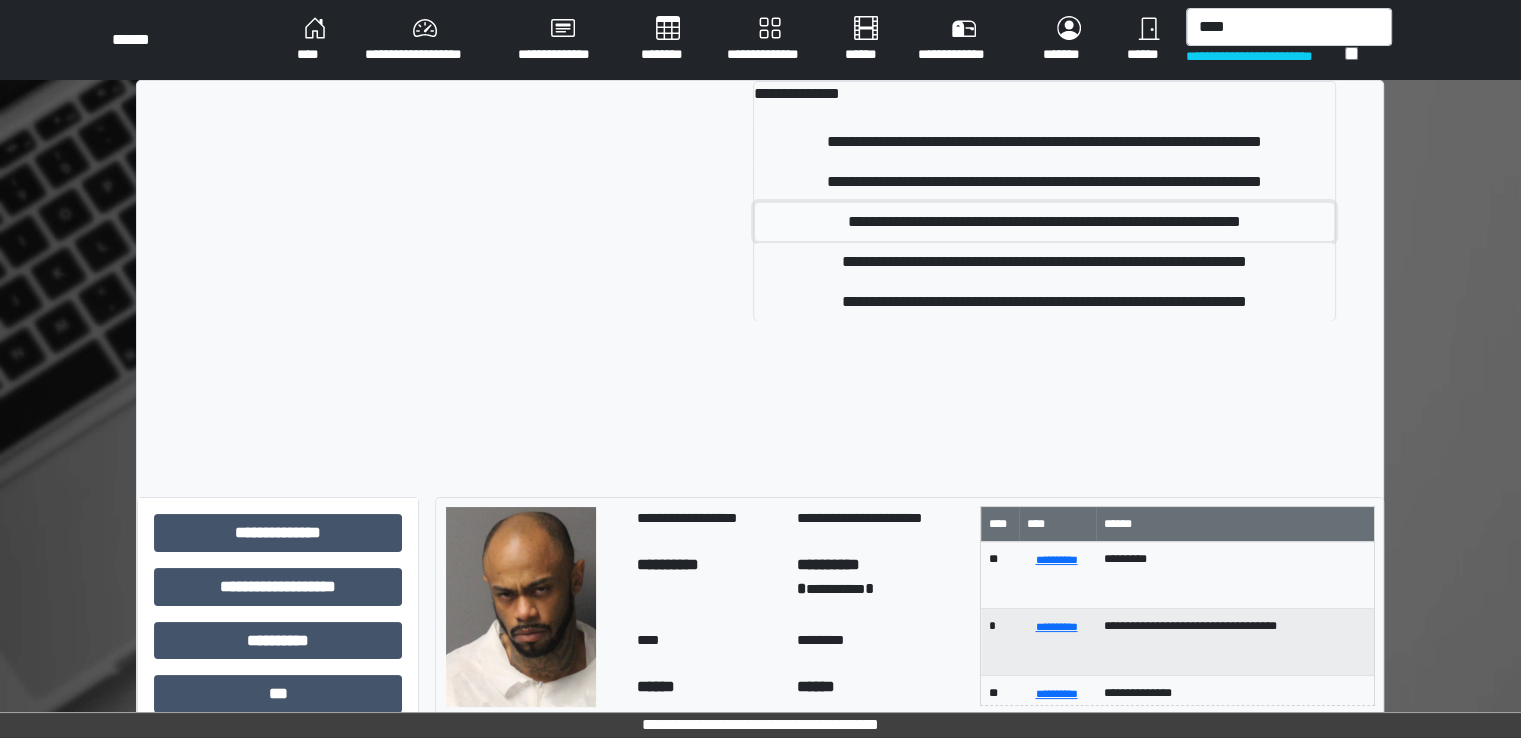 click on "**********" at bounding box center (1044, 222) 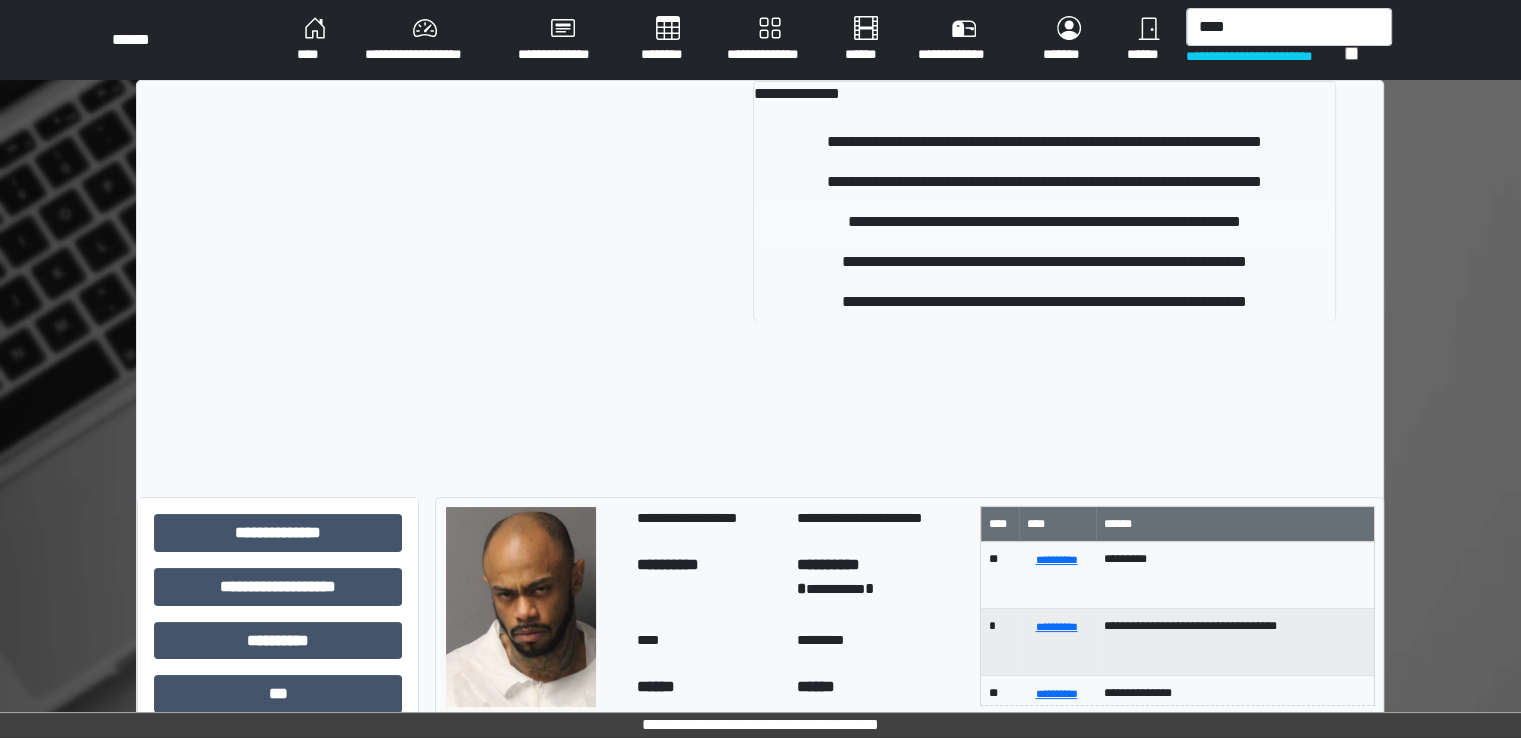 type 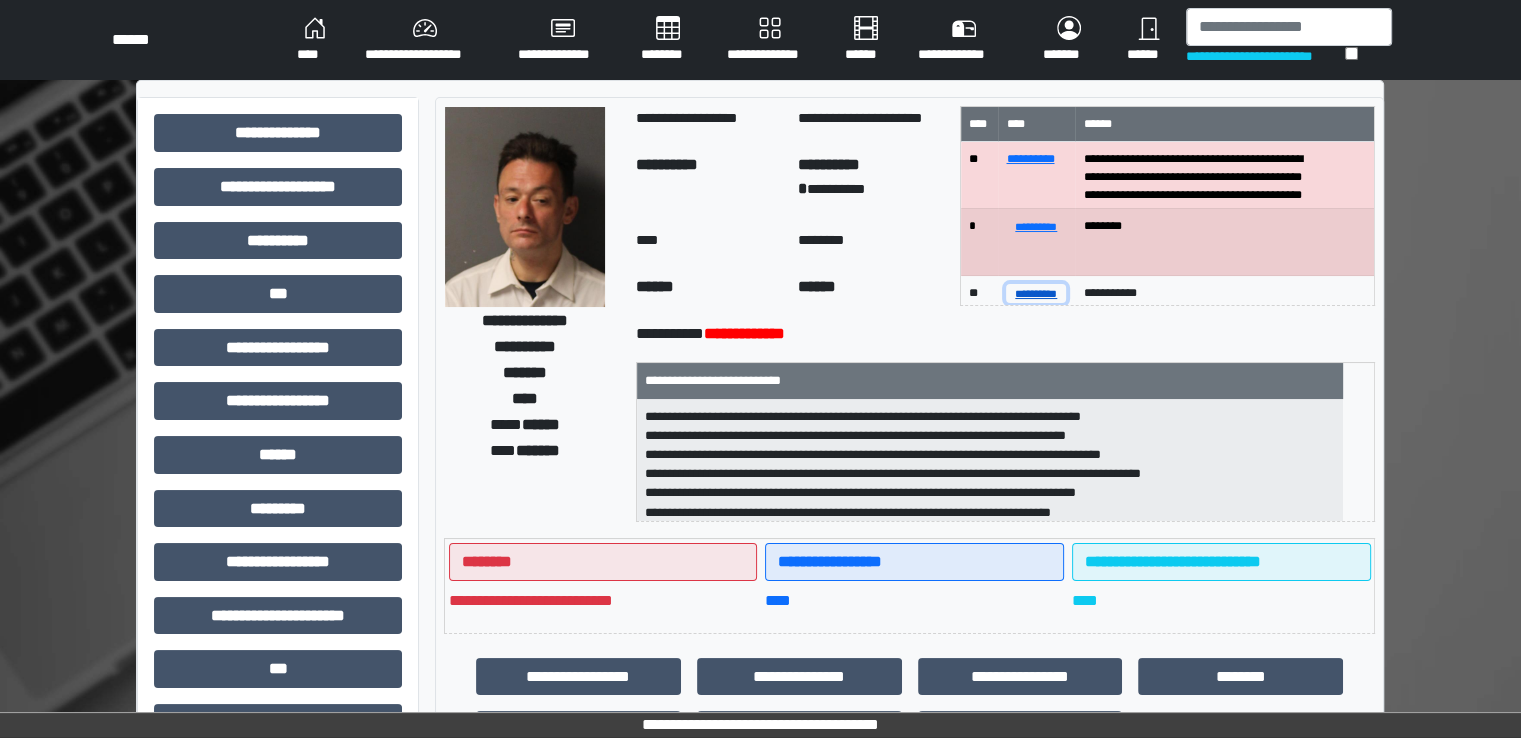 click on "**********" at bounding box center (1036, 293) 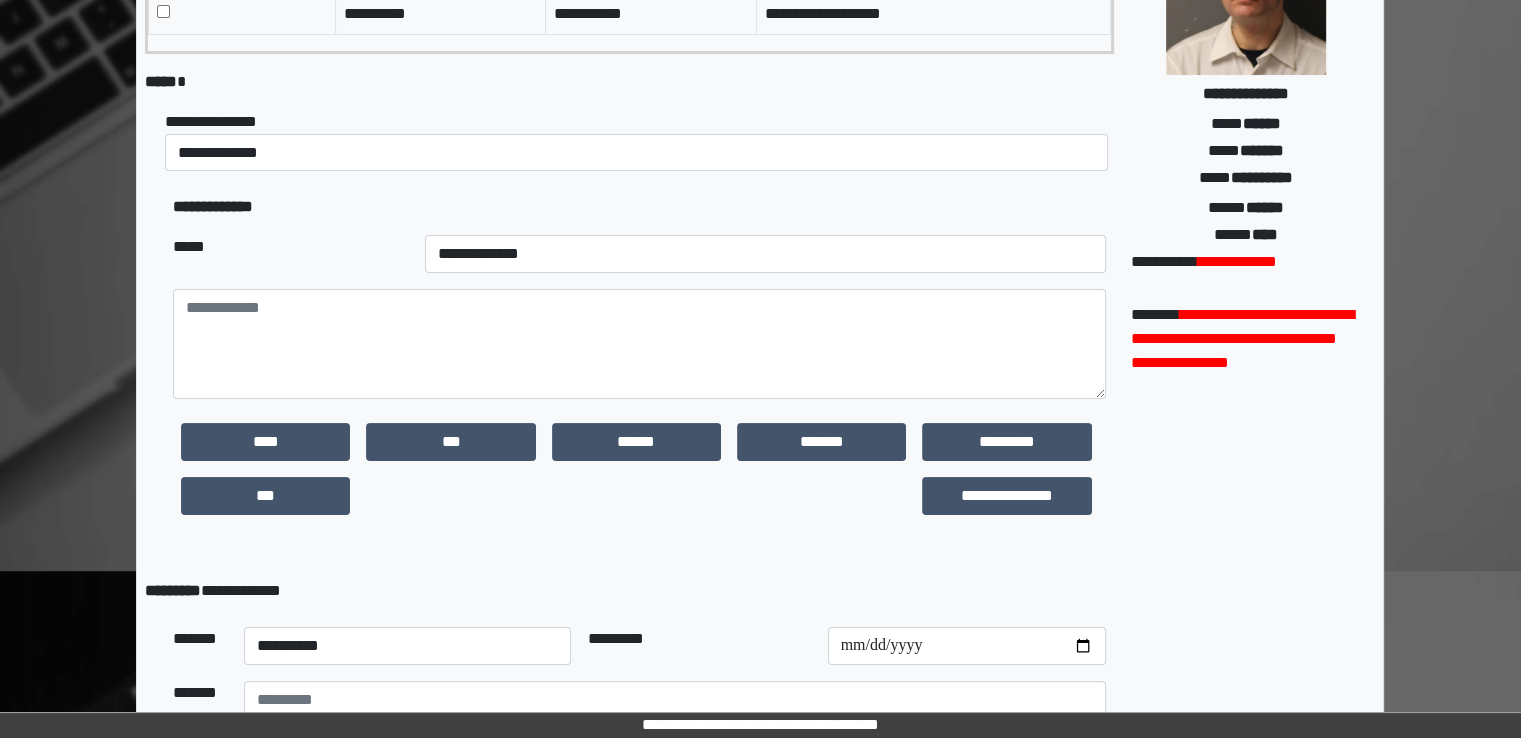 scroll, scrollTop: 300, scrollLeft: 0, axis: vertical 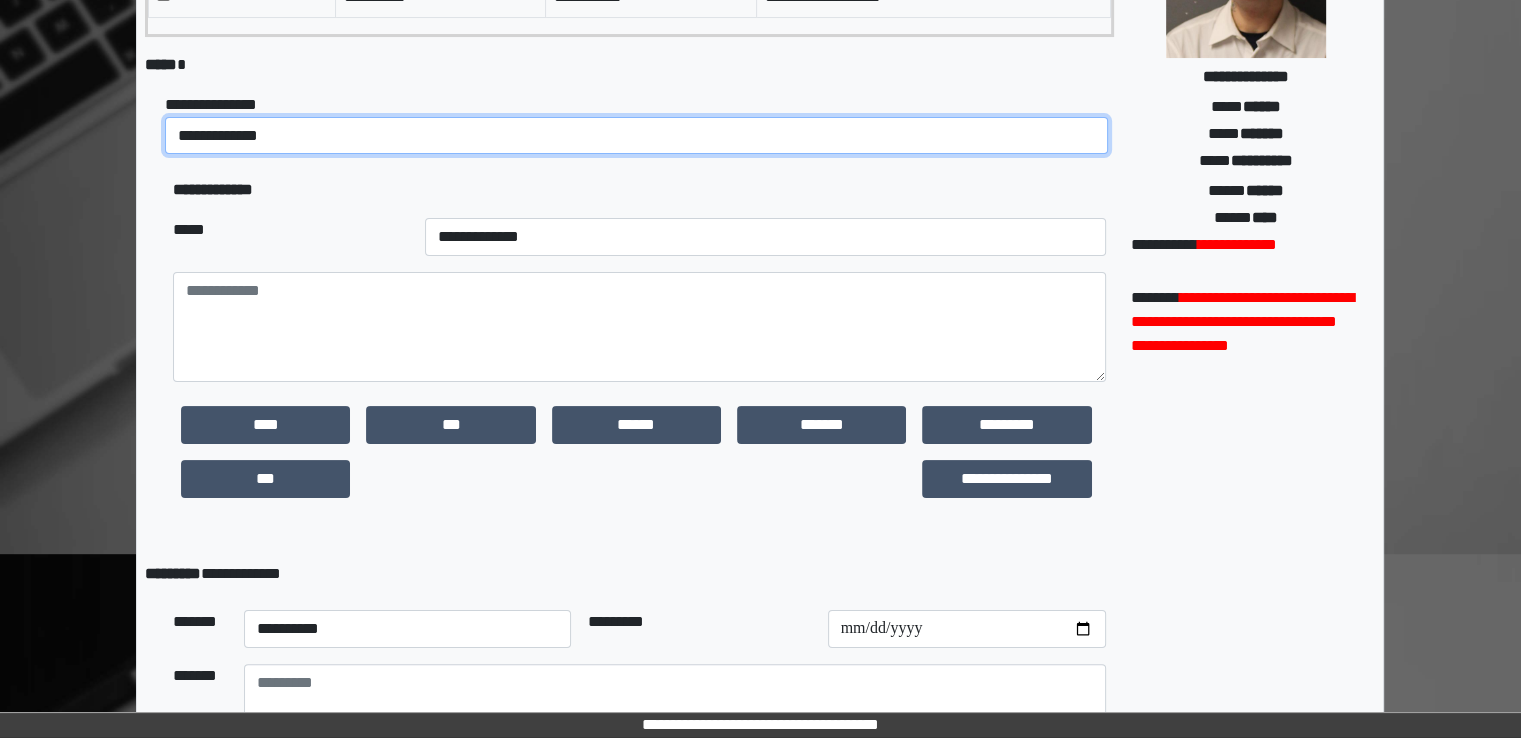 click on "**********" at bounding box center (636, 136) 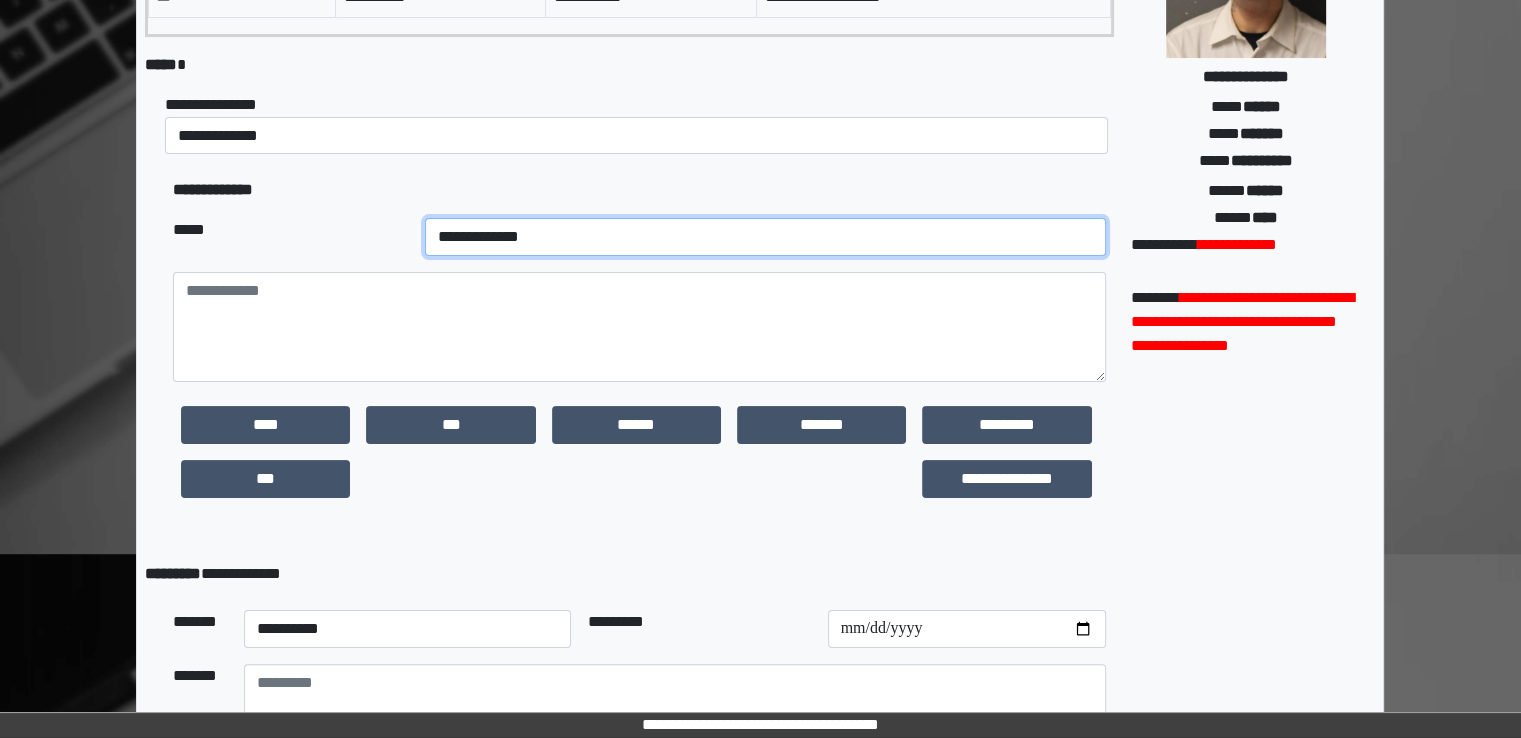 click on "**********" at bounding box center [765, 237] 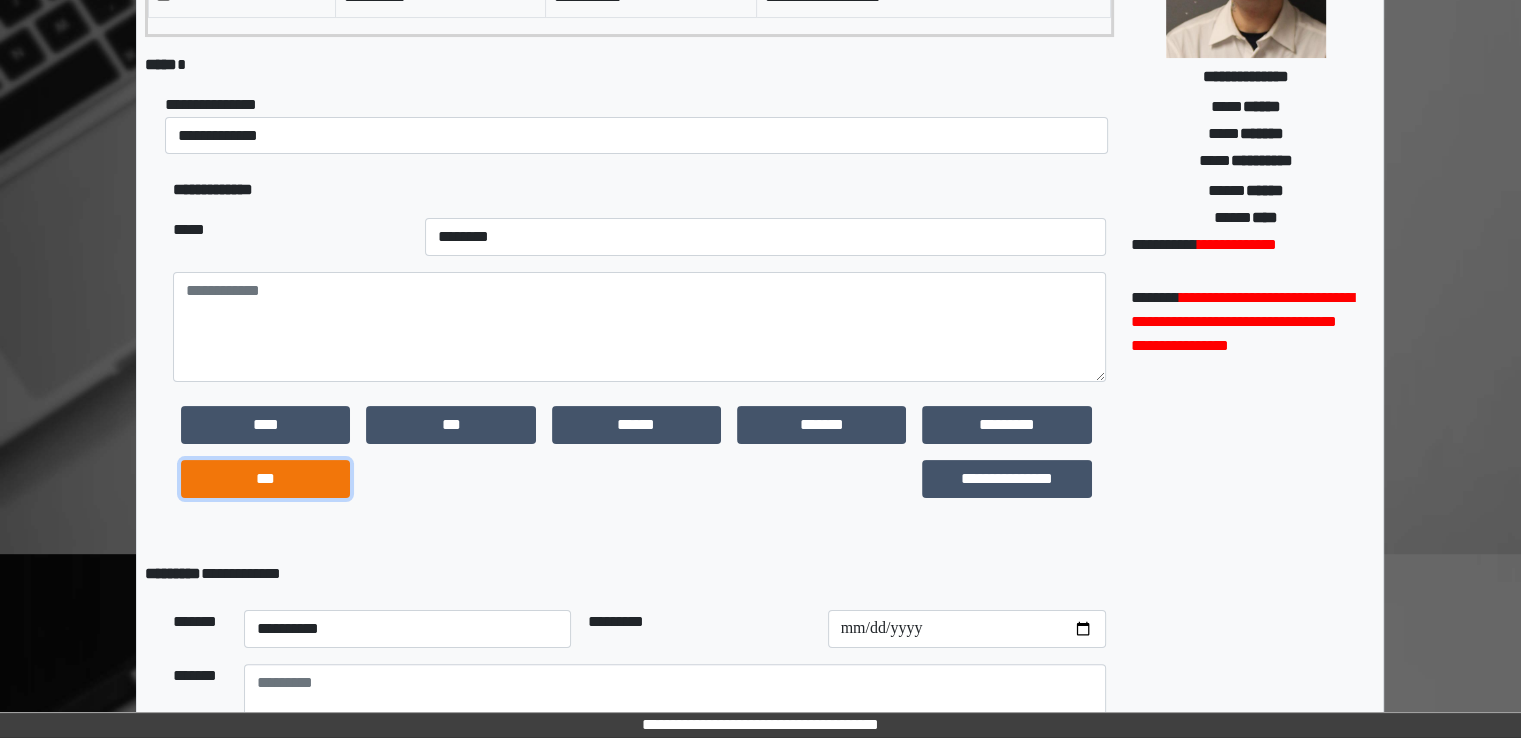 click on "***" at bounding box center [265, 479] 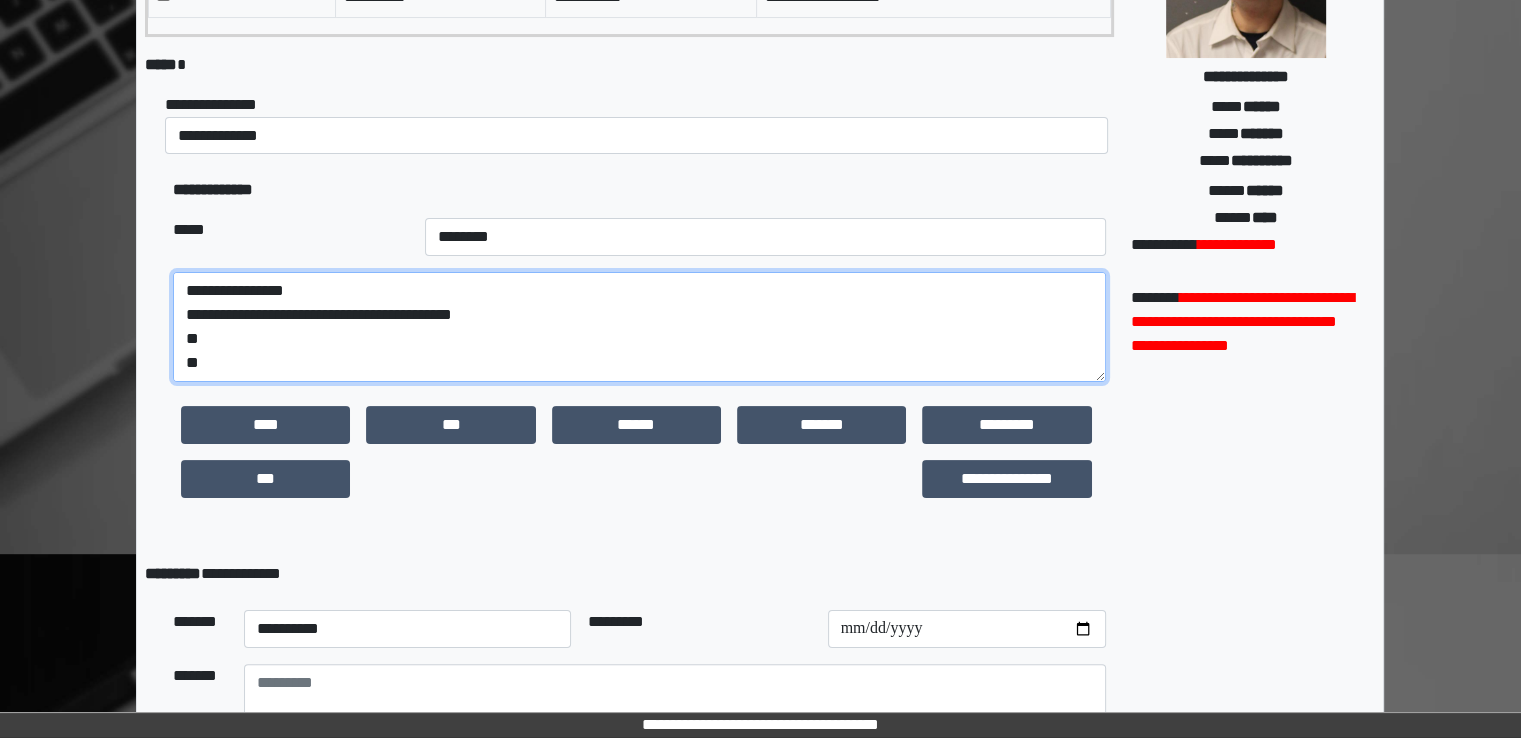 click on "**********" at bounding box center (639, 327) 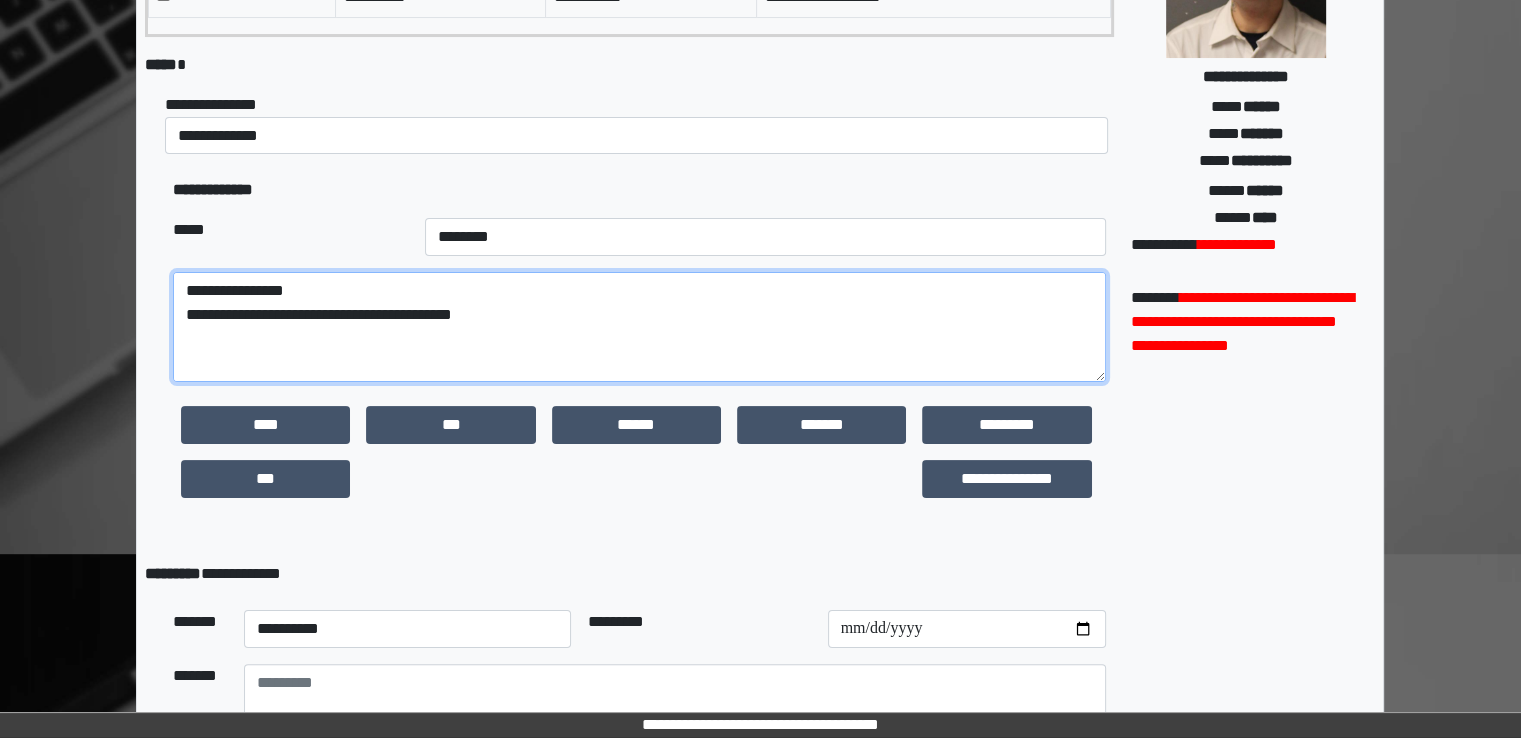 paste on "**********" 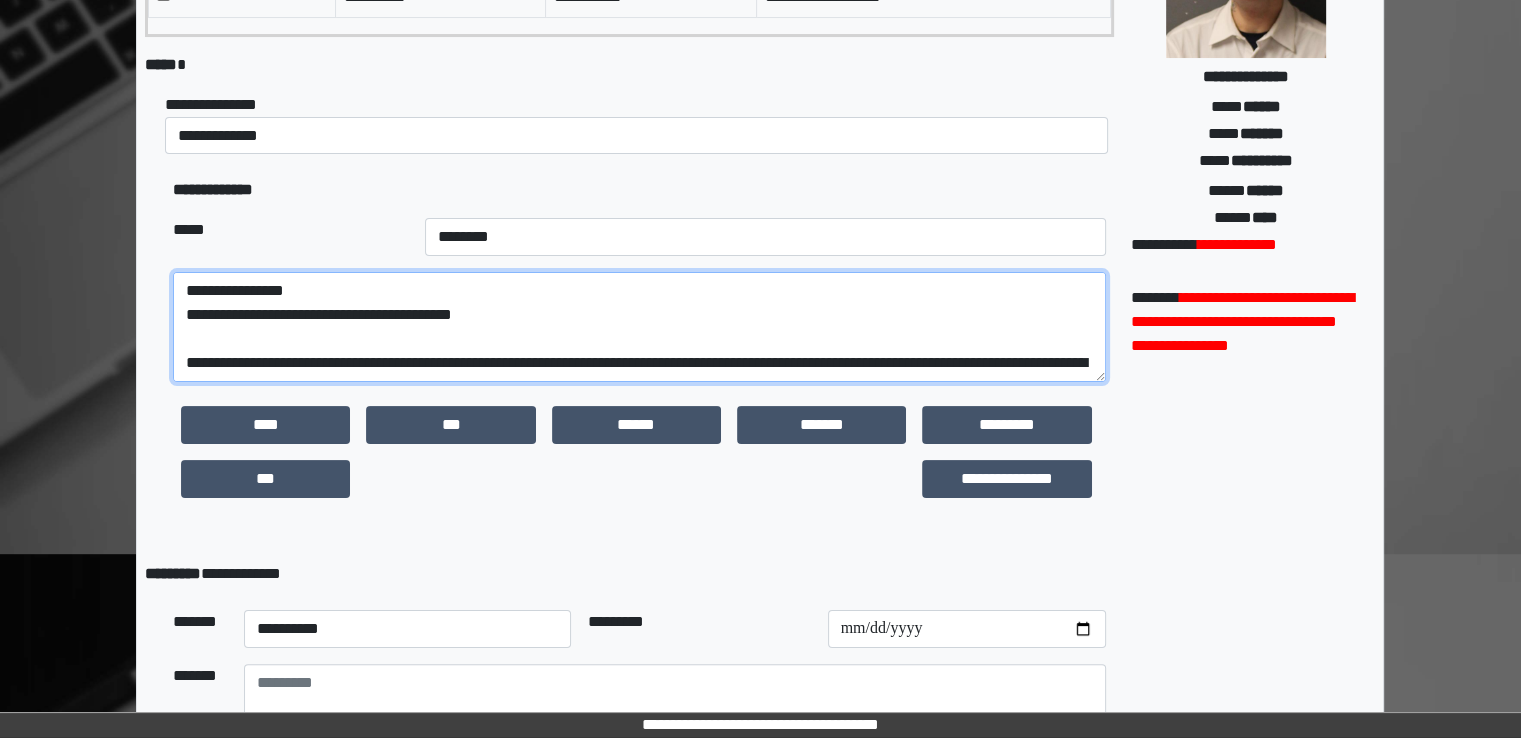 scroll, scrollTop: 232, scrollLeft: 0, axis: vertical 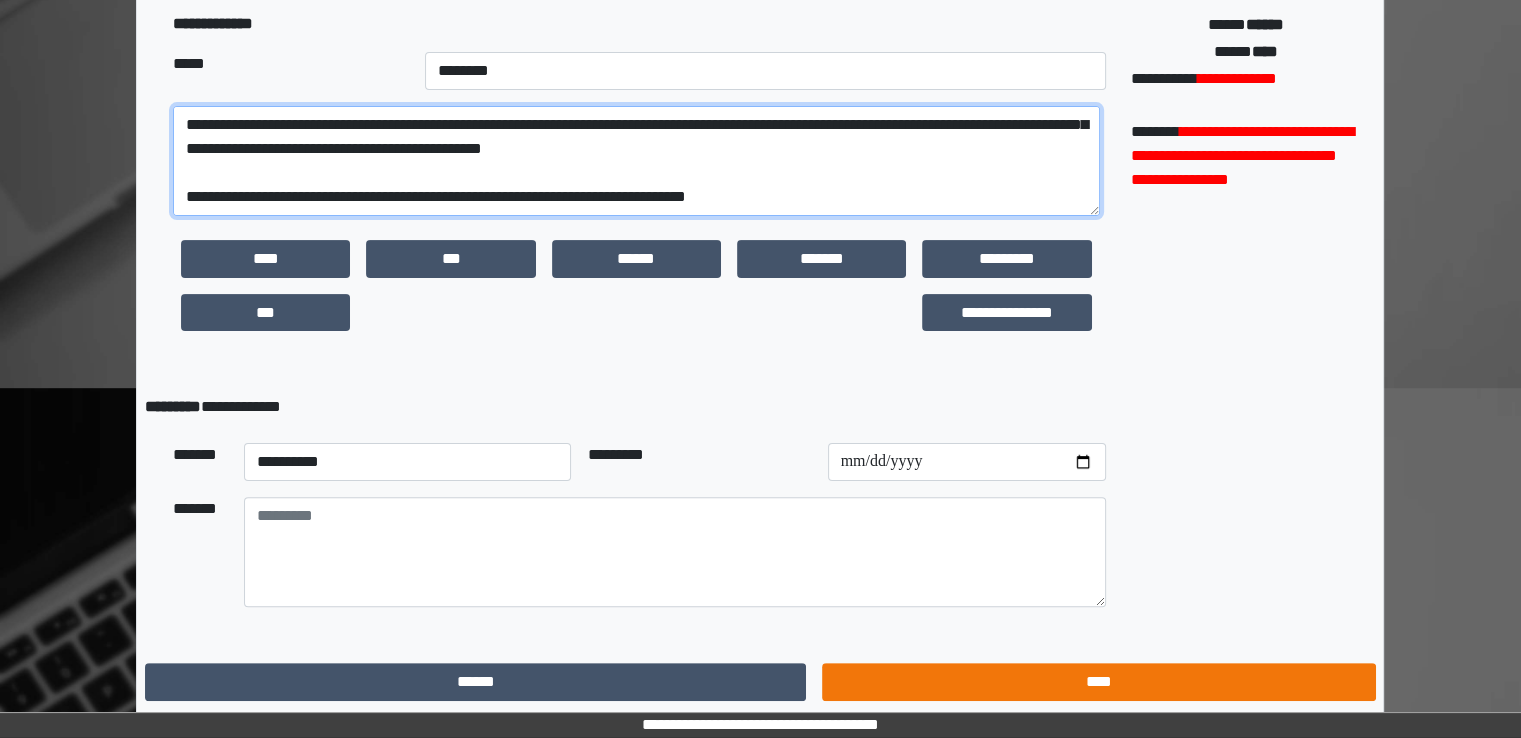 type on "**********" 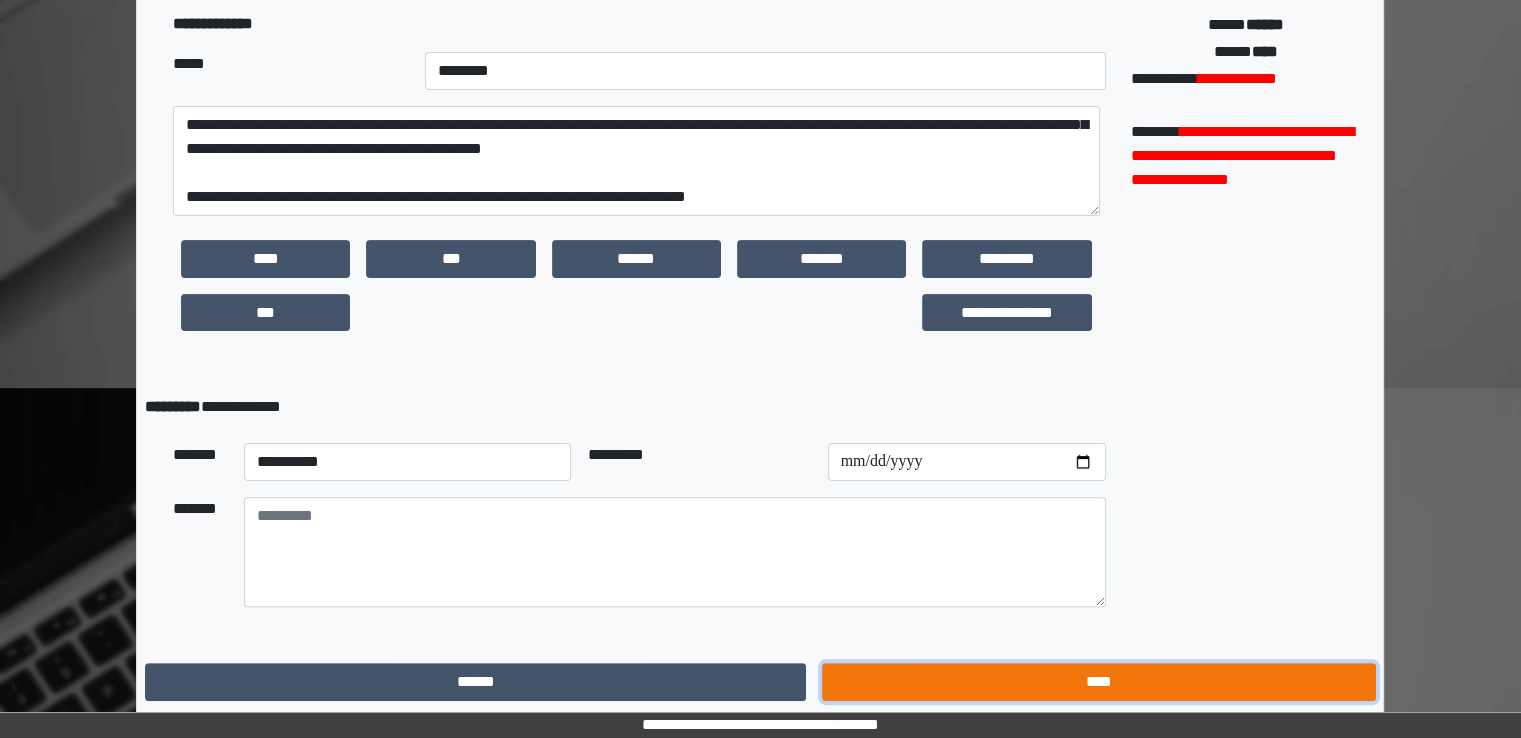 click on "****" at bounding box center [1098, 682] 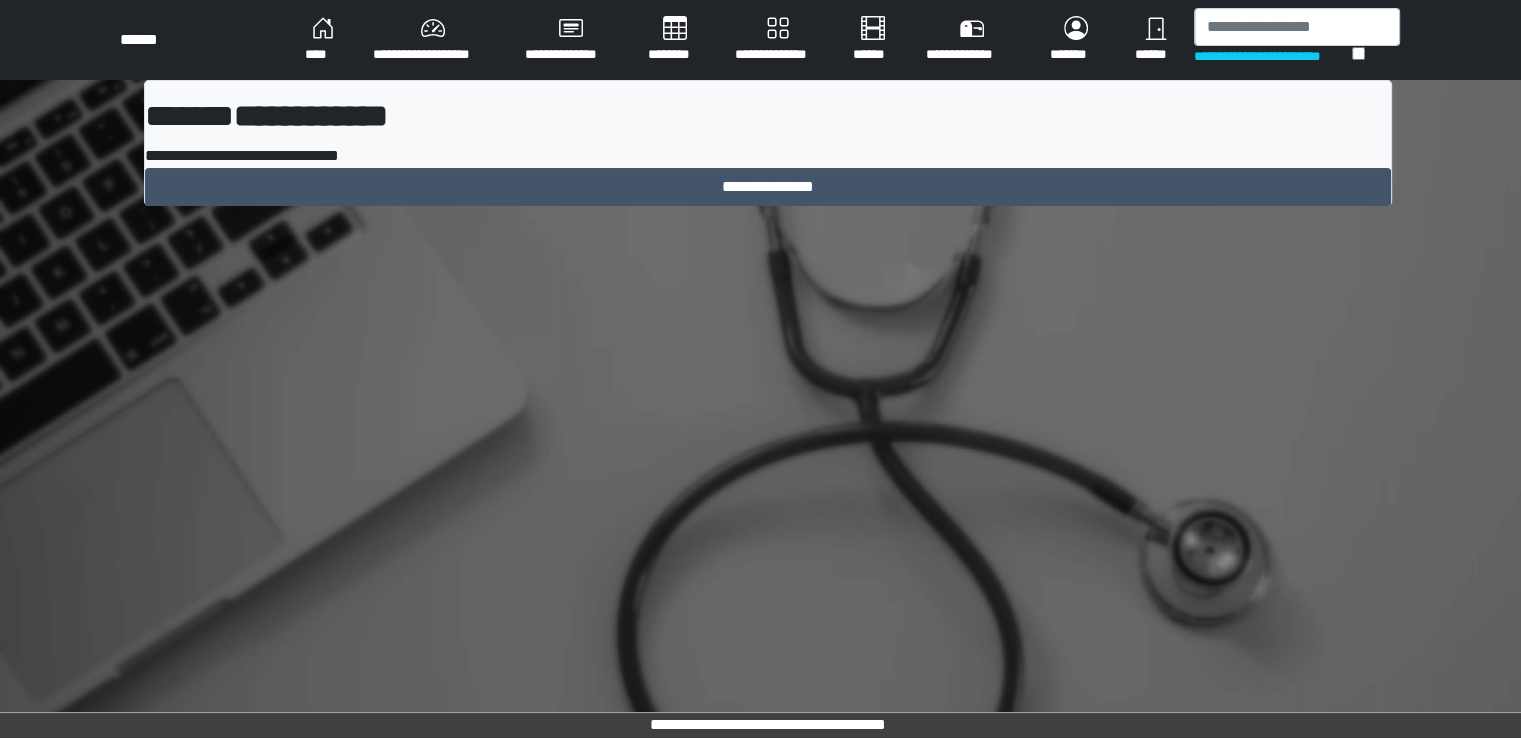 scroll, scrollTop: 0, scrollLeft: 0, axis: both 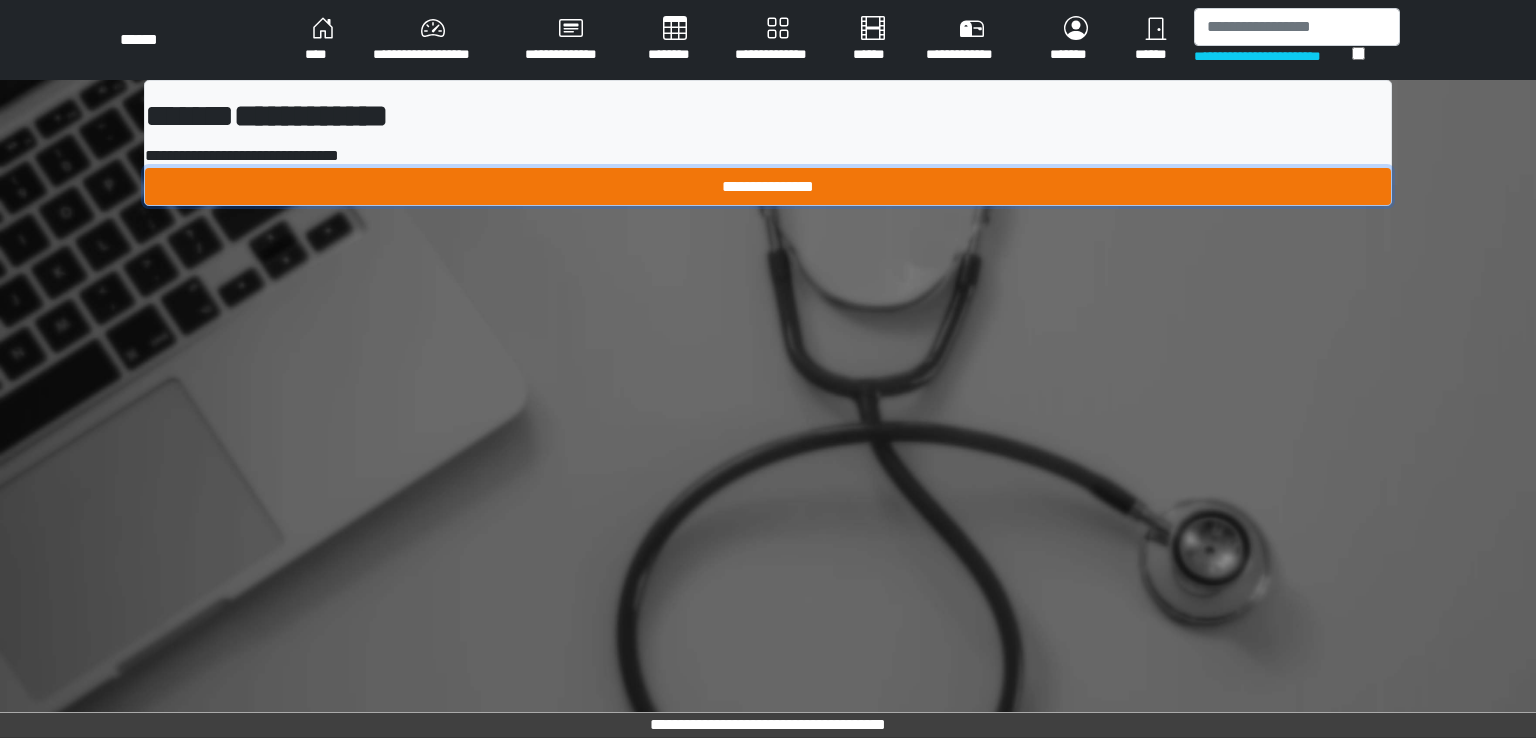 click on "**********" at bounding box center (768, 187) 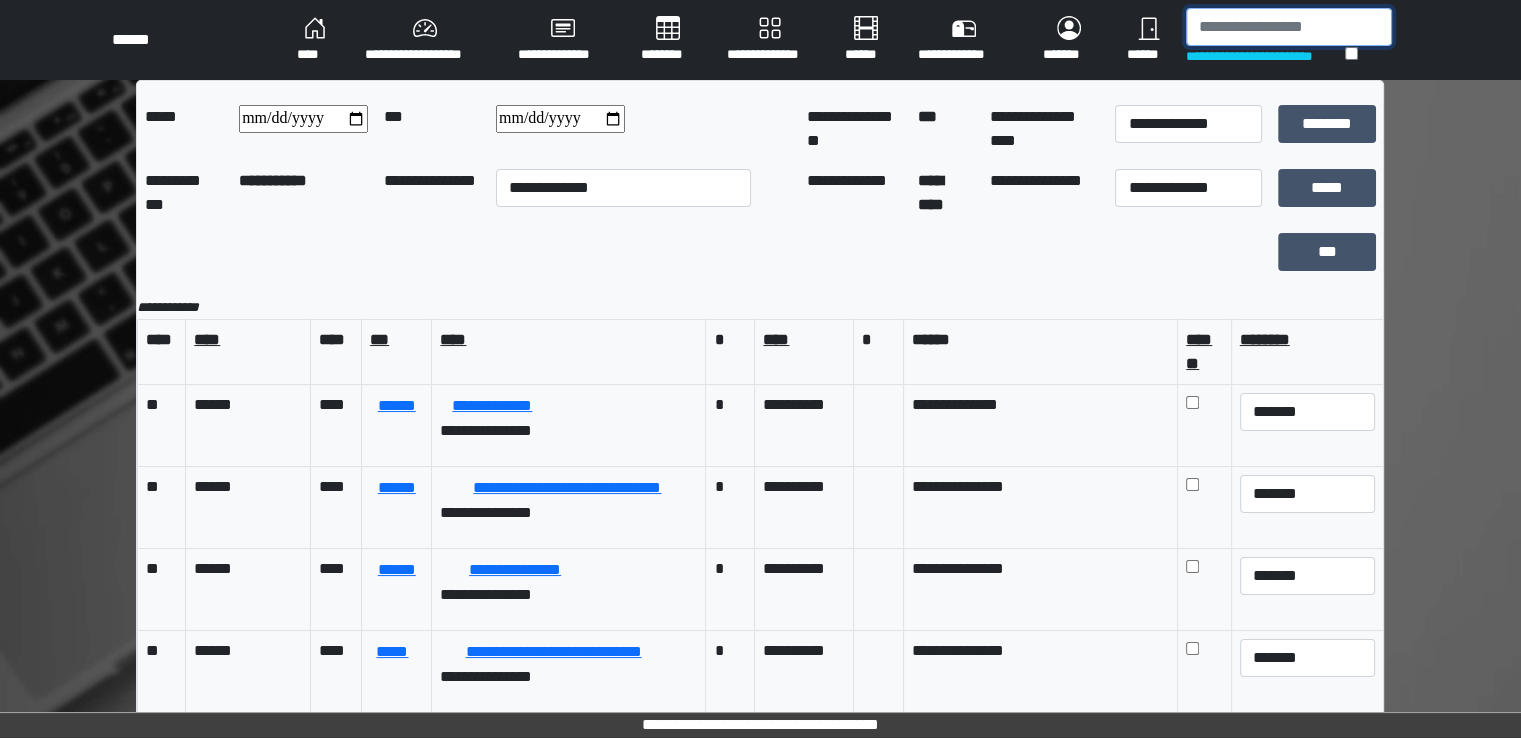 click at bounding box center (1289, 27) 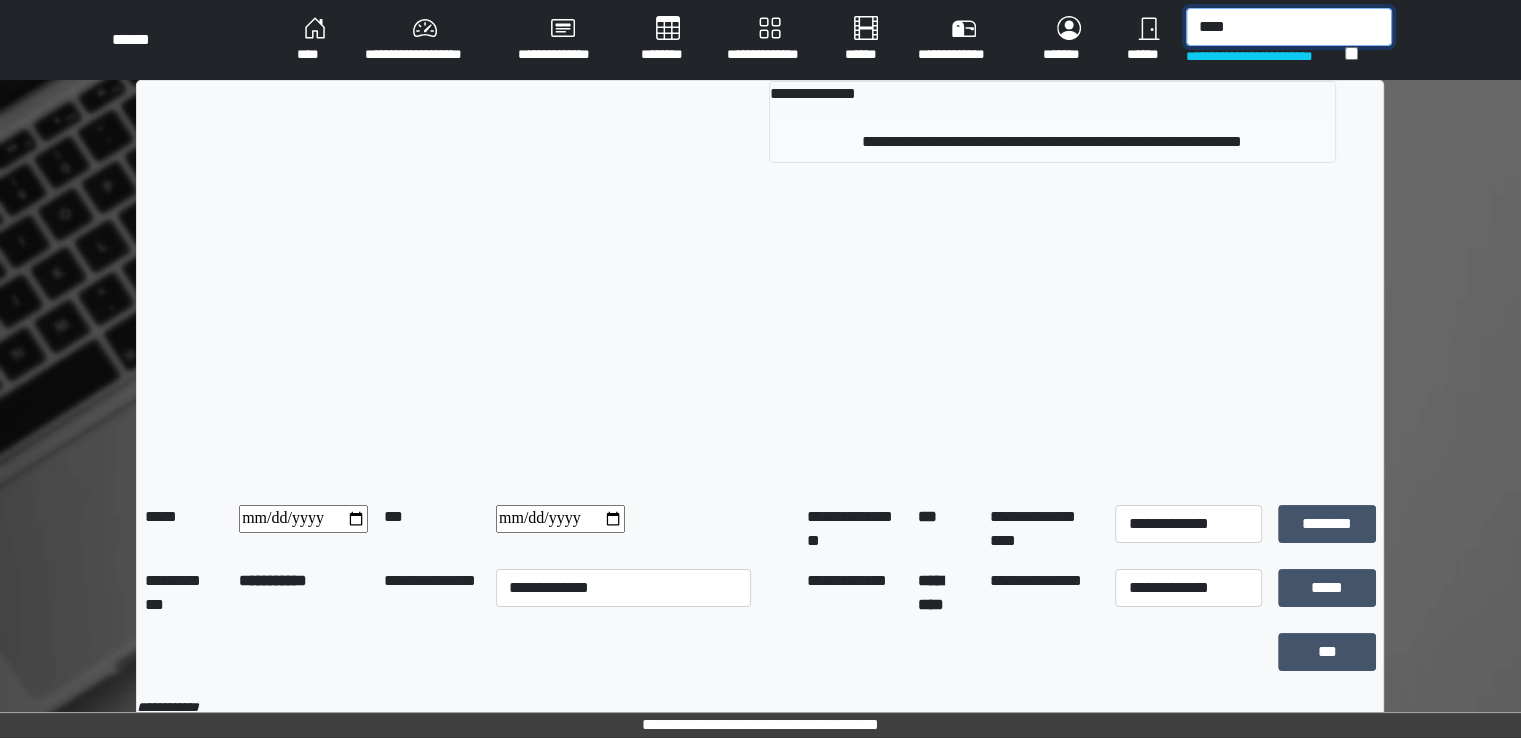 type on "****" 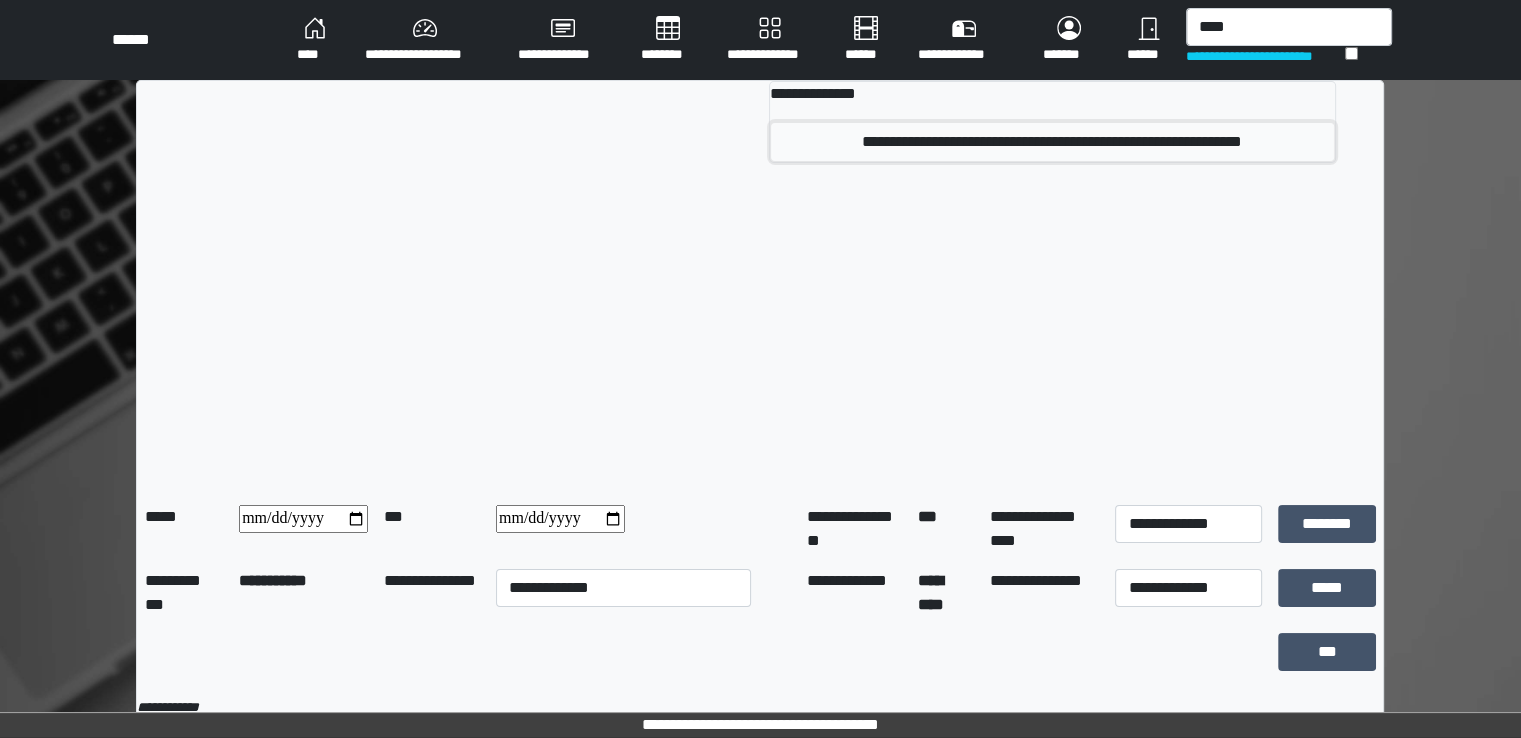 click on "**********" at bounding box center (1052, 142) 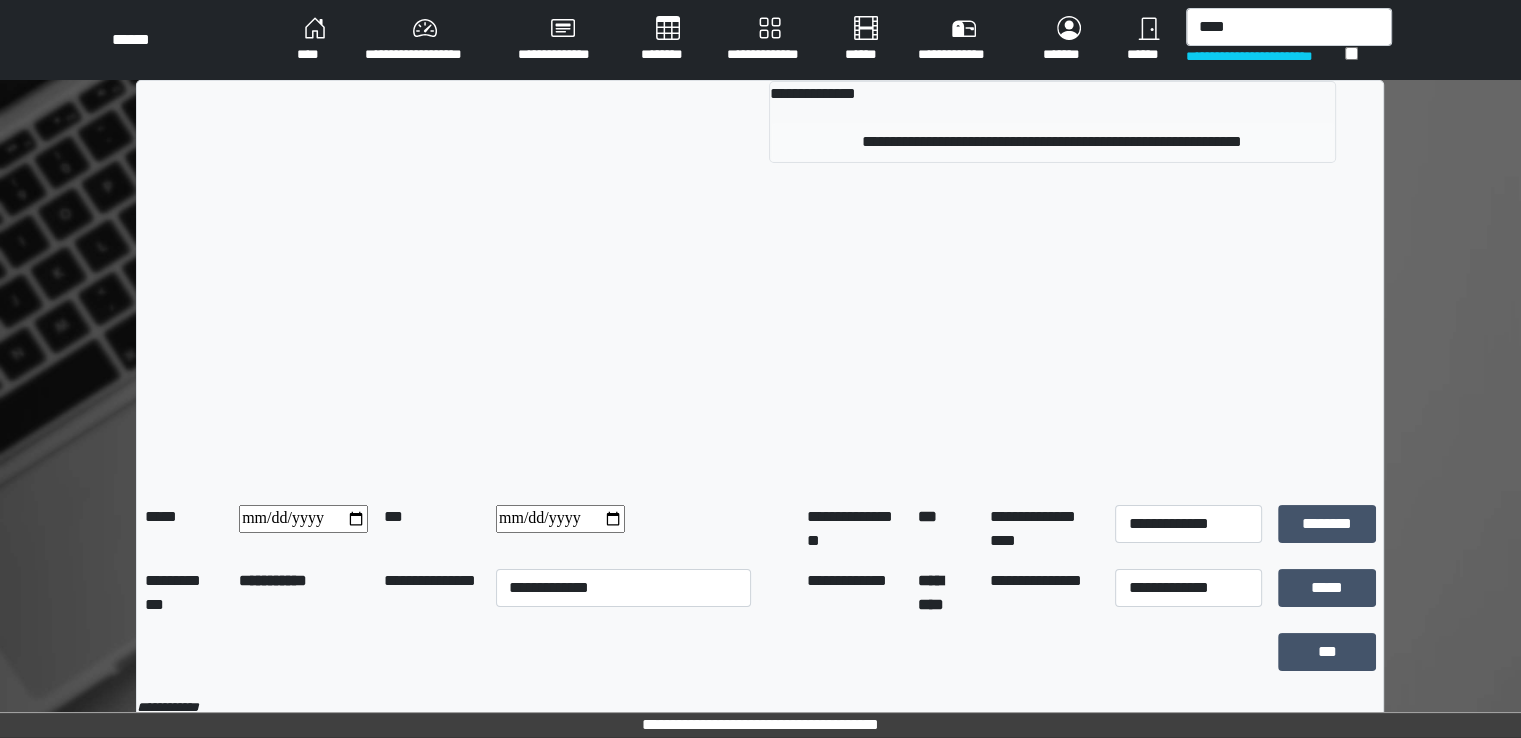 type 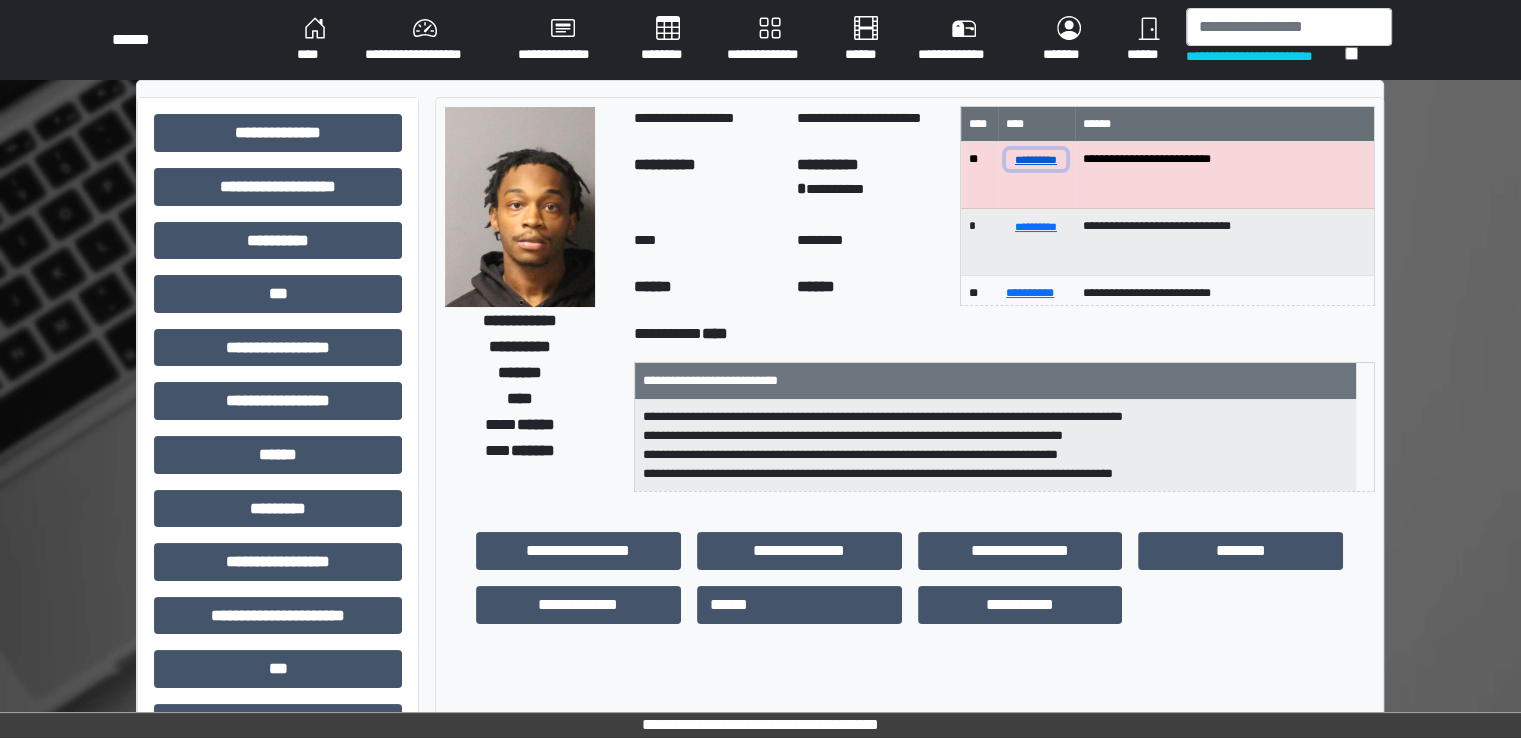 click on "**********" at bounding box center [1036, 159] 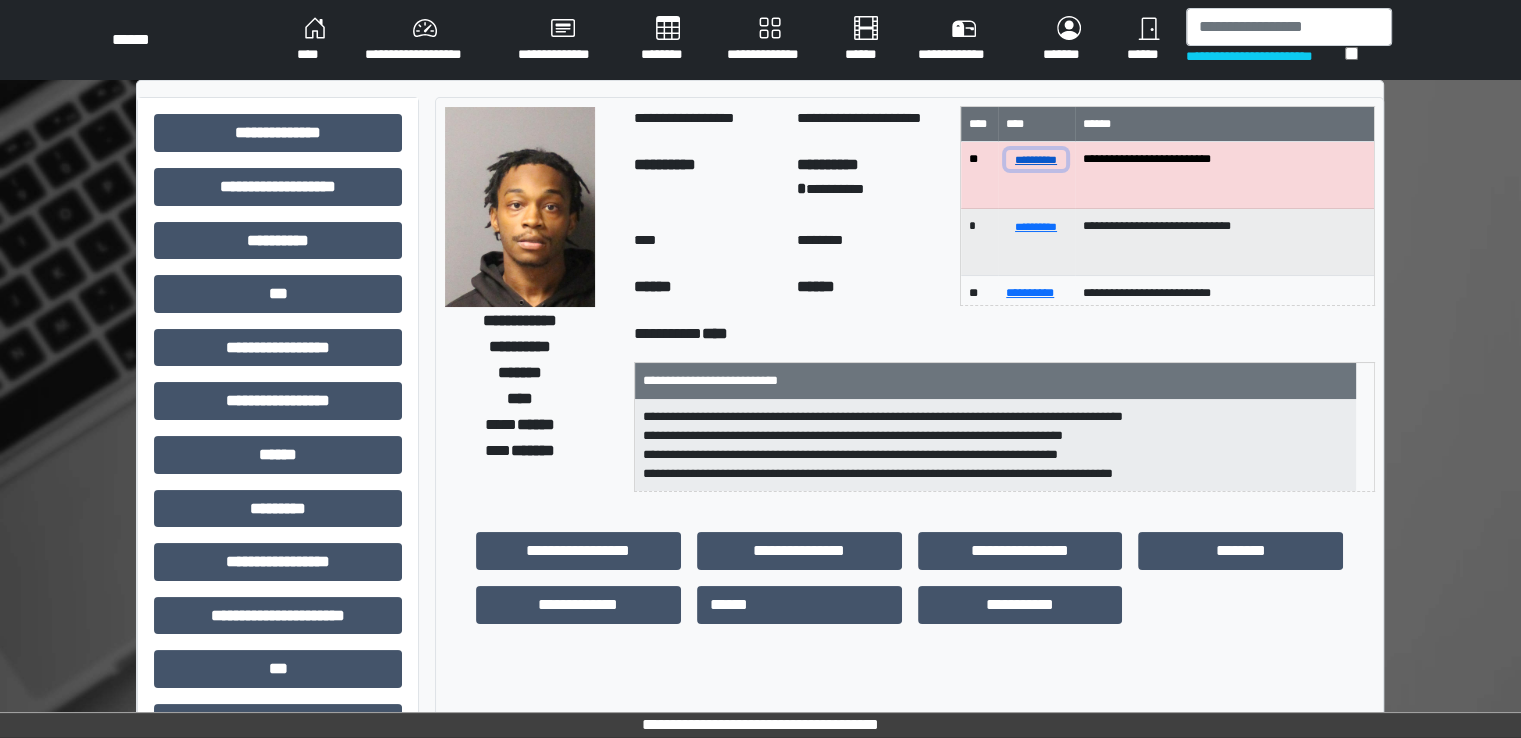 click on "**********" at bounding box center (1036, 159) 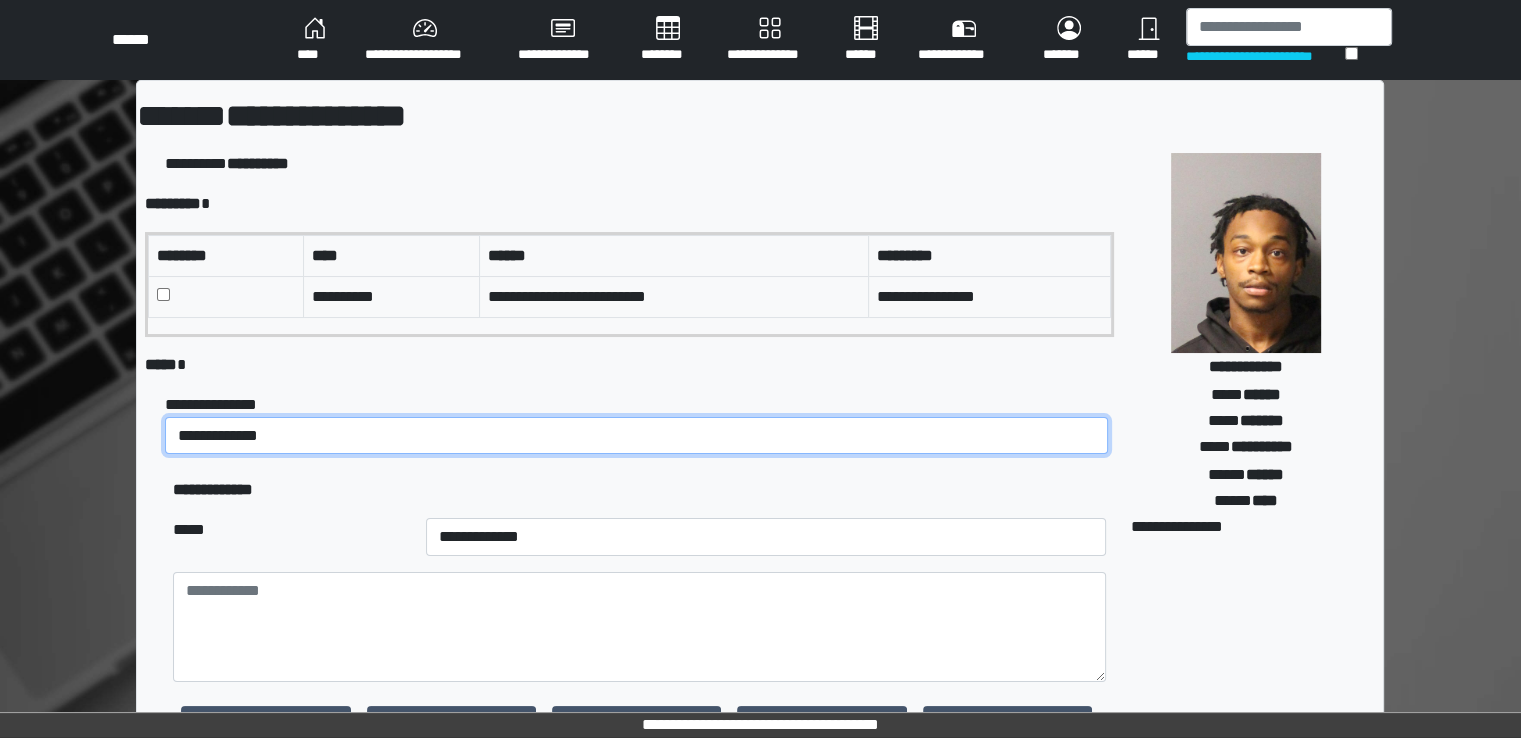 click on "**********" at bounding box center (636, 436) 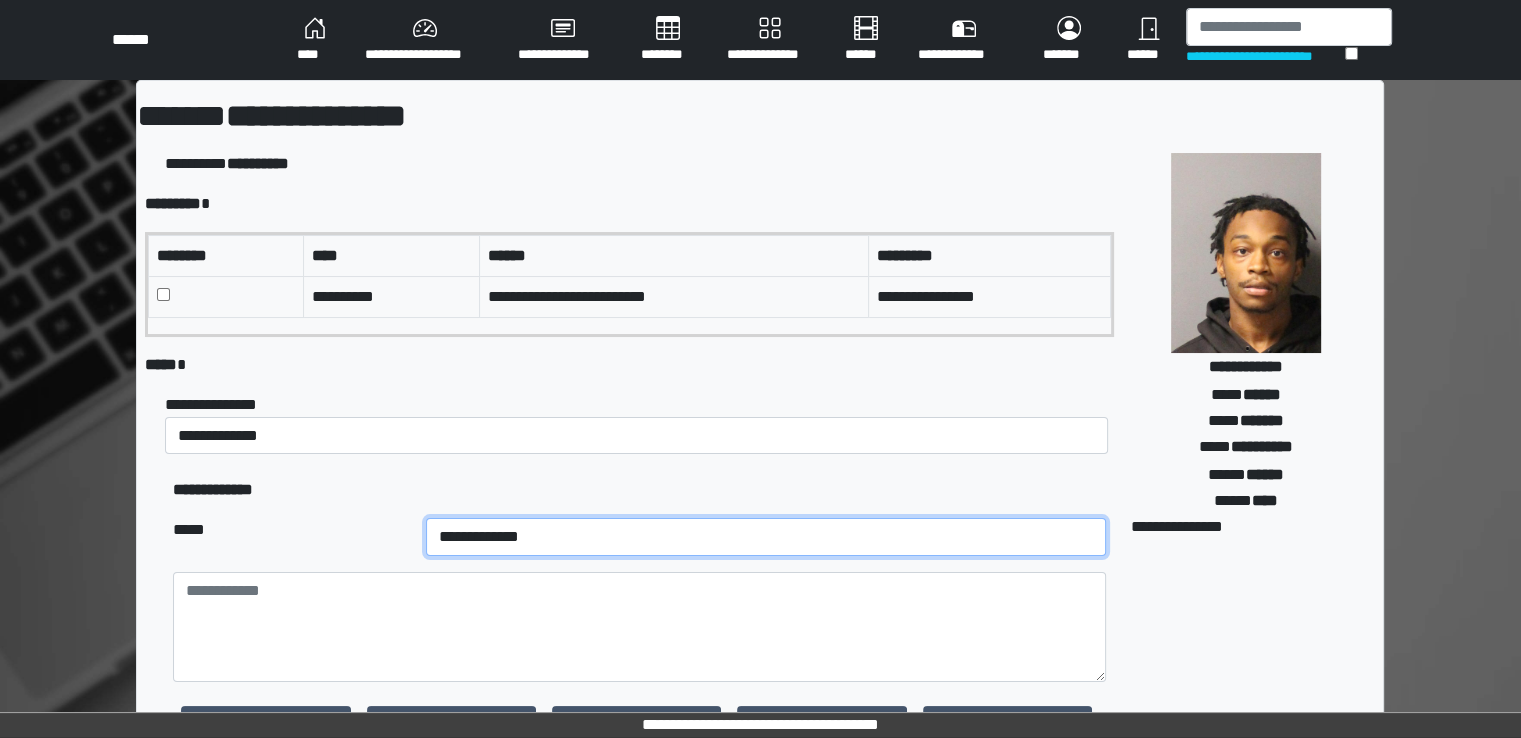 click on "**********" at bounding box center [766, 537] 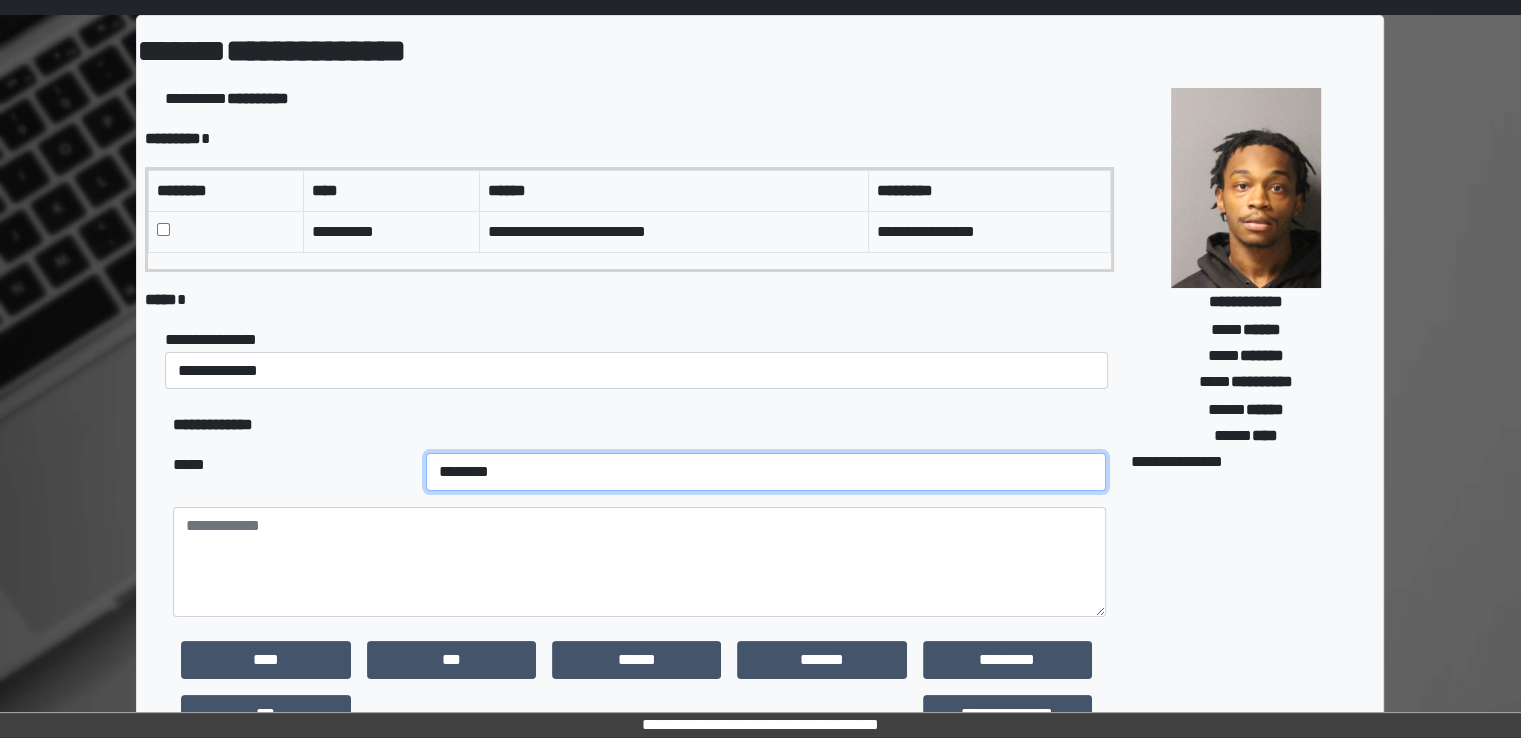 scroll, scrollTop: 200, scrollLeft: 0, axis: vertical 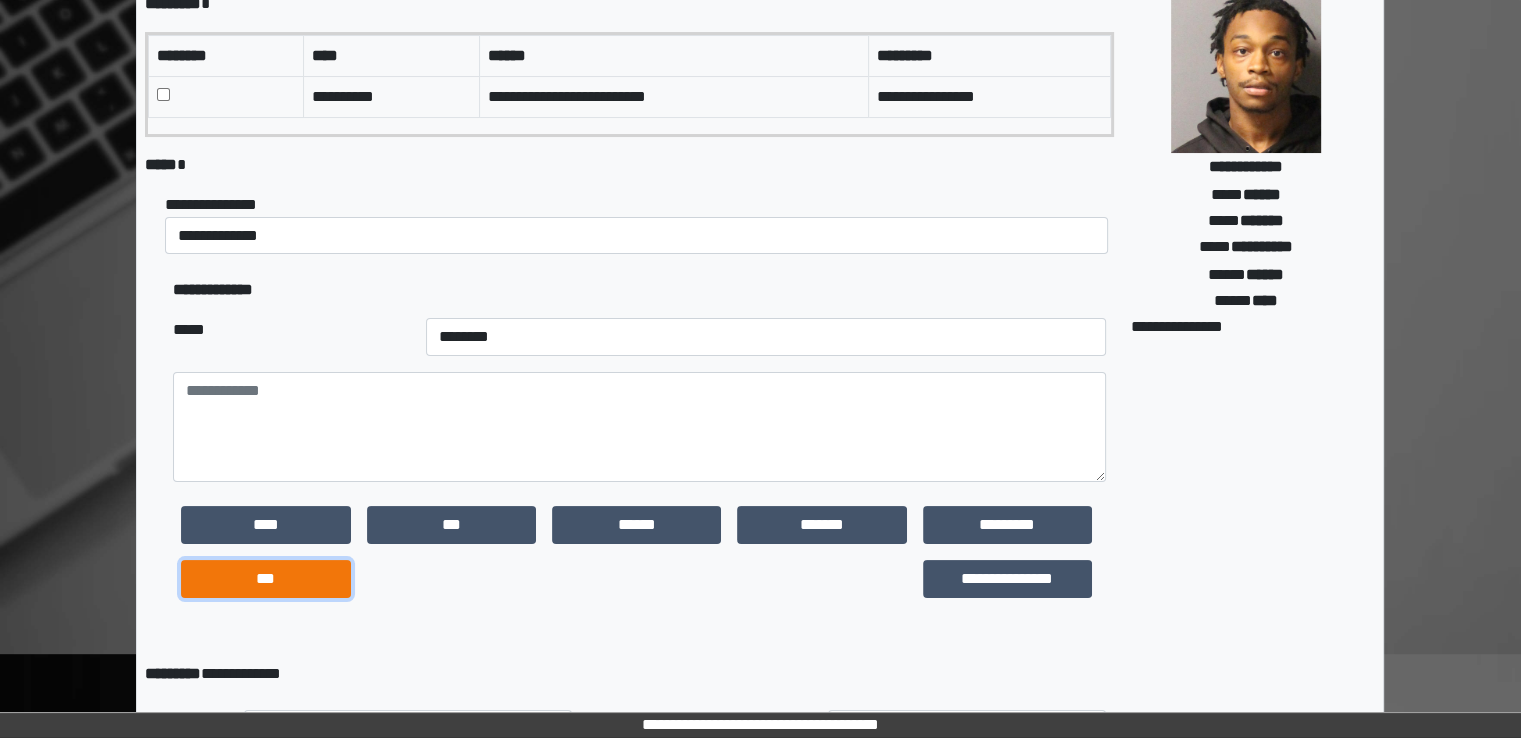 click on "***" at bounding box center [265, 579] 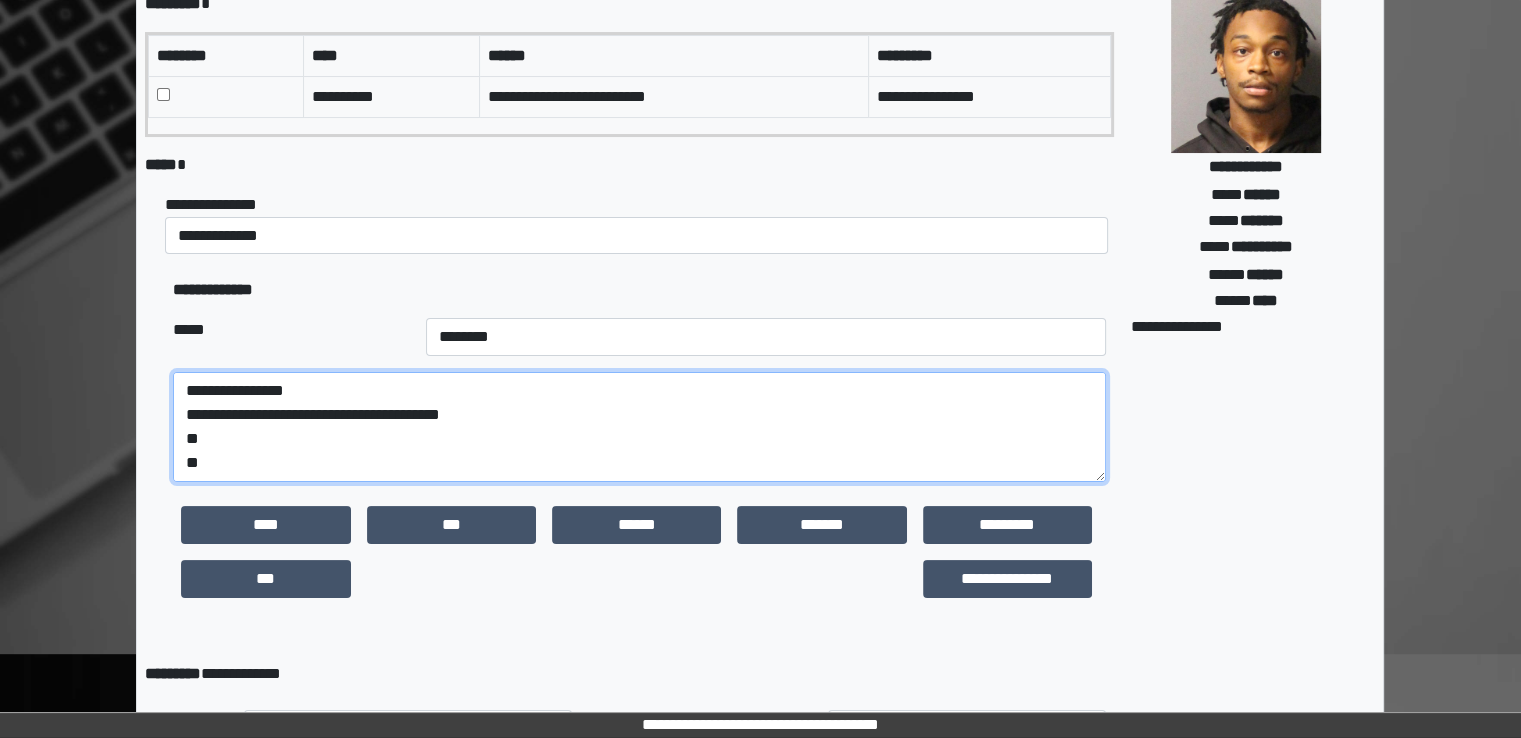click on "**********" at bounding box center (639, 427) 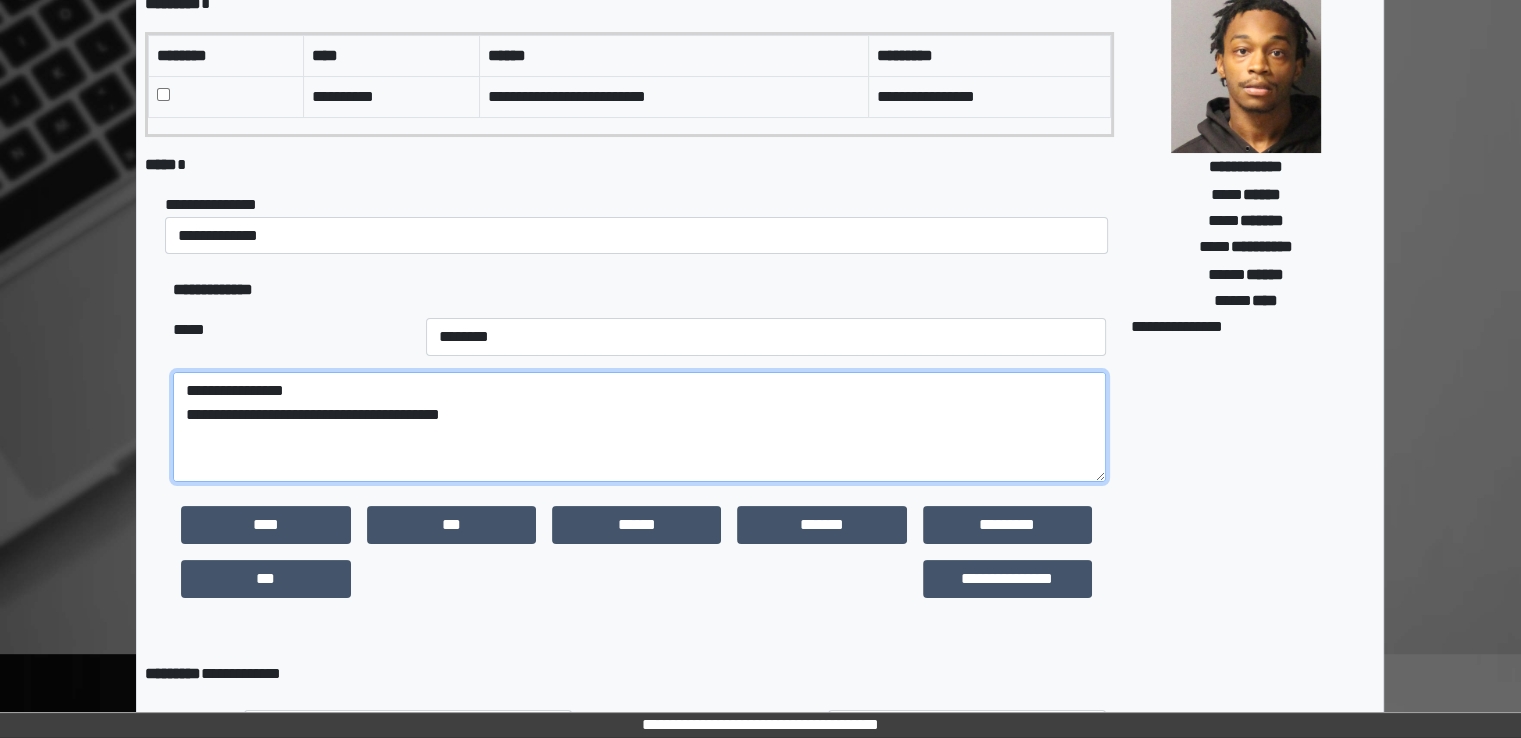 paste on "**********" 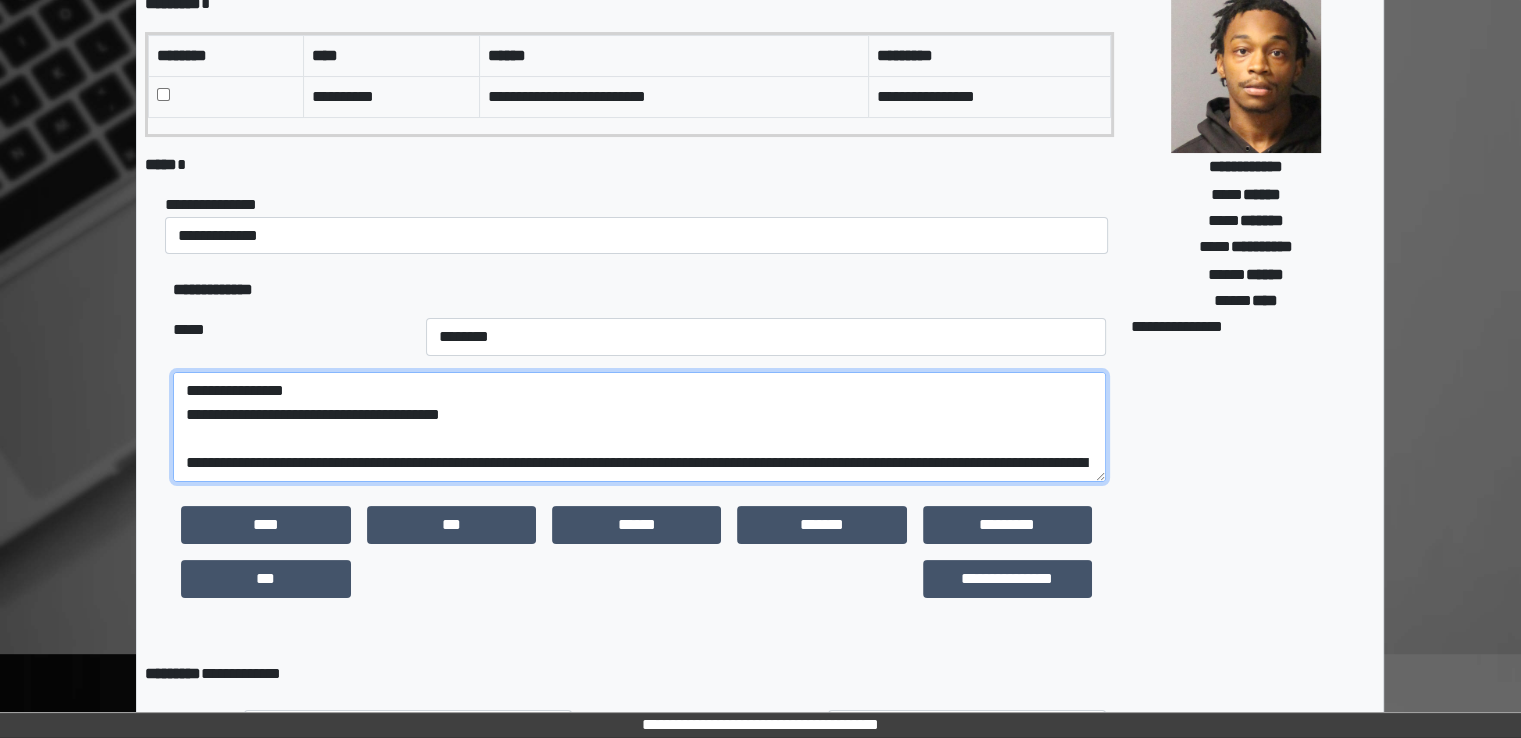 scroll, scrollTop: 256, scrollLeft: 0, axis: vertical 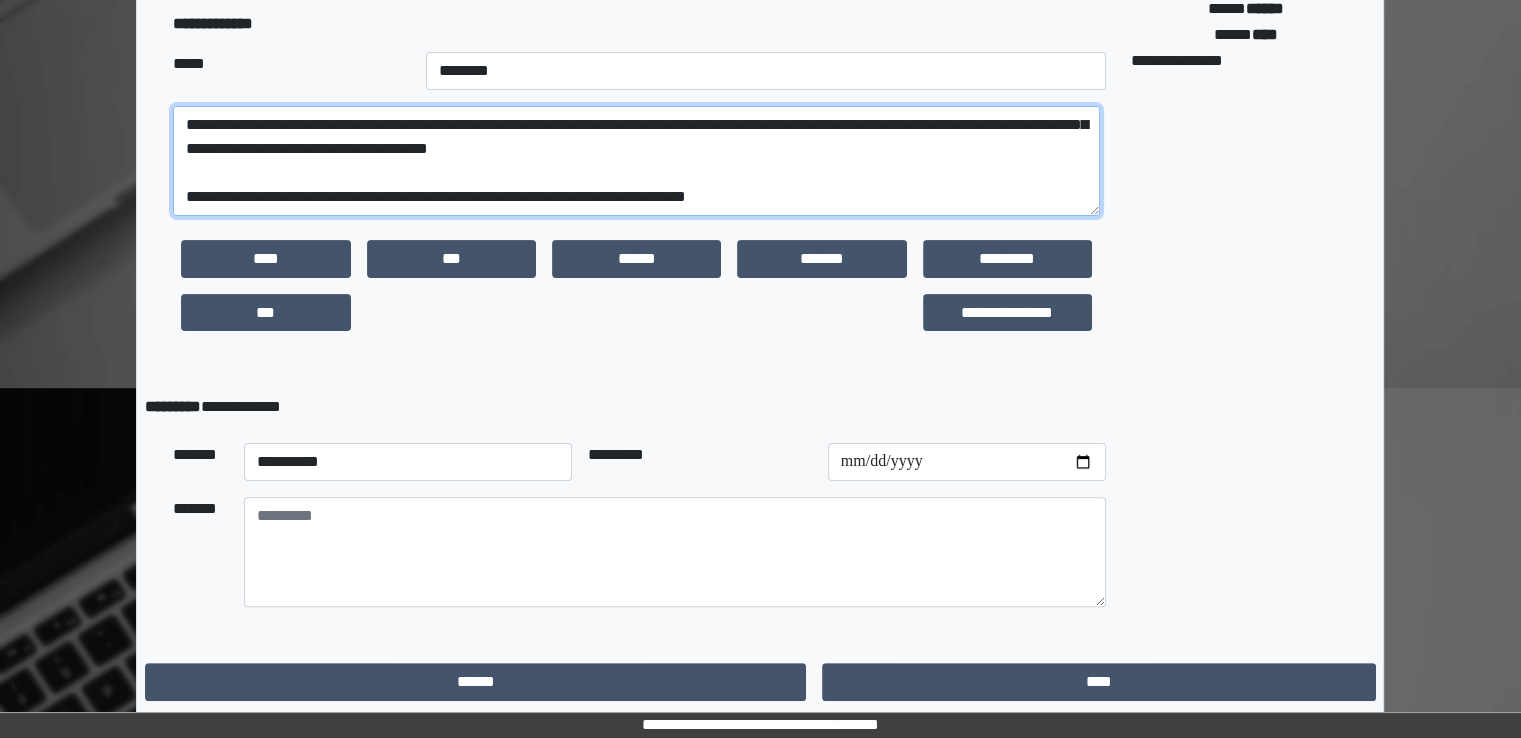 type on "**********" 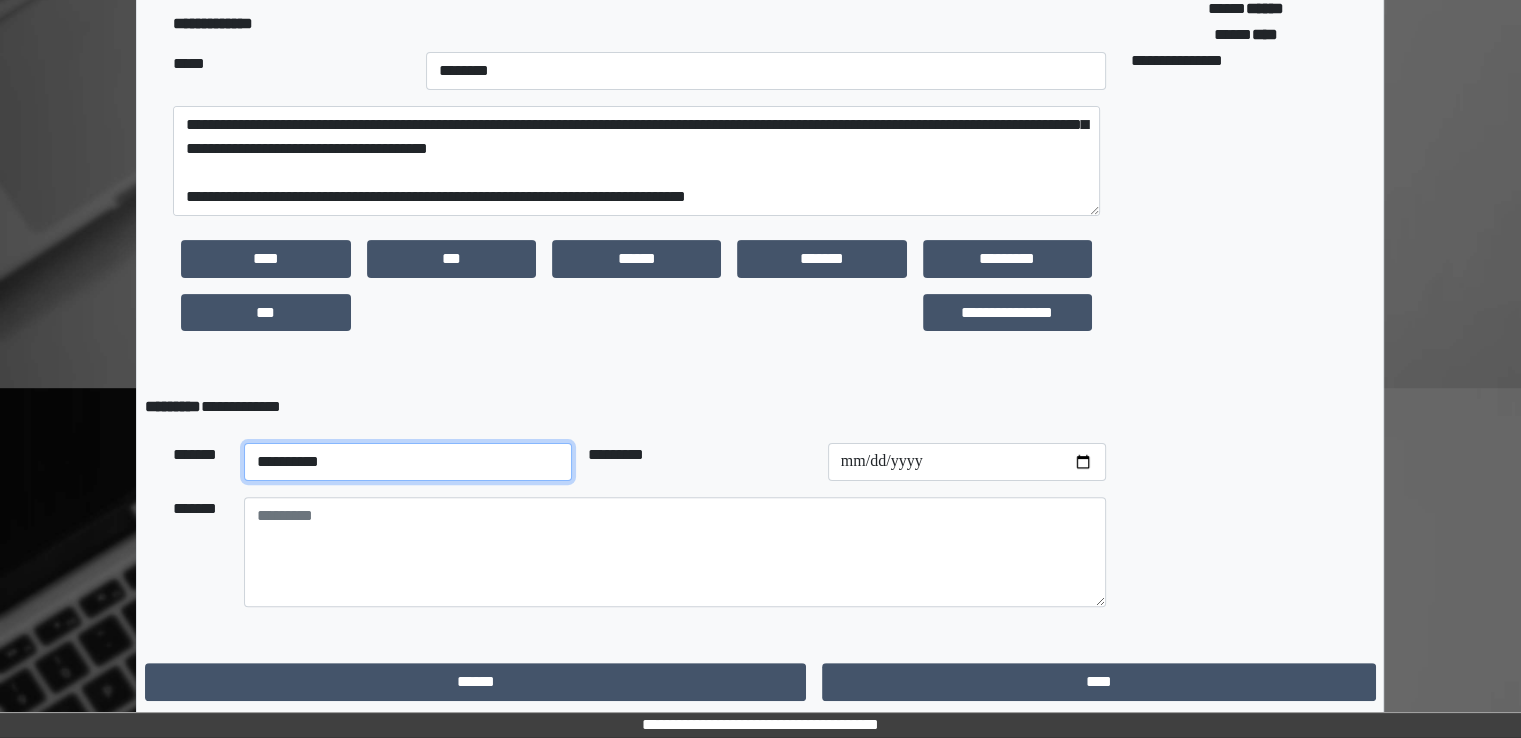 click on "**********" at bounding box center (408, 462) 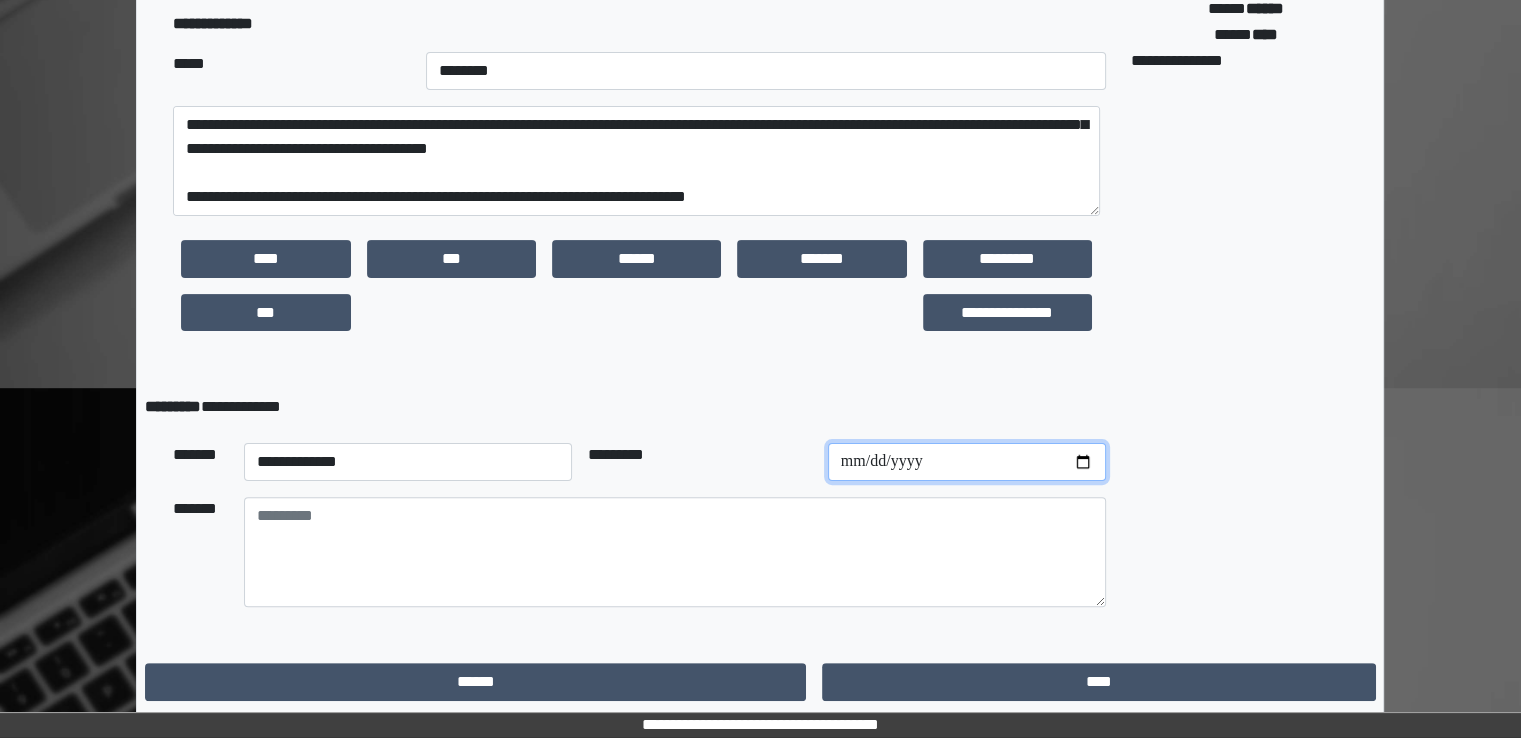 click at bounding box center (967, 462) 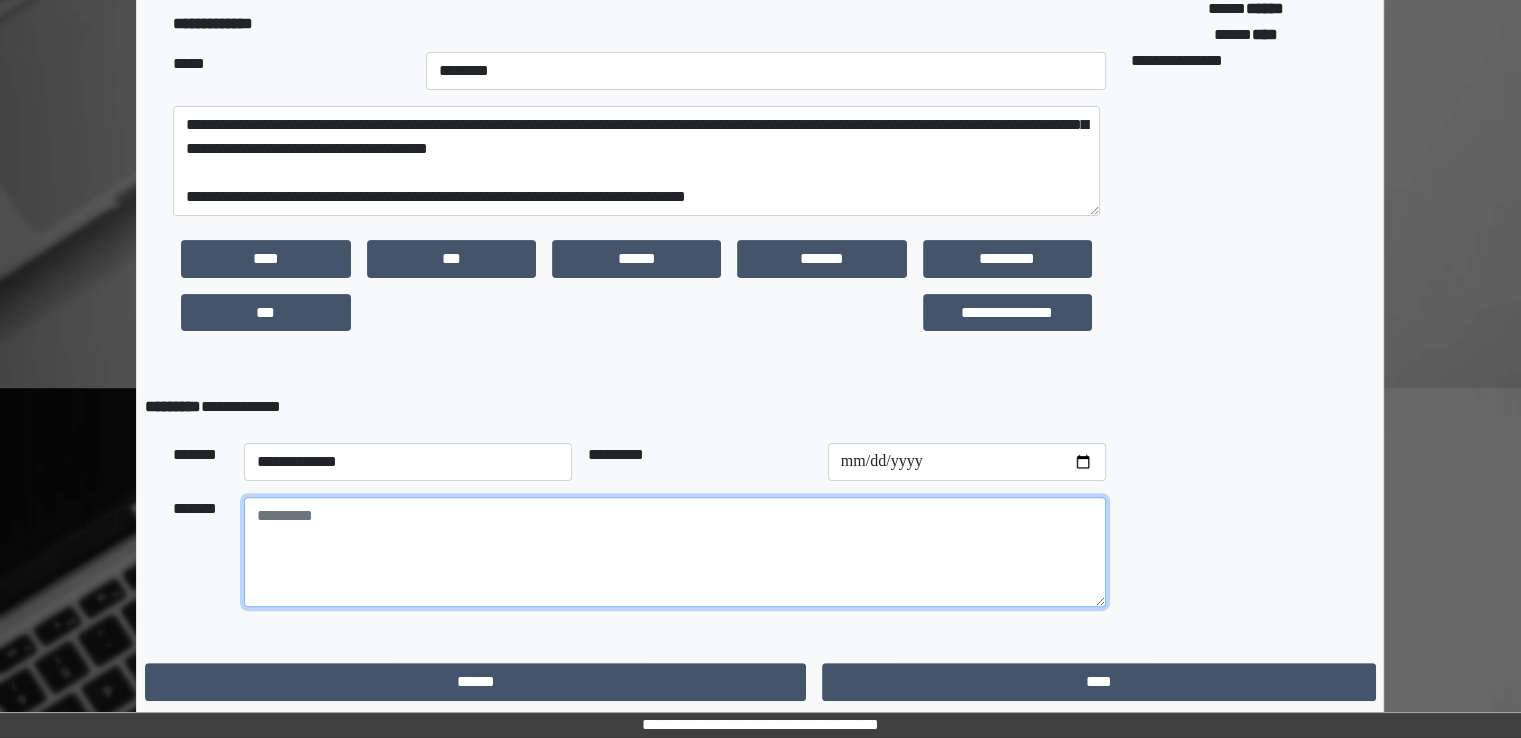 click at bounding box center [675, 552] 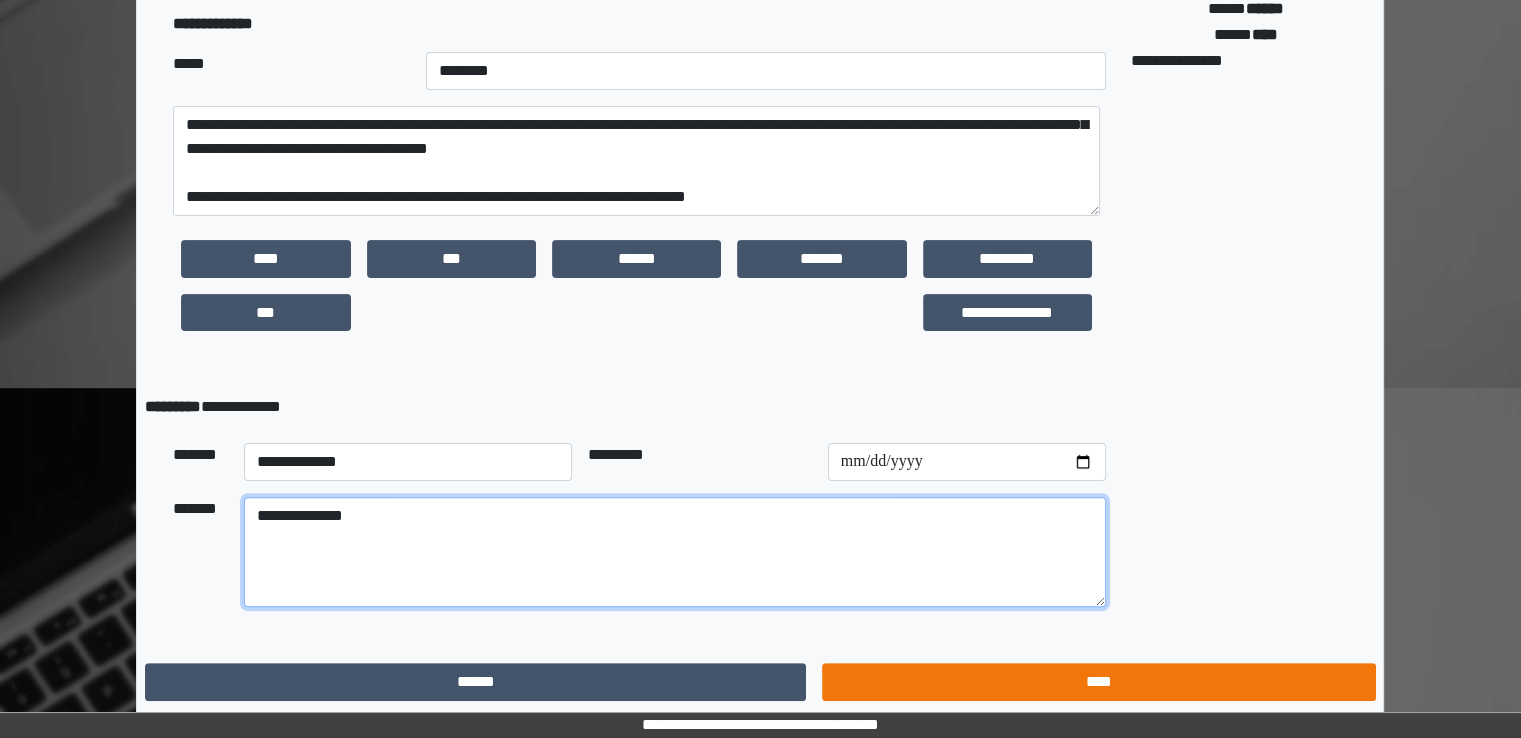type on "**********" 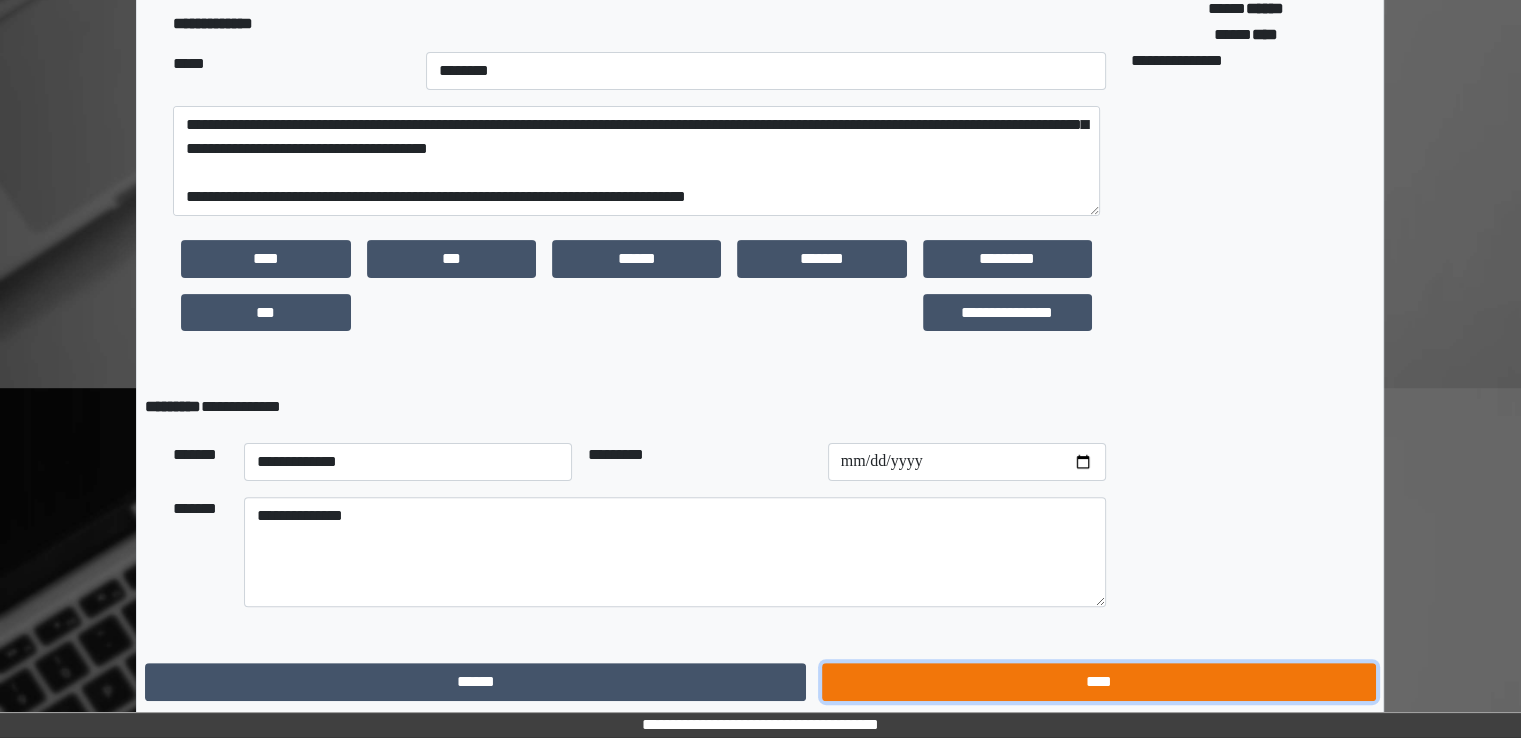 click on "****" at bounding box center [1098, 682] 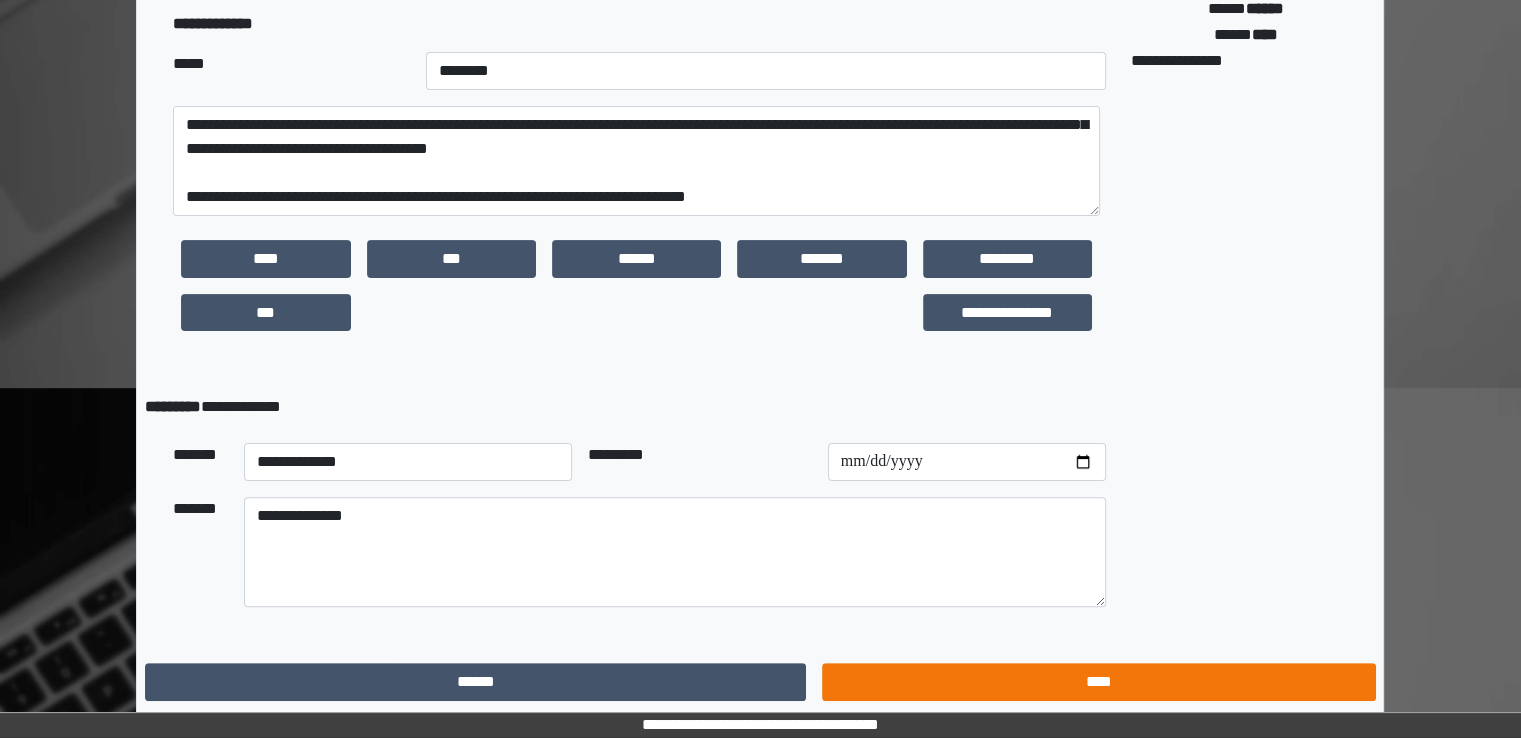 scroll, scrollTop: 0, scrollLeft: 0, axis: both 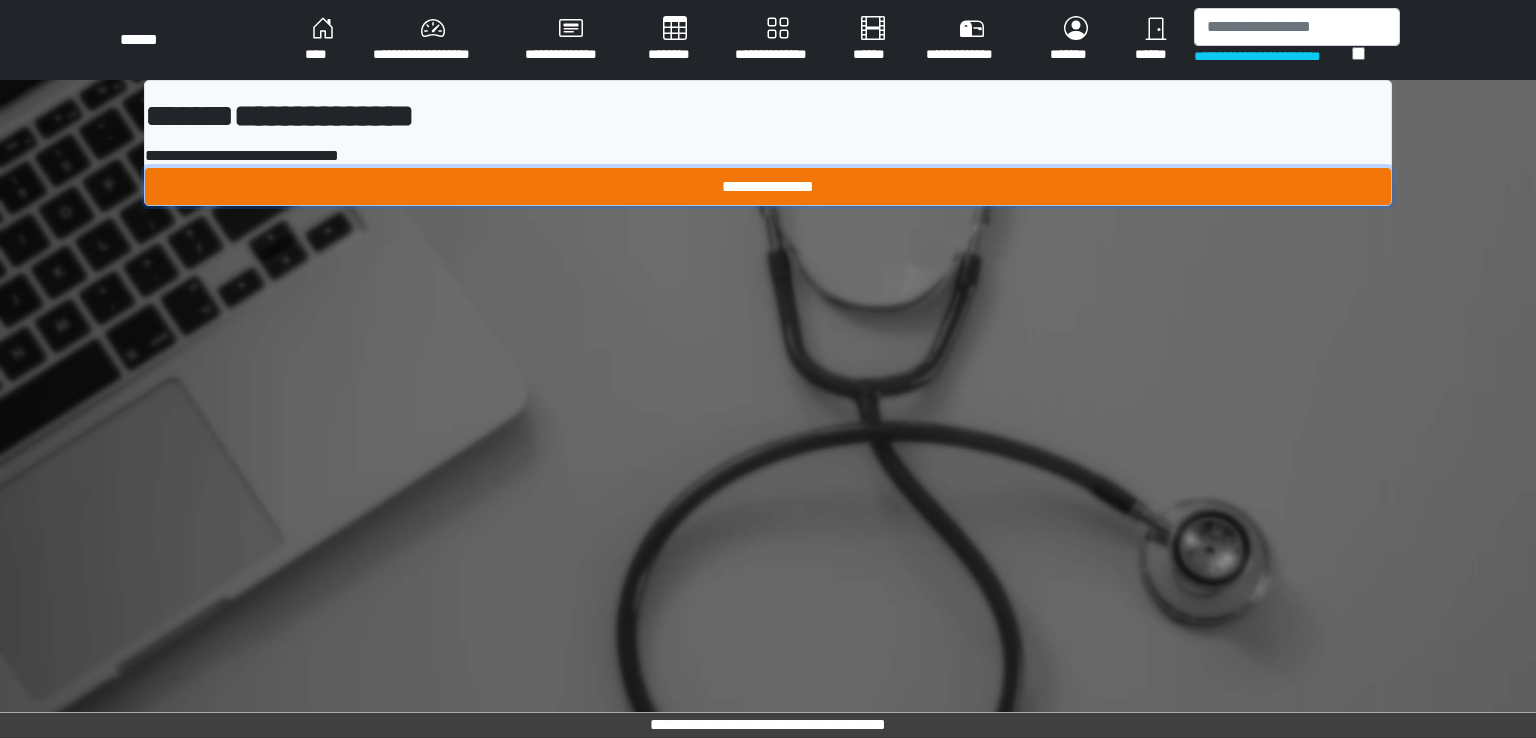 click on "**********" at bounding box center [768, 187] 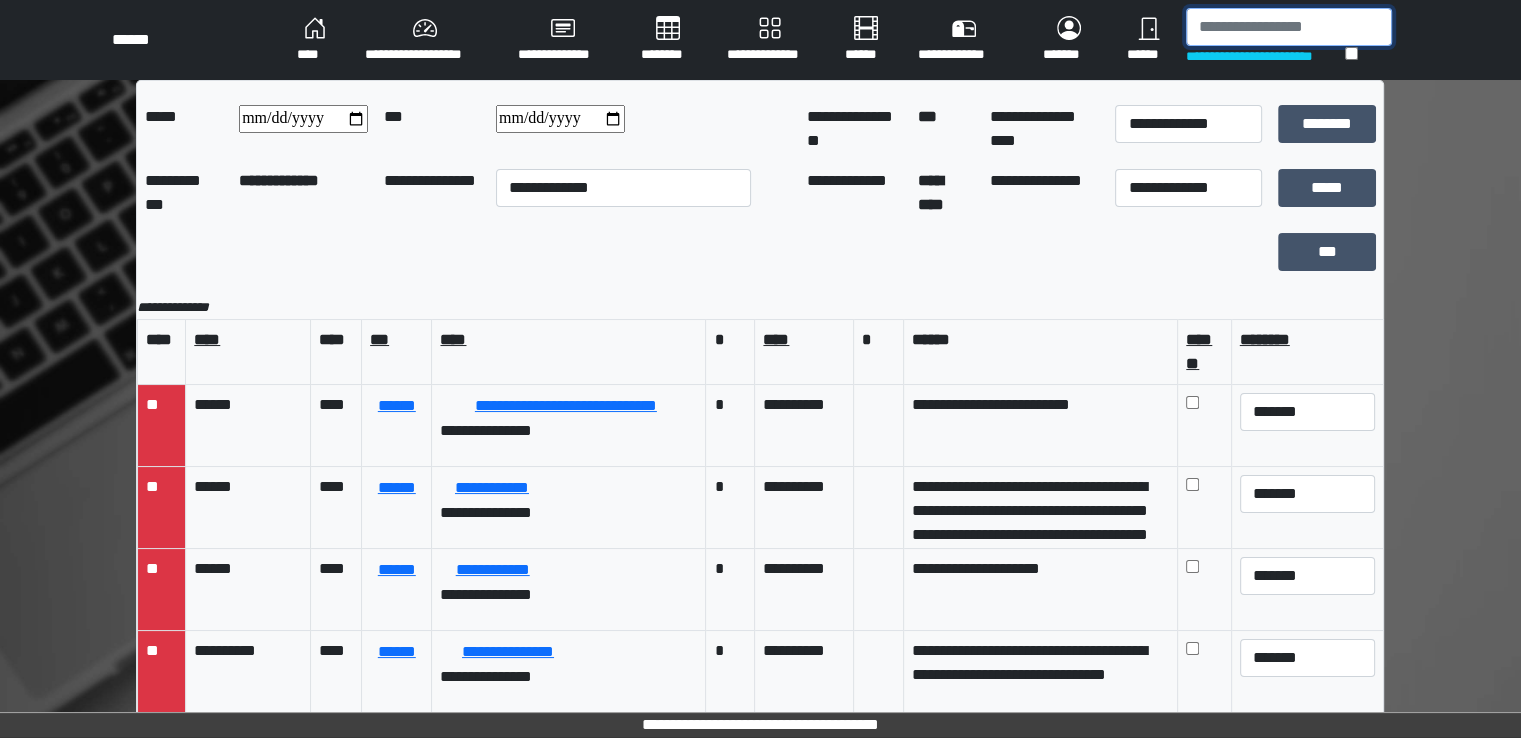 click at bounding box center (1289, 27) 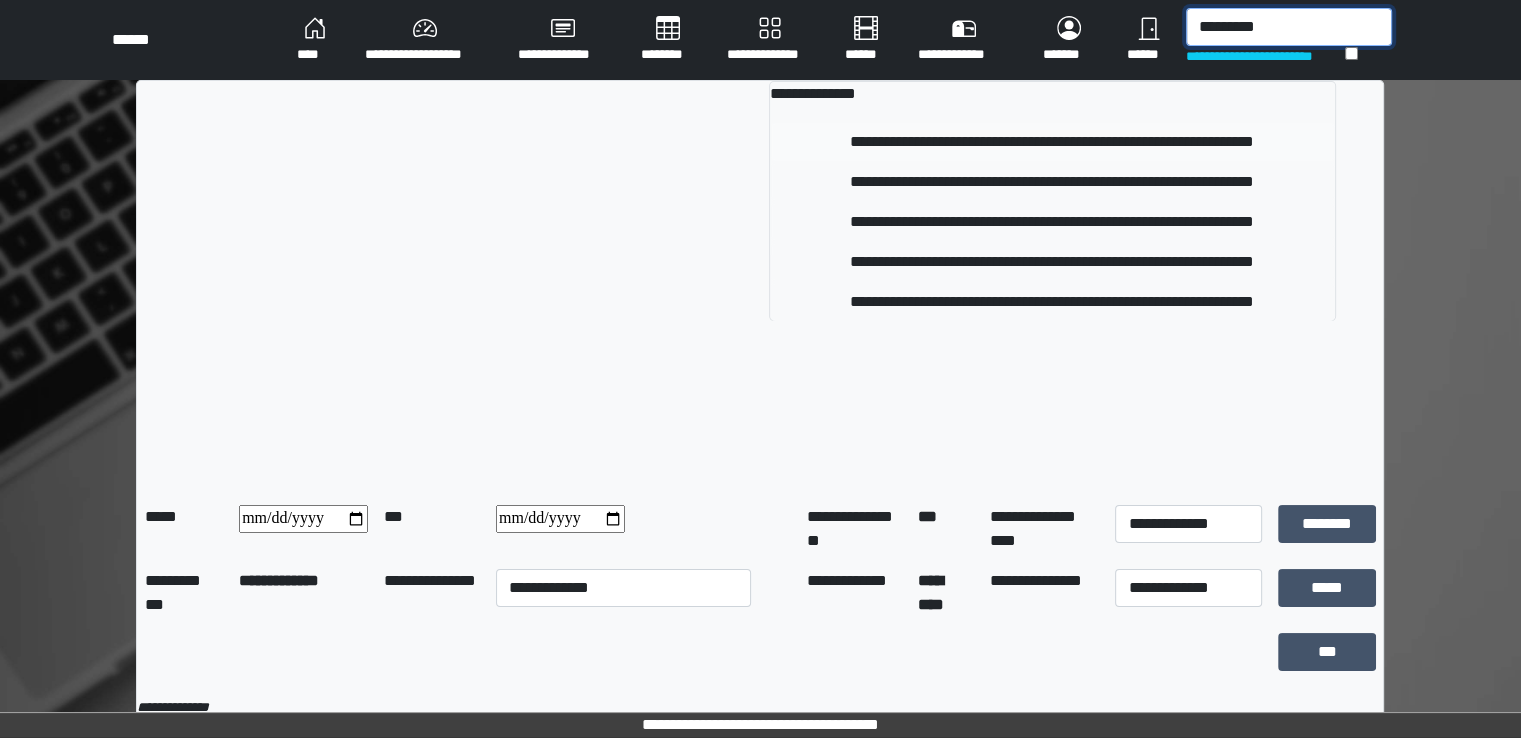 type on "*********" 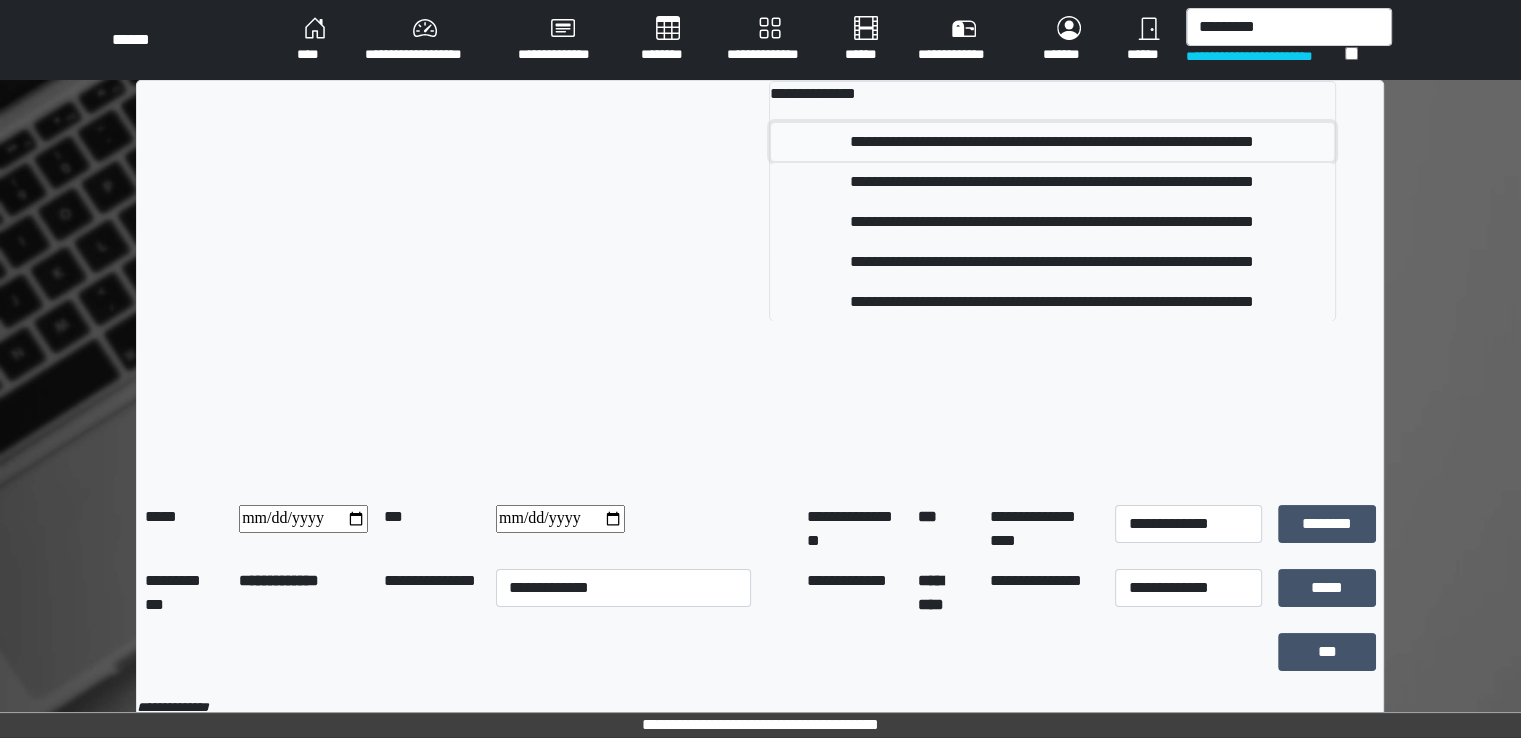 click on "**********" at bounding box center [1052, 142] 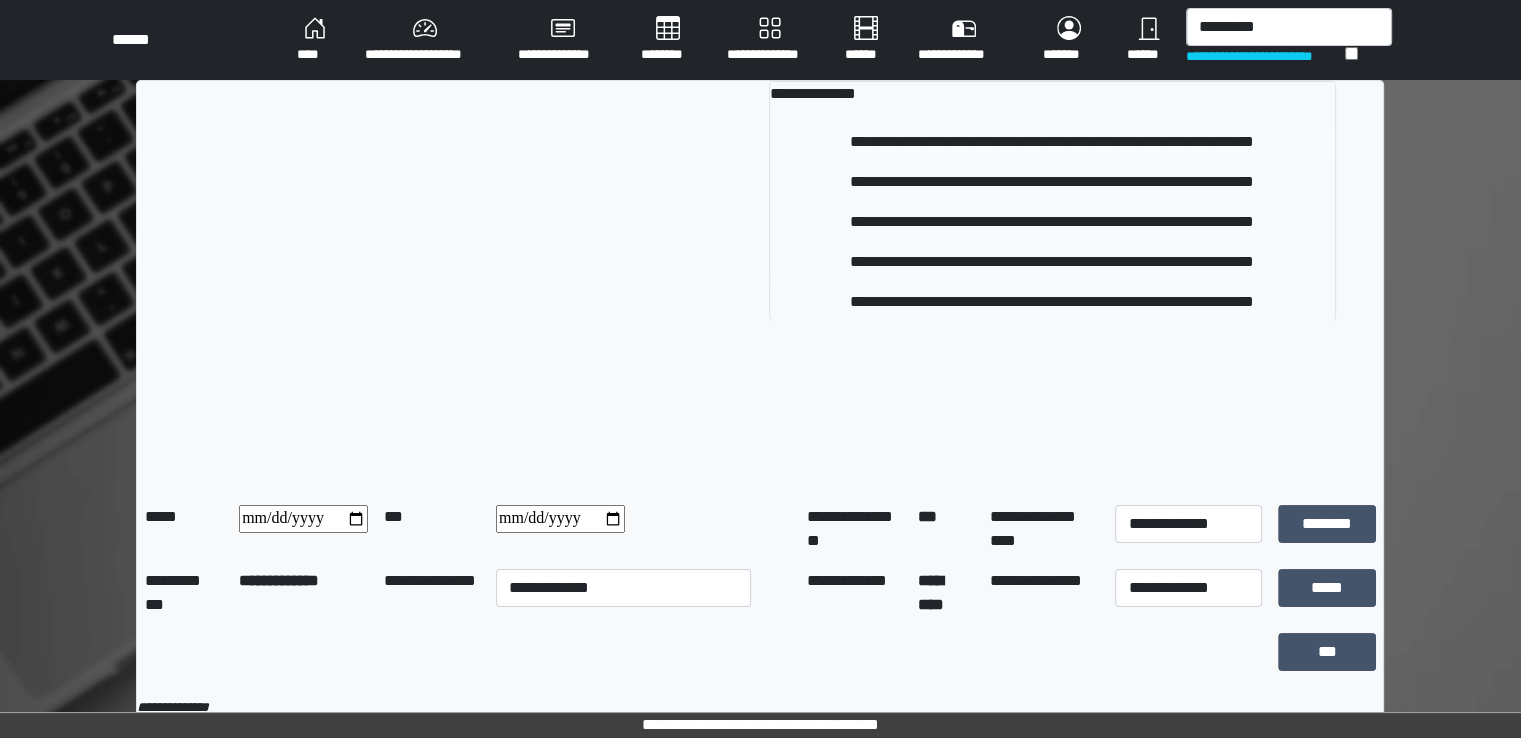 type 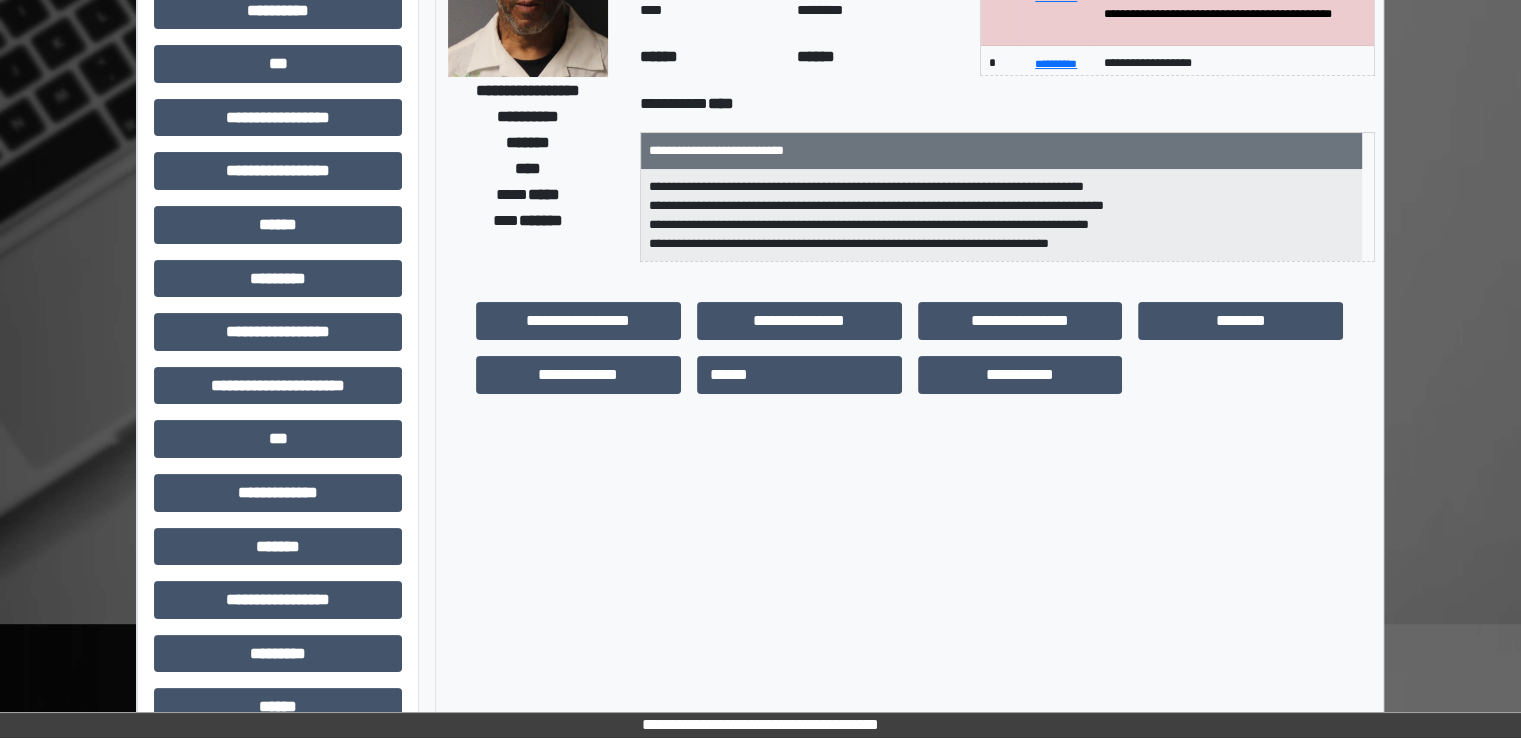 scroll, scrollTop: 428, scrollLeft: 0, axis: vertical 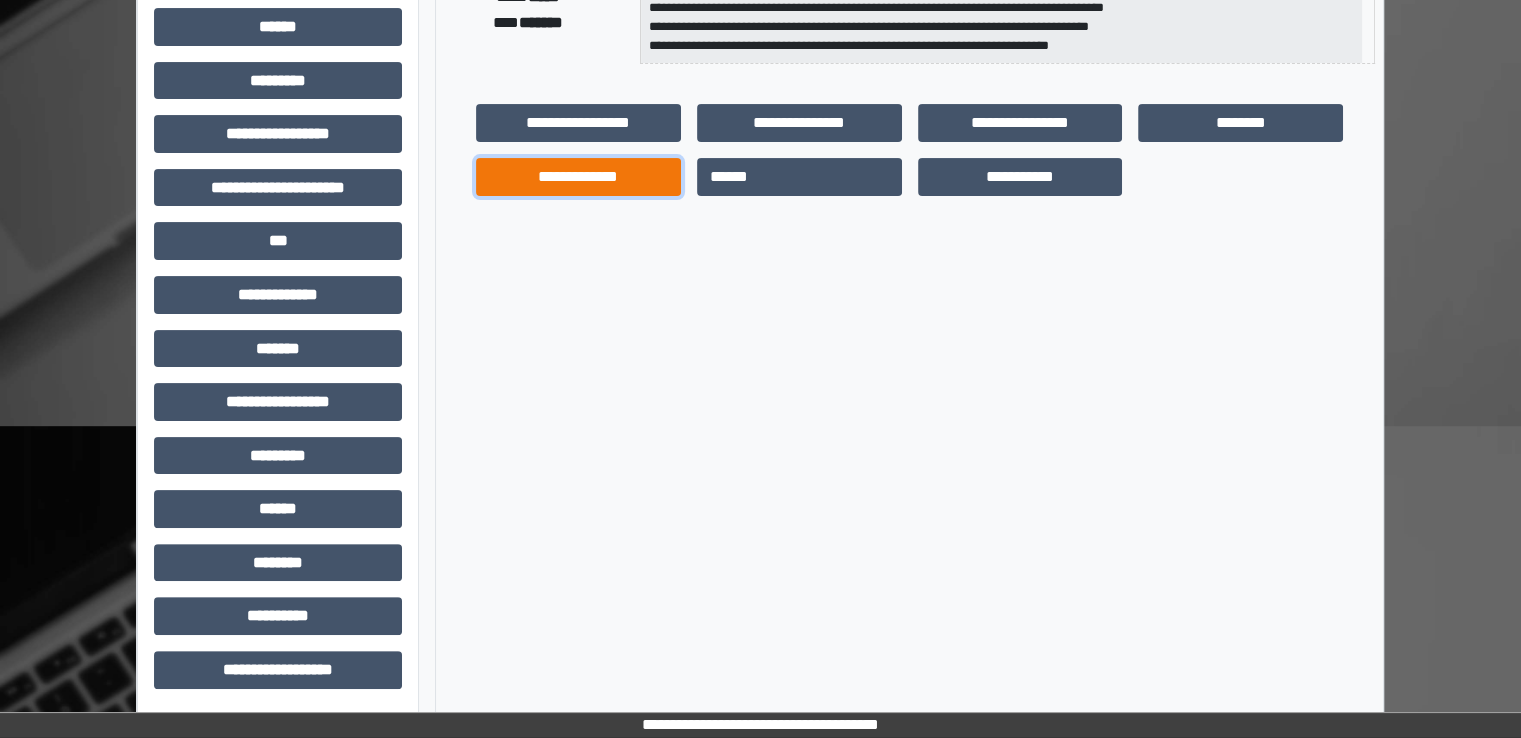 click on "**********" at bounding box center [578, 177] 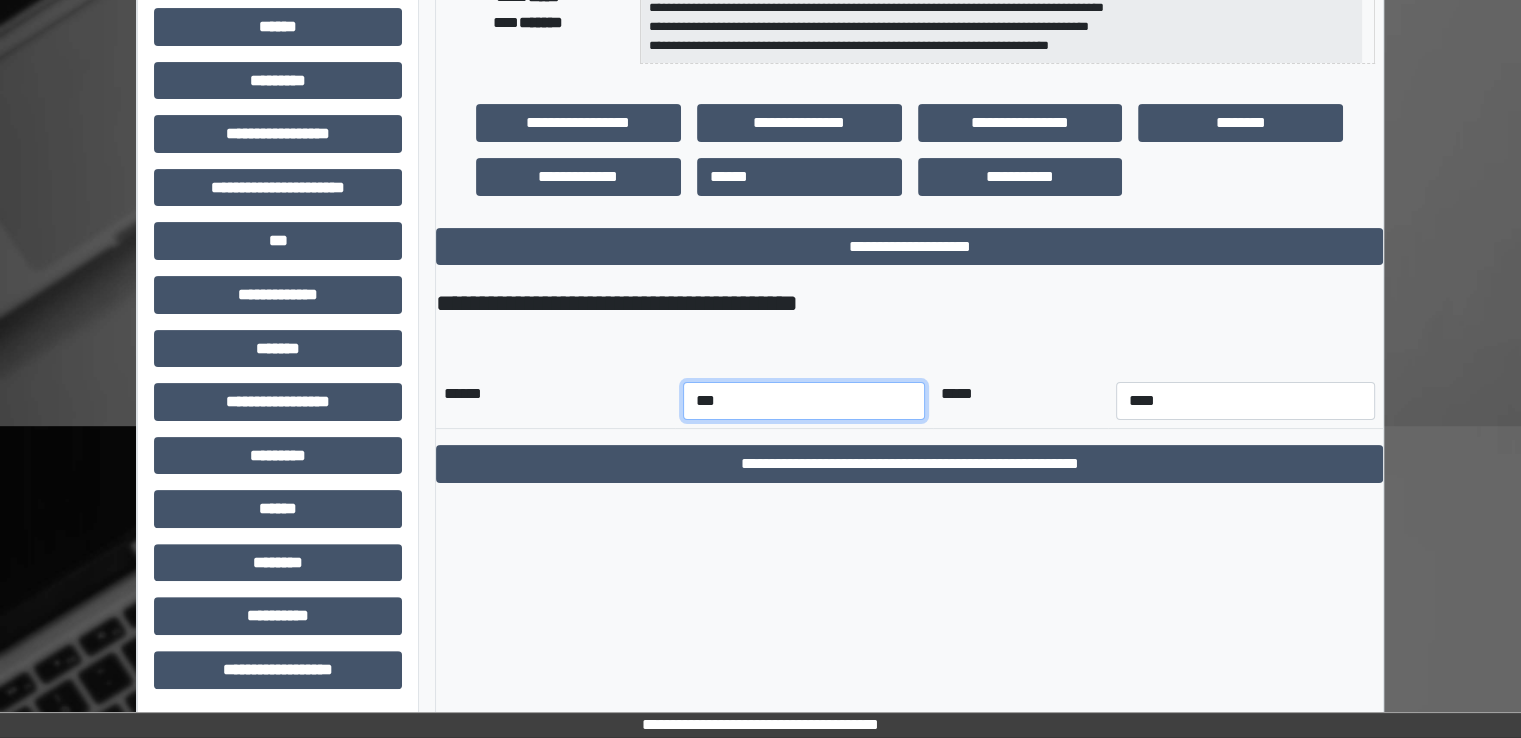 click on "***
***
***
***
***
***
***
***
***
***
***
***" at bounding box center [804, 401] 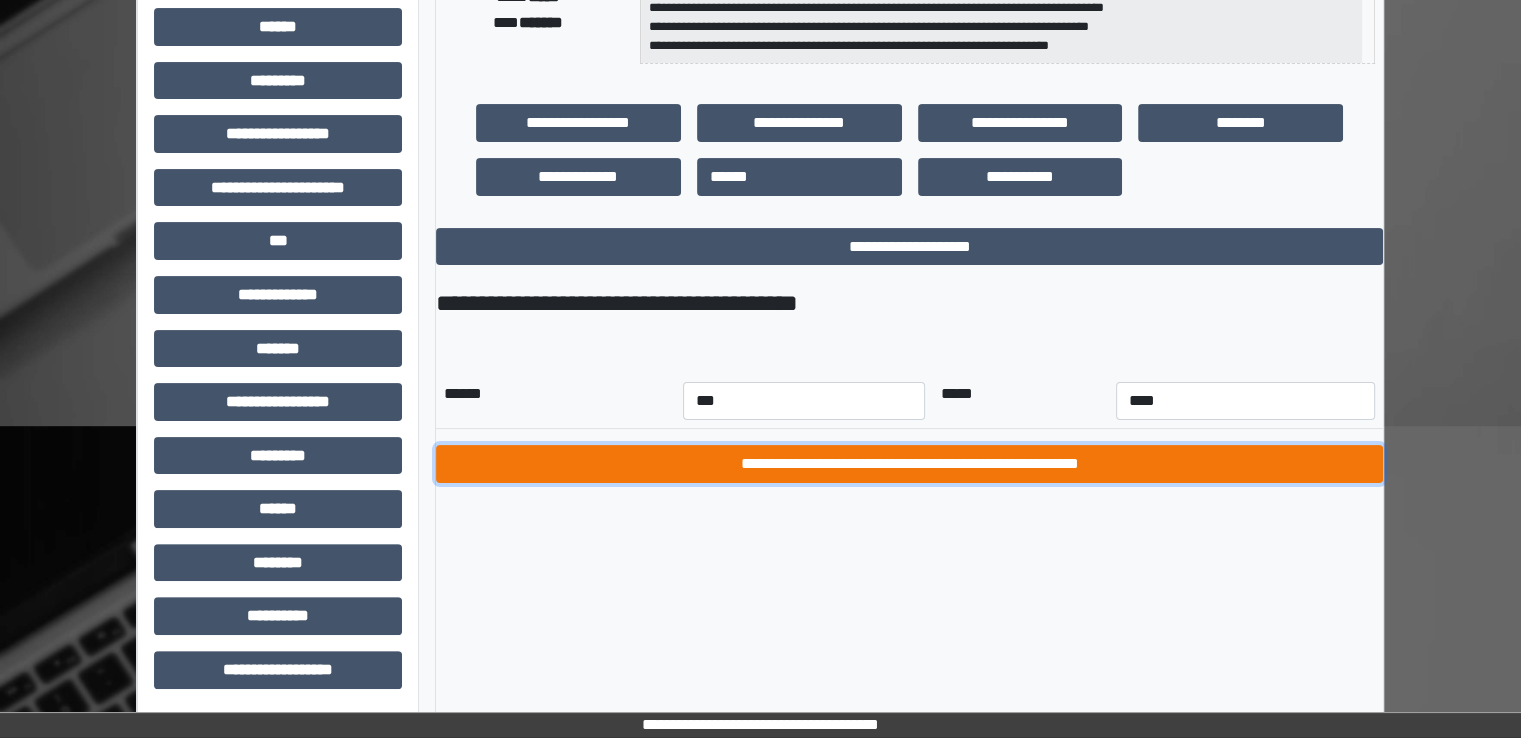 click on "**********" at bounding box center (909, 464) 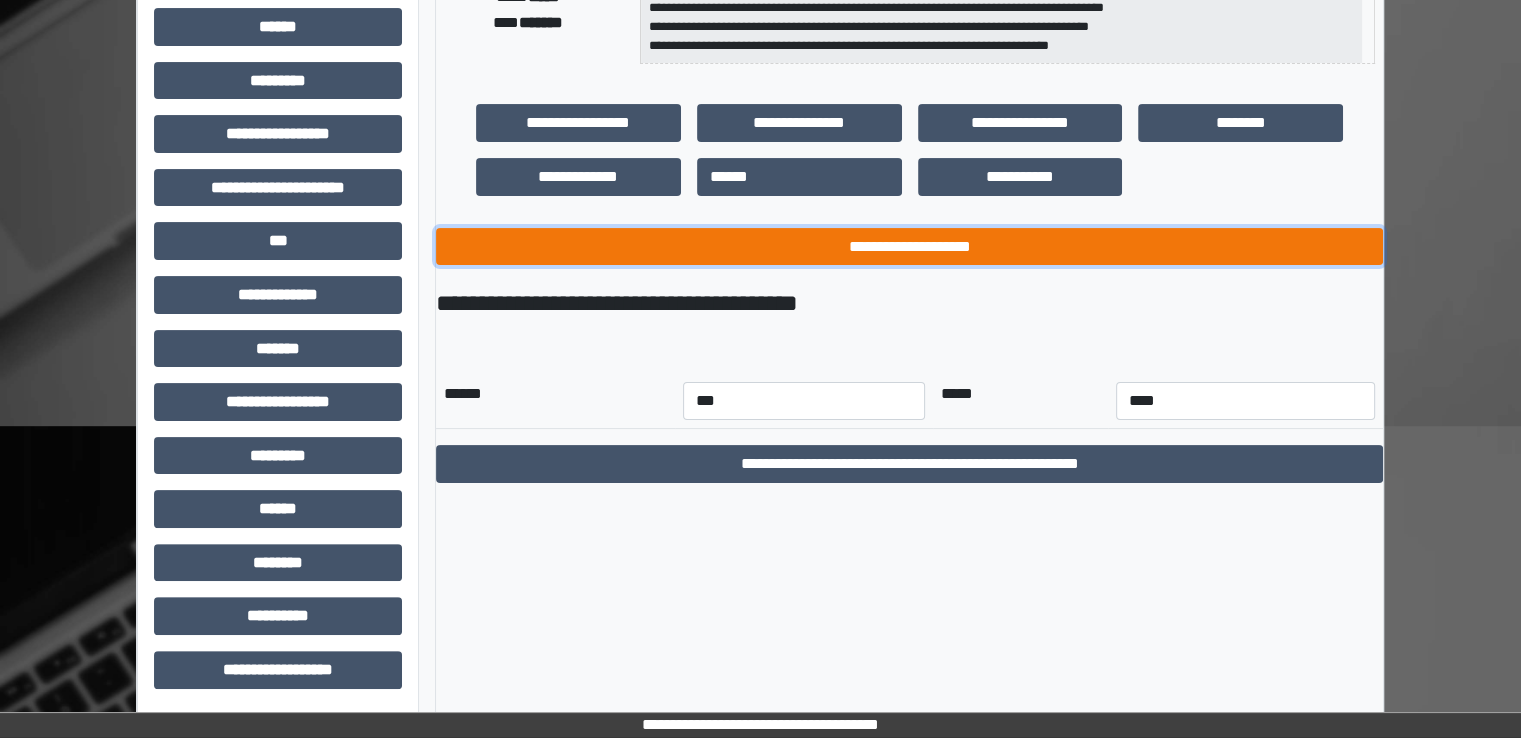 click on "**********" at bounding box center [909, 247] 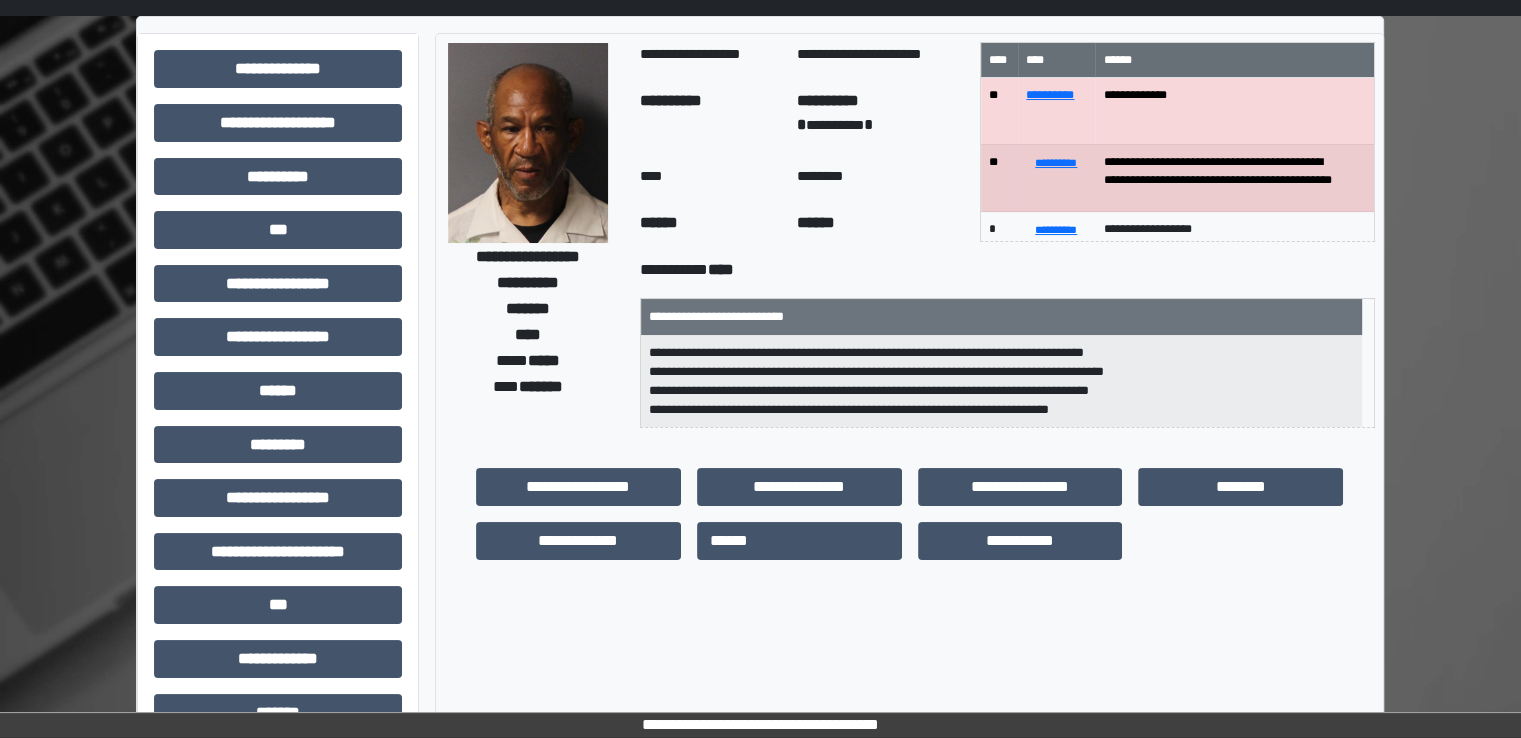 scroll, scrollTop: 0, scrollLeft: 0, axis: both 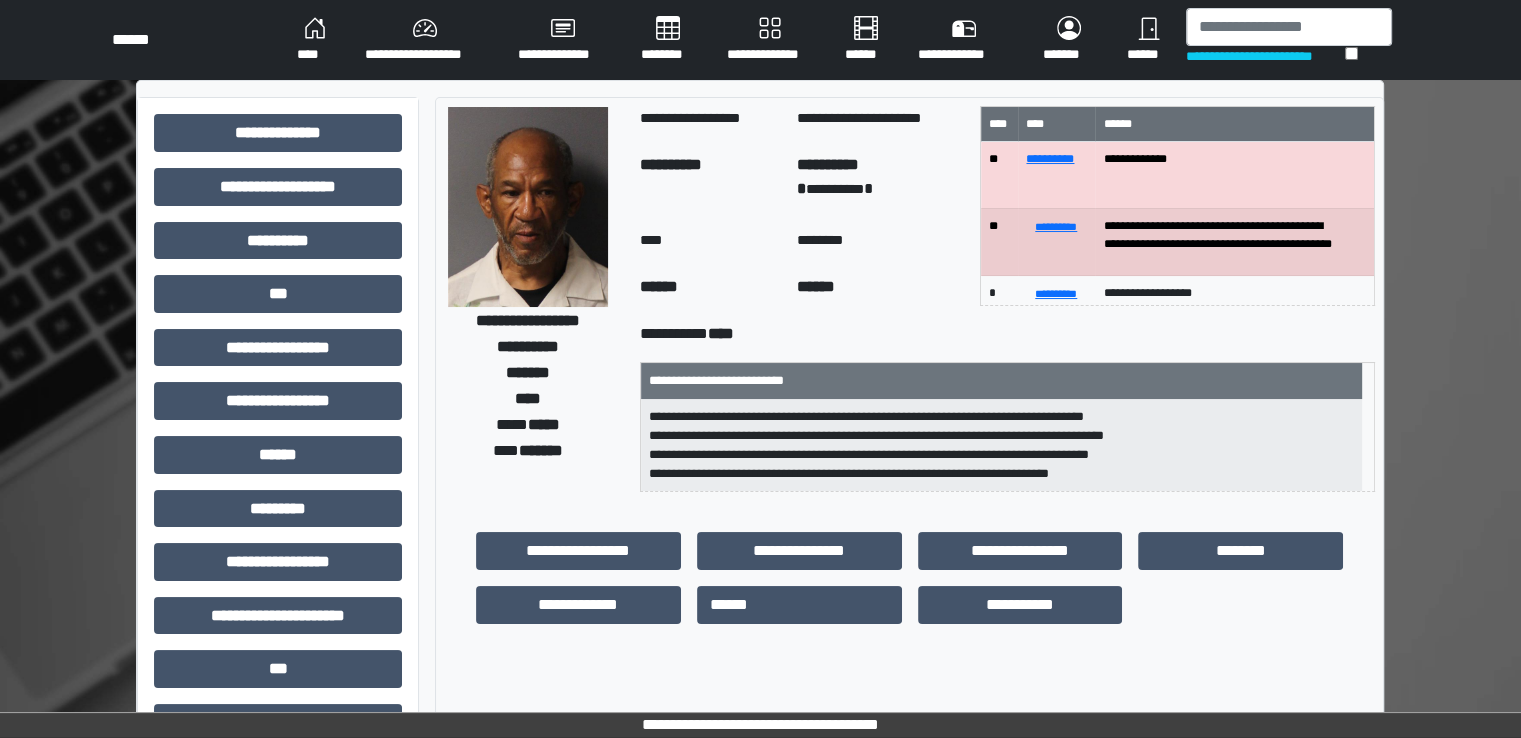 click on "**********" at bounding box center [425, 40] 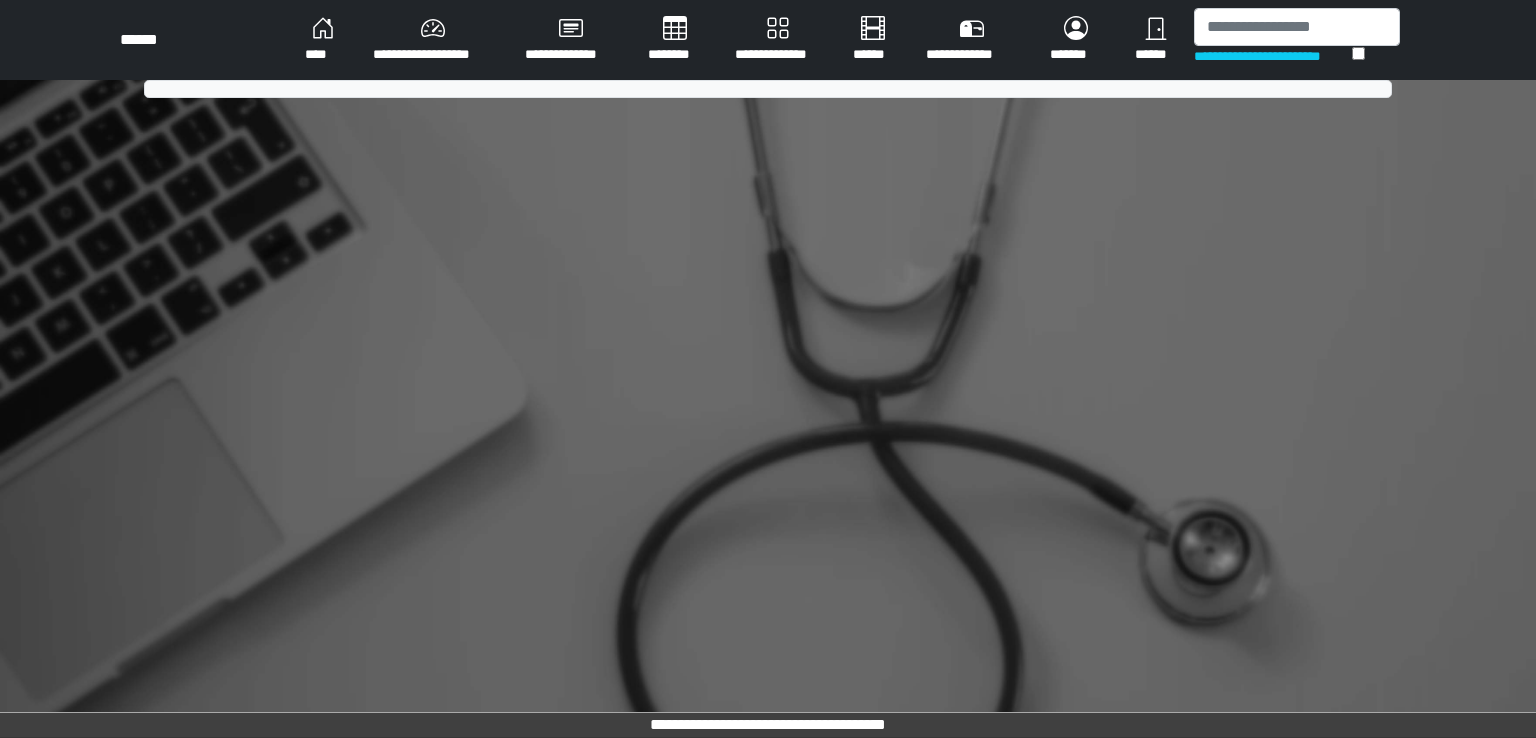 click on "****" at bounding box center (323, 40) 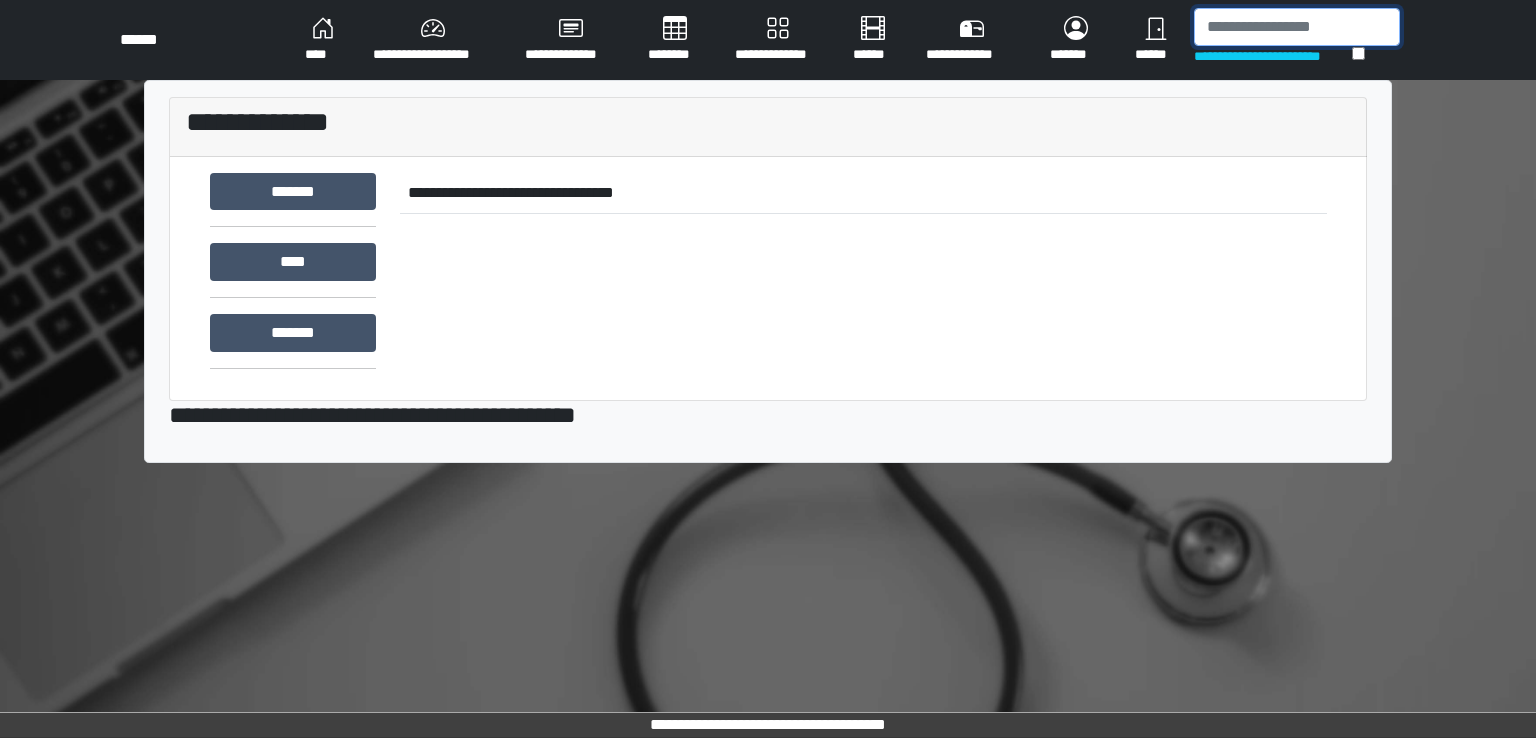click at bounding box center [1297, 27] 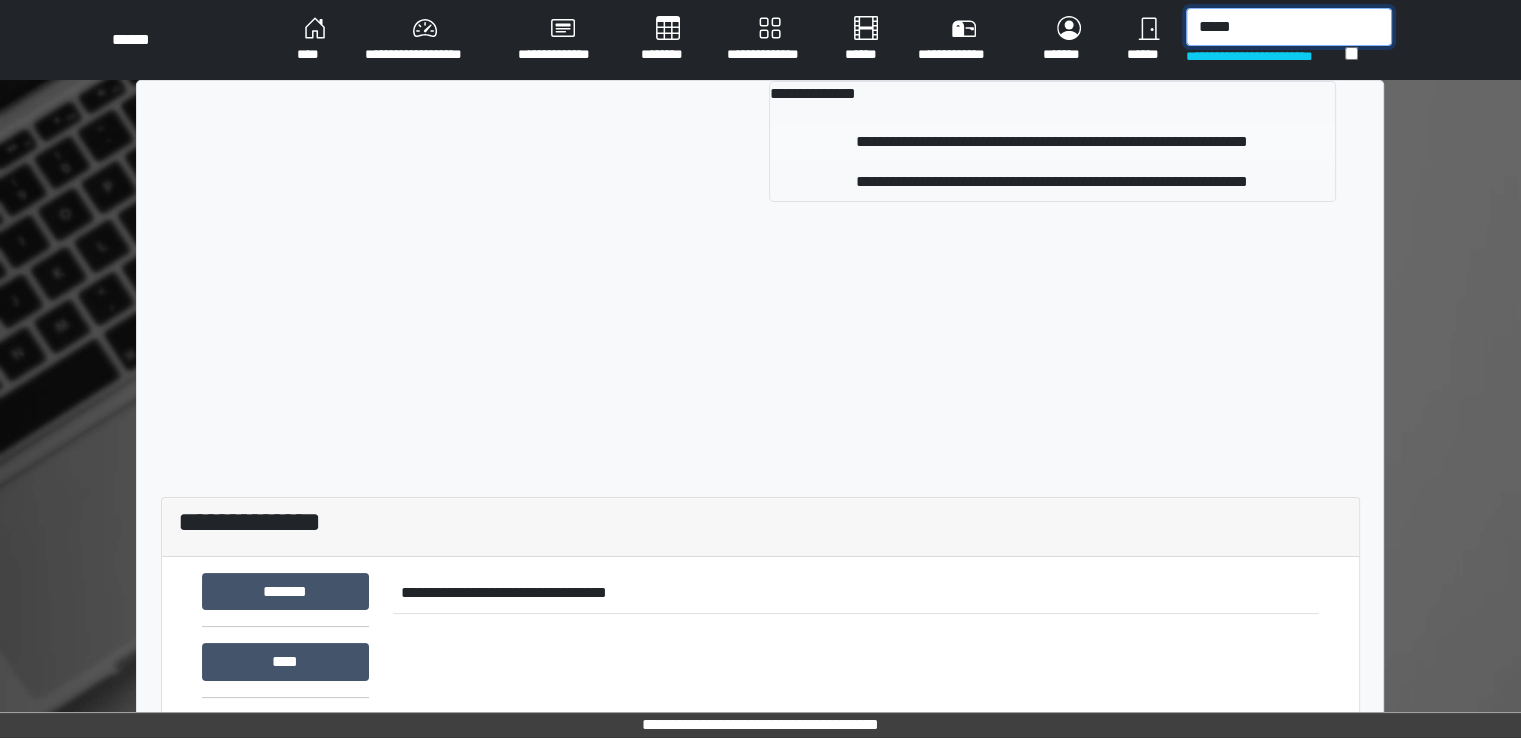 type on "*****" 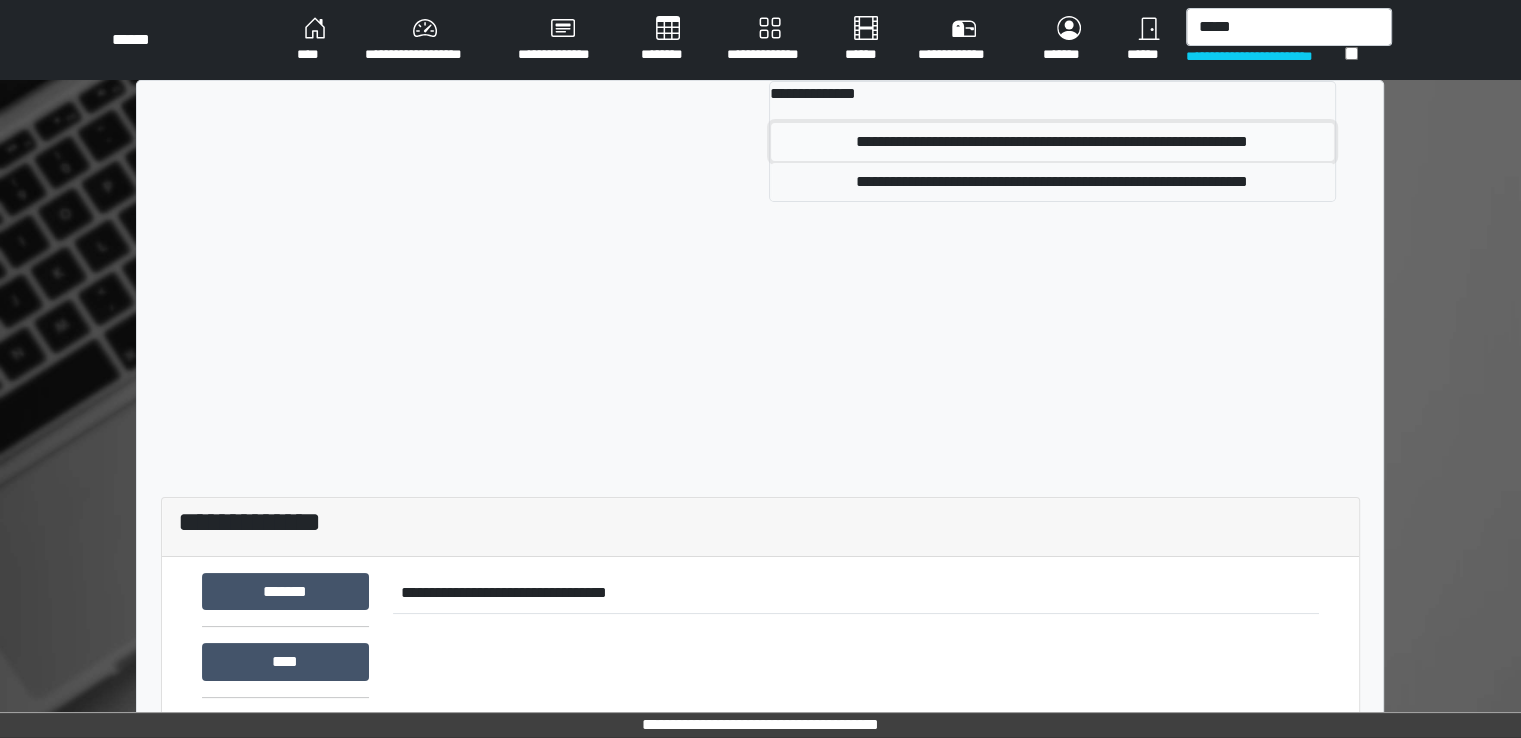 click on "**********" at bounding box center [1052, 142] 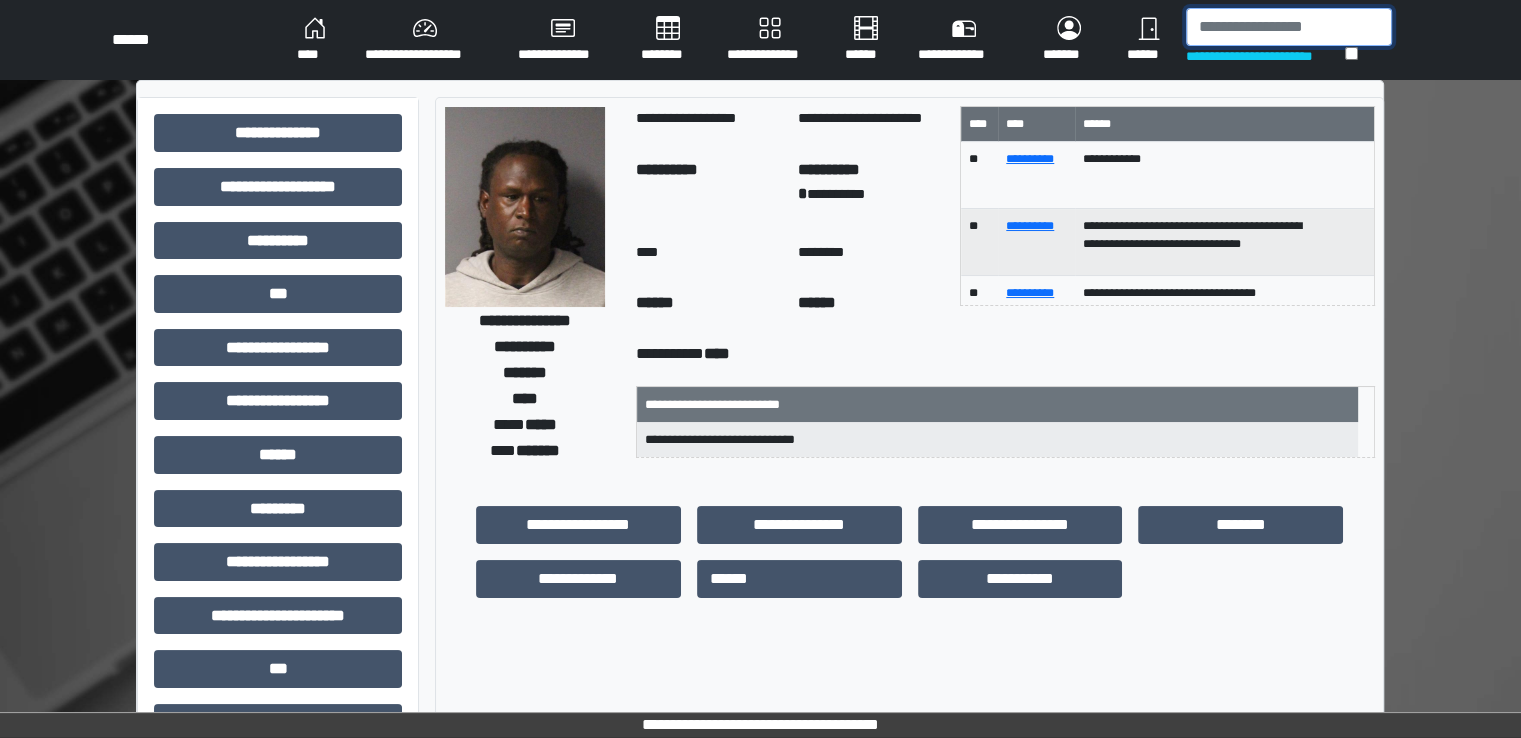 click at bounding box center (1289, 27) 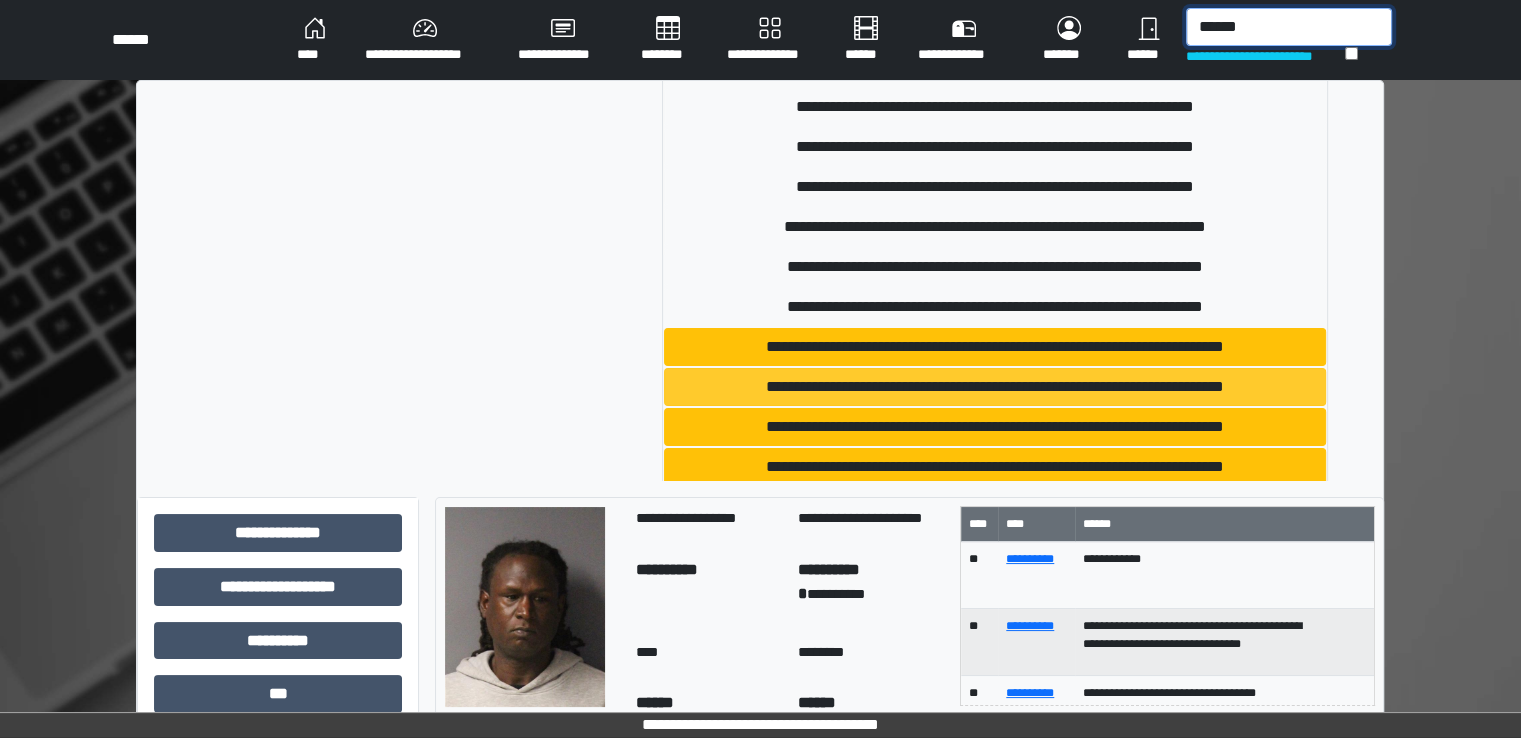 scroll, scrollTop: 400, scrollLeft: 0, axis: vertical 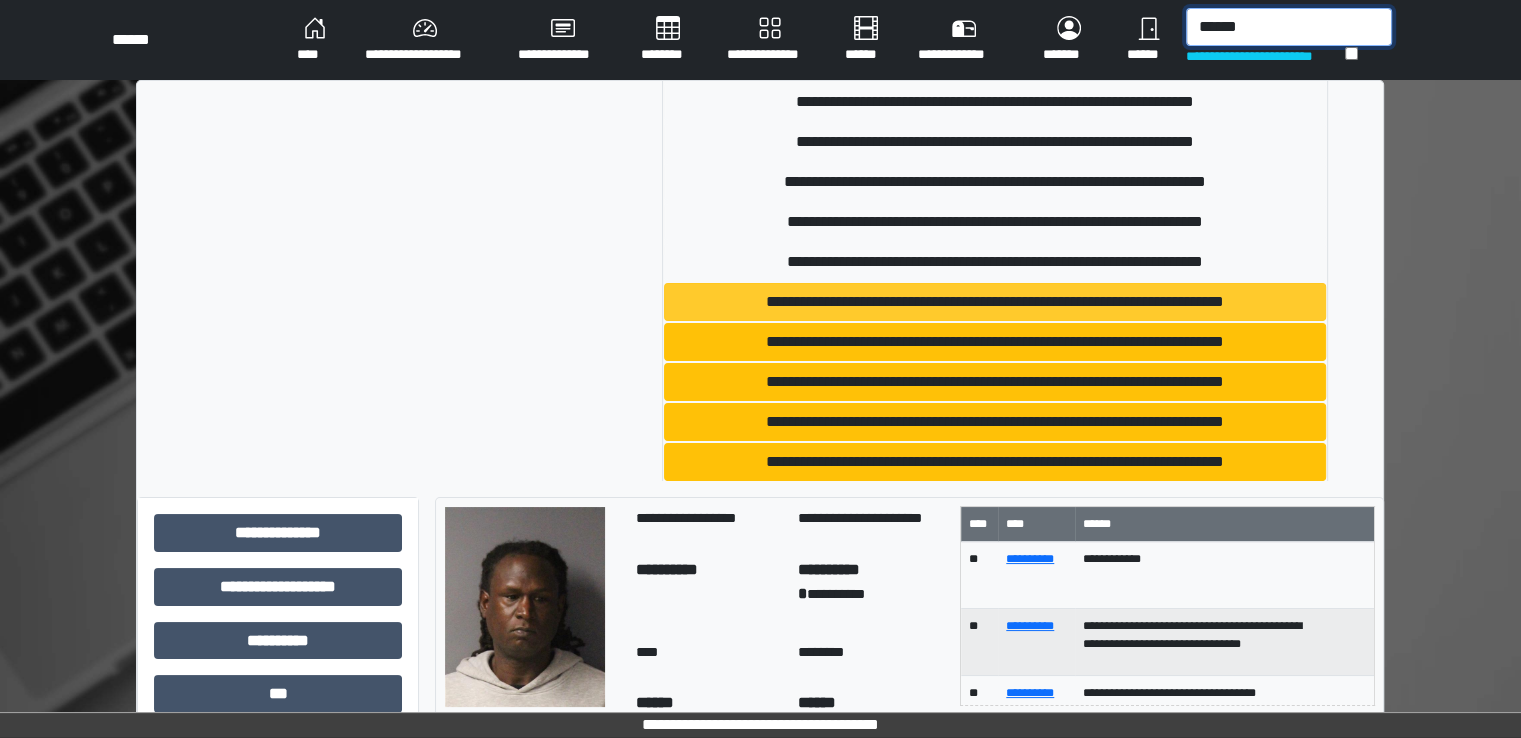 type on "******" 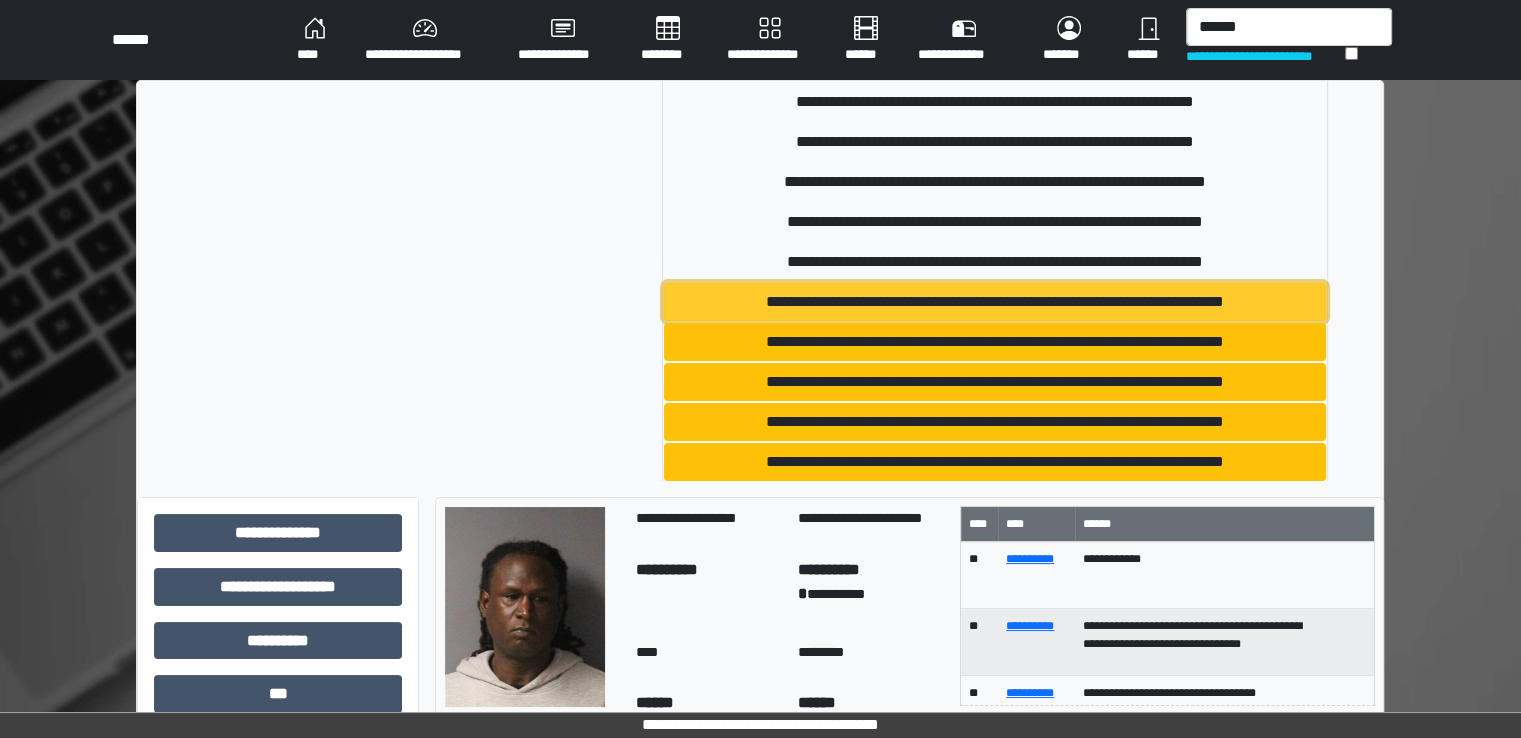 click on "**********" at bounding box center [995, 302] 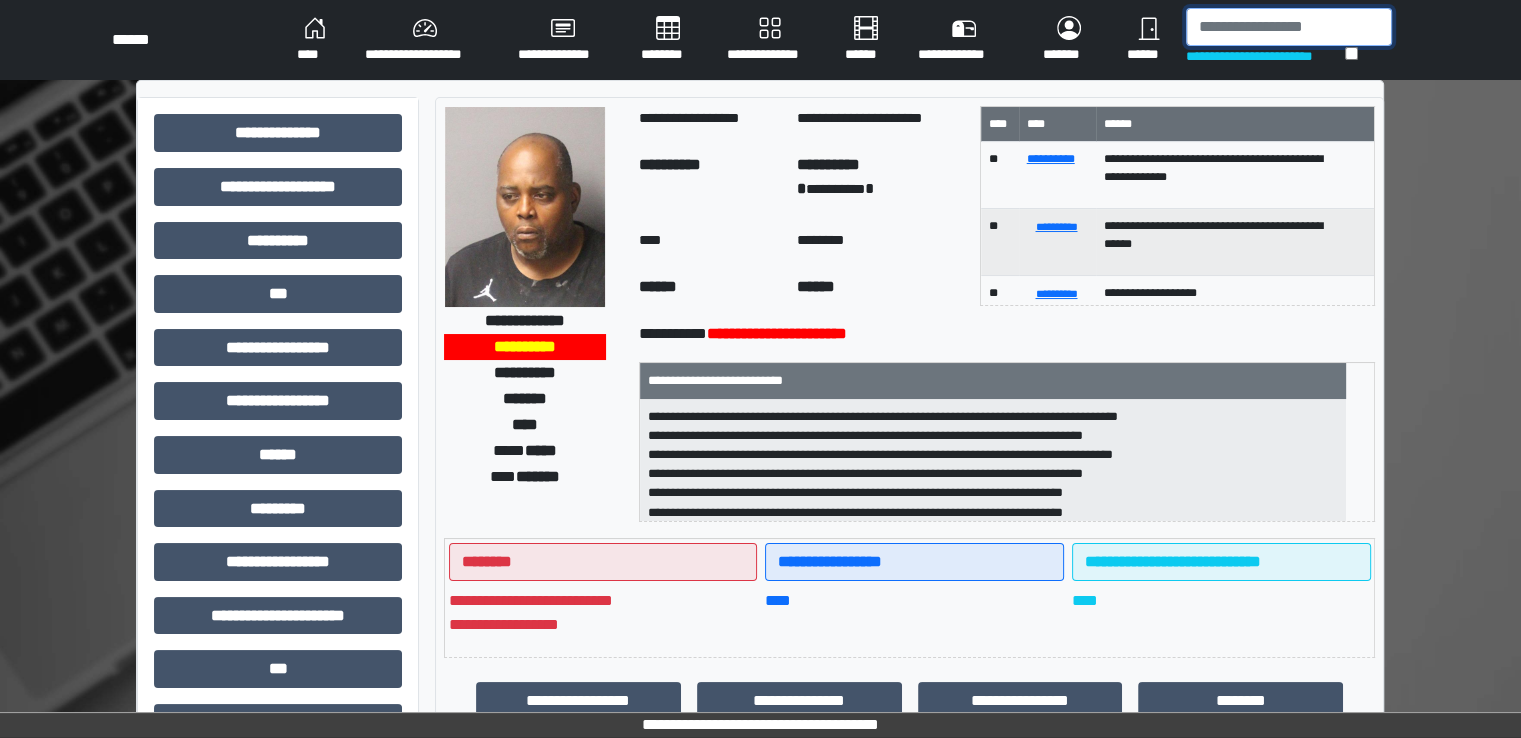 click at bounding box center [1289, 27] 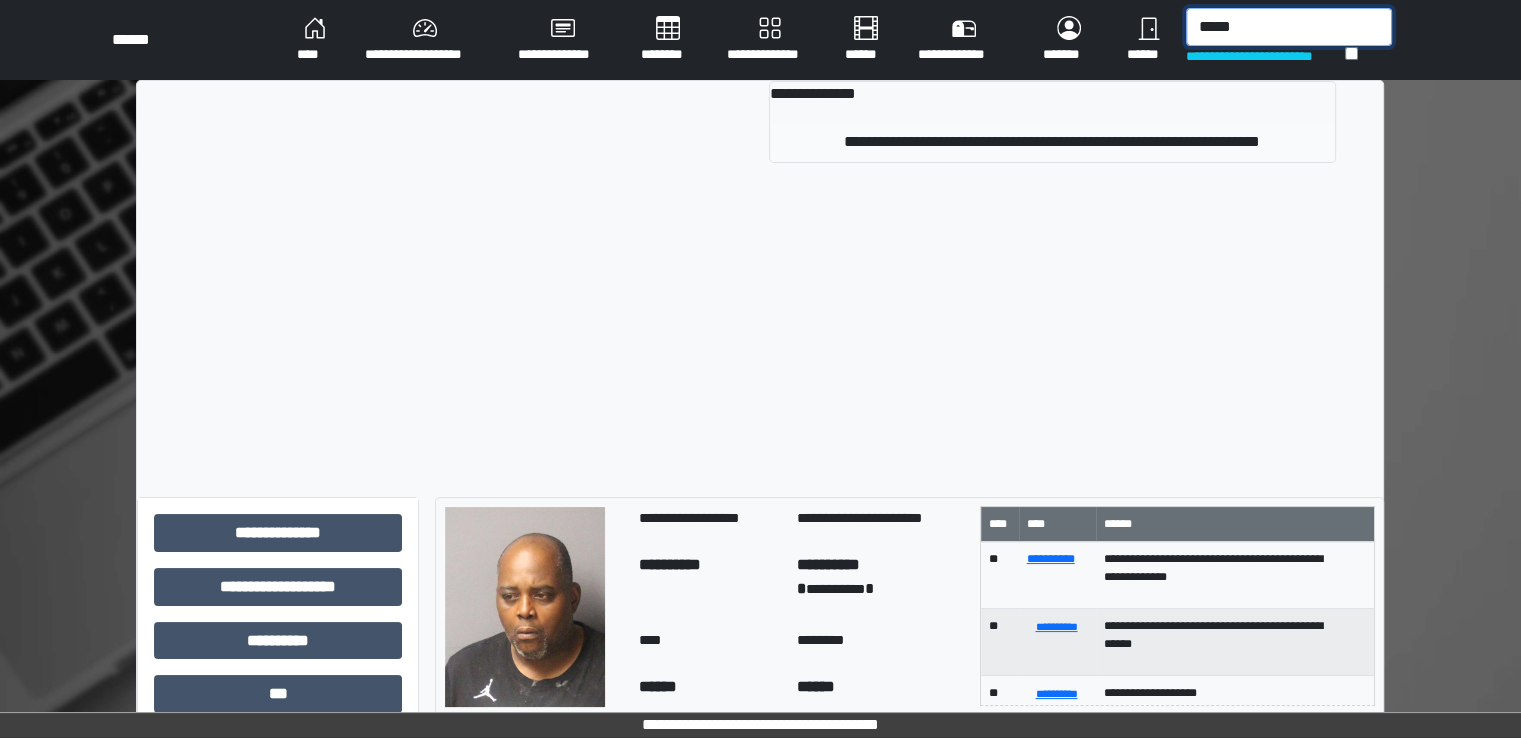 type on "*****" 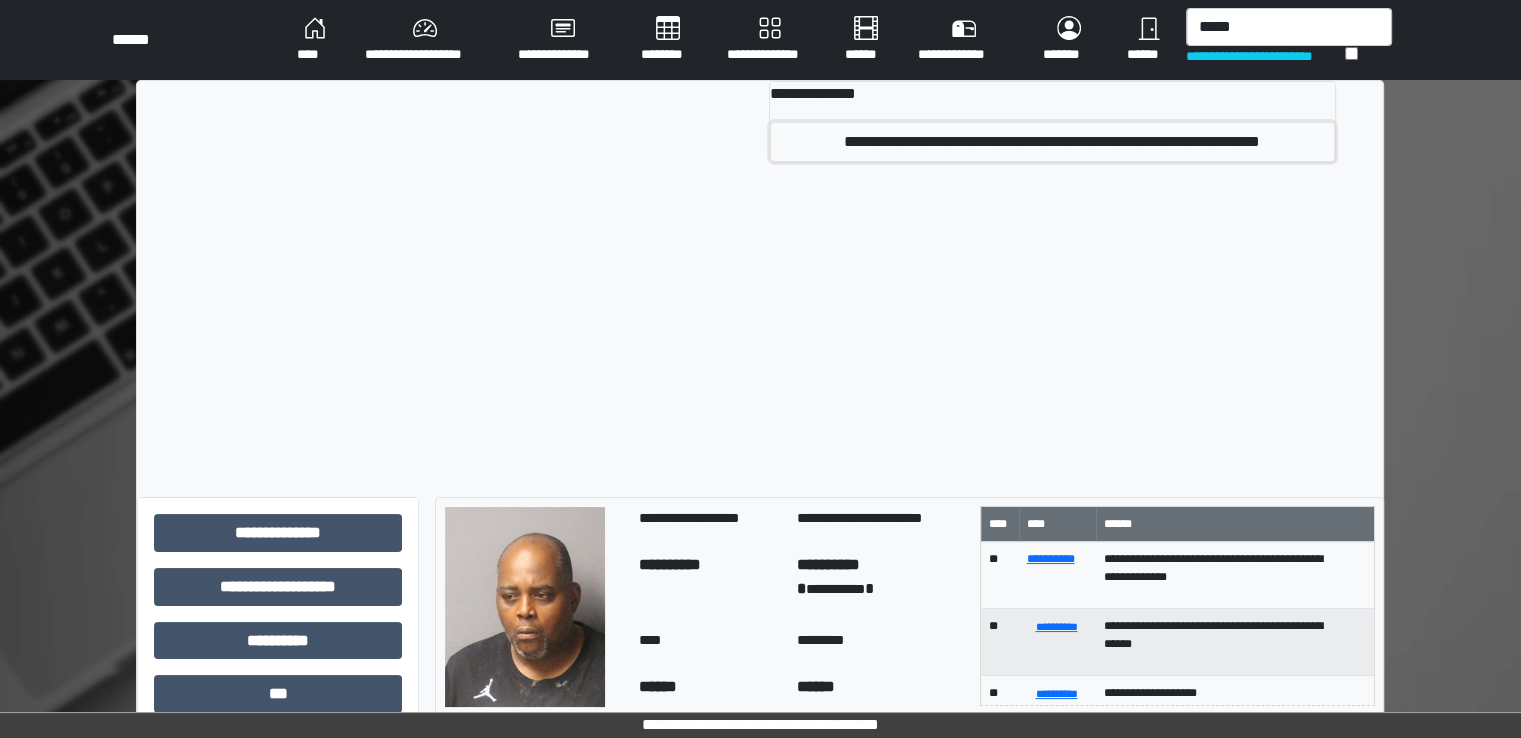 click on "**********" at bounding box center (1052, 142) 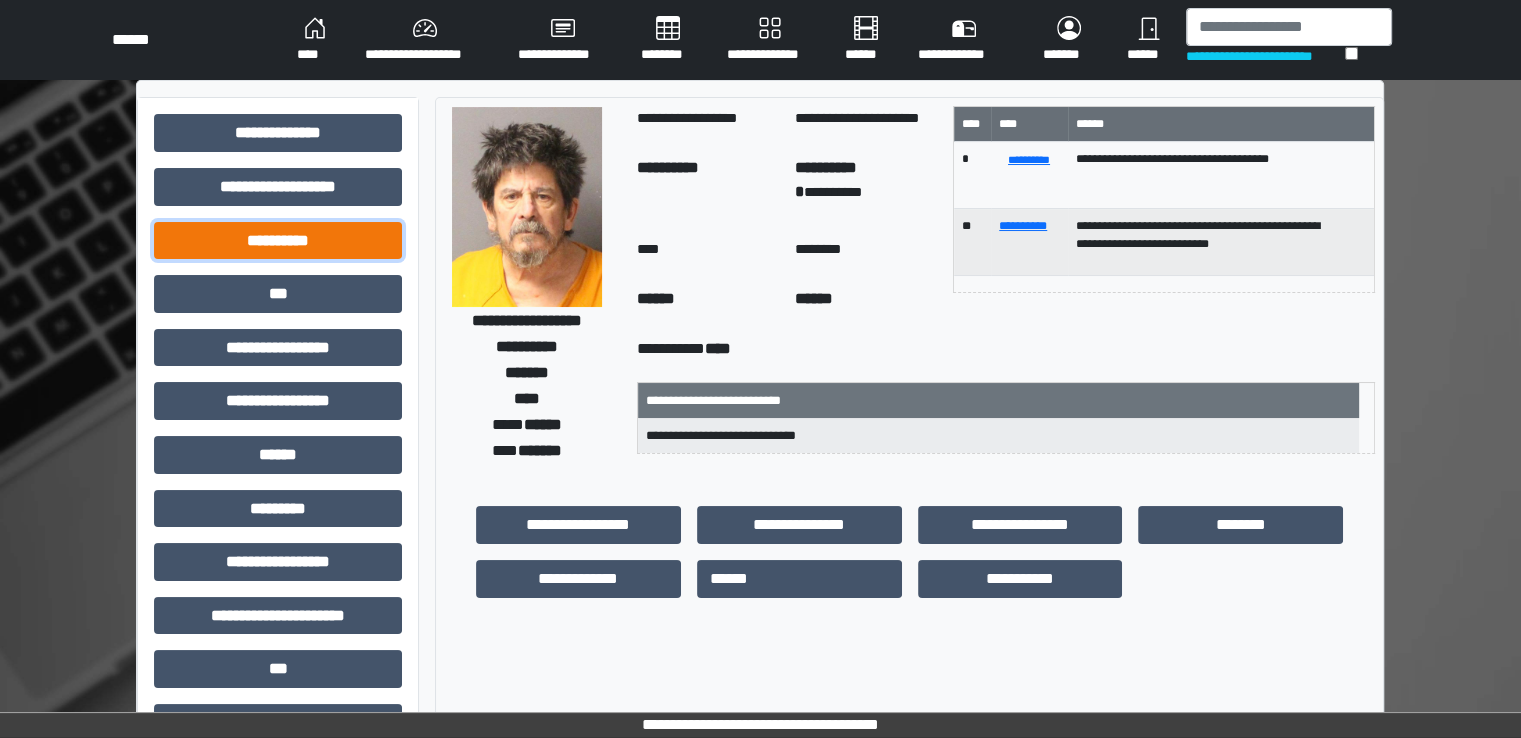 click on "**********" at bounding box center [278, 241] 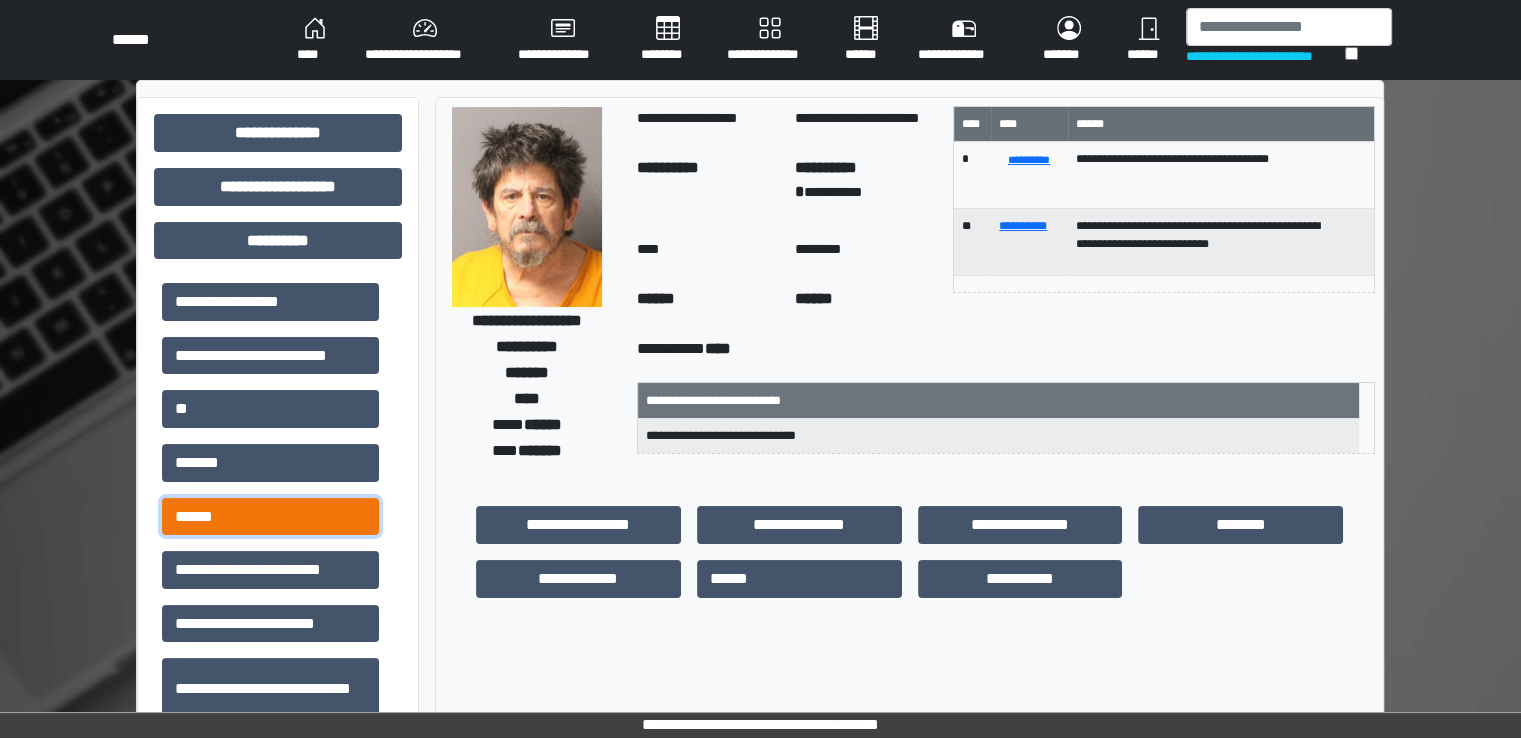 click on "******" at bounding box center [270, 517] 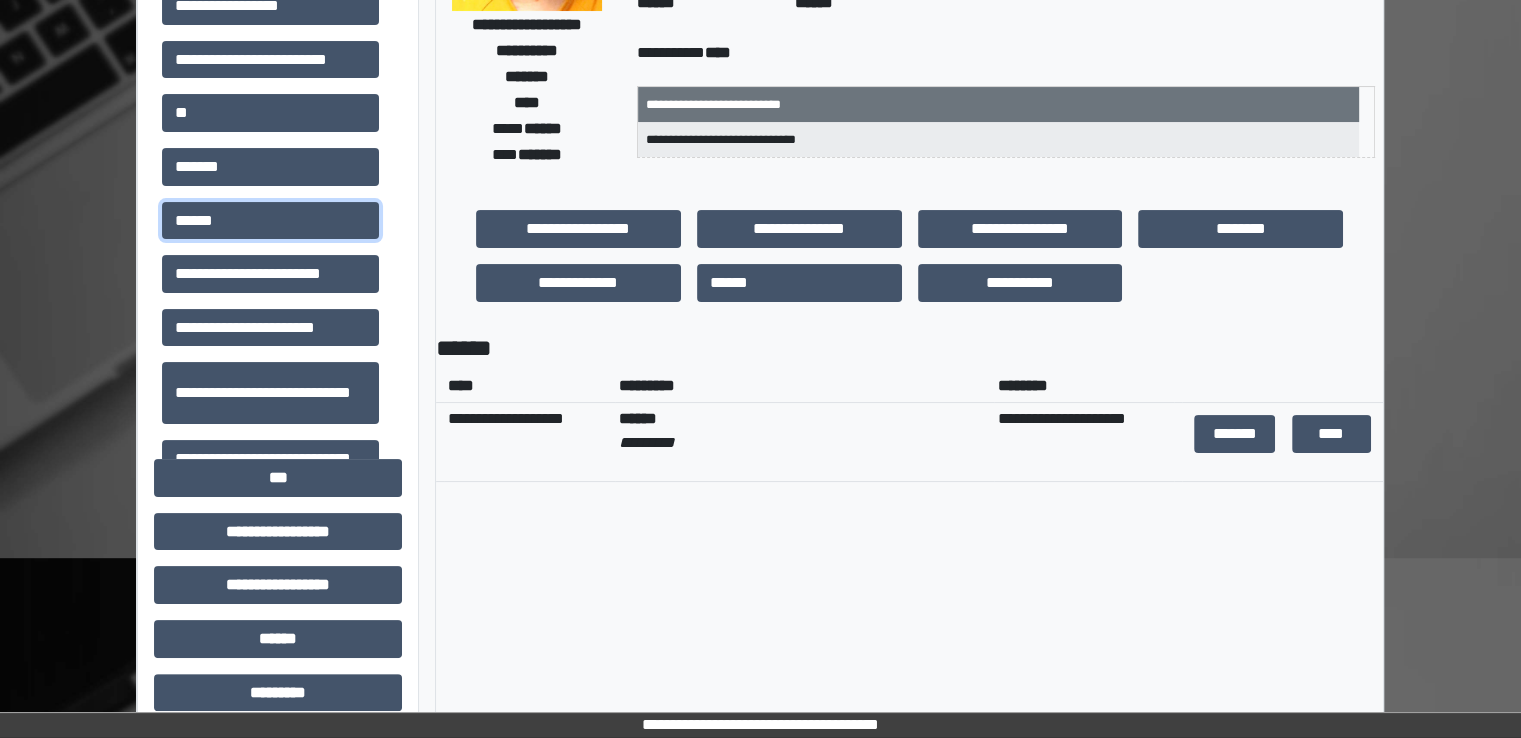 scroll, scrollTop: 300, scrollLeft: 0, axis: vertical 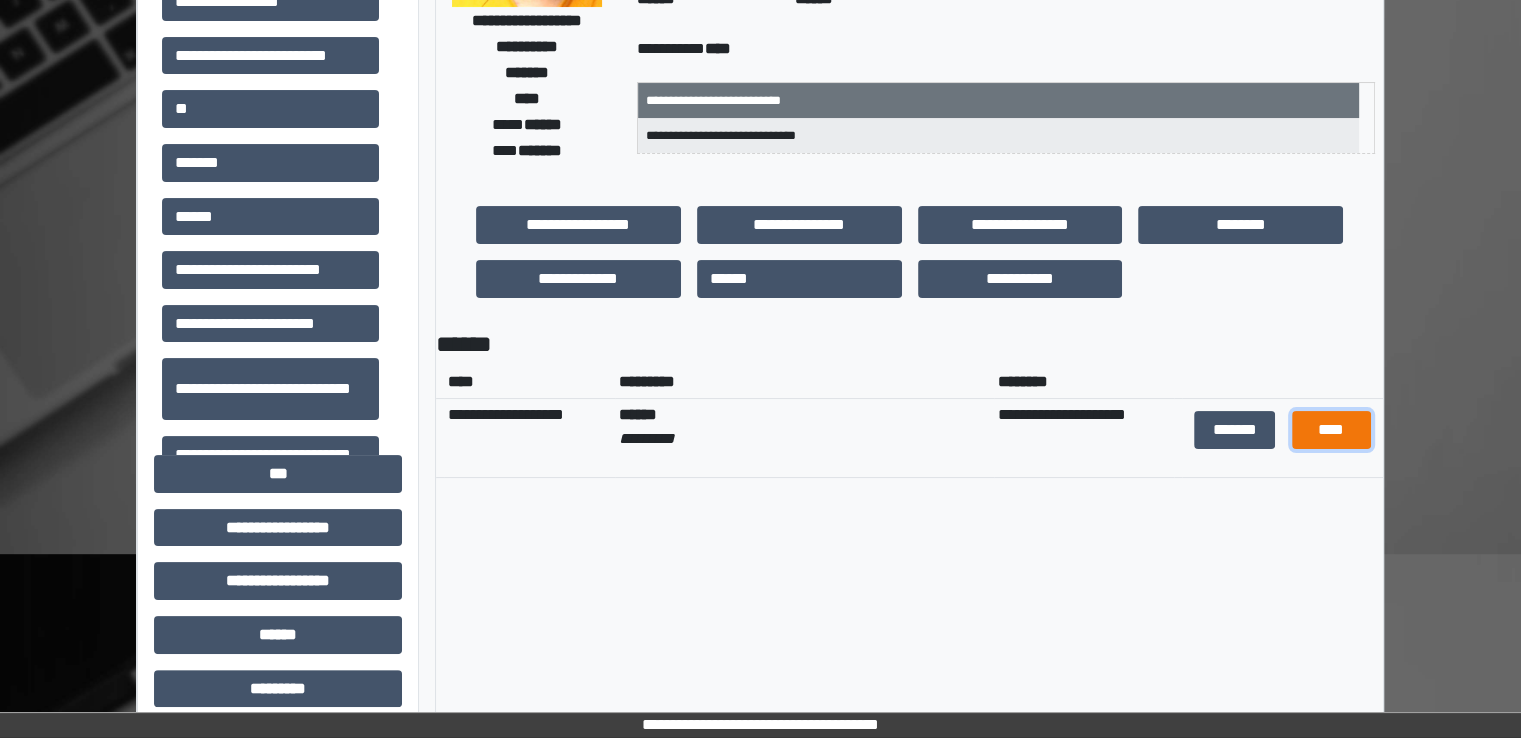 click on "****" at bounding box center (1331, 430) 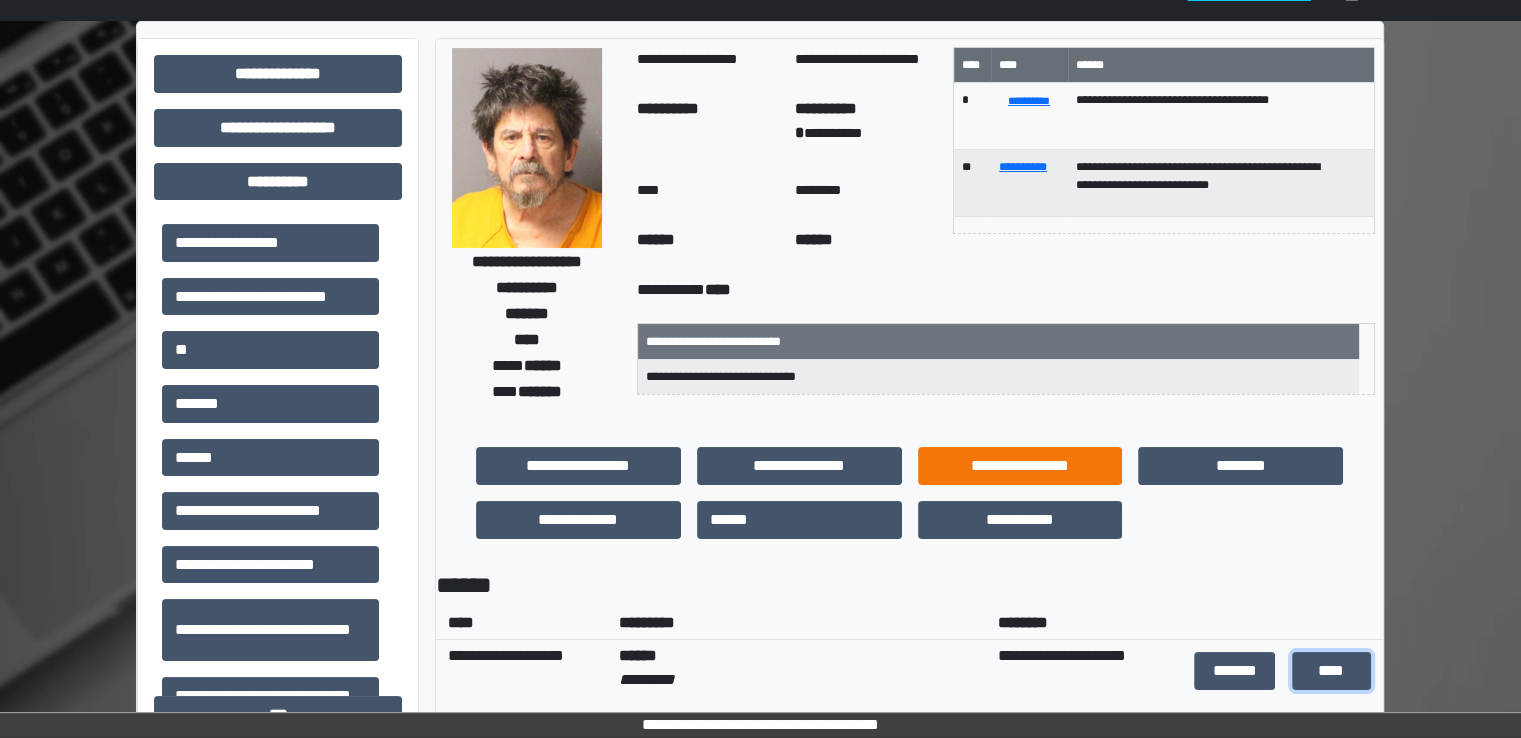 scroll, scrollTop: 0, scrollLeft: 0, axis: both 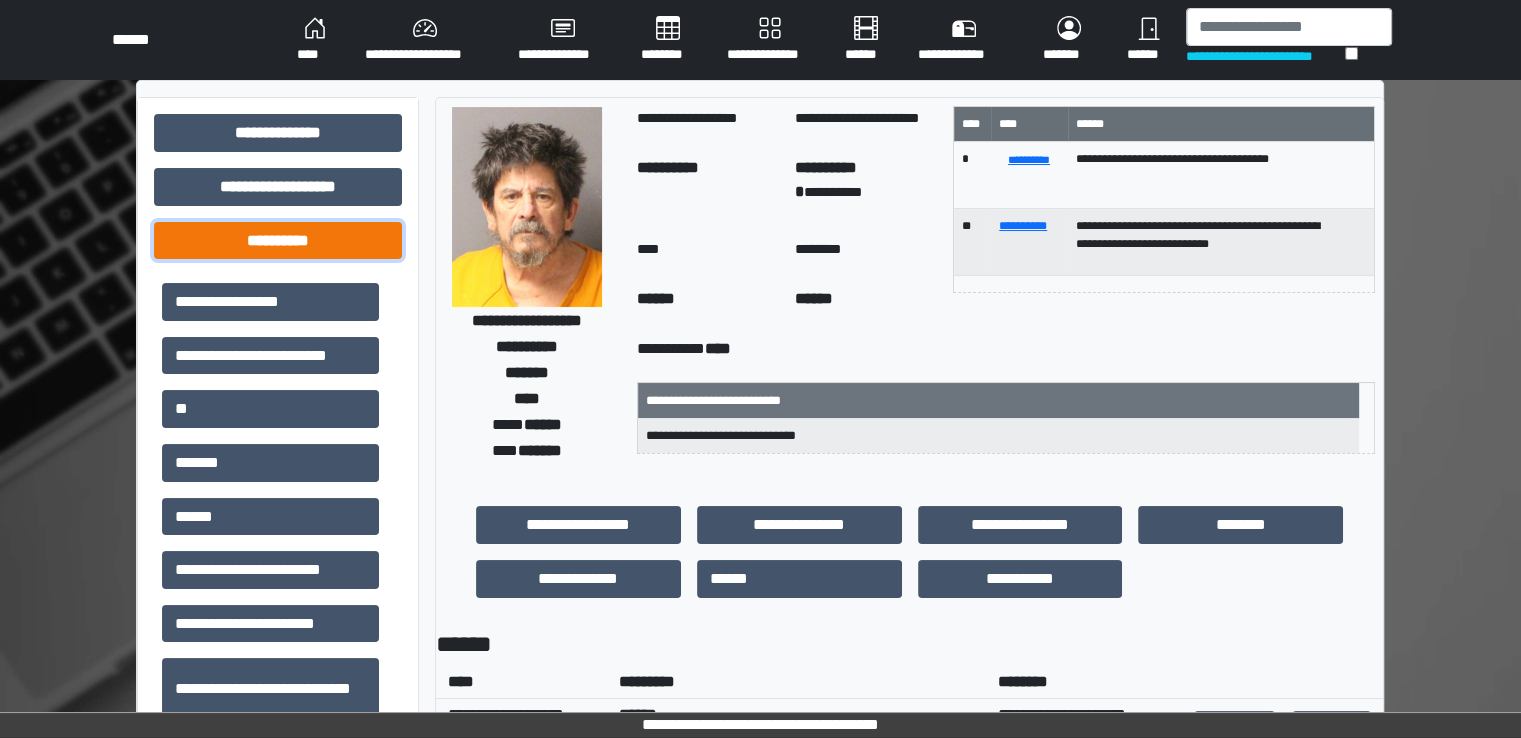 click on "**********" at bounding box center [278, 241] 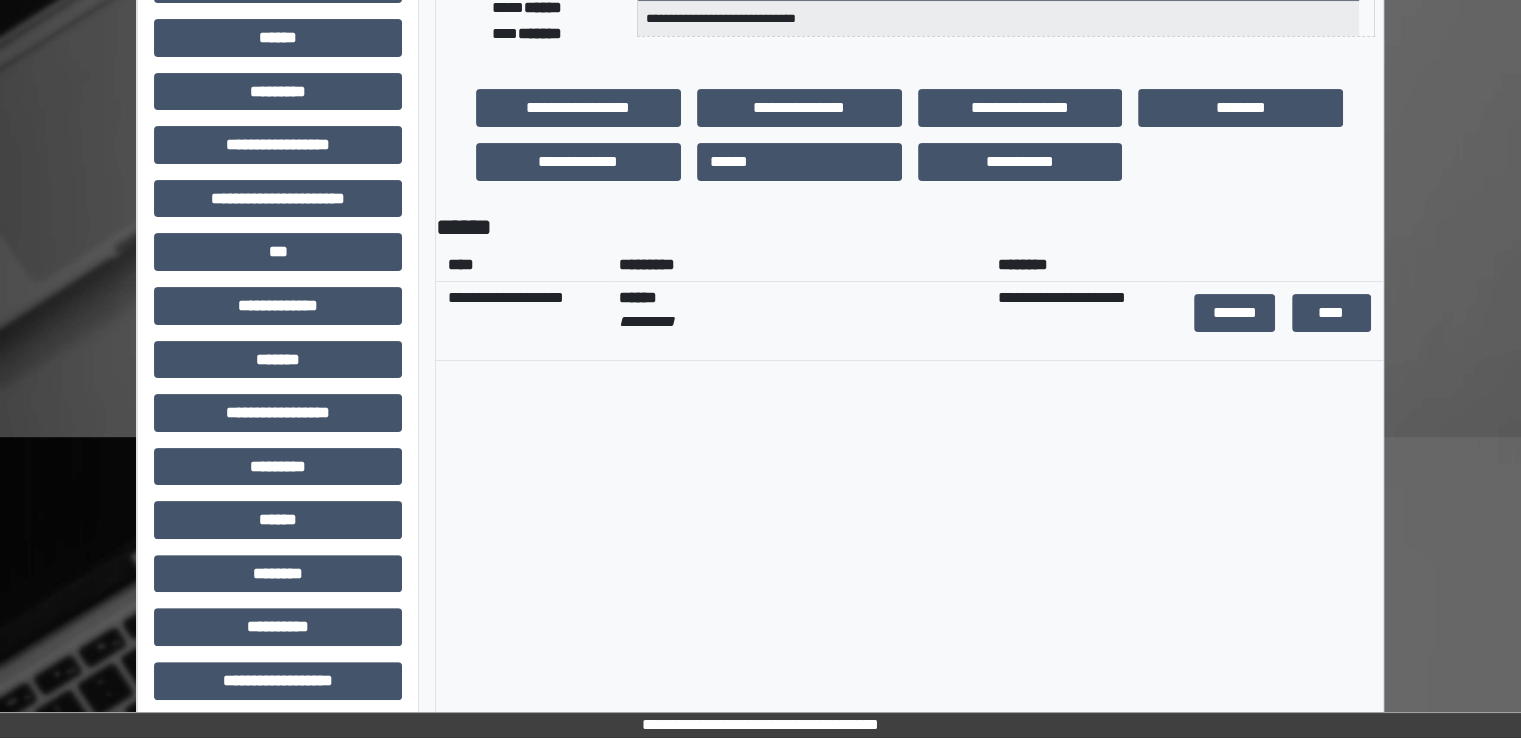 scroll, scrollTop: 464, scrollLeft: 0, axis: vertical 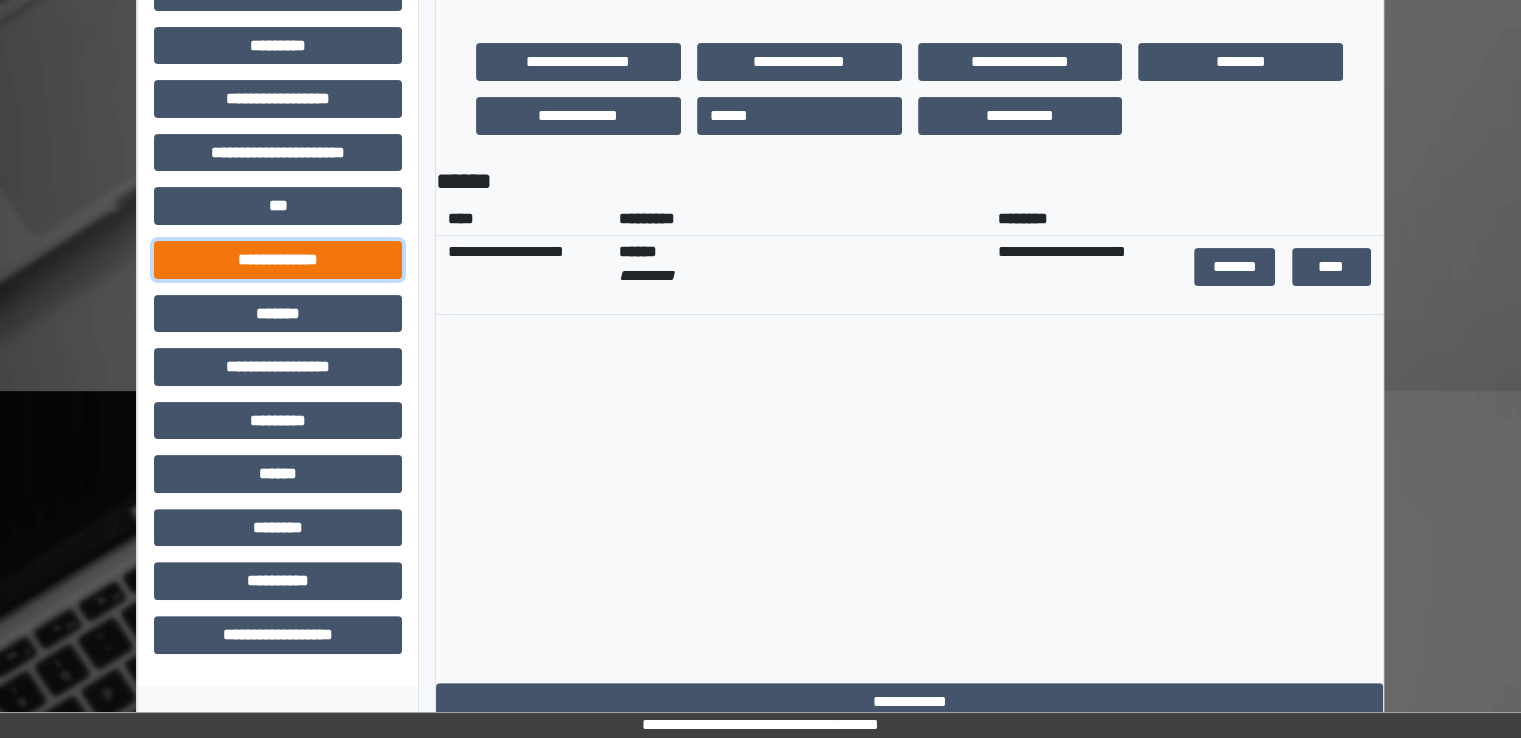 click on "**********" at bounding box center (278, 260) 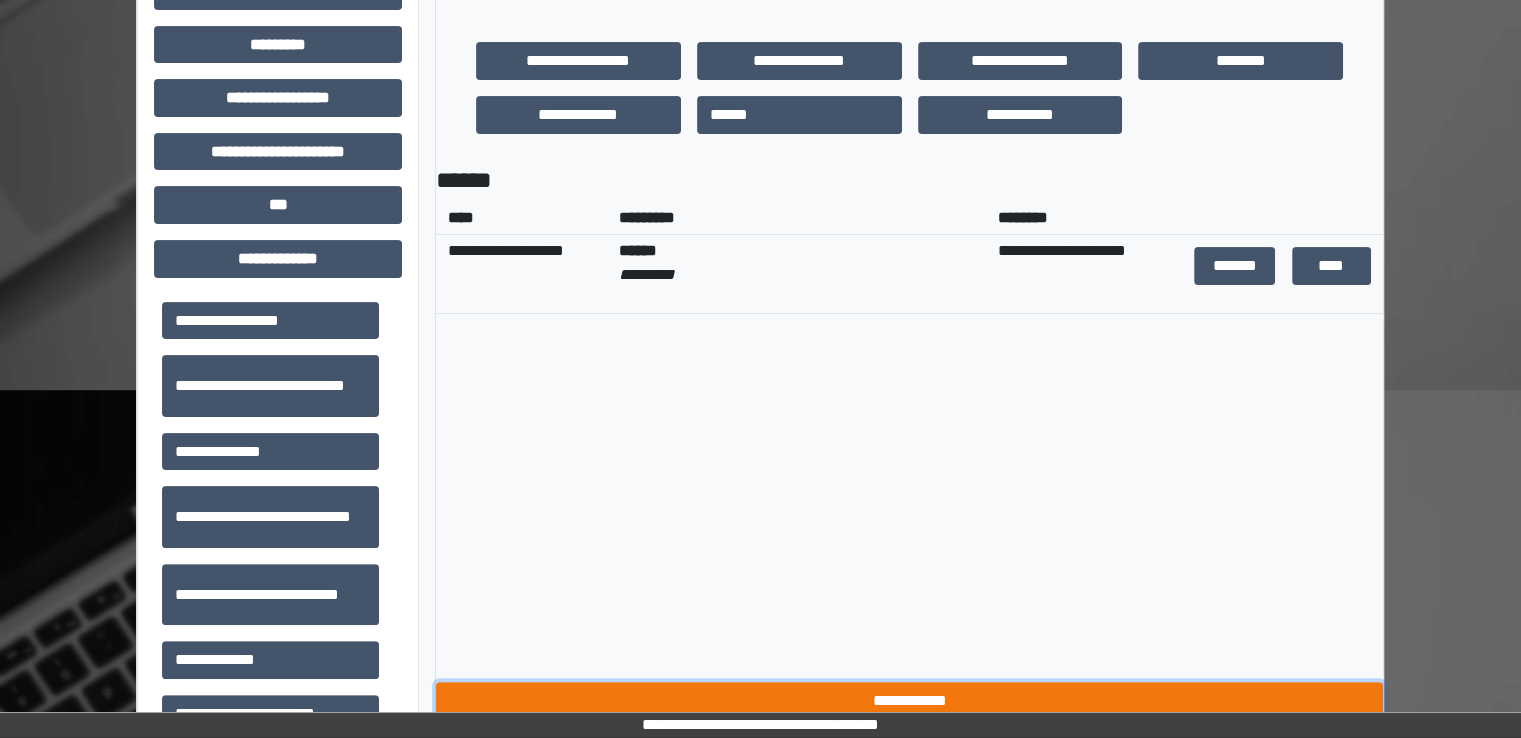 click on "**********" at bounding box center [909, 701] 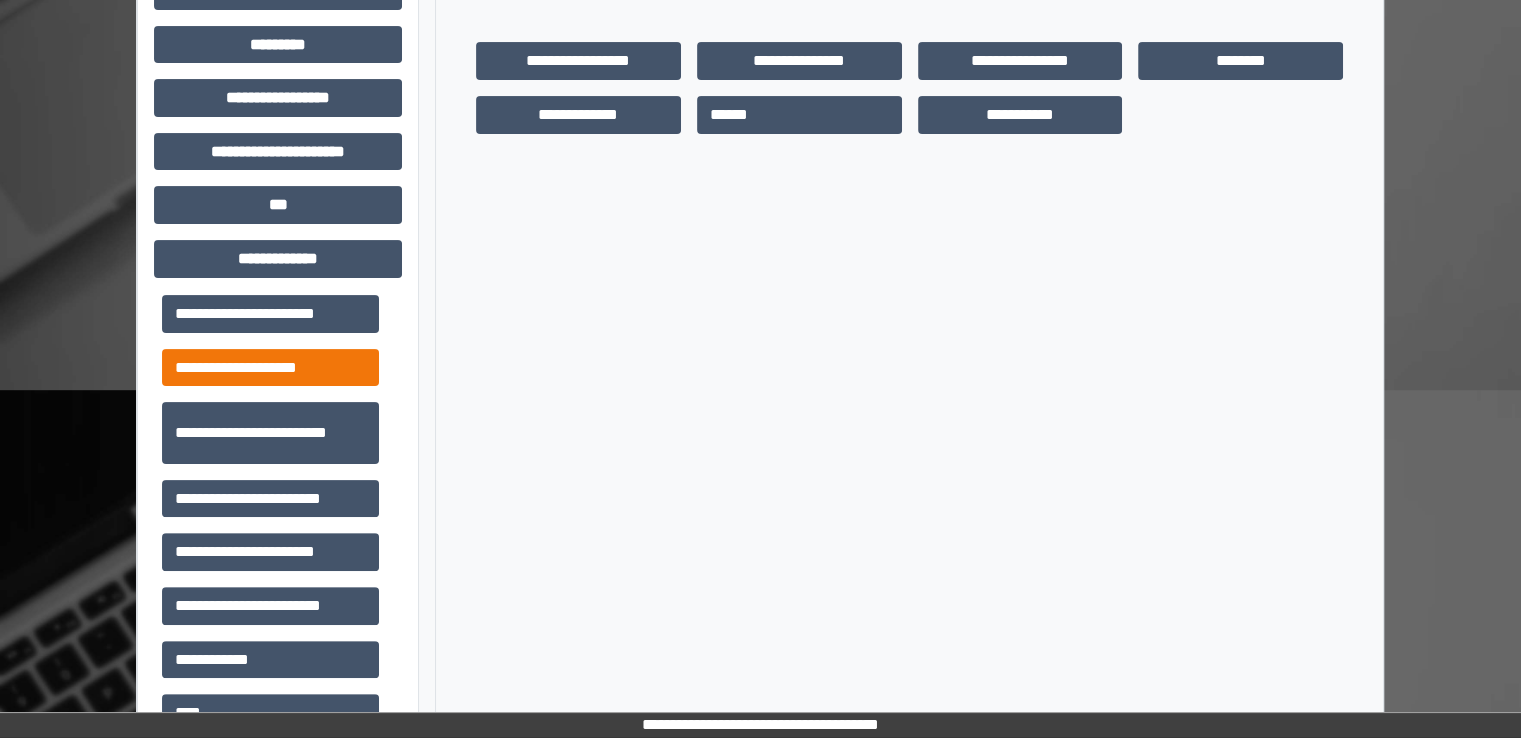 scroll, scrollTop: 600, scrollLeft: 0, axis: vertical 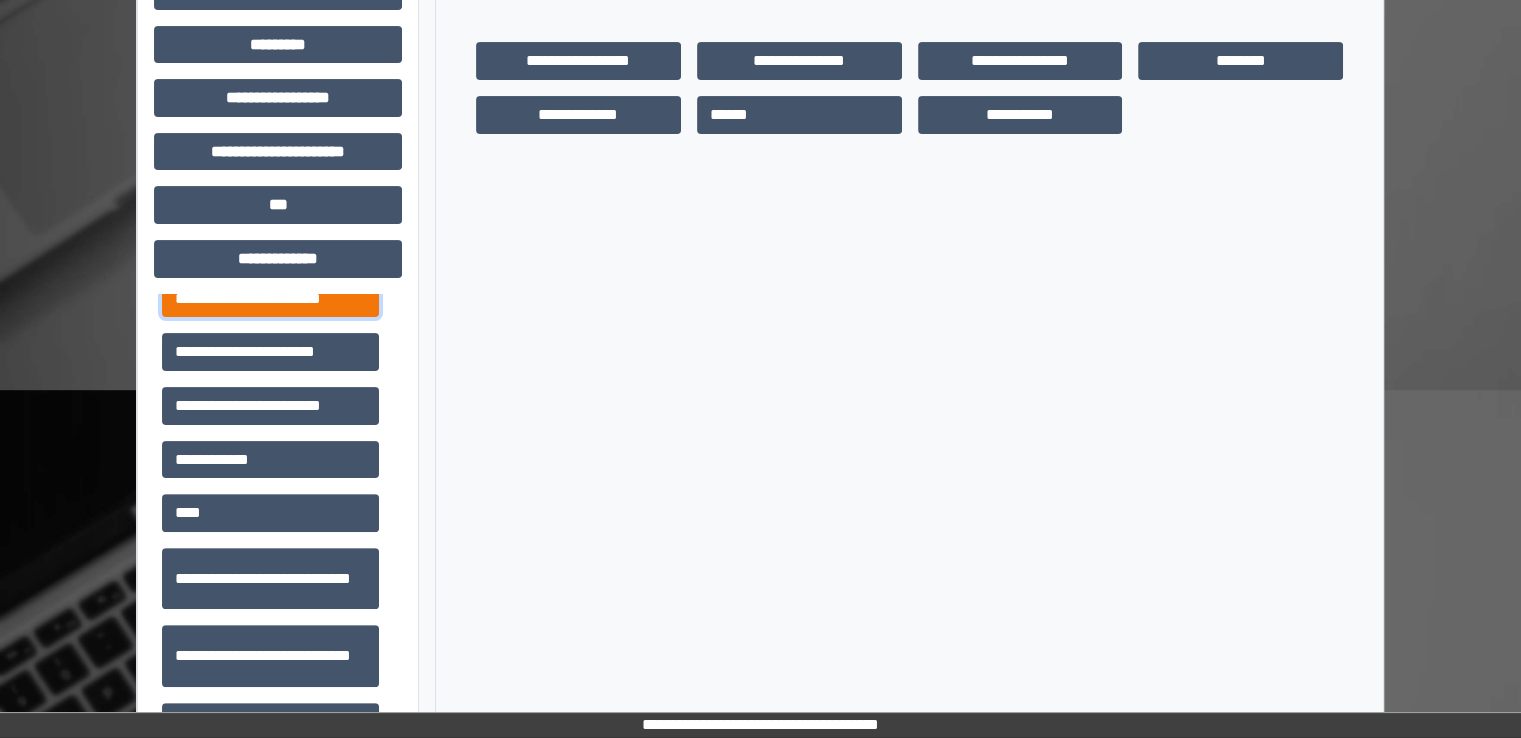 click on "**********" at bounding box center [270, 299] 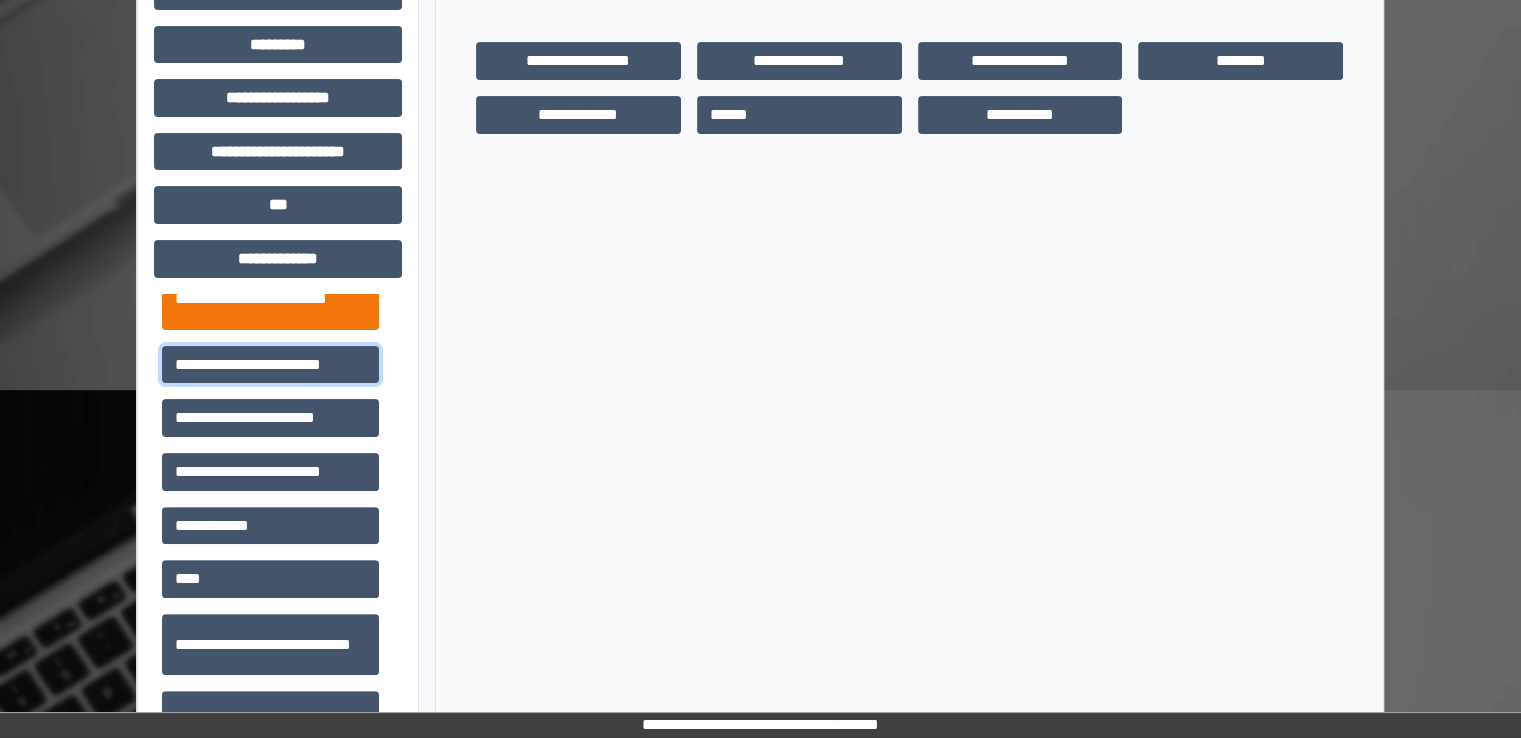 scroll, scrollTop: 500, scrollLeft: 0, axis: vertical 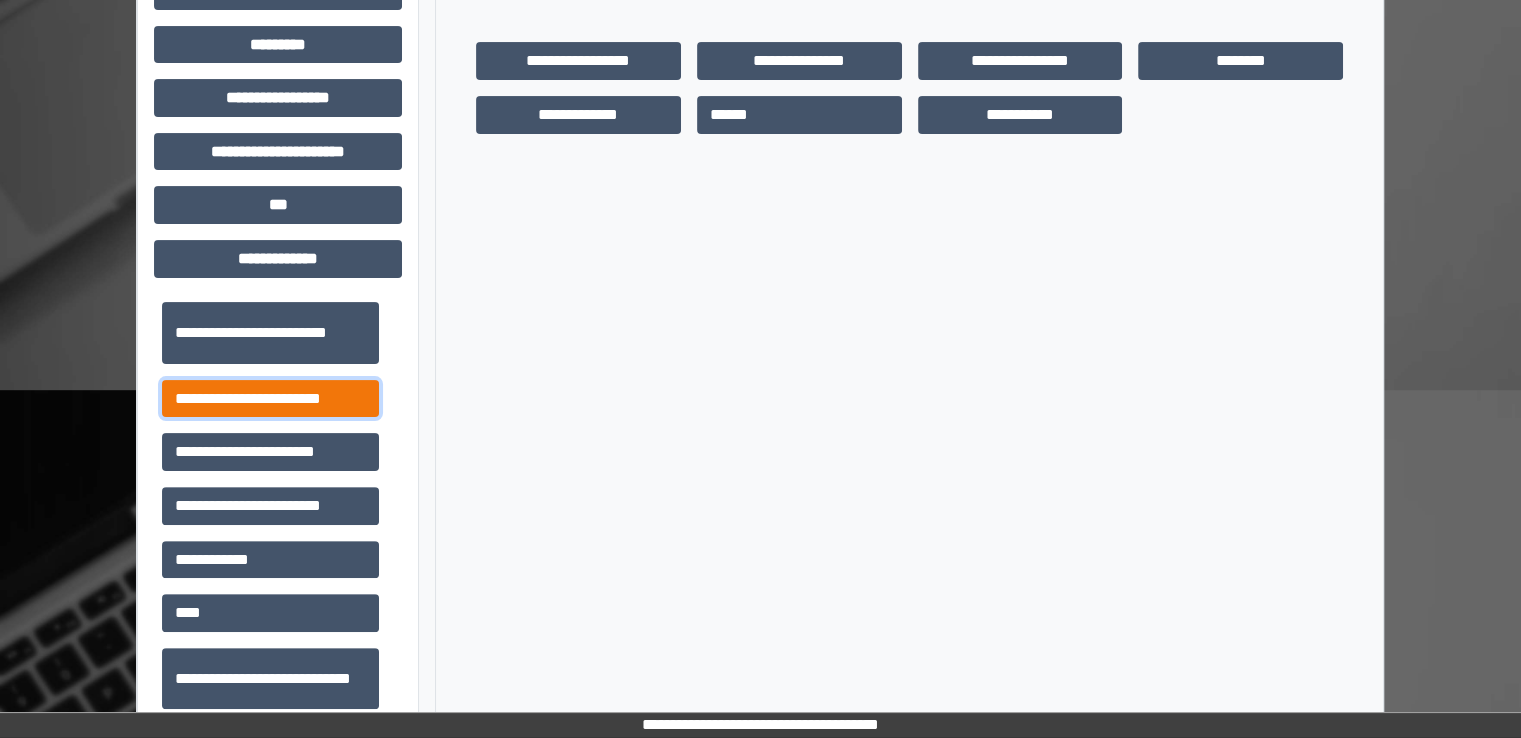 click on "**********" at bounding box center [270, 399] 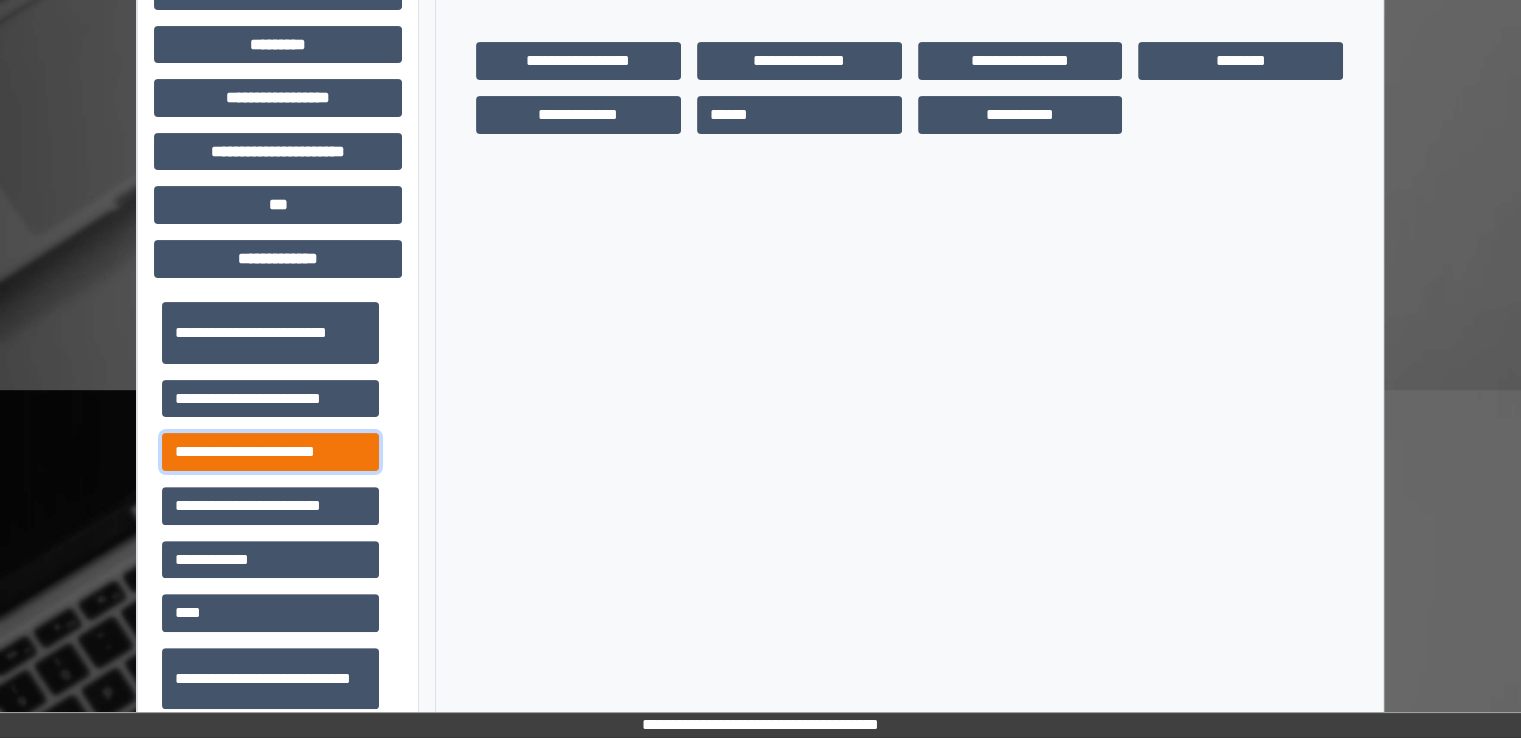 click on "**********" at bounding box center (270, 452) 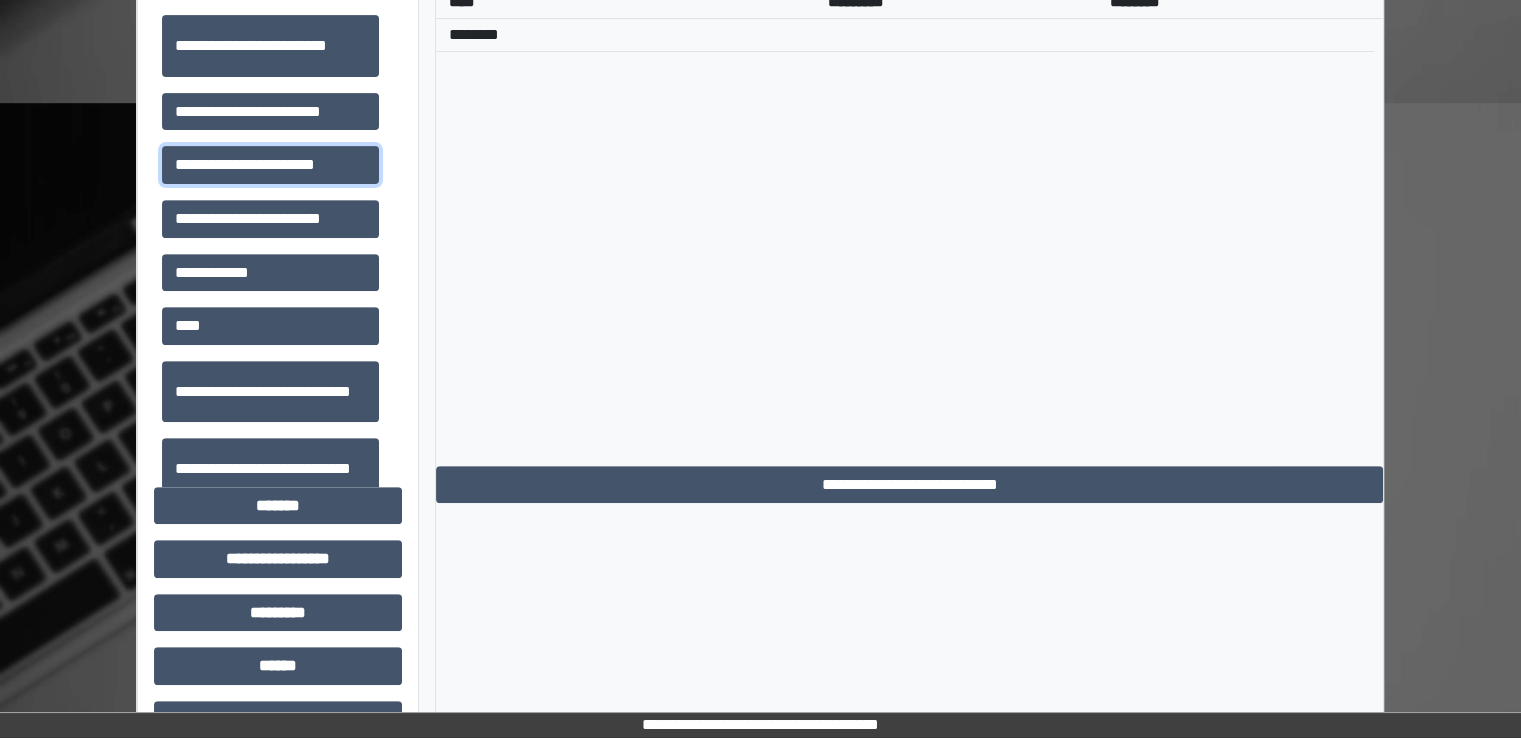 scroll, scrollTop: 764, scrollLeft: 0, axis: vertical 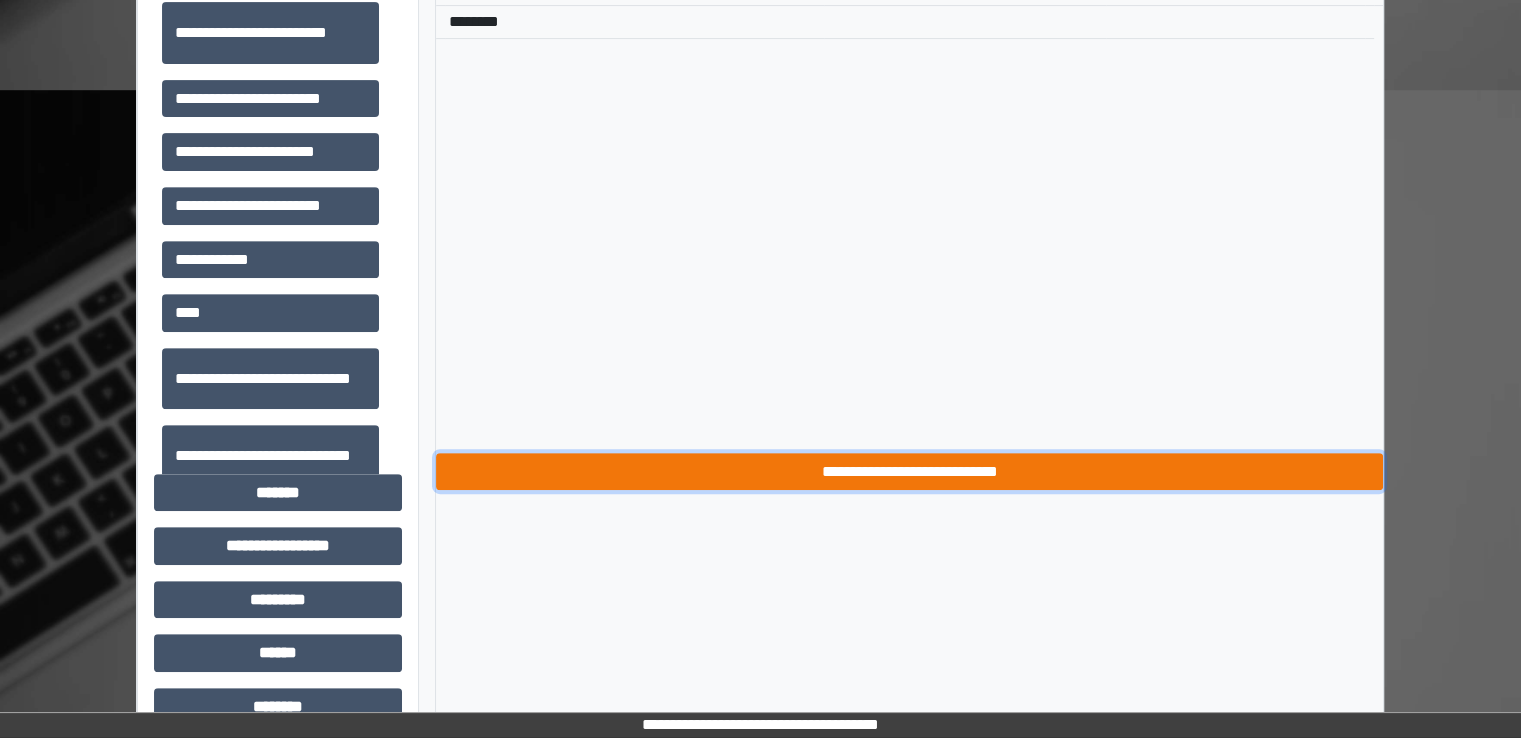 click on "**********" at bounding box center [909, 472] 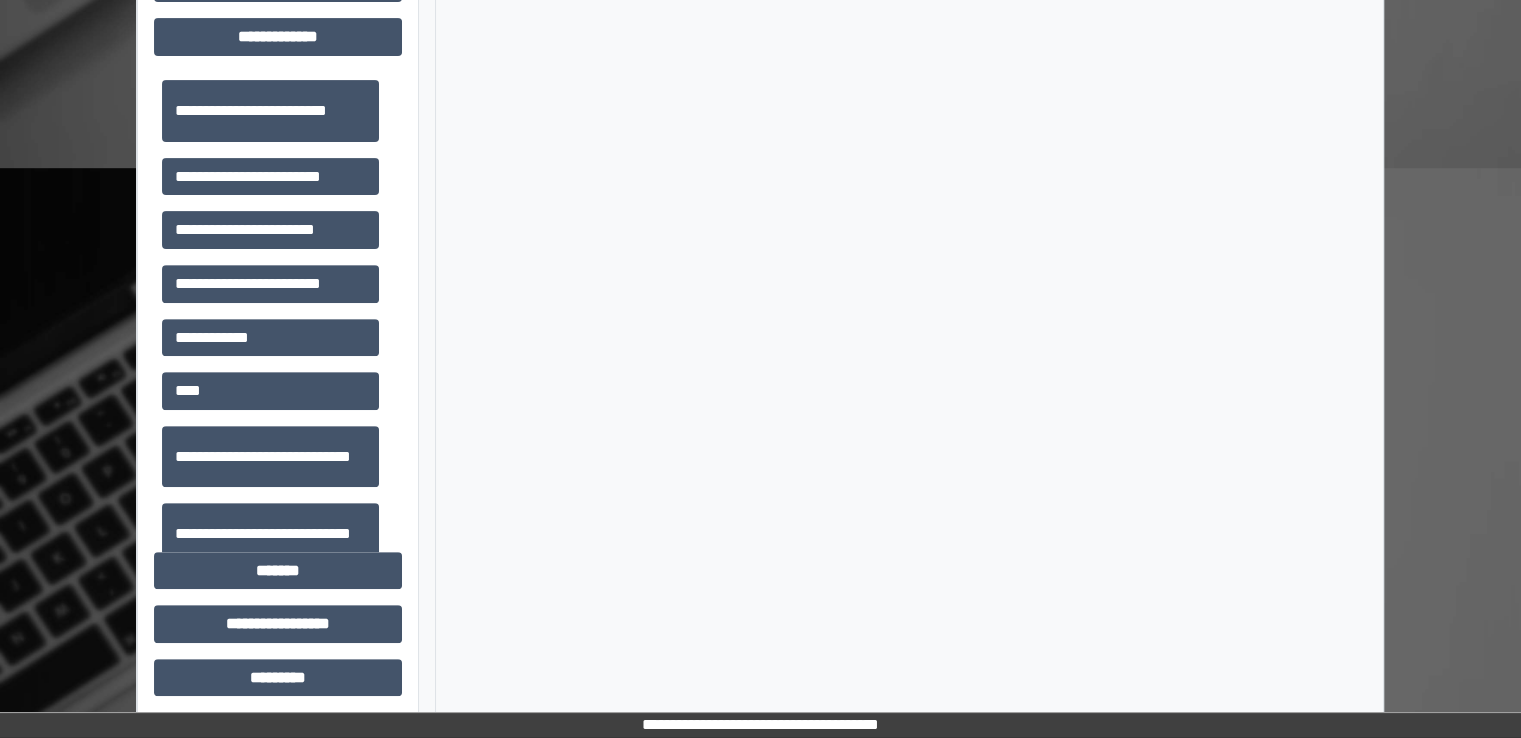 scroll, scrollTop: 564, scrollLeft: 0, axis: vertical 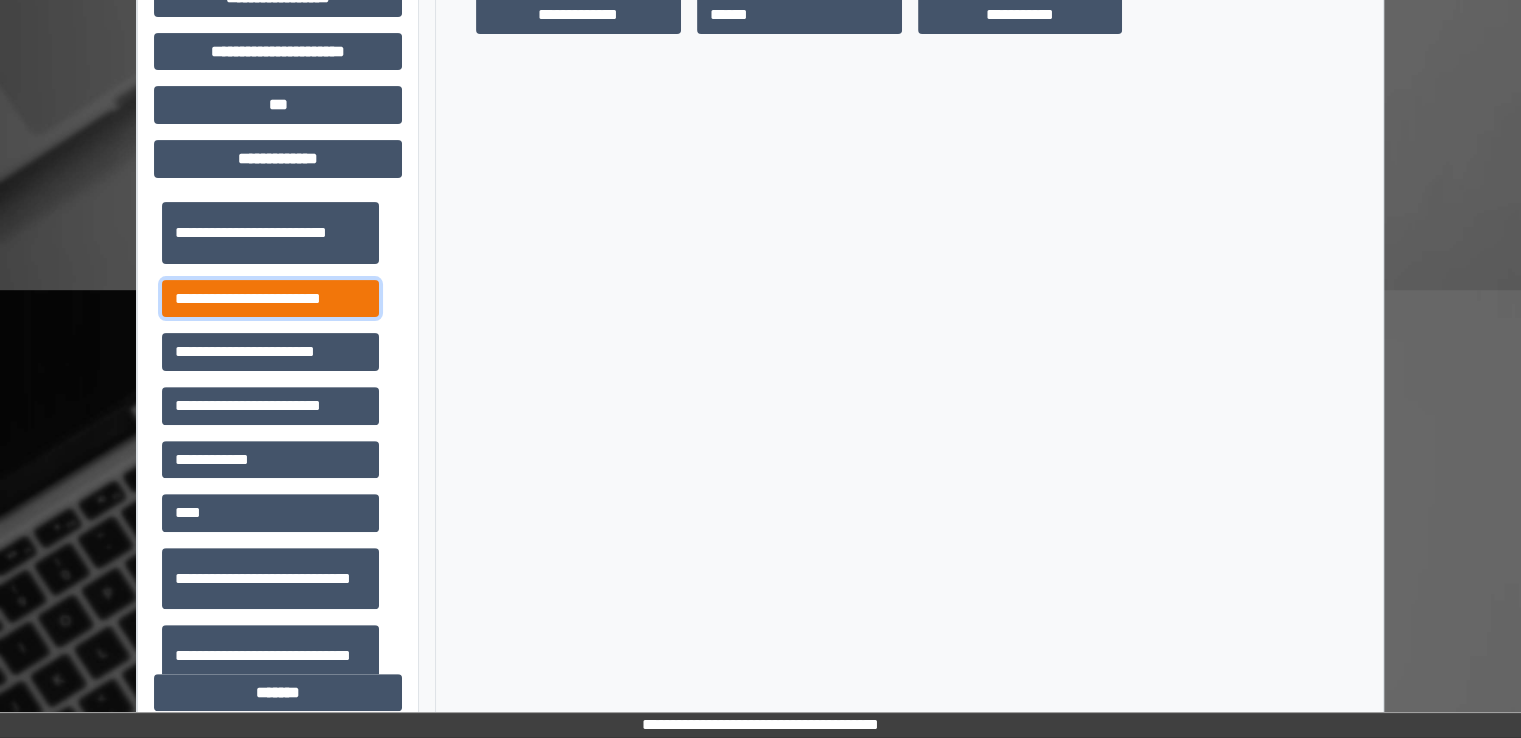 click on "**********" at bounding box center (270, 299) 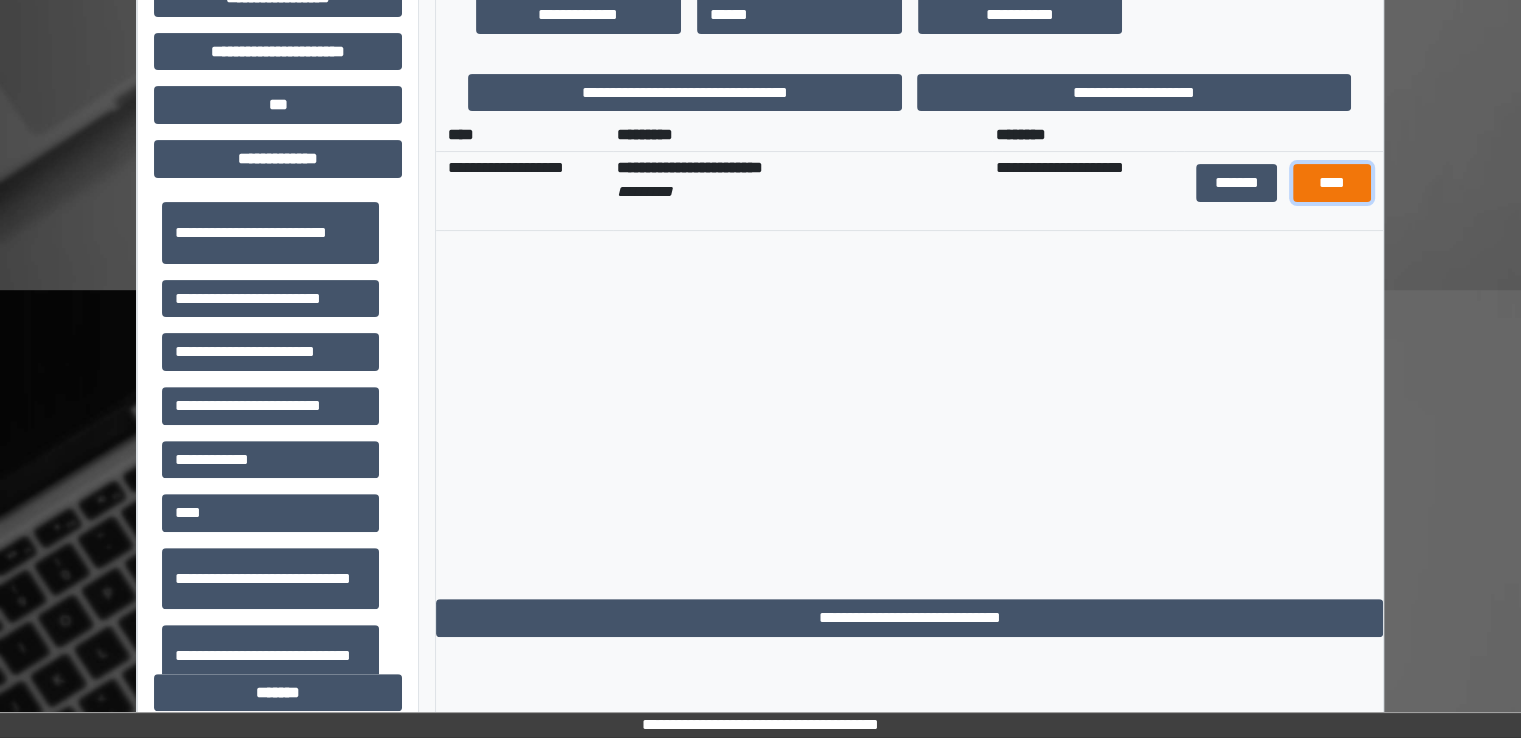 click on "****" at bounding box center [1332, 183] 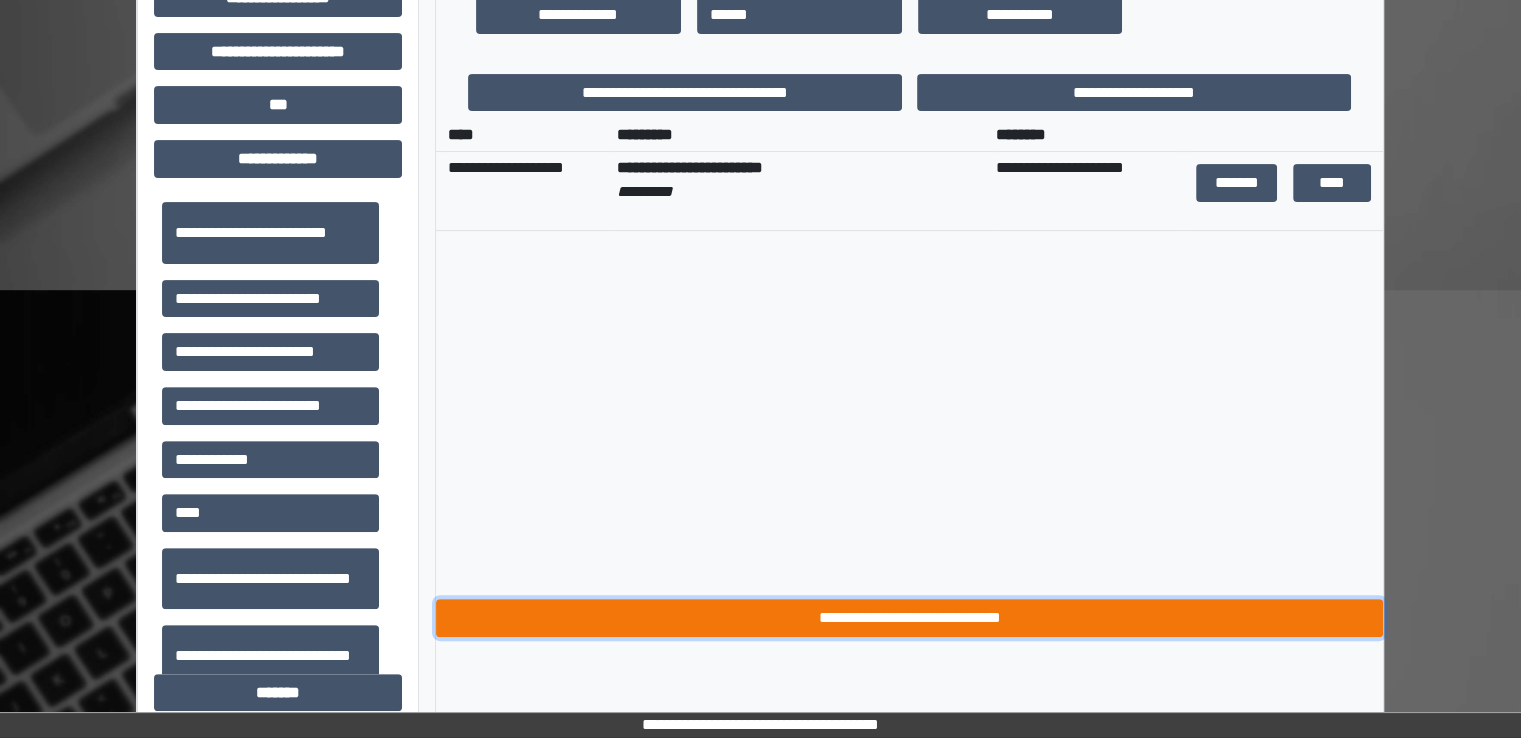 click on "**********" at bounding box center (909, 618) 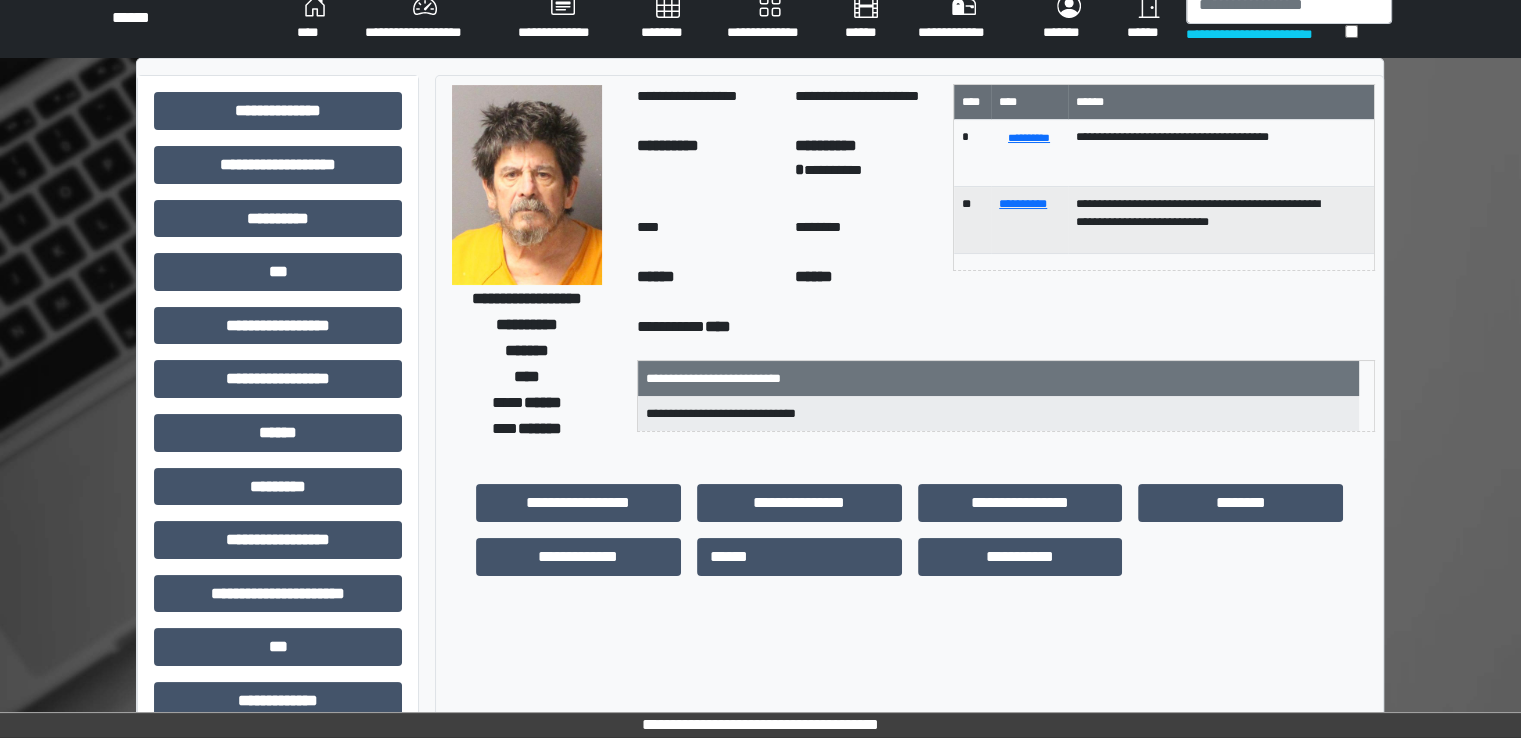 scroll, scrollTop: 0, scrollLeft: 0, axis: both 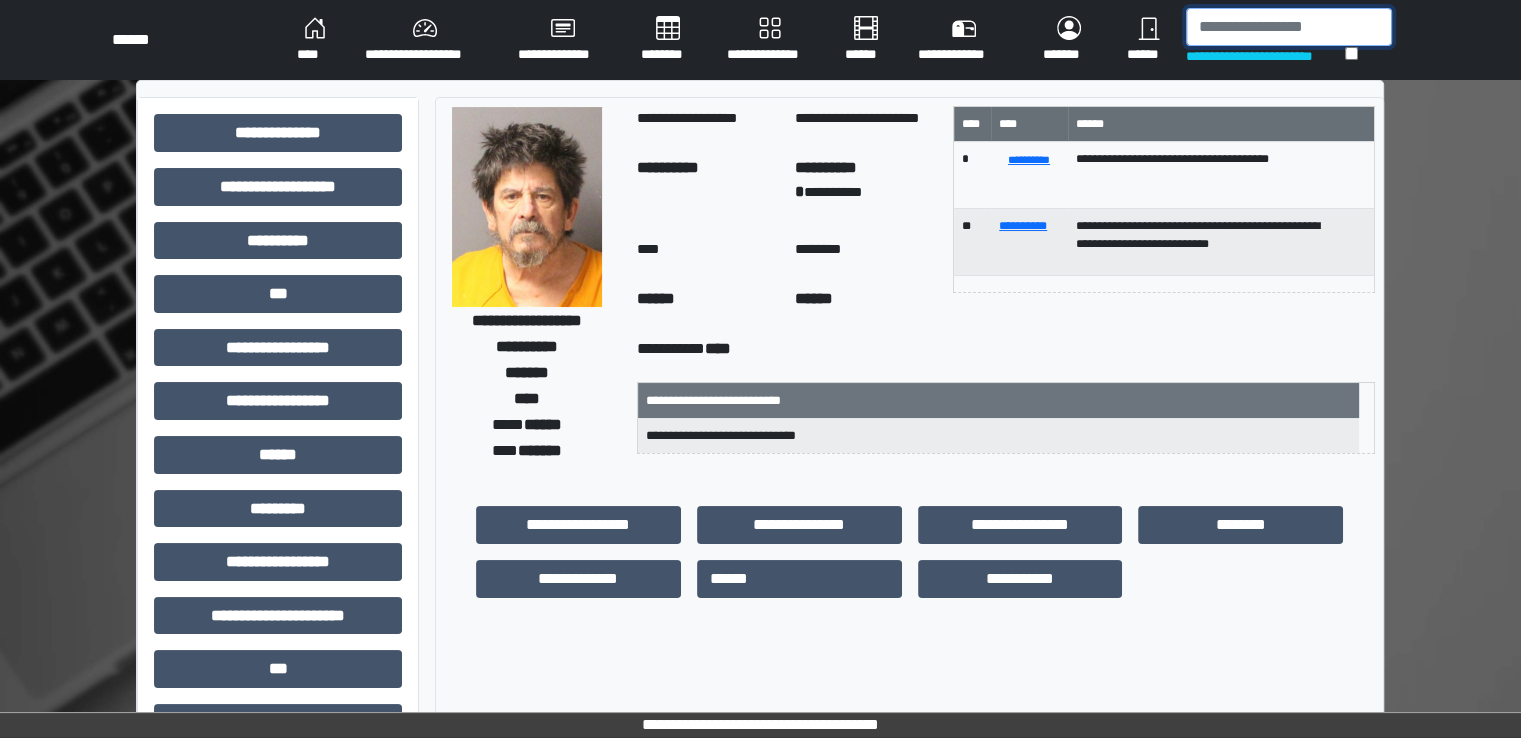 click at bounding box center [1289, 27] 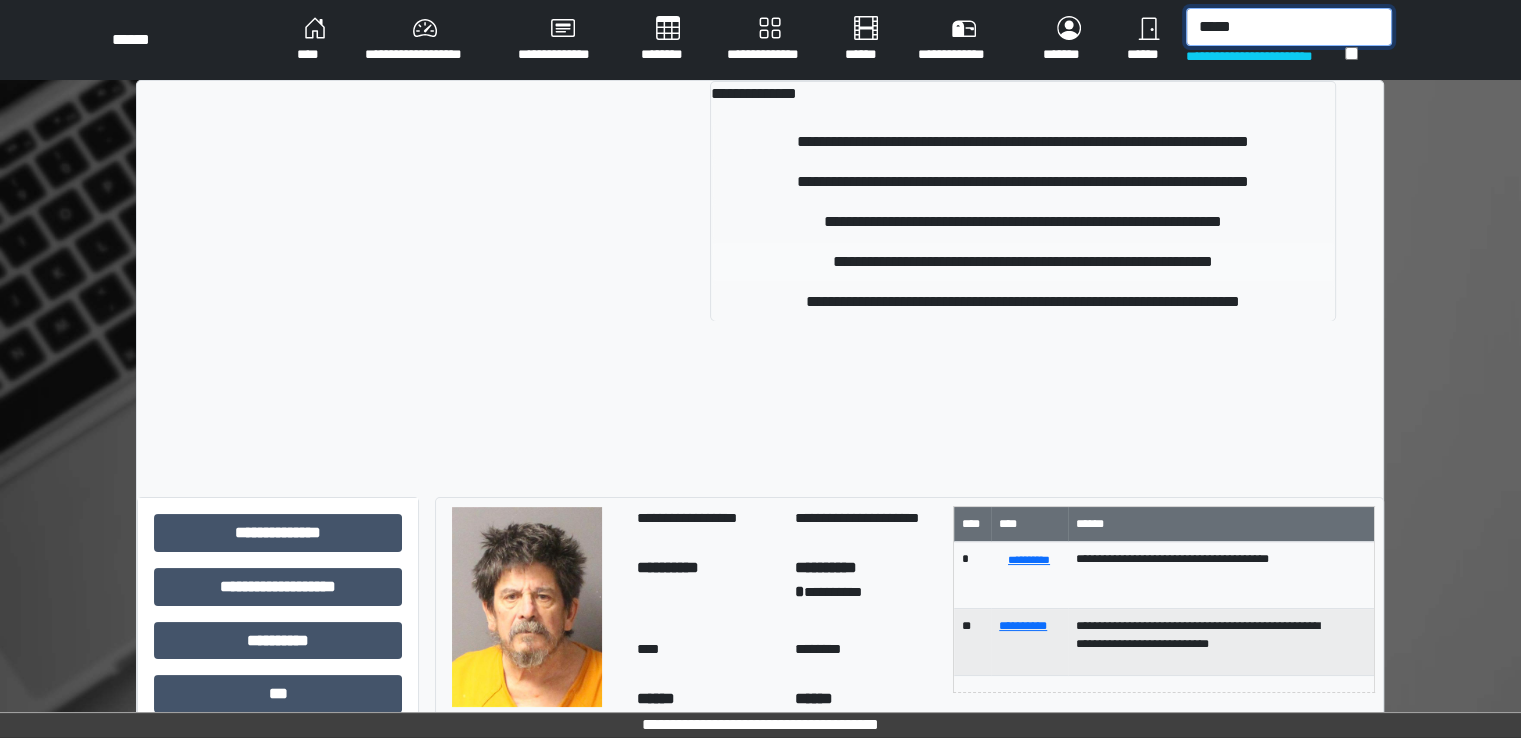 type on "*****" 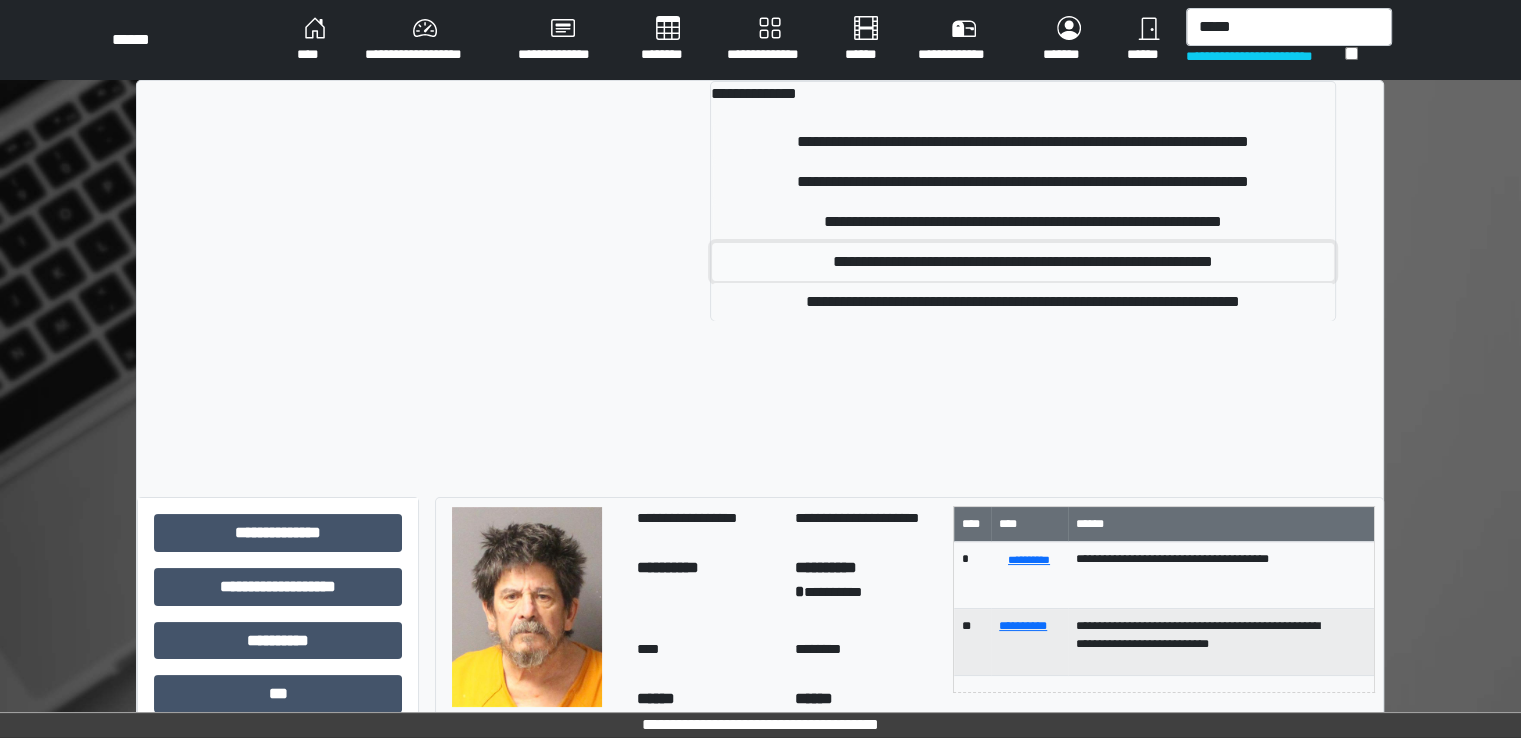 click on "**********" at bounding box center (1023, 262) 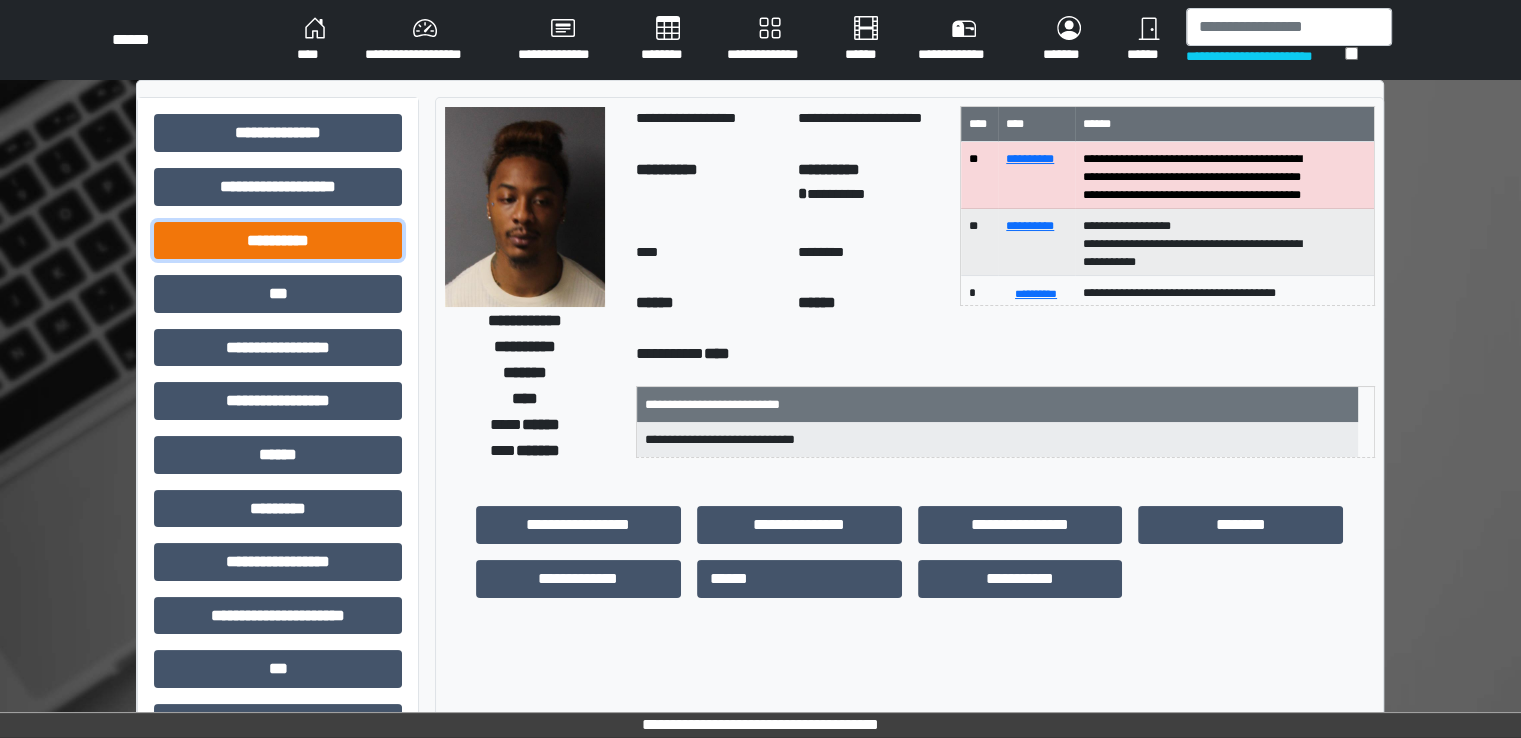 click on "**********" at bounding box center (278, 241) 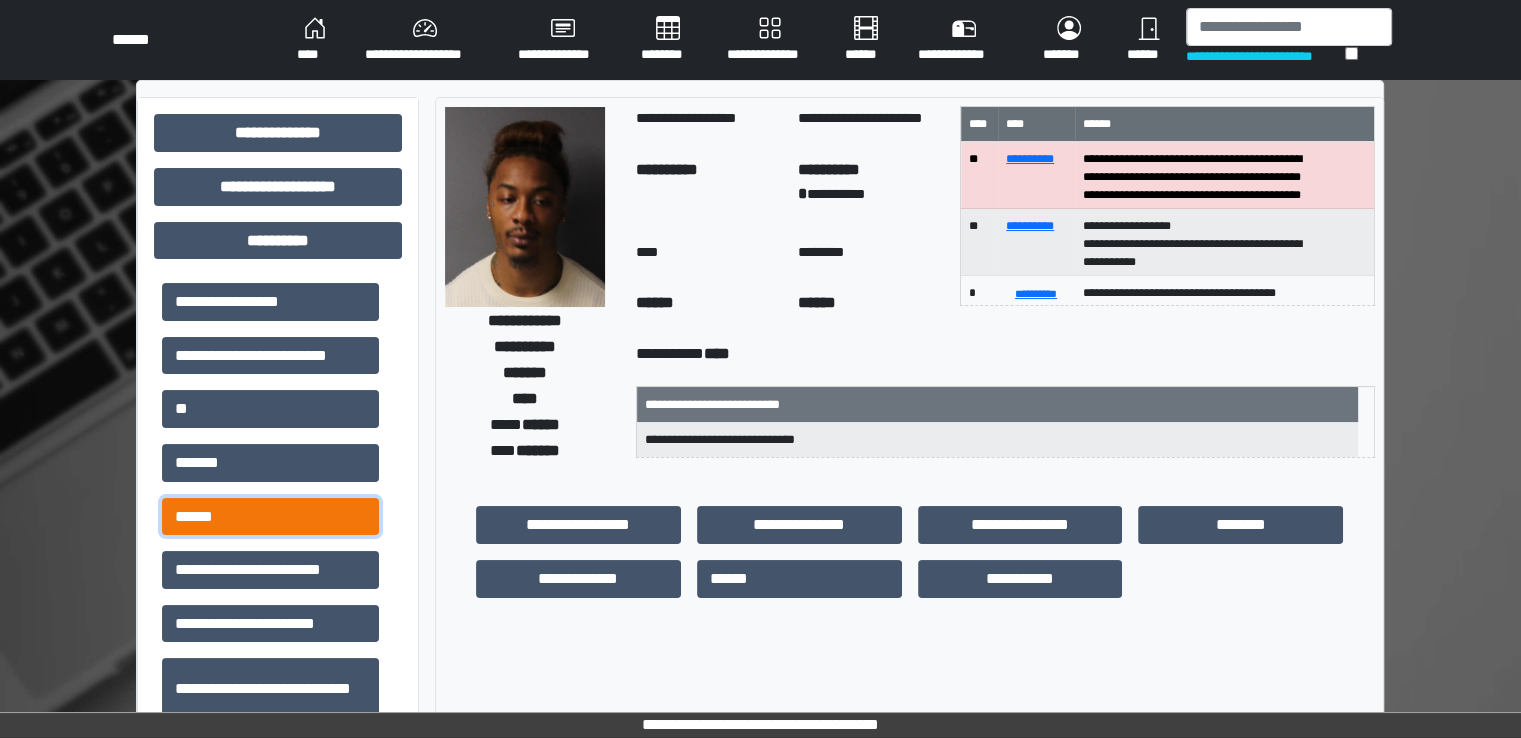 click on "******" at bounding box center (270, 517) 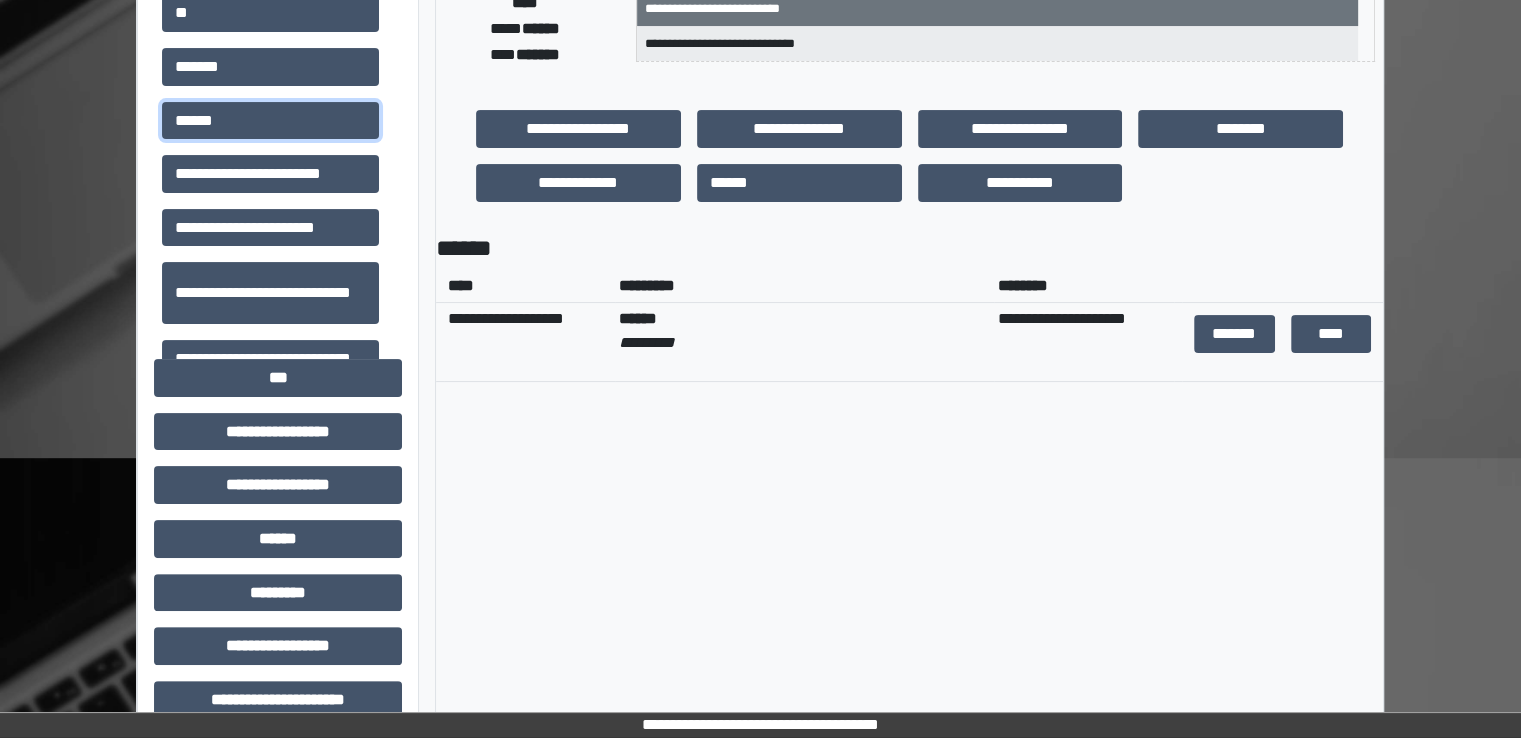 scroll, scrollTop: 400, scrollLeft: 0, axis: vertical 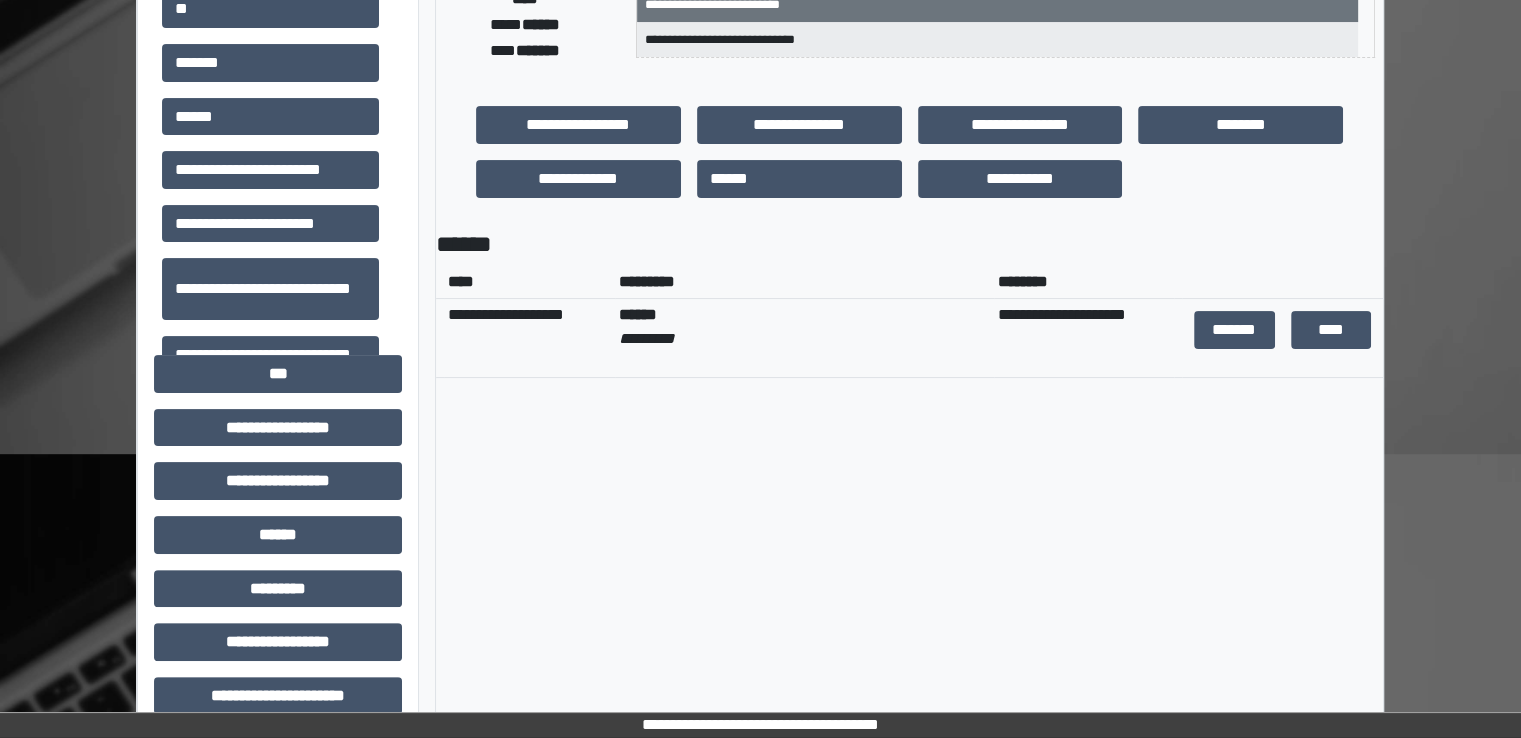click on "****" at bounding box center [1331, 330] 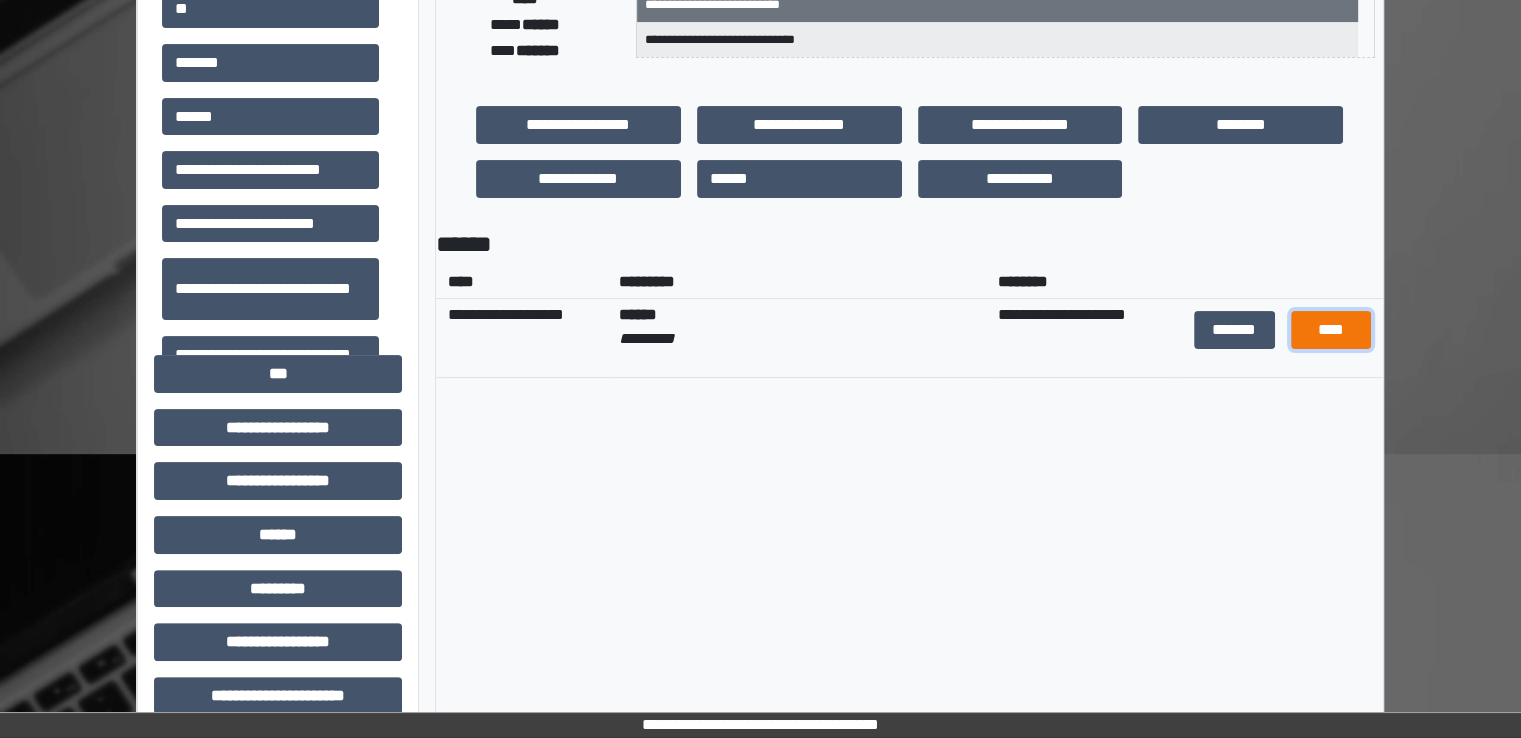 click on "****" at bounding box center (1331, 330) 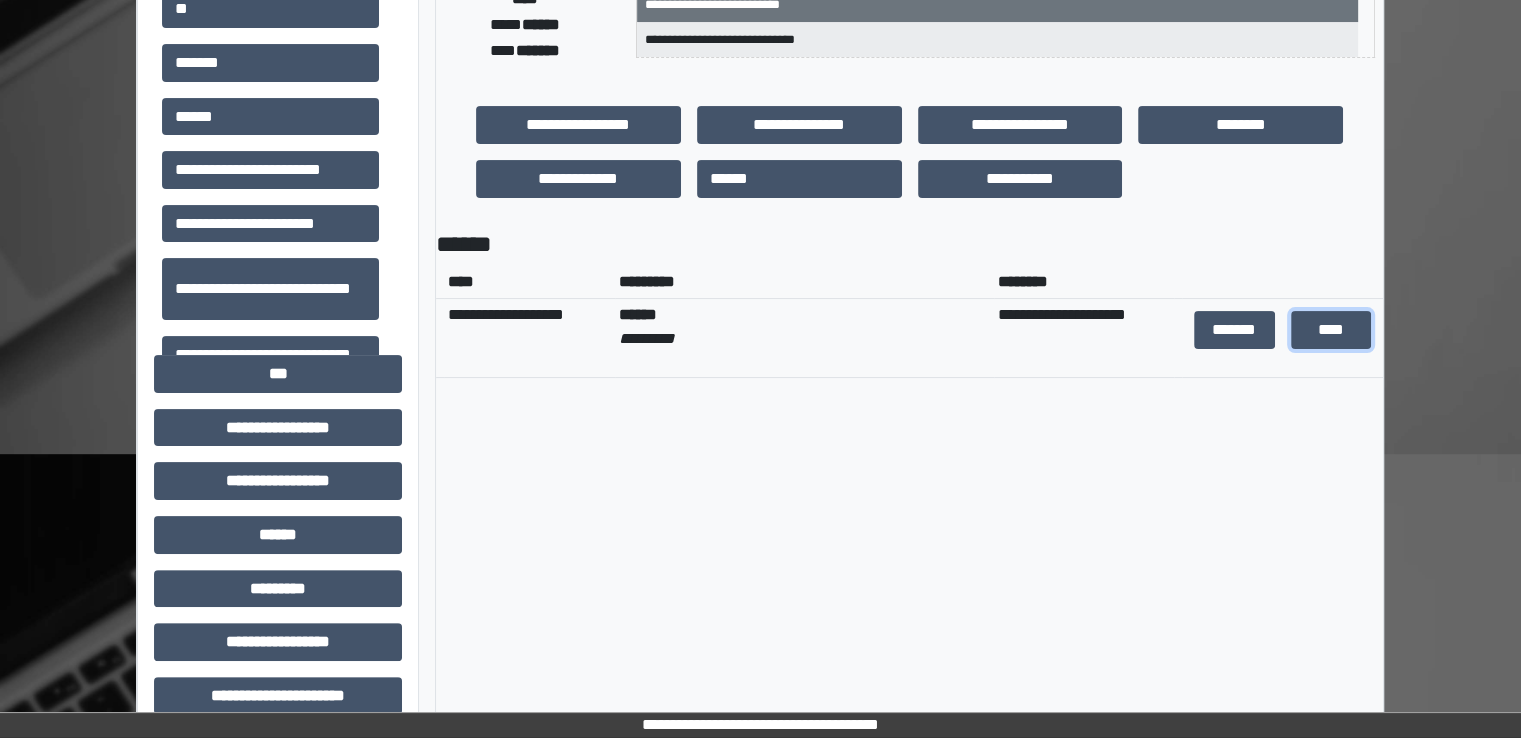 scroll, scrollTop: 0, scrollLeft: 0, axis: both 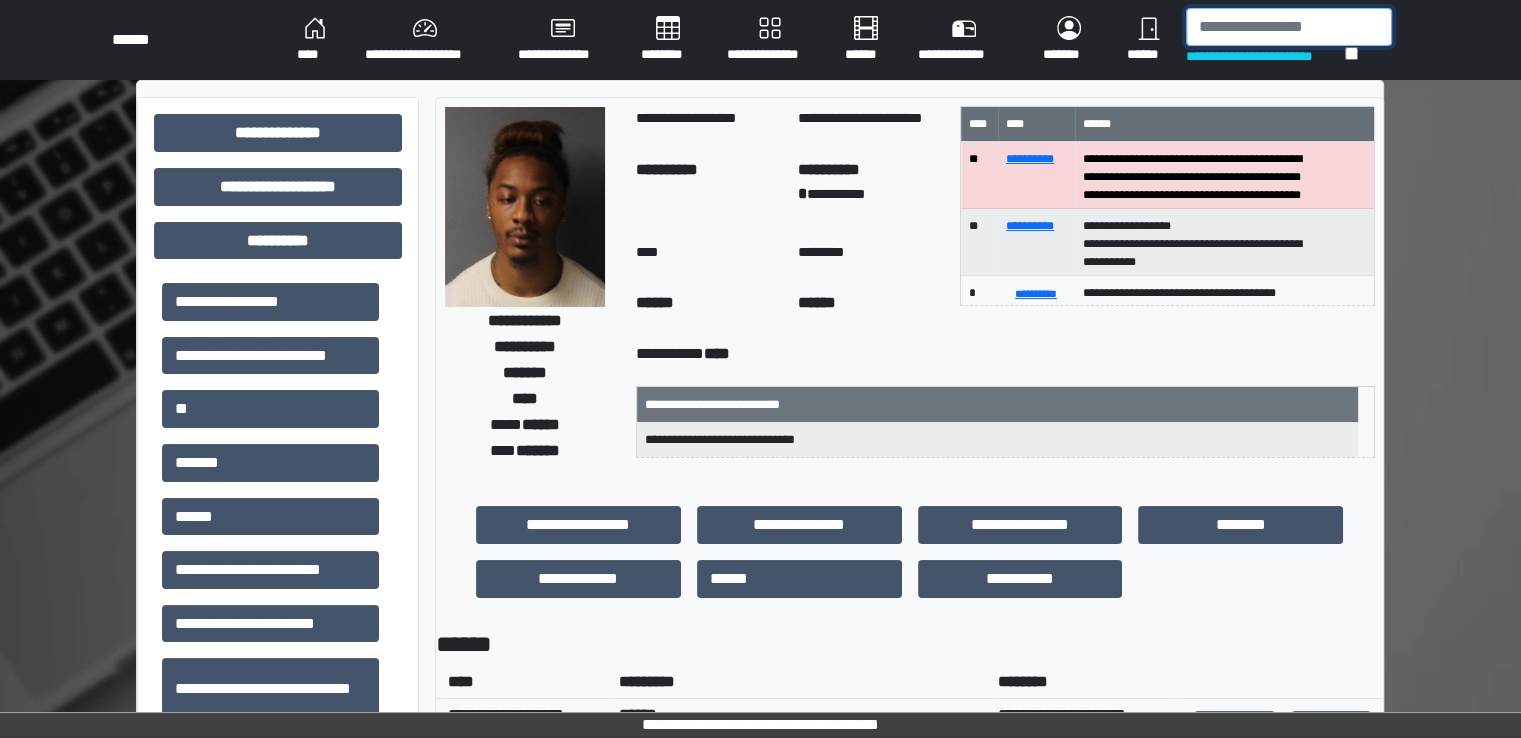 click at bounding box center (1289, 27) 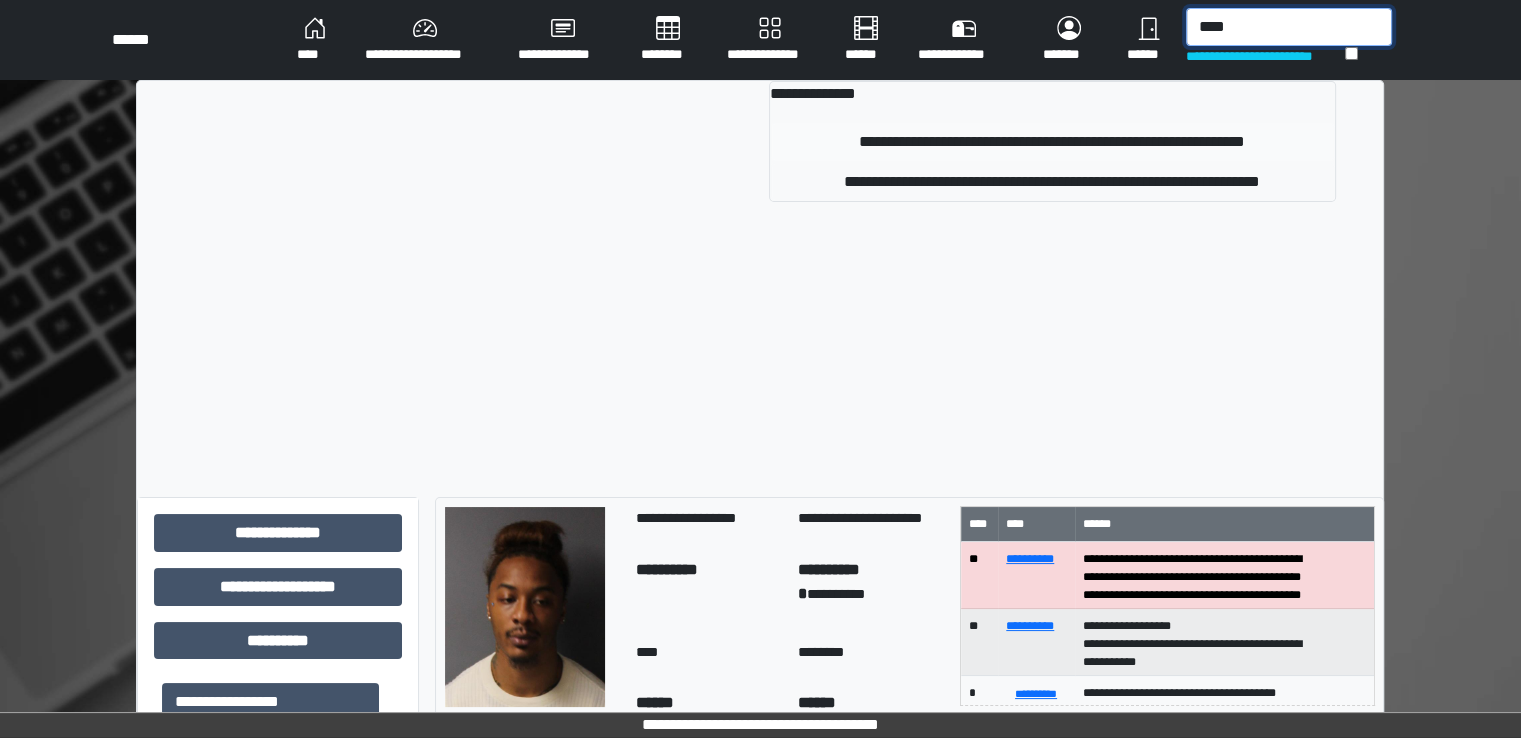 type on "****" 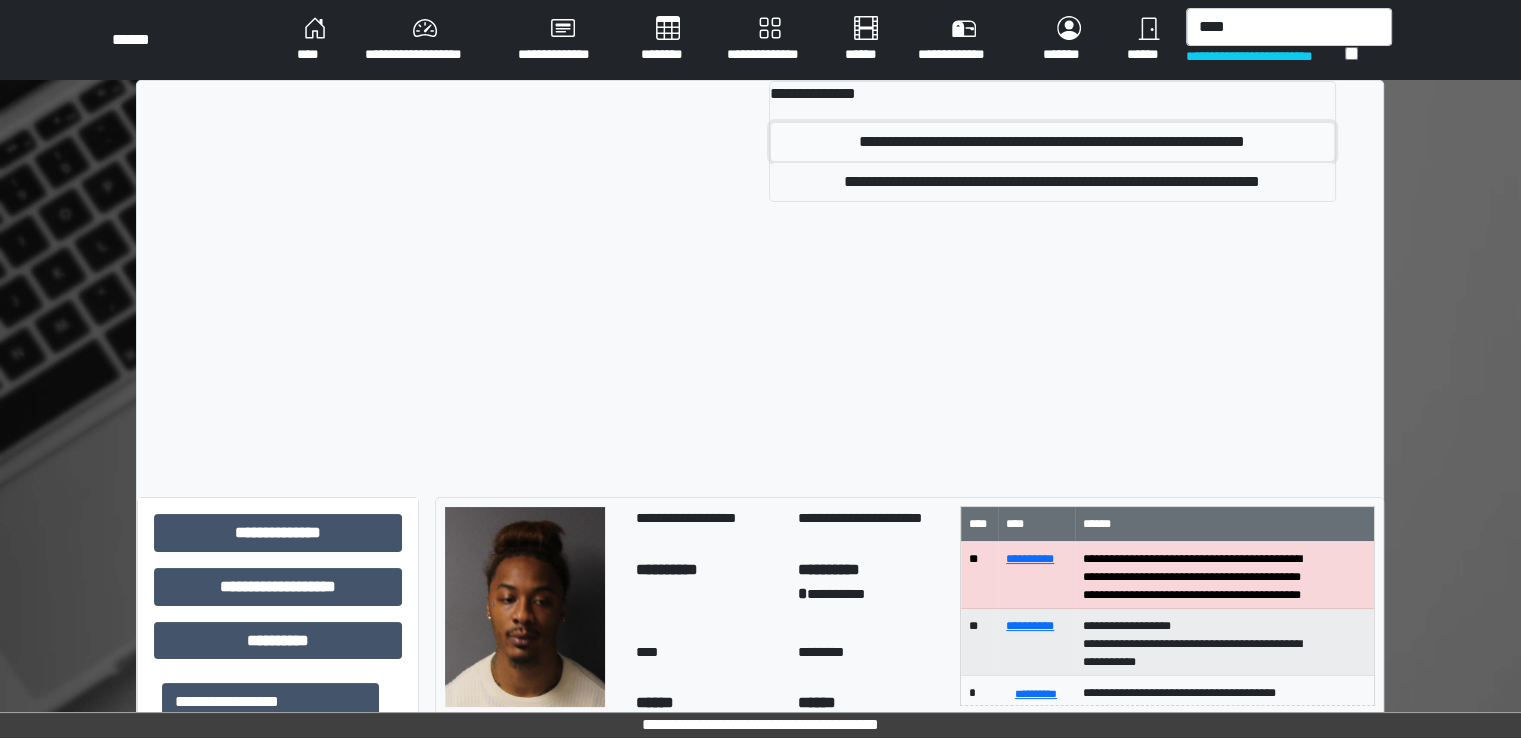 click on "**********" at bounding box center [1052, 142] 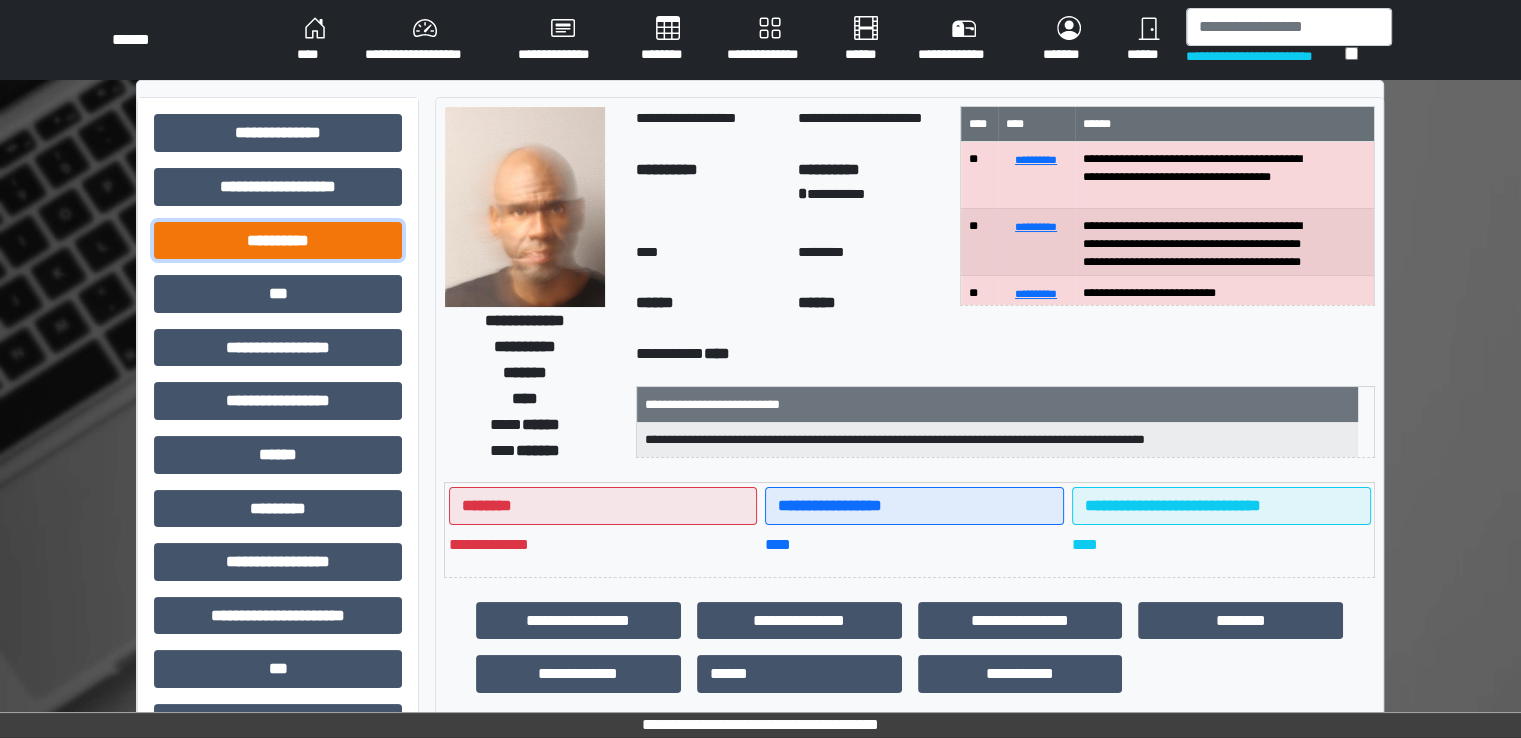 click on "**********" at bounding box center [278, 241] 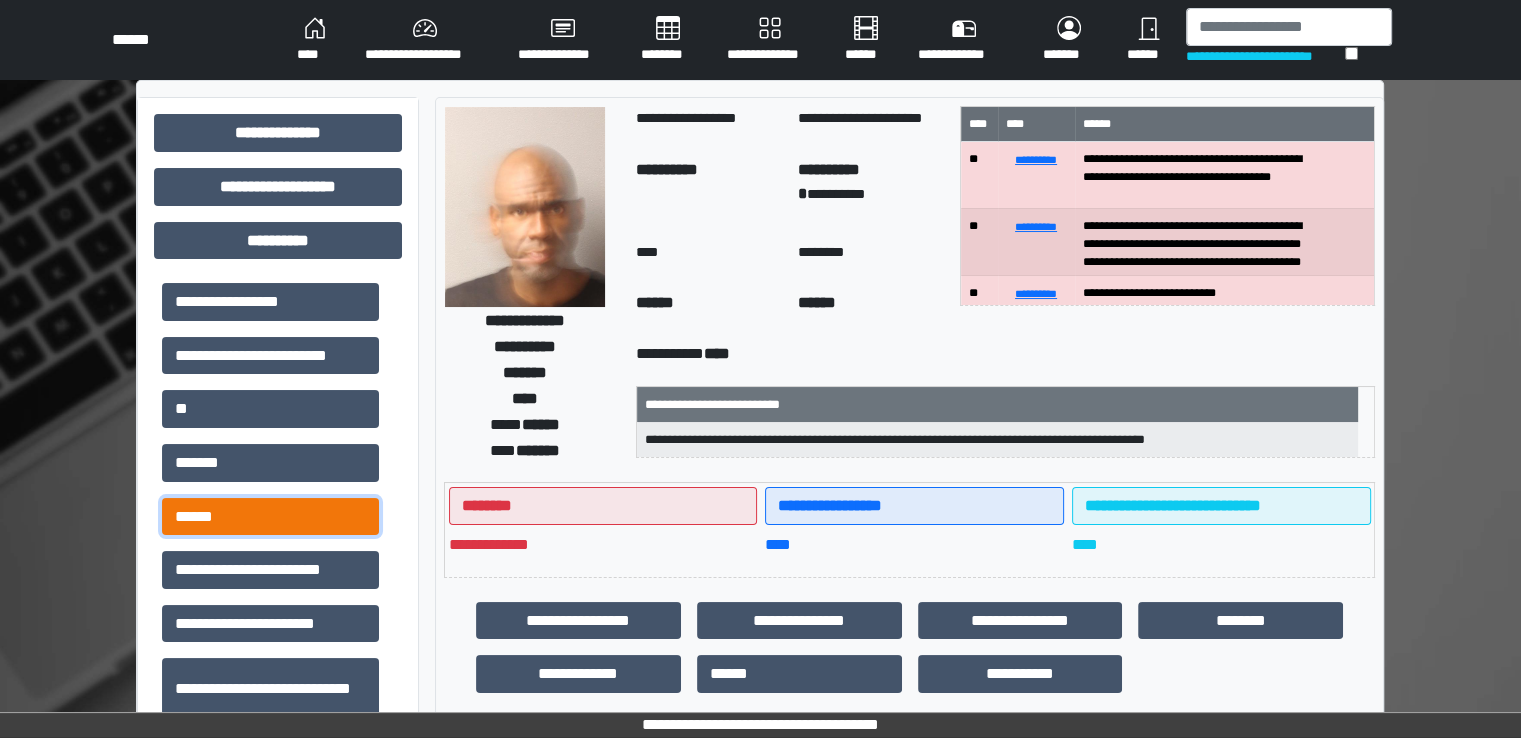 click on "******" at bounding box center [270, 517] 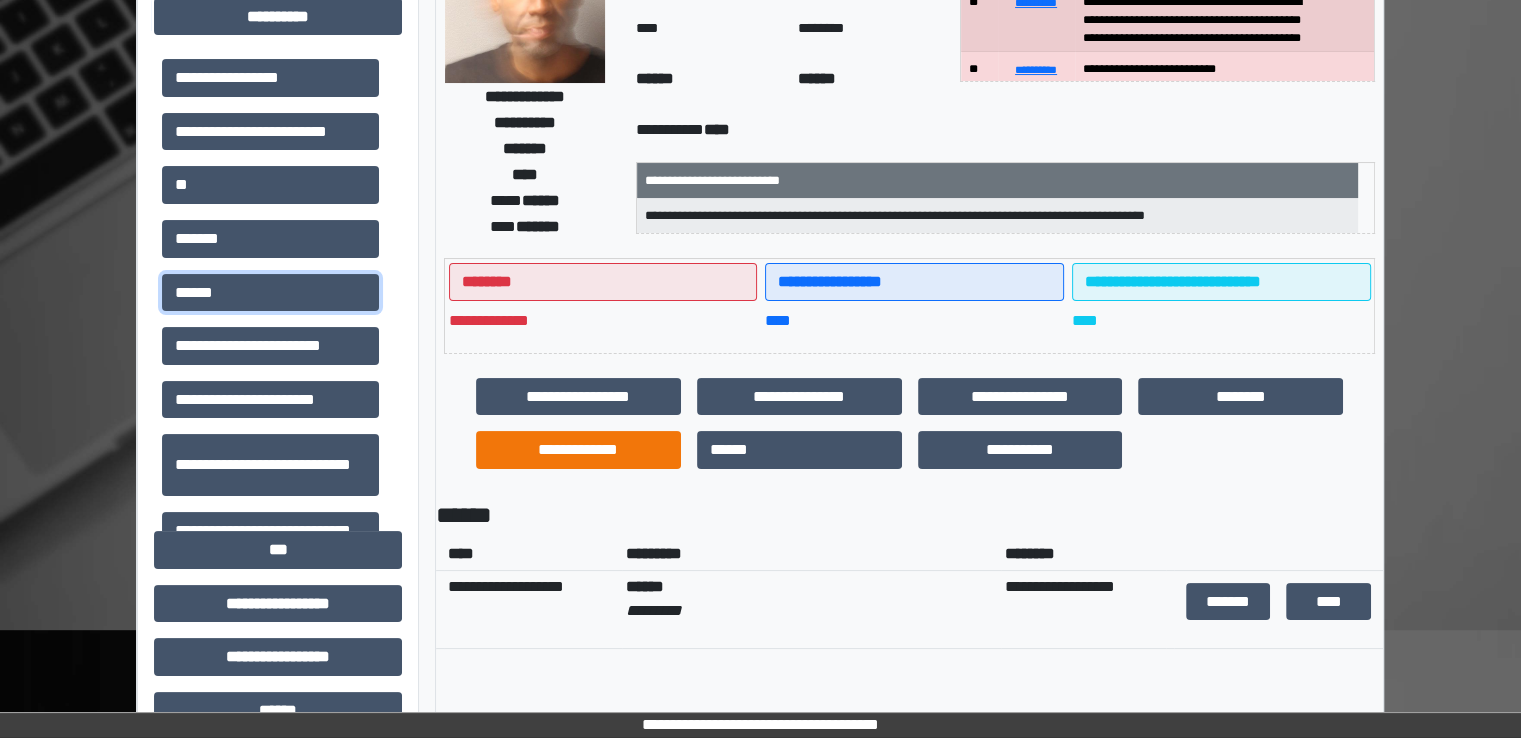 scroll, scrollTop: 300, scrollLeft: 0, axis: vertical 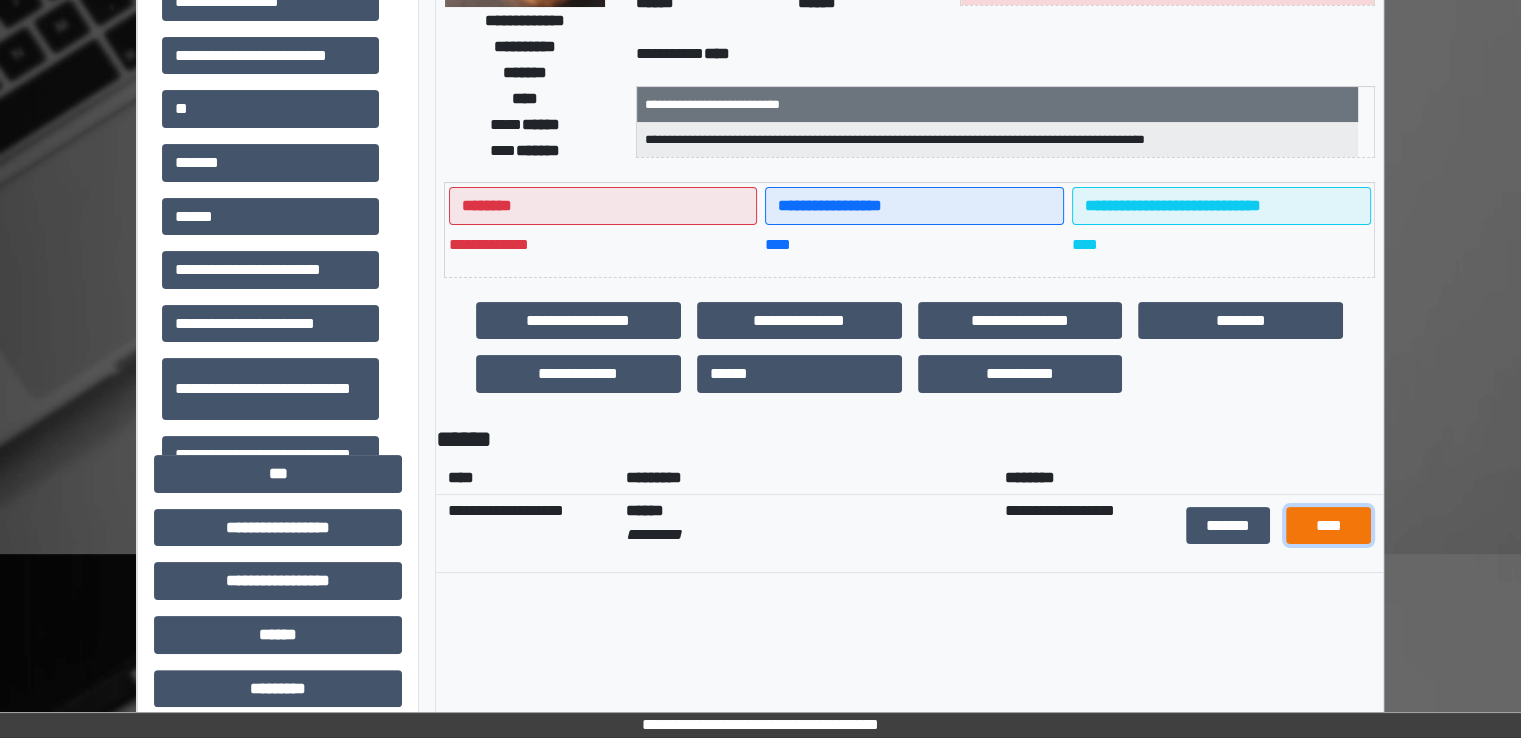 click on "****" at bounding box center (1328, 526) 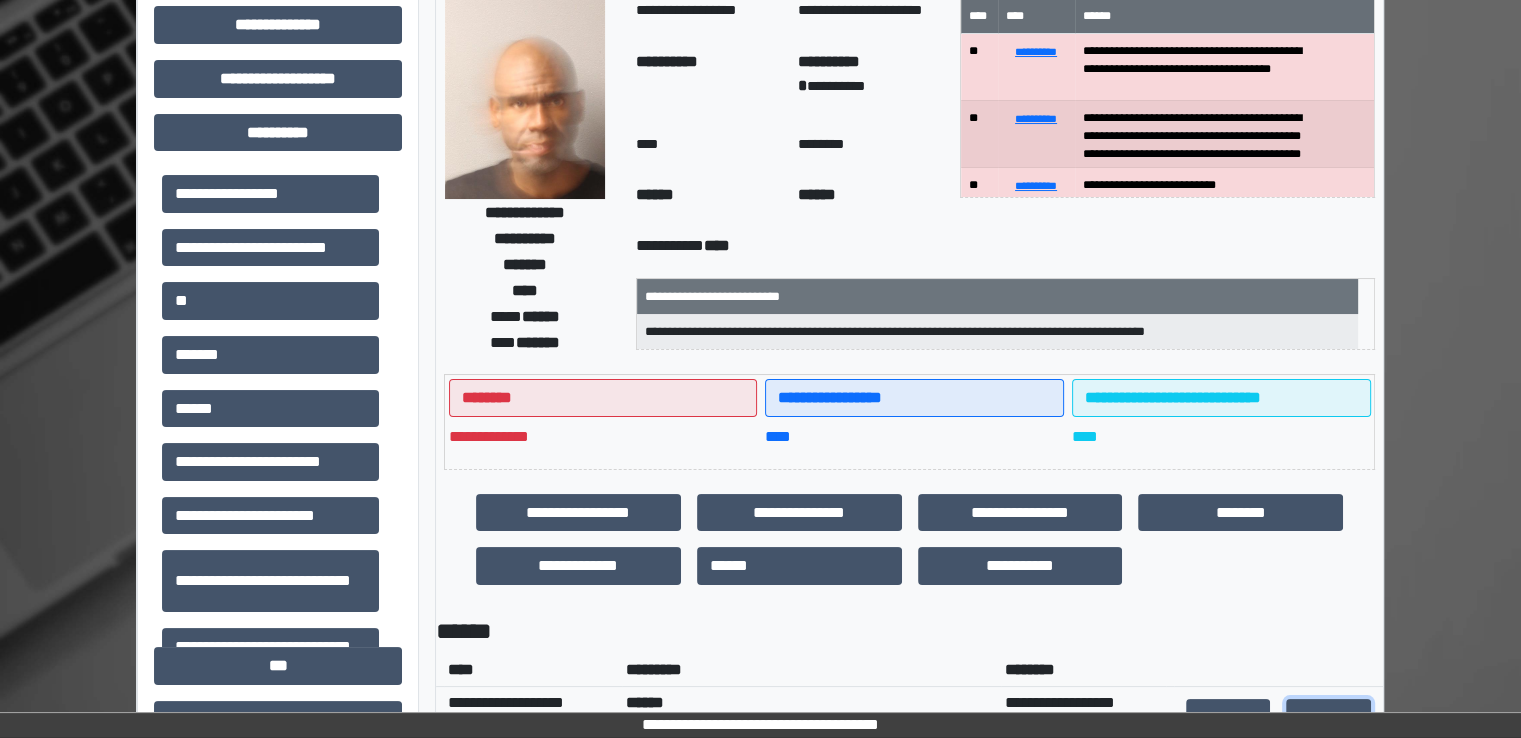 scroll, scrollTop: 0, scrollLeft: 0, axis: both 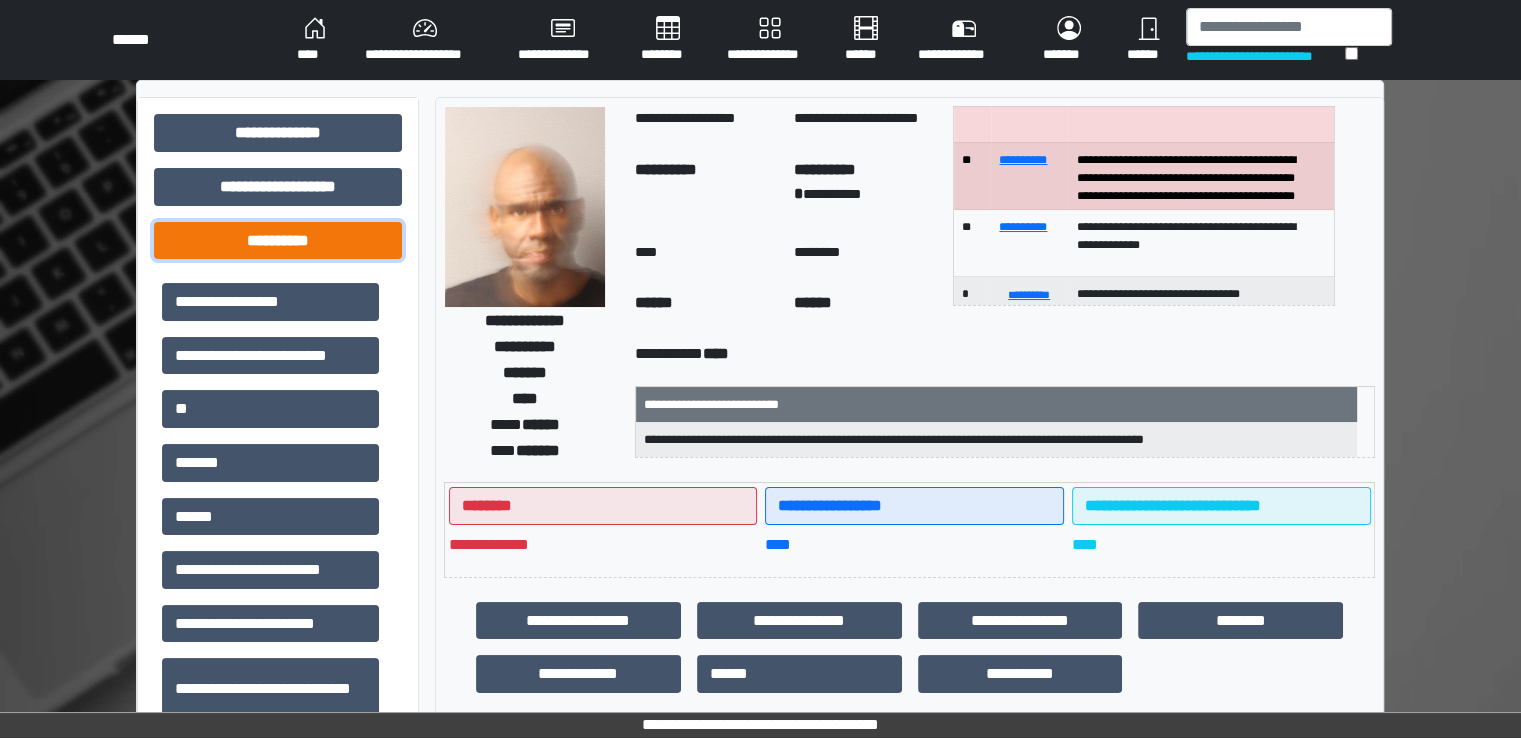 click on "**********" at bounding box center (278, 241) 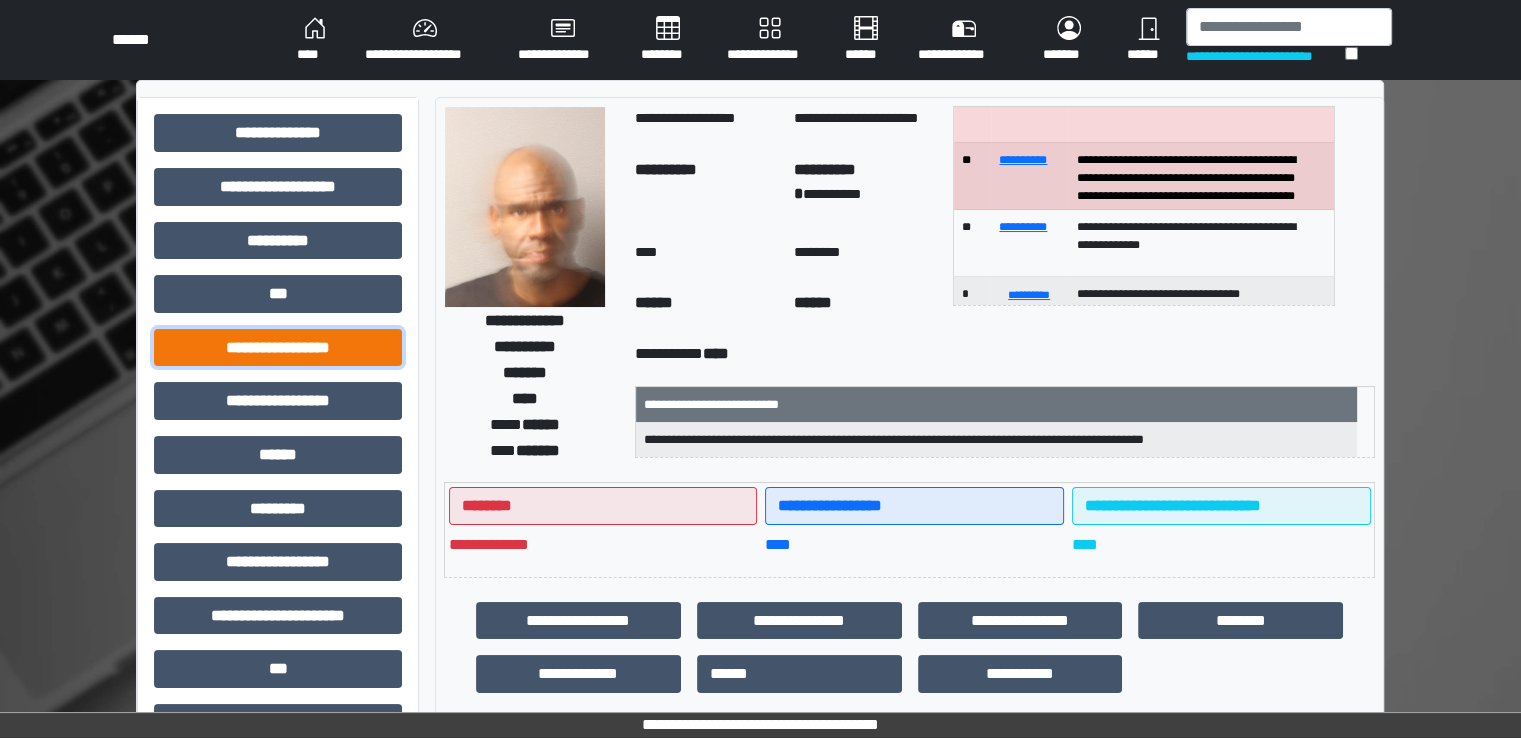 click on "**********" at bounding box center (278, 348) 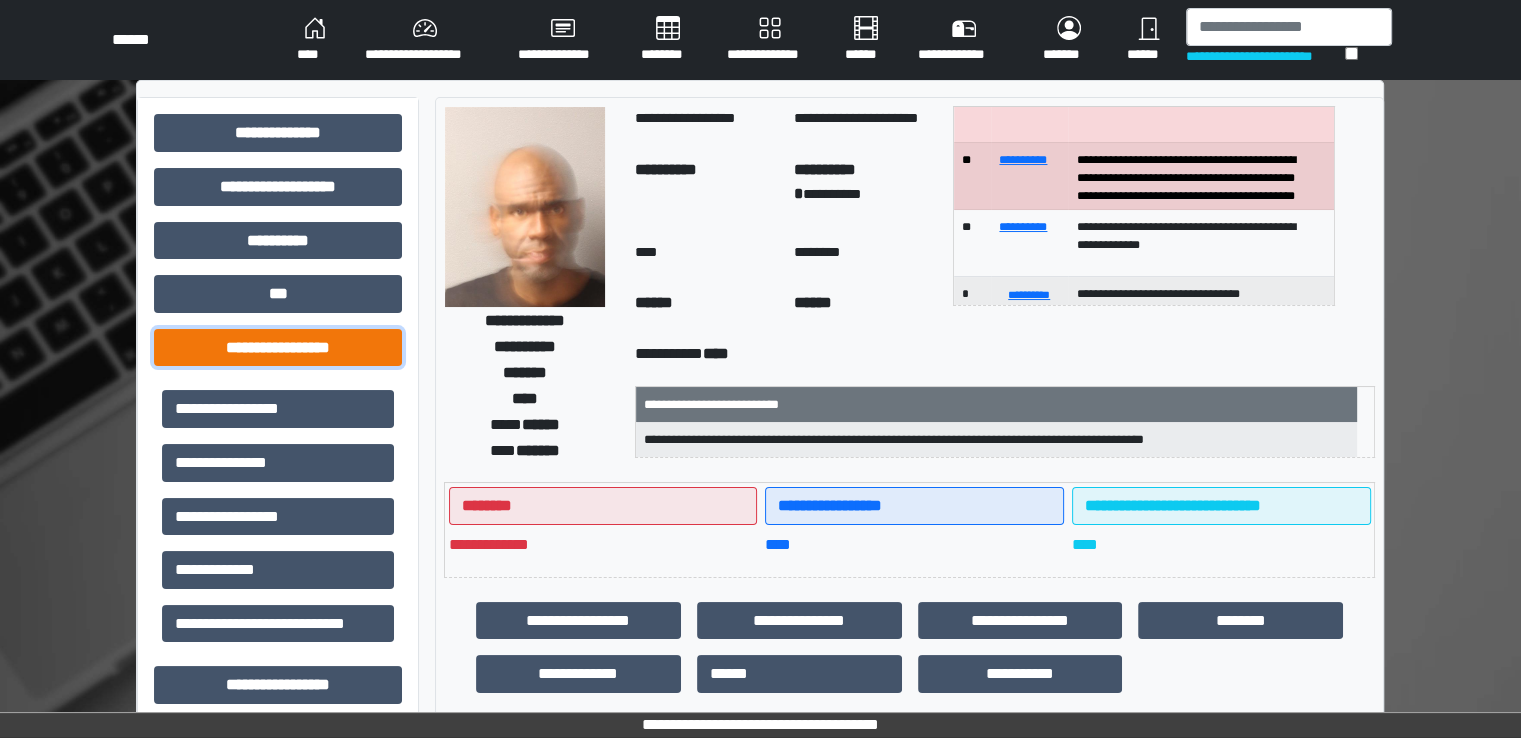 click on "**********" at bounding box center (278, 348) 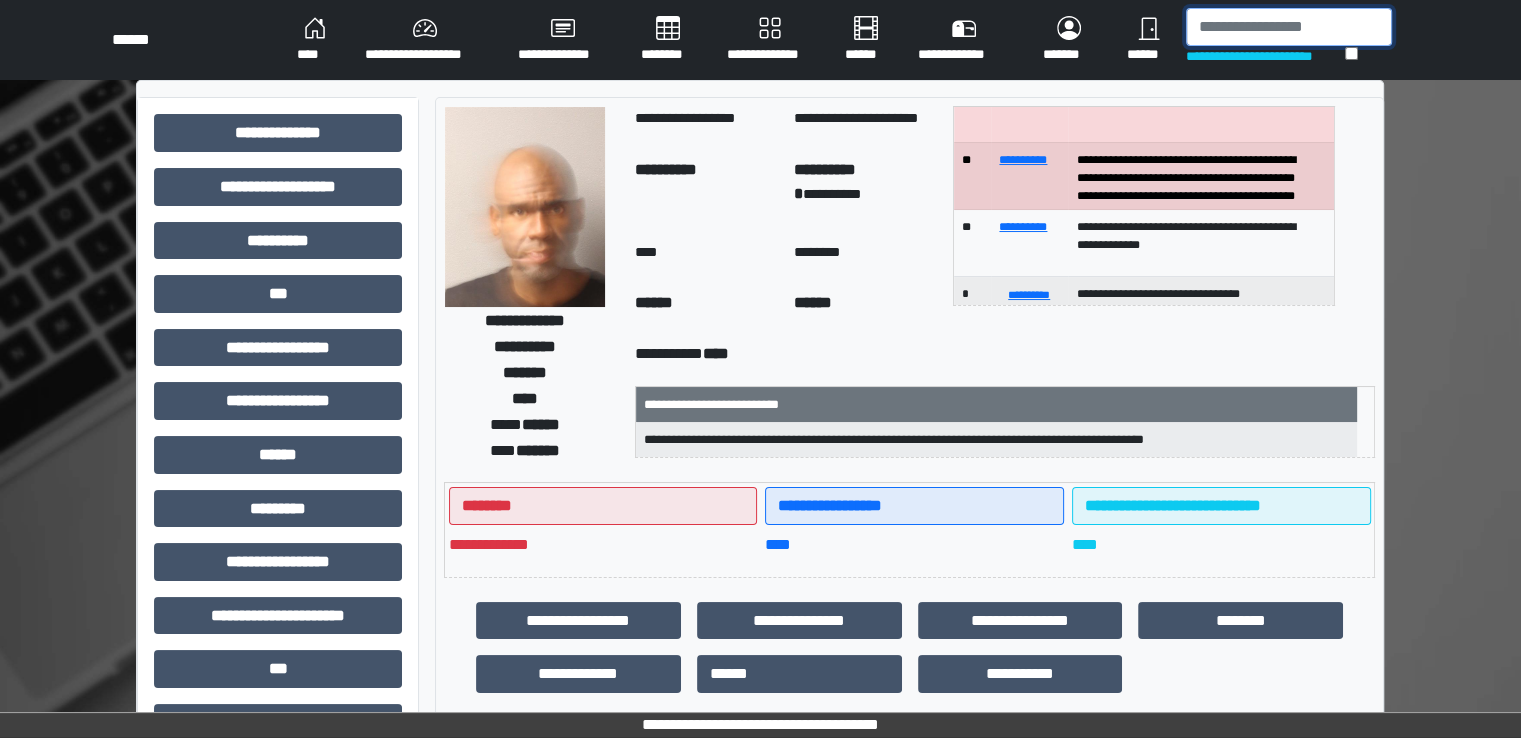 click at bounding box center [1289, 27] 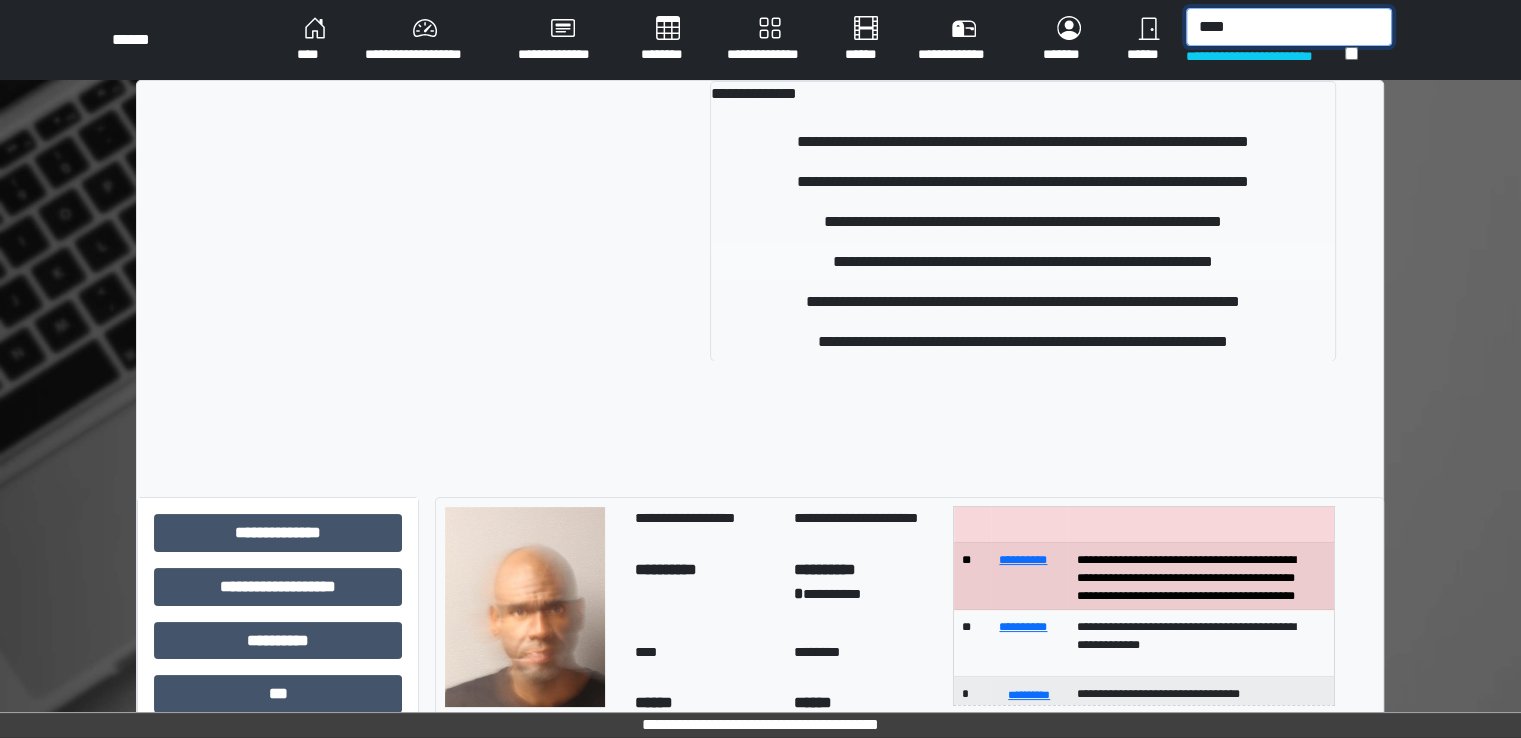 type on "****" 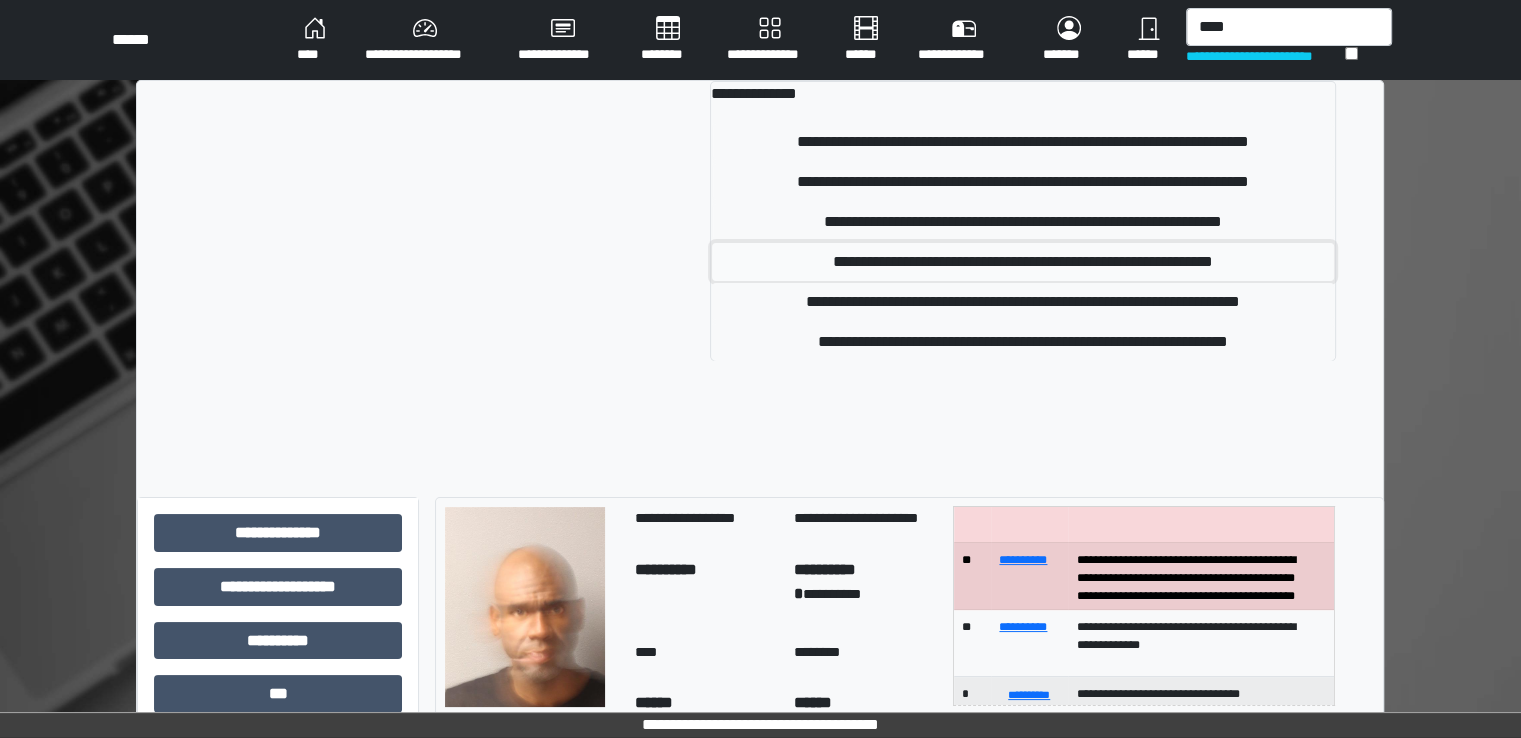 click on "**********" at bounding box center [1023, 262] 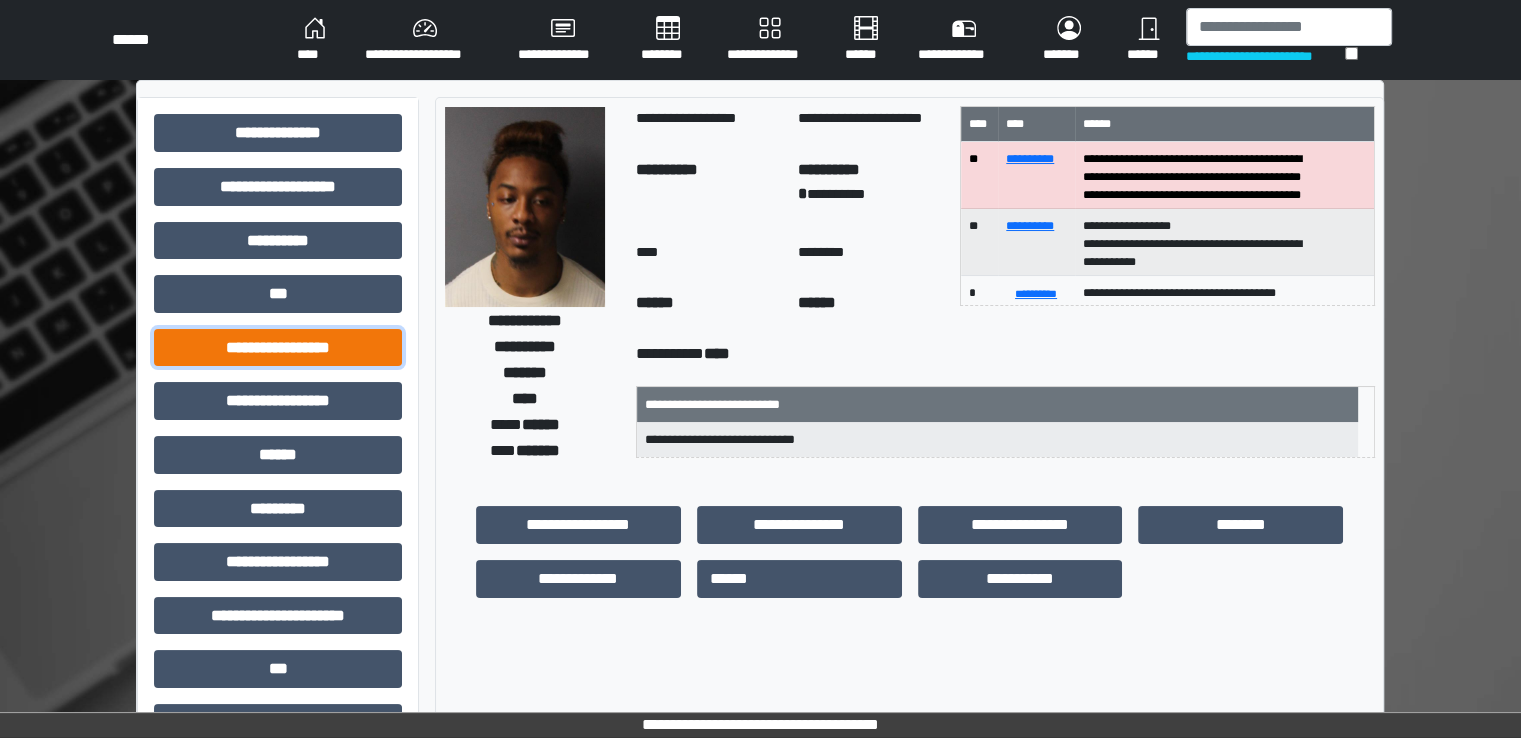 click on "**********" at bounding box center [278, 348] 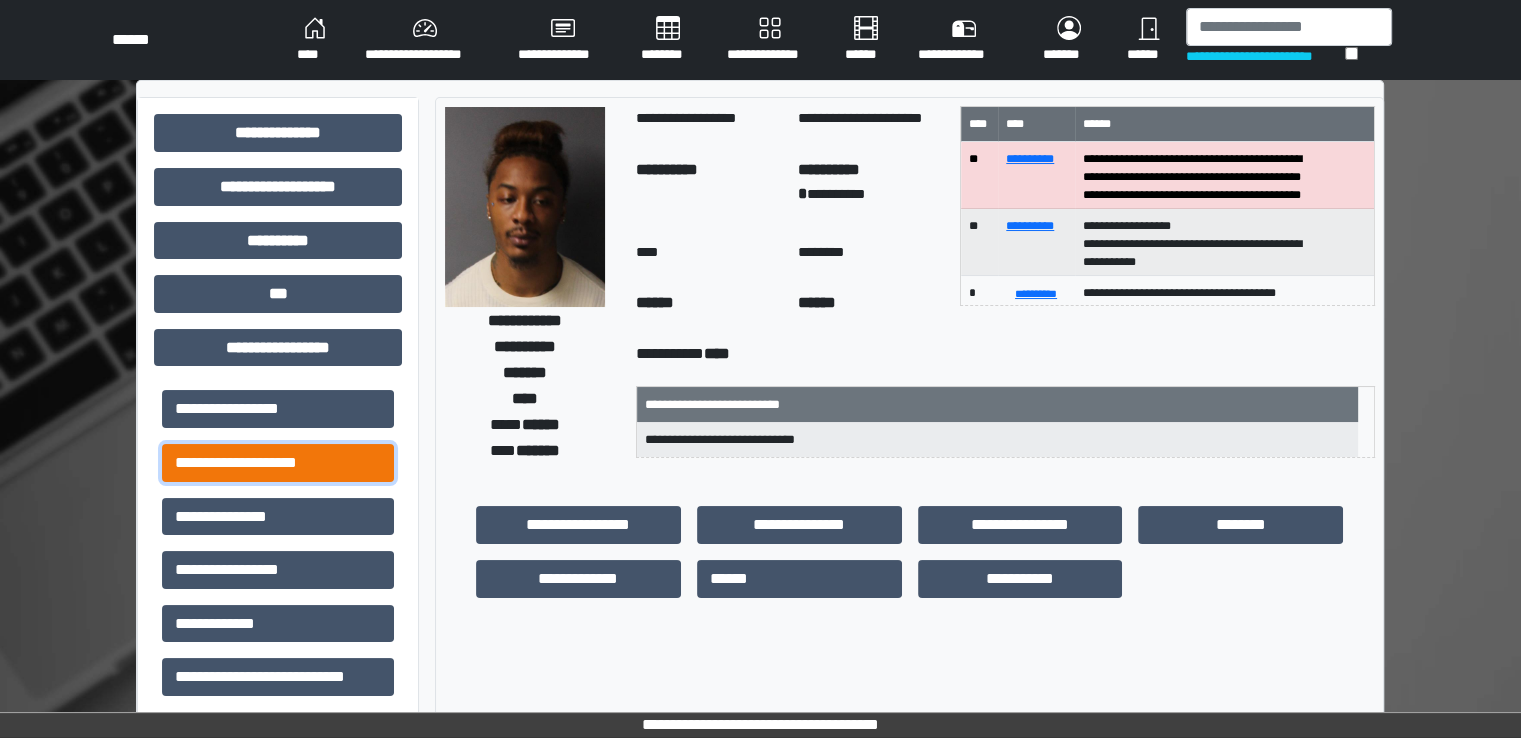 click on "**********" at bounding box center (278, 463) 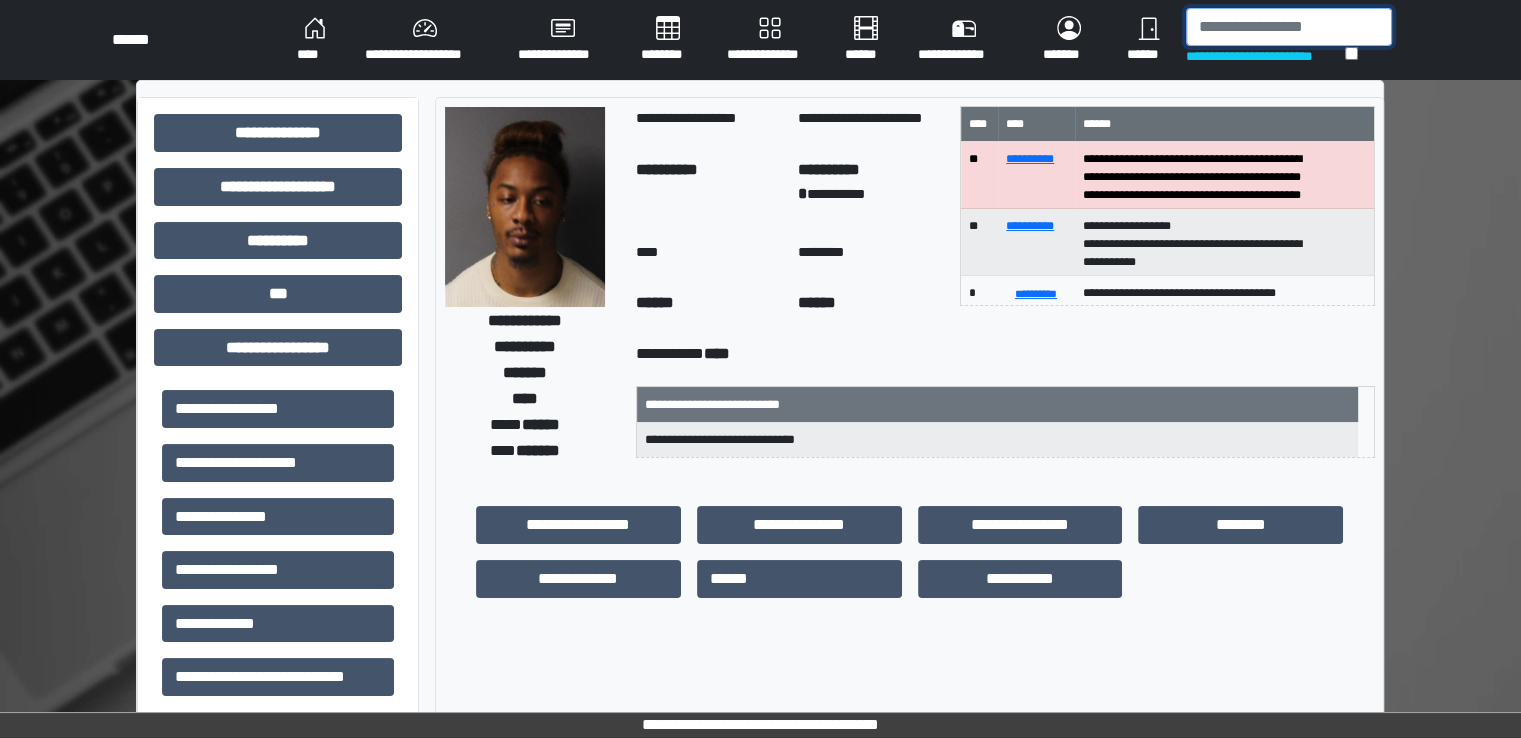 click at bounding box center [1289, 27] 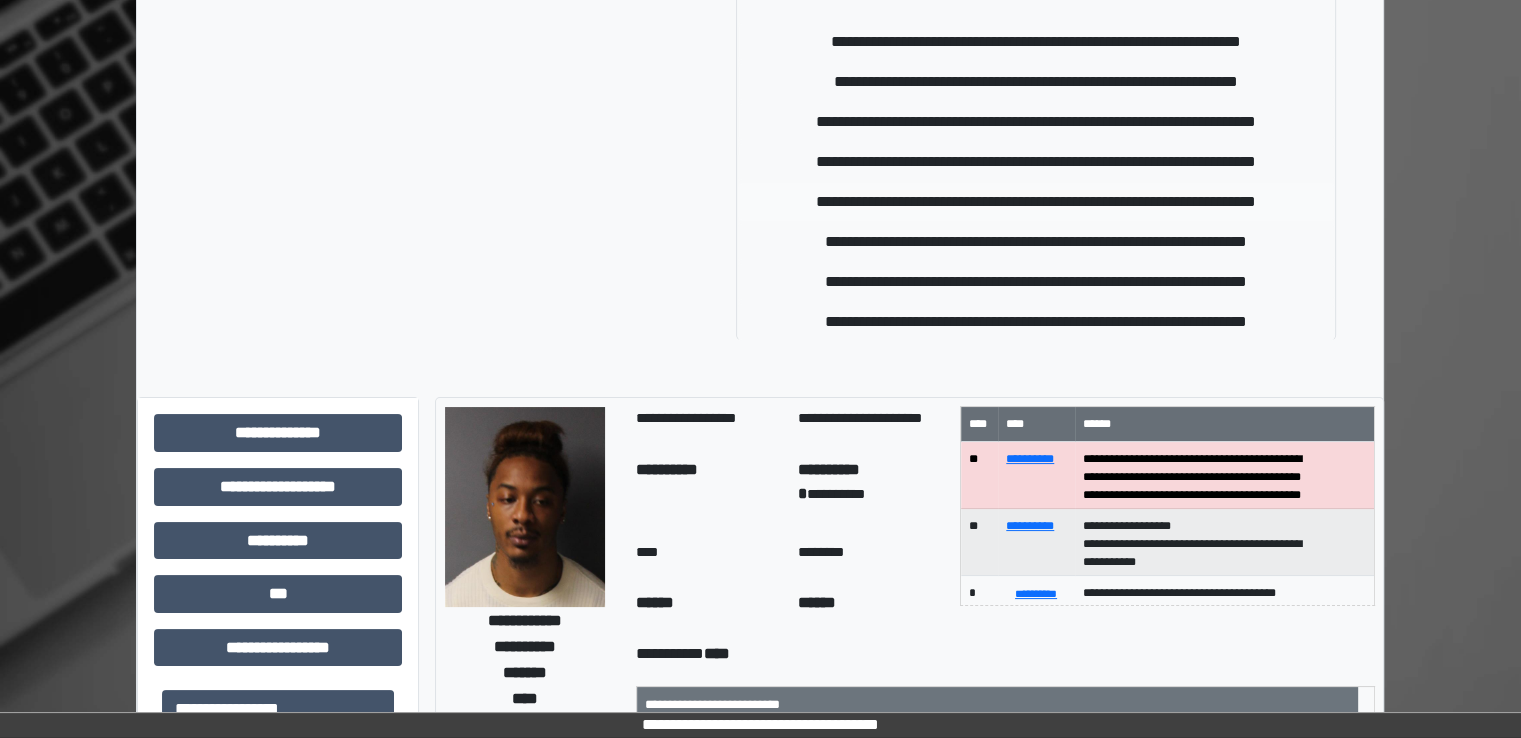 scroll, scrollTop: 0, scrollLeft: 0, axis: both 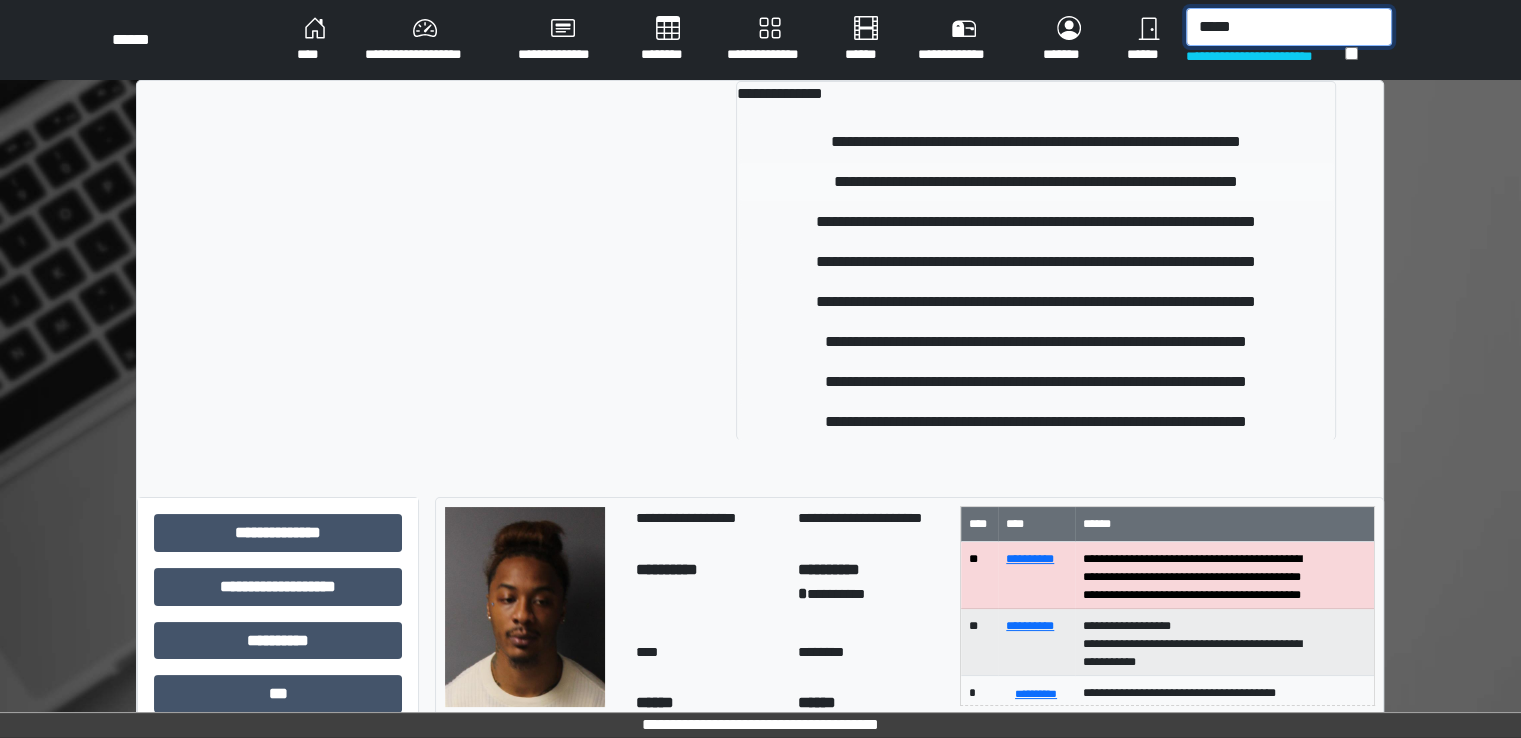 type on "*****" 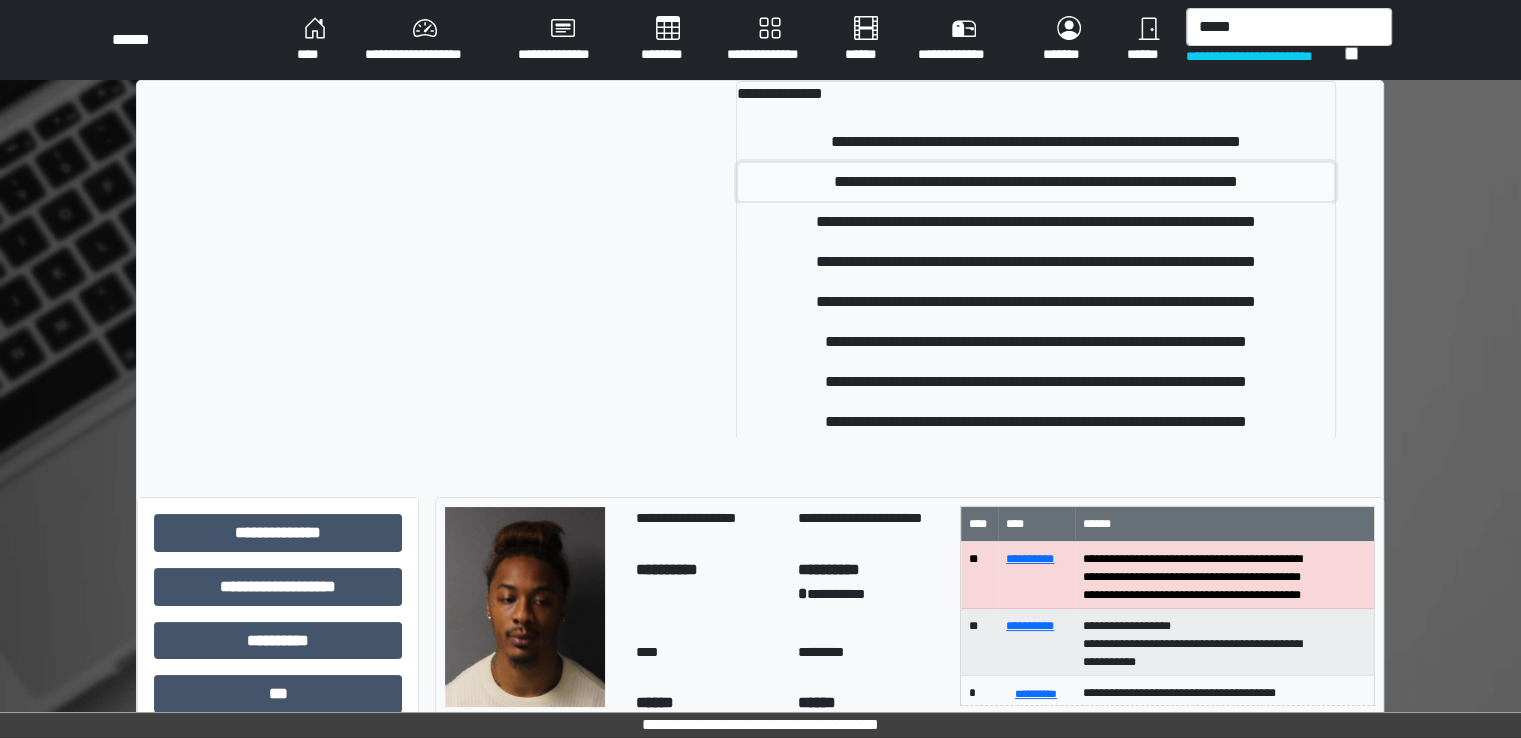 click on "**********" at bounding box center [1036, 182] 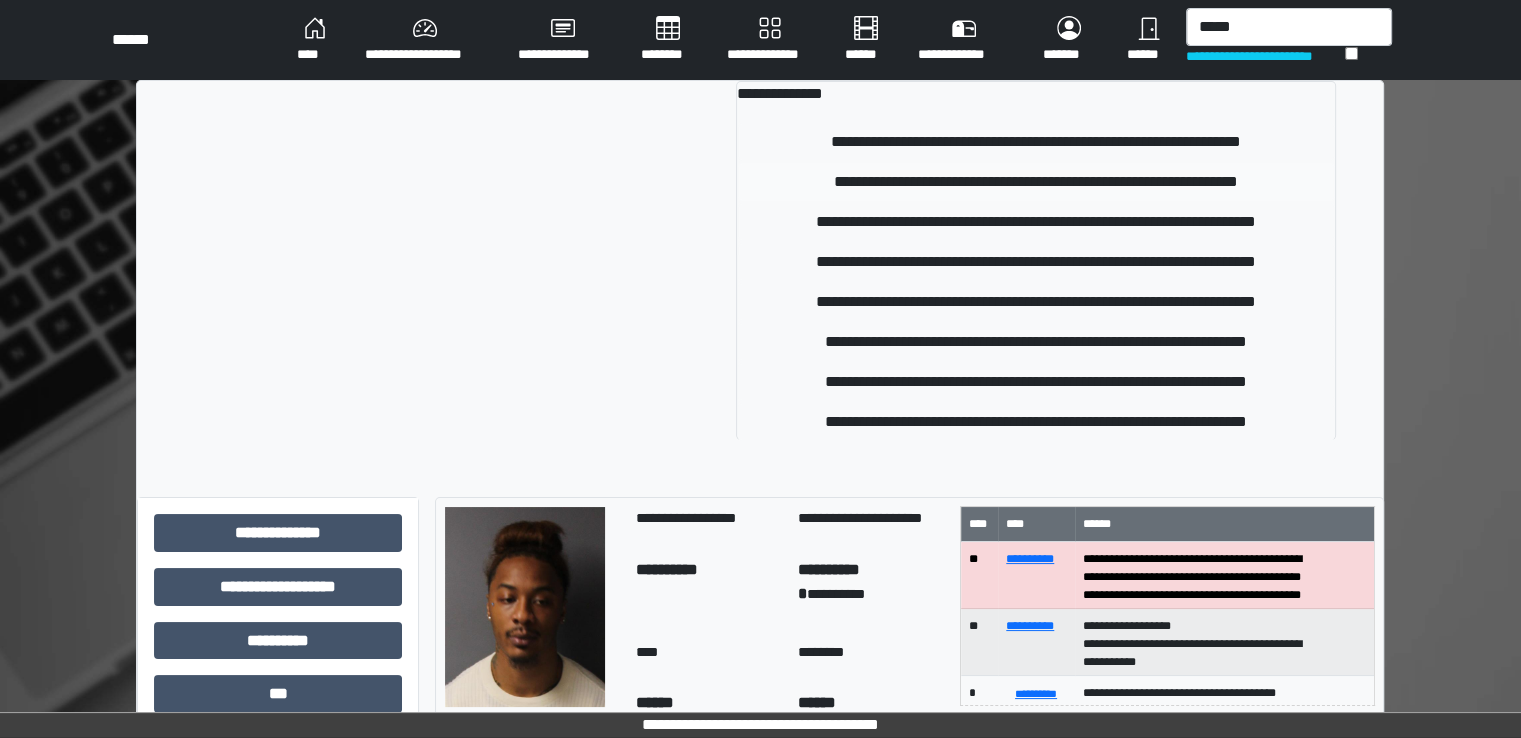 type 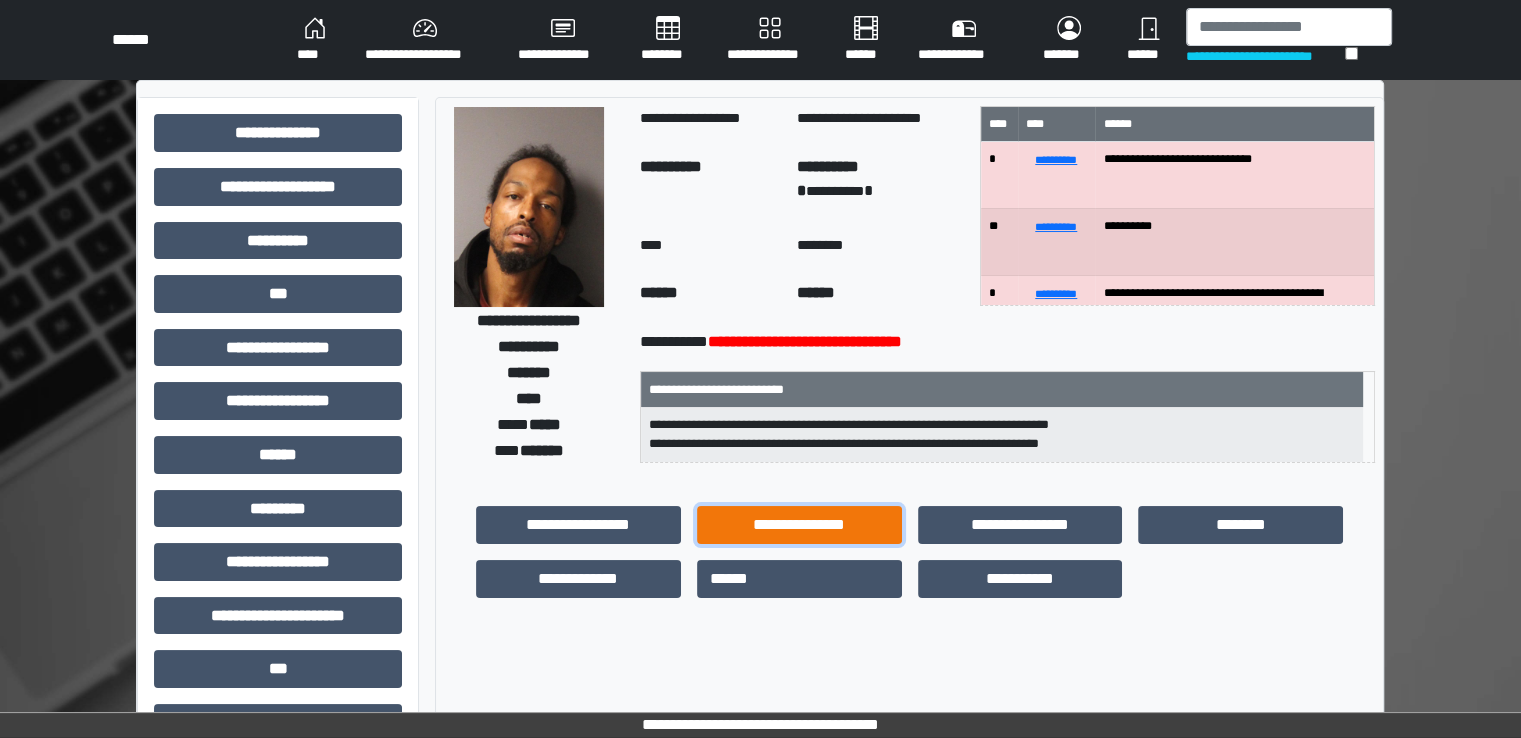 click on "**********" at bounding box center (799, 525) 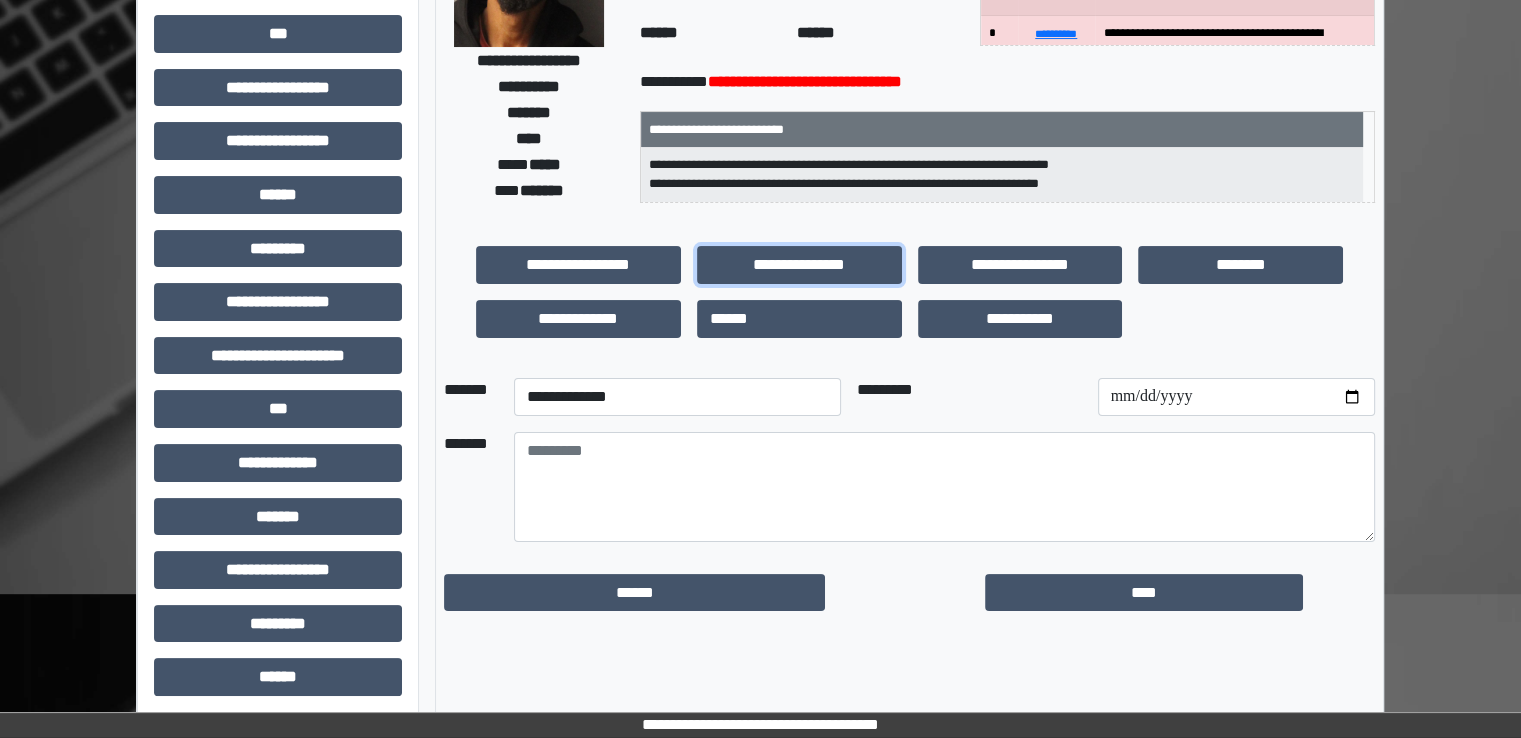 scroll, scrollTop: 300, scrollLeft: 0, axis: vertical 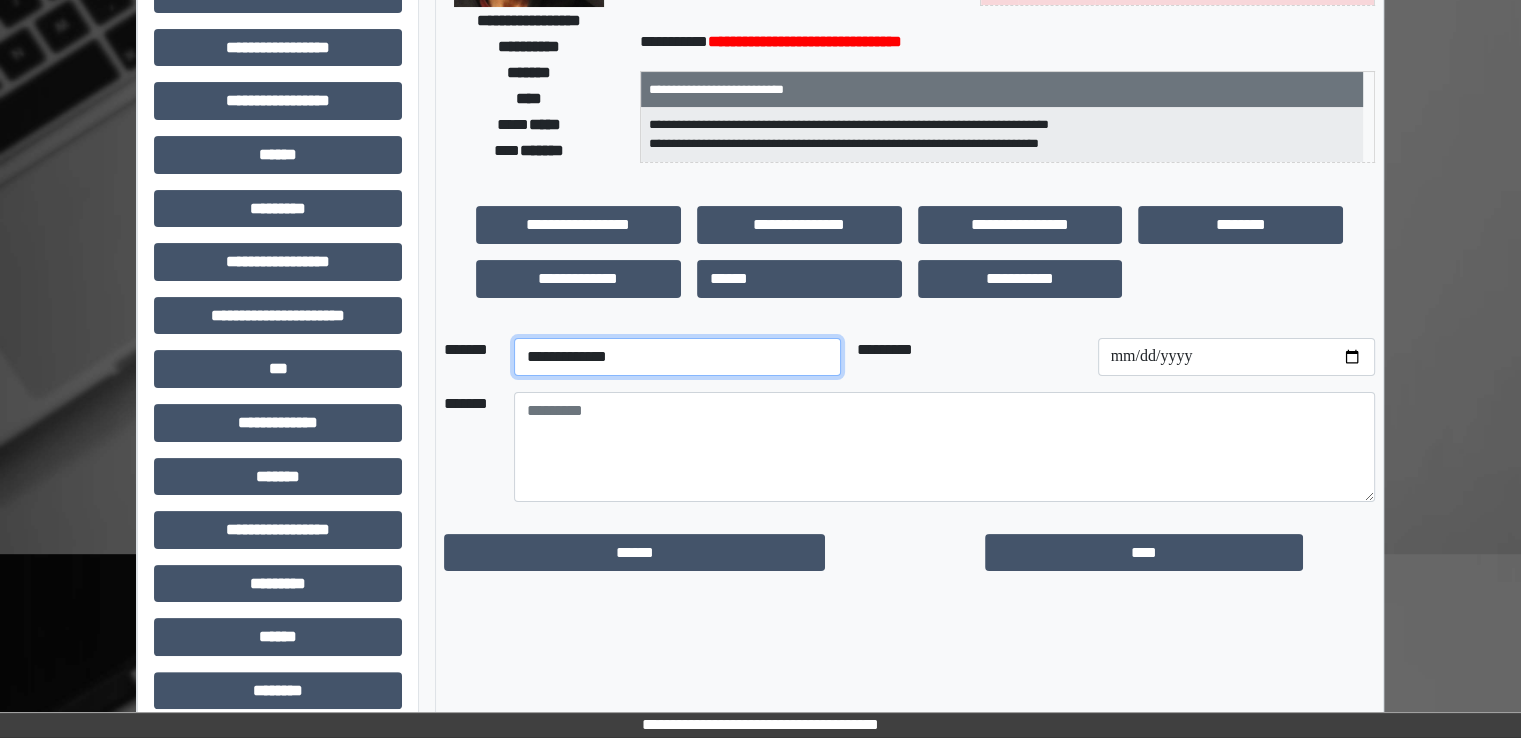 click on "**********" at bounding box center (677, 357) 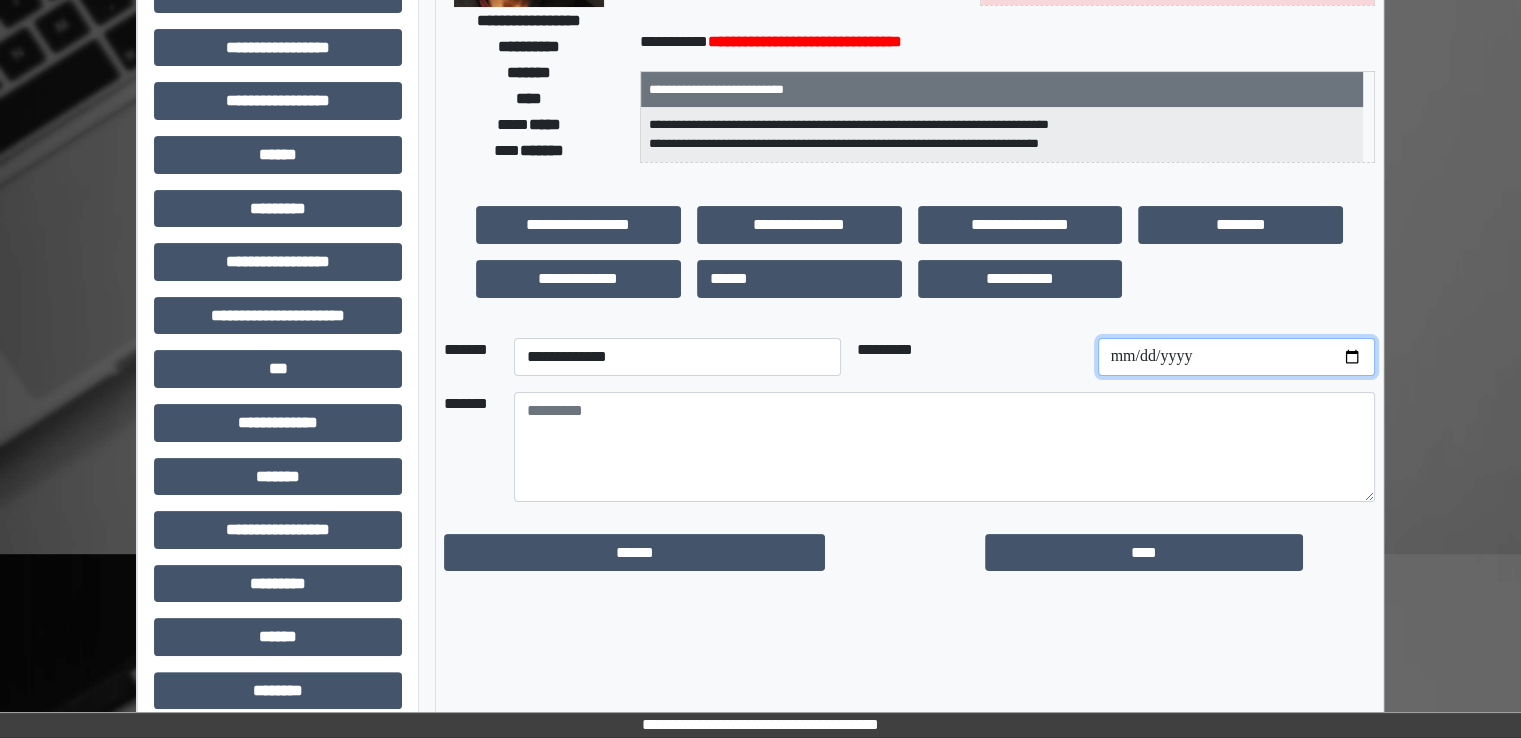 click at bounding box center [1236, 357] 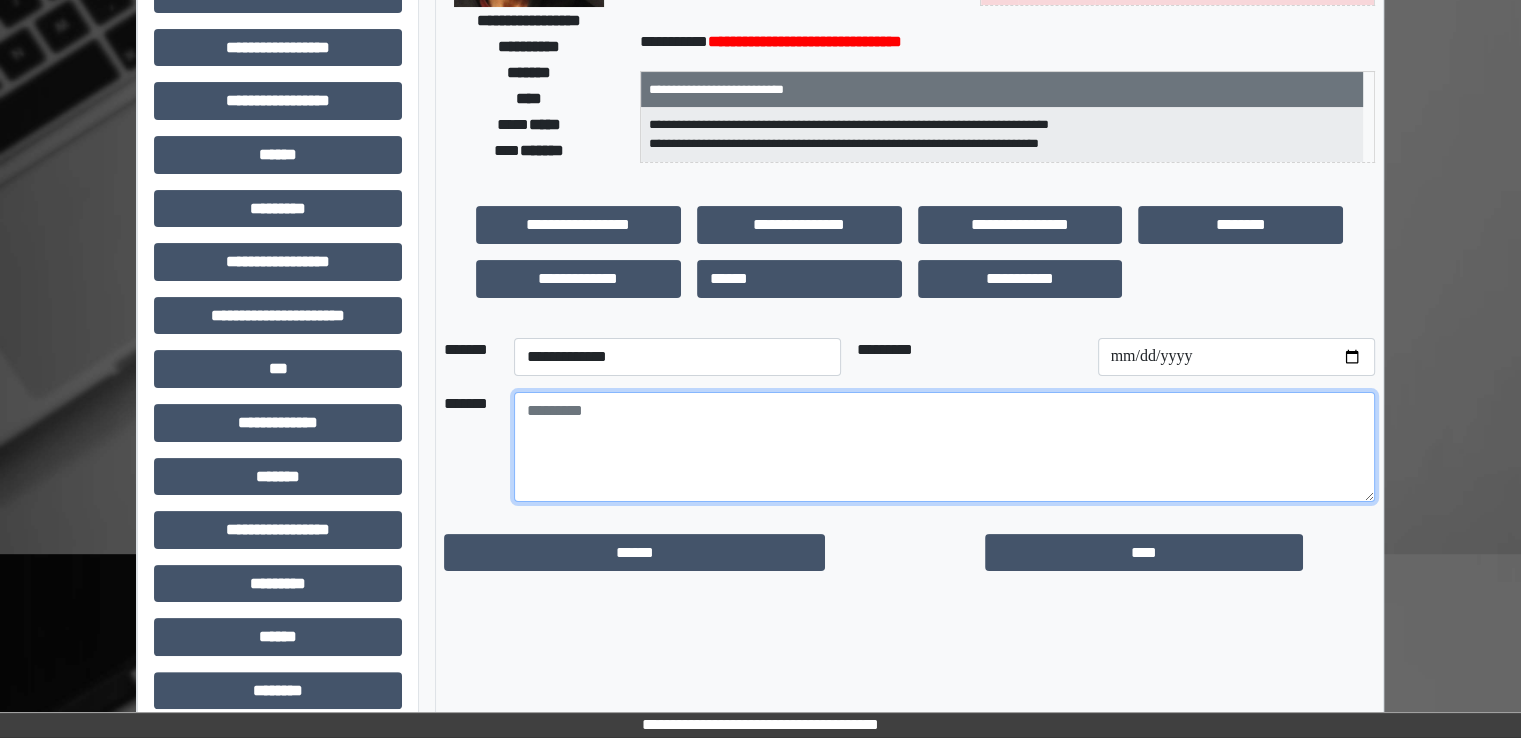 click at bounding box center (944, 447) 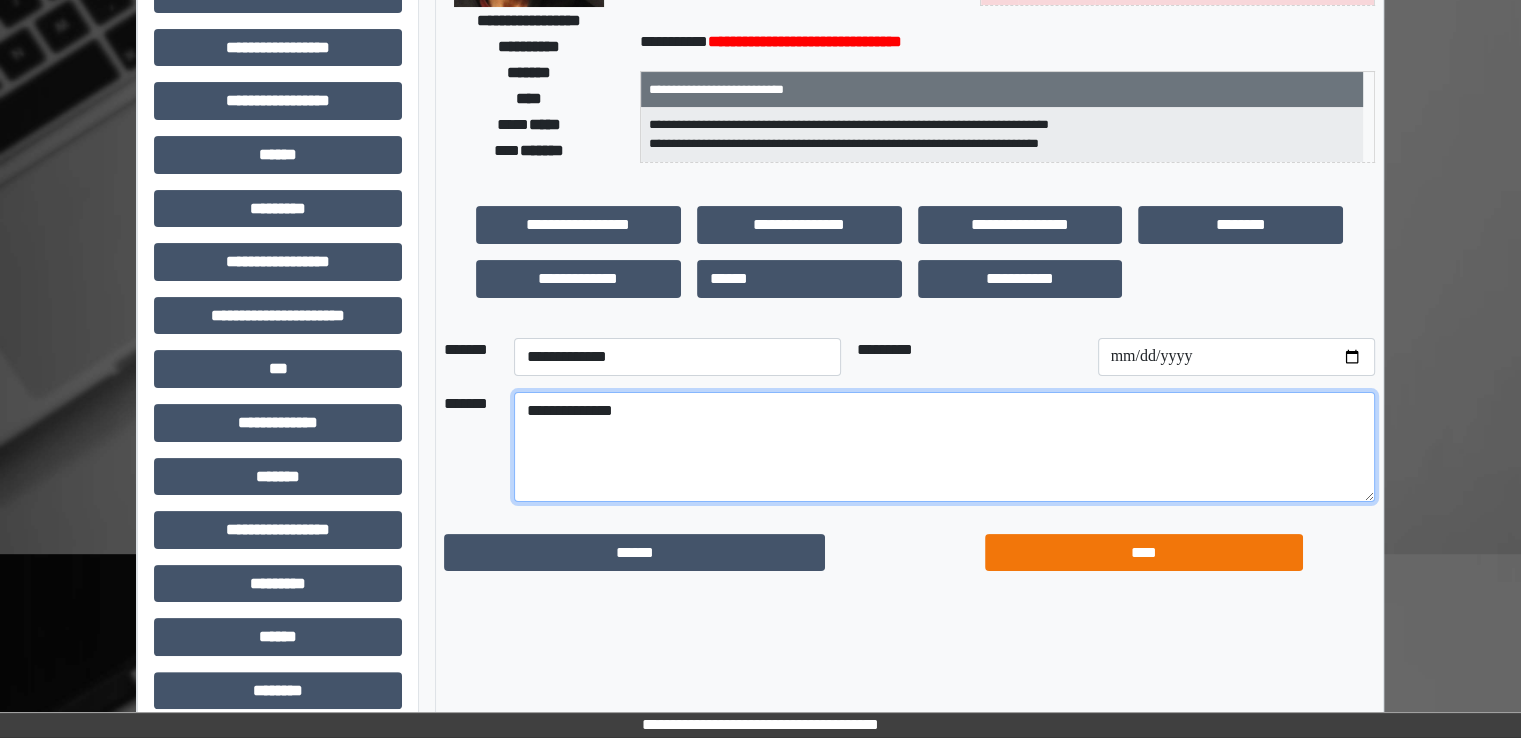 type on "**********" 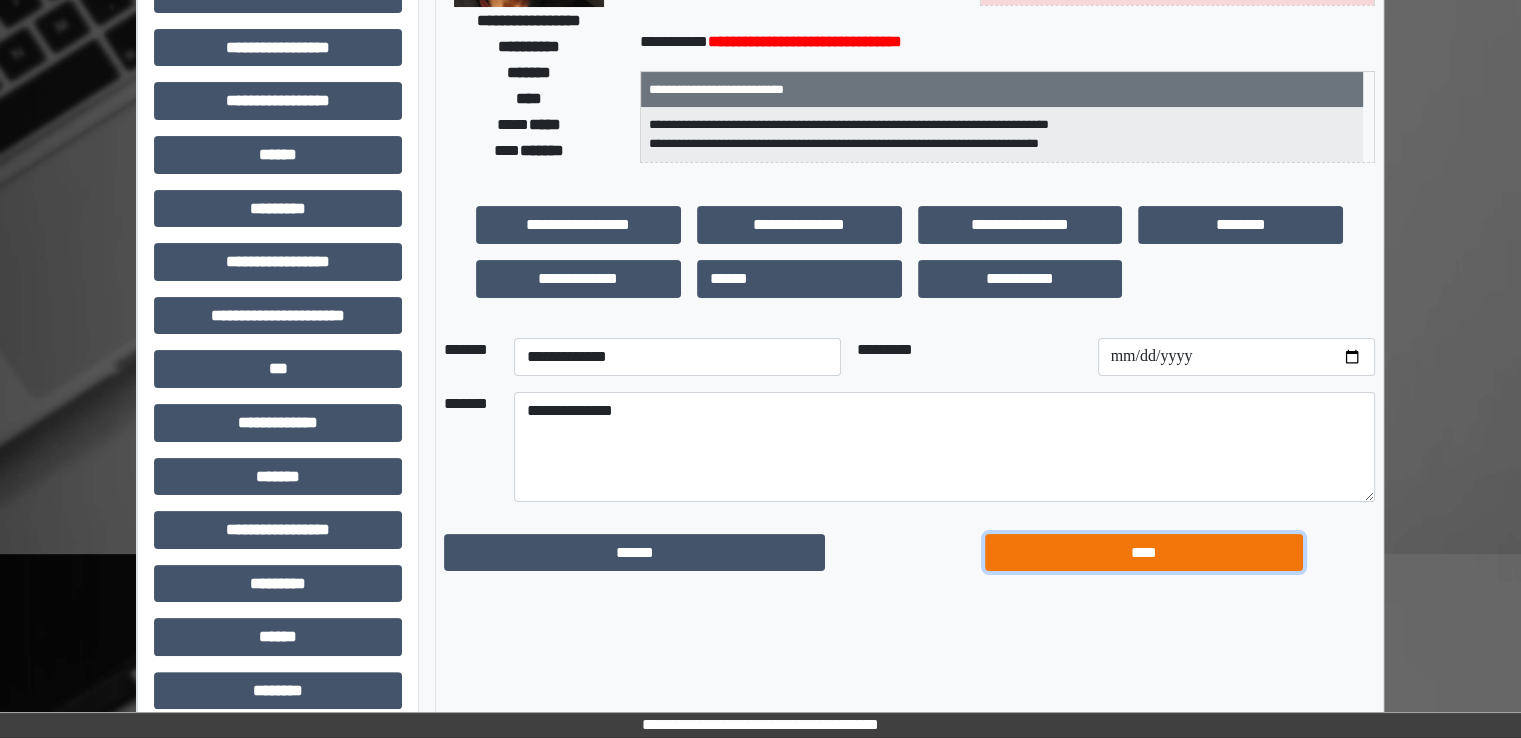 click on "****" at bounding box center [1144, 553] 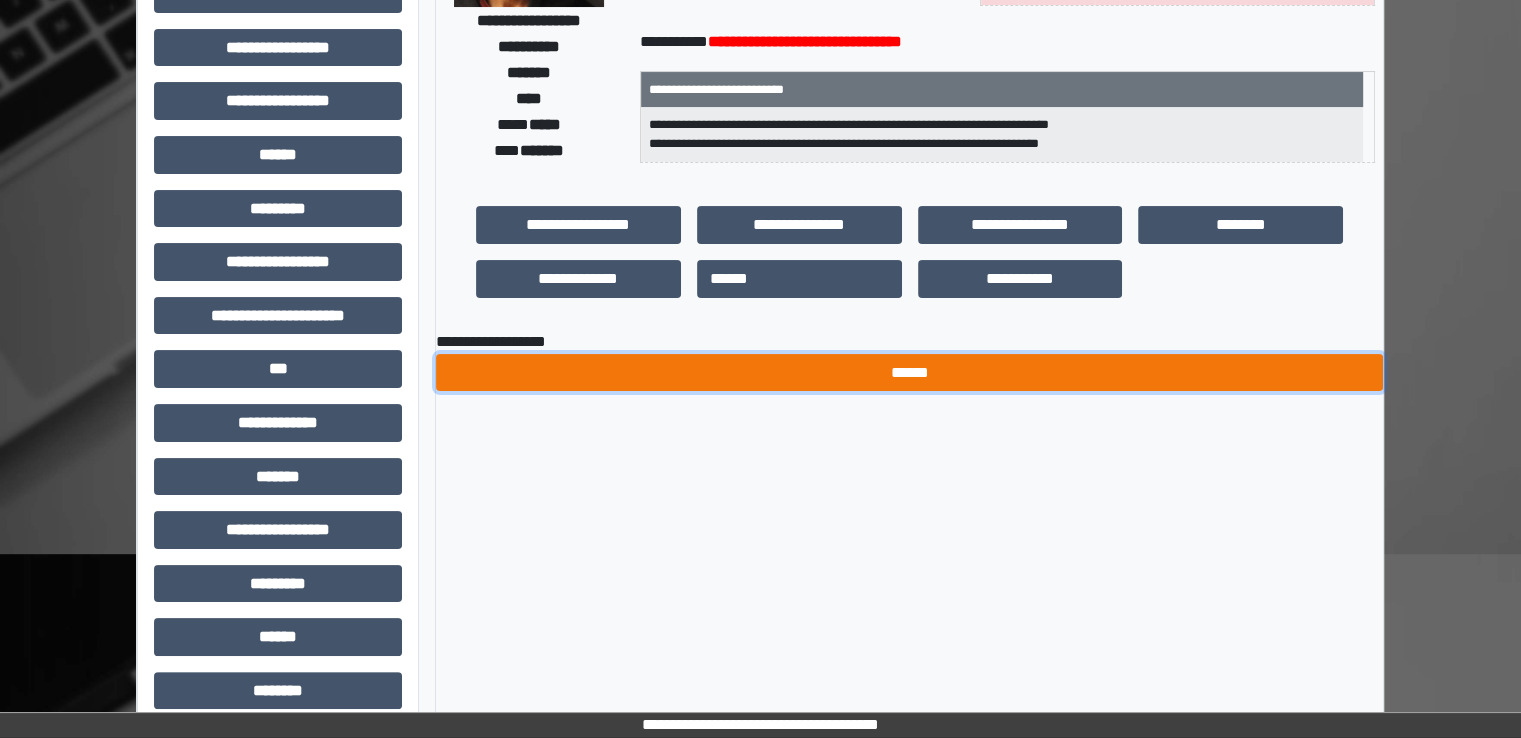 click on "******" at bounding box center (909, 373) 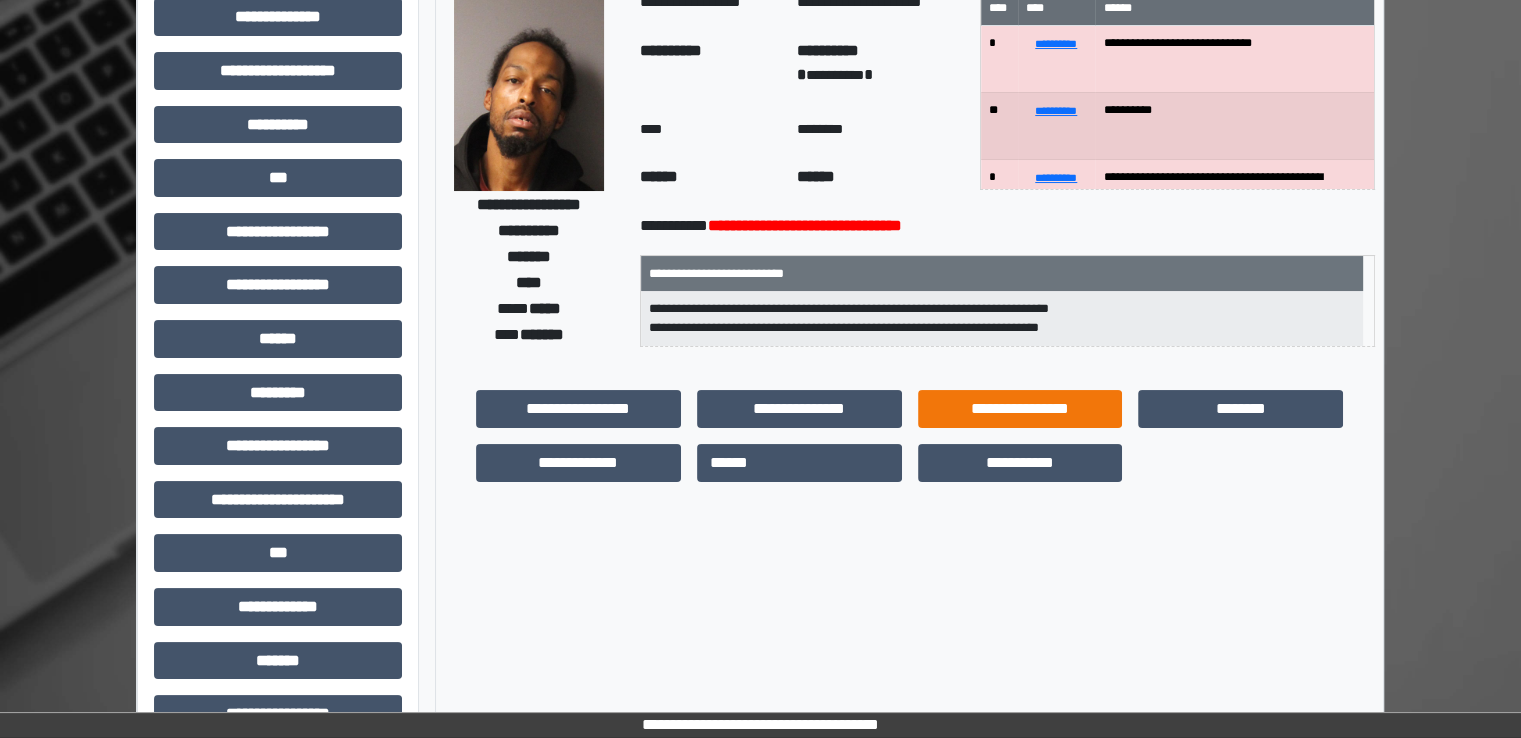 scroll, scrollTop: 0, scrollLeft: 0, axis: both 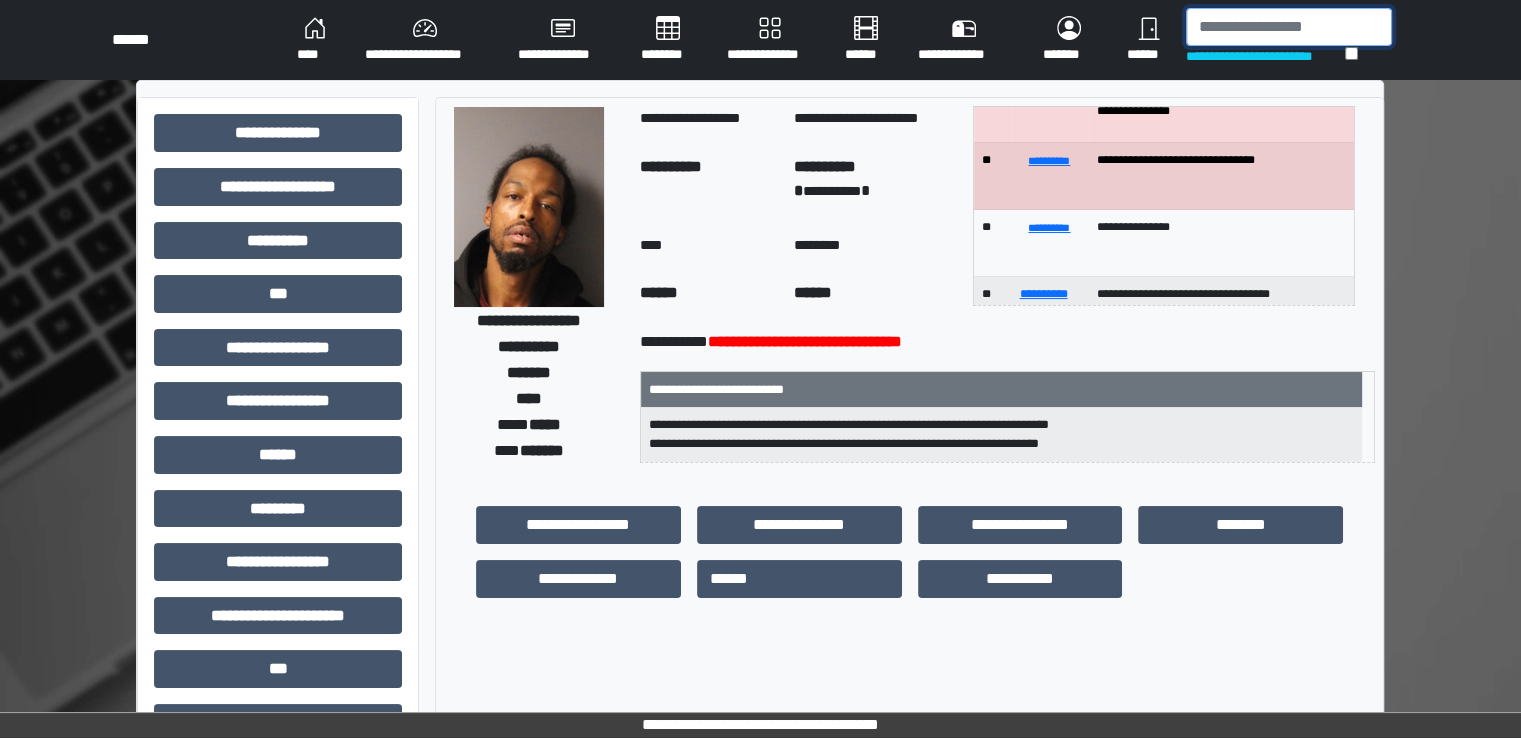 click at bounding box center (1289, 27) 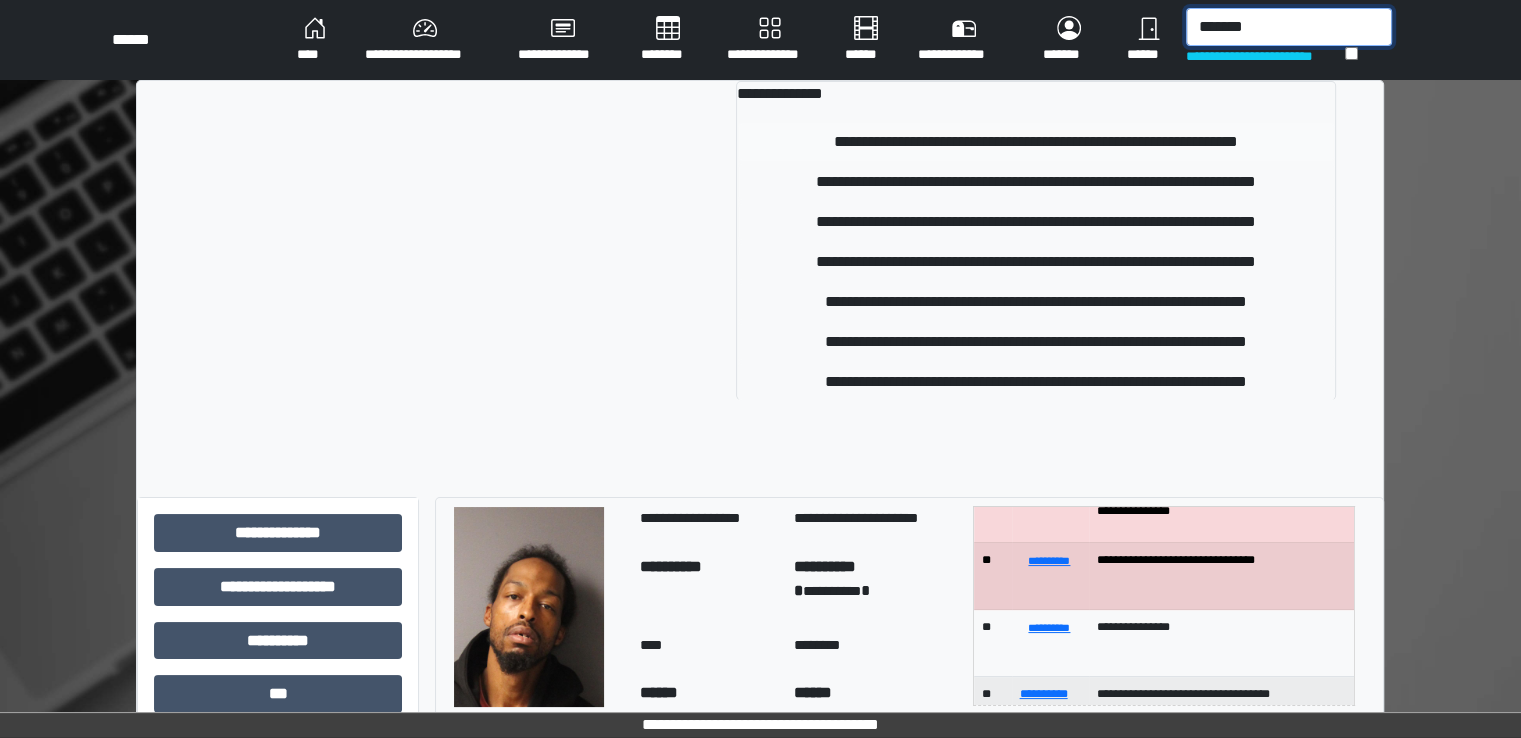 type on "*******" 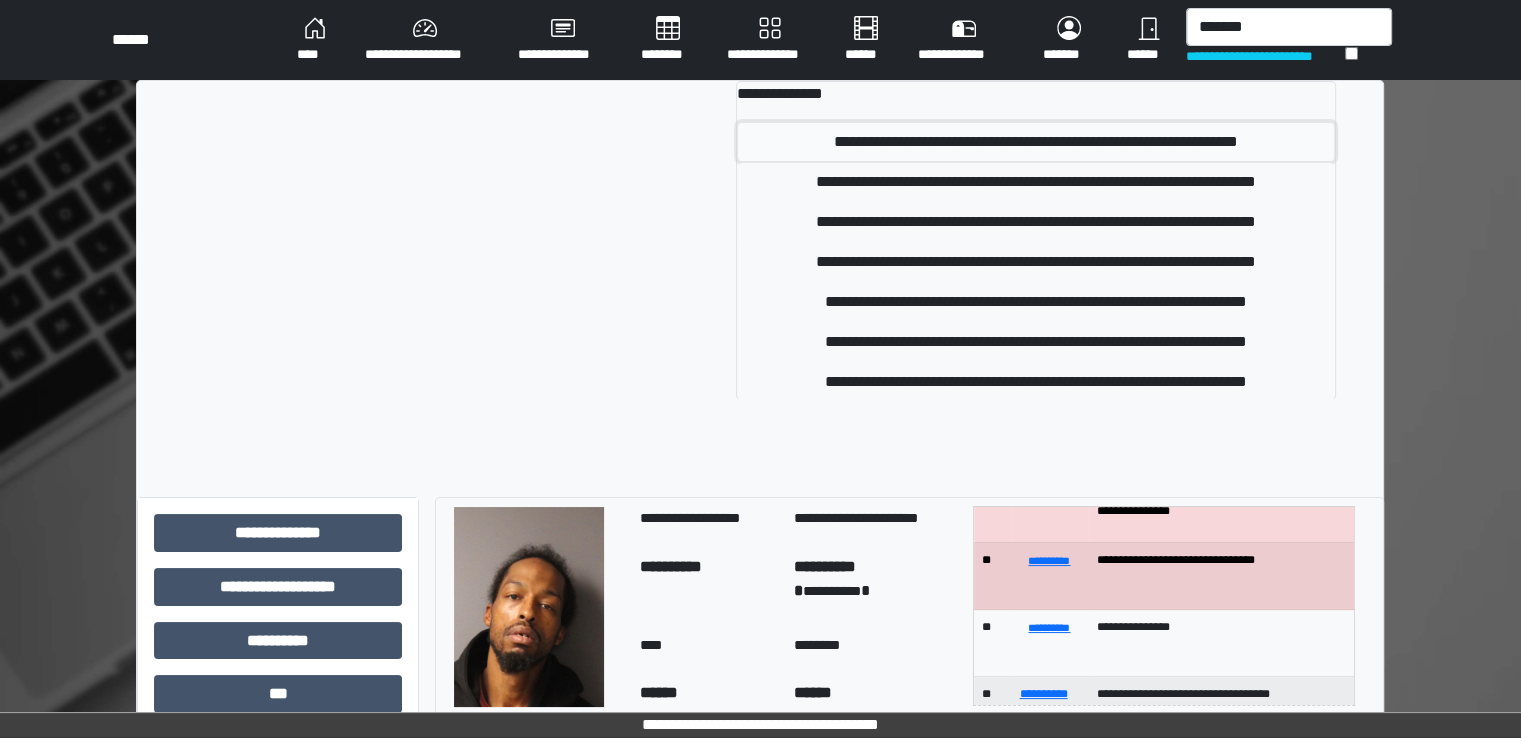 click on "**********" at bounding box center (1036, 142) 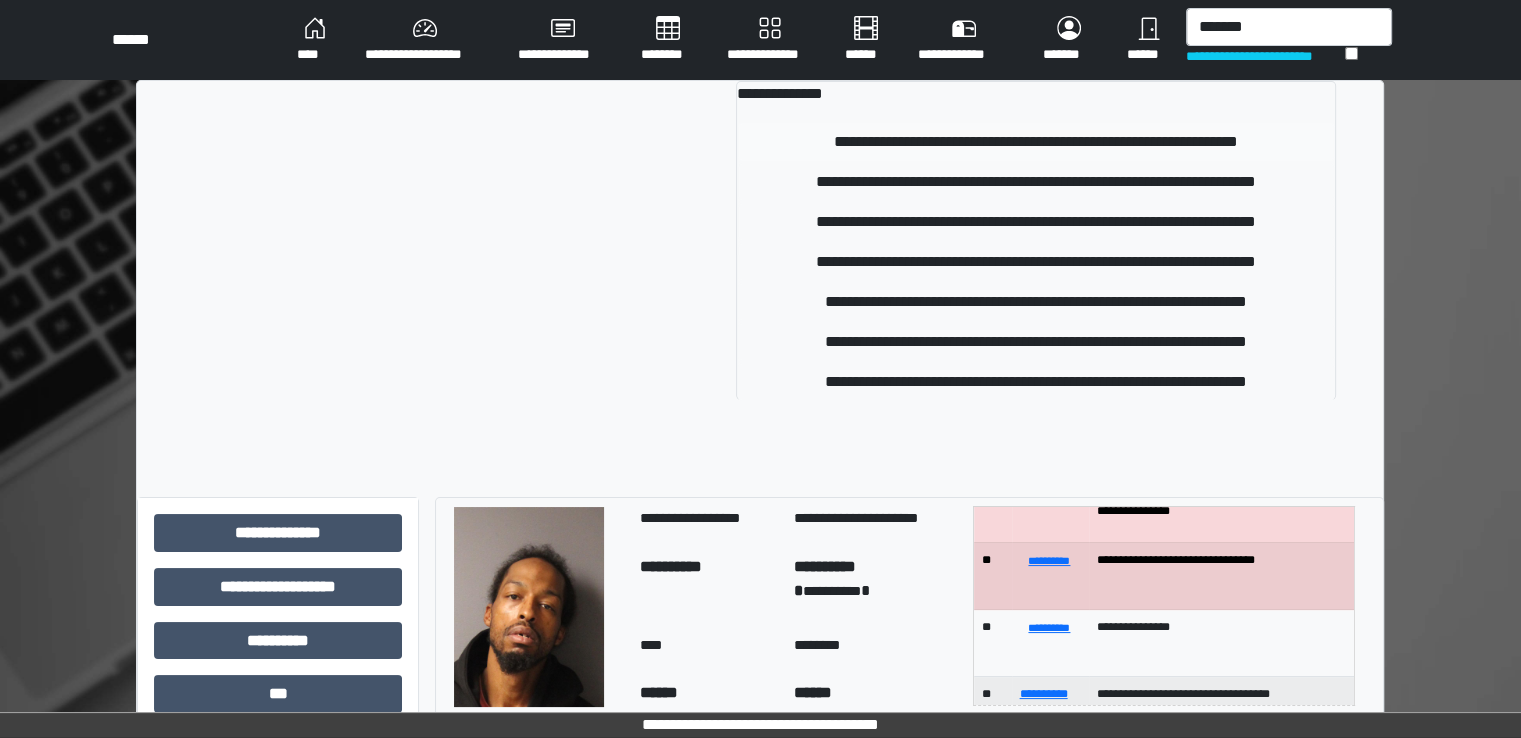 type 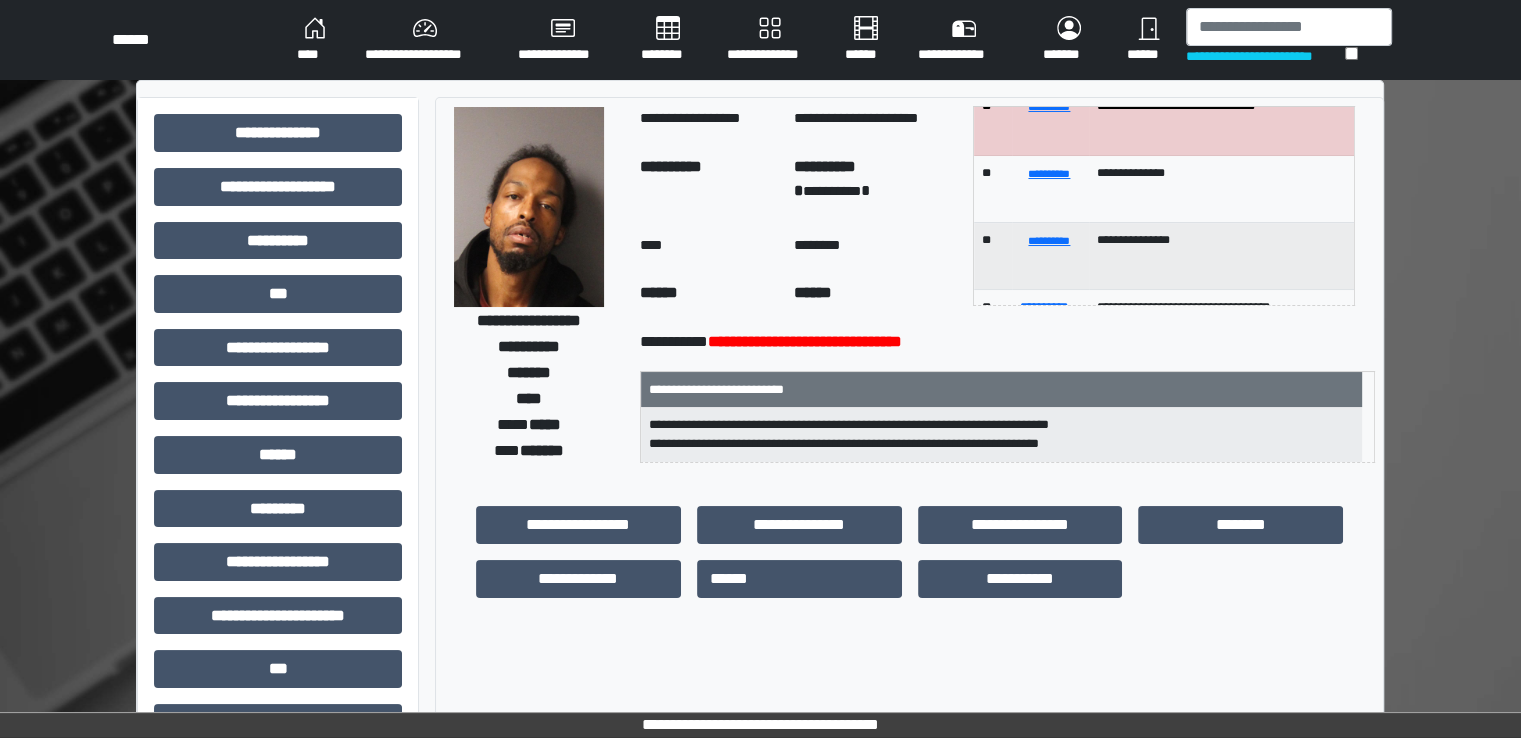 scroll, scrollTop: 300, scrollLeft: 0, axis: vertical 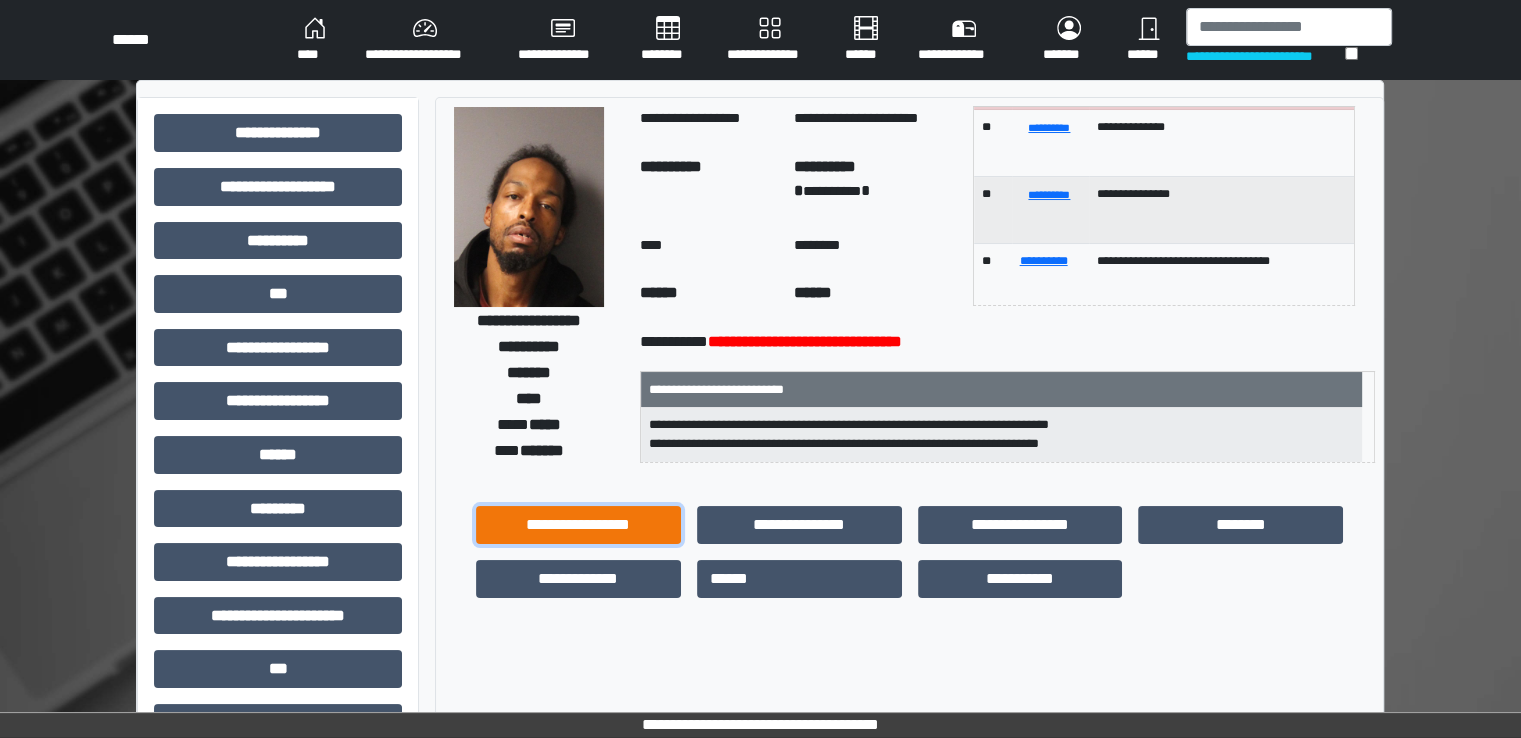 click on "**********" at bounding box center (578, 525) 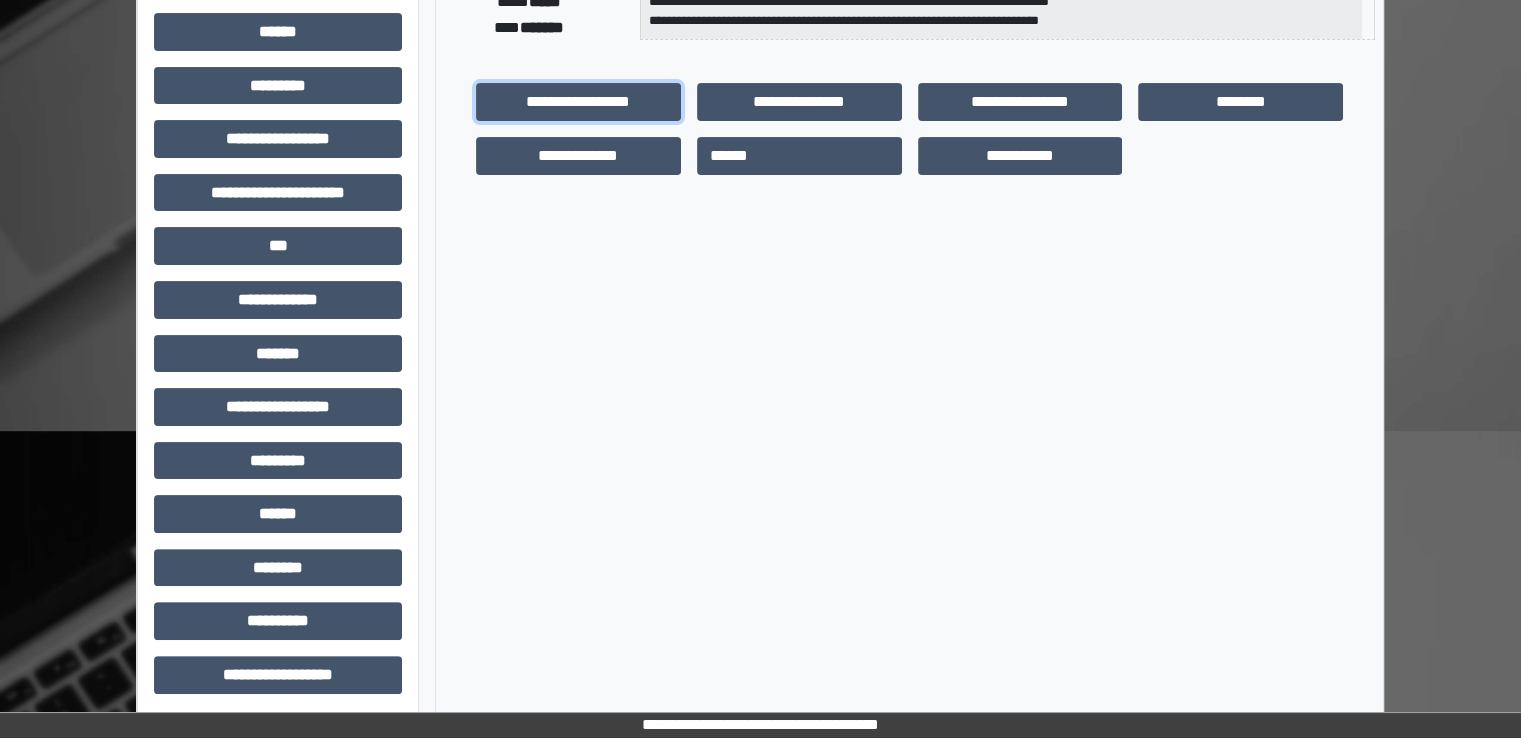 scroll, scrollTop: 428, scrollLeft: 0, axis: vertical 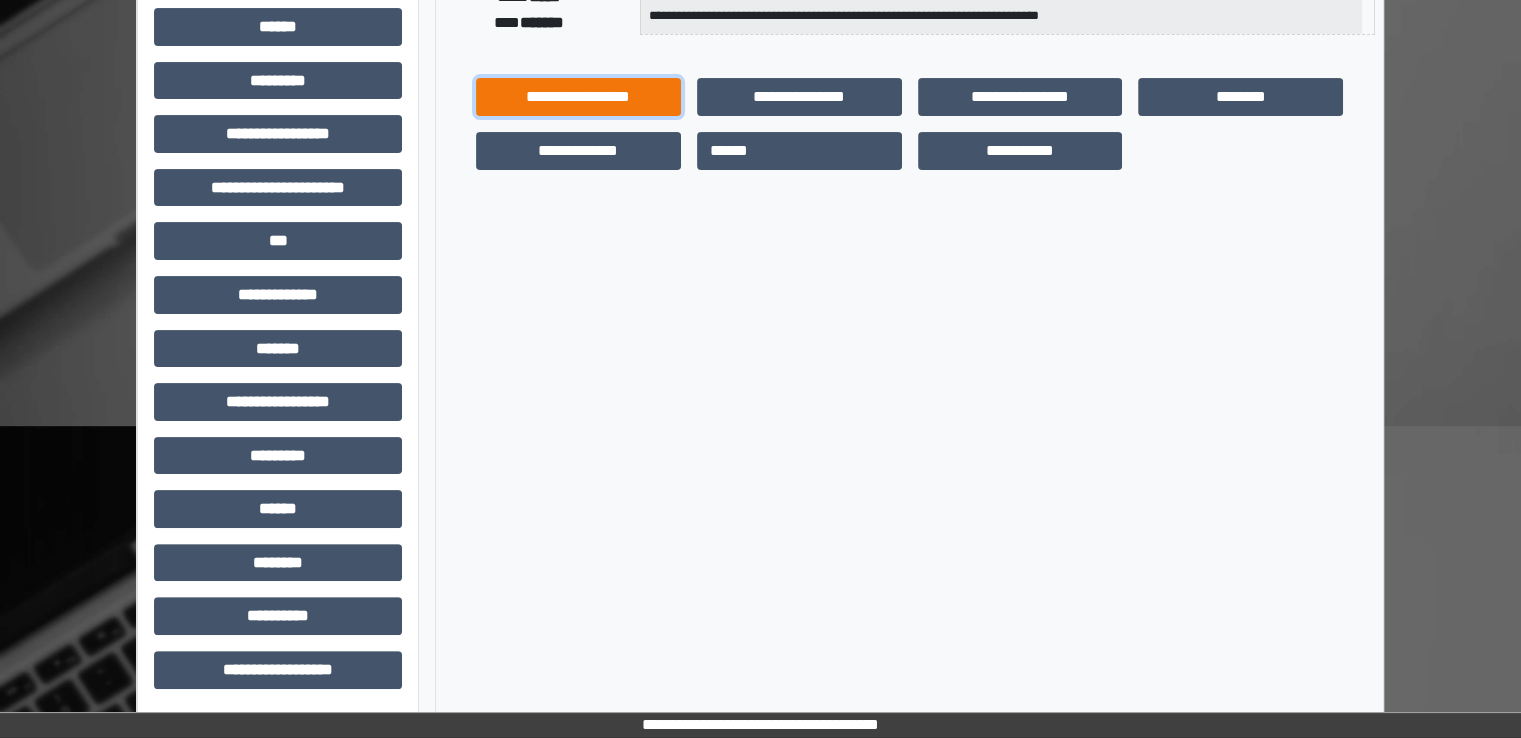 click on "**********" at bounding box center [578, 97] 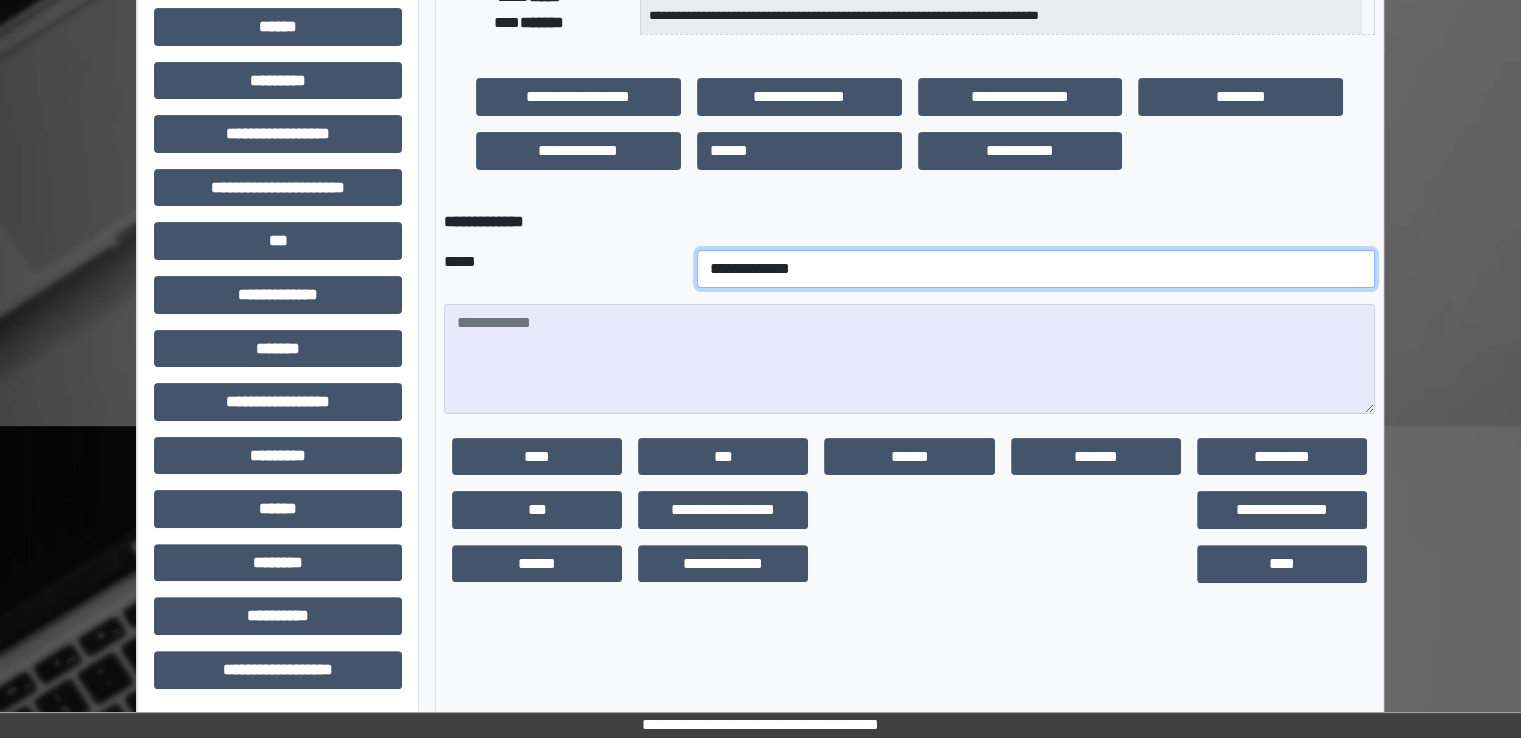 click on "**********" at bounding box center (1036, 269) 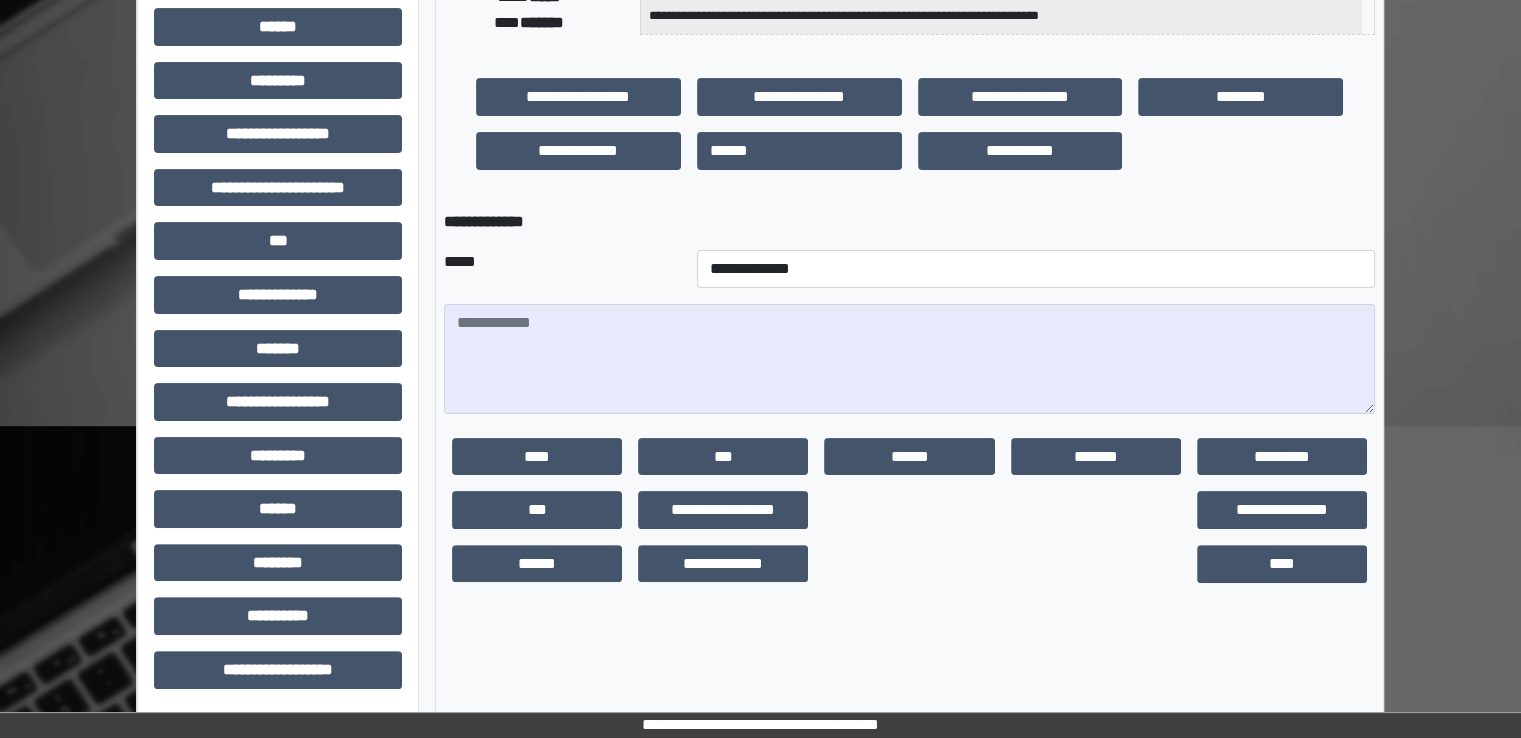click on "**********" at bounding box center (909, 222) 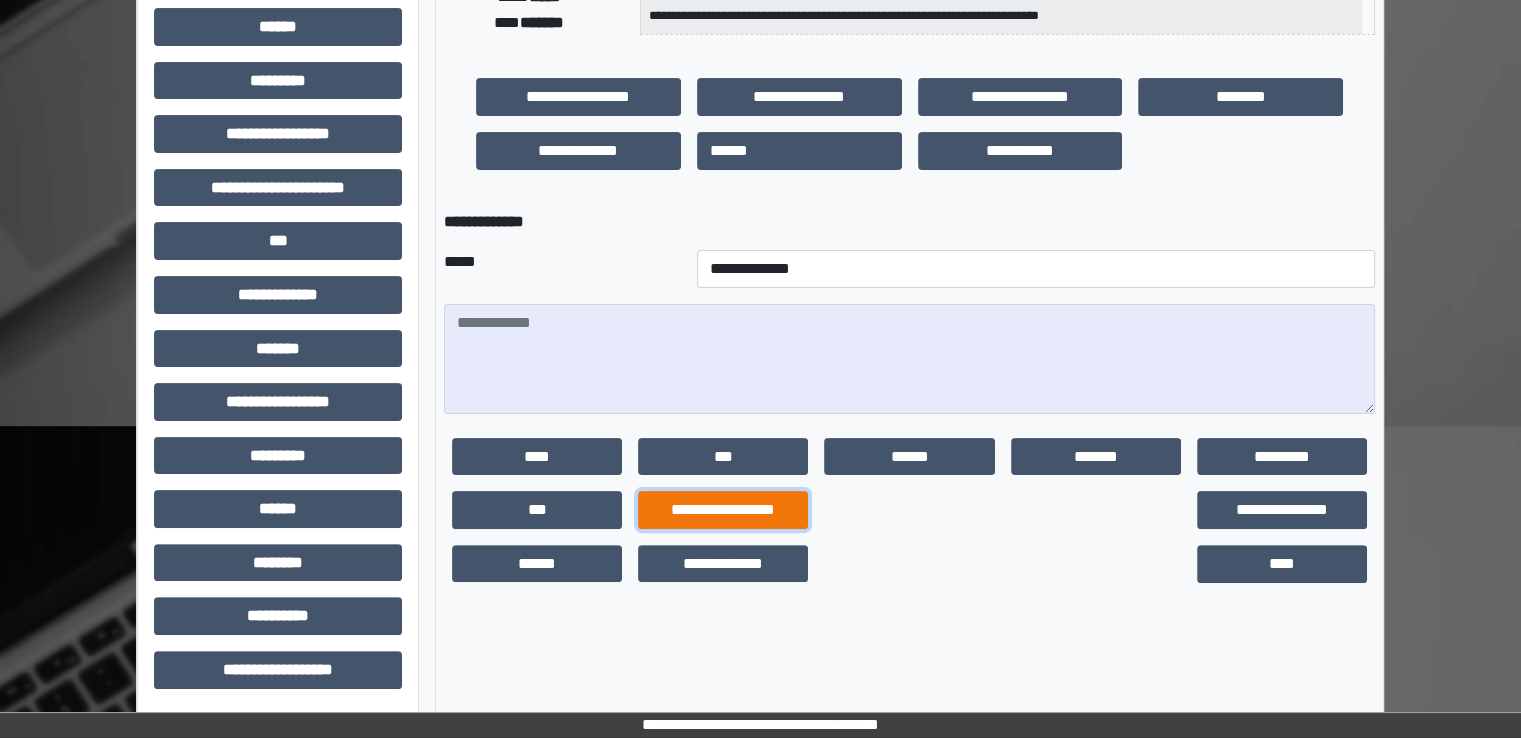 click on "**********" at bounding box center (723, 510) 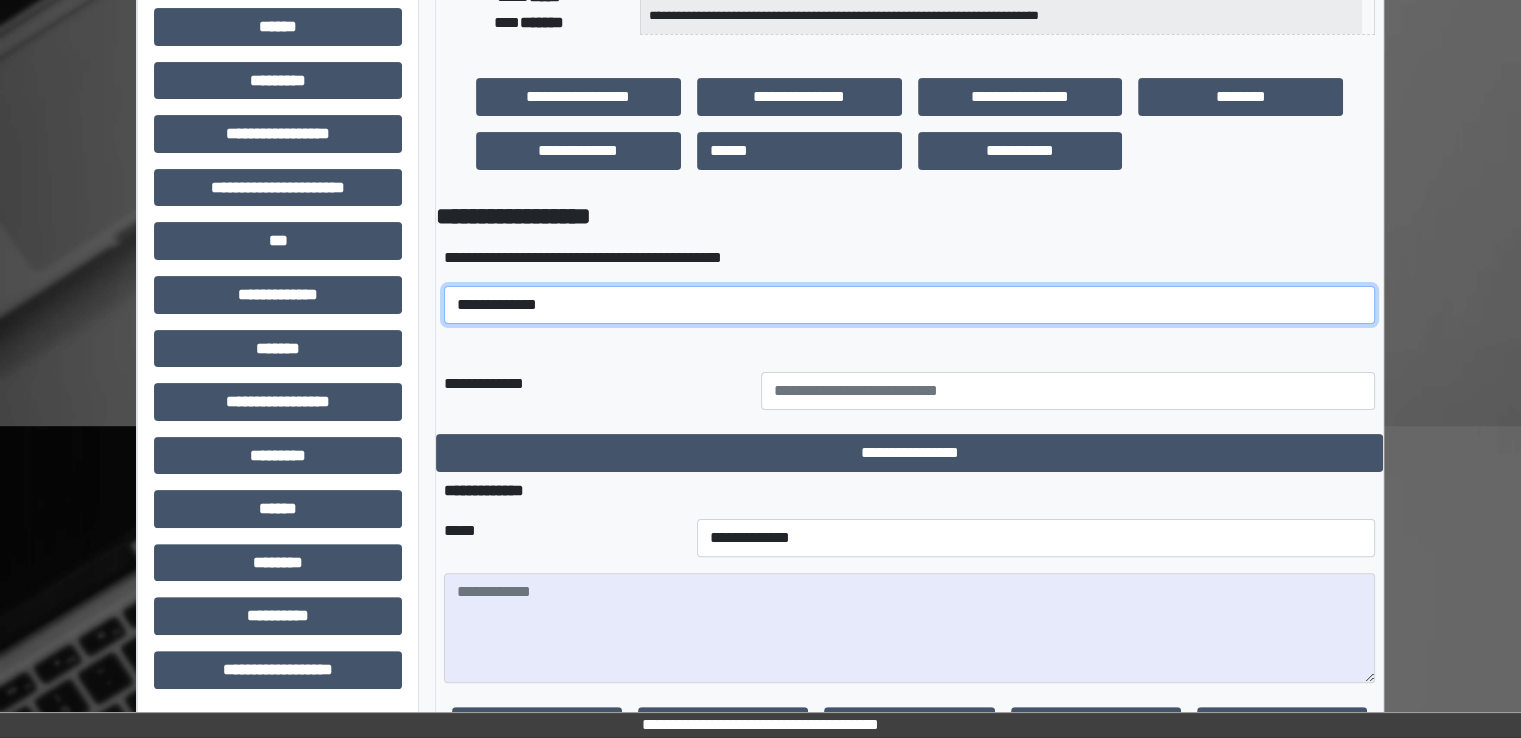 click on "**********" at bounding box center (909, 305) 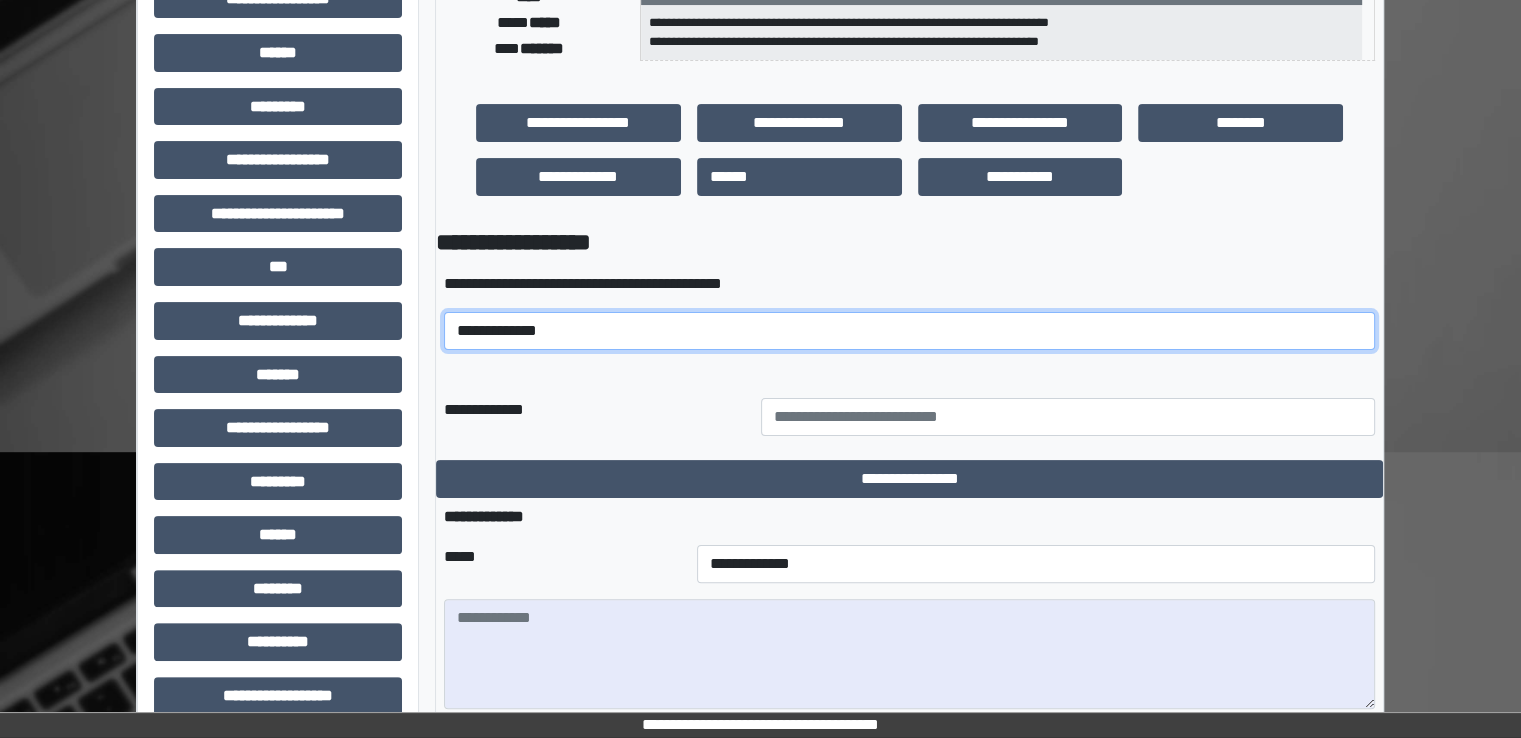 scroll, scrollTop: 500, scrollLeft: 0, axis: vertical 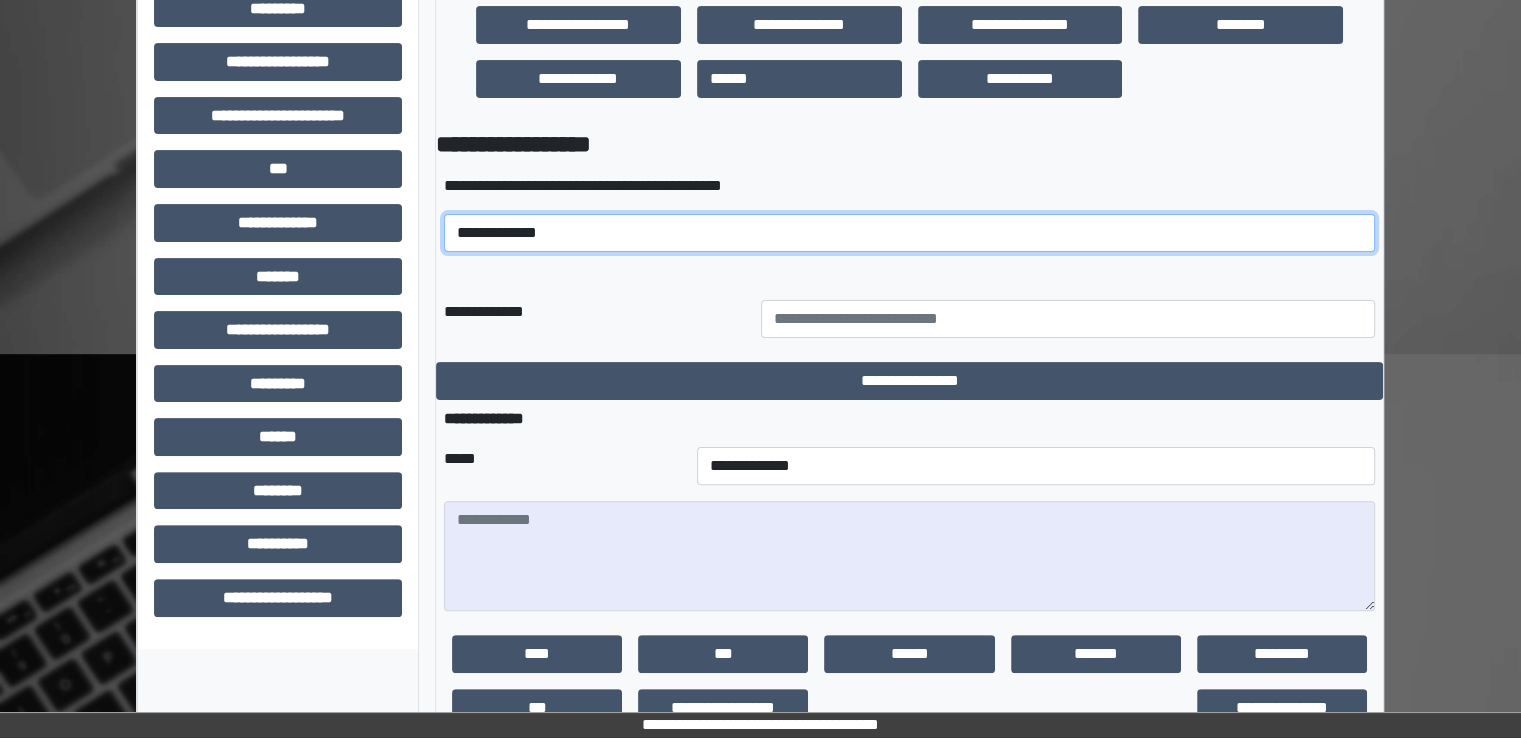 click on "**********" at bounding box center (909, 233) 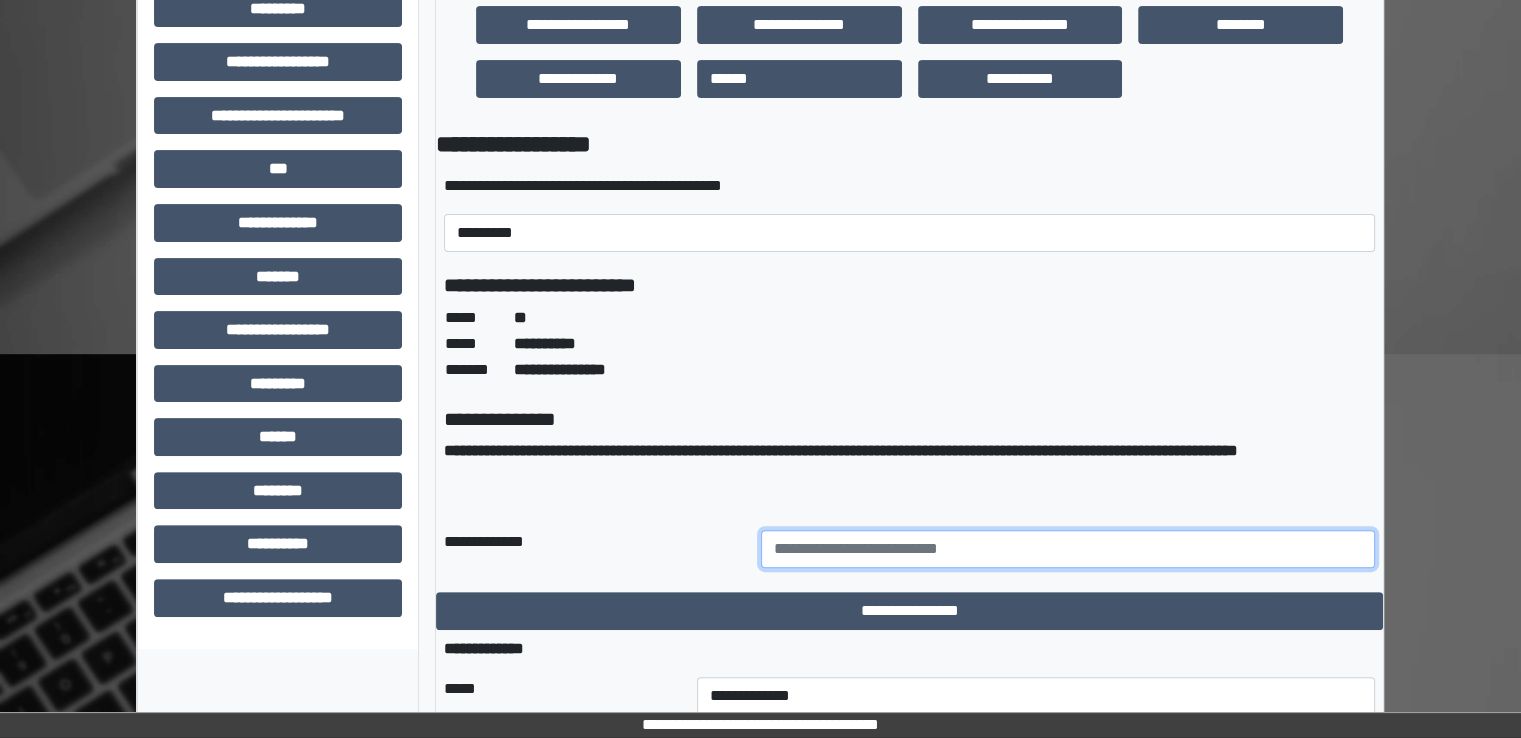 click at bounding box center [1068, 549] 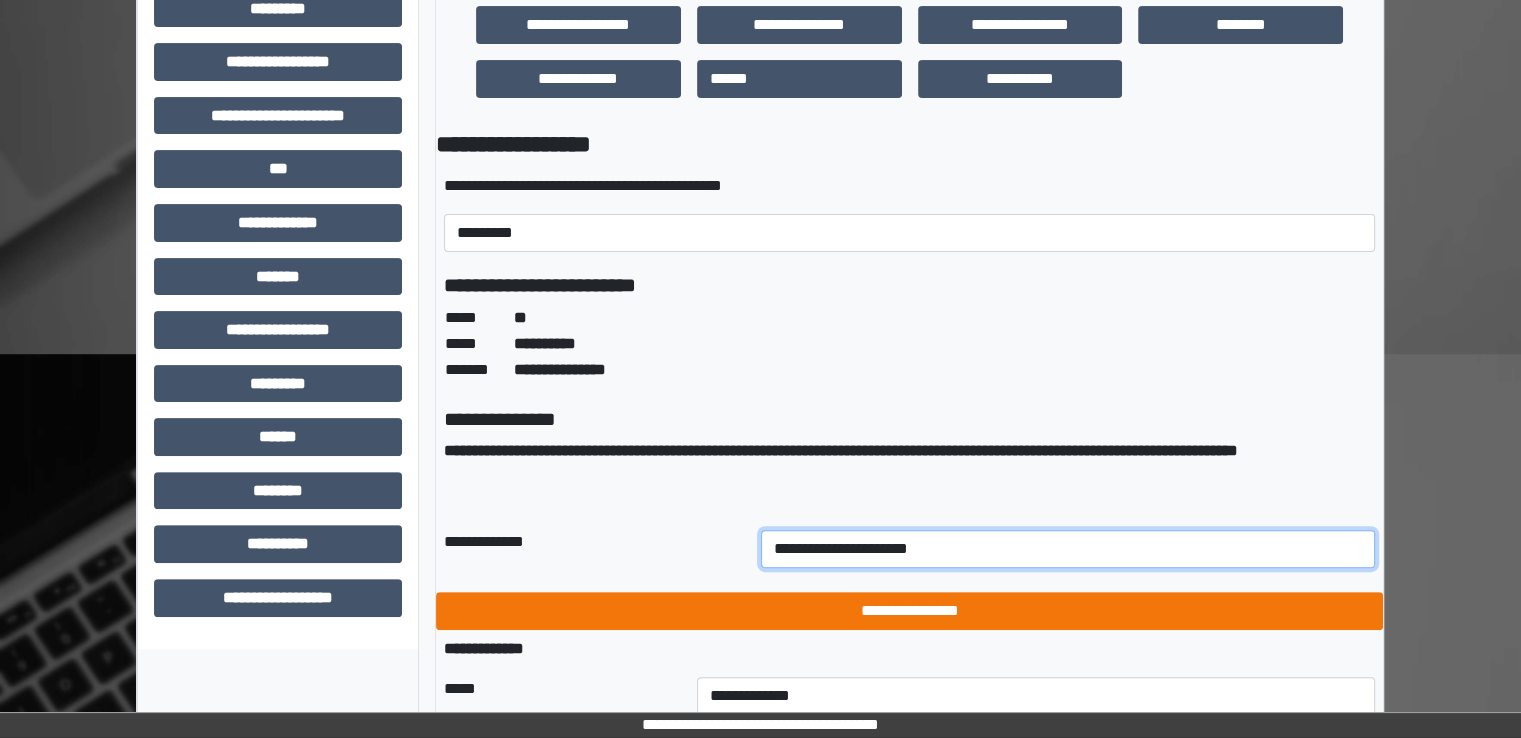 type on "**********" 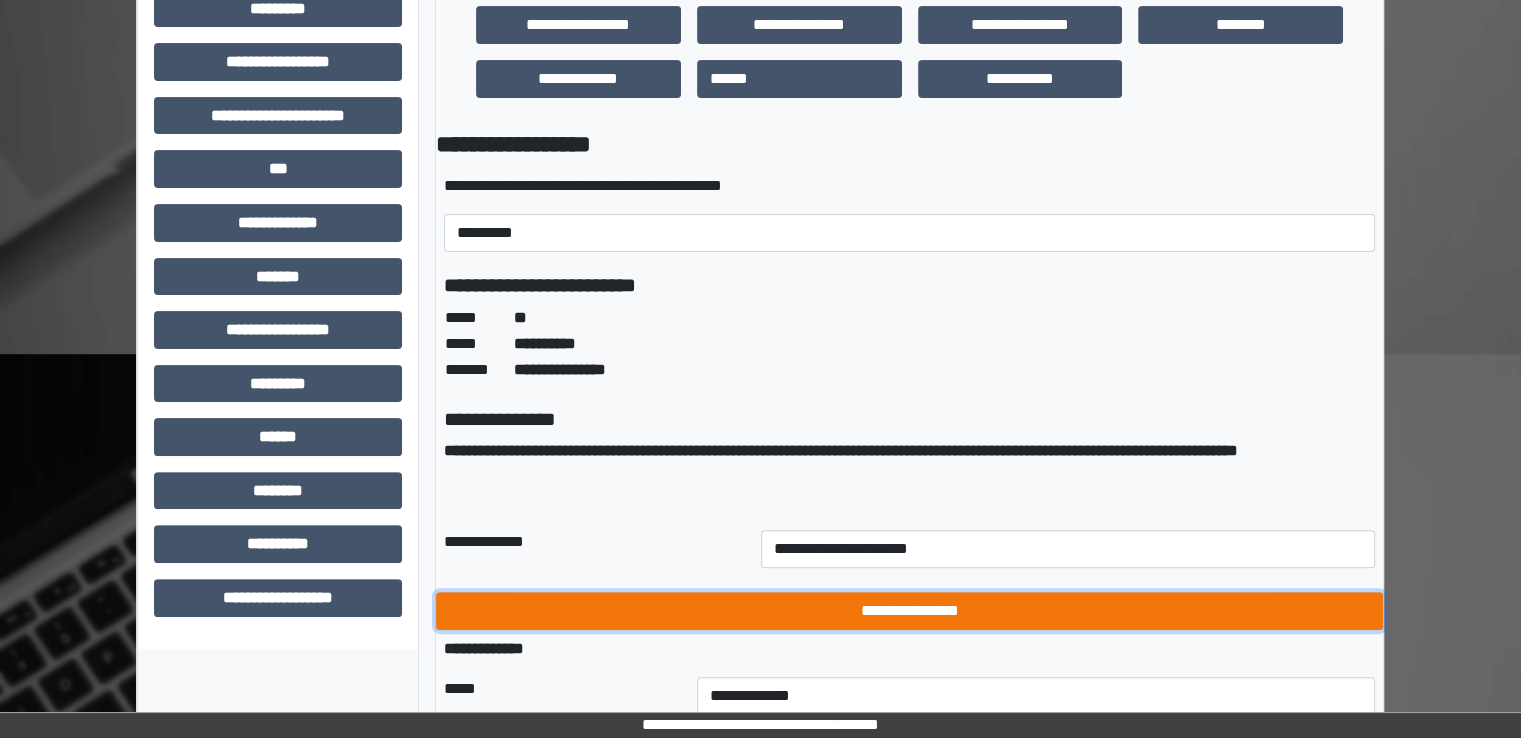 click on "**********" at bounding box center [909, 611] 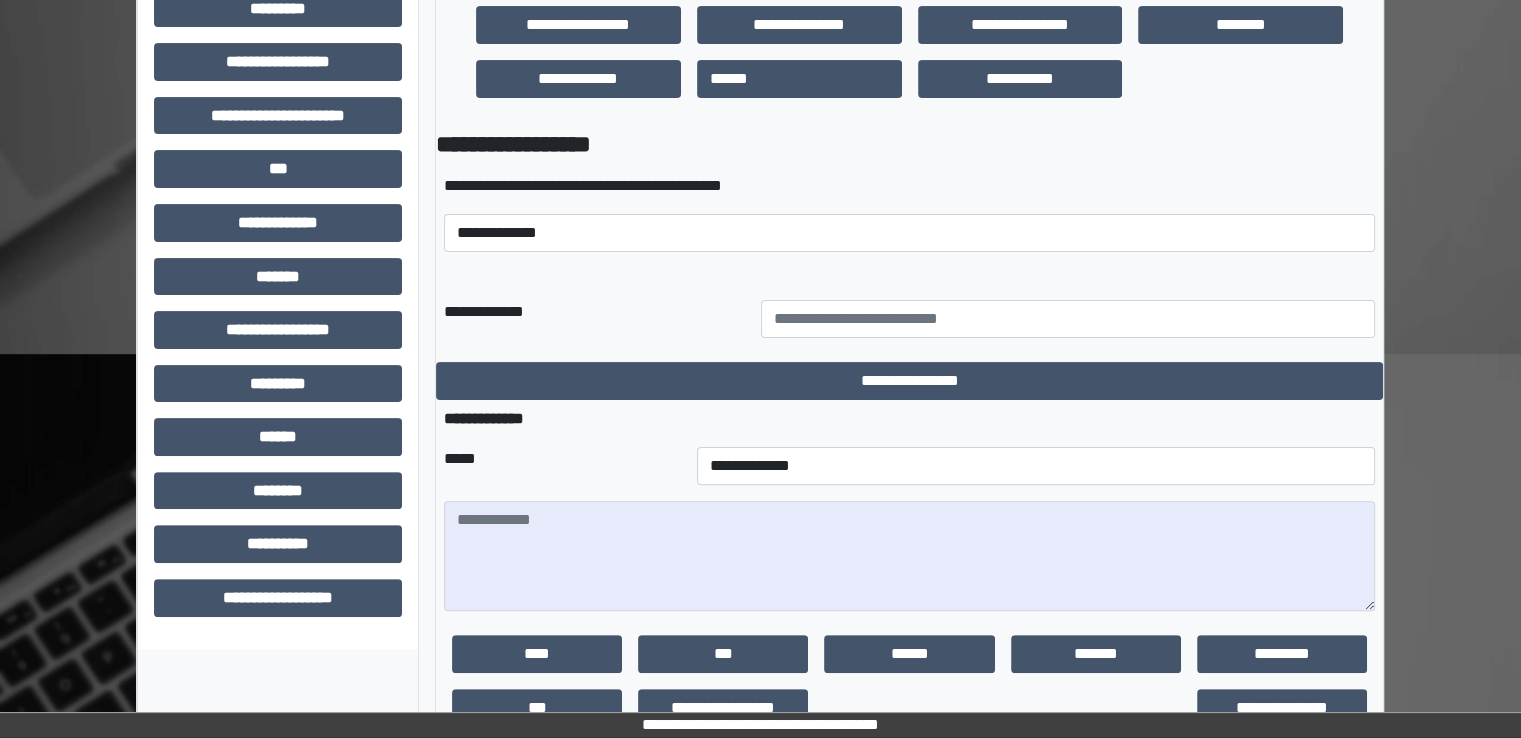 scroll, scrollTop: 0, scrollLeft: 0, axis: both 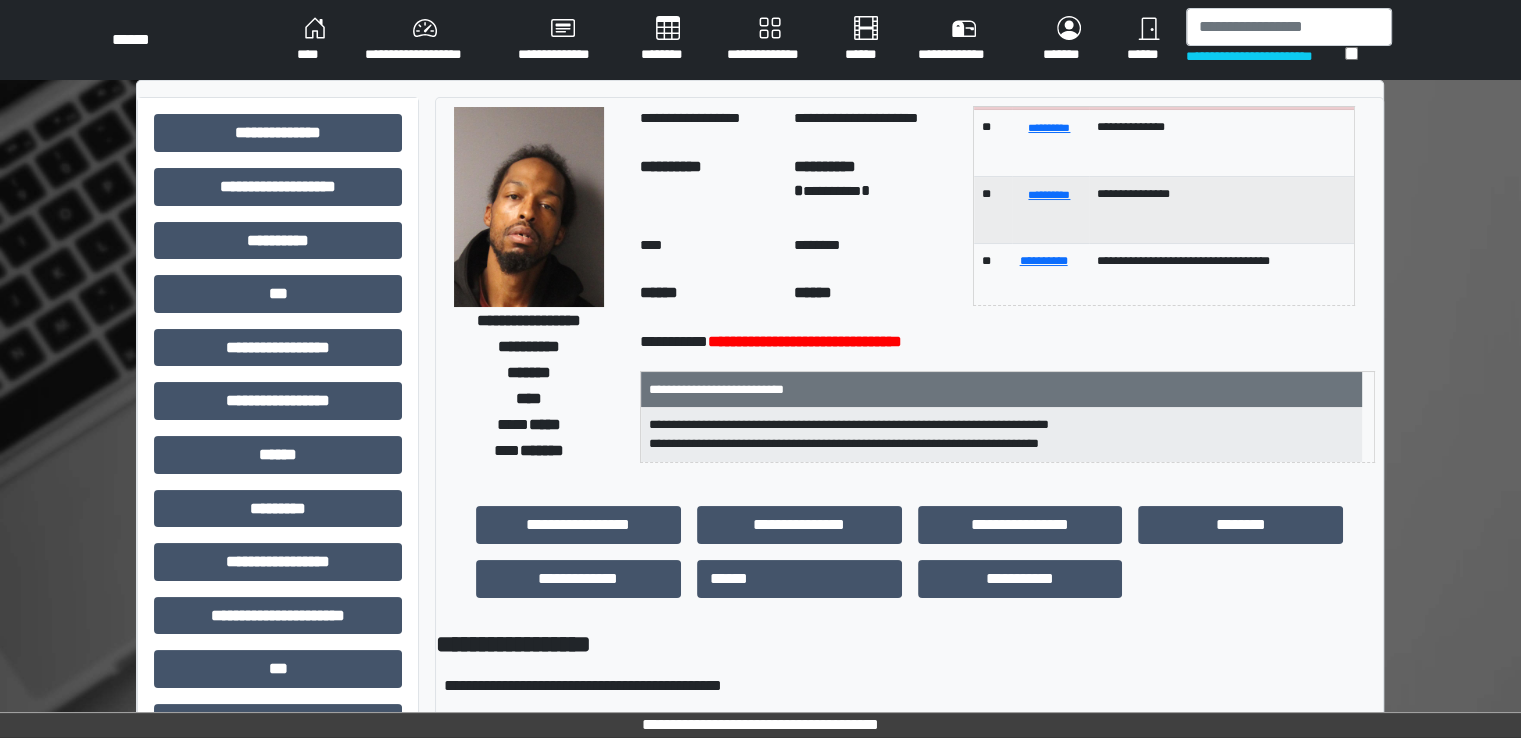 click on "********" at bounding box center [668, 40] 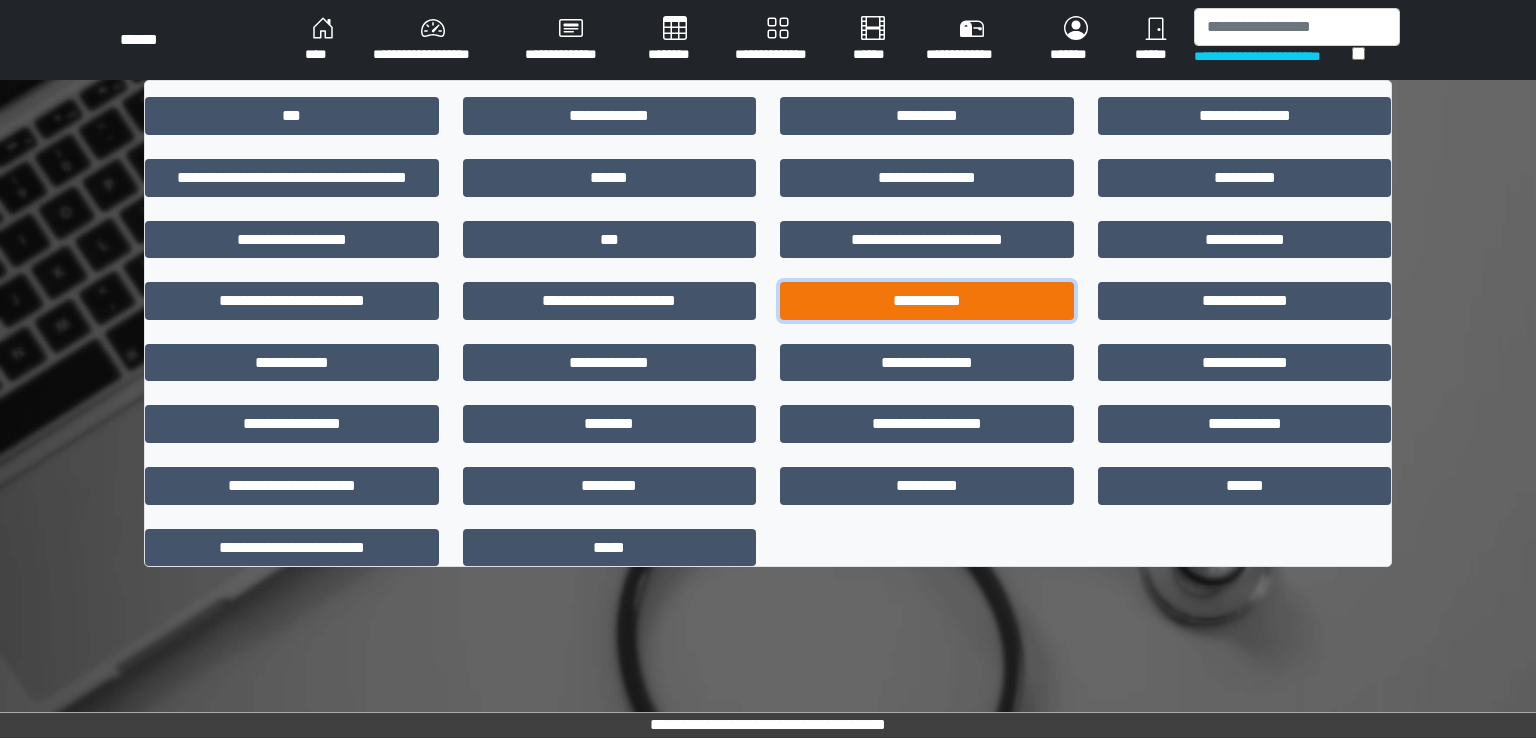 click on "**********" at bounding box center [927, 301] 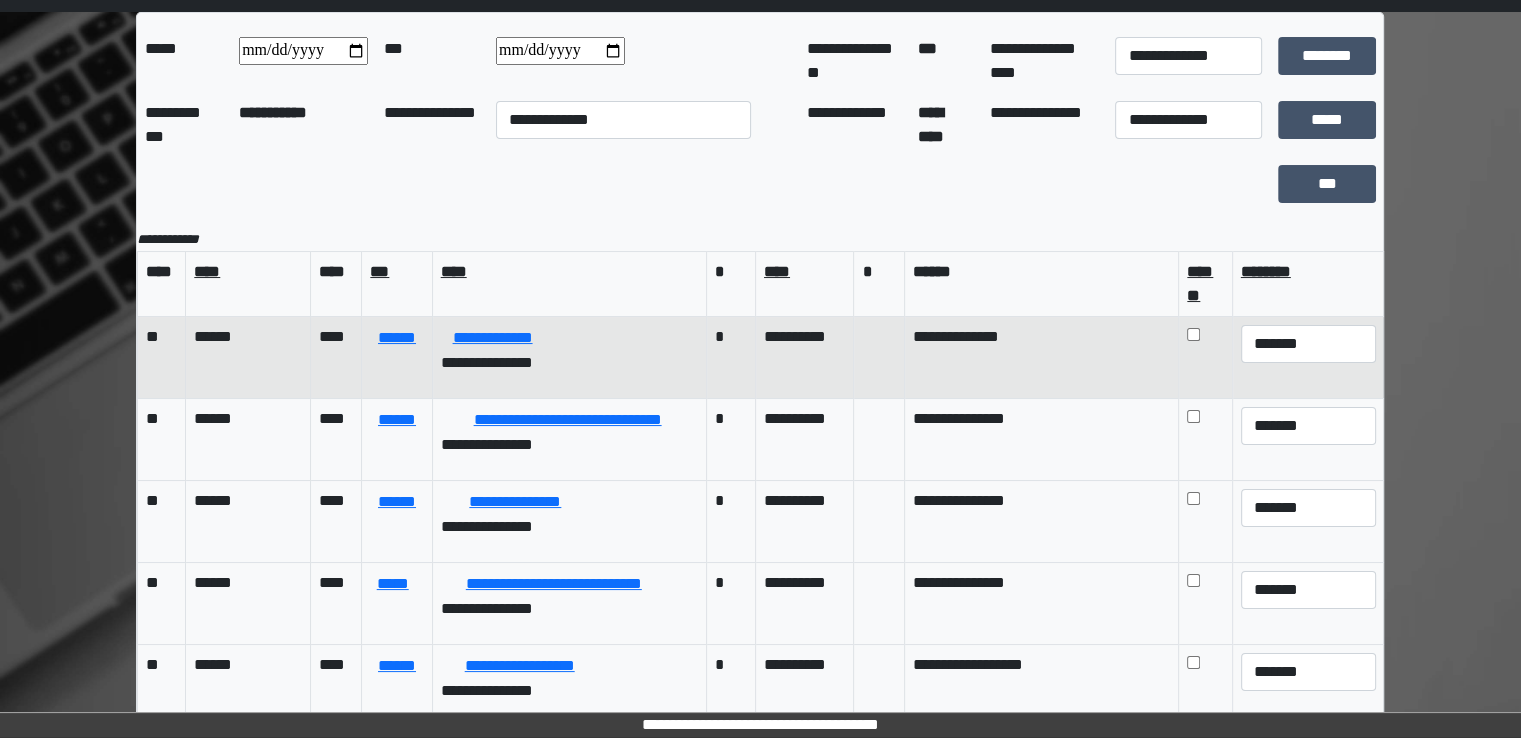 scroll, scrollTop: 170, scrollLeft: 0, axis: vertical 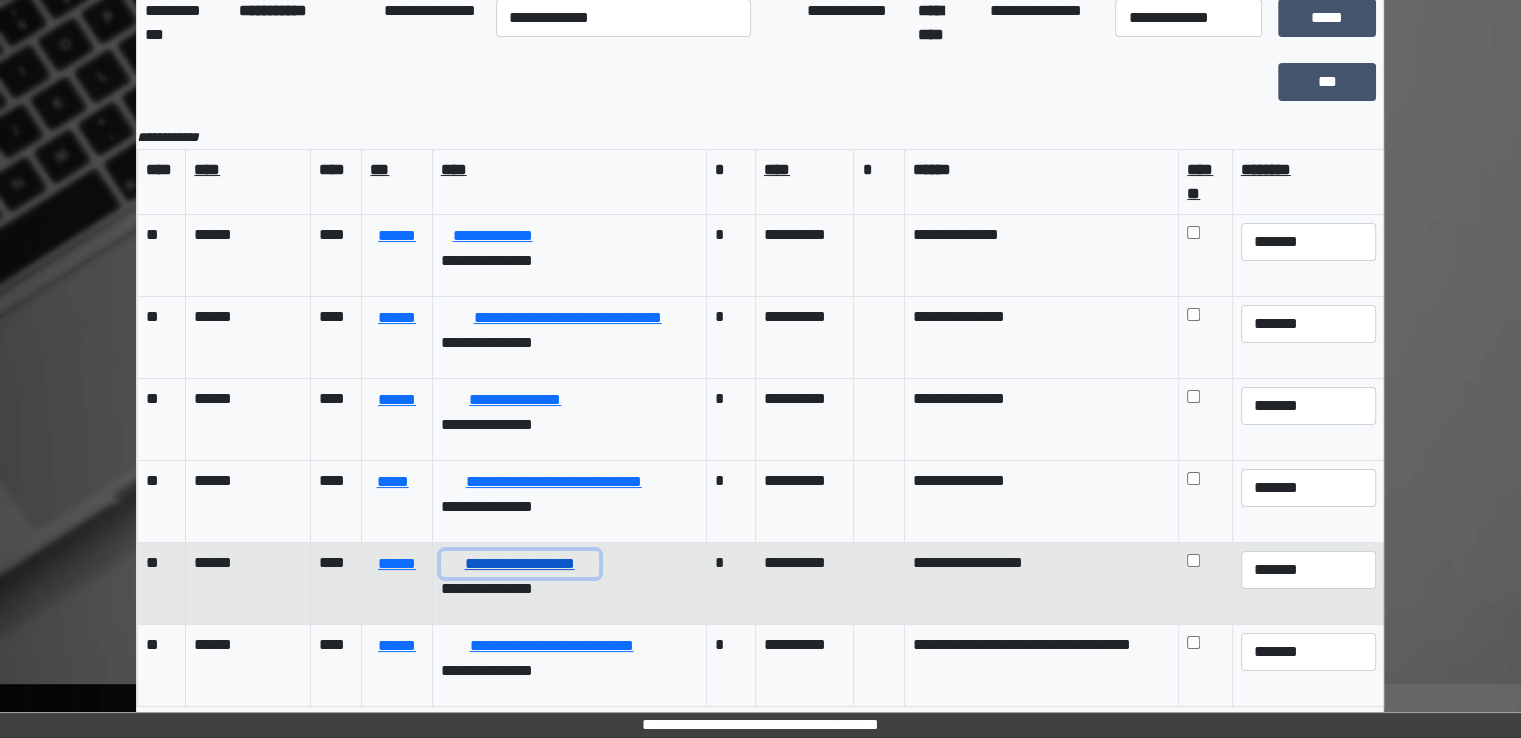 click on "**********" at bounding box center [520, 564] 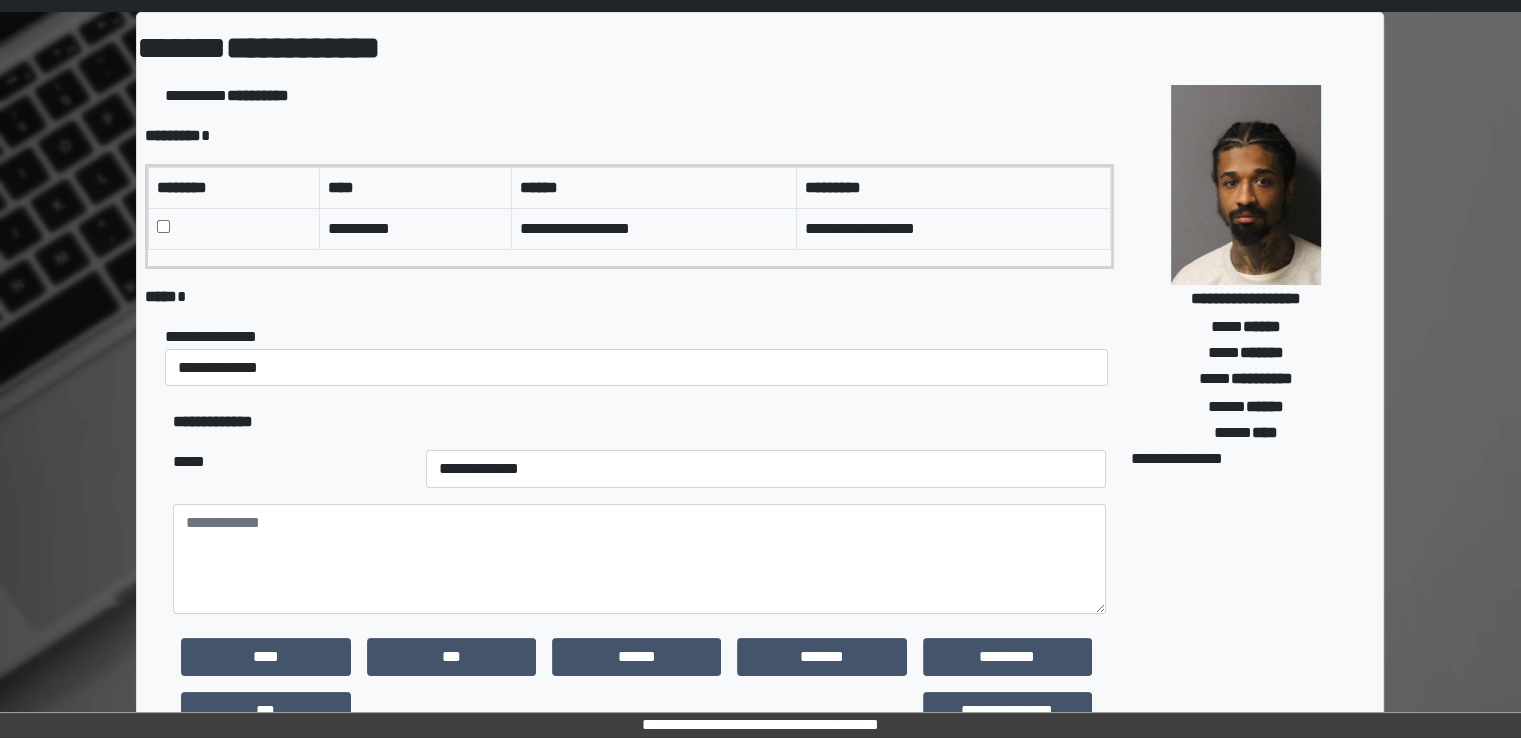 scroll, scrollTop: 0, scrollLeft: 0, axis: both 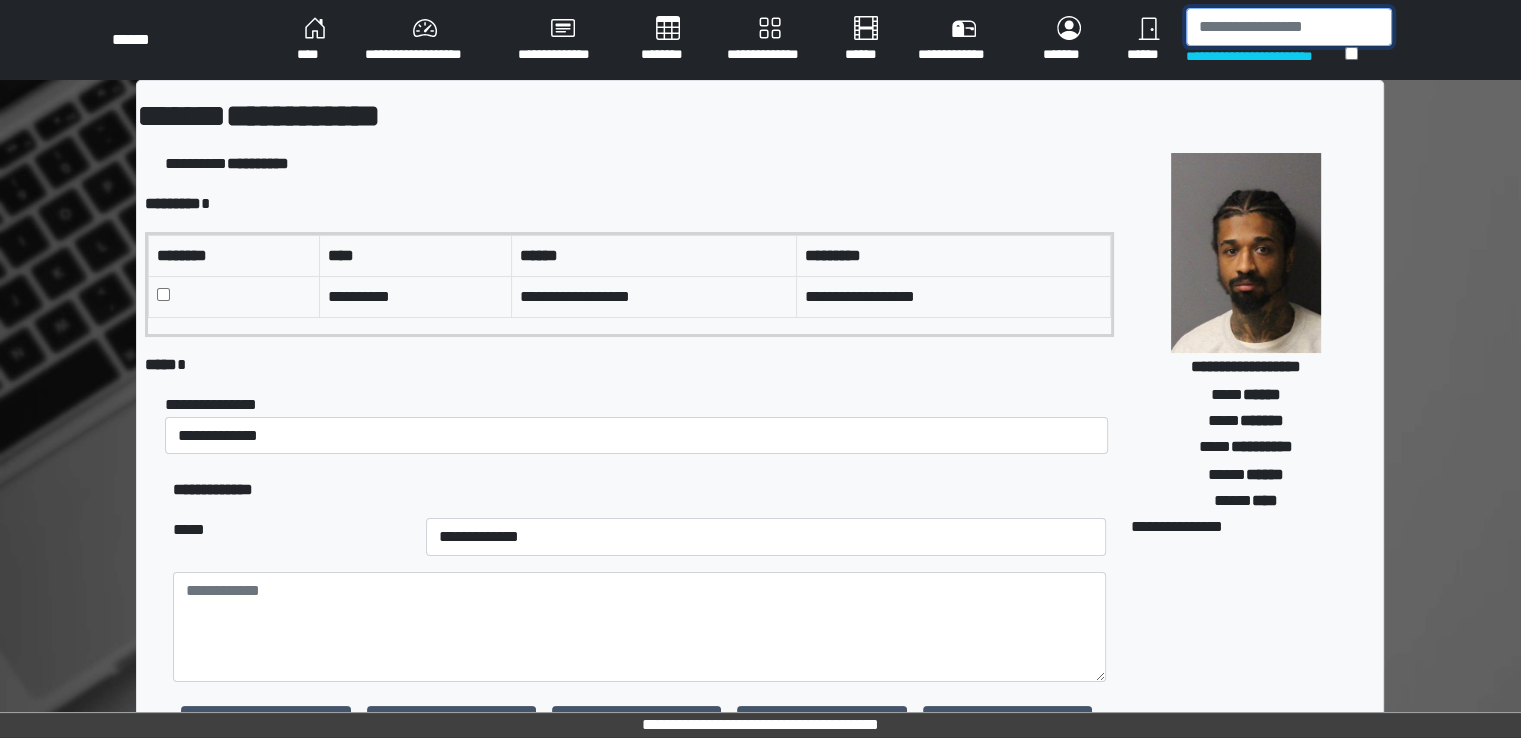 click at bounding box center (1289, 27) 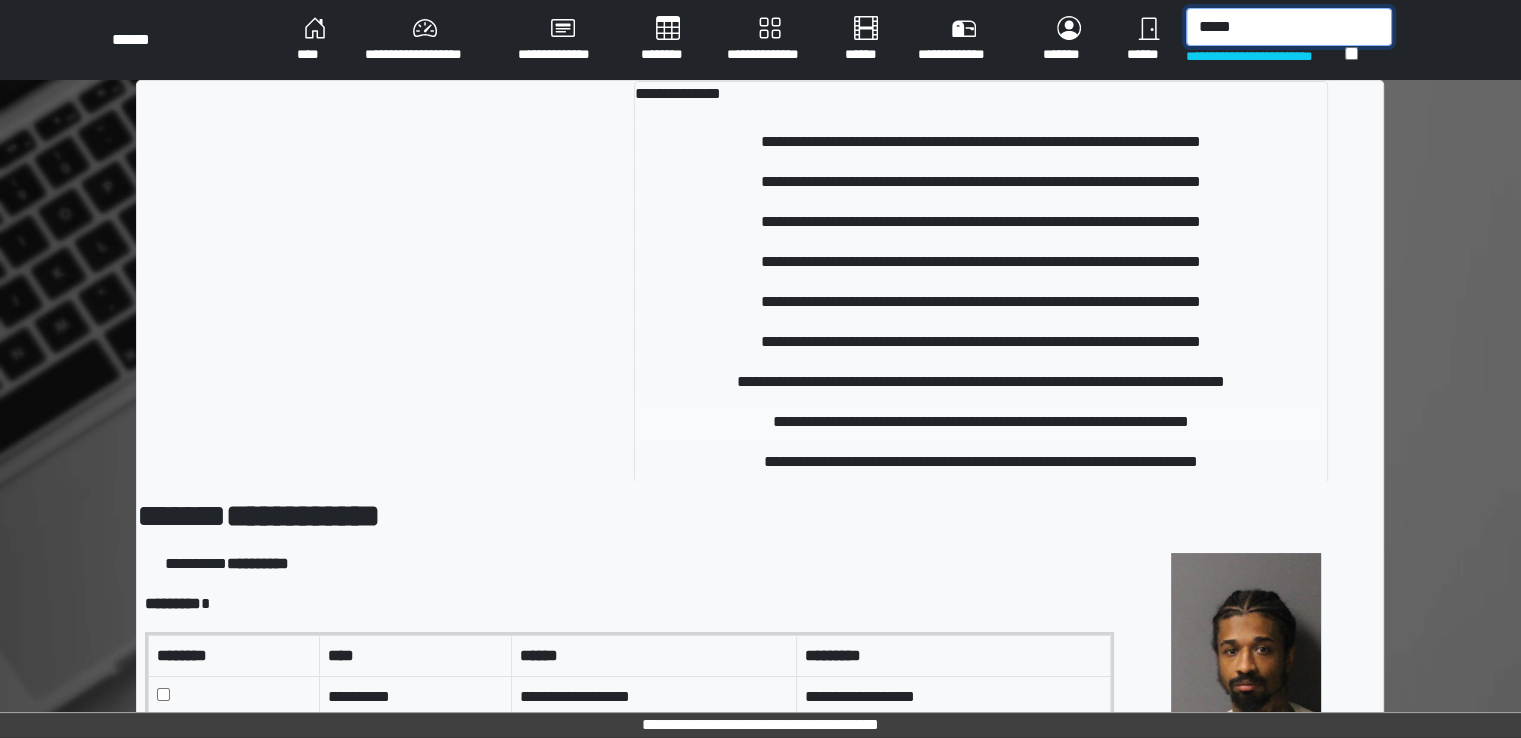 type on "*****" 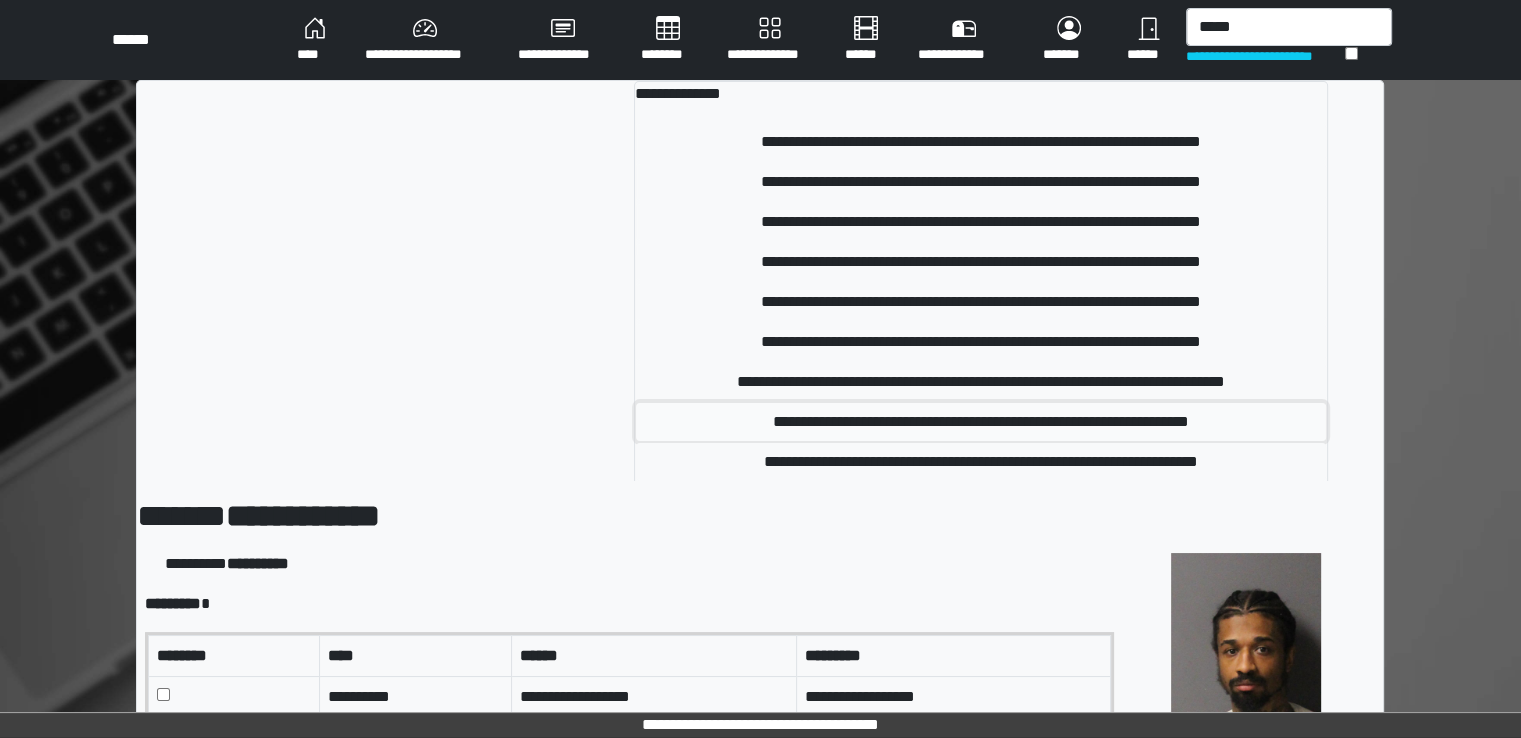 click on "**********" at bounding box center (981, 422) 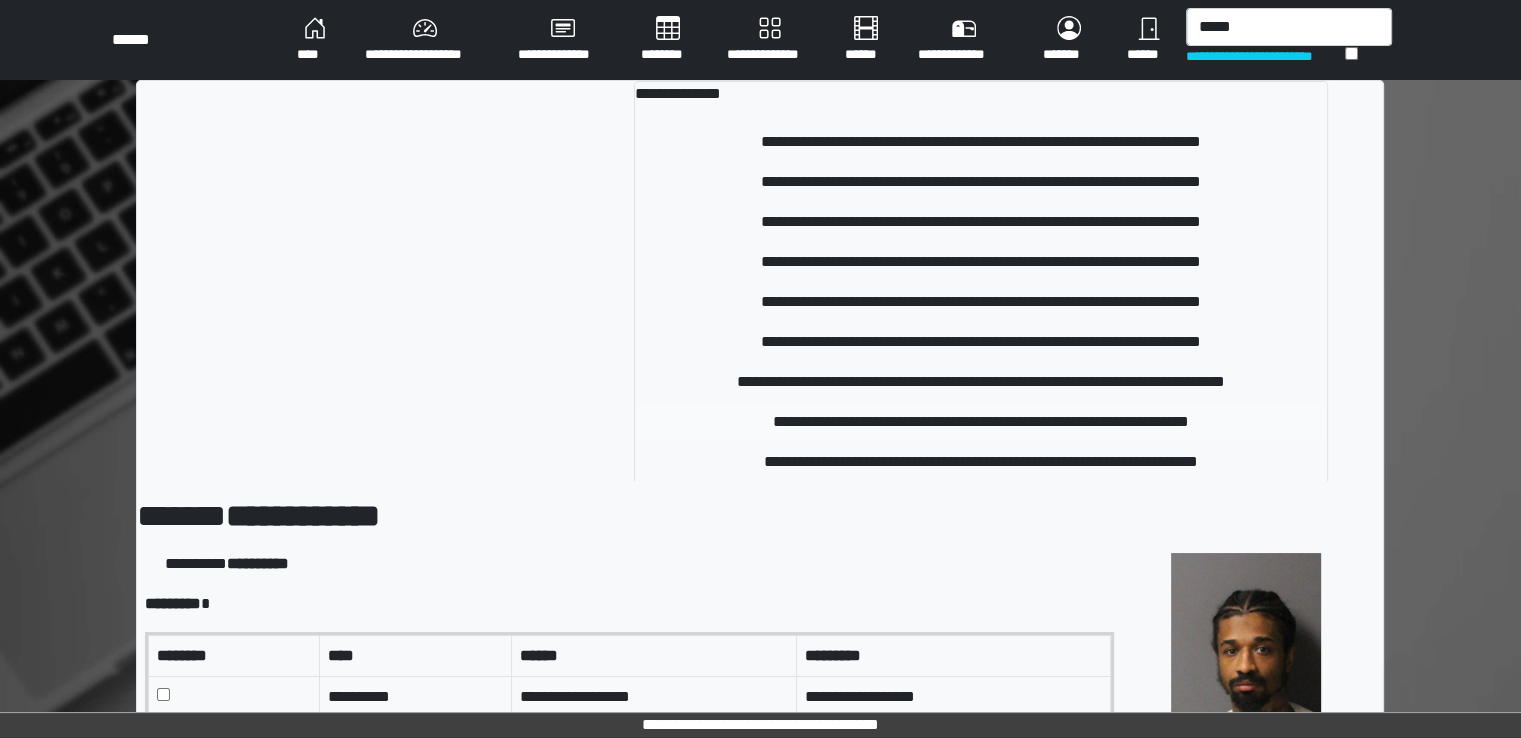 type 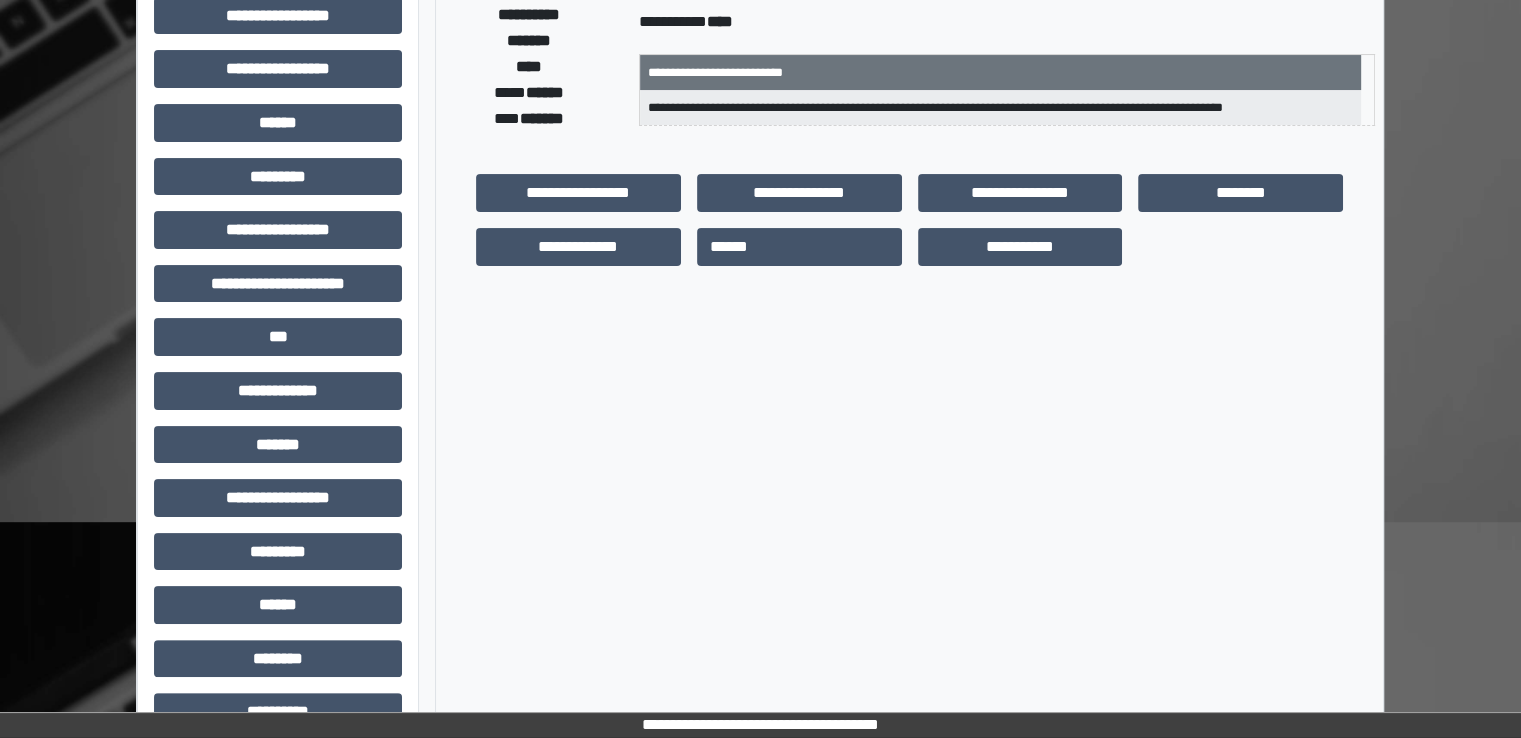 scroll, scrollTop: 428, scrollLeft: 0, axis: vertical 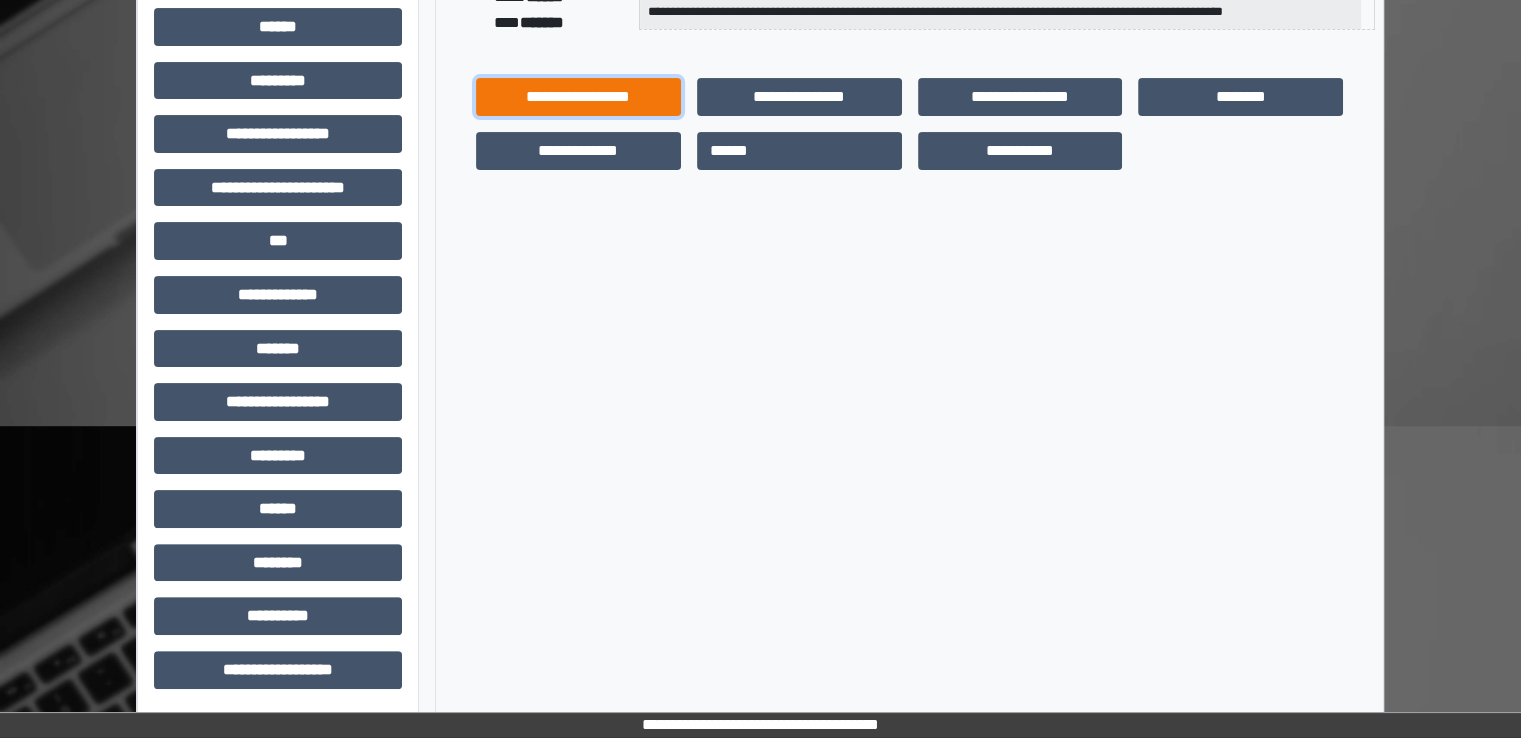 click on "**********" at bounding box center (578, 97) 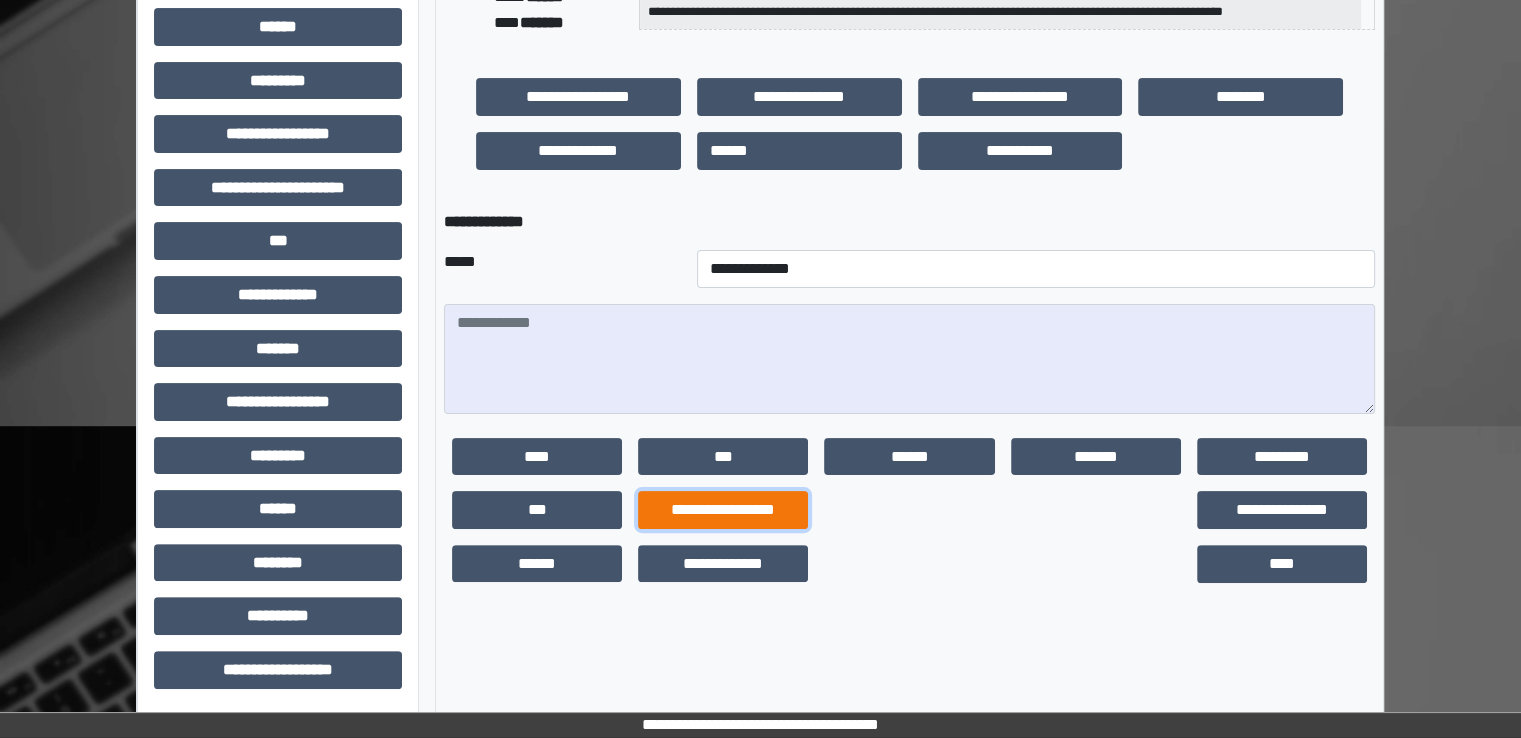 click on "**********" at bounding box center (723, 510) 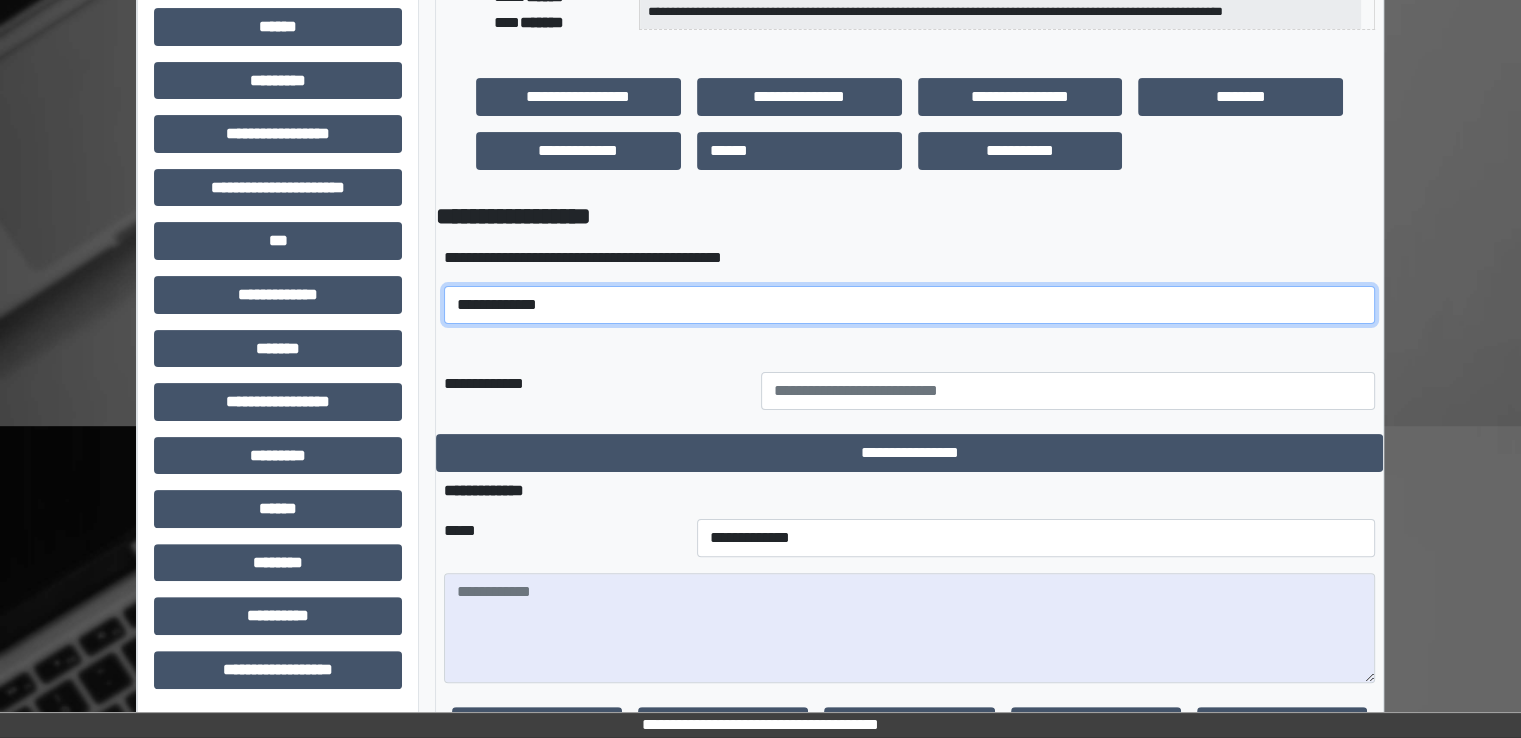 click on "**********" at bounding box center (909, 305) 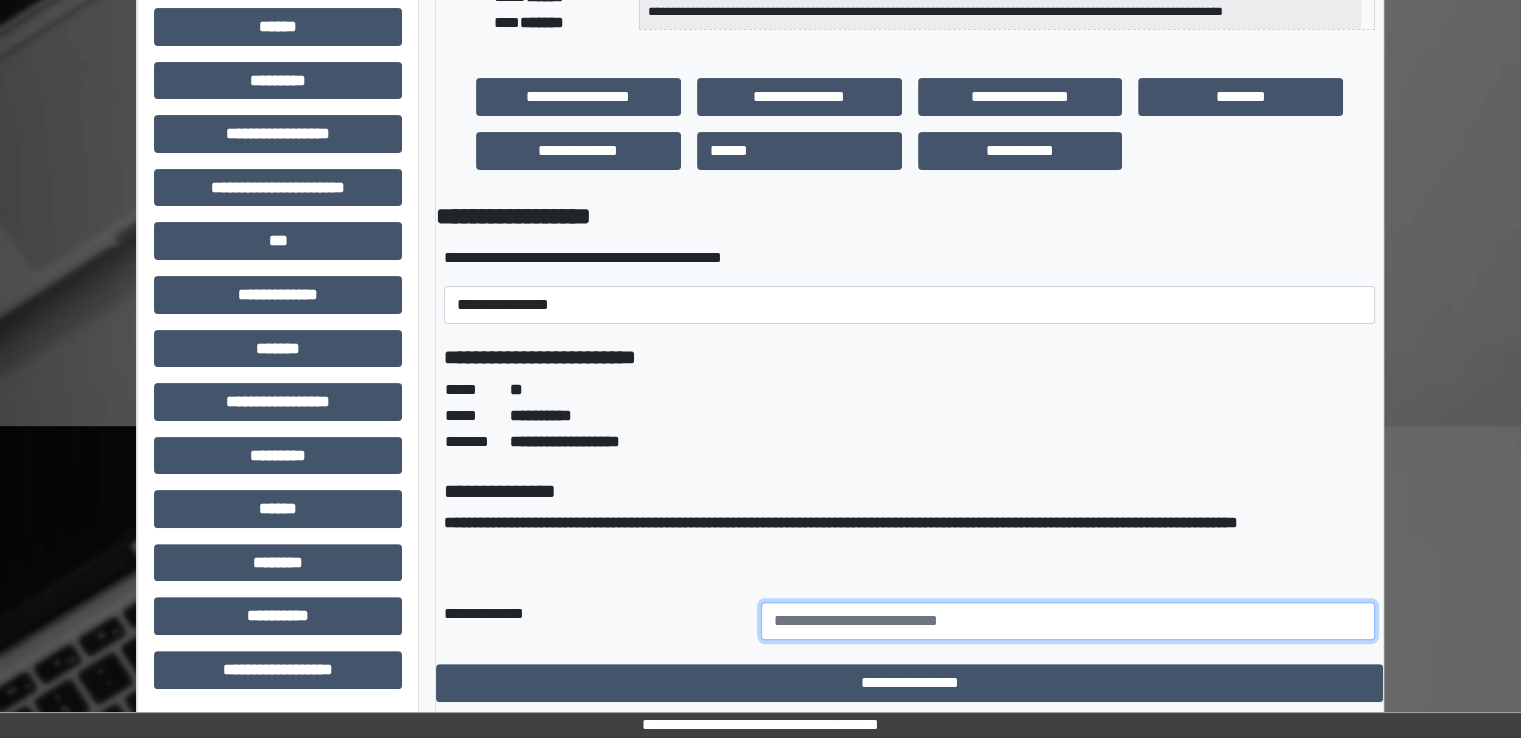 click at bounding box center (1068, 621) 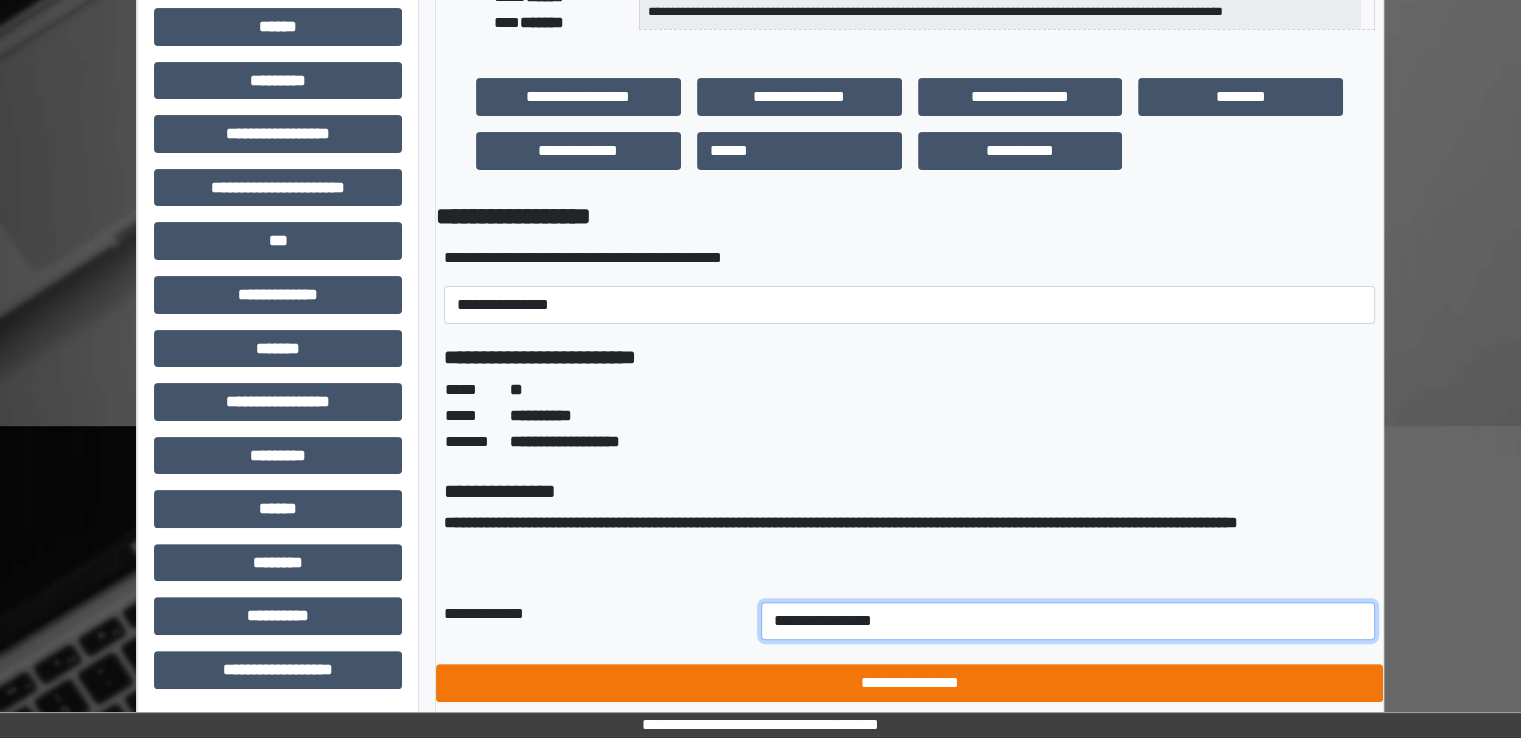type on "**********" 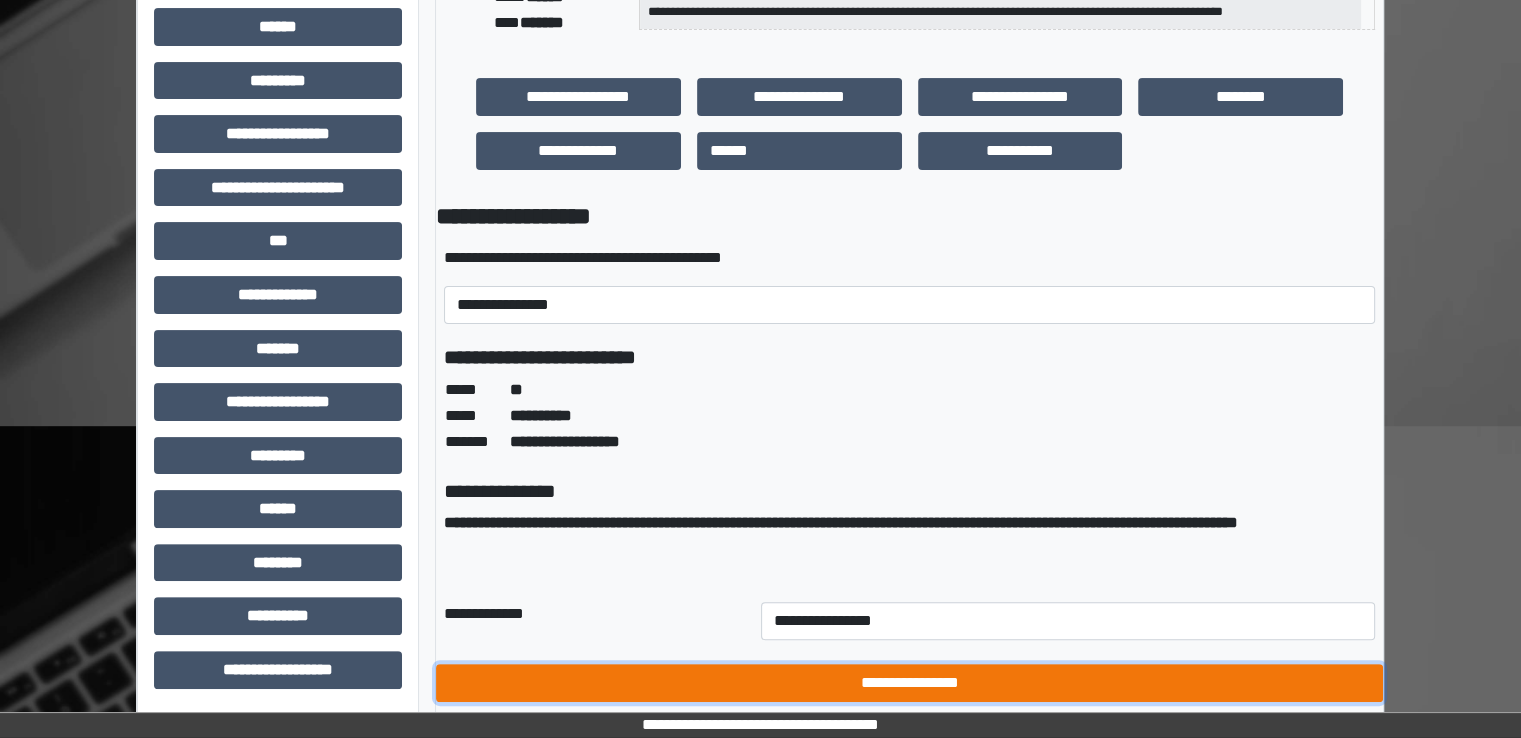 click on "**********" at bounding box center [909, 683] 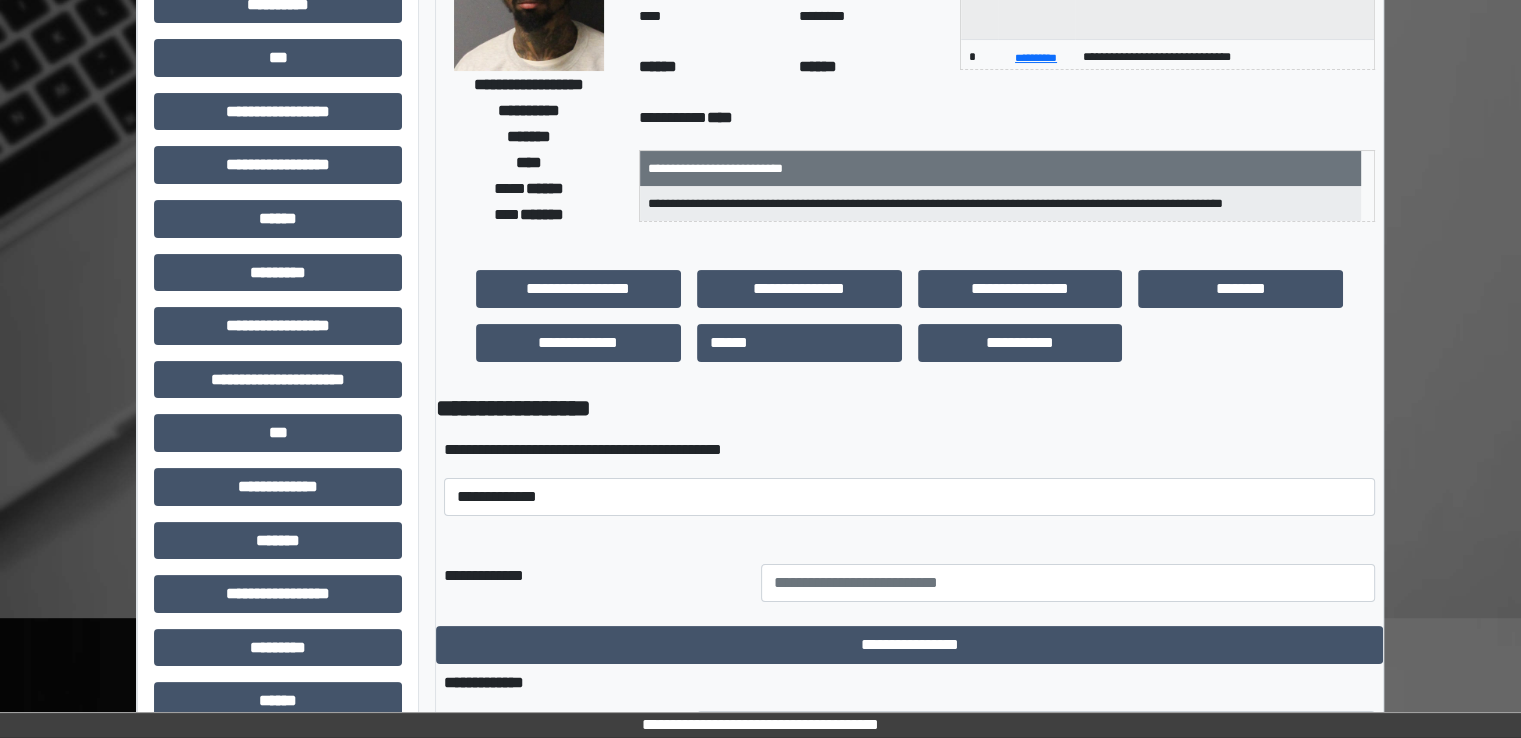 scroll, scrollTop: 0, scrollLeft: 0, axis: both 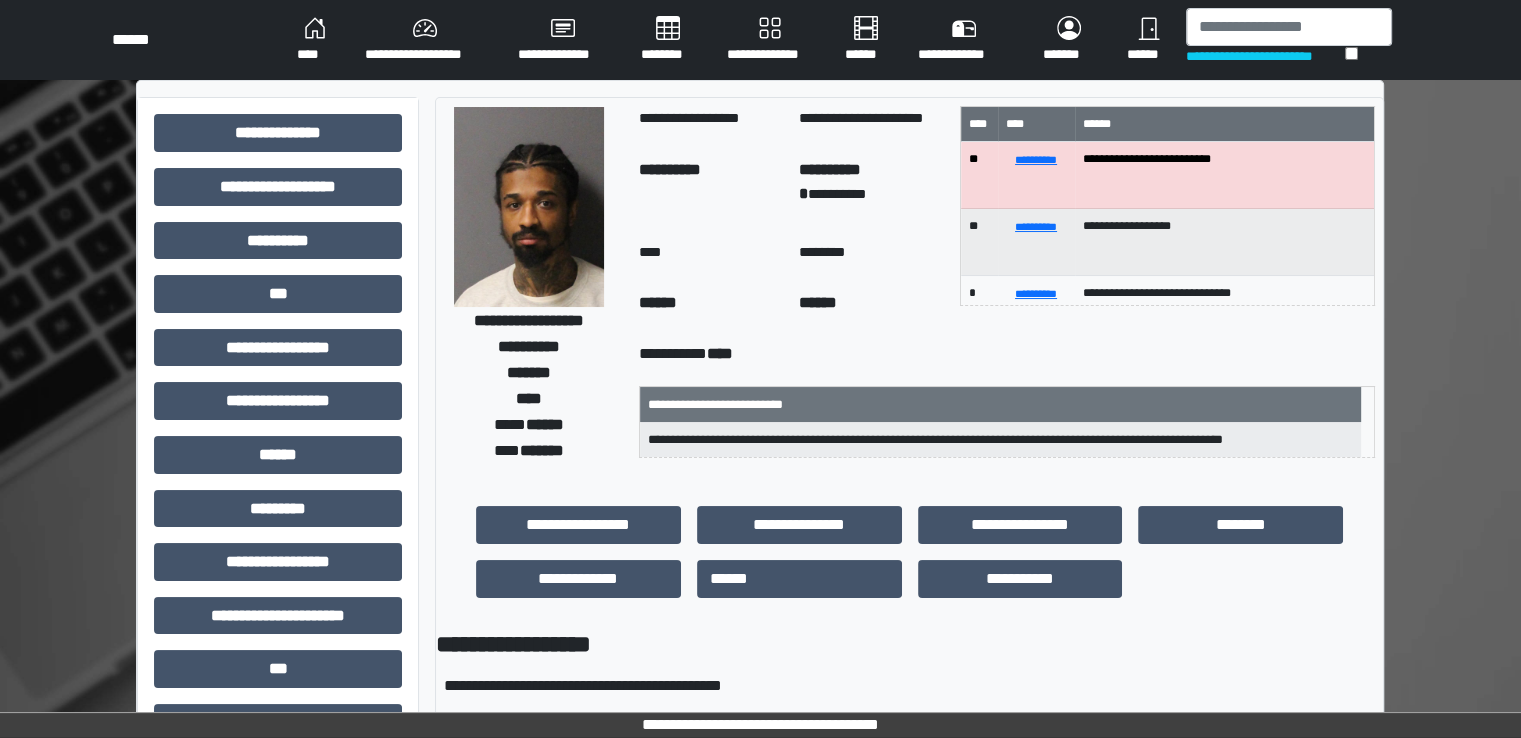 click on "********" at bounding box center (668, 40) 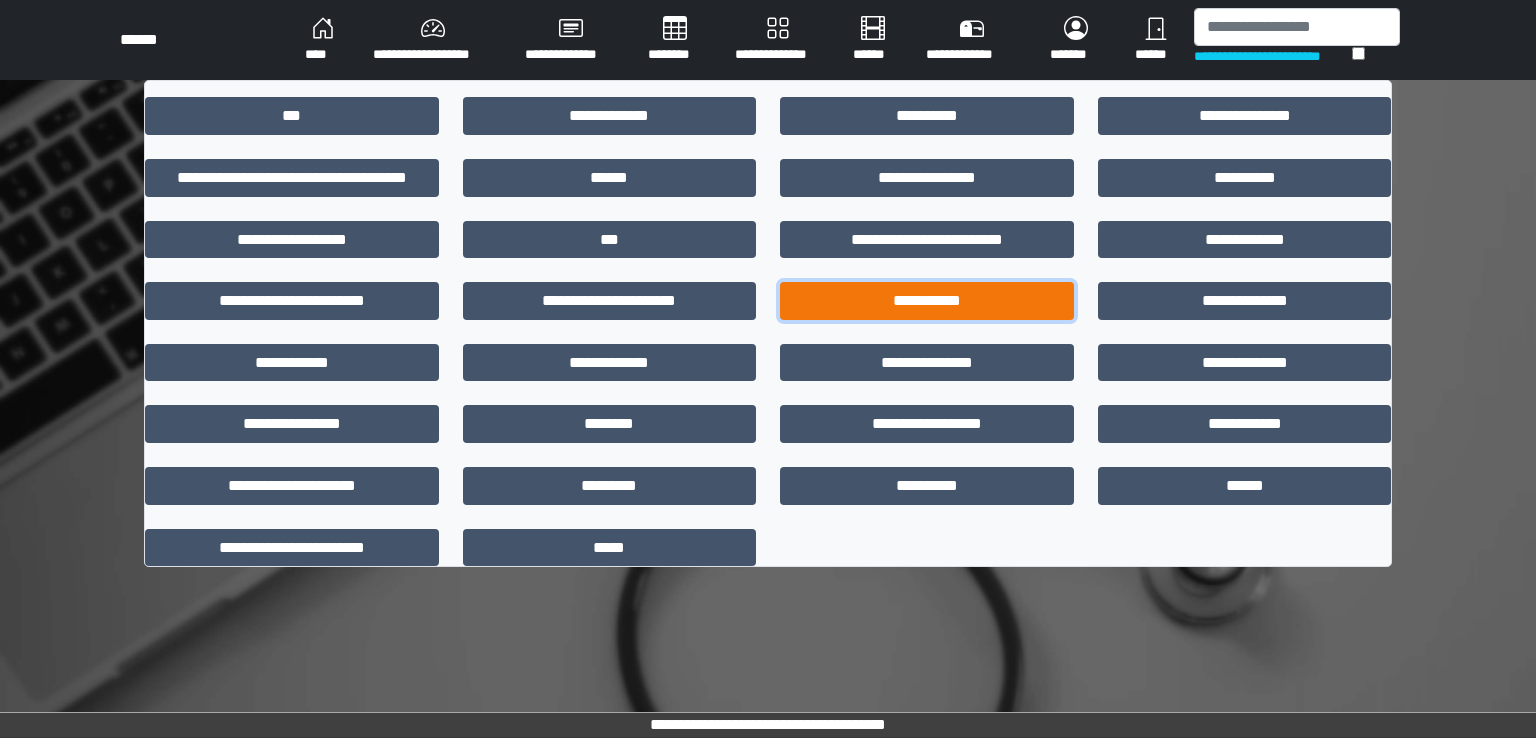 click on "**********" at bounding box center [927, 301] 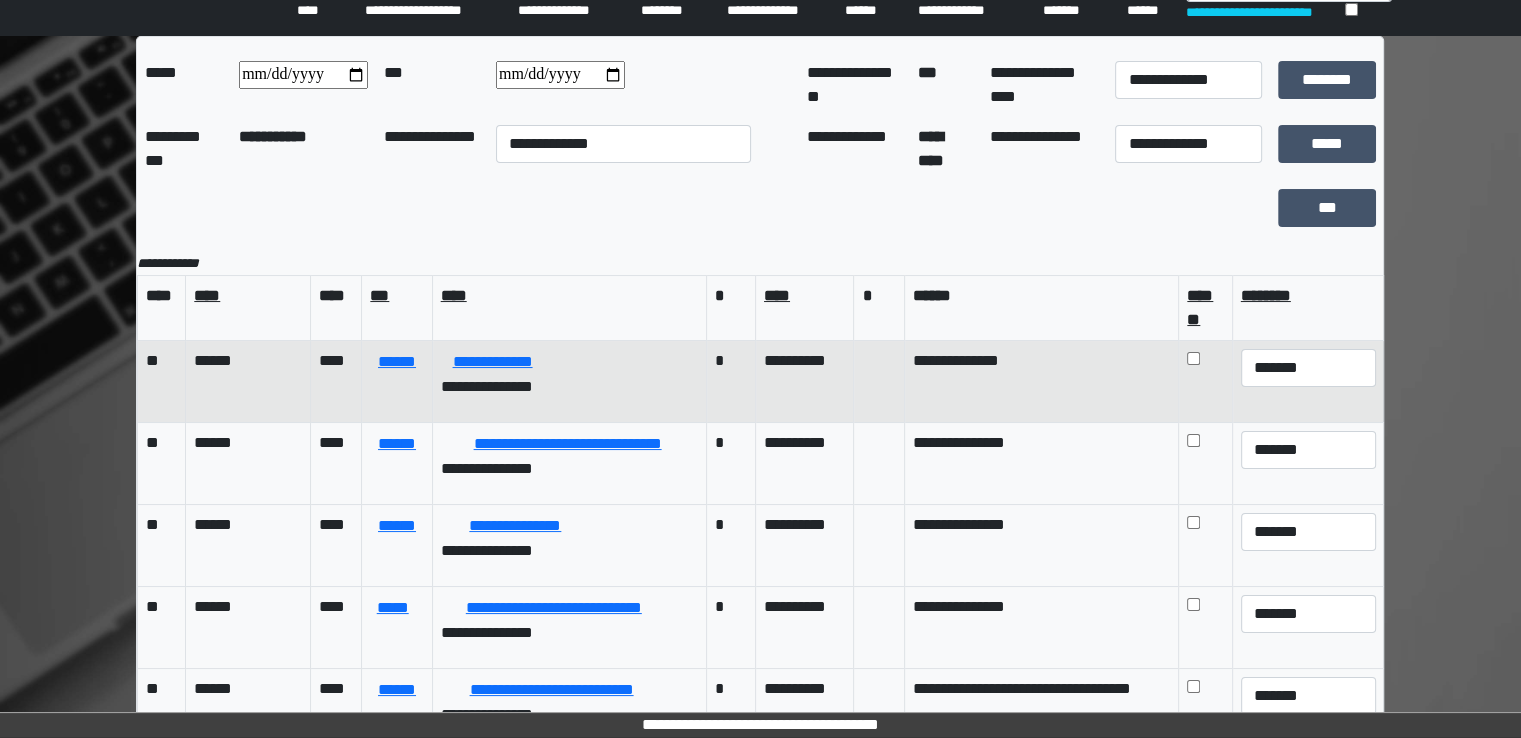 scroll, scrollTop: 0, scrollLeft: 0, axis: both 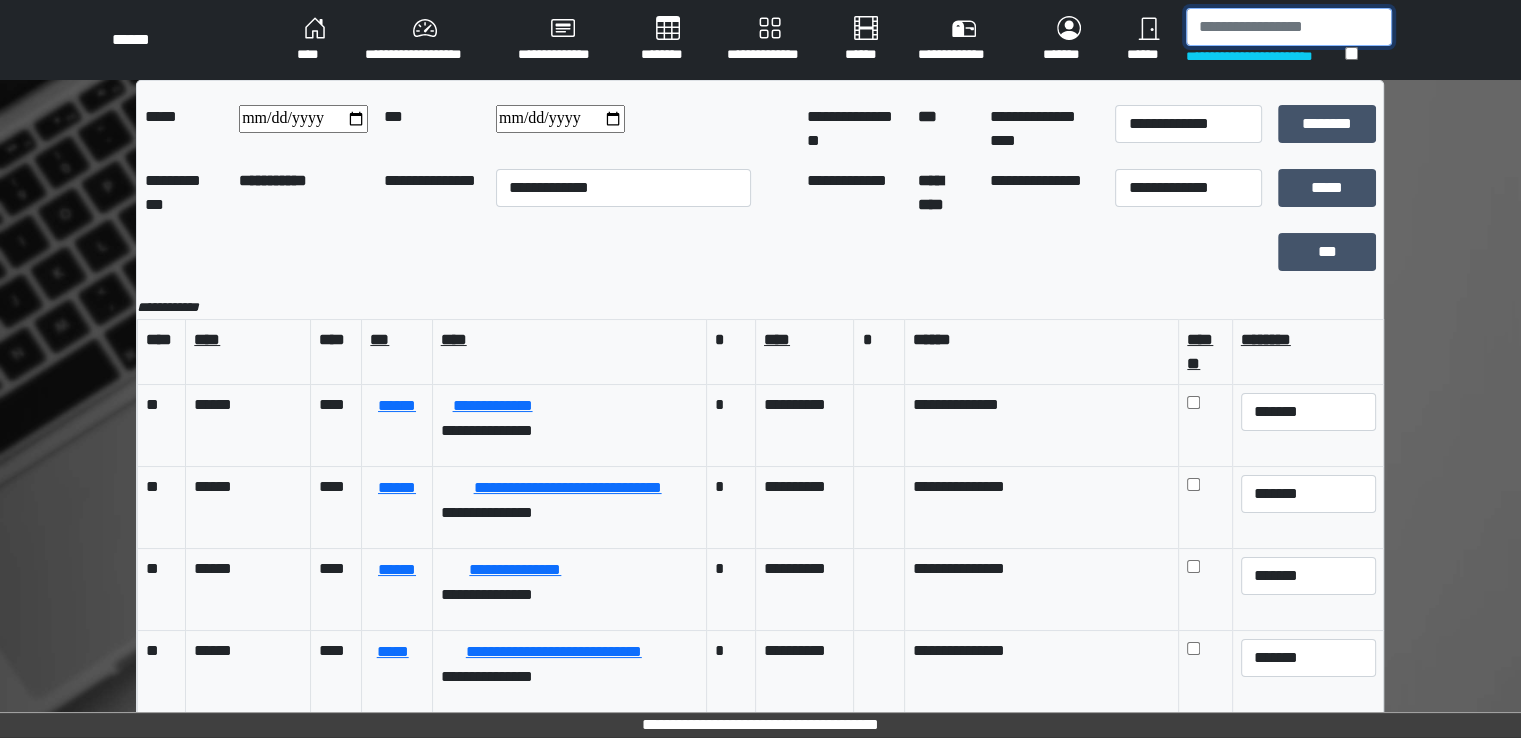 click at bounding box center [1289, 27] 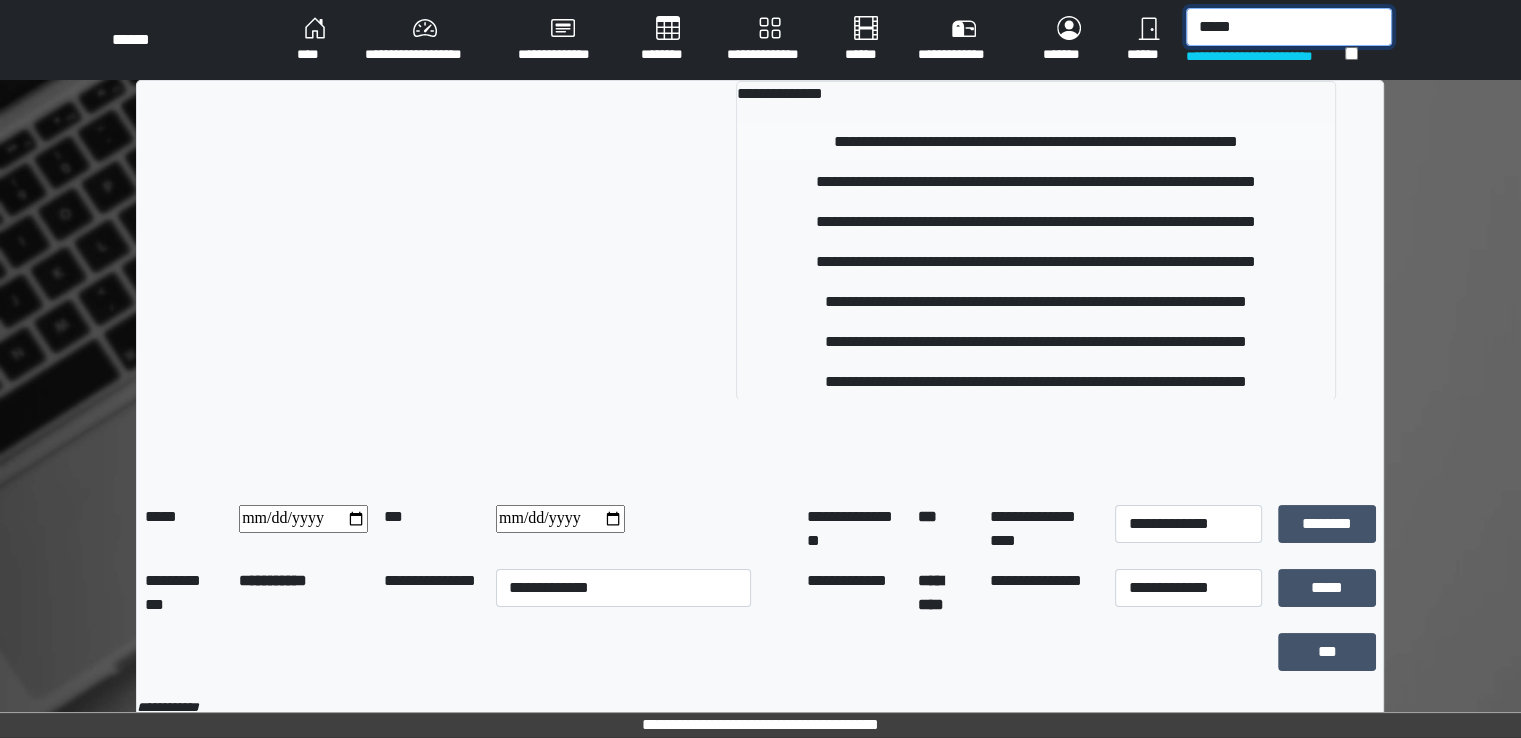 type on "*****" 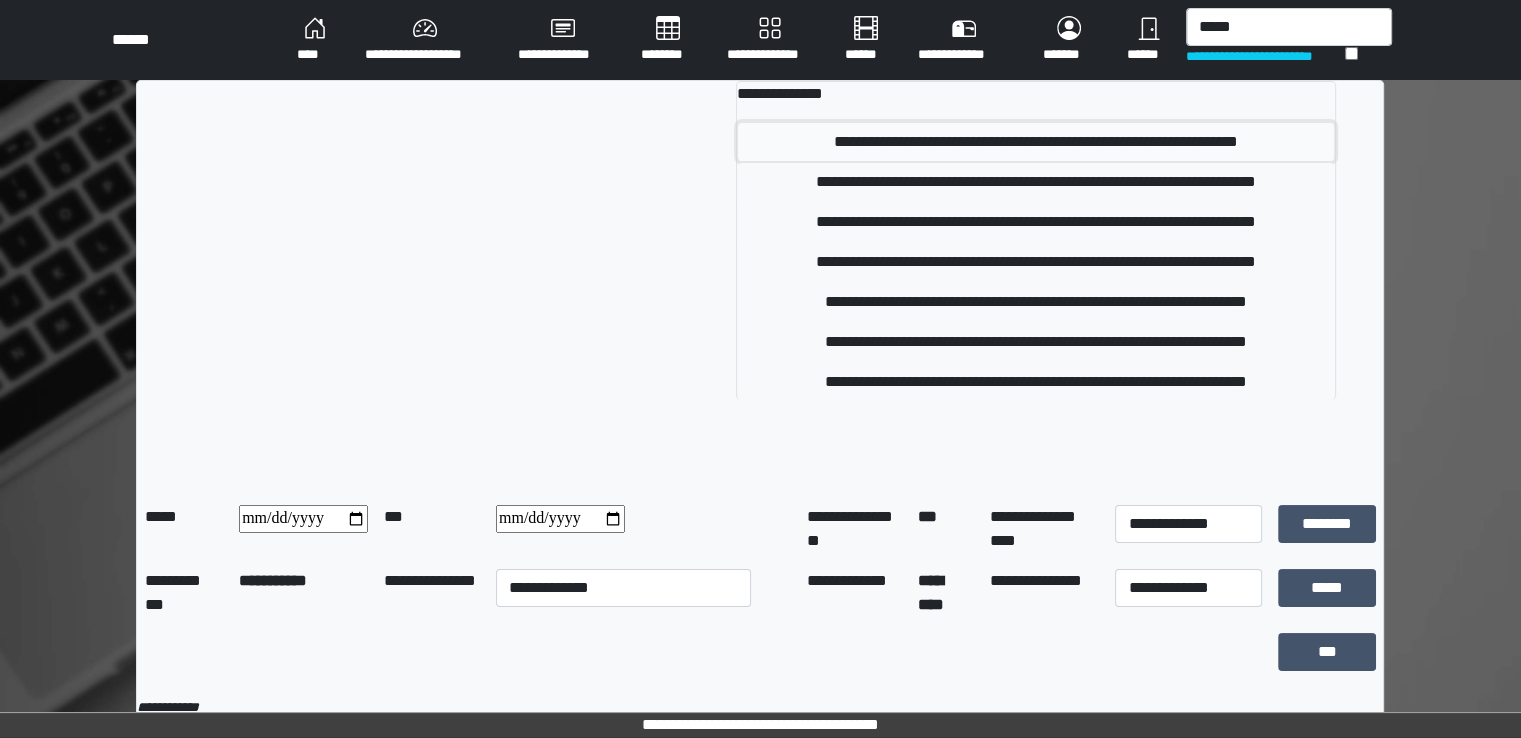 click on "**********" at bounding box center (1036, 142) 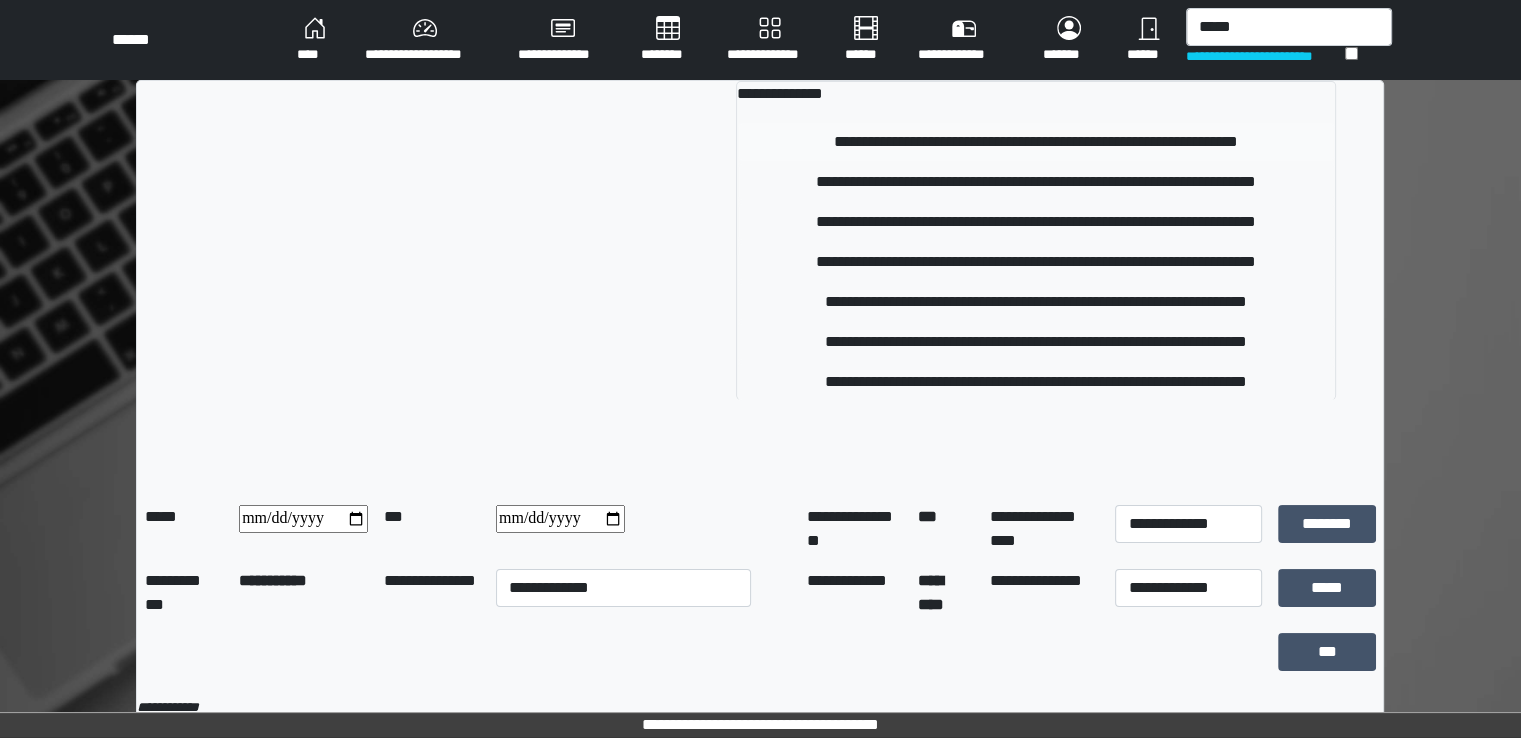 type 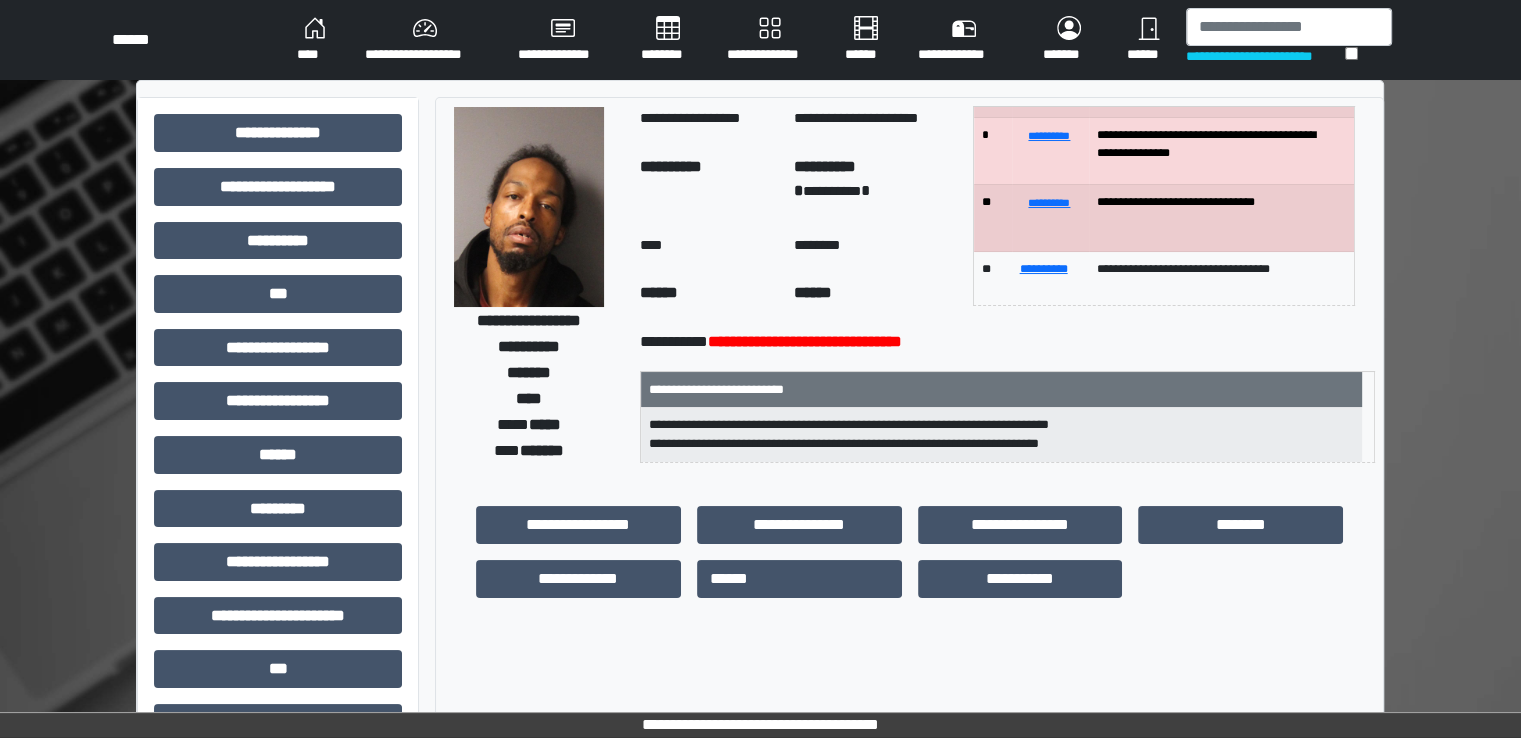 scroll, scrollTop: 186, scrollLeft: 0, axis: vertical 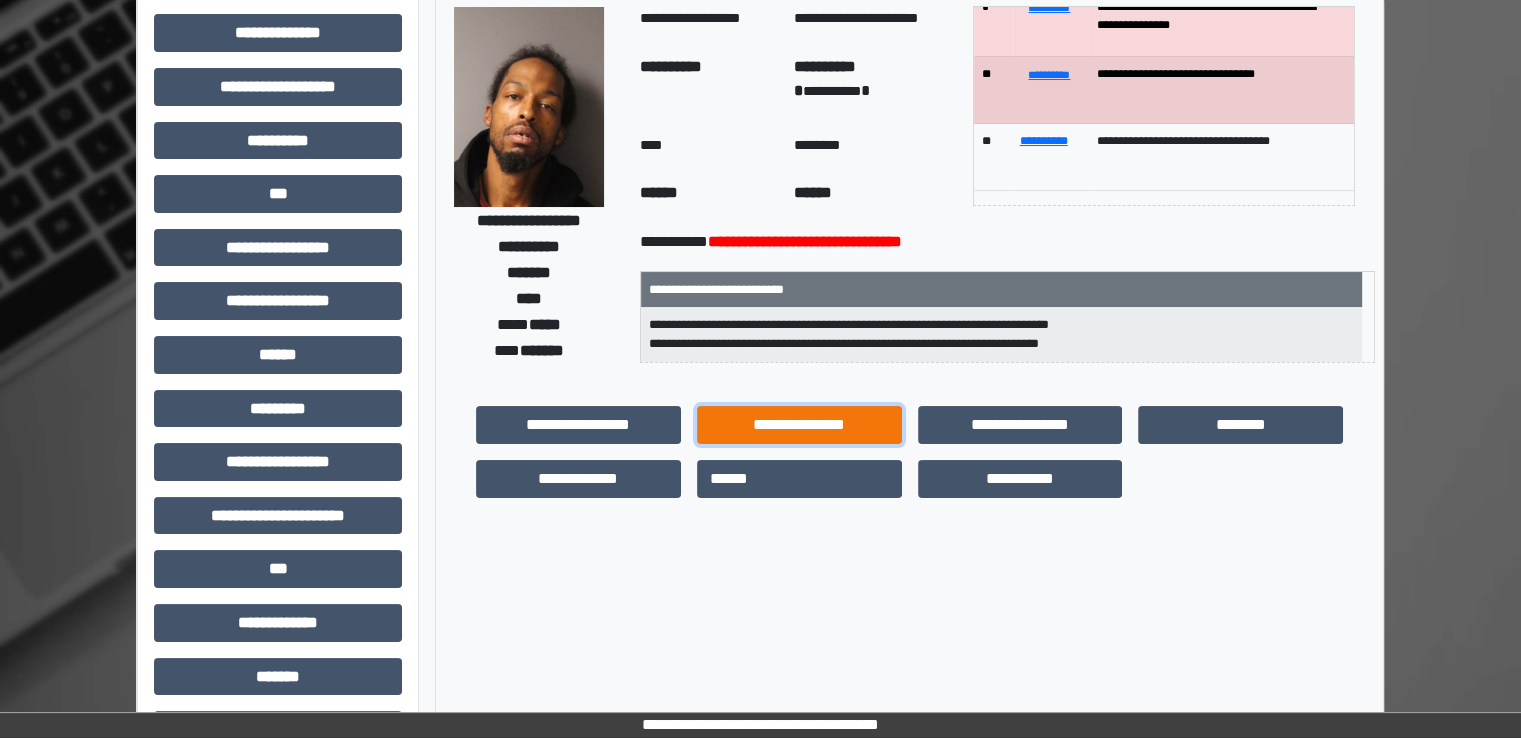 click on "**********" at bounding box center [799, 425] 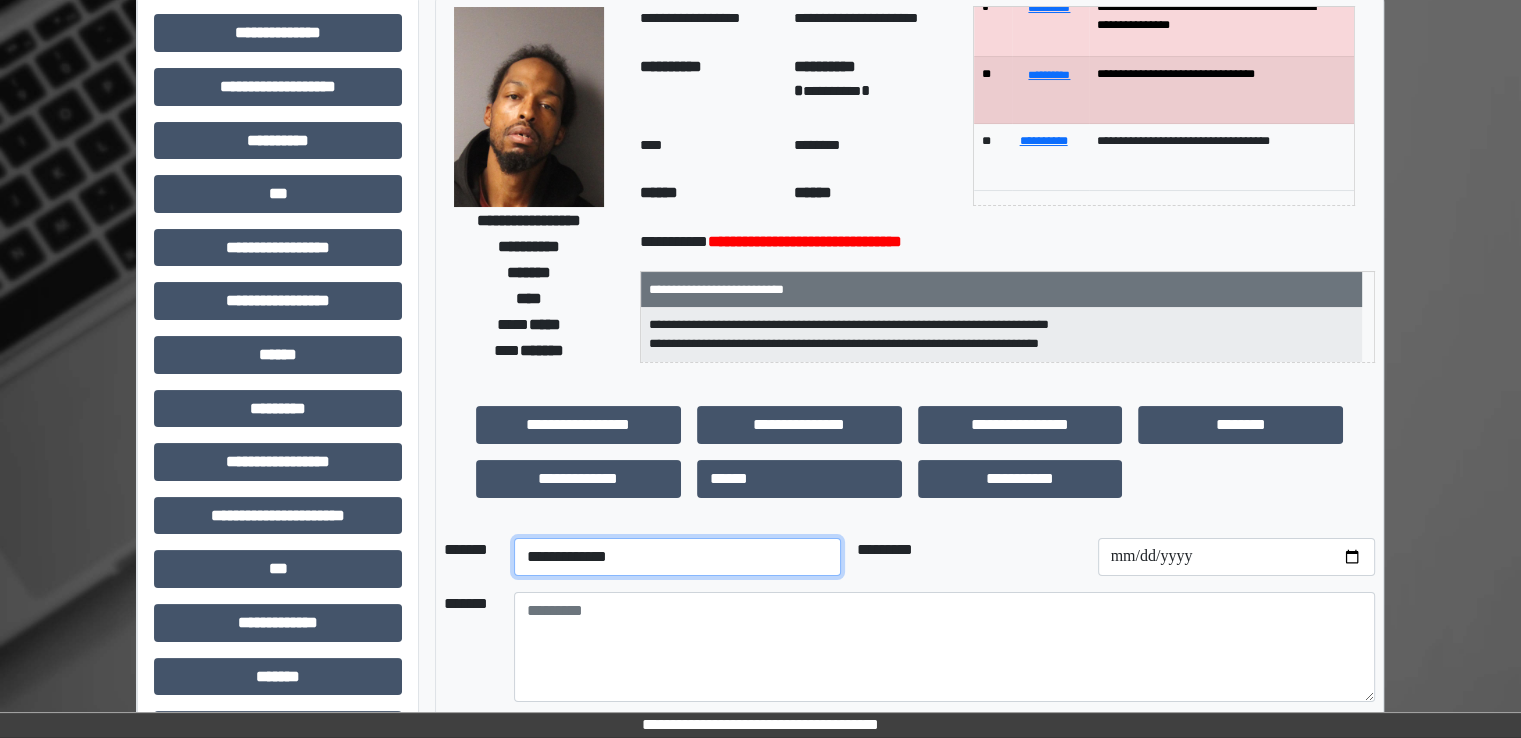click on "**********" at bounding box center [677, 557] 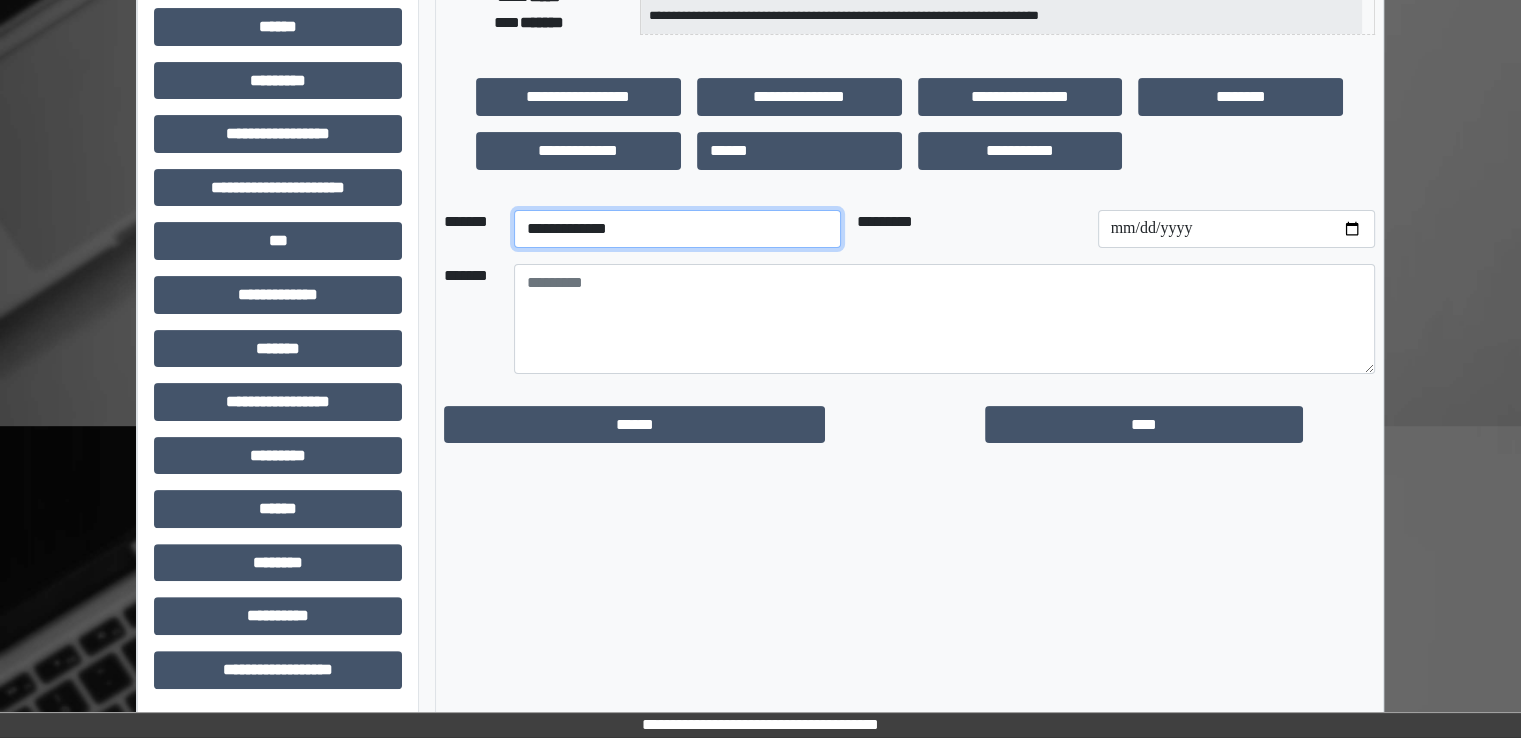 scroll, scrollTop: 428, scrollLeft: 0, axis: vertical 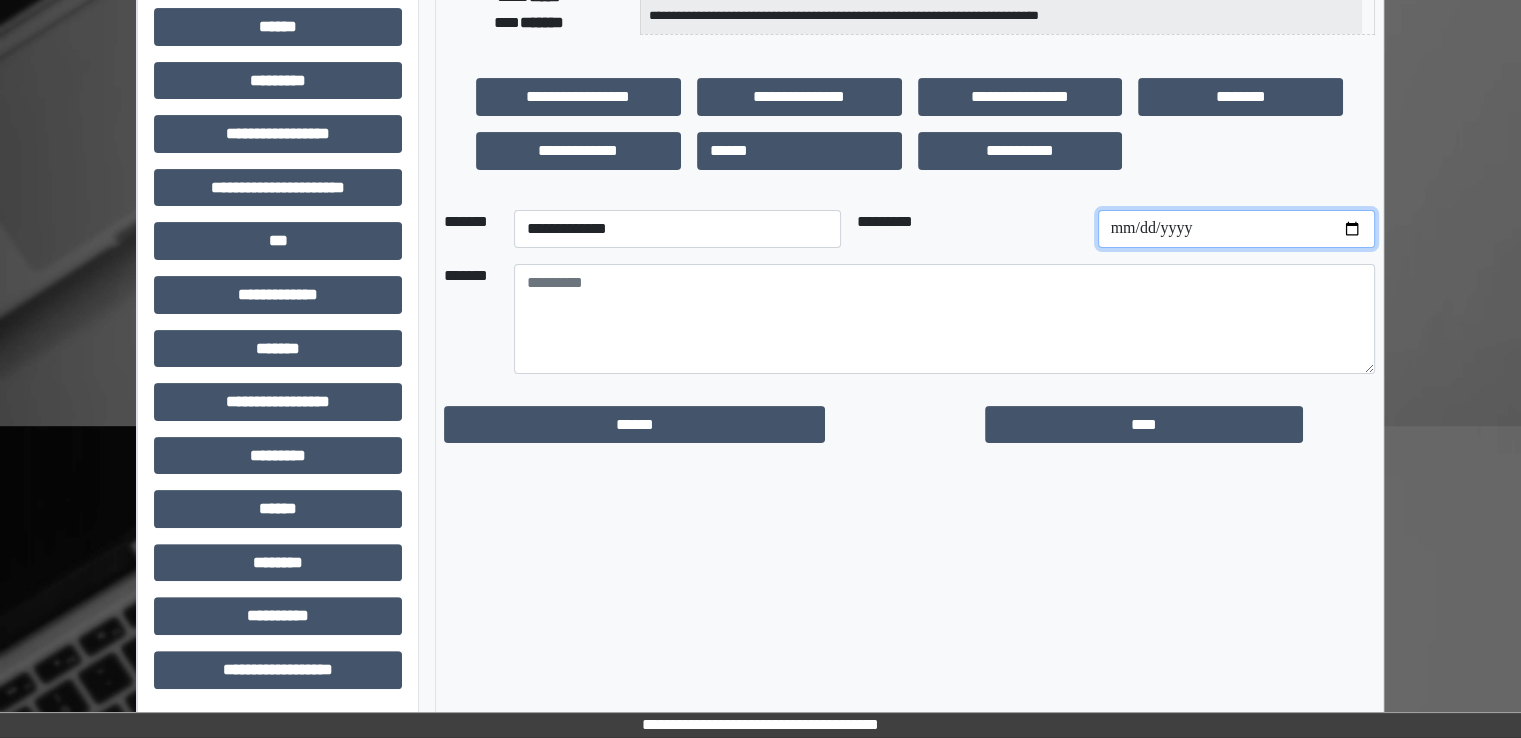 click at bounding box center (1236, 229) 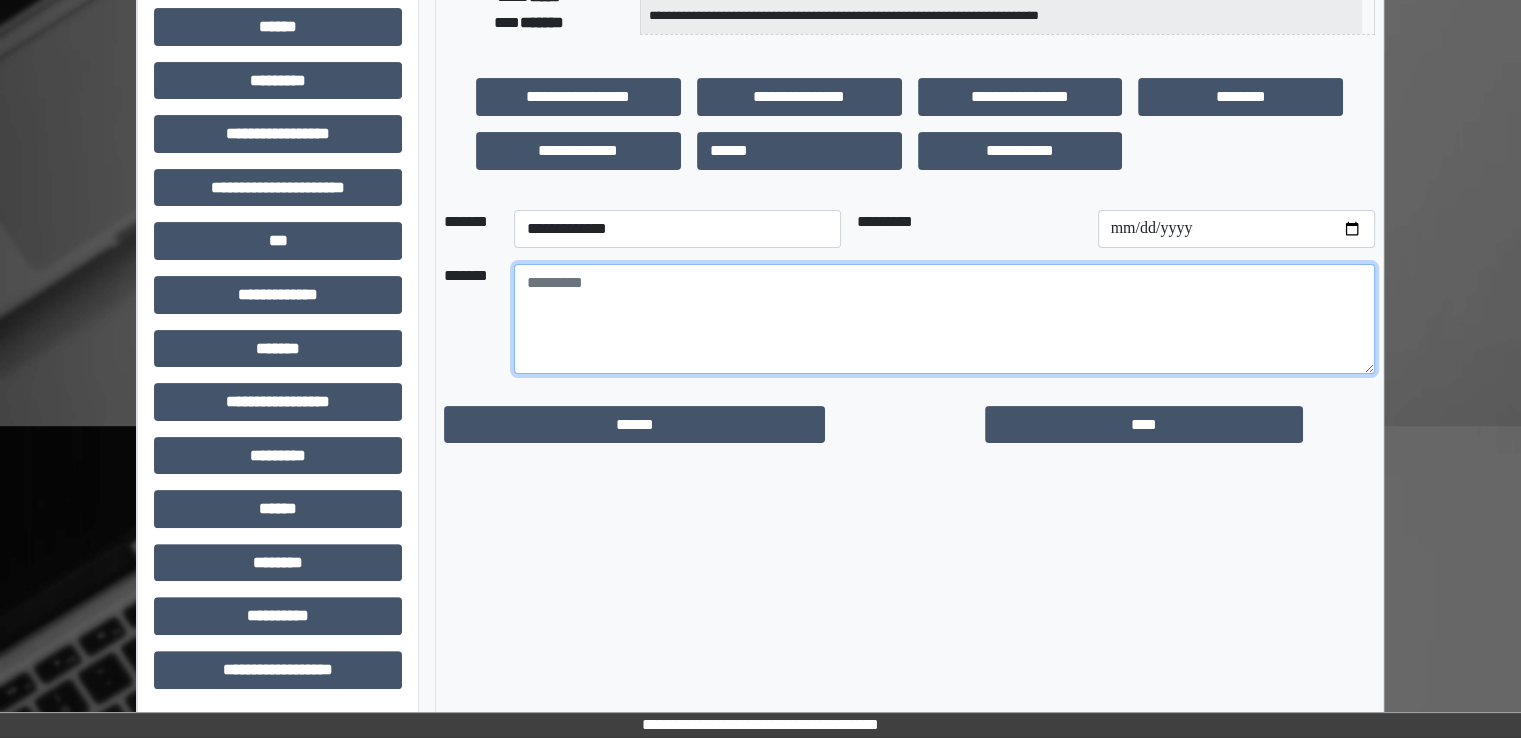 click at bounding box center (944, 319) 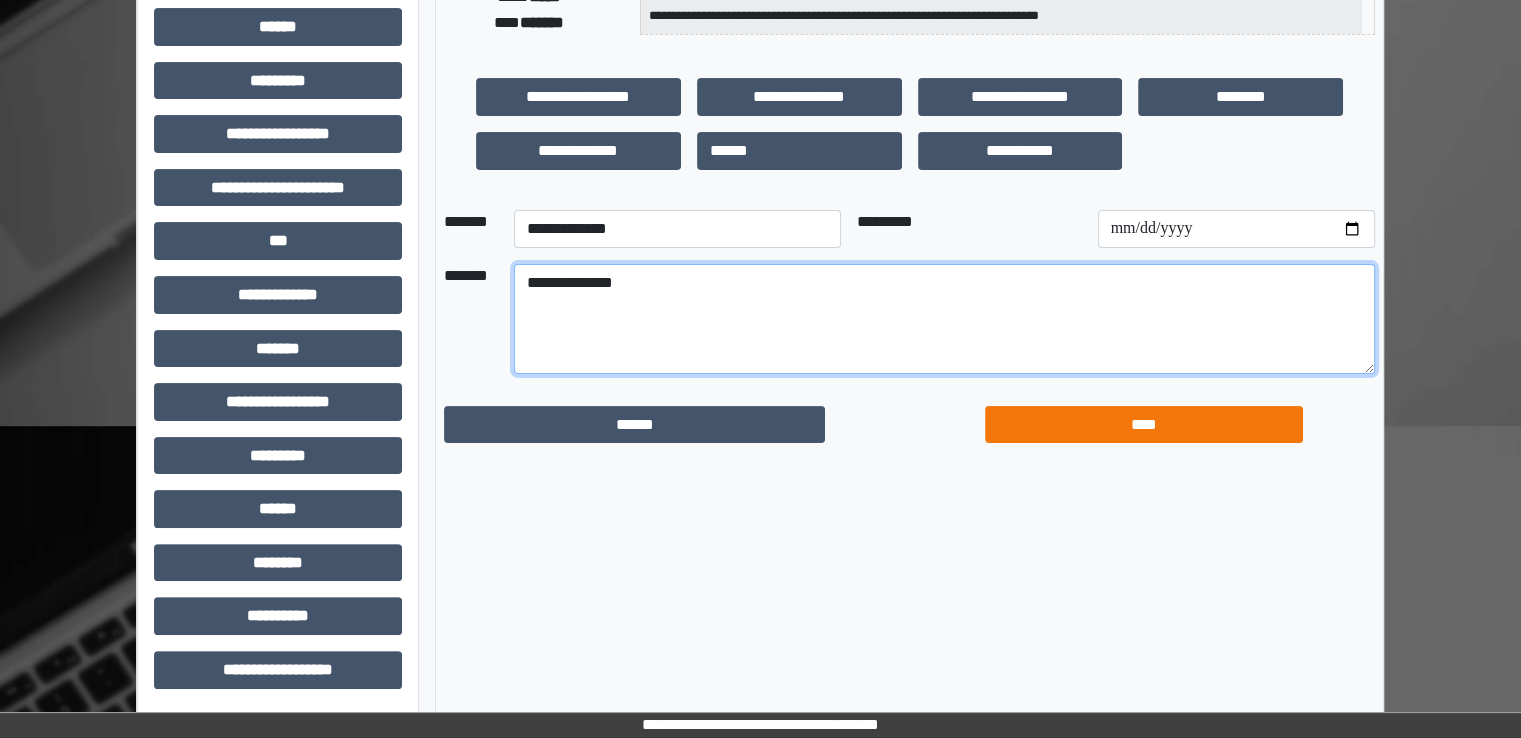 type on "**********" 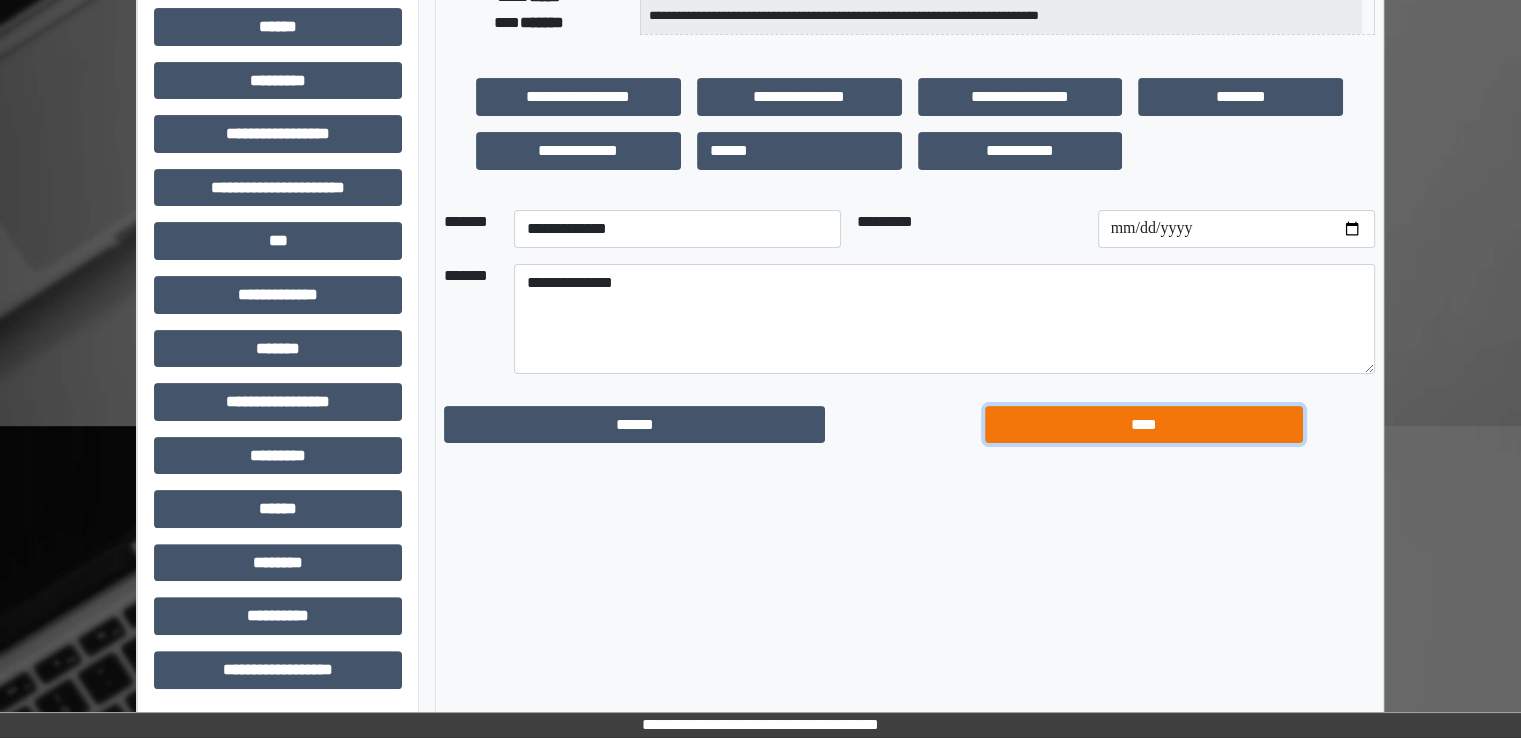 click on "****" at bounding box center (1144, 425) 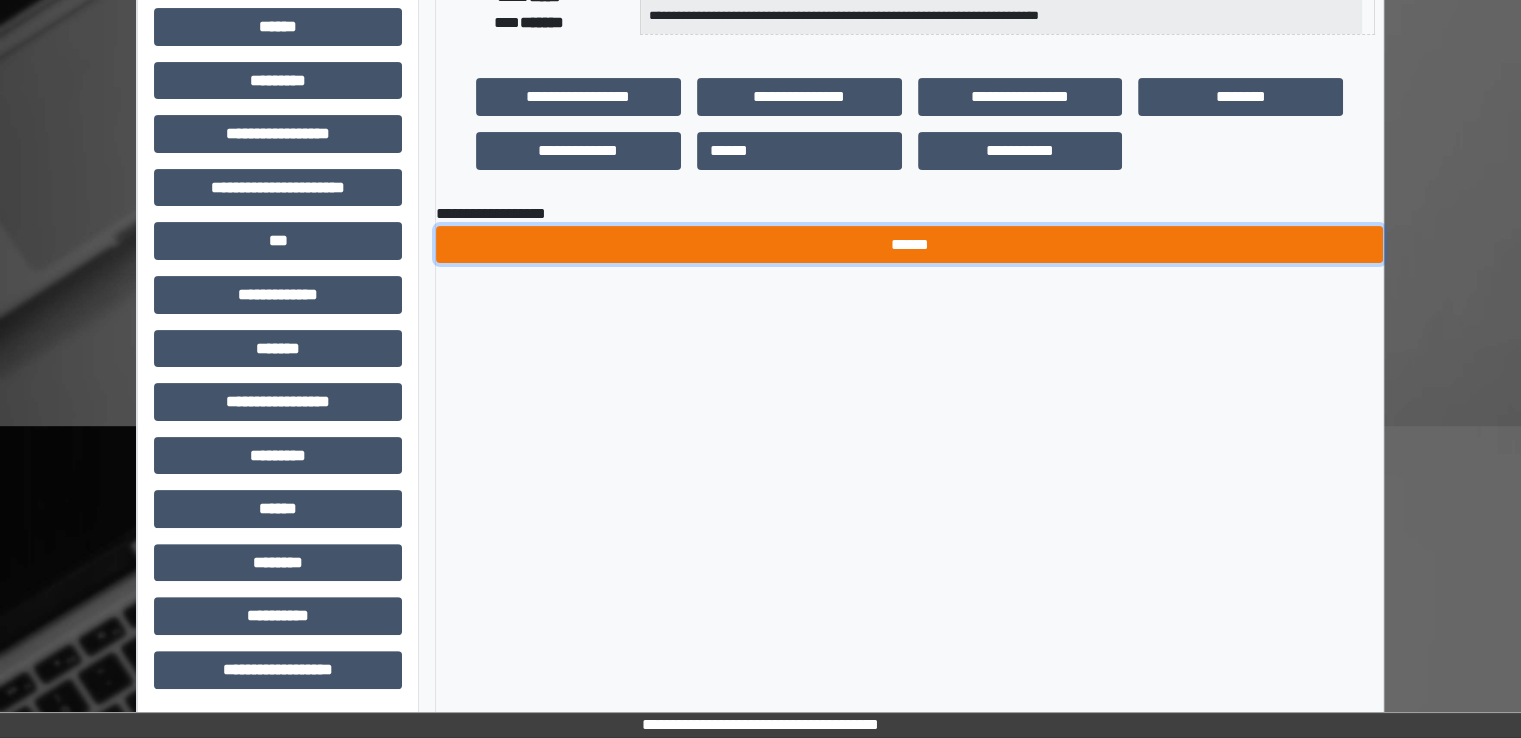 click on "******" at bounding box center (909, 245) 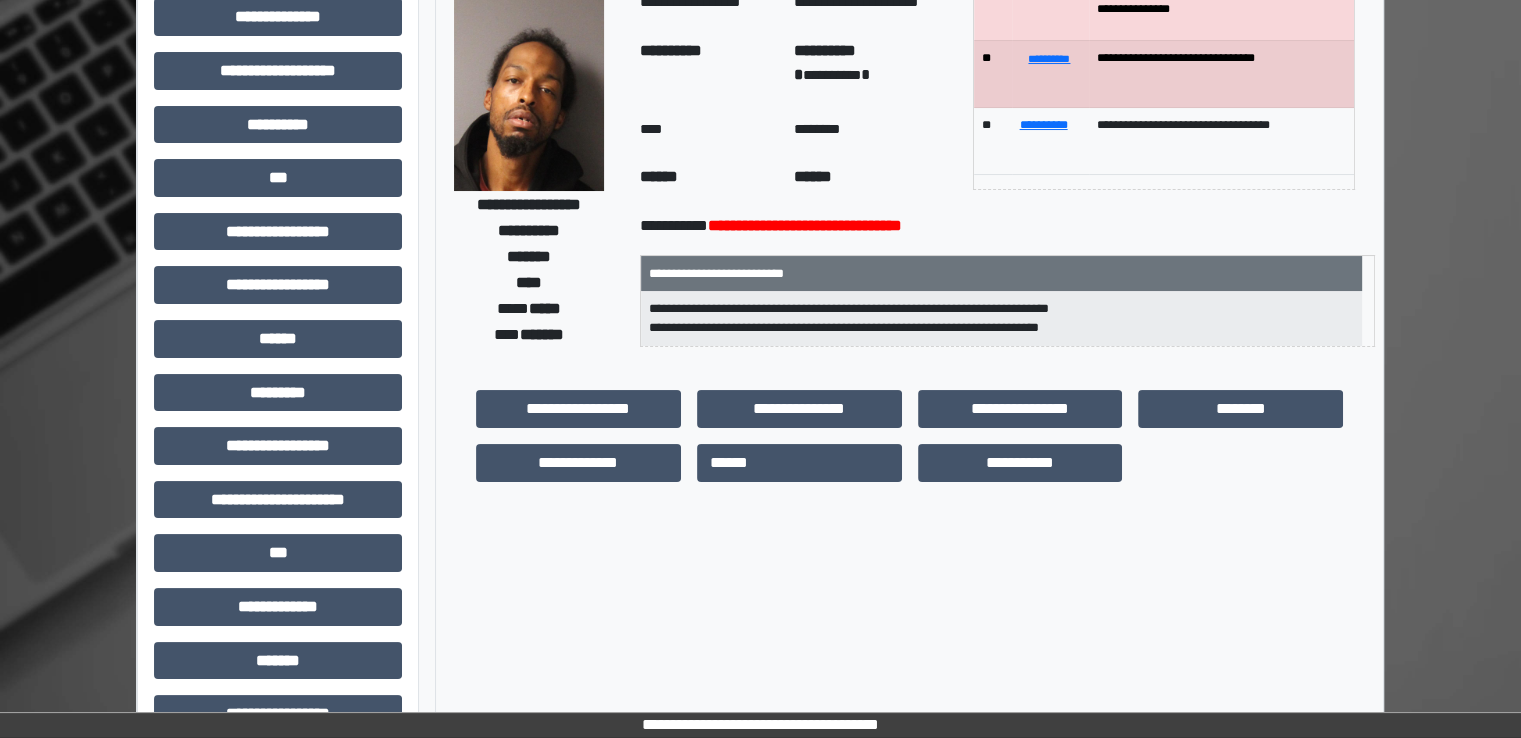 scroll, scrollTop: 0, scrollLeft: 0, axis: both 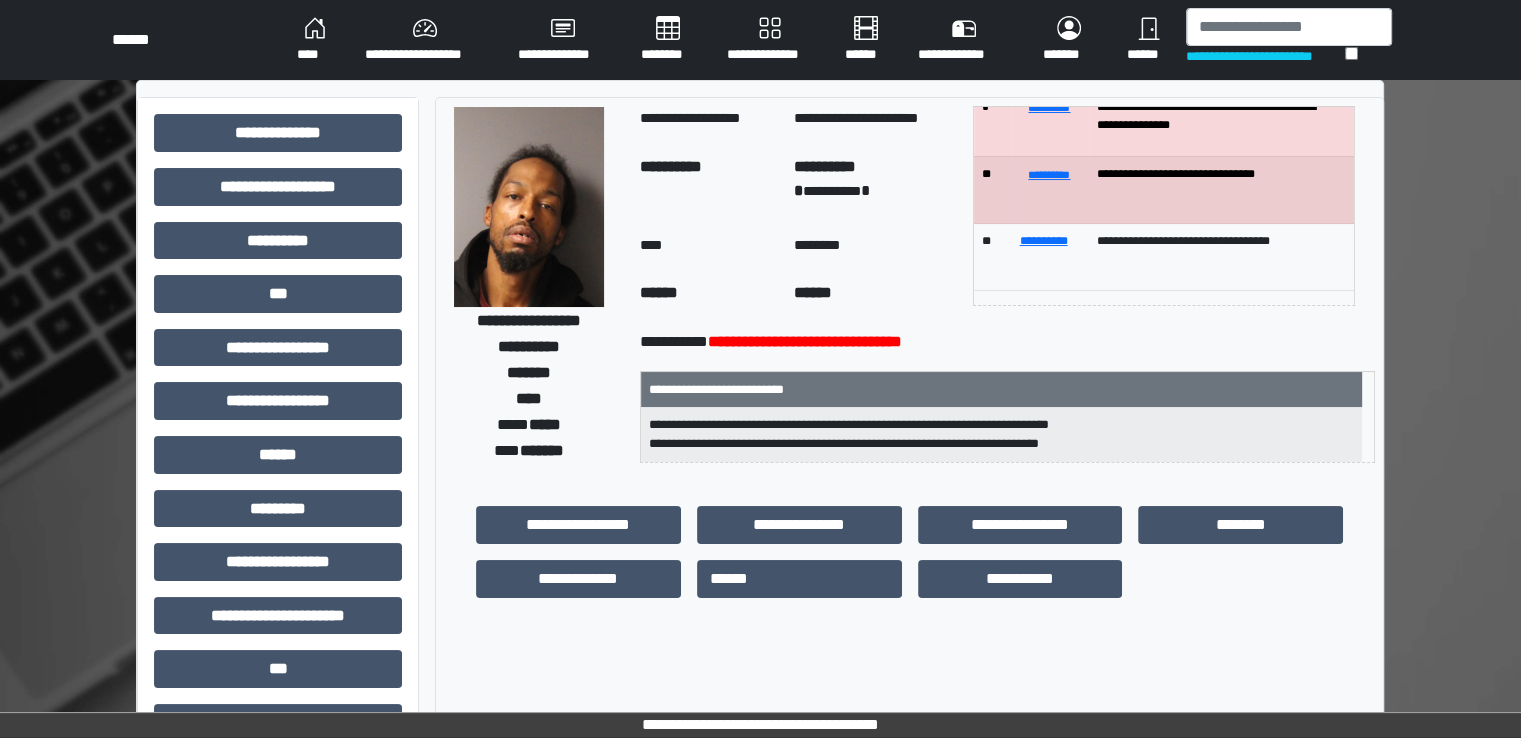 click on "********" at bounding box center [668, 40] 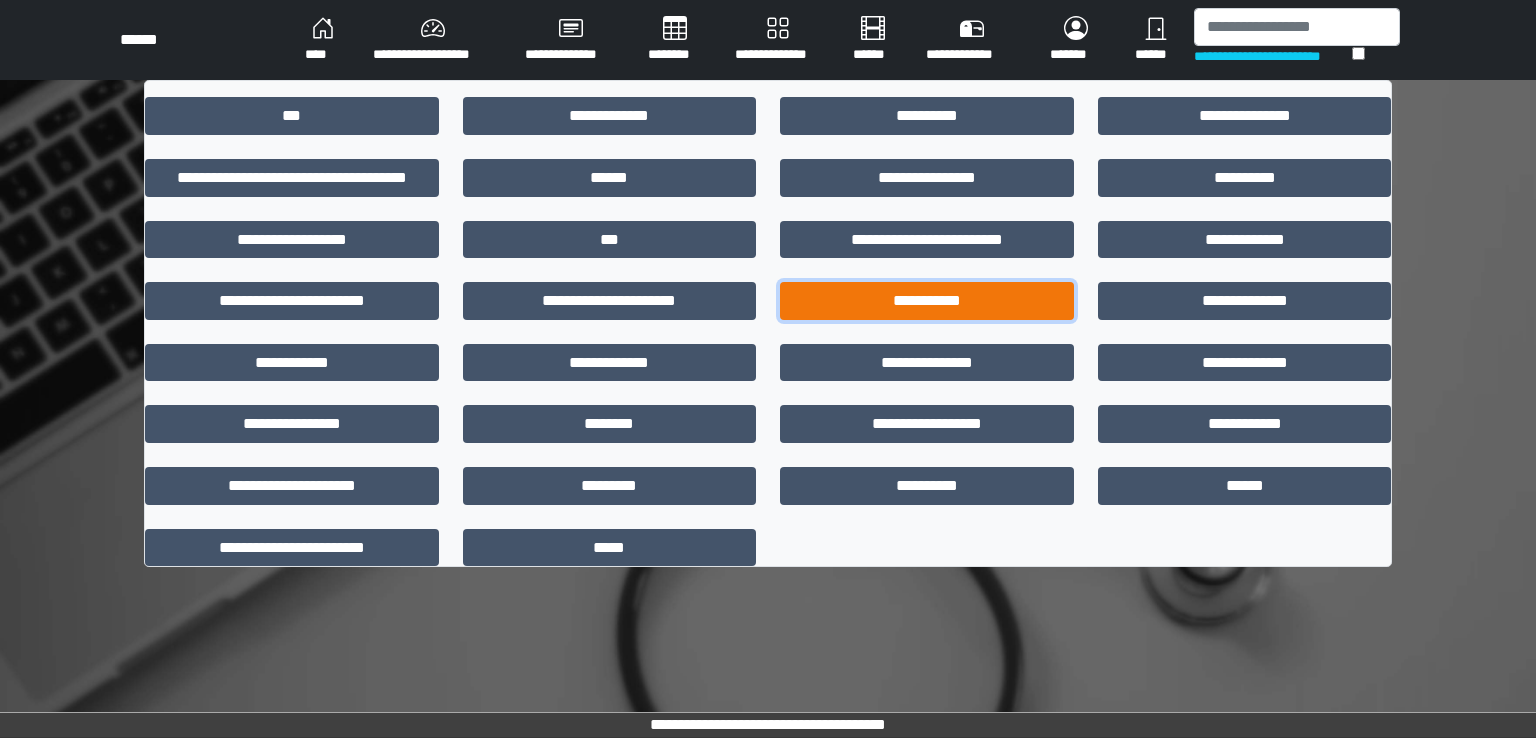 click on "**********" at bounding box center (927, 301) 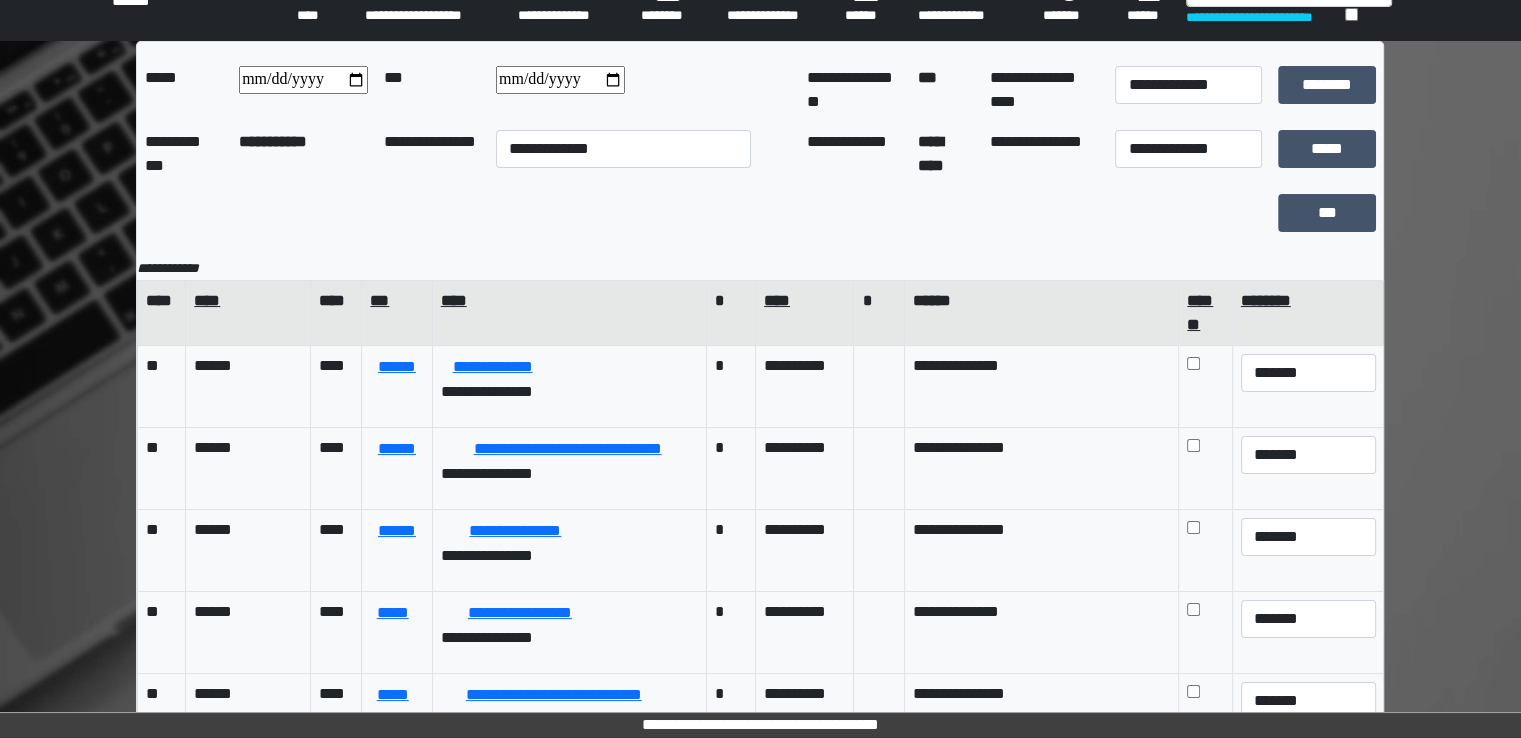 scroll, scrollTop: 0, scrollLeft: 0, axis: both 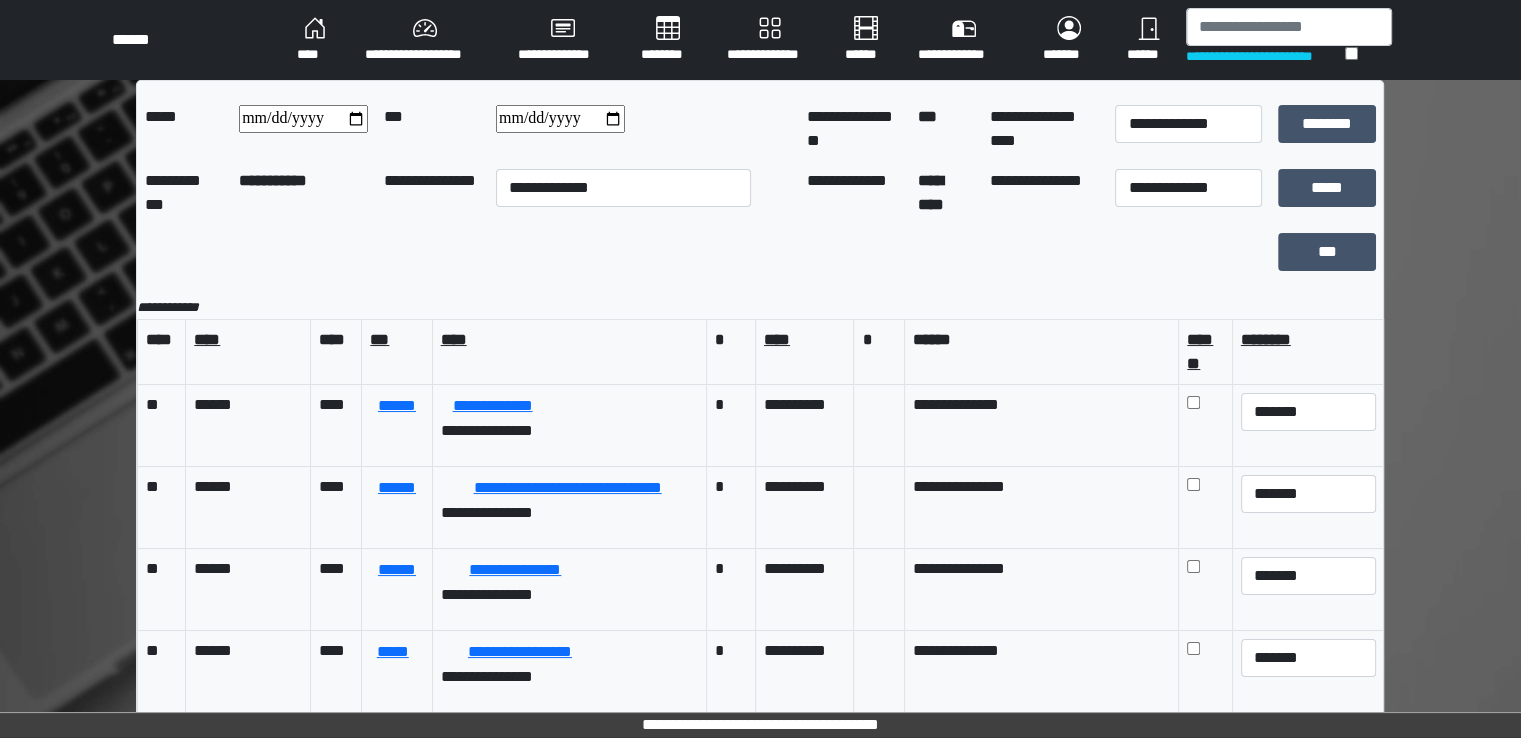click on "********" at bounding box center [668, 40] 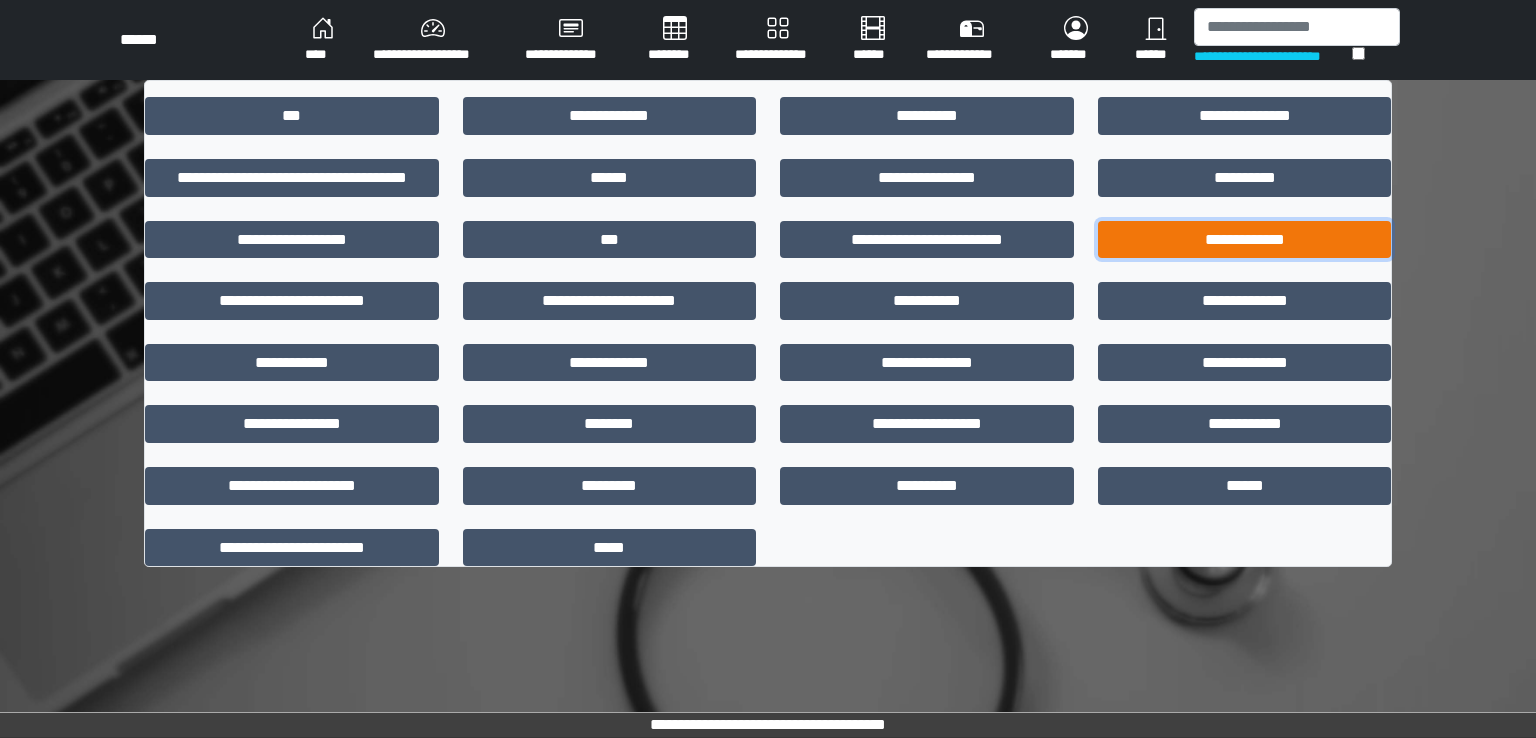 click on "**********" at bounding box center [1245, 240] 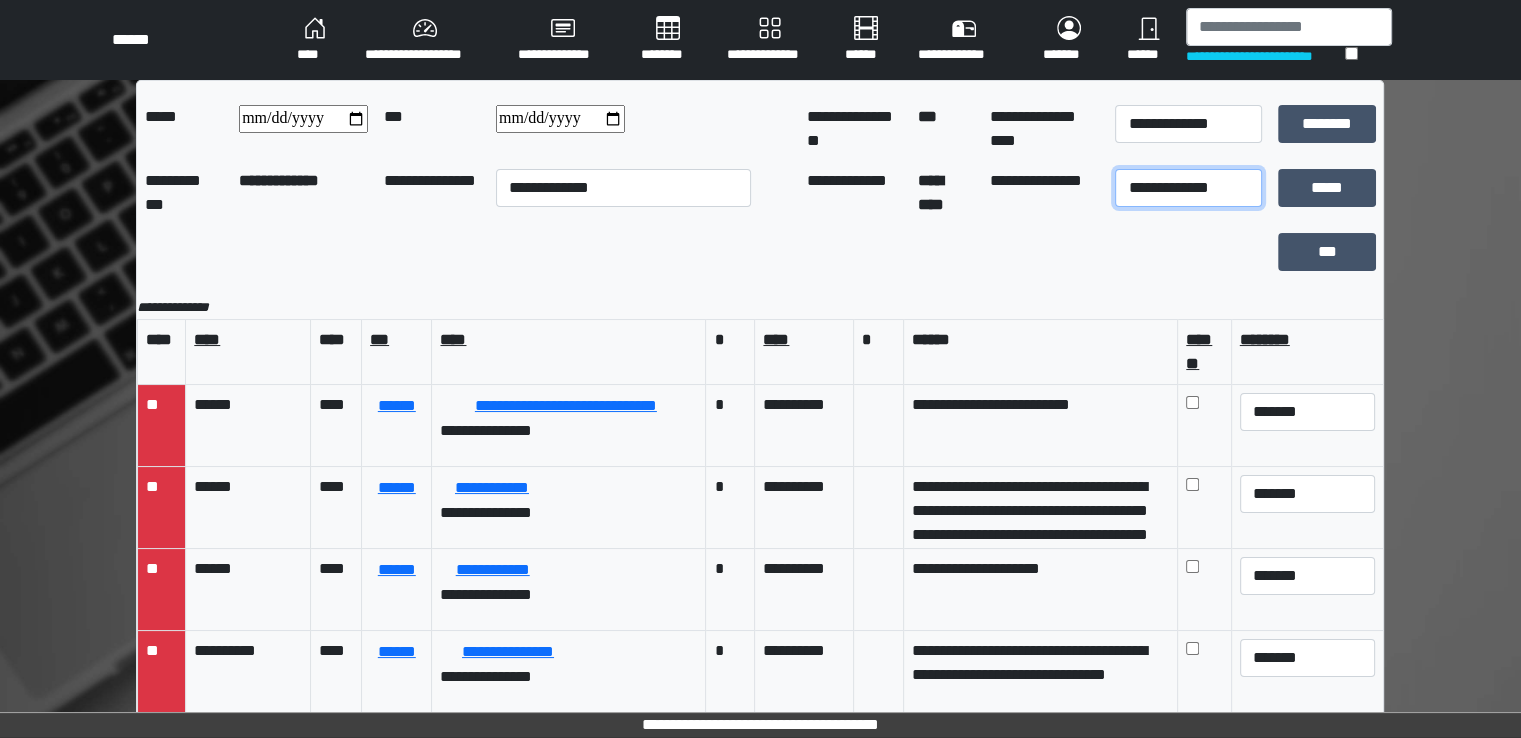 click on "**********" at bounding box center (1188, 188) 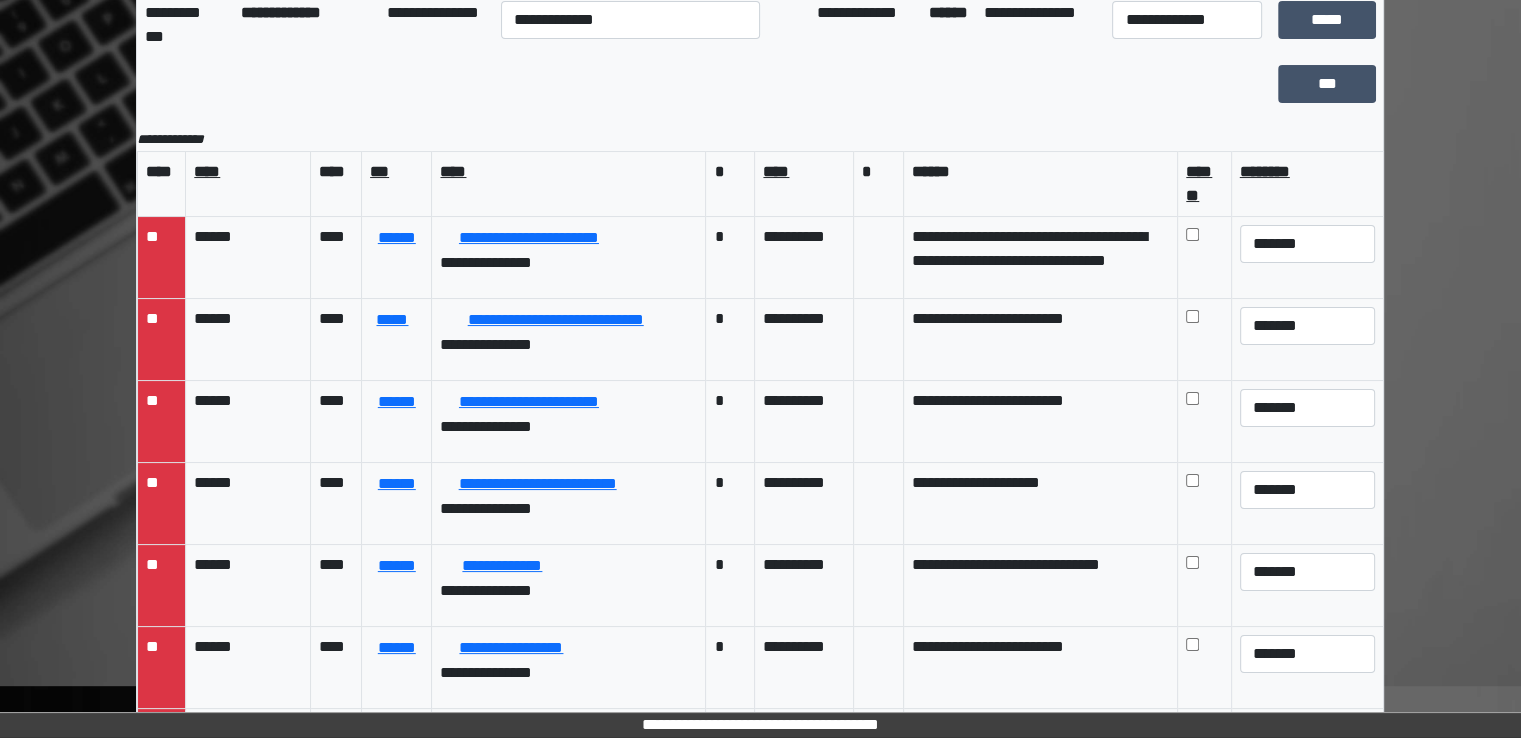 scroll, scrollTop: 174, scrollLeft: 0, axis: vertical 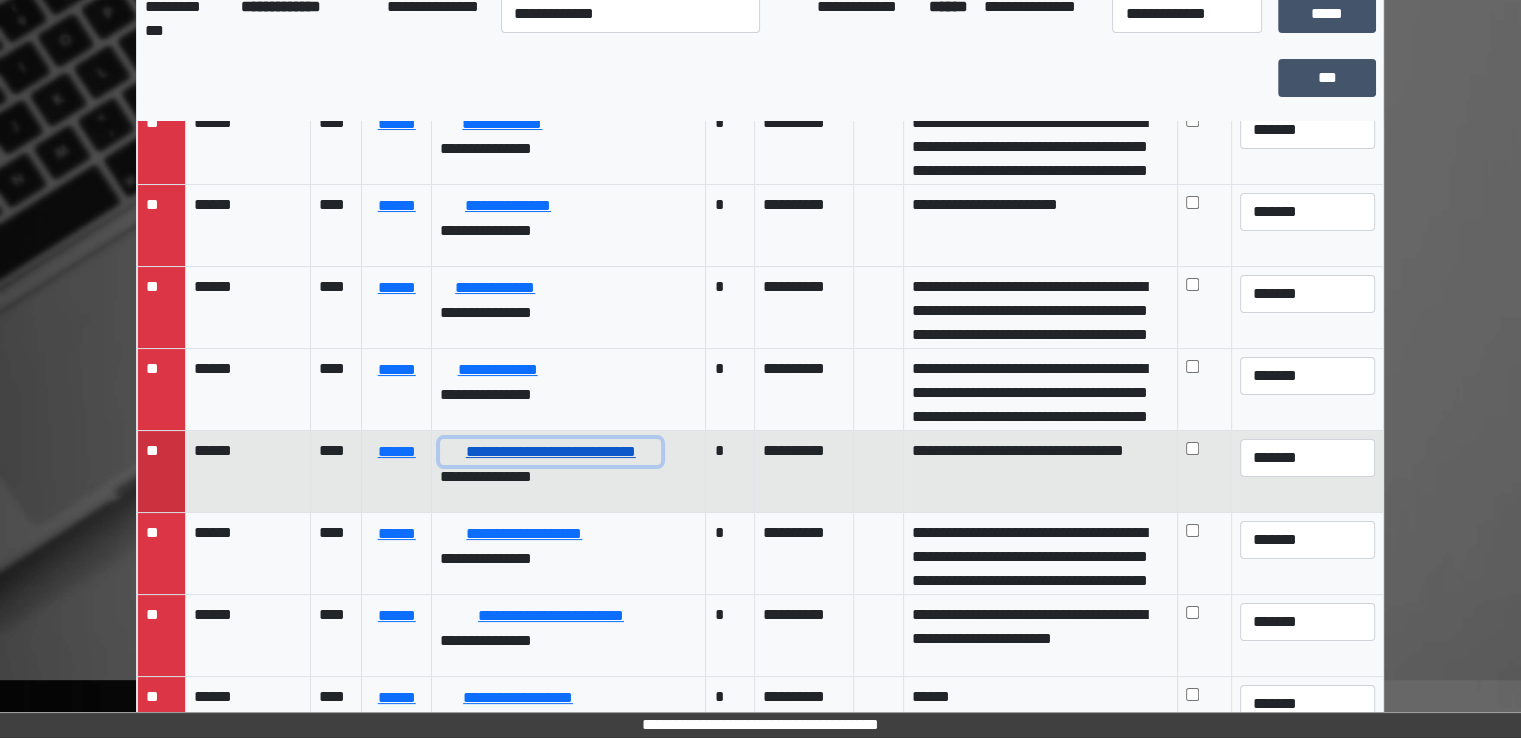 click on "**********" at bounding box center (550, 452) 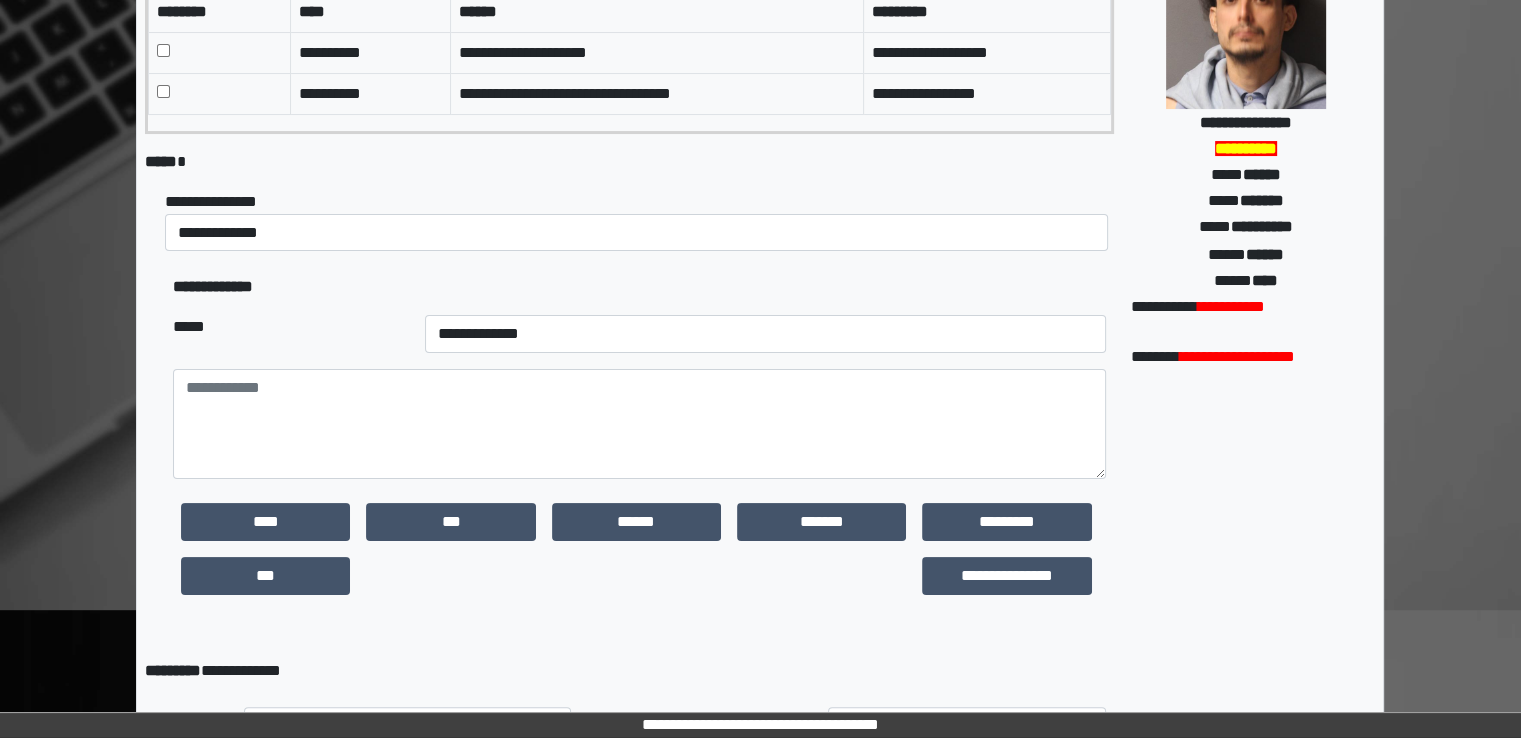 scroll, scrollTop: 508, scrollLeft: 0, axis: vertical 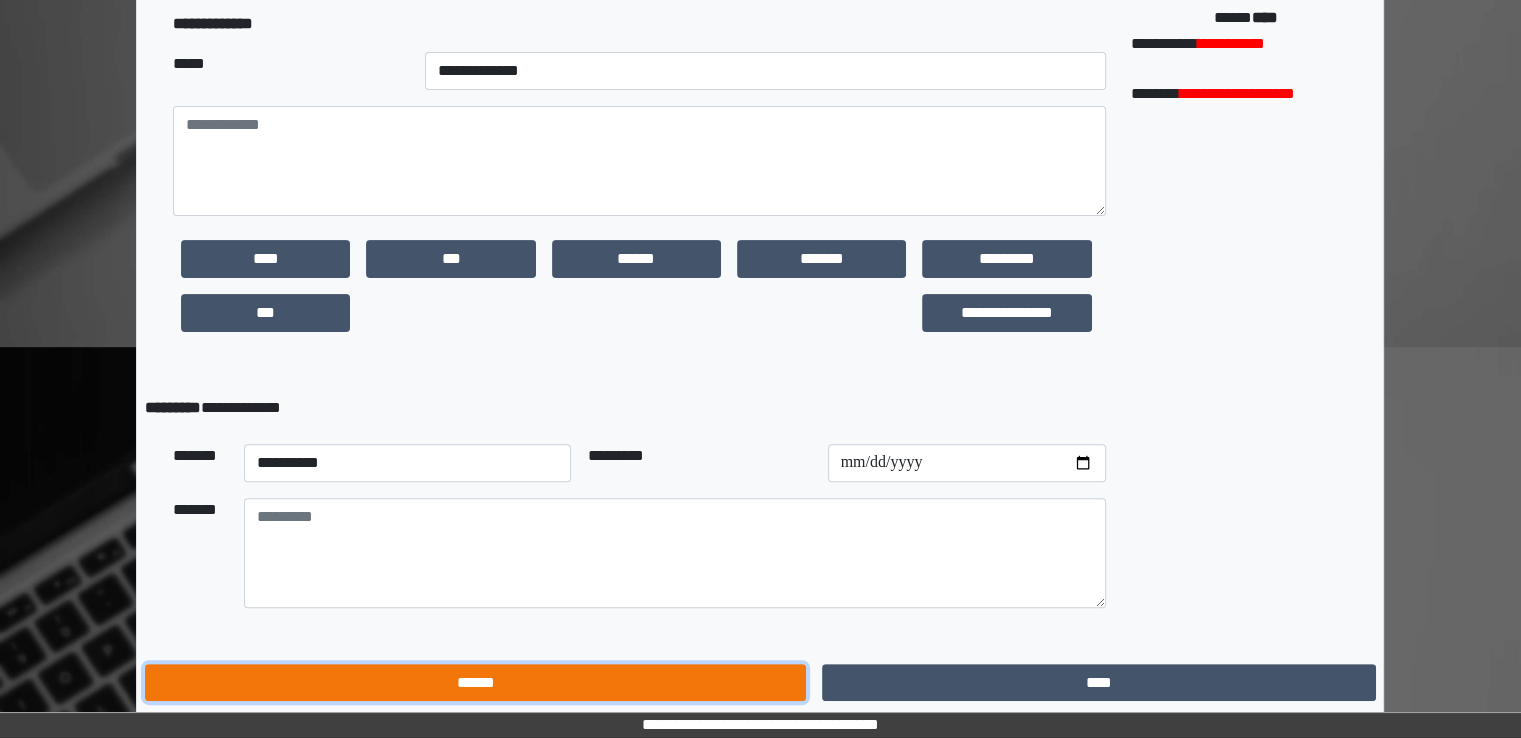 click on "******" at bounding box center [475, 683] 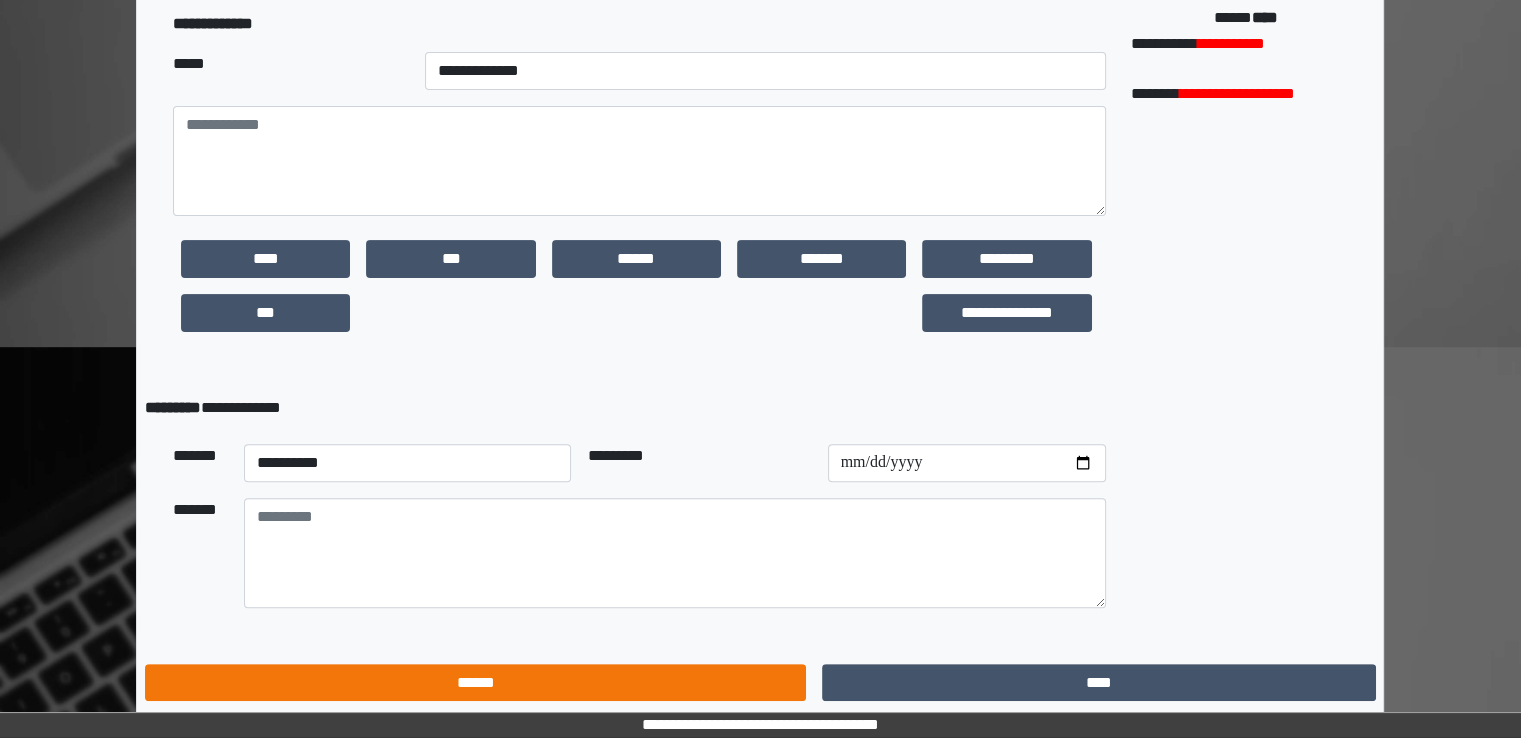 scroll, scrollTop: 174, scrollLeft: 0, axis: vertical 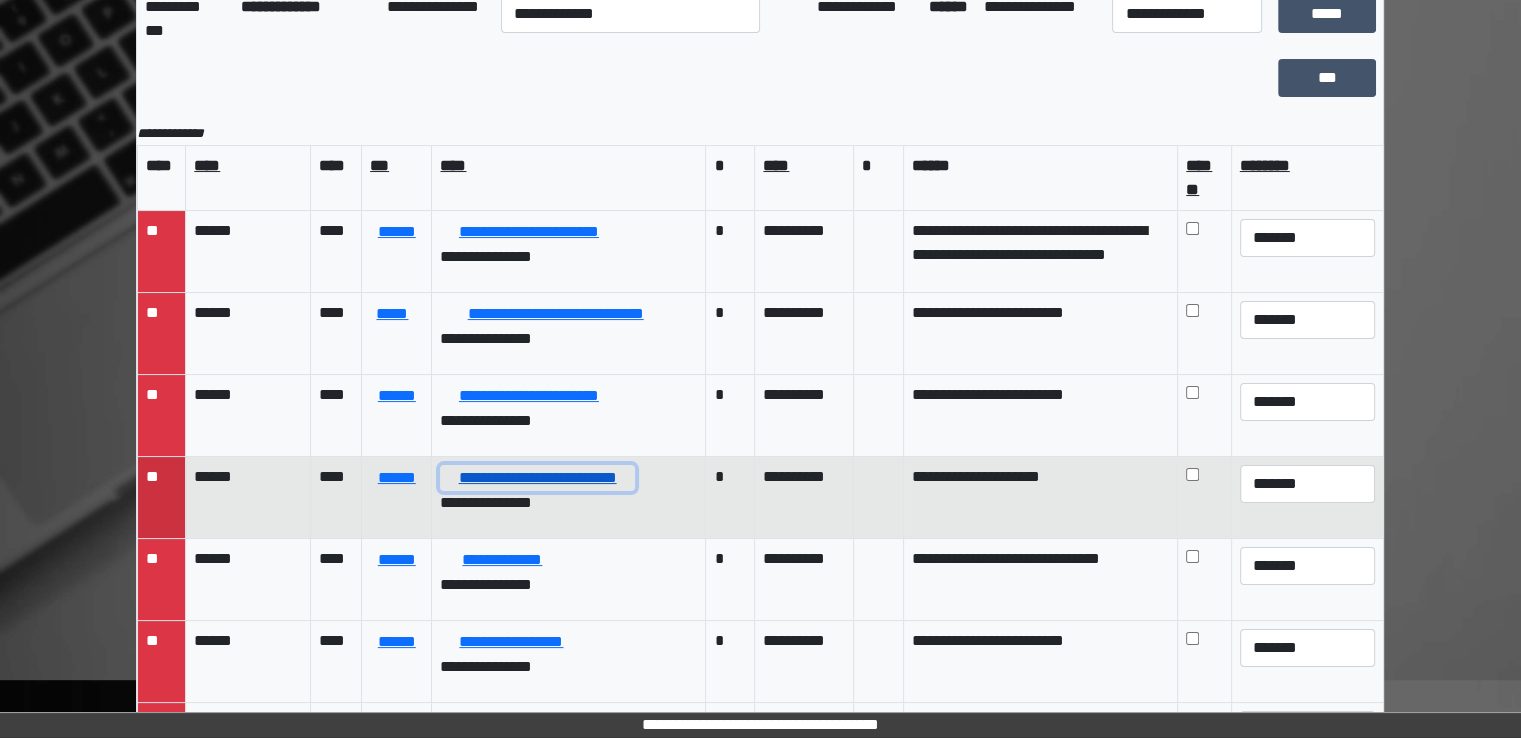 click on "**********" at bounding box center [537, 478] 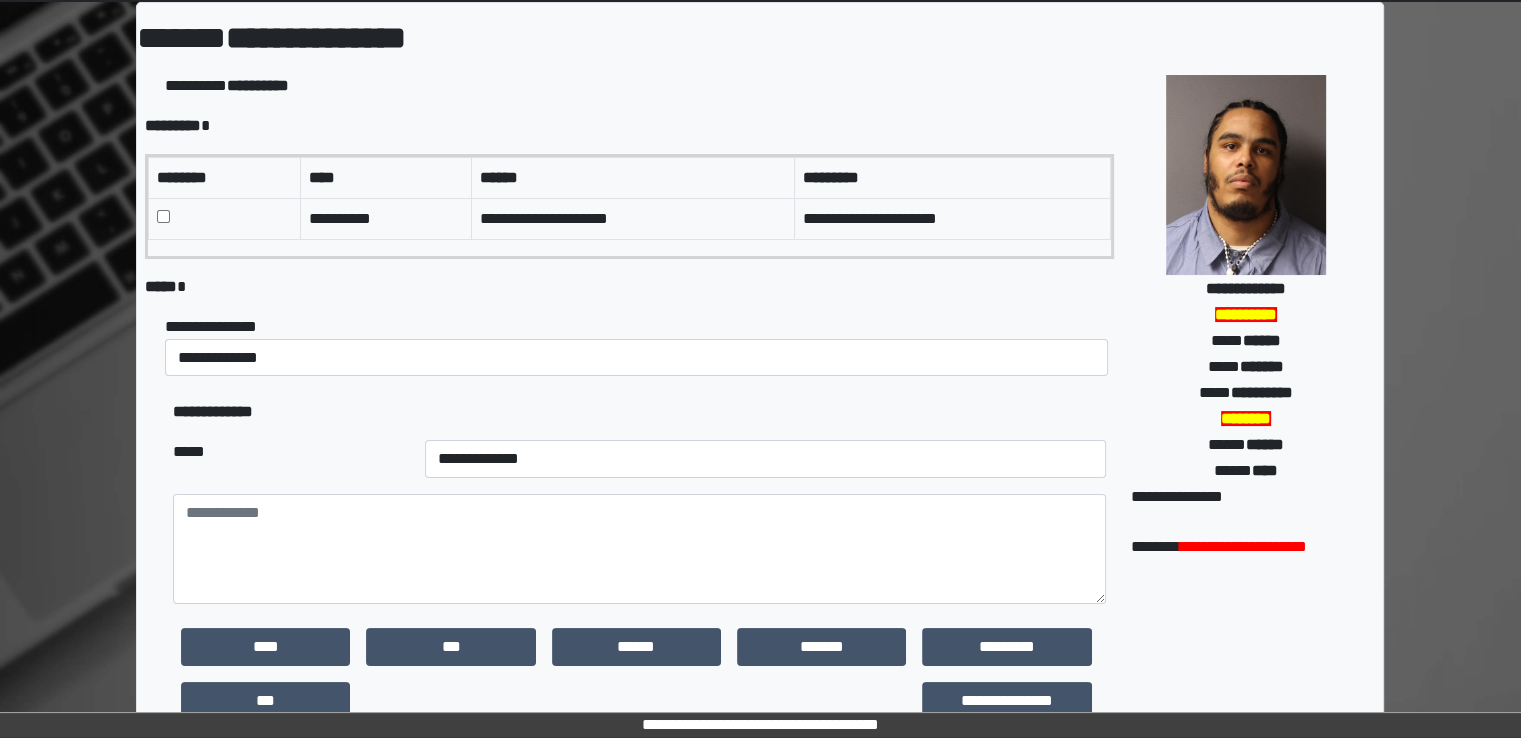 scroll, scrollTop: 0, scrollLeft: 0, axis: both 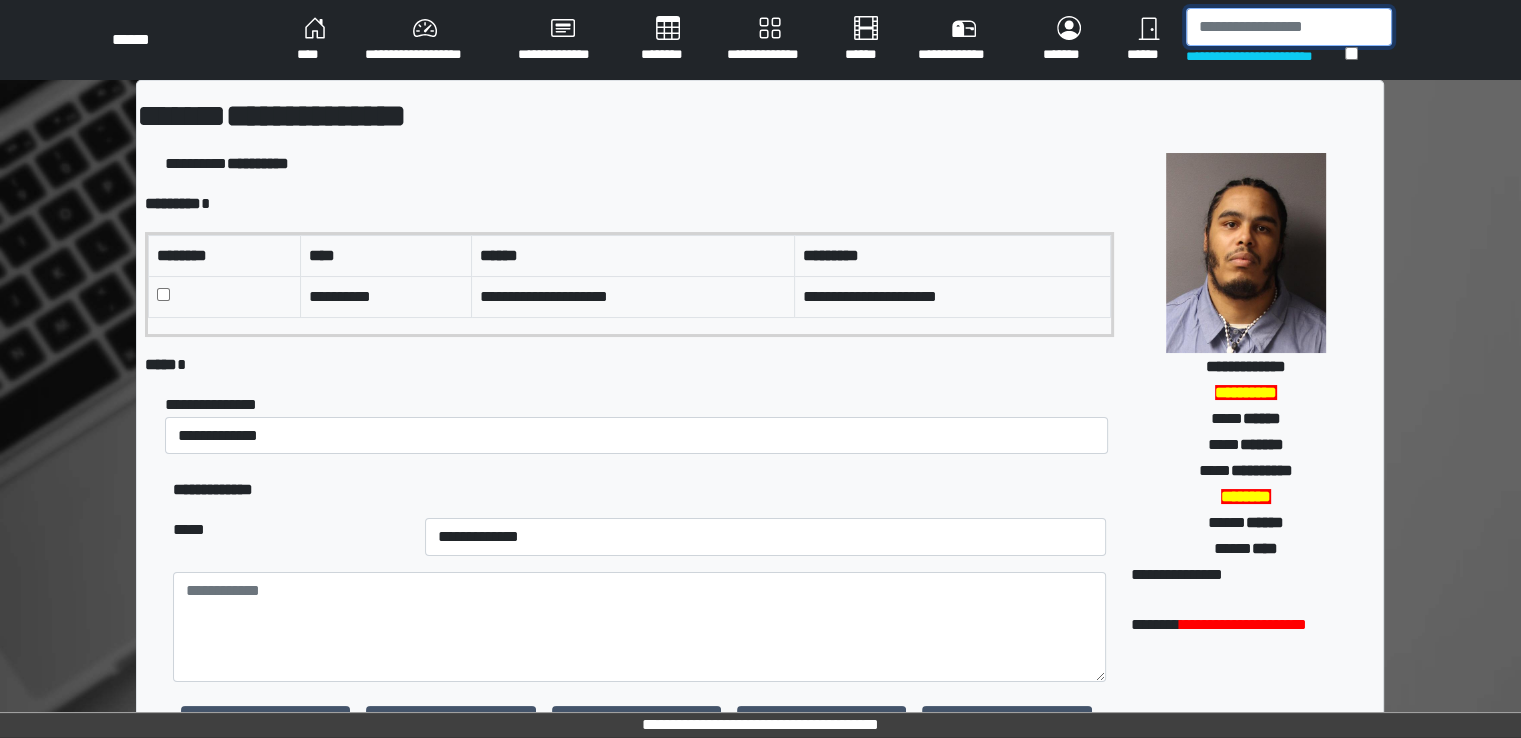 click at bounding box center [1289, 27] 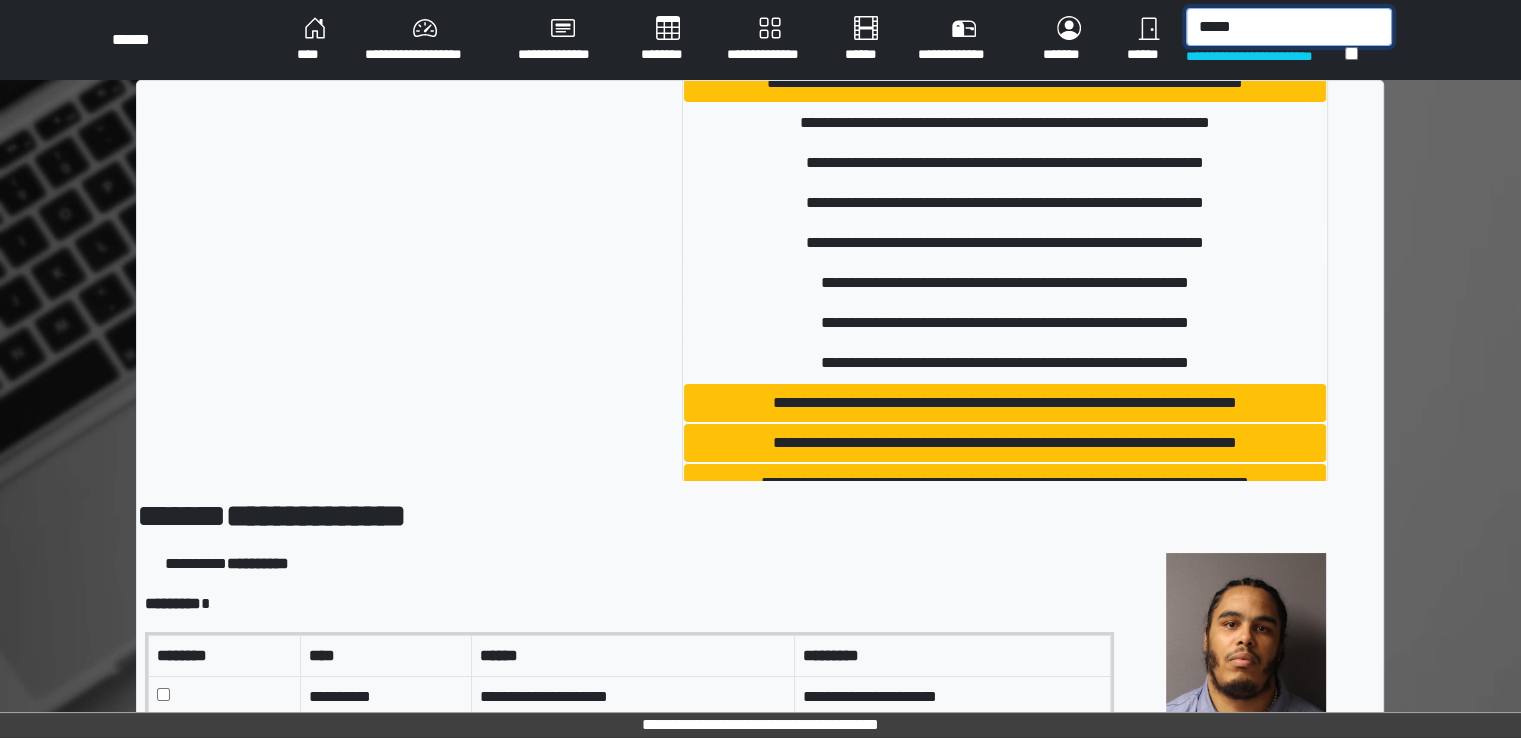 scroll, scrollTop: 400, scrollLeft: 0, axis: vertical 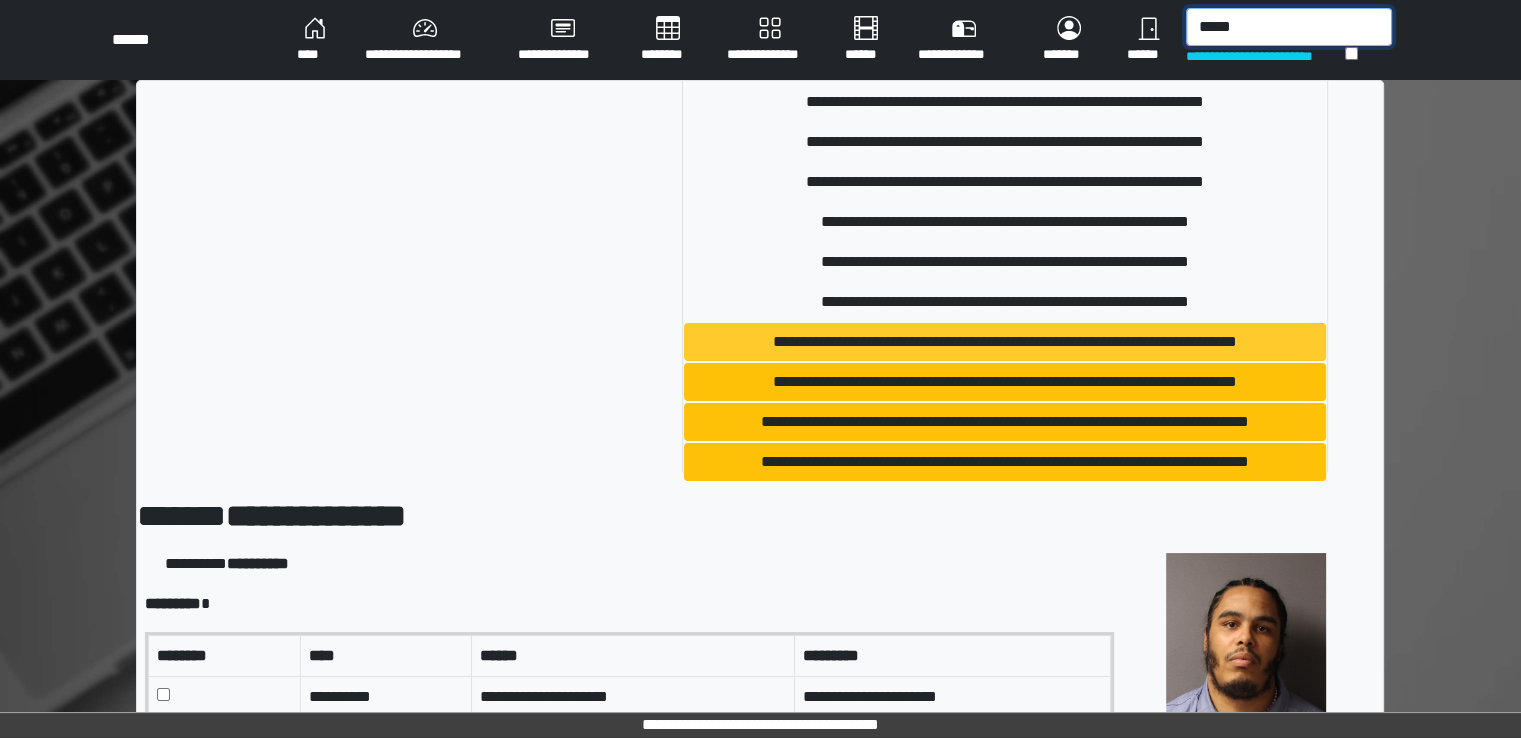 type on "*****" 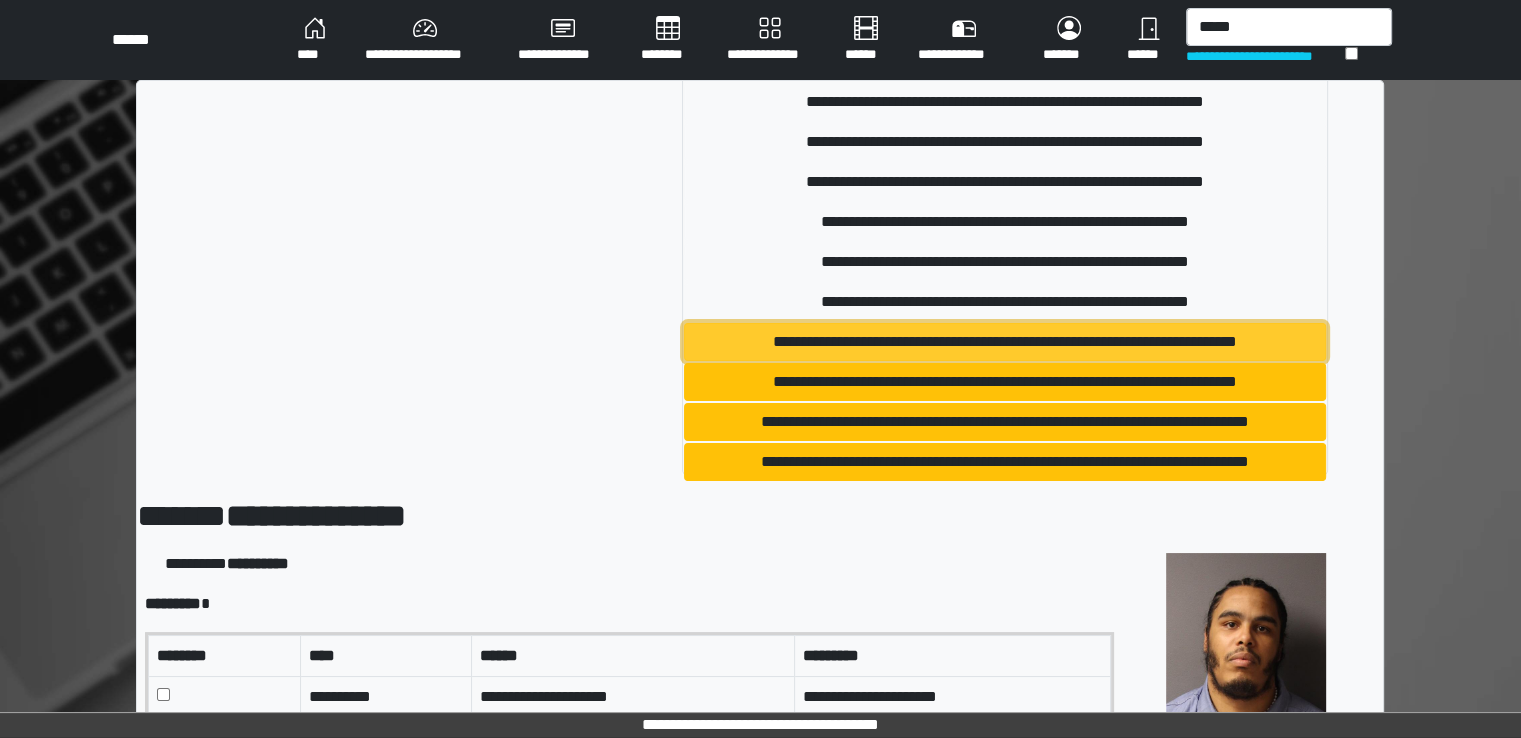 click on "**********" at bounding box center [1005, 342] 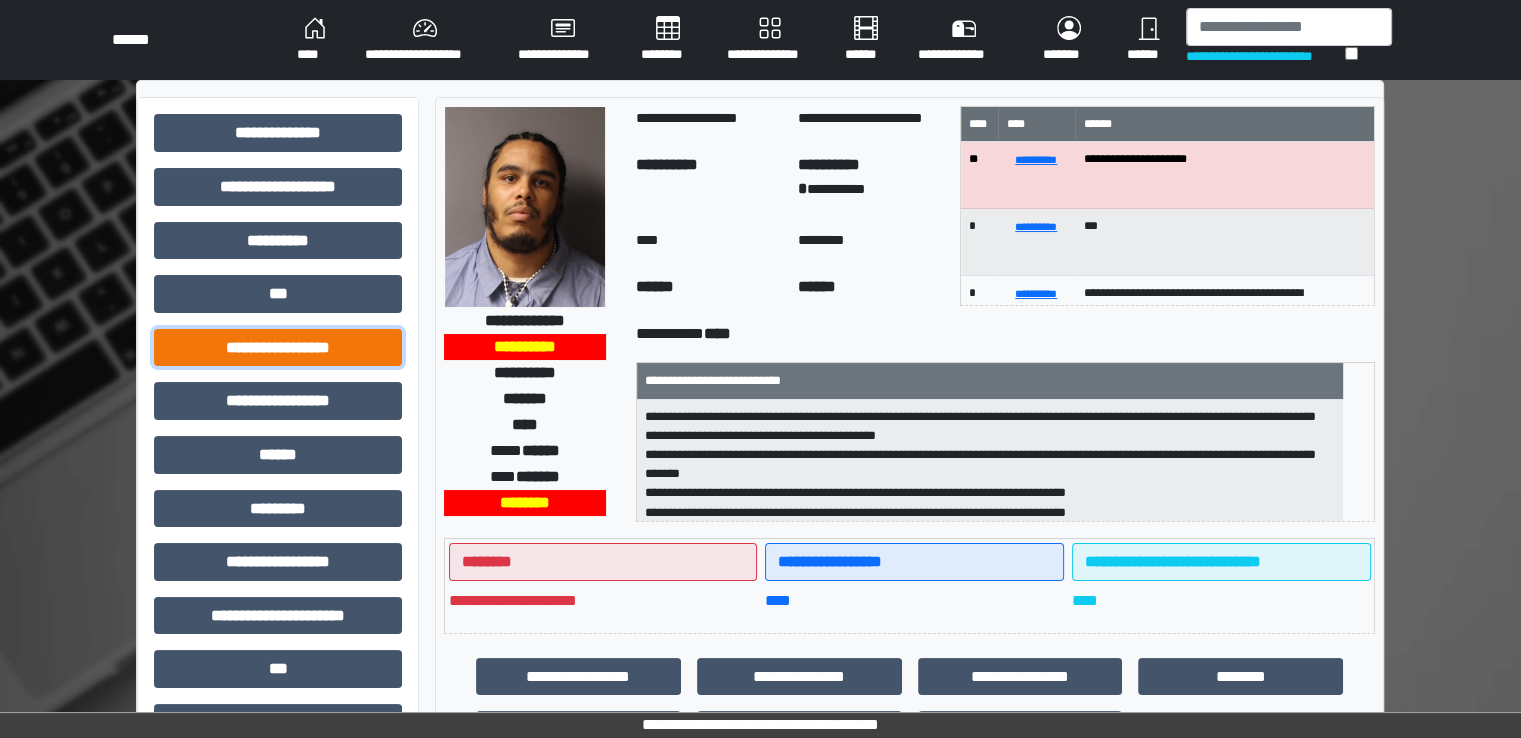 click on "**********" at bounding box center [278, 348] 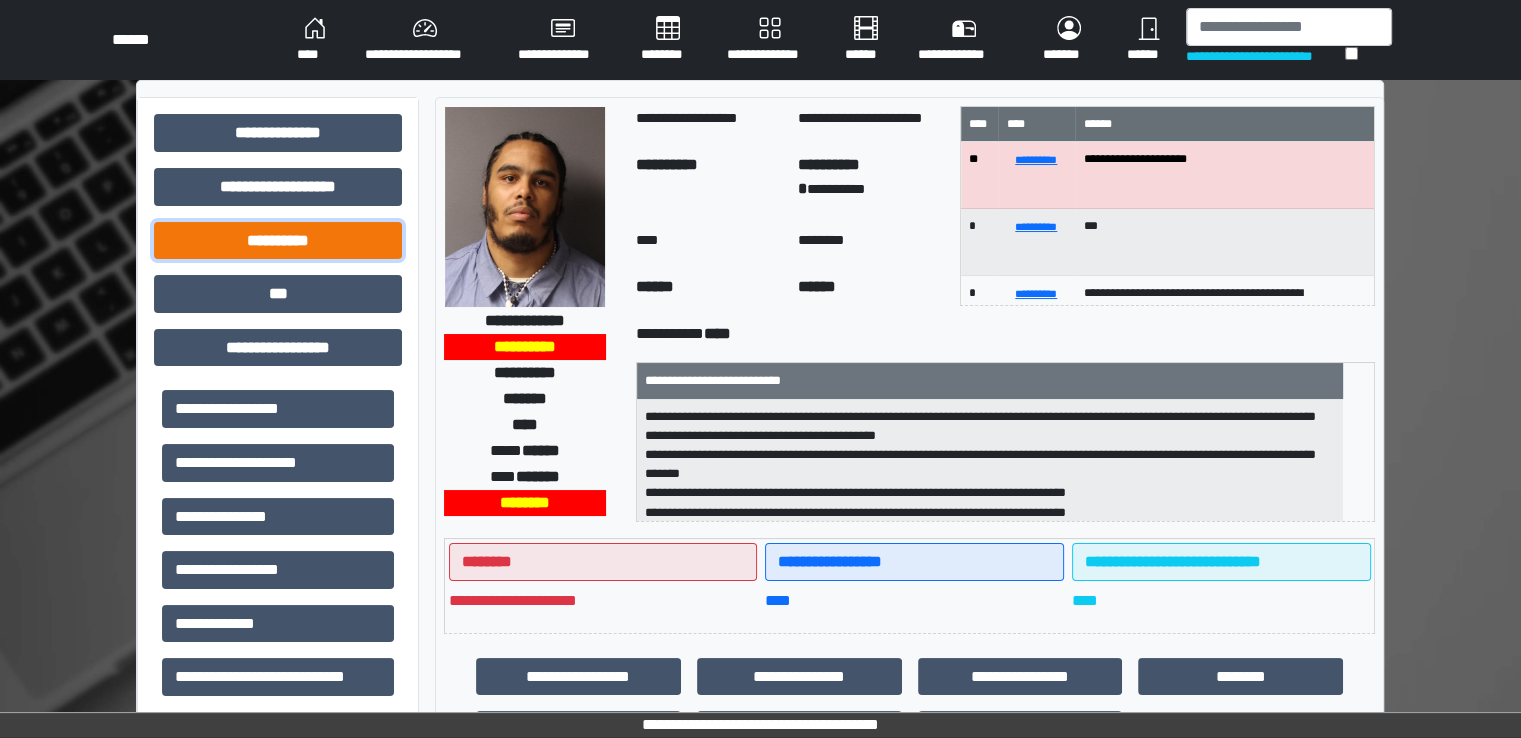 click on "**********" at bounding box center [278, 241] 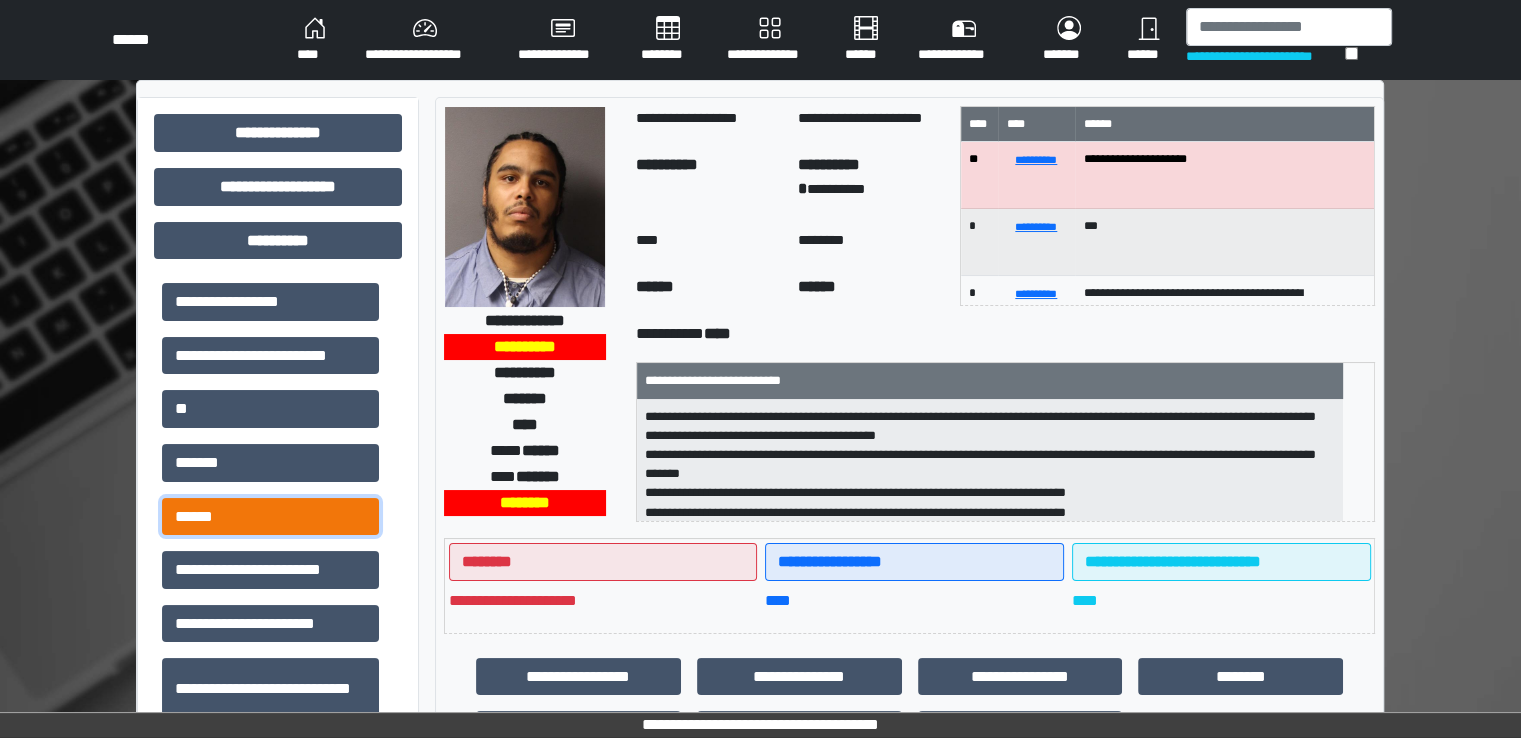 click on "******" at bounding box center (270, 517) 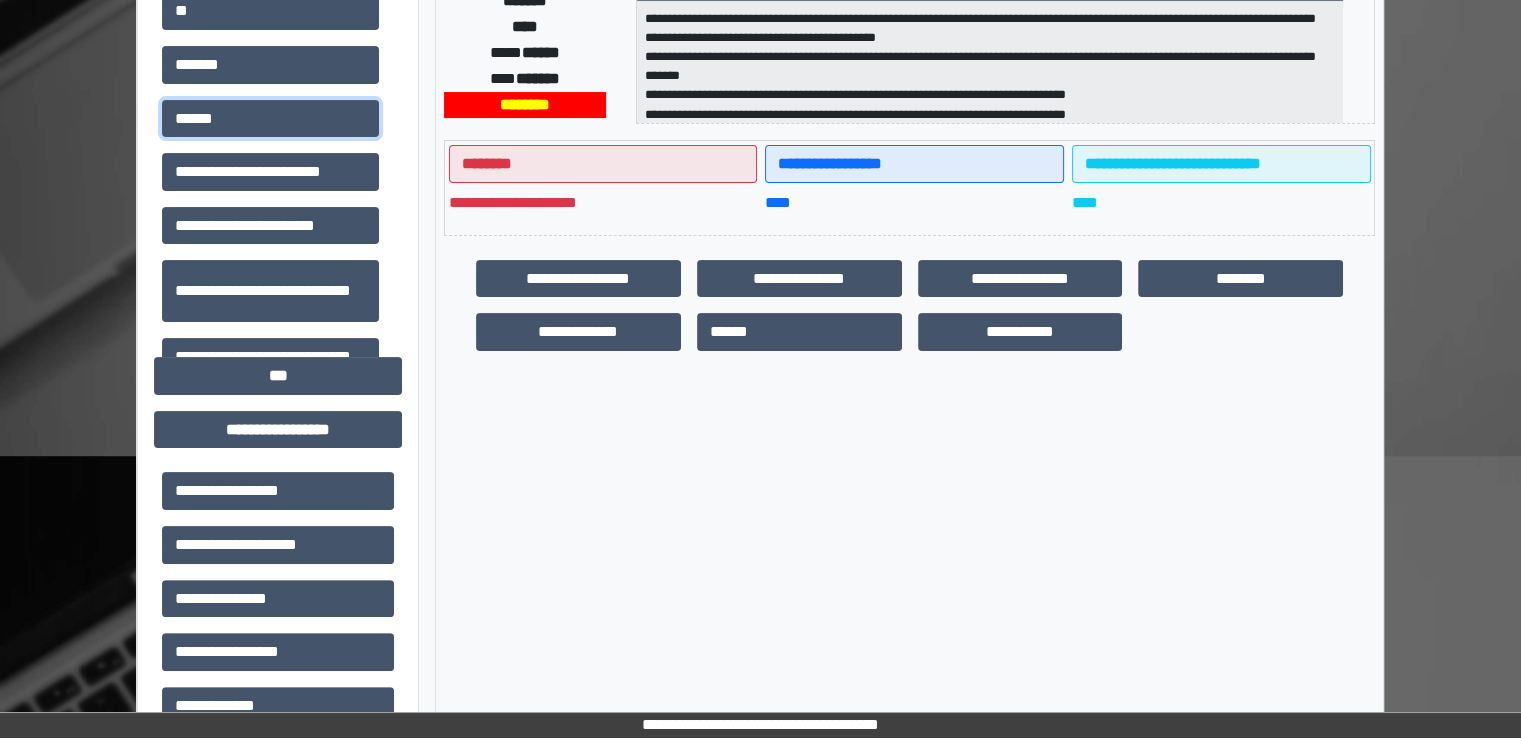 scroll, scrollTop: 400, scrollLeft: 0, axis: vertical 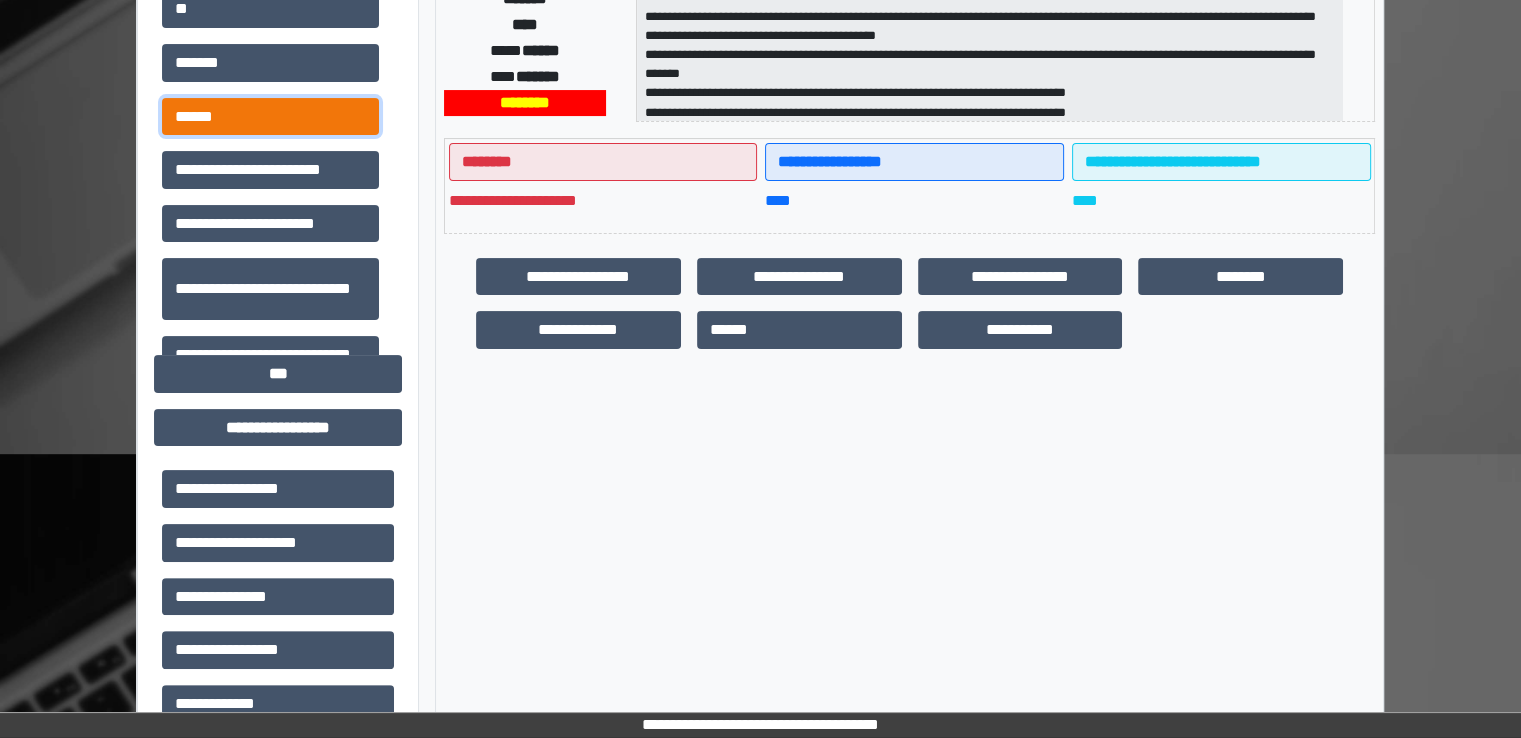 click on "******" at bounding box center (270, 117) 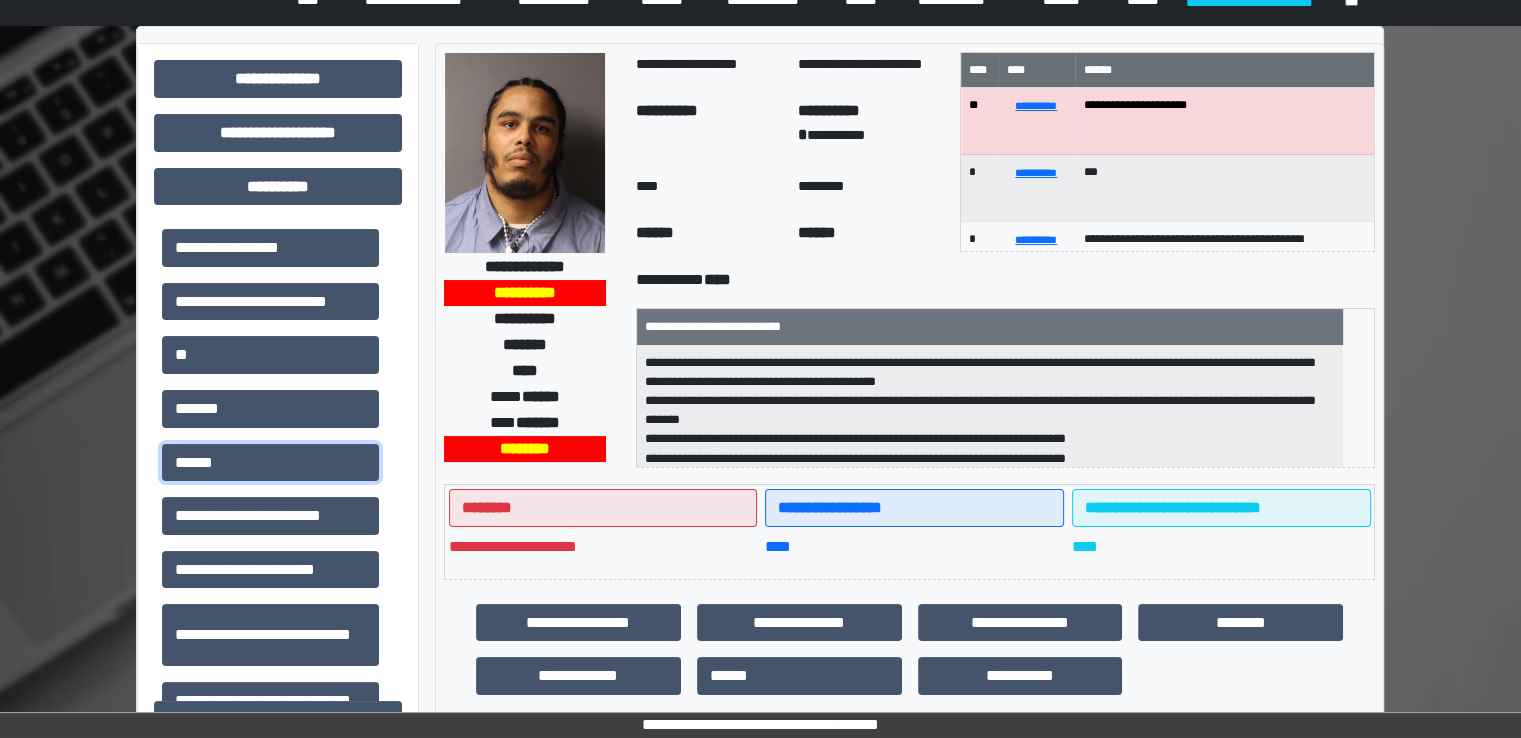 scroll, scrollTop: 0, scrollLeft: 0, axis: both 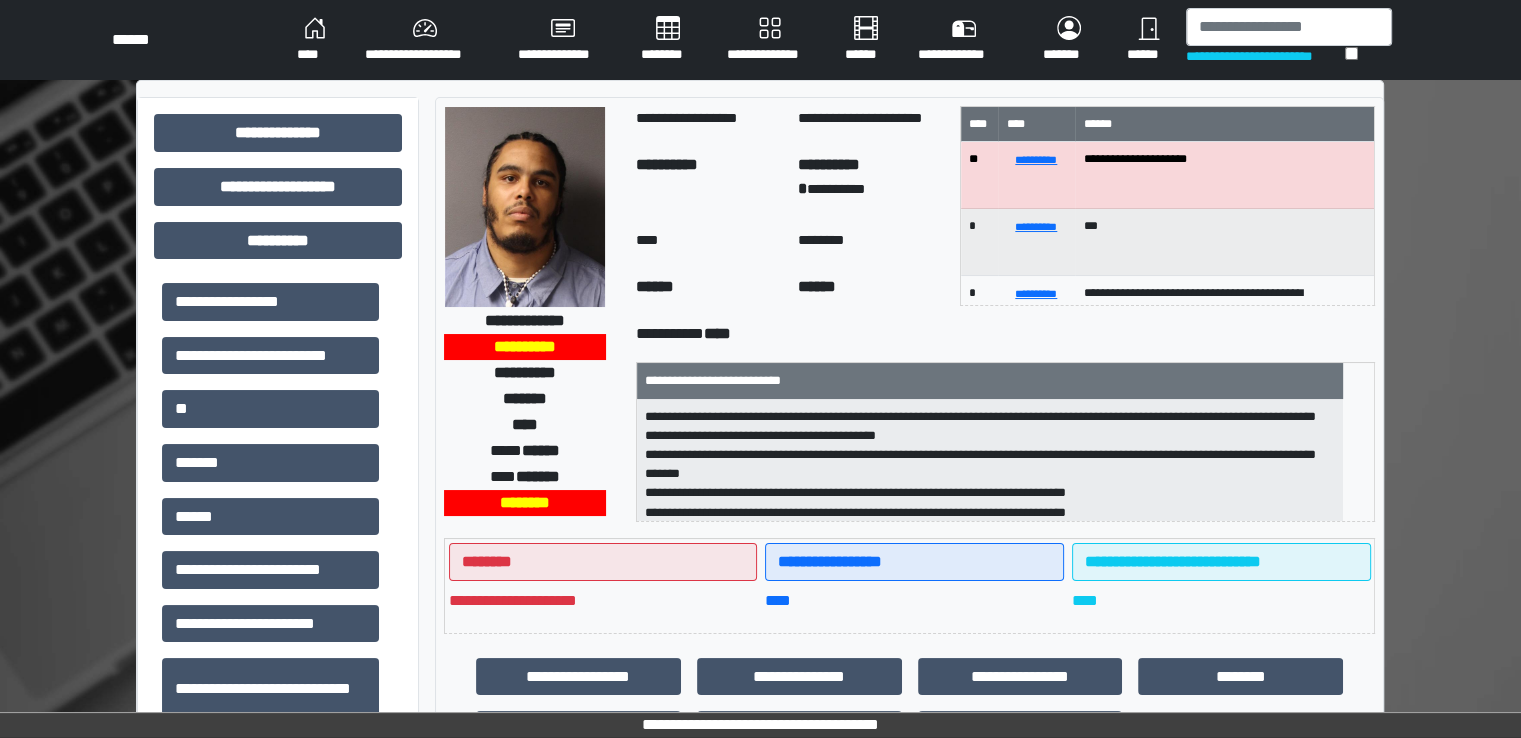 click on "********" at bounding box center [668, 40] 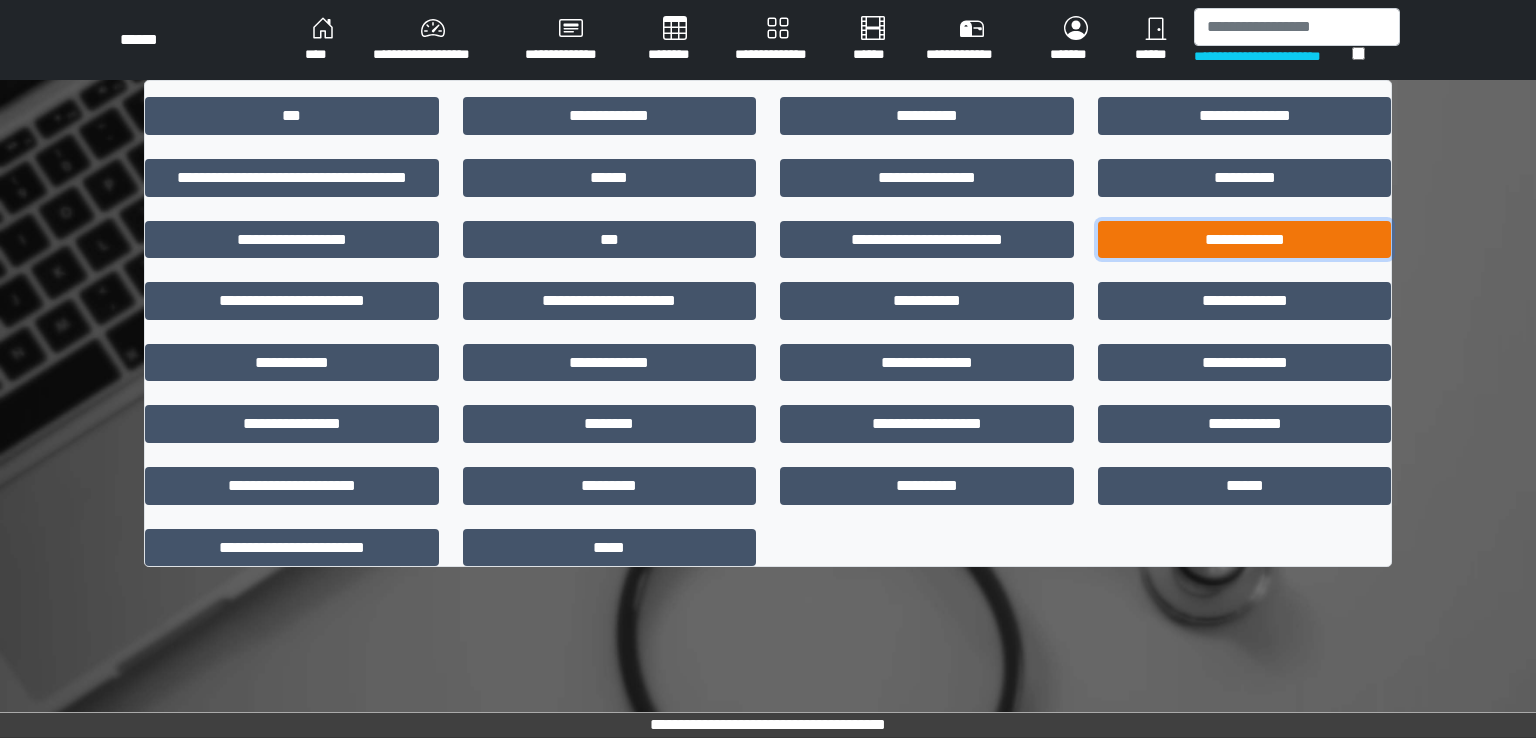 click on "**********" at bounding box center [1245, 240] 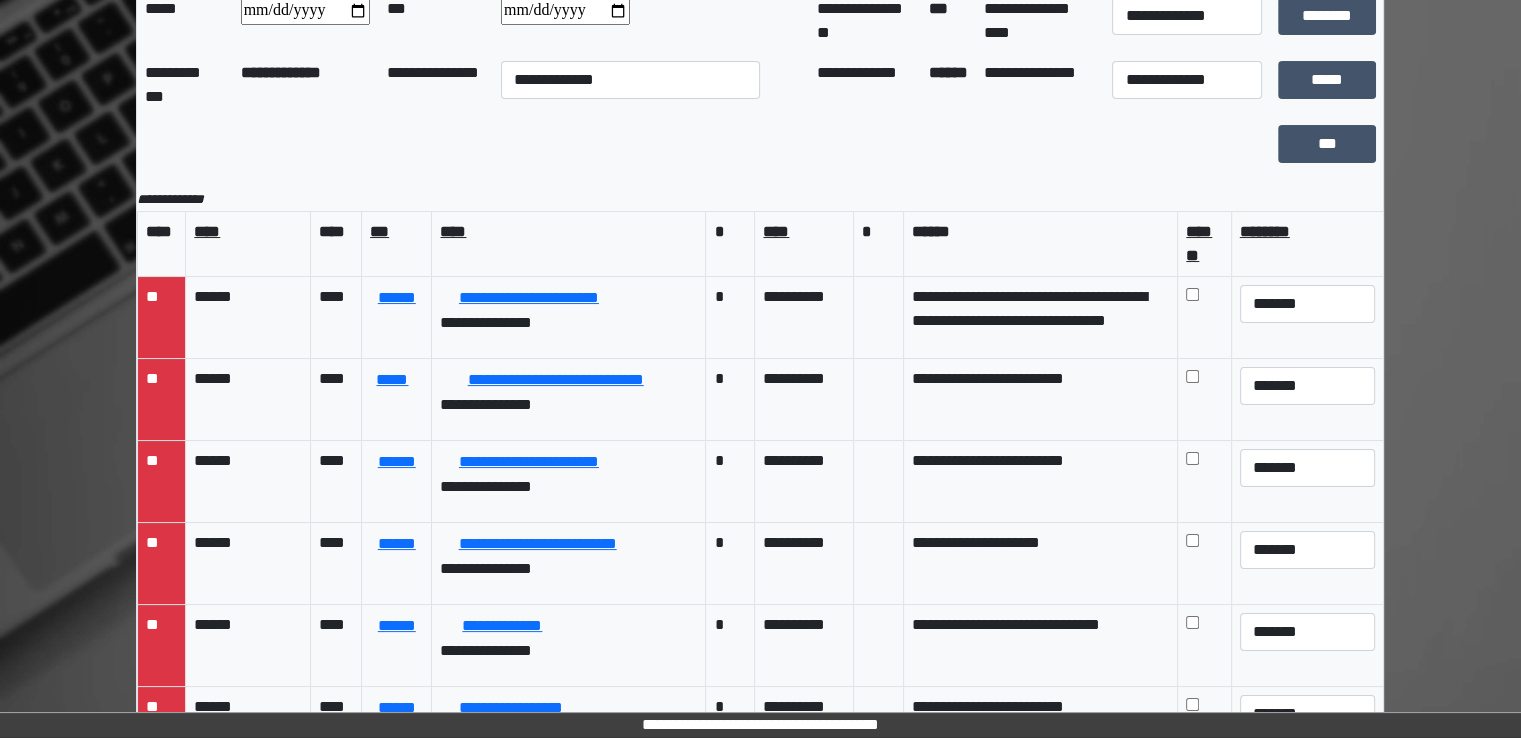 scroll, scrollTop: 174, scrollLeft: 0, axis: vertical 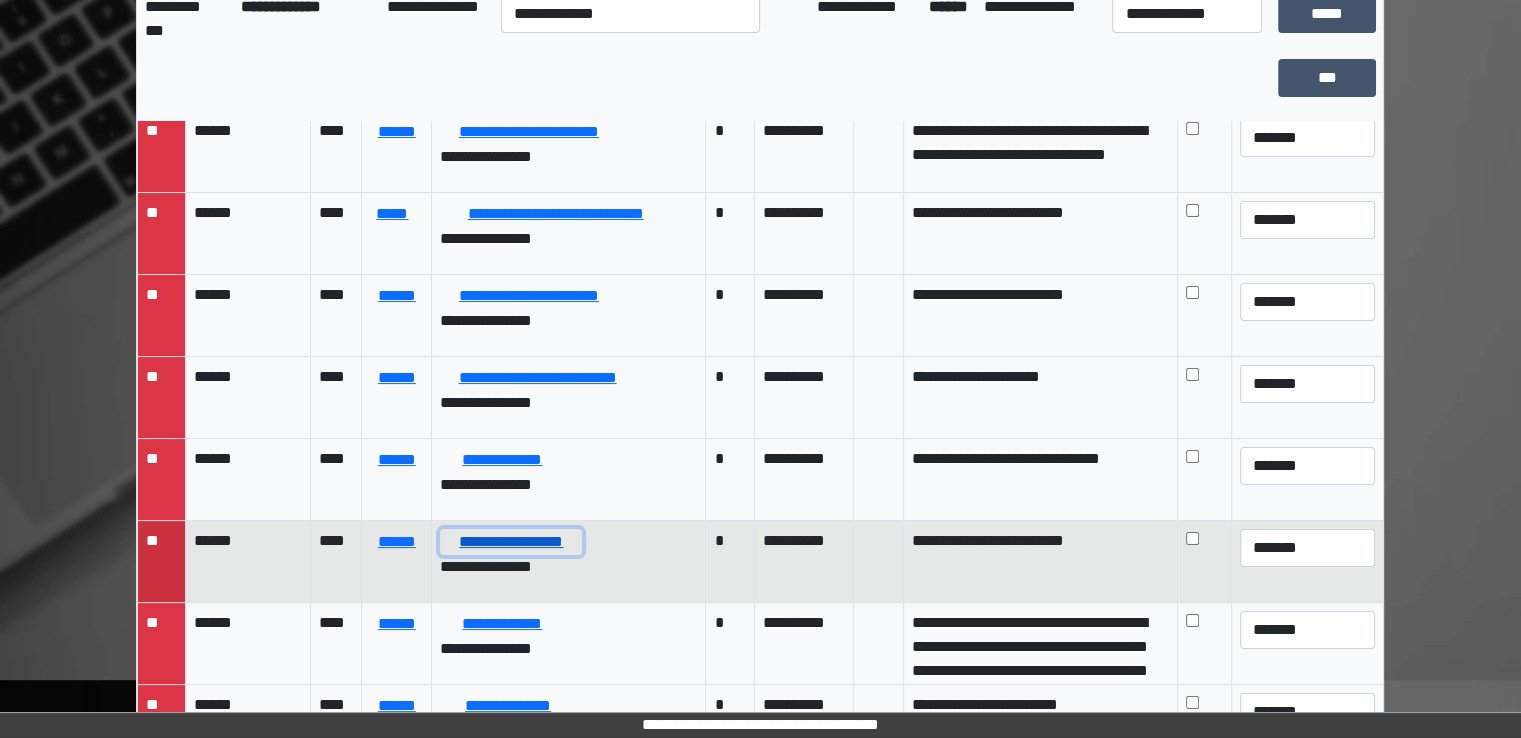 click on "**********" at bounding box center [511, 542] 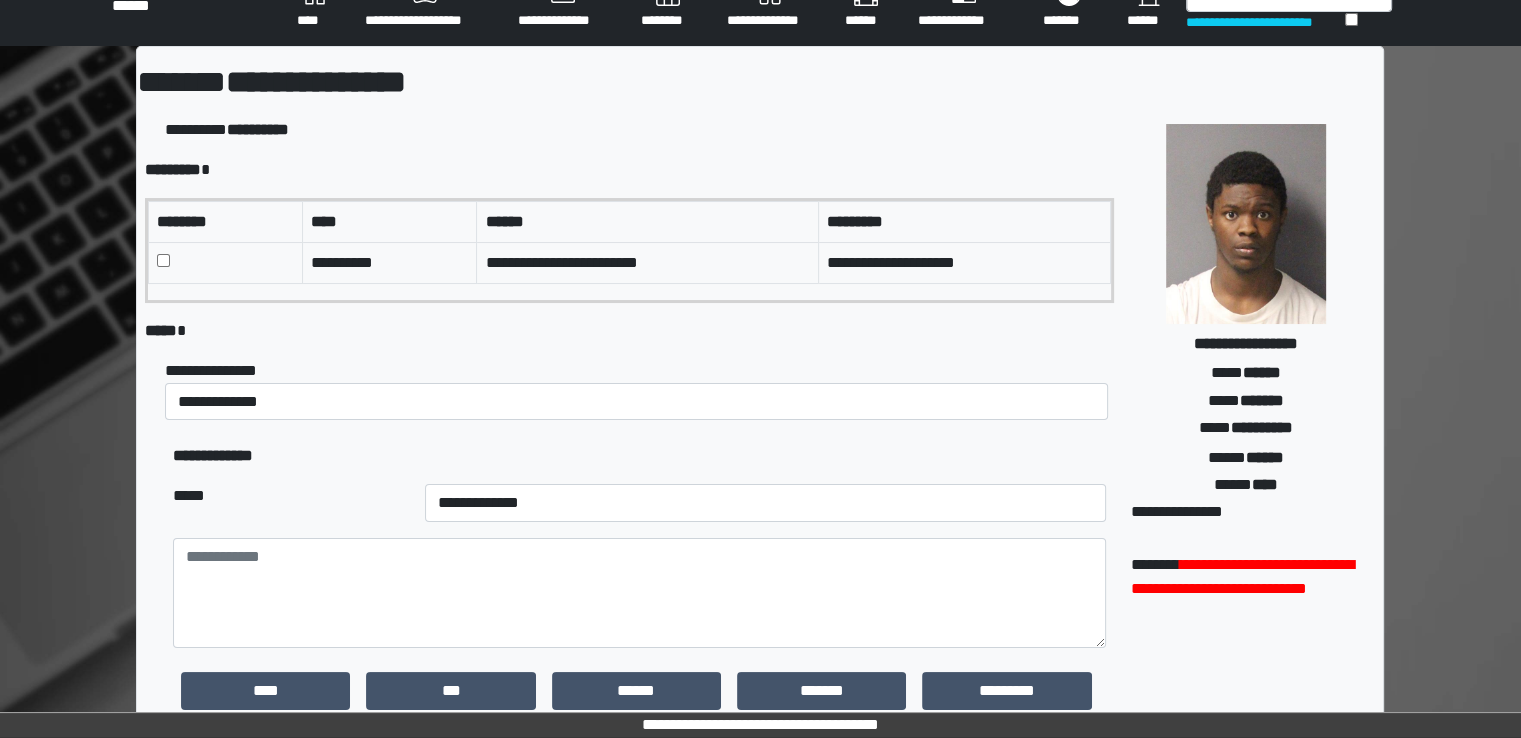 scroll, scrollTop: 0, scrollLeft: 0, axis: both 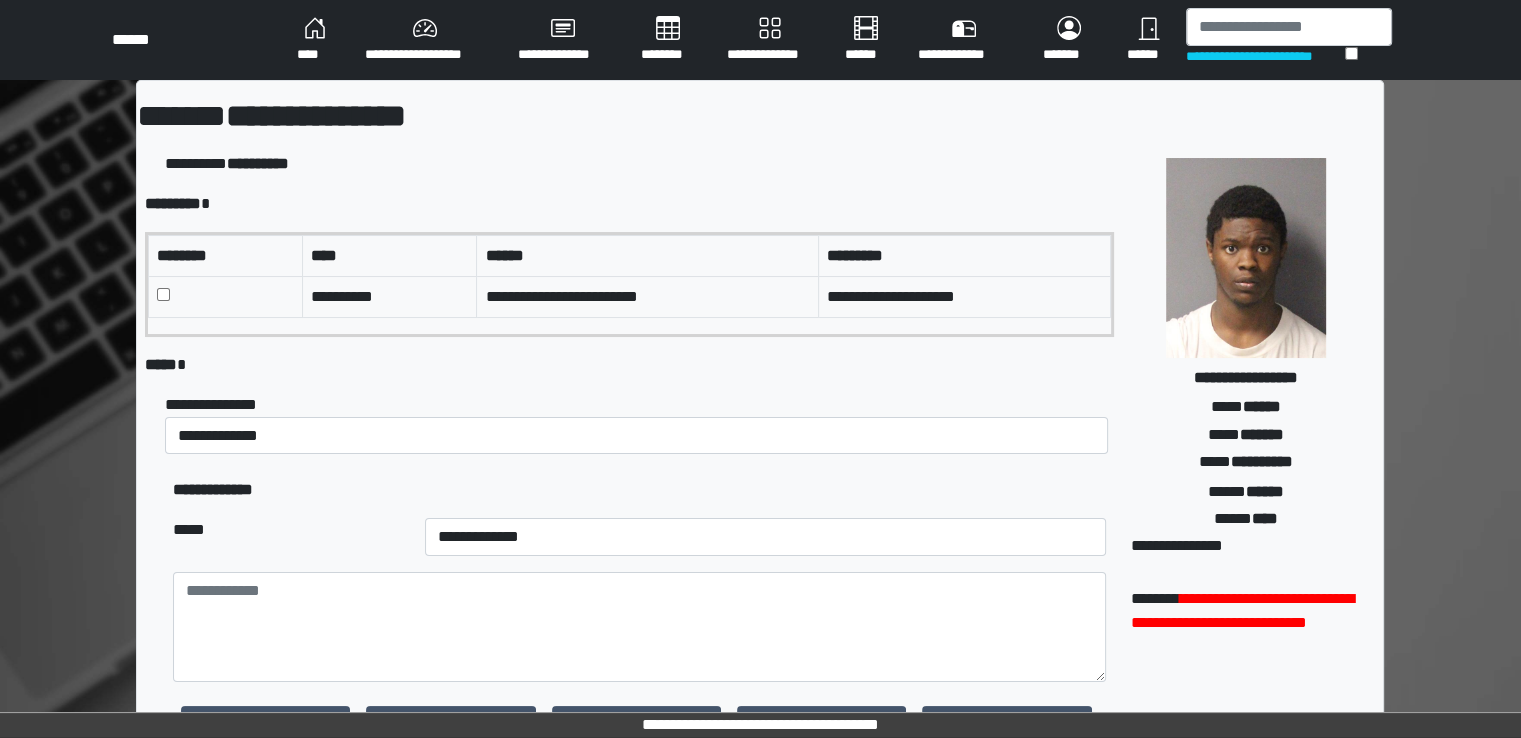 click on "****" at bounding box center [315, 40] 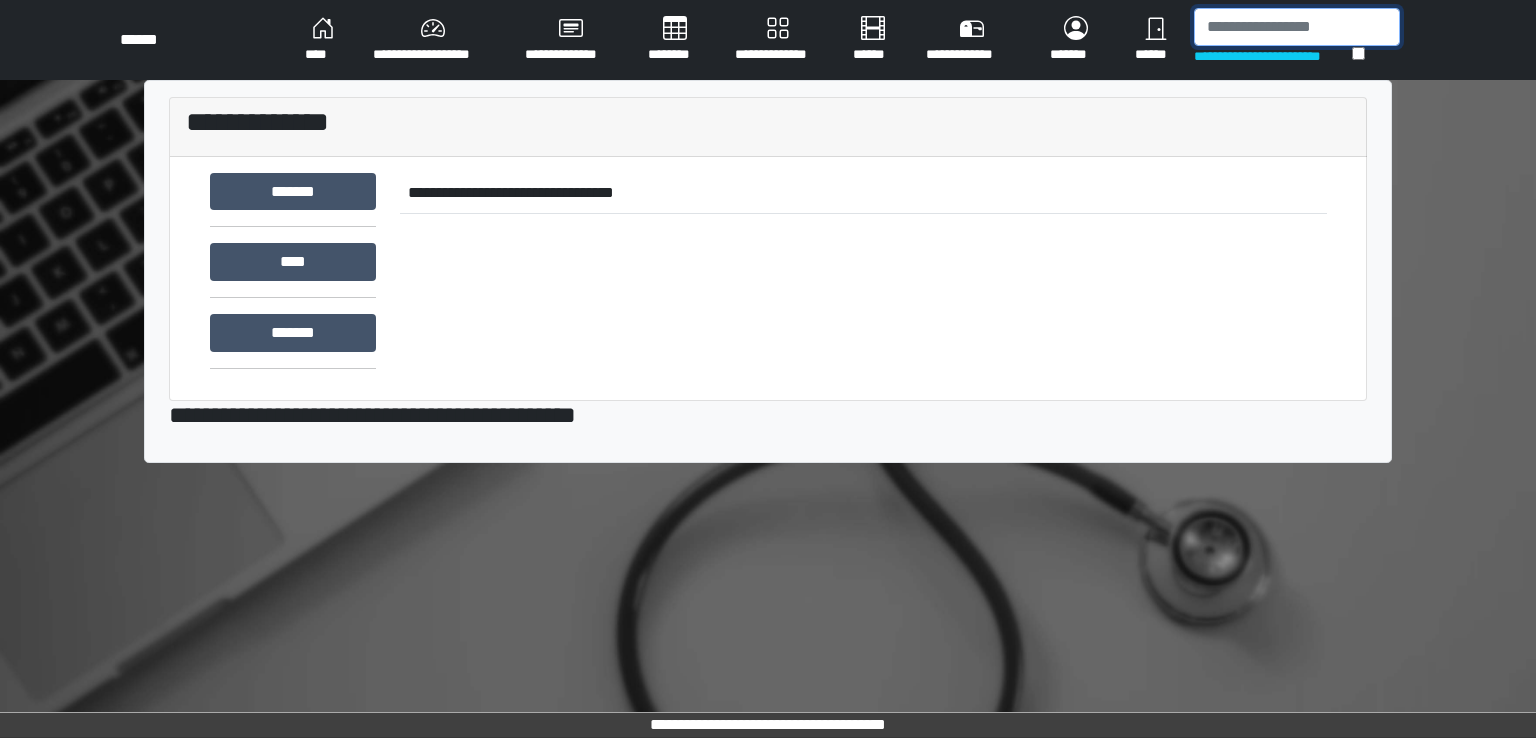 click at bounding box center (1297, 27) 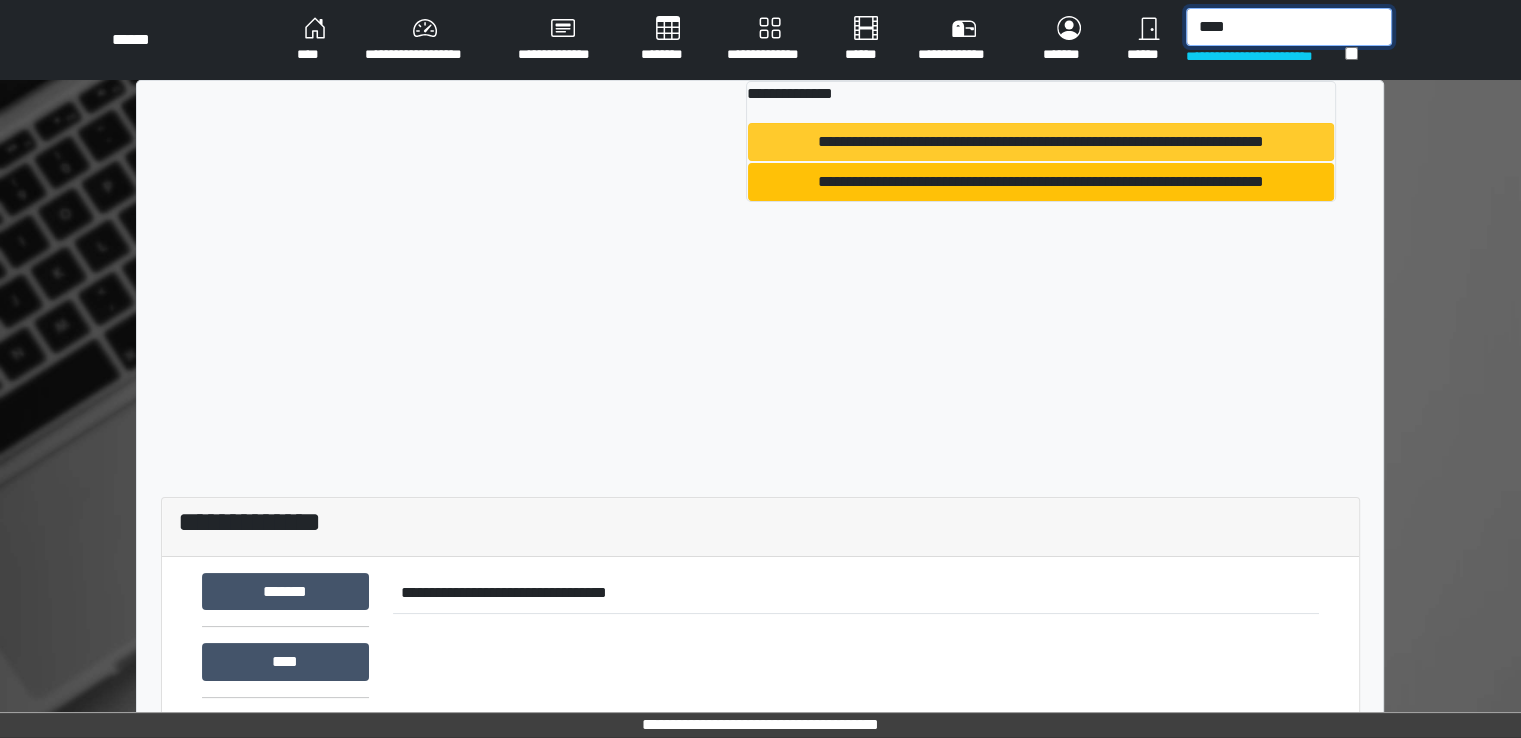 type on "****" 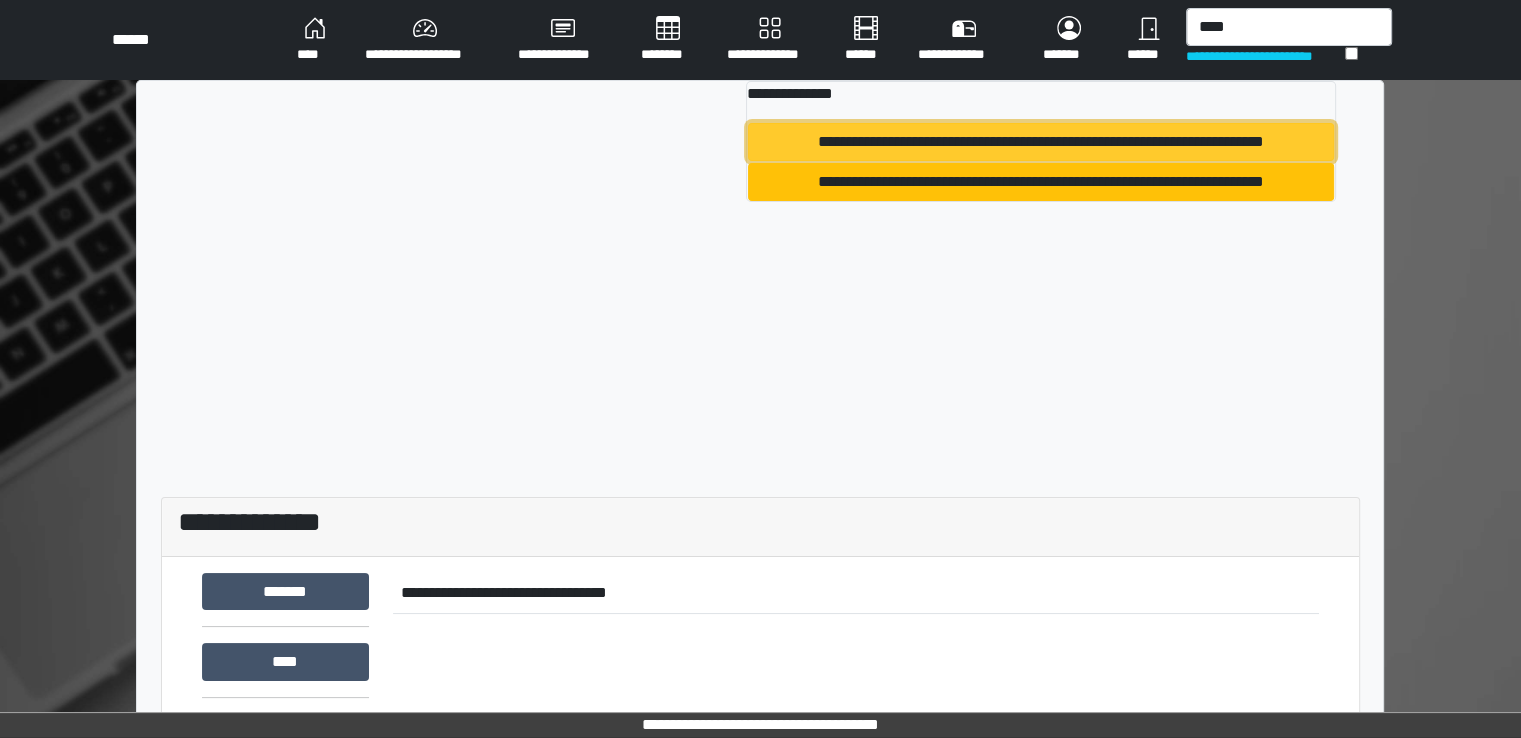 click on "**********" at bounding box center [1041, 142] 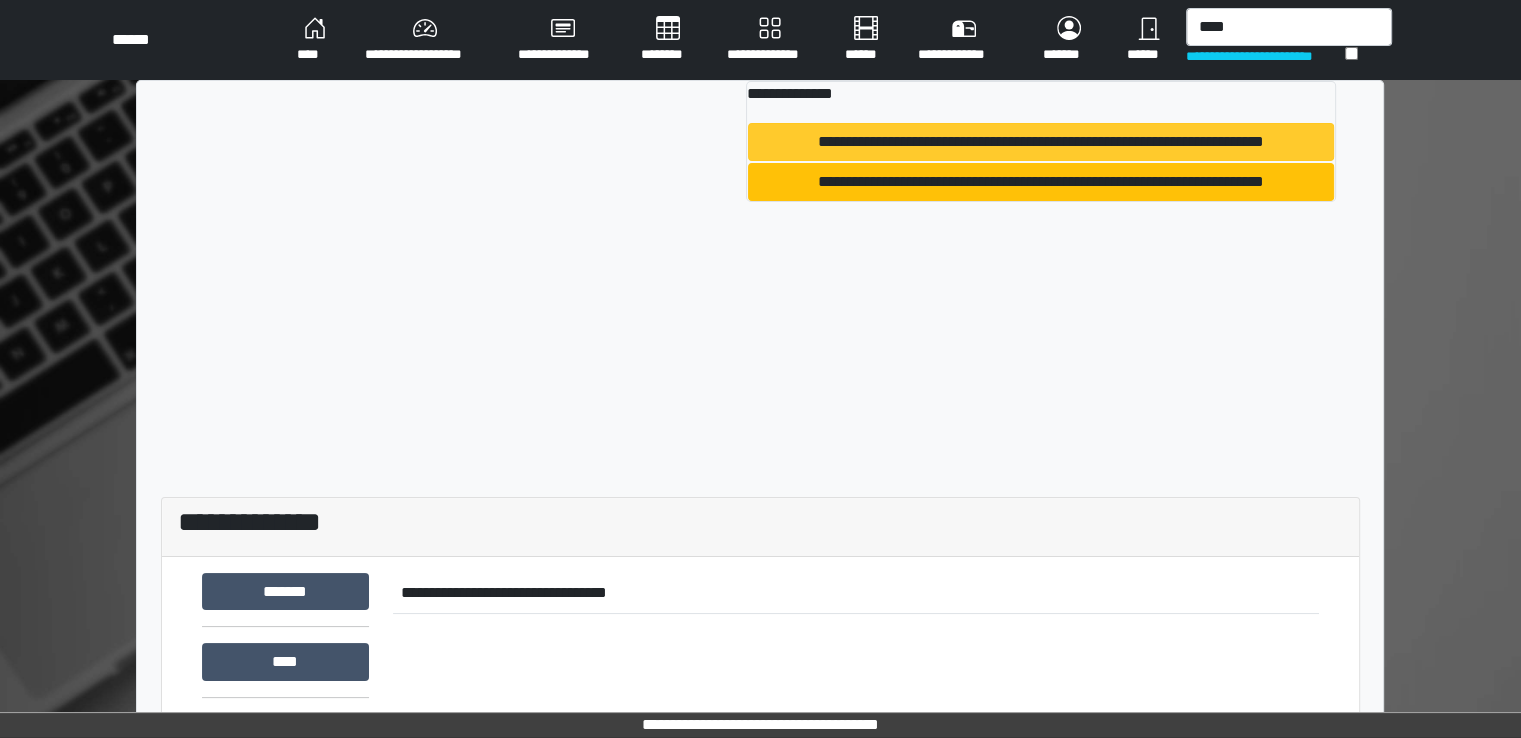 type 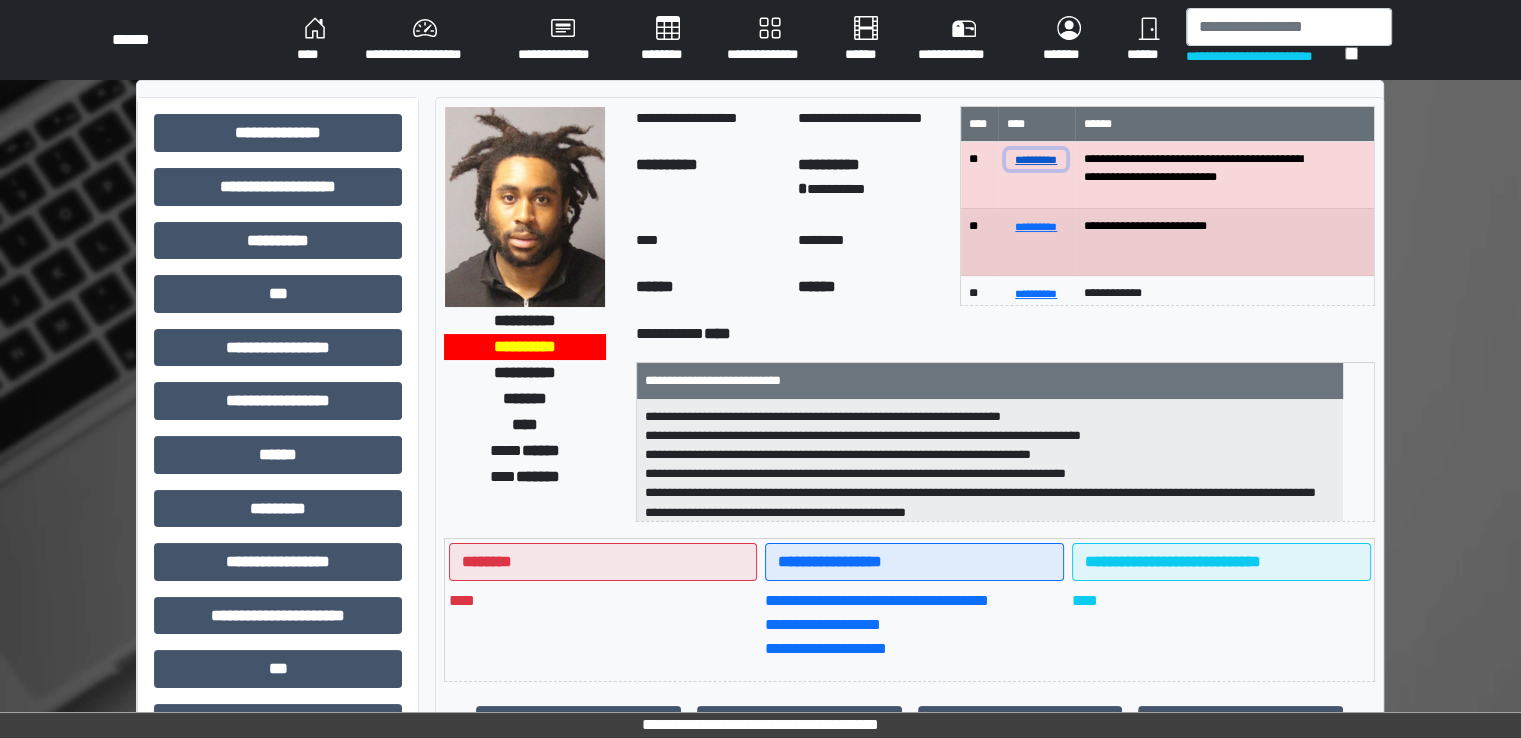 click on "**********" at bounding box center [1036, 159] 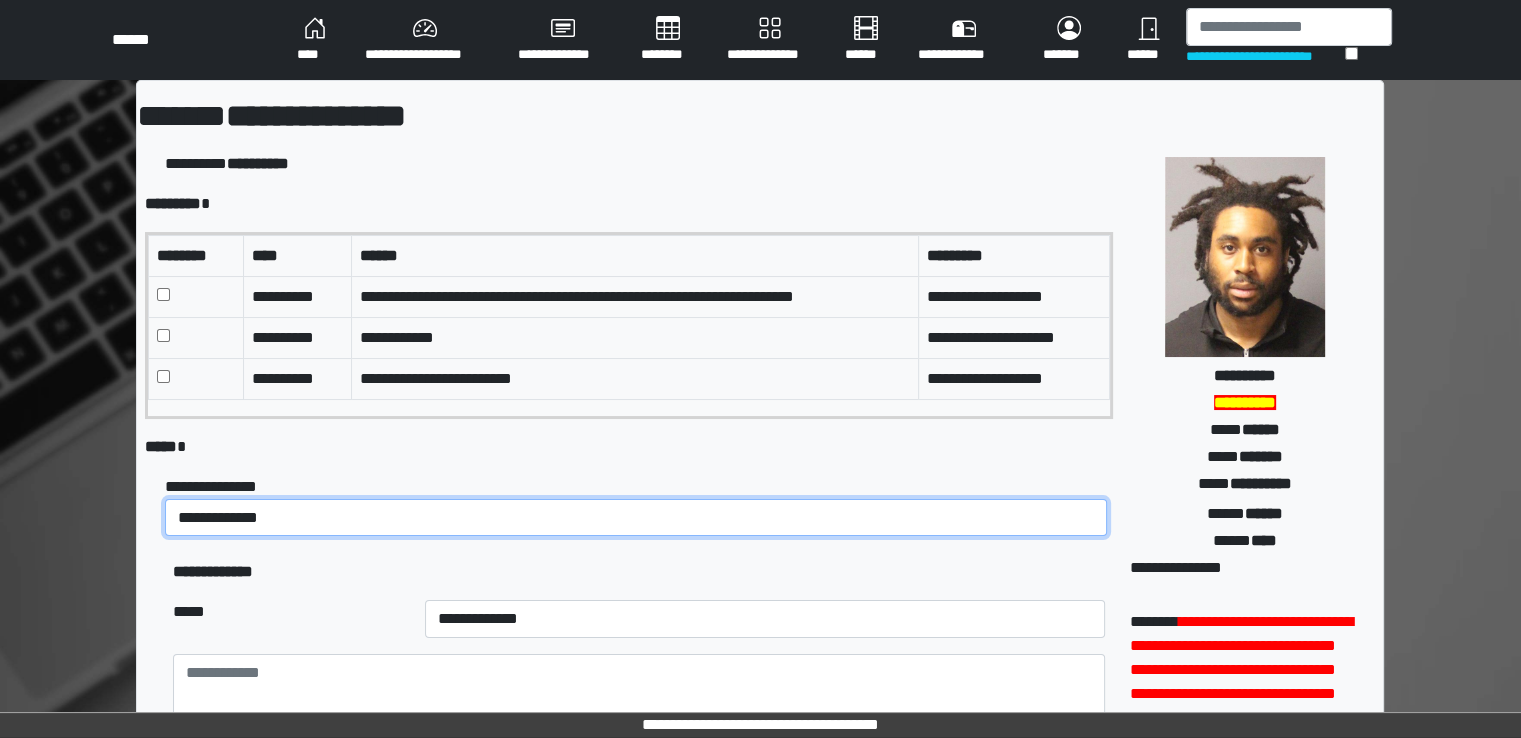 click on "**********" at bounding box center [636, 518] 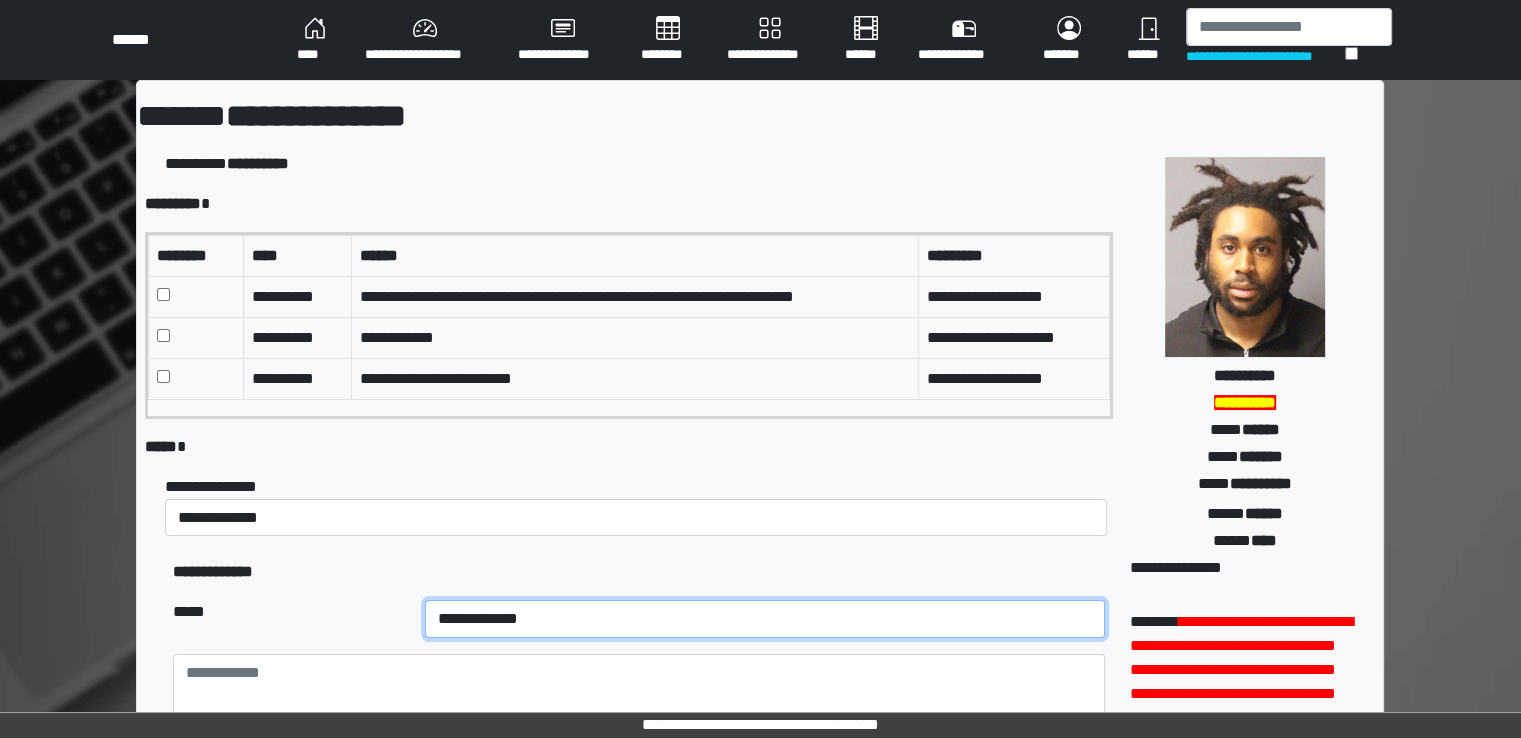 click on "**********" at bounding box center (765, 619) 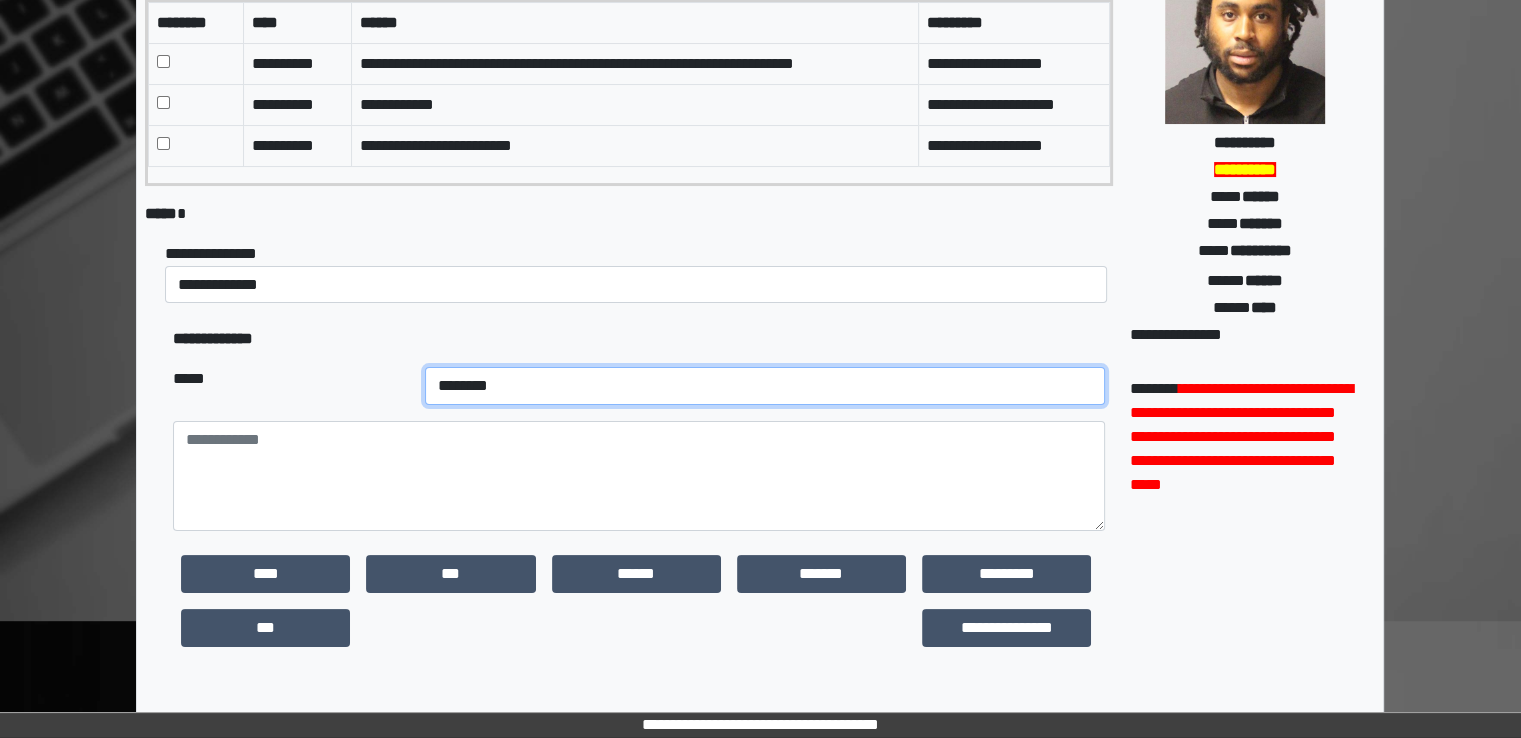scroll, scrollTop: 300, scrollLeft: 0, axis: vertical 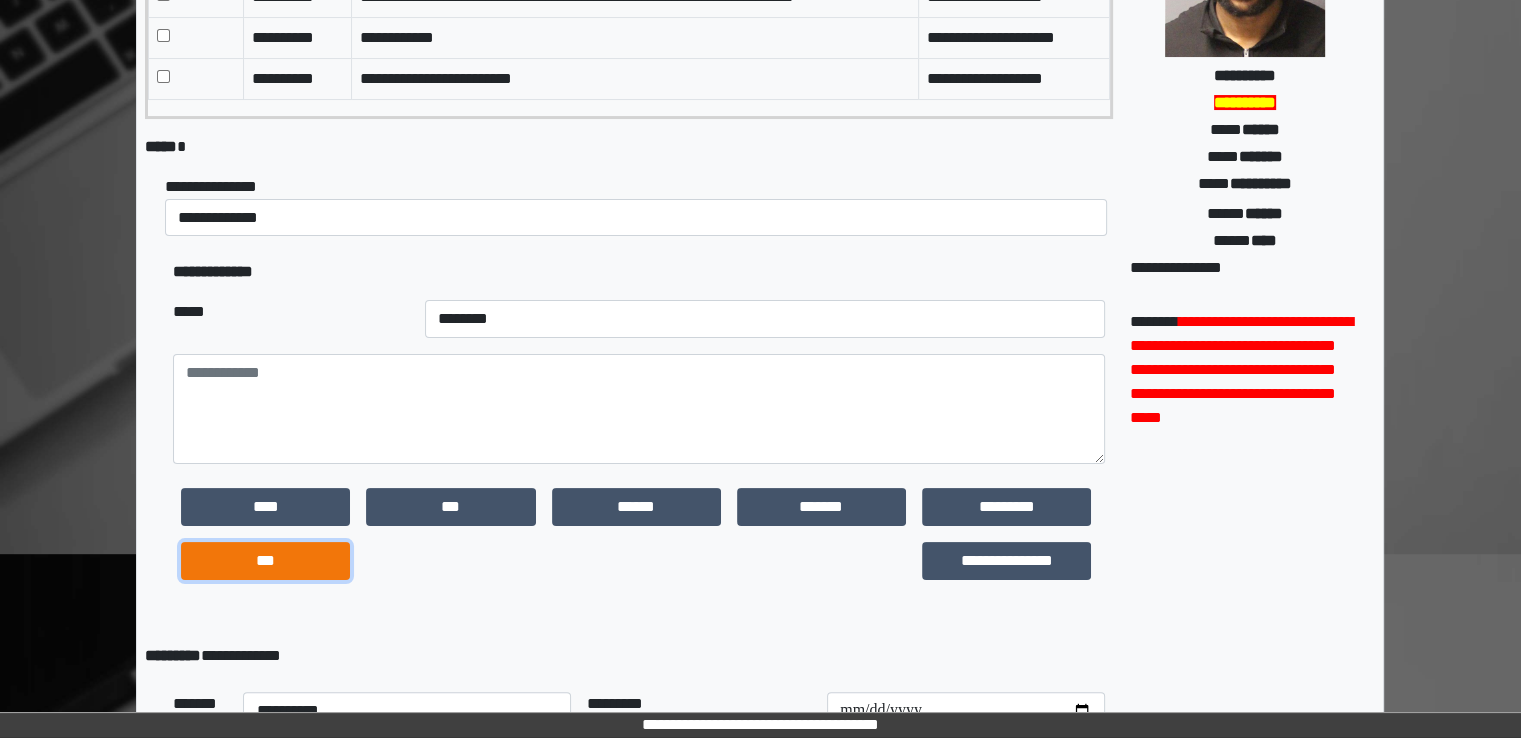 click on "***" at bounding box center [265, 561] 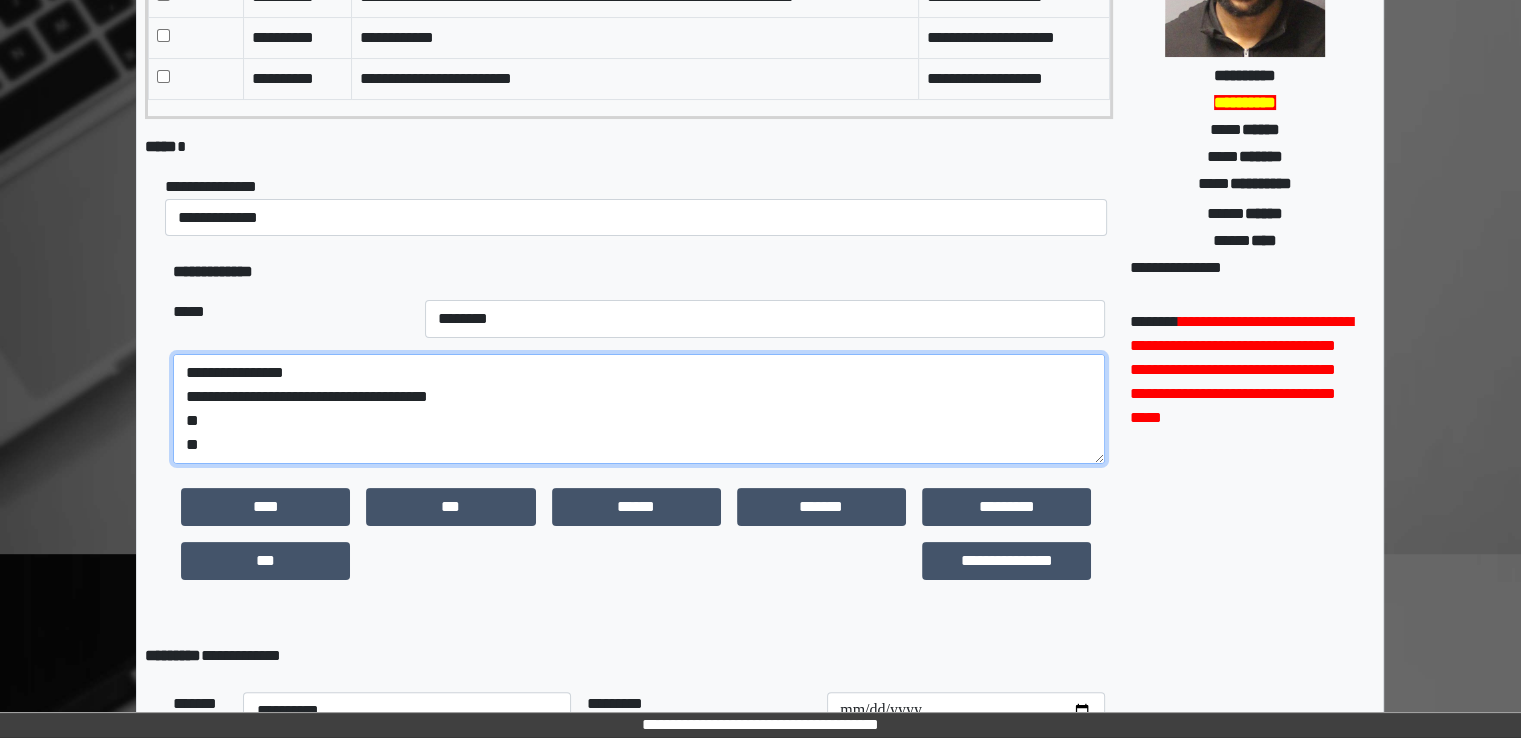 click on "**********" at bounding box center (639, 409) 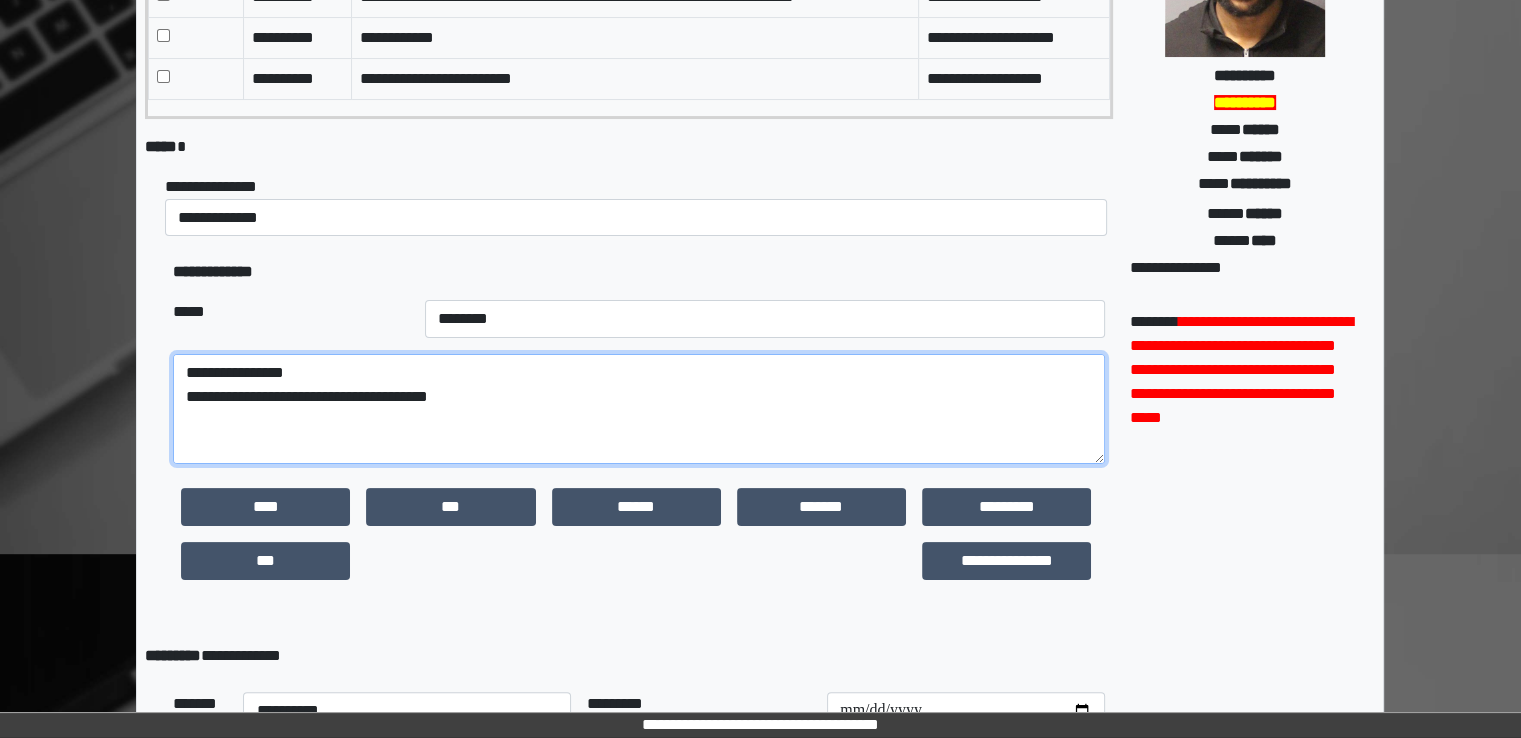 paste on "**********" 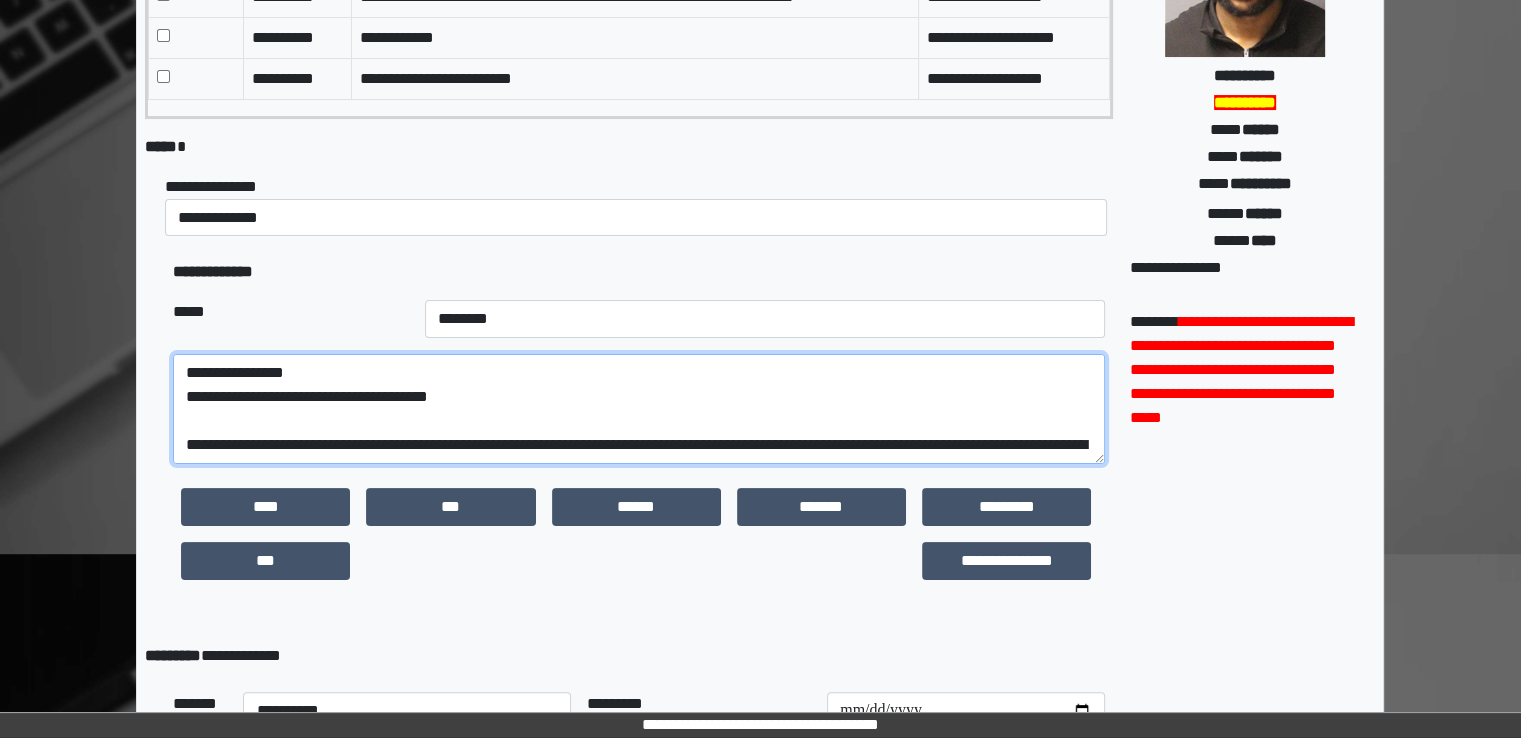 scroll, scrollTop: 280, scrollLeft: 0, axis: vertical 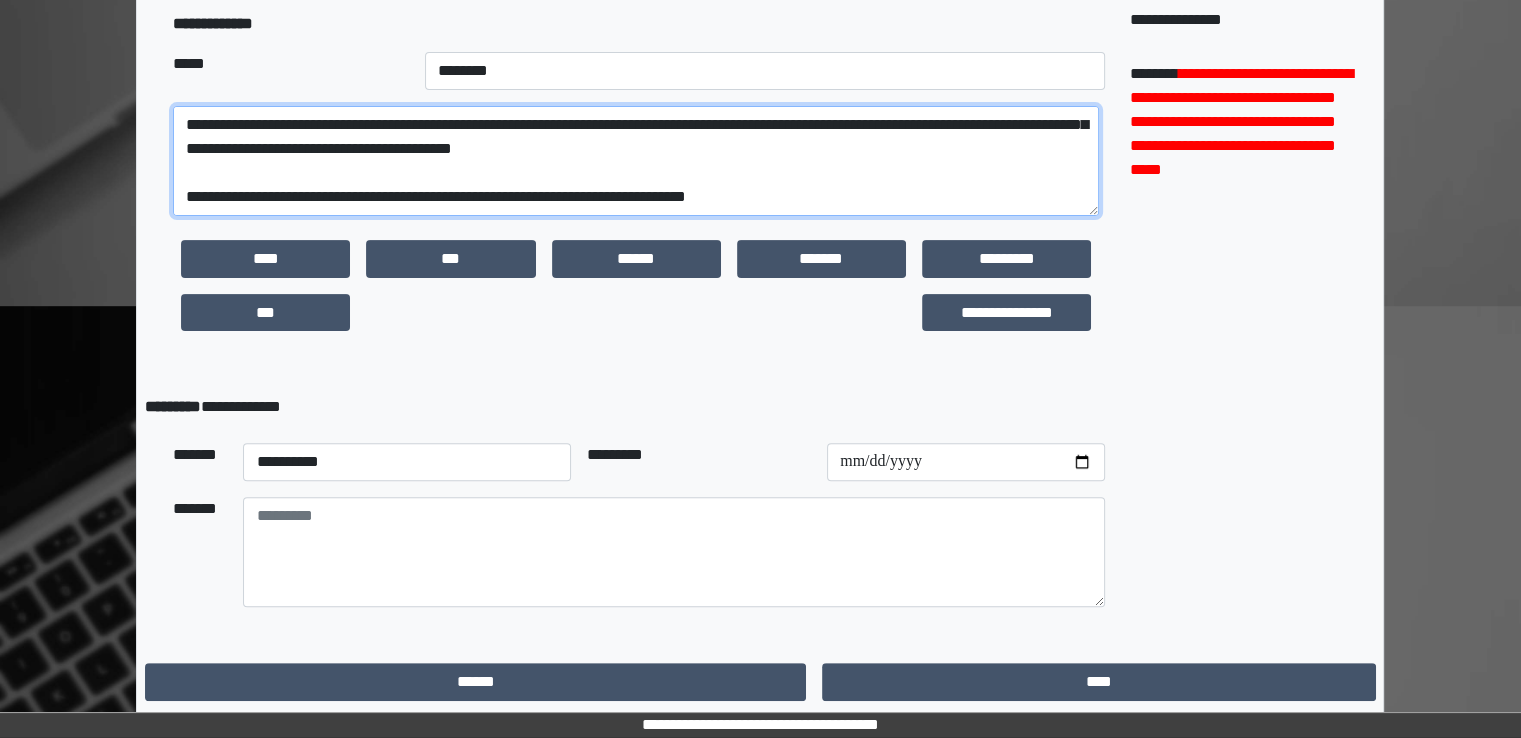 type on "**********" 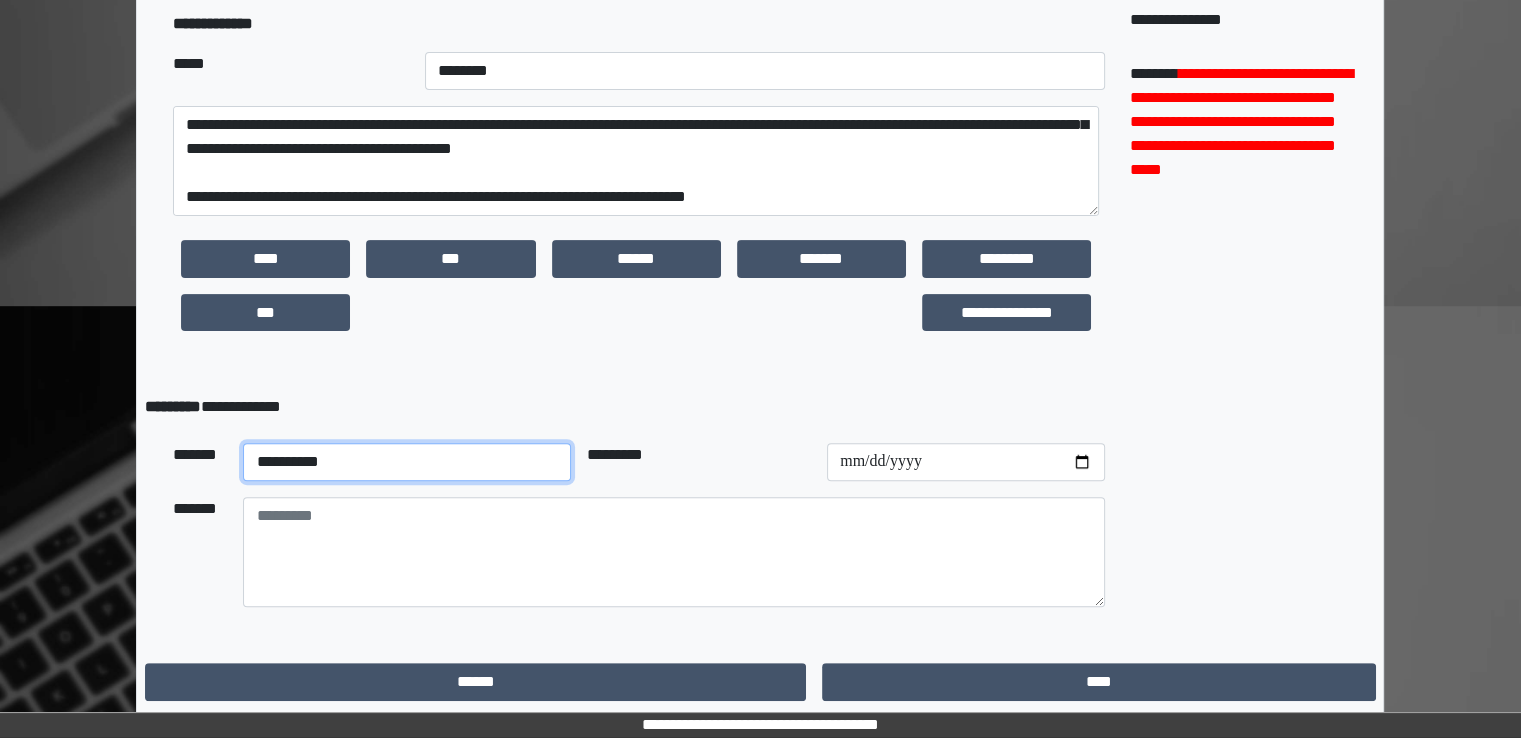 click on "**********" at bounding box center [407, 462] 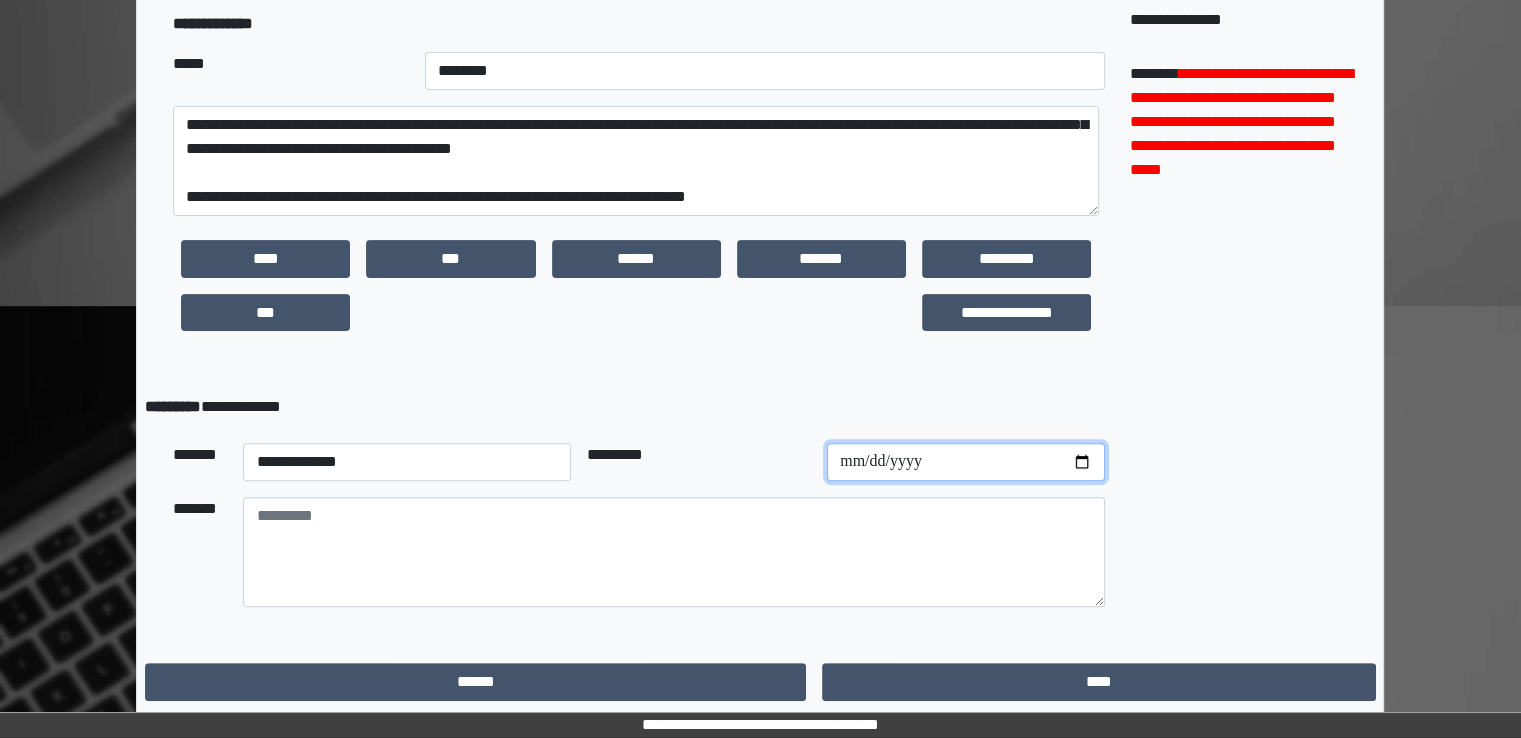 click at bounding box center [966, 462] 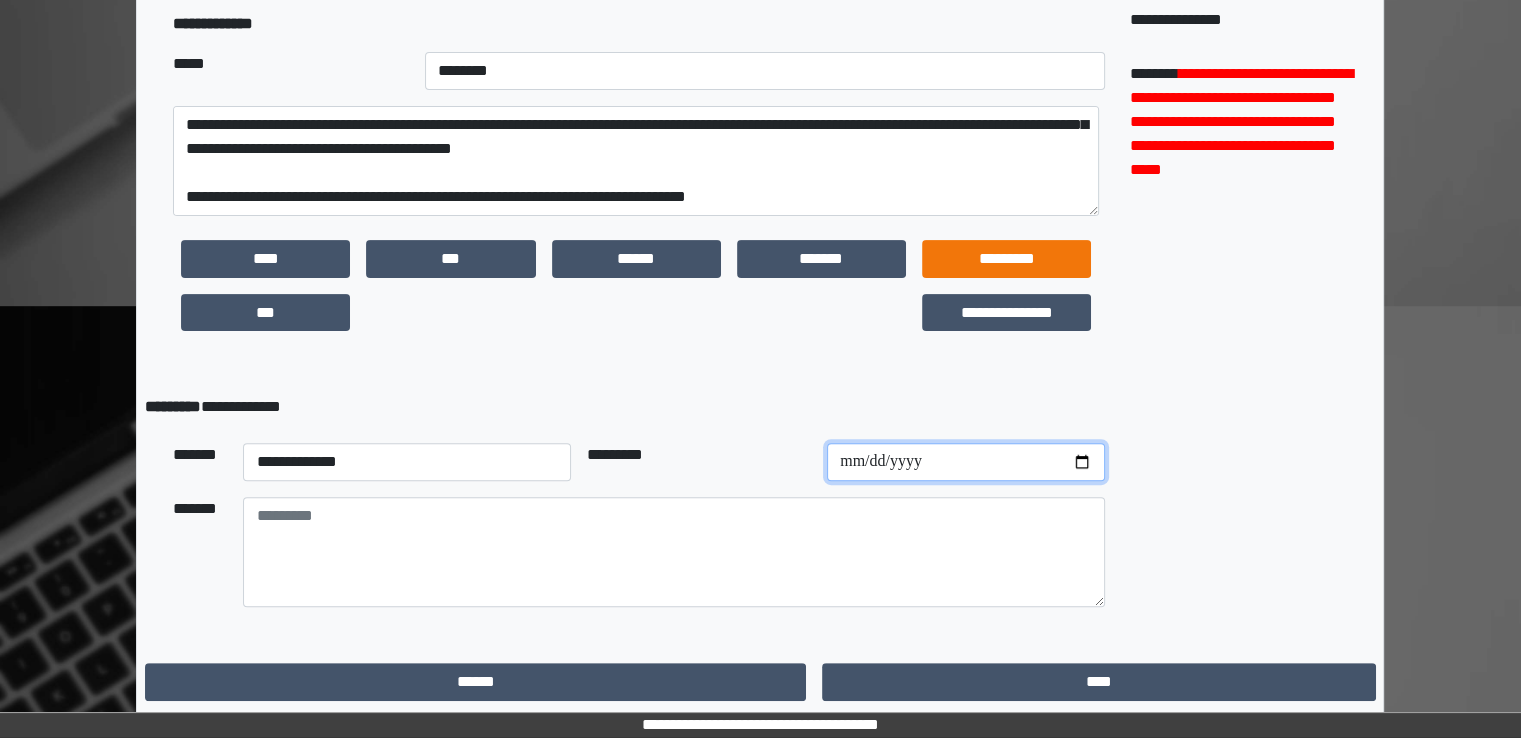type on "**********" 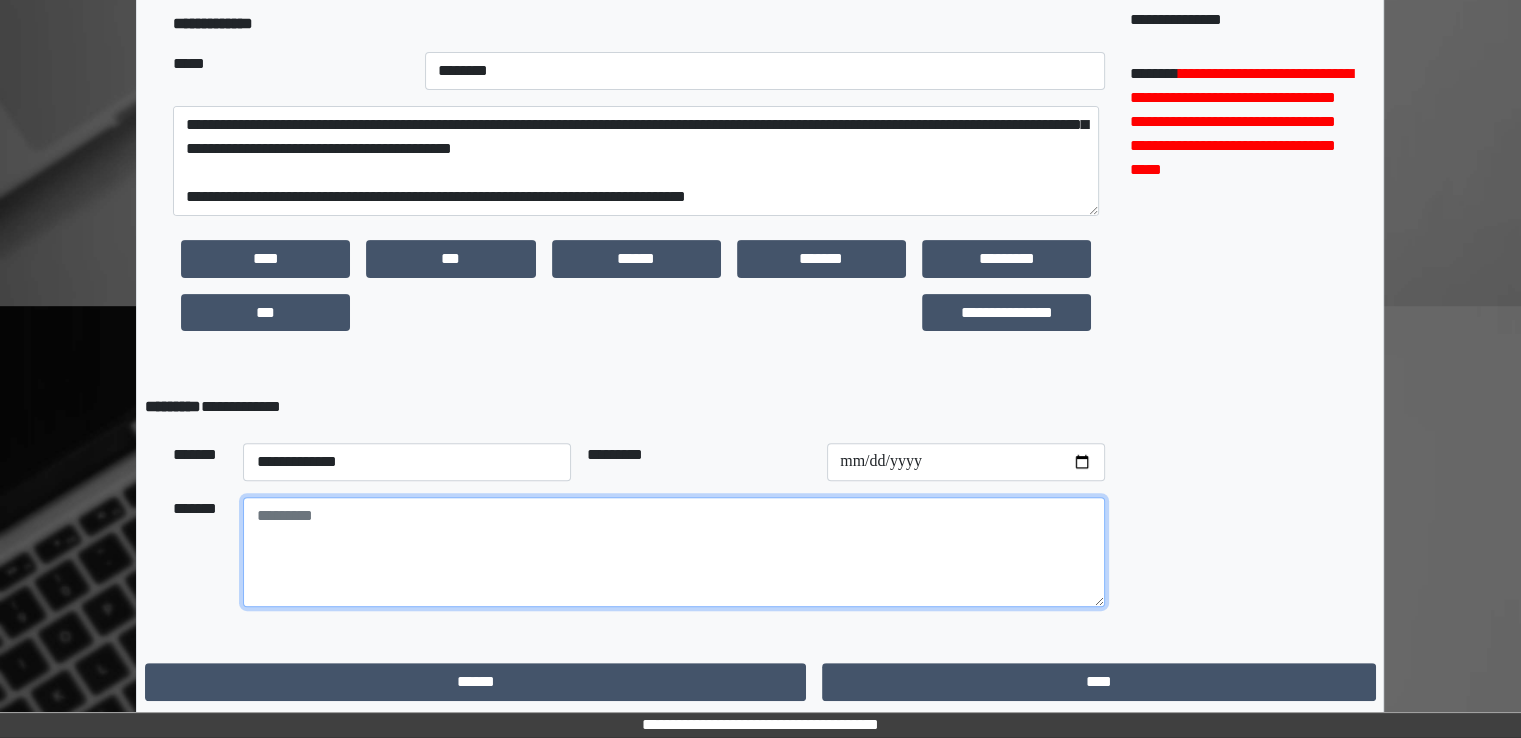 click at bounding box center [674, 552] 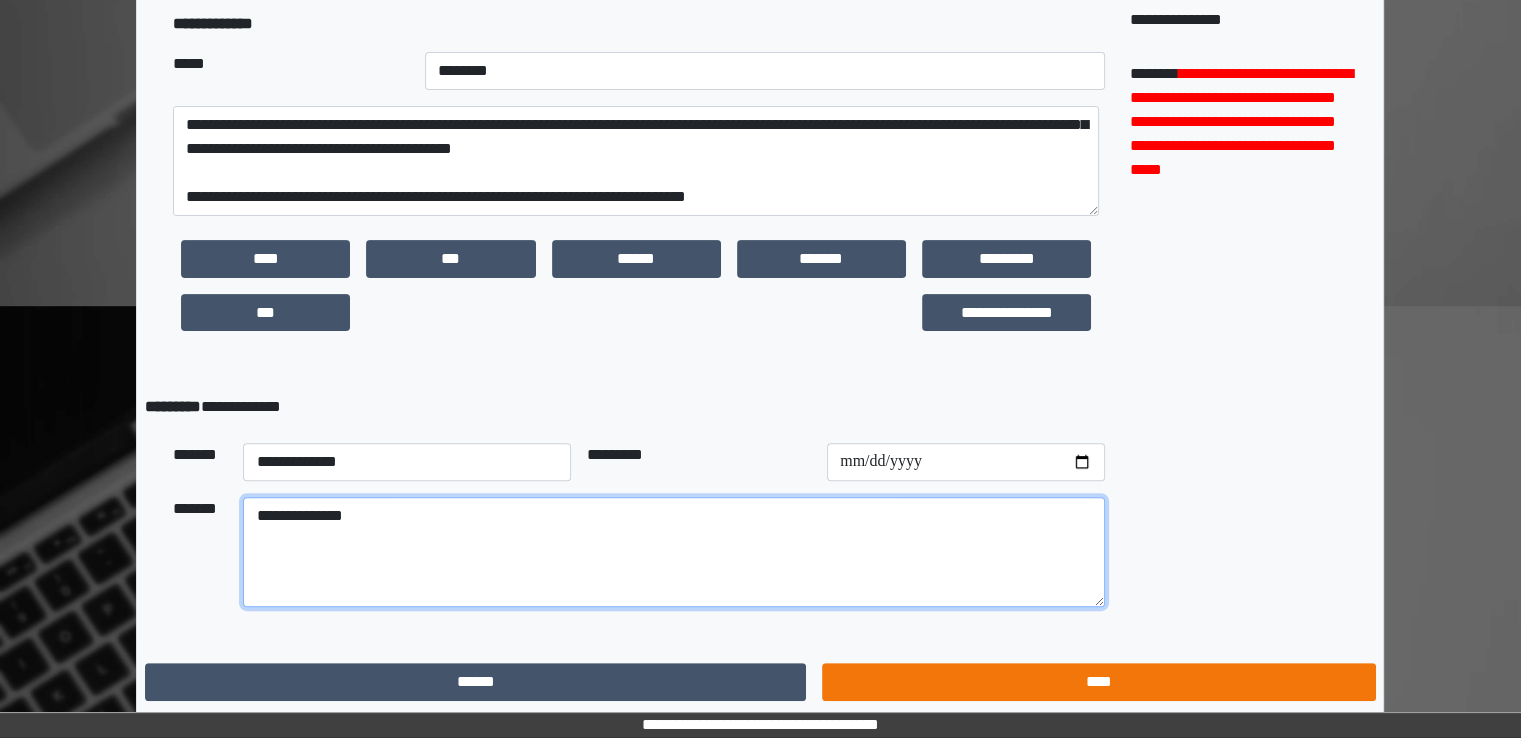 type on "**********" 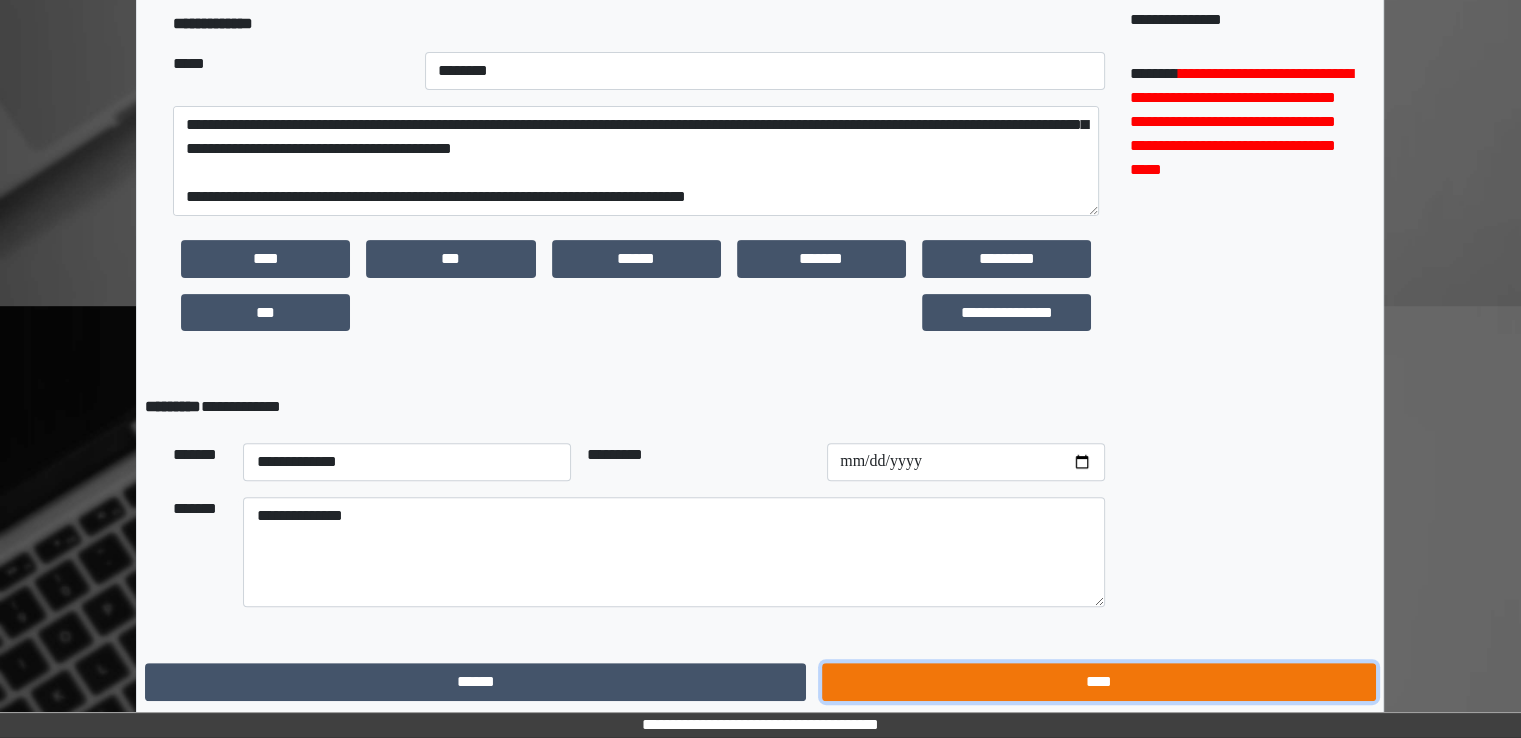 click on "****" at bounding box center (1098, 682) 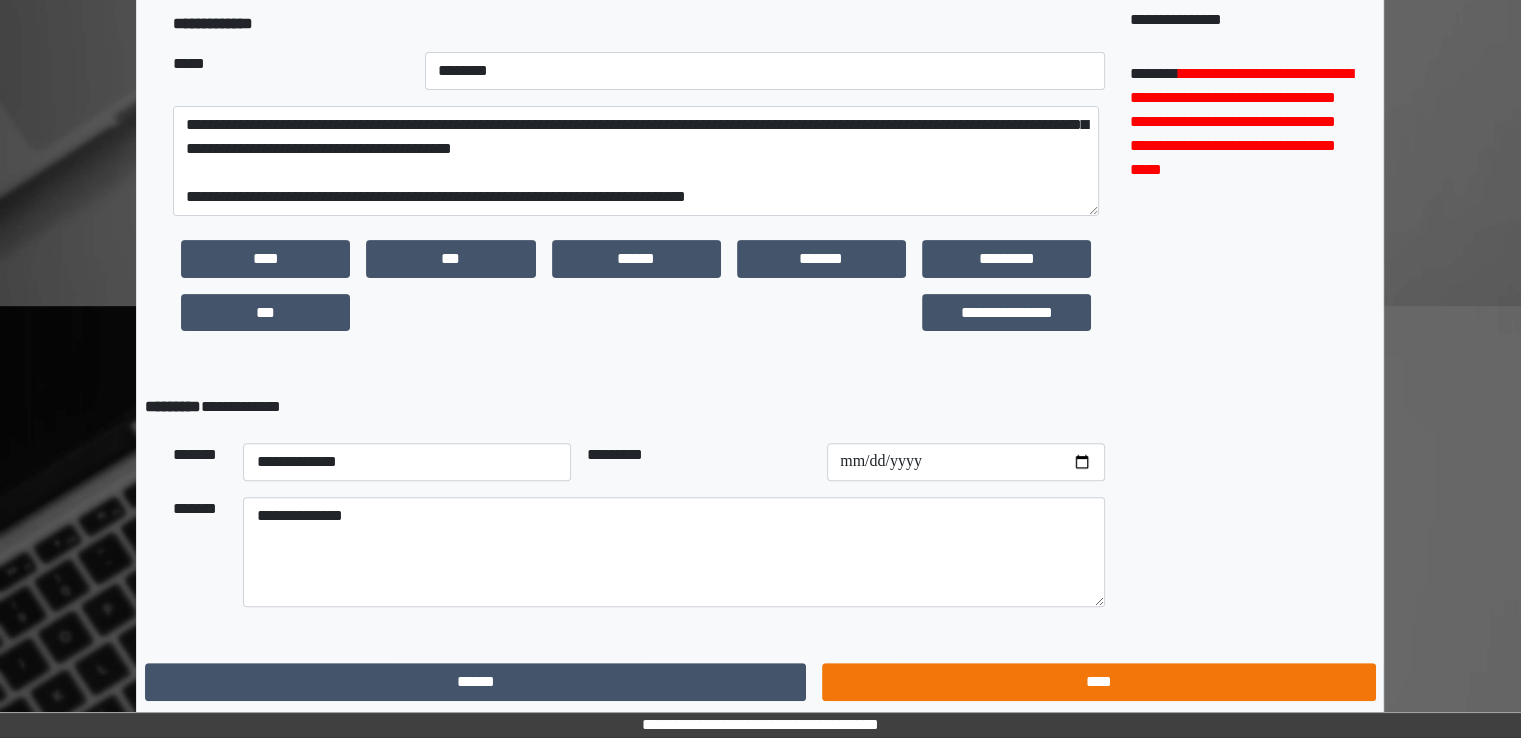 scroll, scrollTop: 0, scrollLeft: 0, axis: both 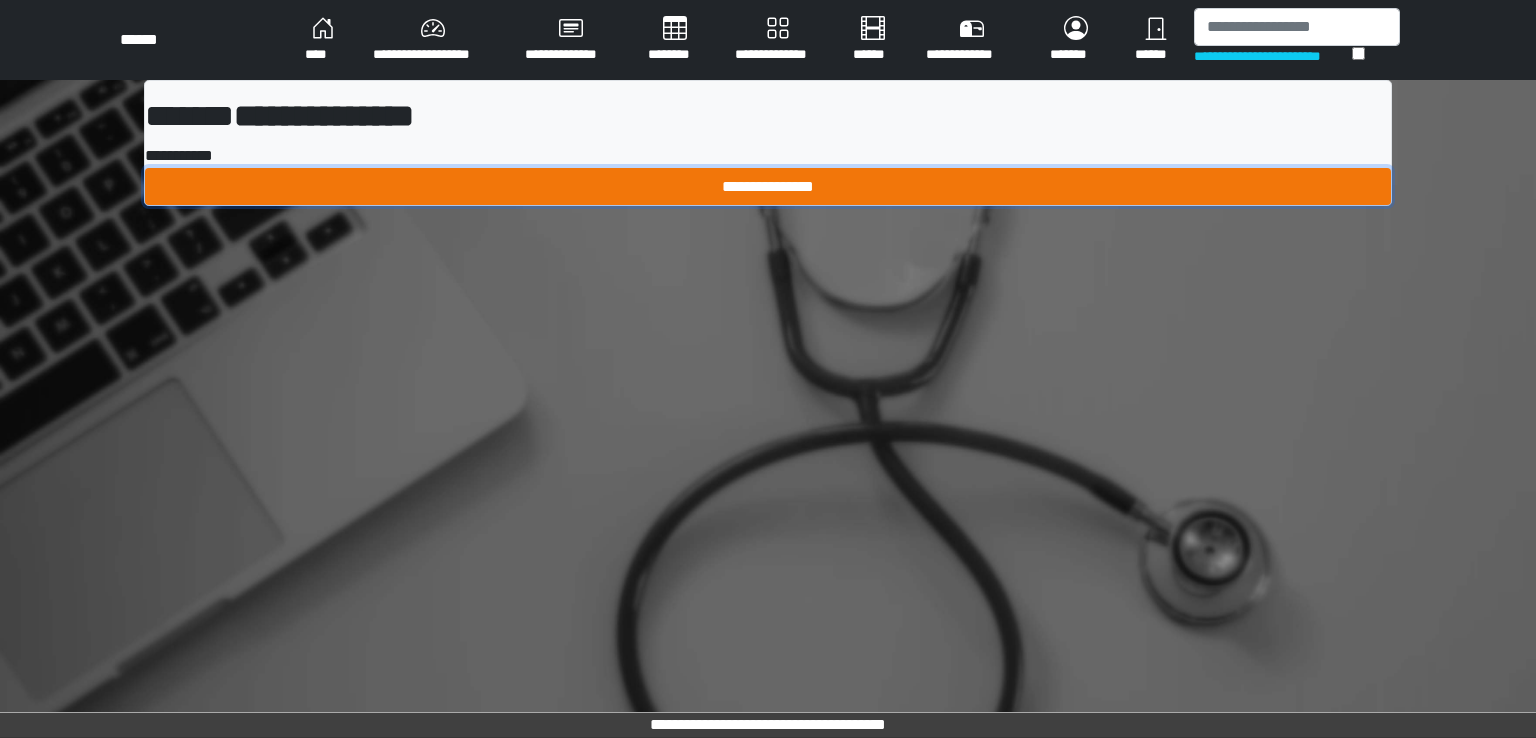 click on "**********" at bounding box center (768, 187) 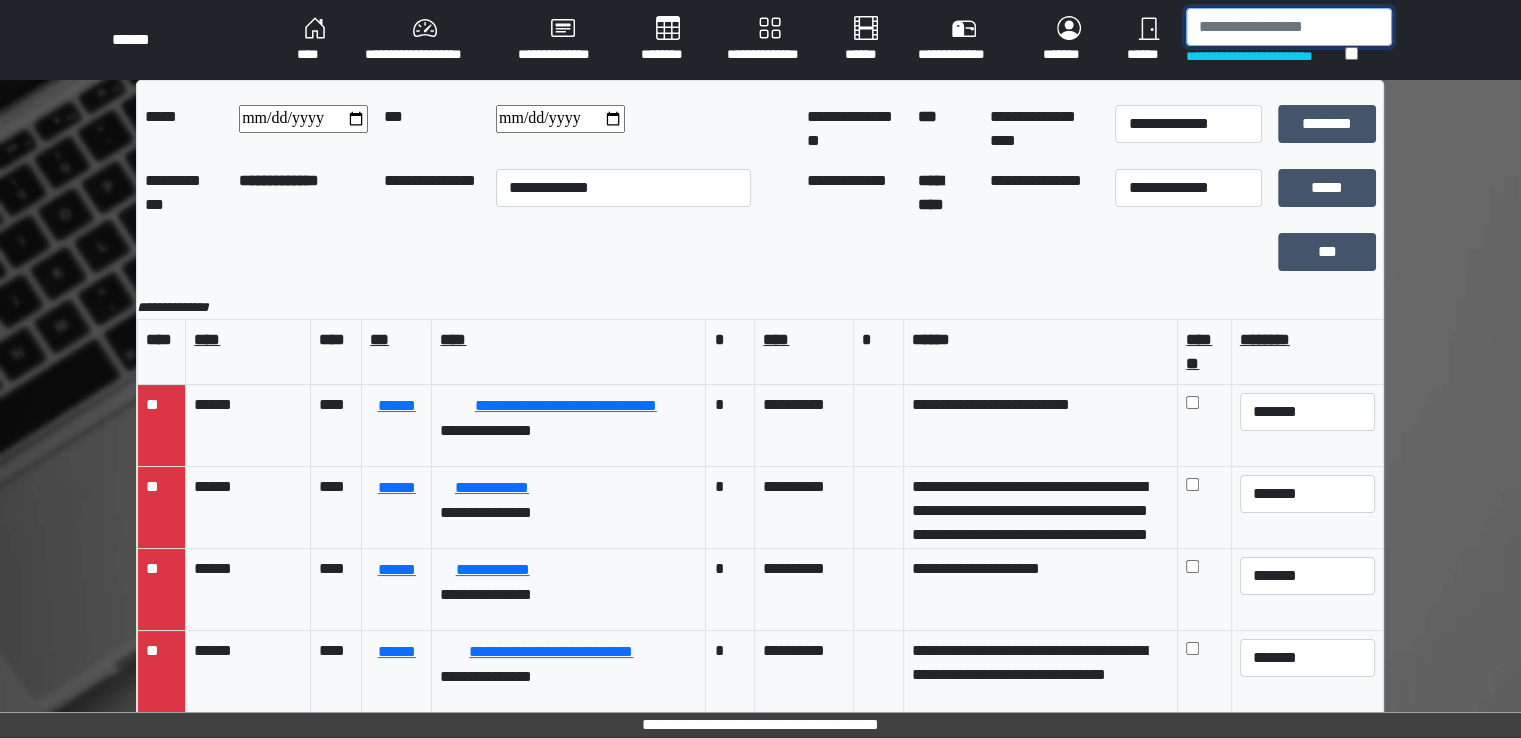 click at bounding box center (1289, 27) 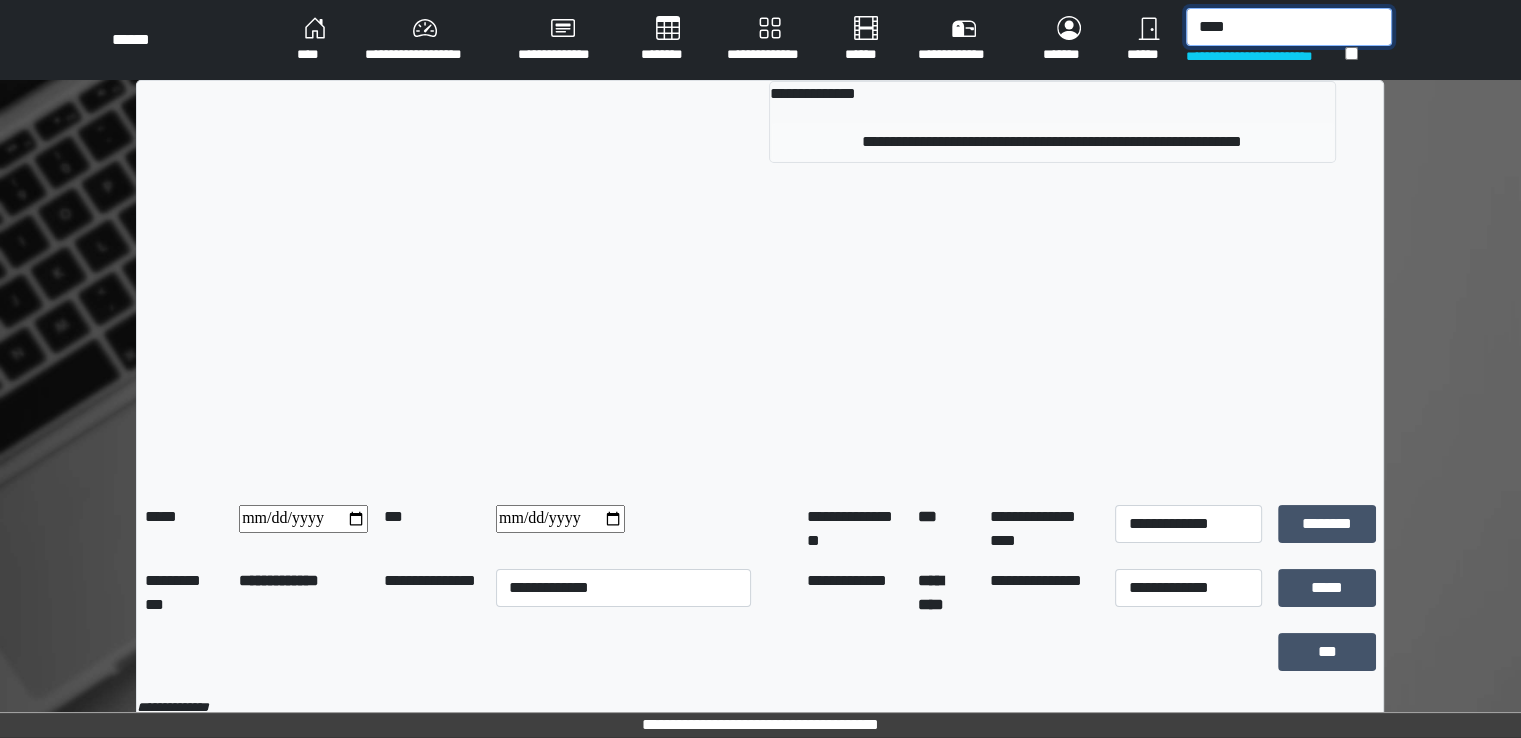 type on "****" 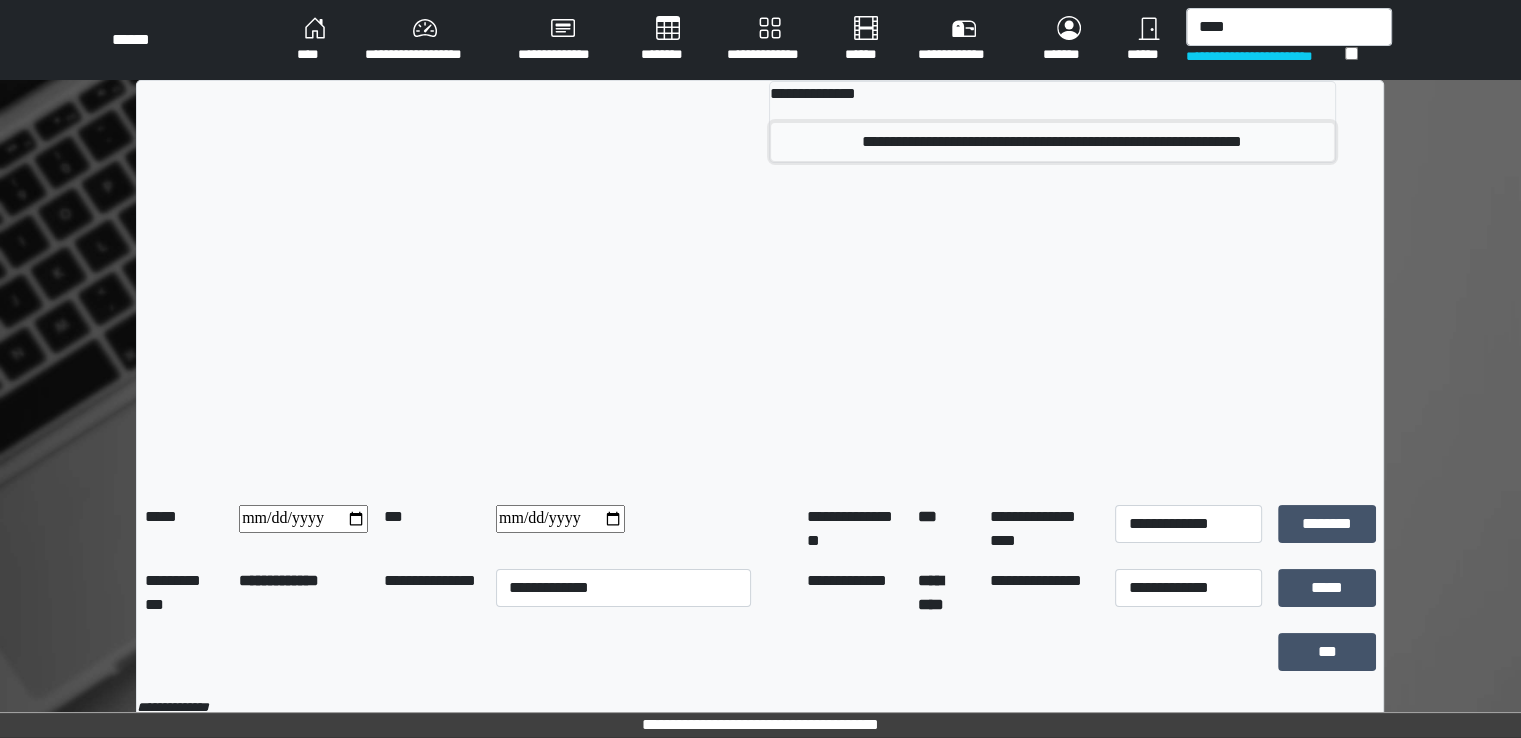 click on "**********" at bounding box center [1052, 142] 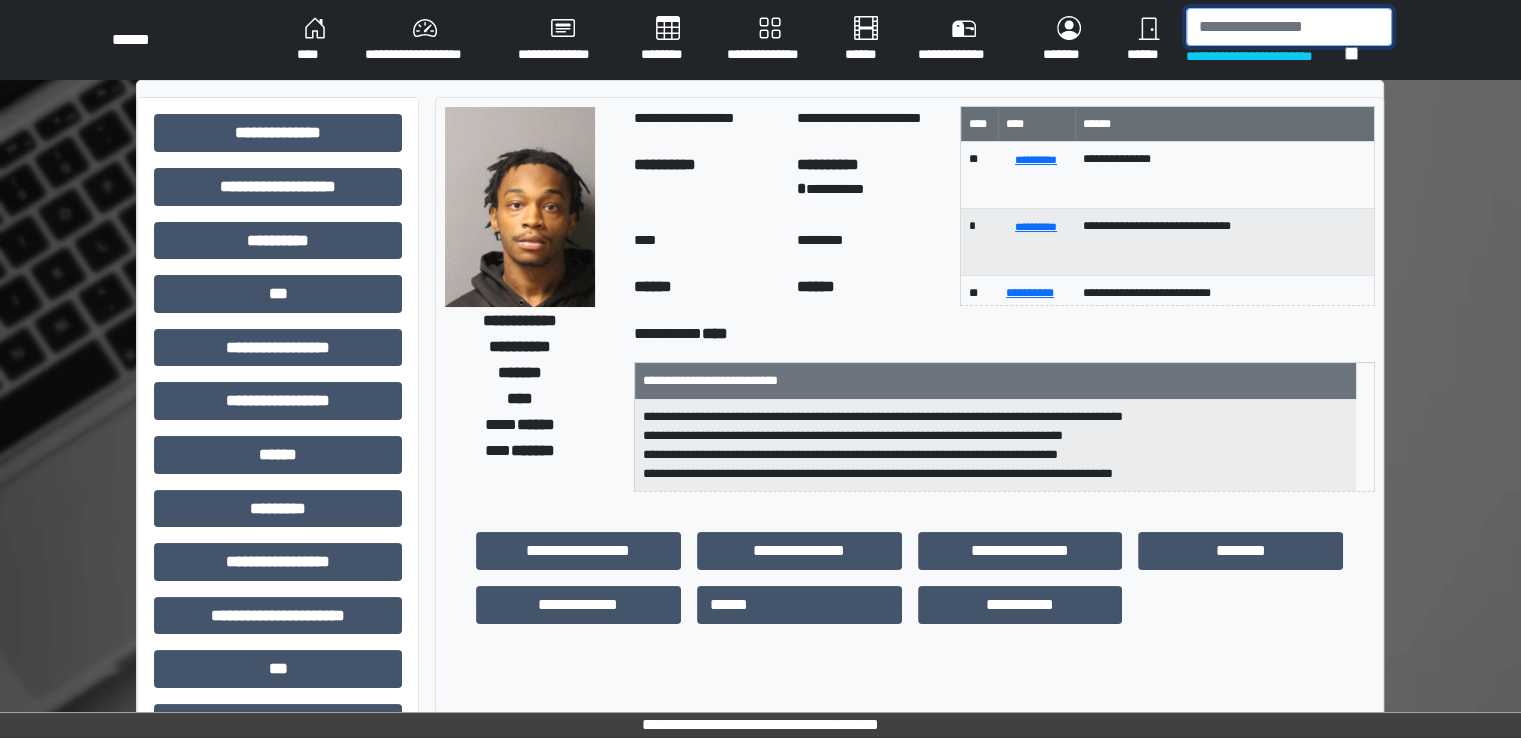 click at bounding box center (1289, 27) 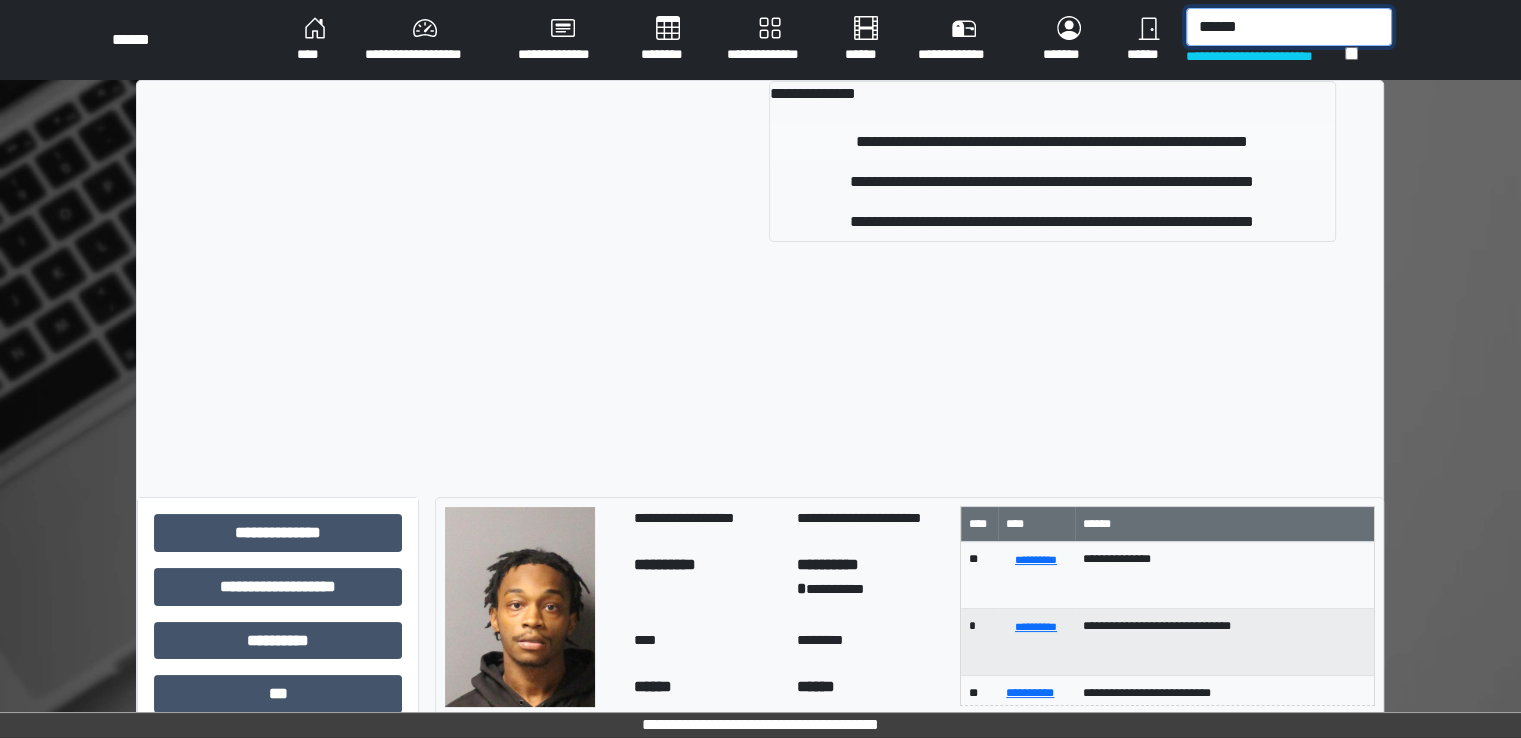 type on "******" 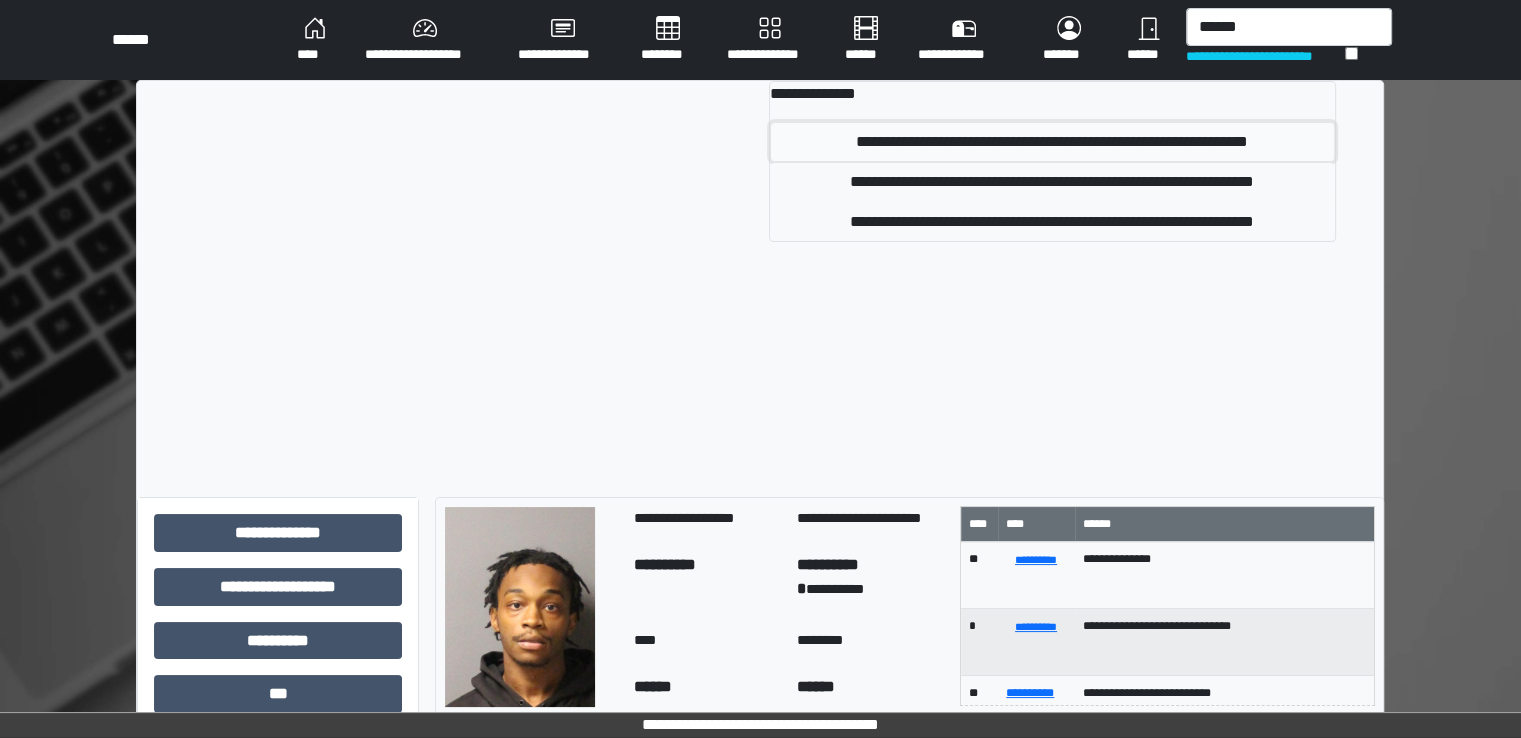 click on "**********" at bounding box center (1052, 142) 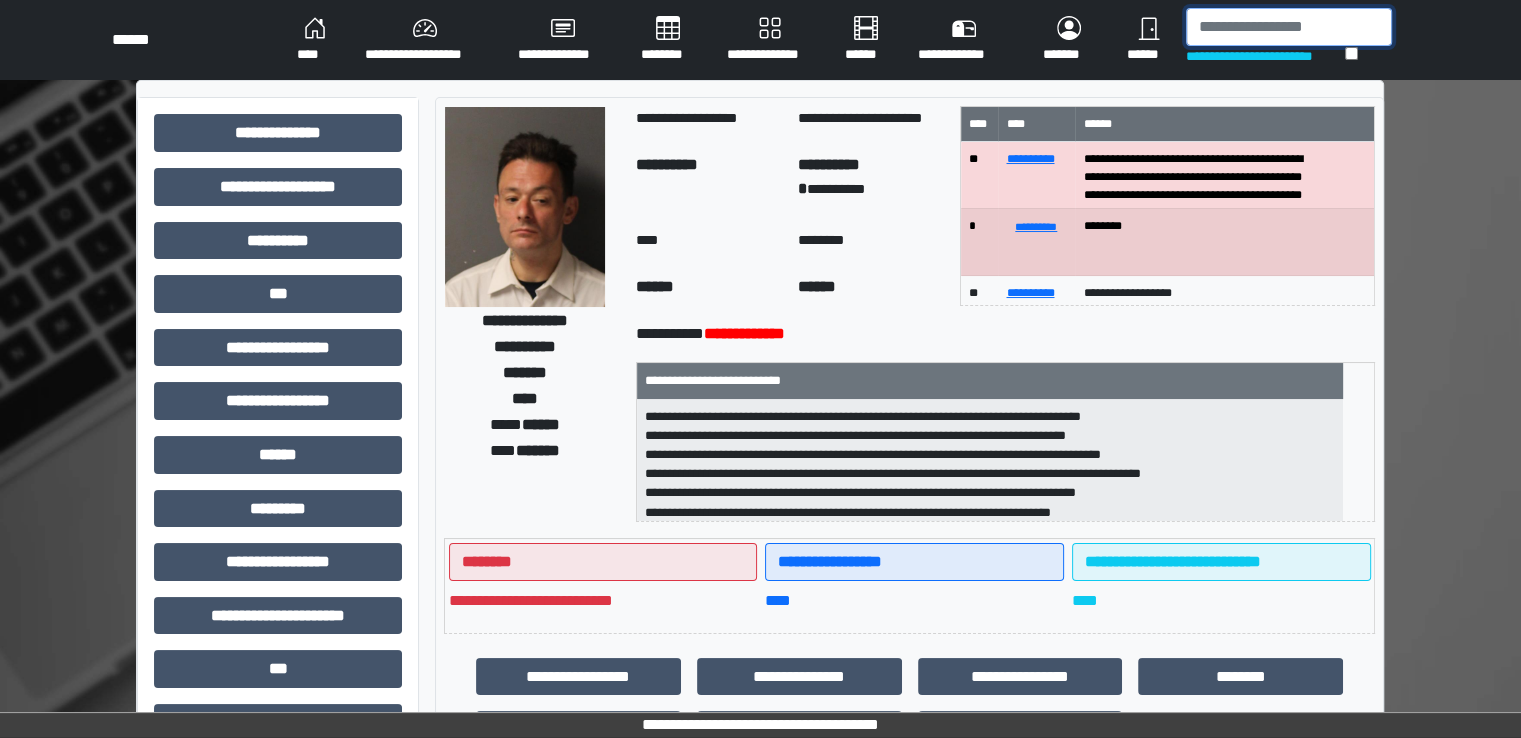 click at bounding box center [1289, 27] 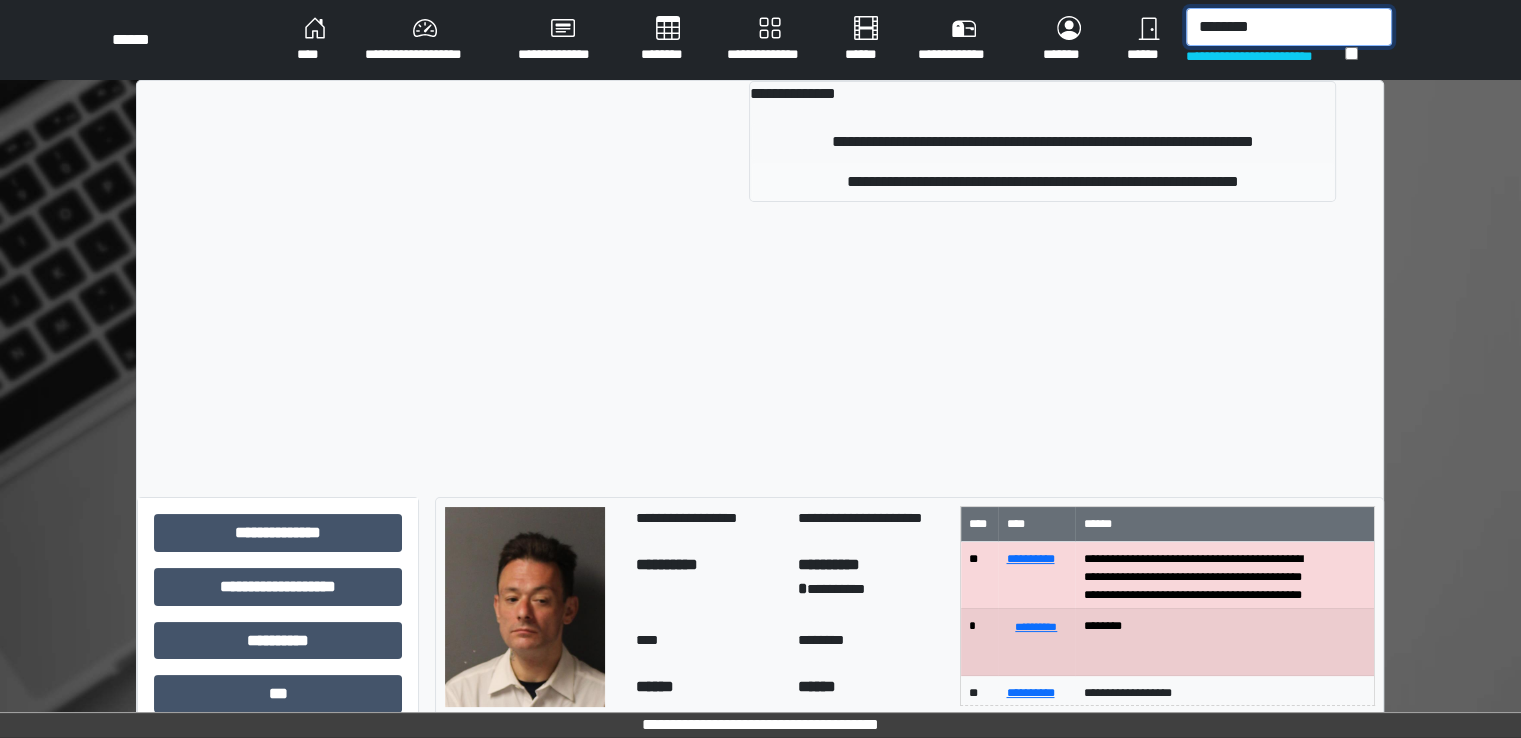 type on "********" 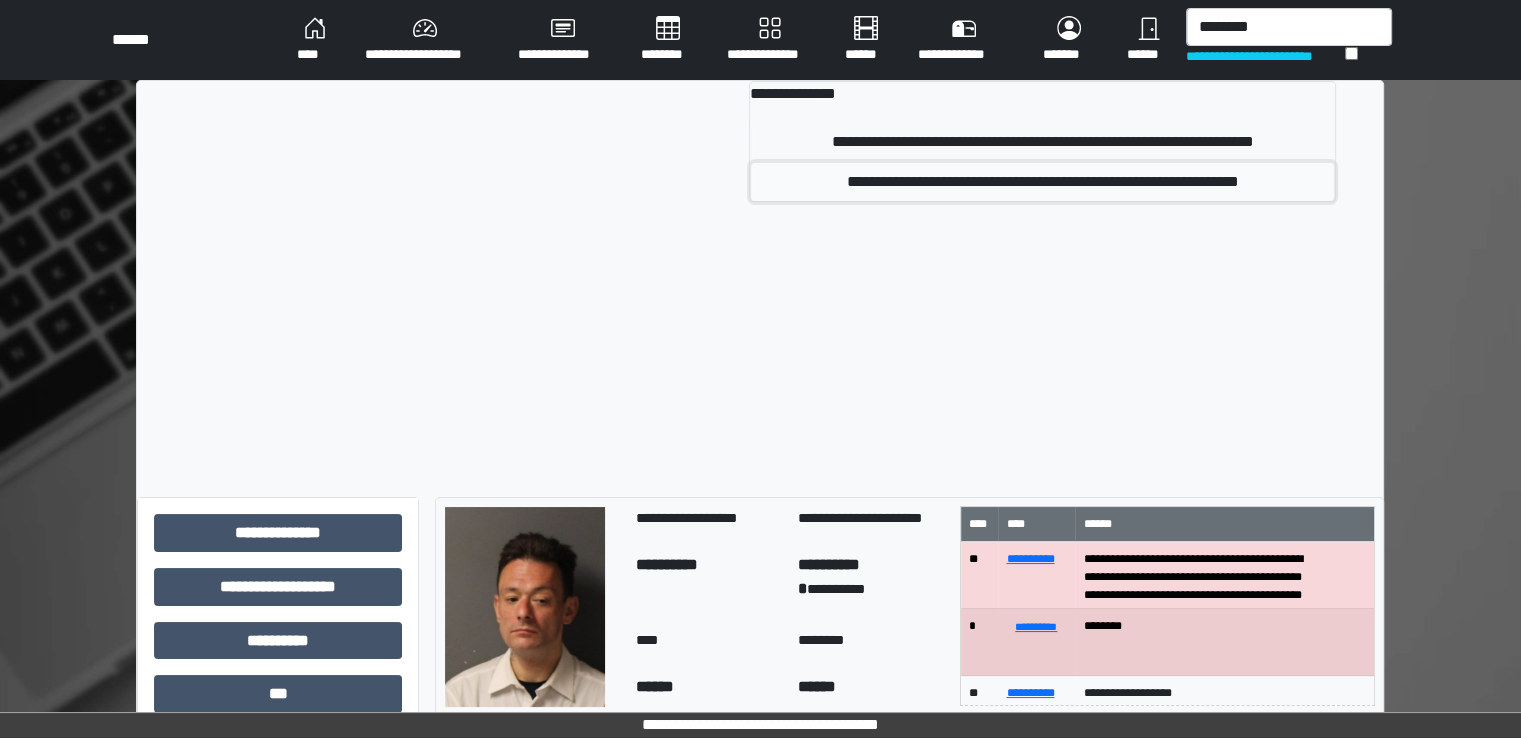 click on "**********" at bounding box center (1042, 182) 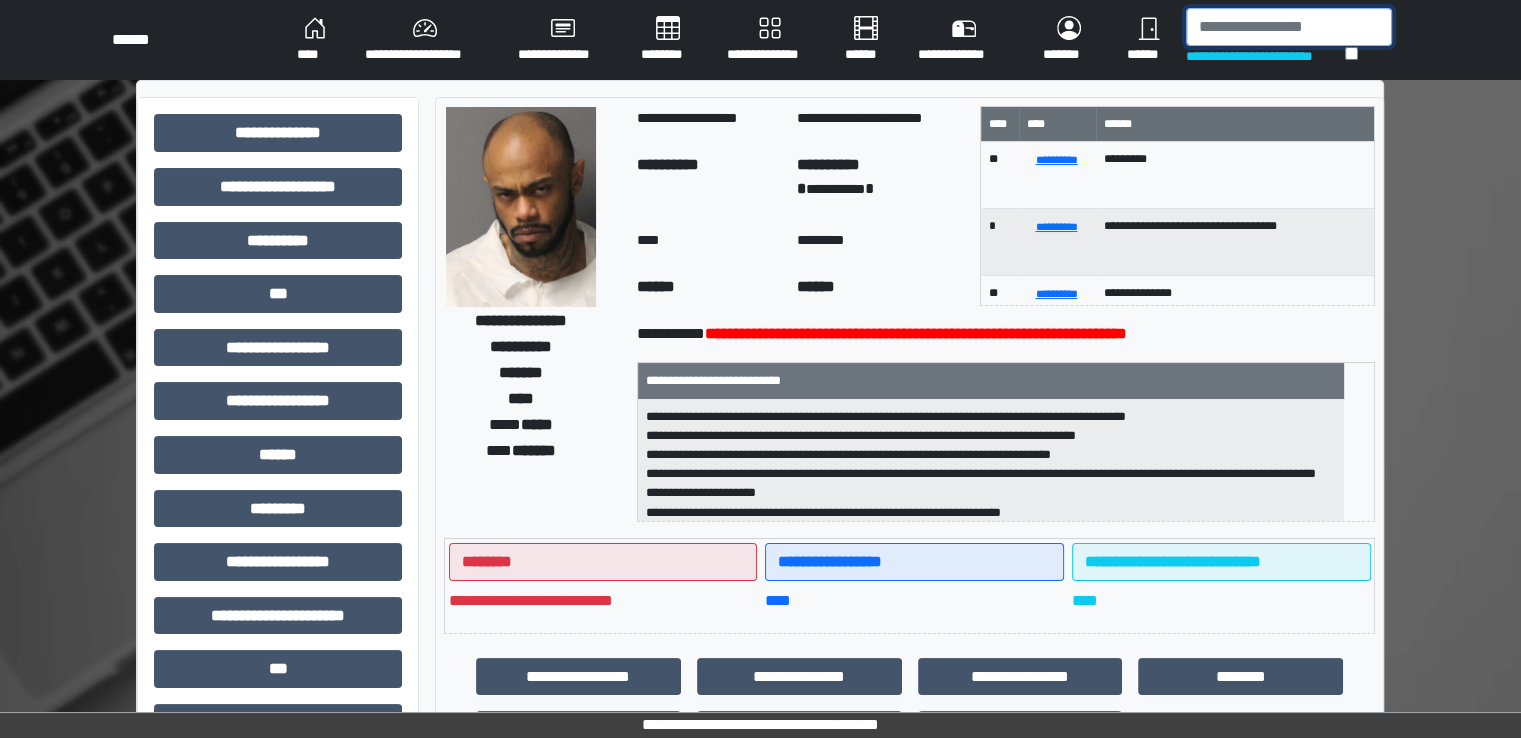 click at bounding box center (1289, 27) 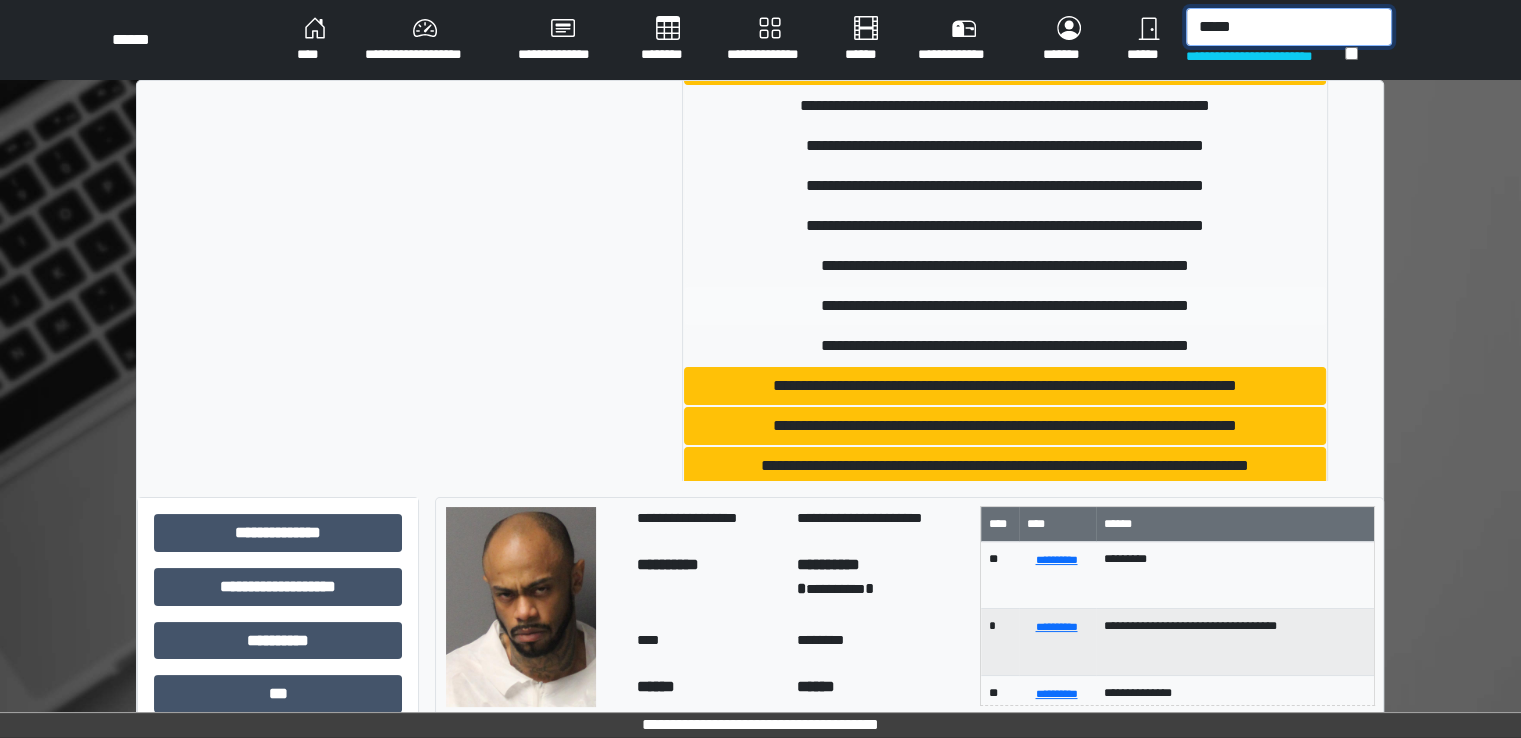 scroll, scrollTop: 400, scrollLeft: 0, axis: vertical 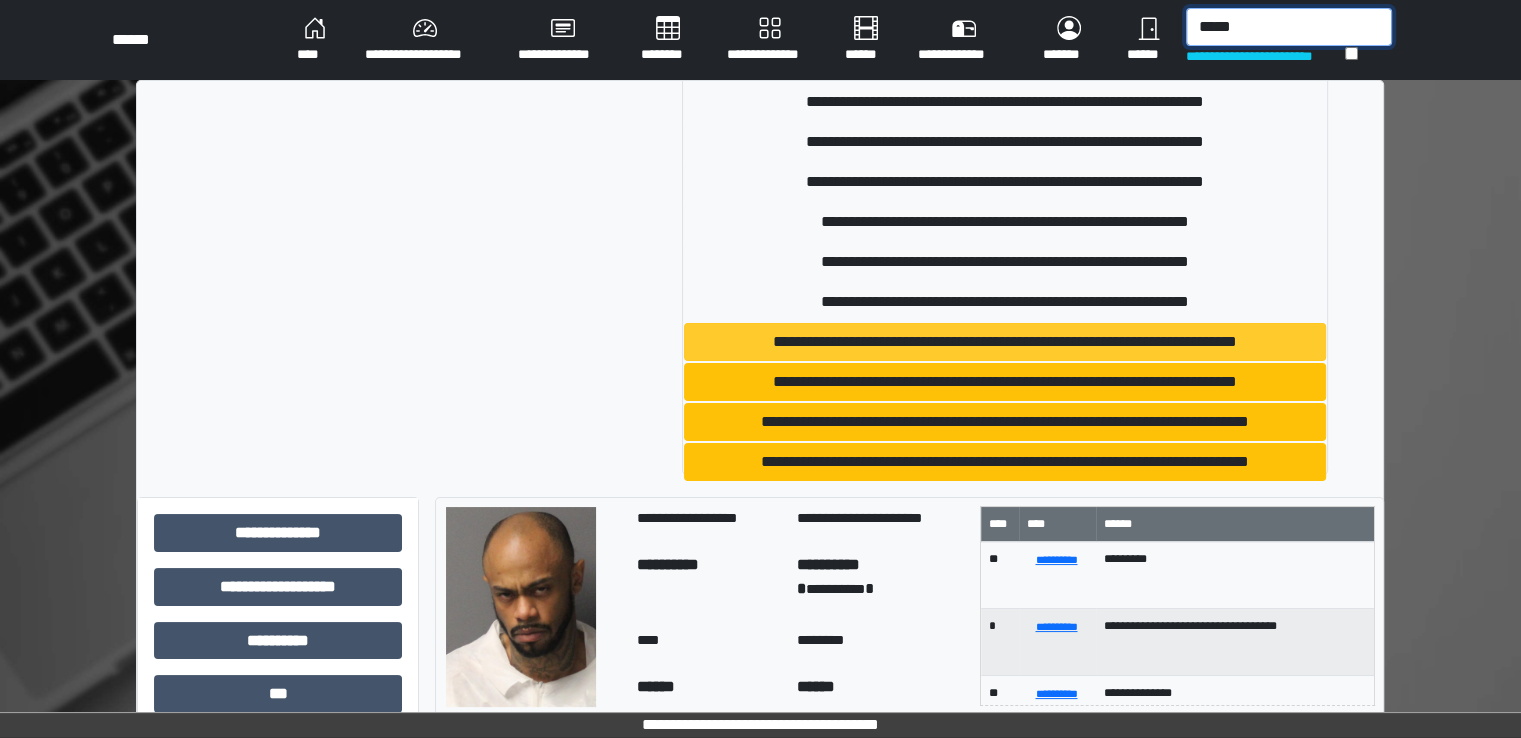 type on "*****" 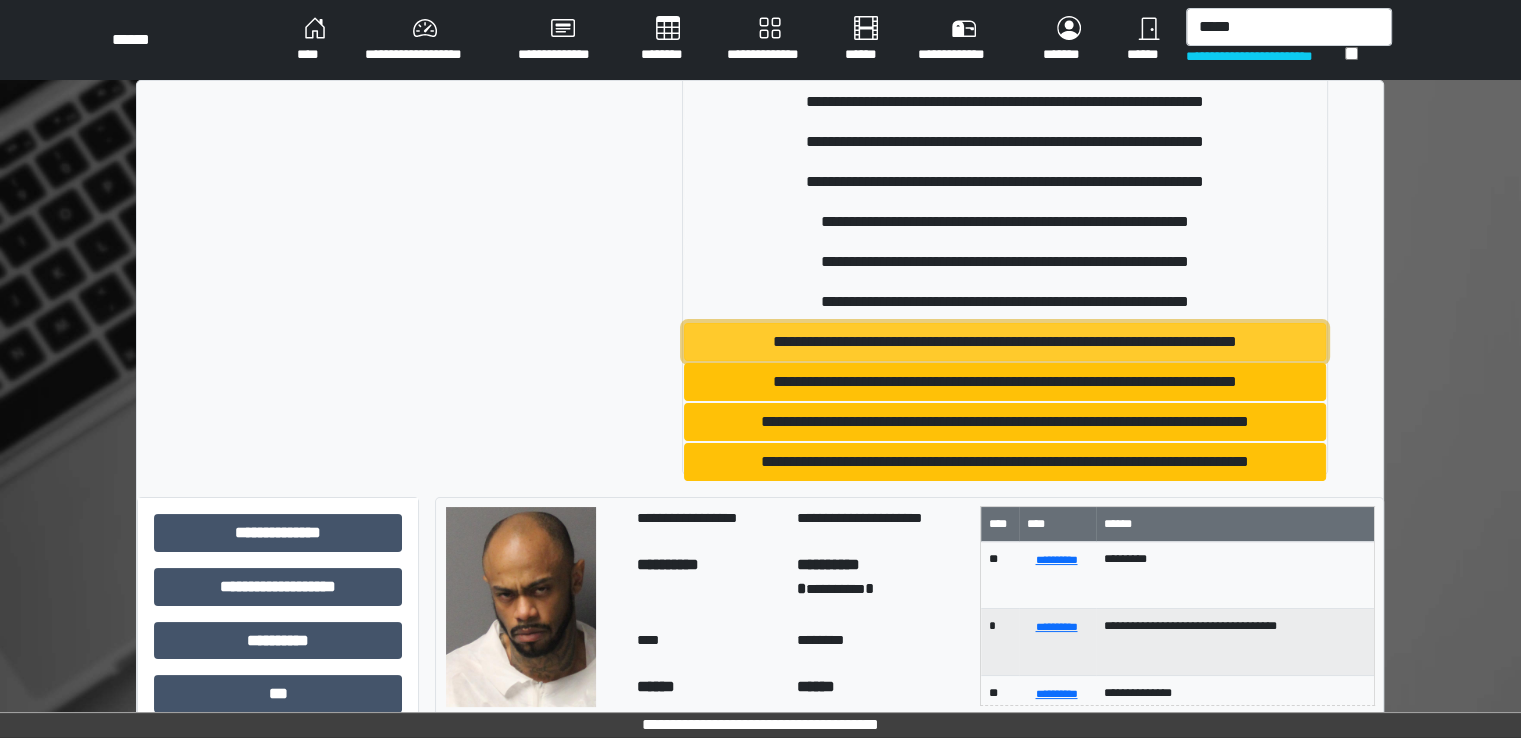 click on "**********" at bounding box center (1005, 342) 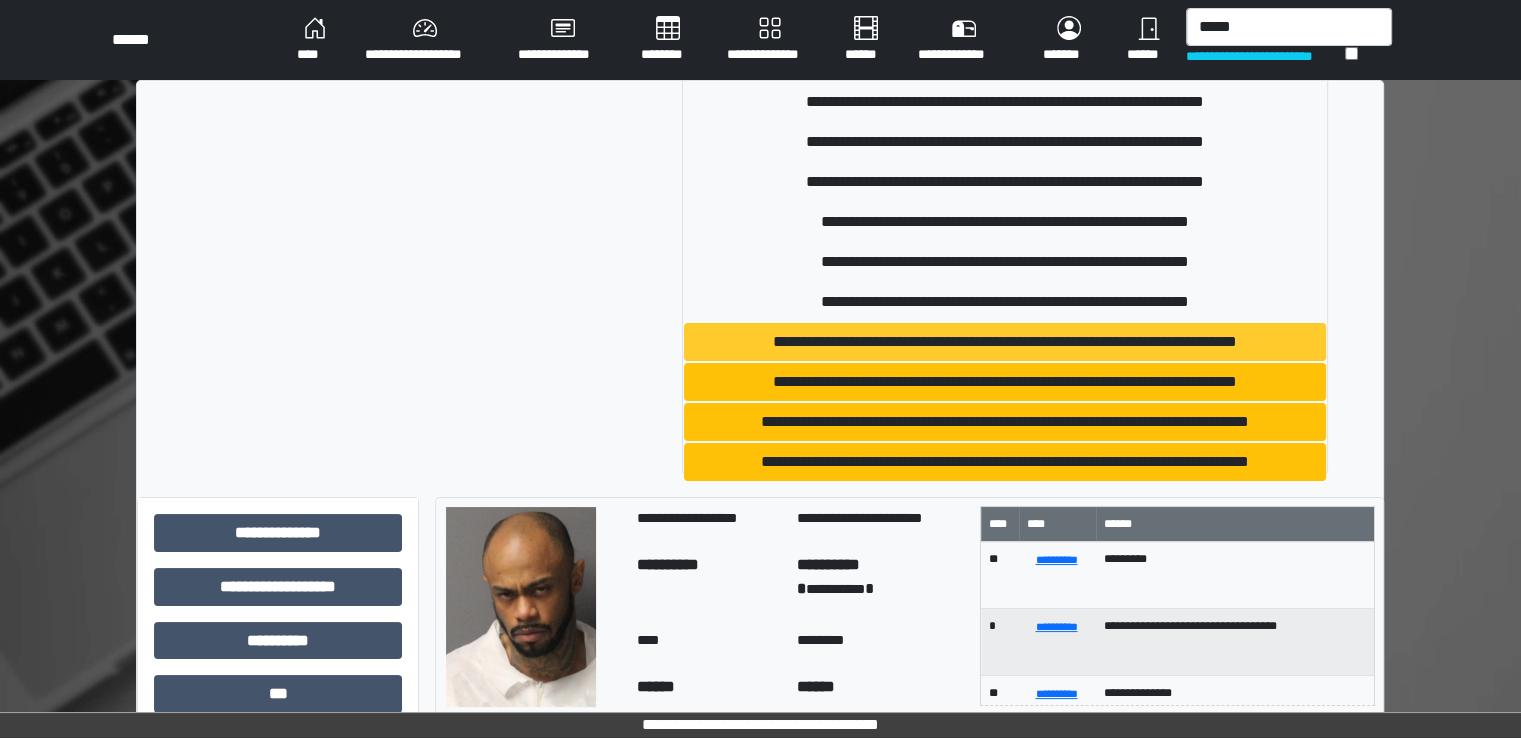 type 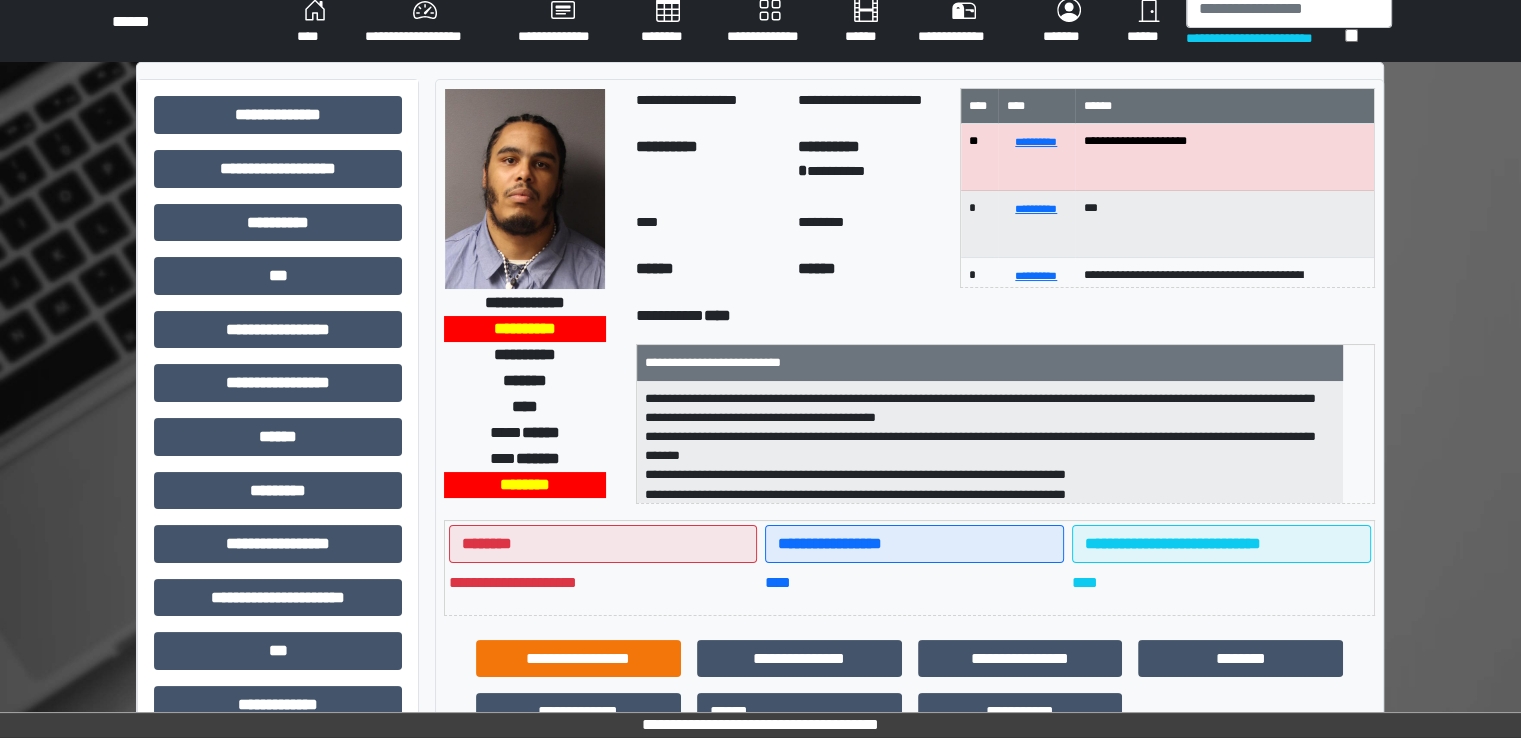 scroll, scrollTop: 428, scrollLeft: 0, axis: vertical 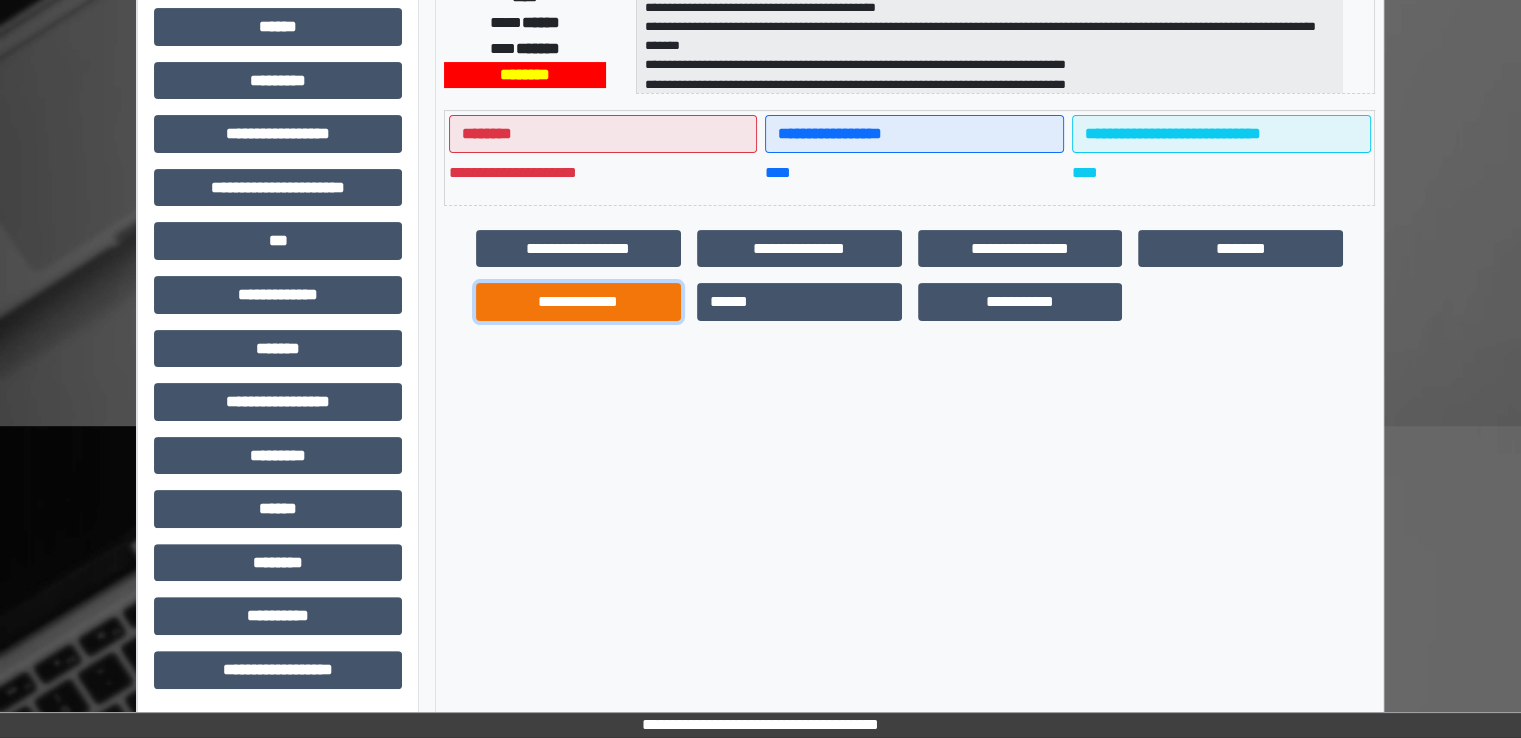click on "**********" at bounding box center (578, 302) 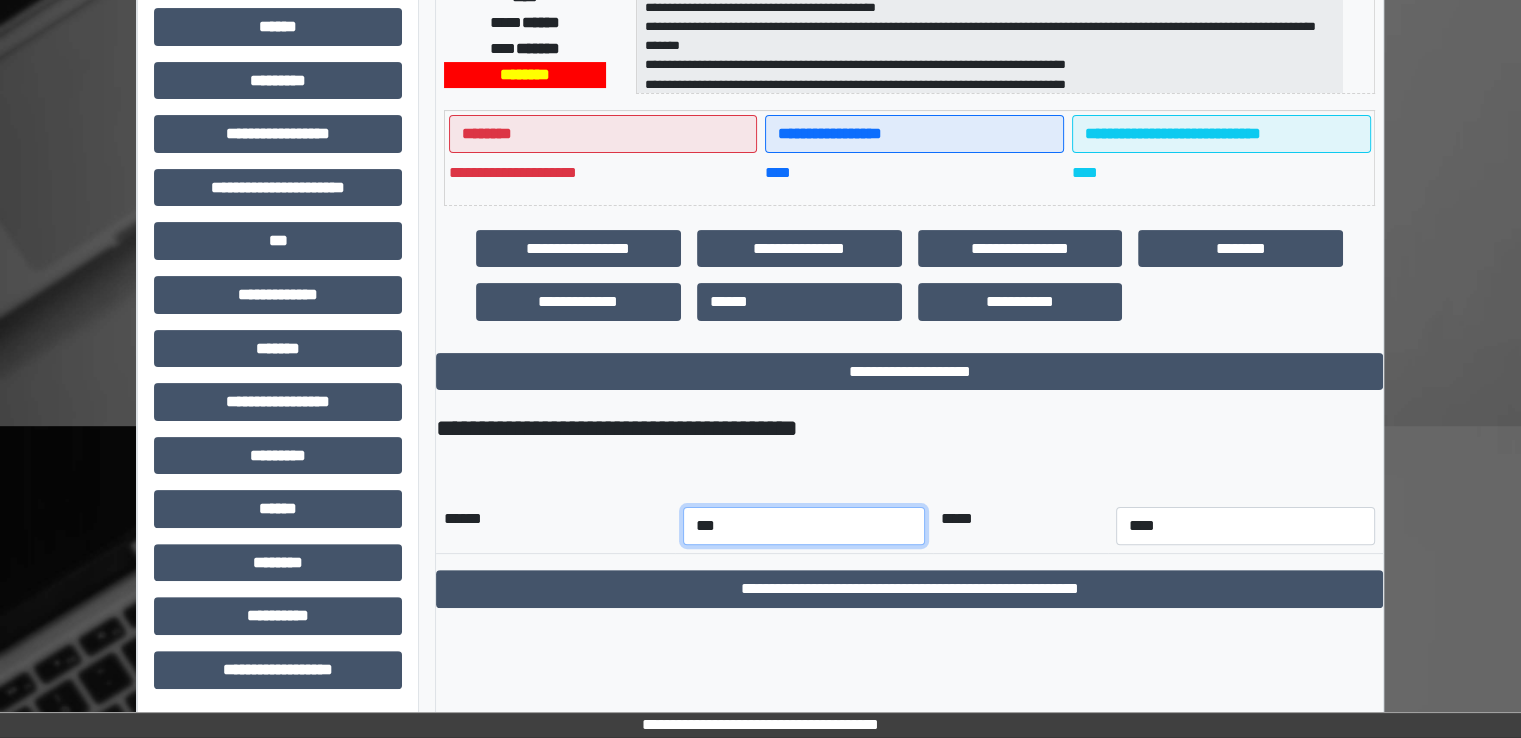click on "***
***
***
***
***
***
***
***
***
***
***
***" at bounding box center [804, 526] 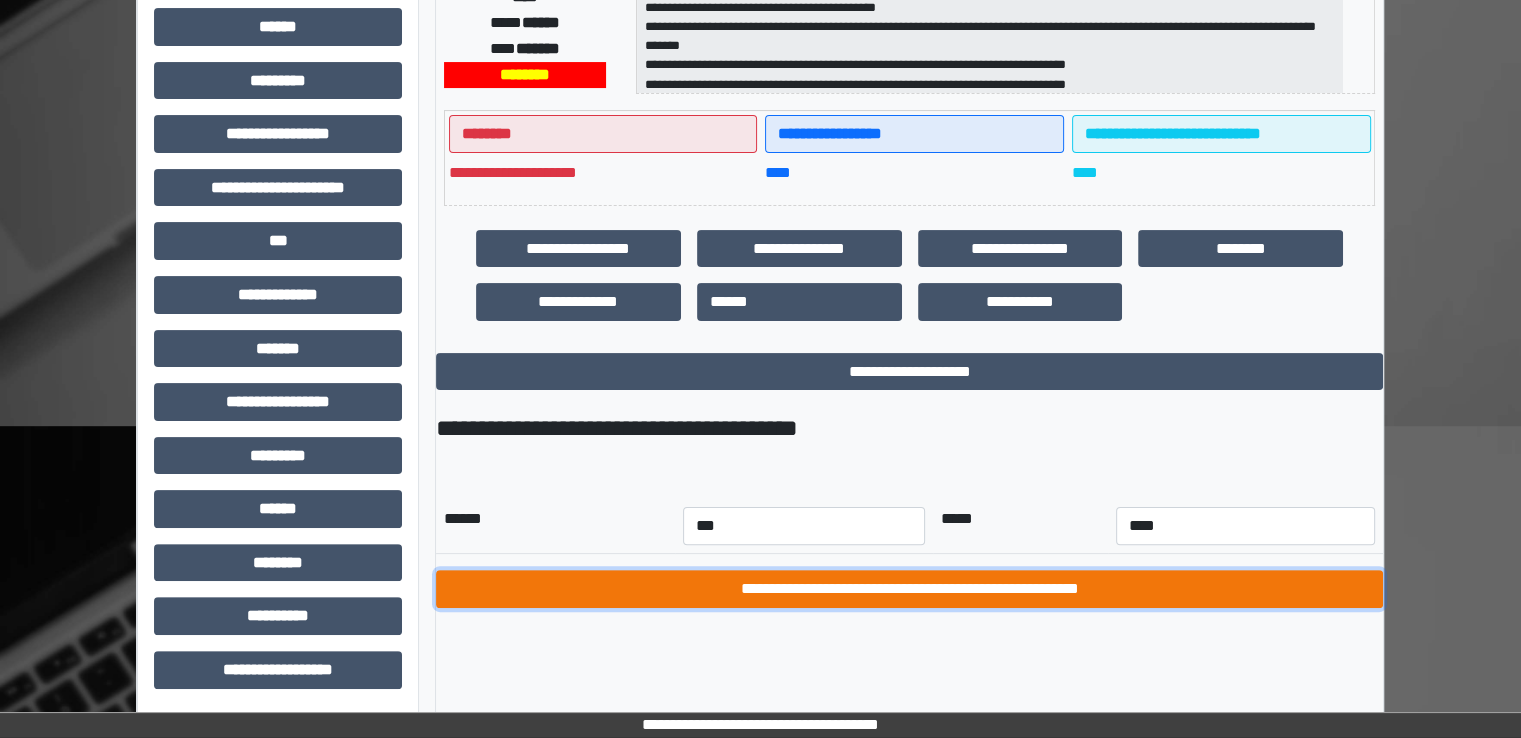 click on "**********" at bounding box center (909, 589) 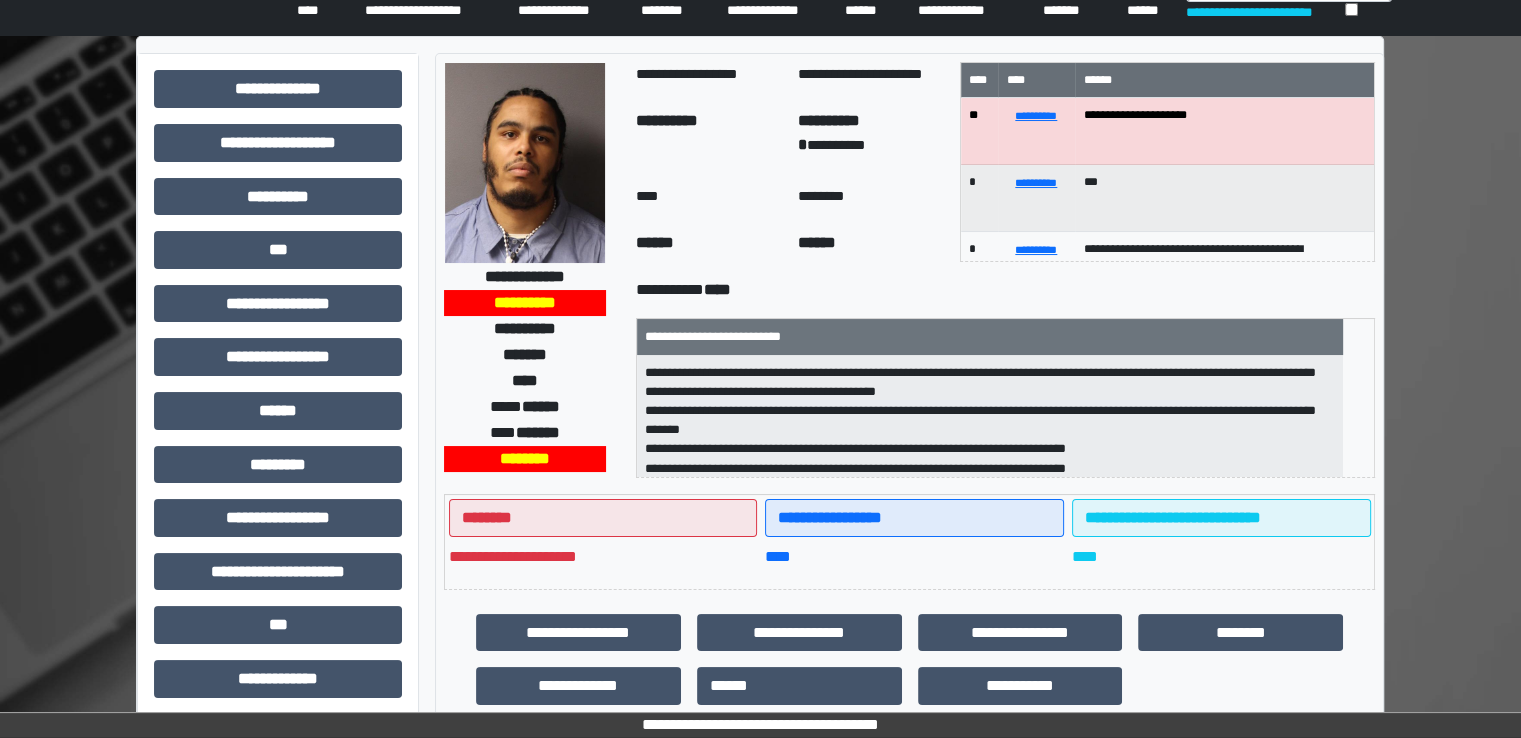 scroll, scrollTop: 0, scrollLeft: 0, axis: both 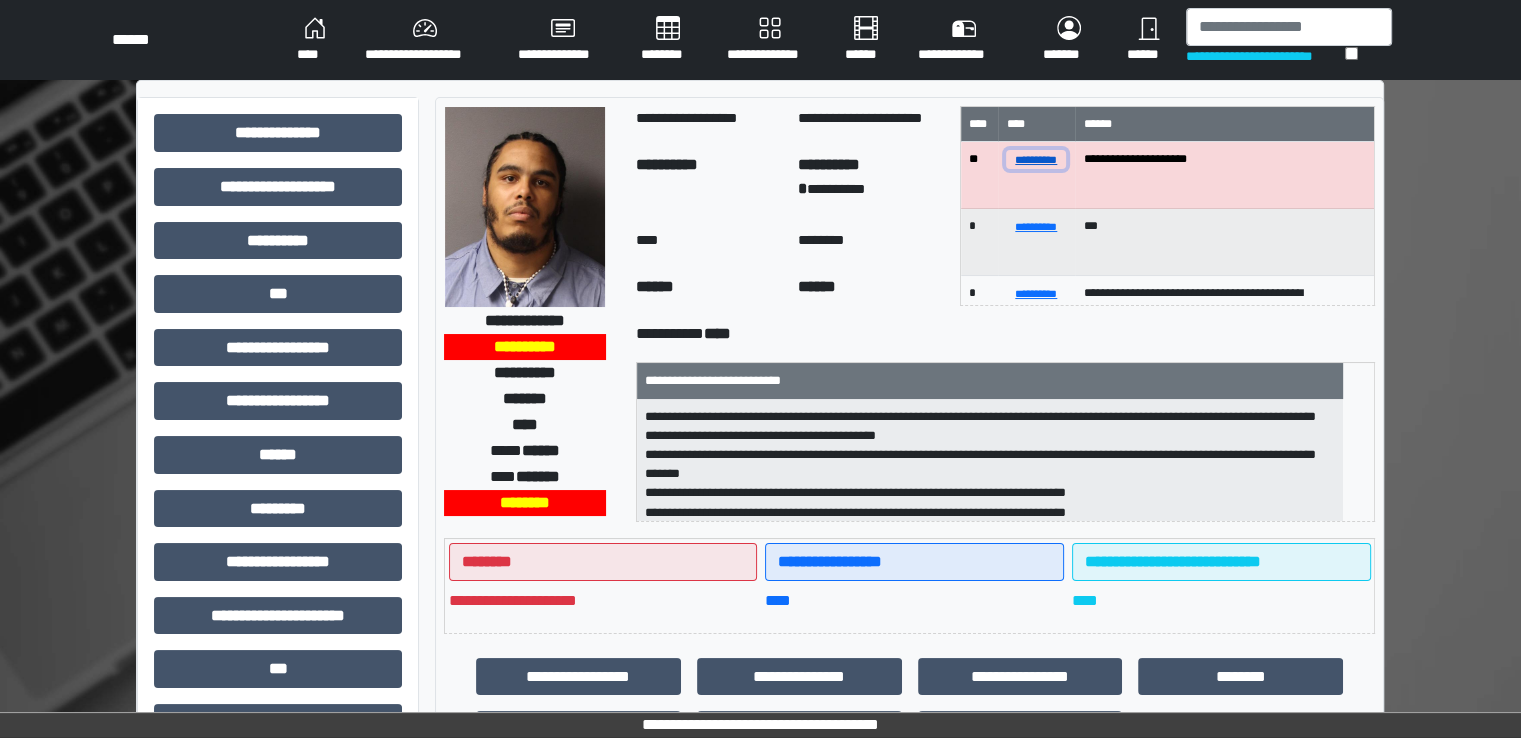 click on "**********" at bounding box center [1036, 159] 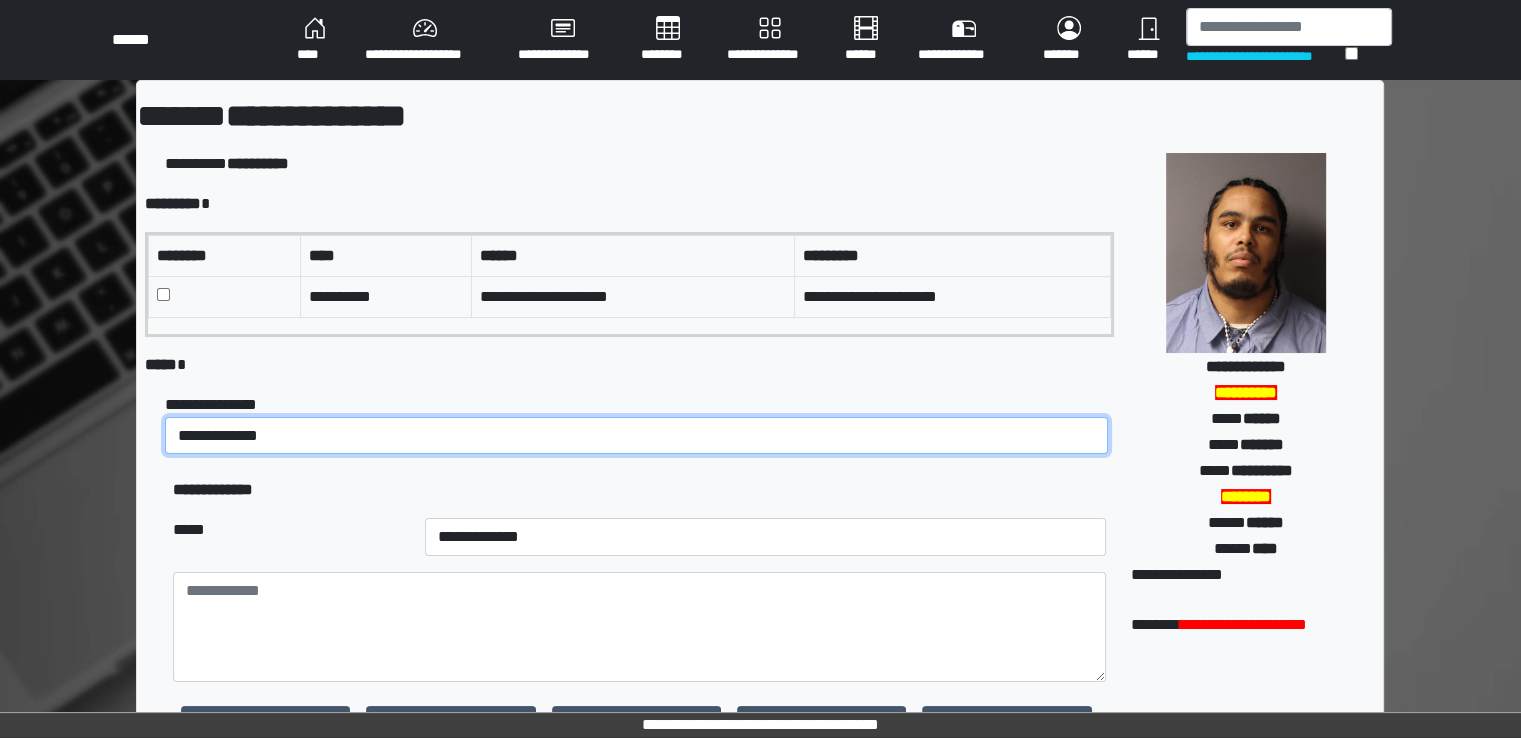 click on "**********" at bounding box center [636, 436] 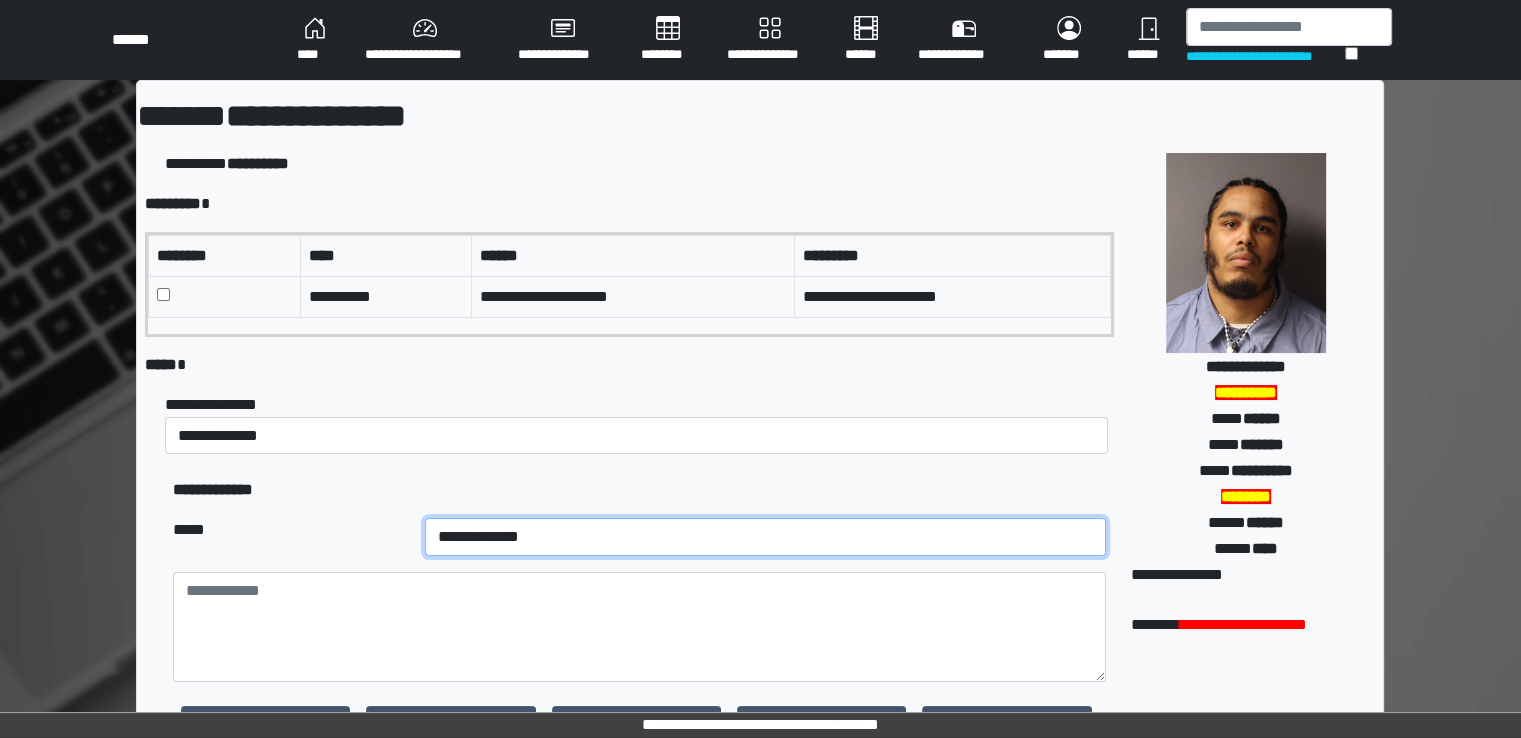 click on "**********" at bounding box center (765, 537) 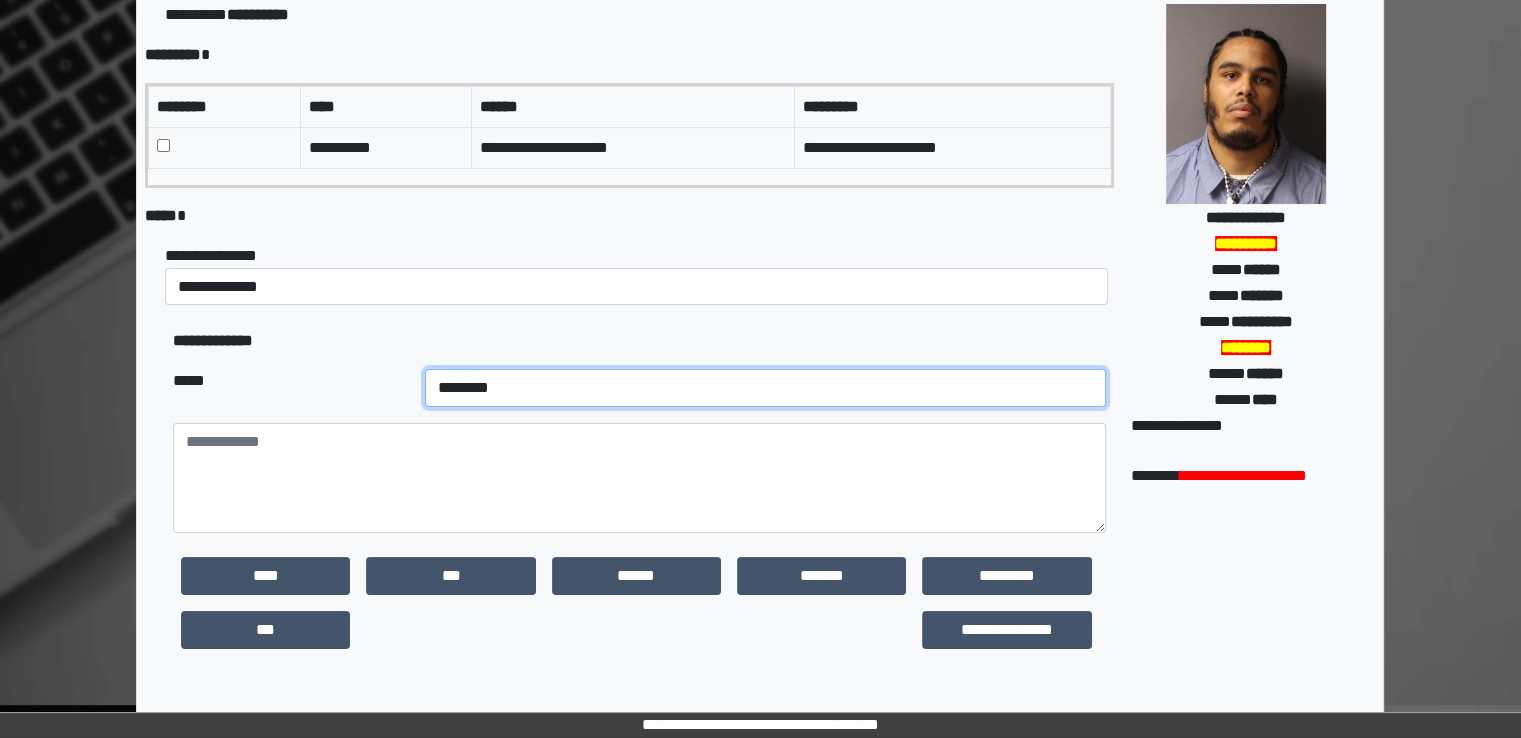 scroll, scrollTop: 200, scrollLeft: 0, axis: vertical 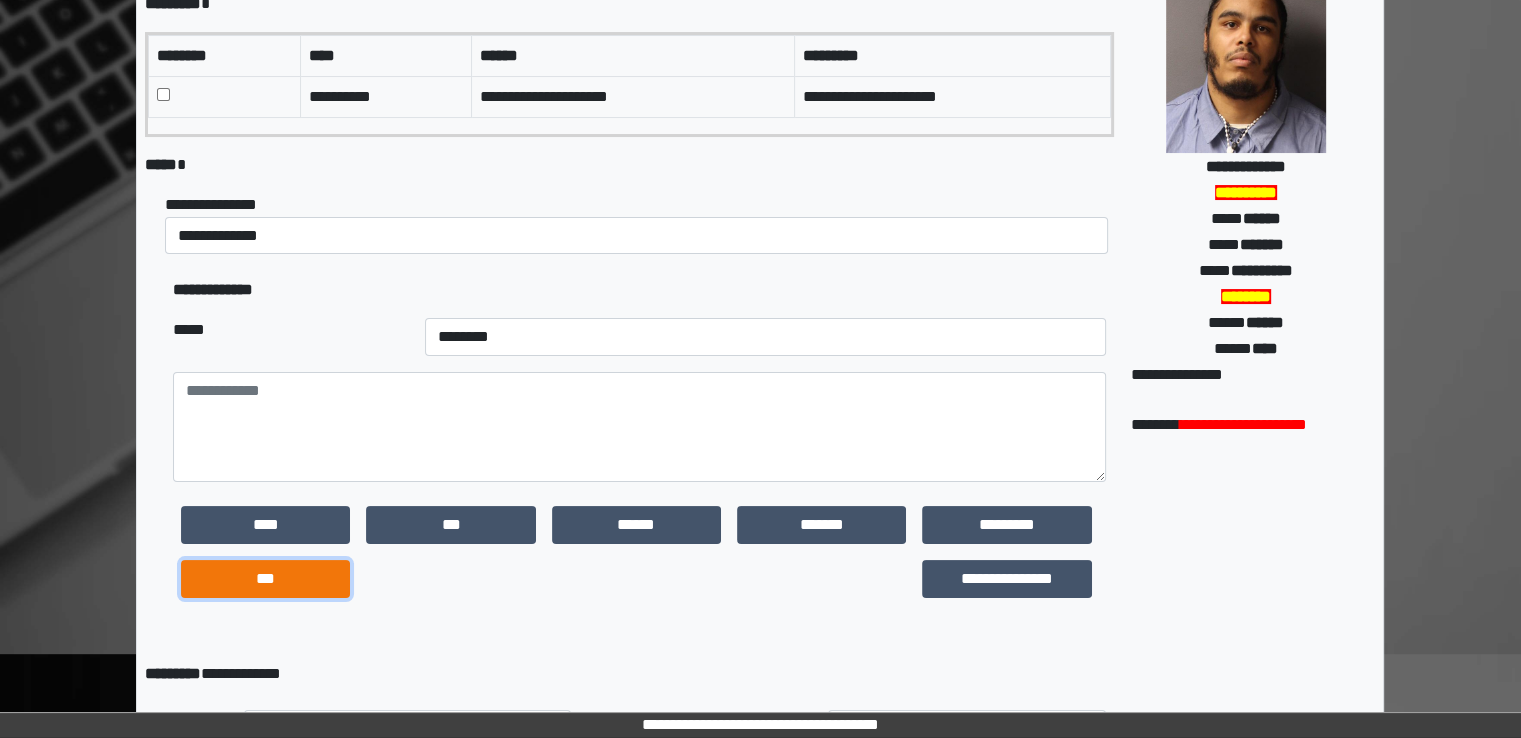 click on "***" at bounding box center [265, 579] 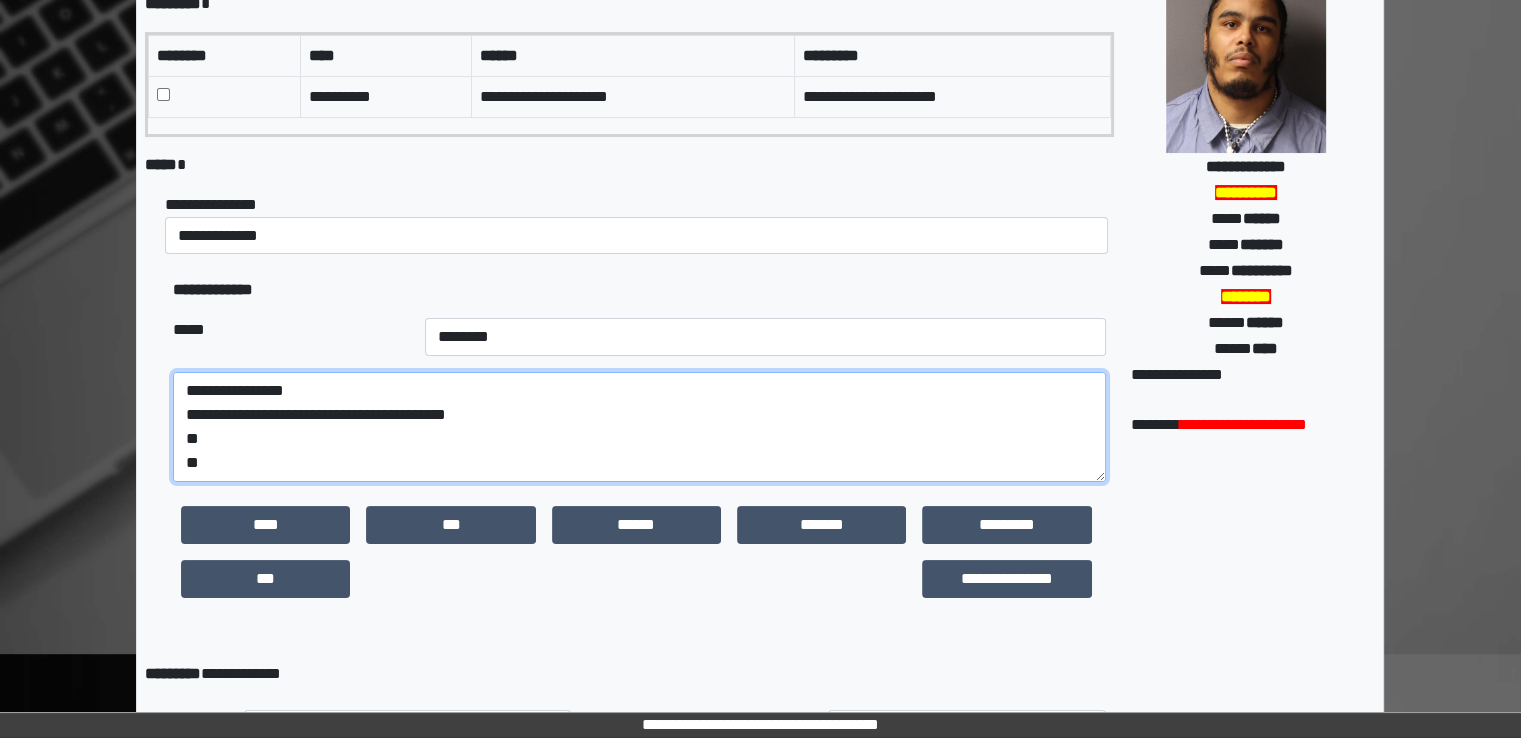 click on "**********" at bounding box center (639, 427) 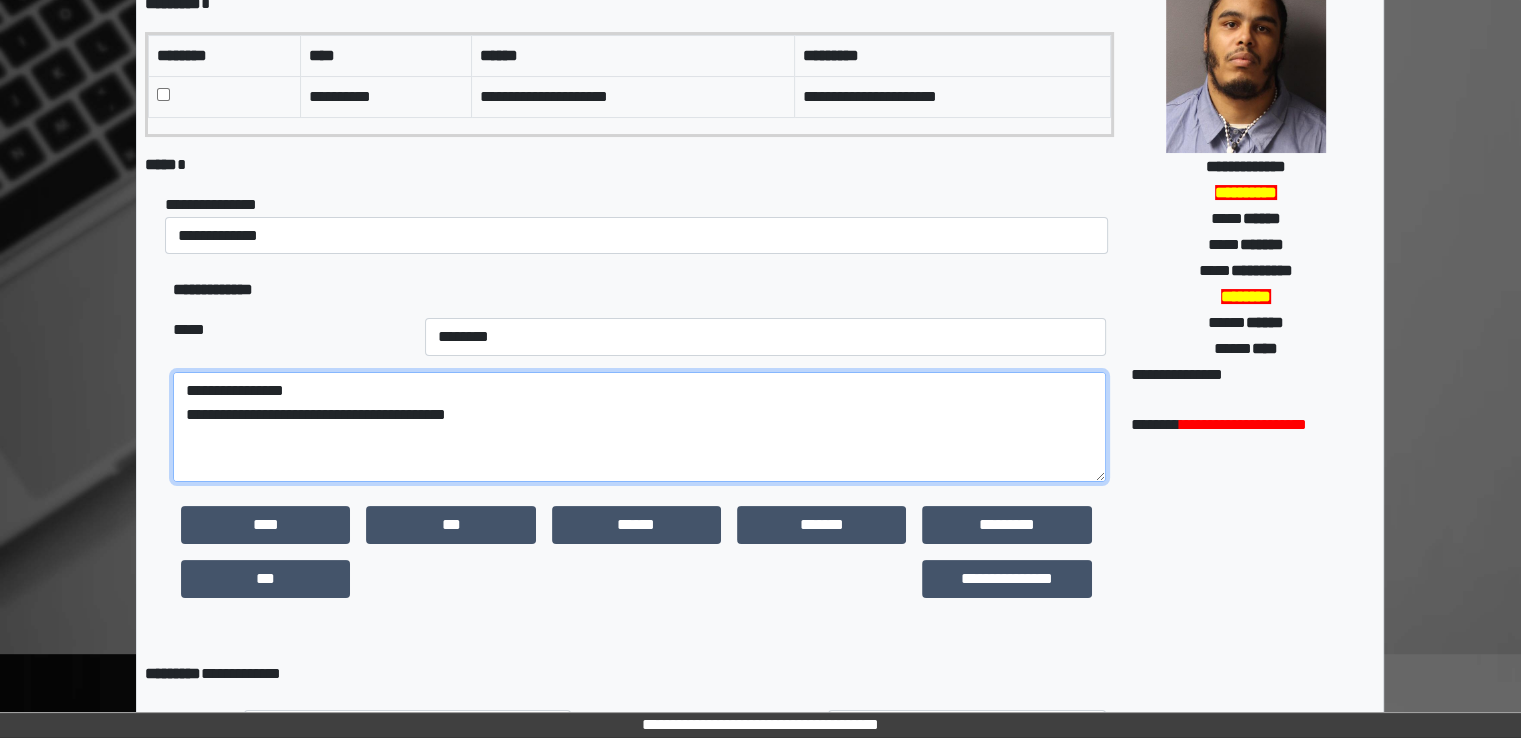 paste on "**********" 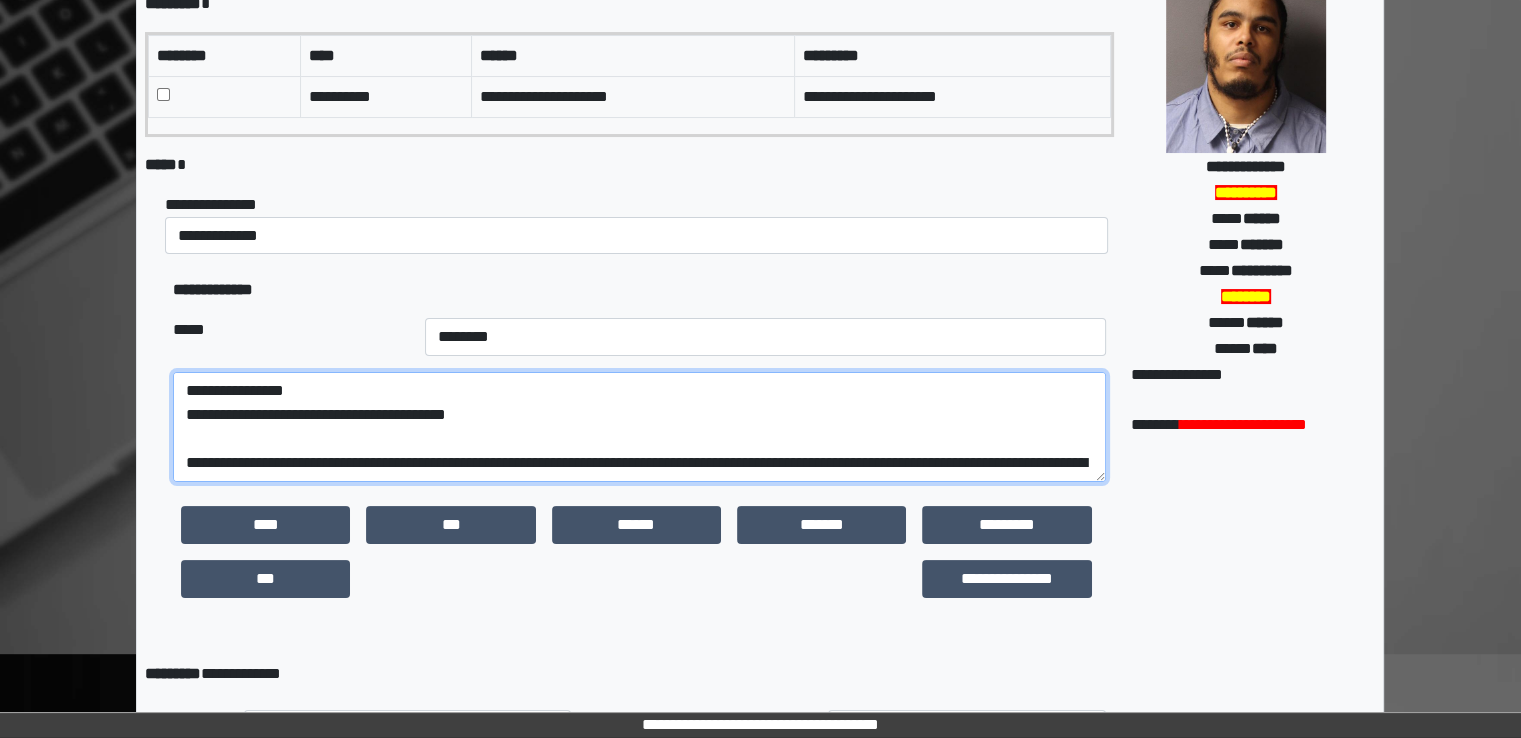 scroll, scrollTop: 280, scrollLeft: 0, axis: vertical 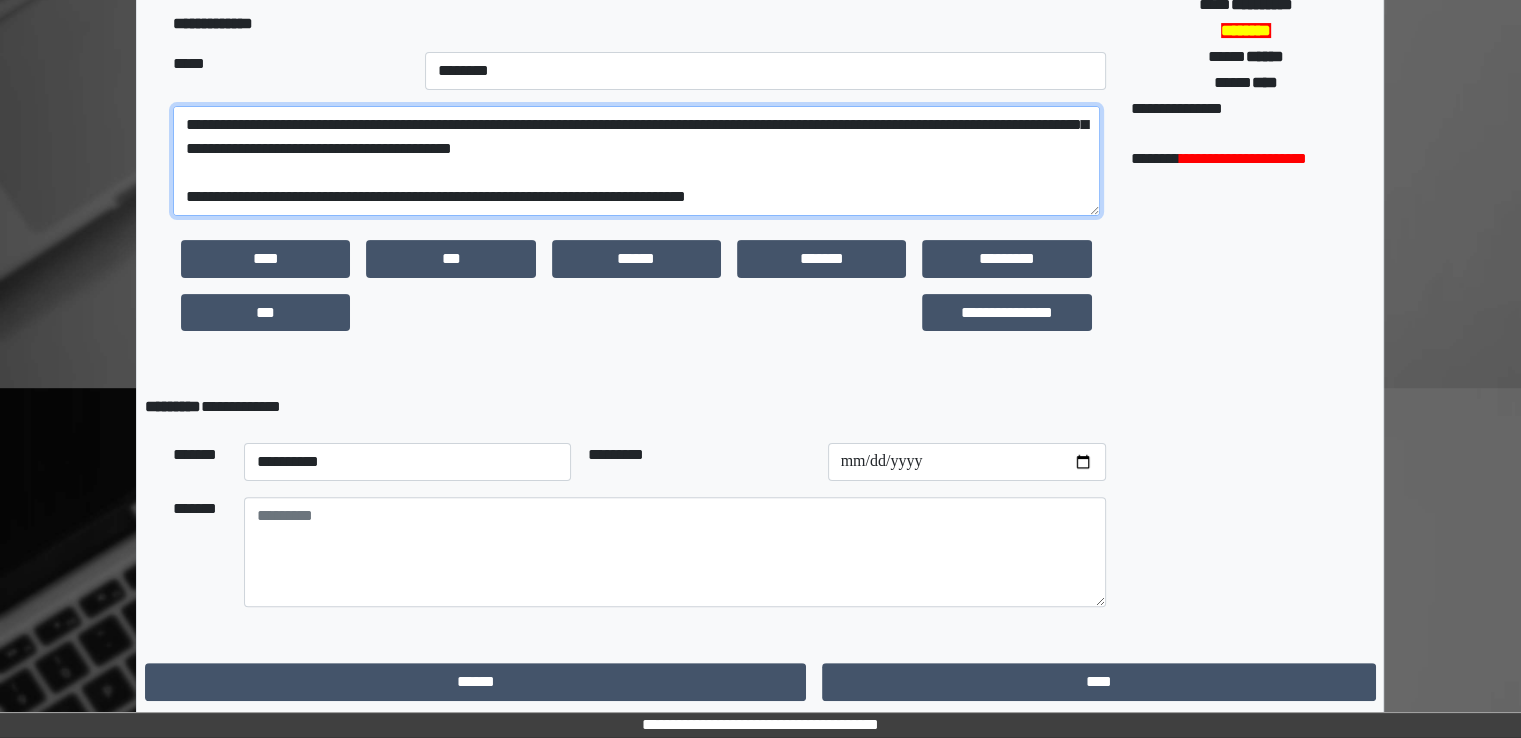type on "**********" 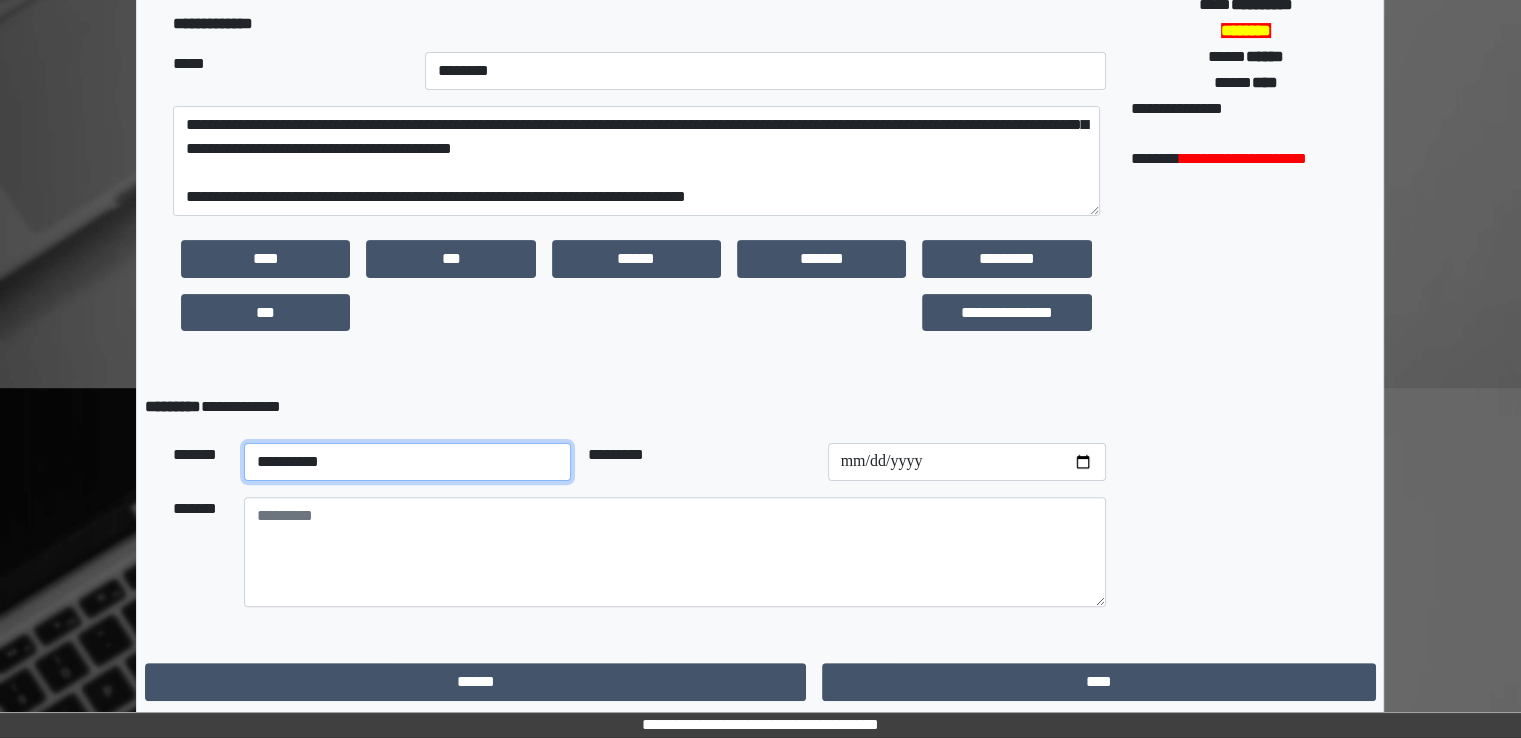 click on "**********" at bounding box center (408, 462) 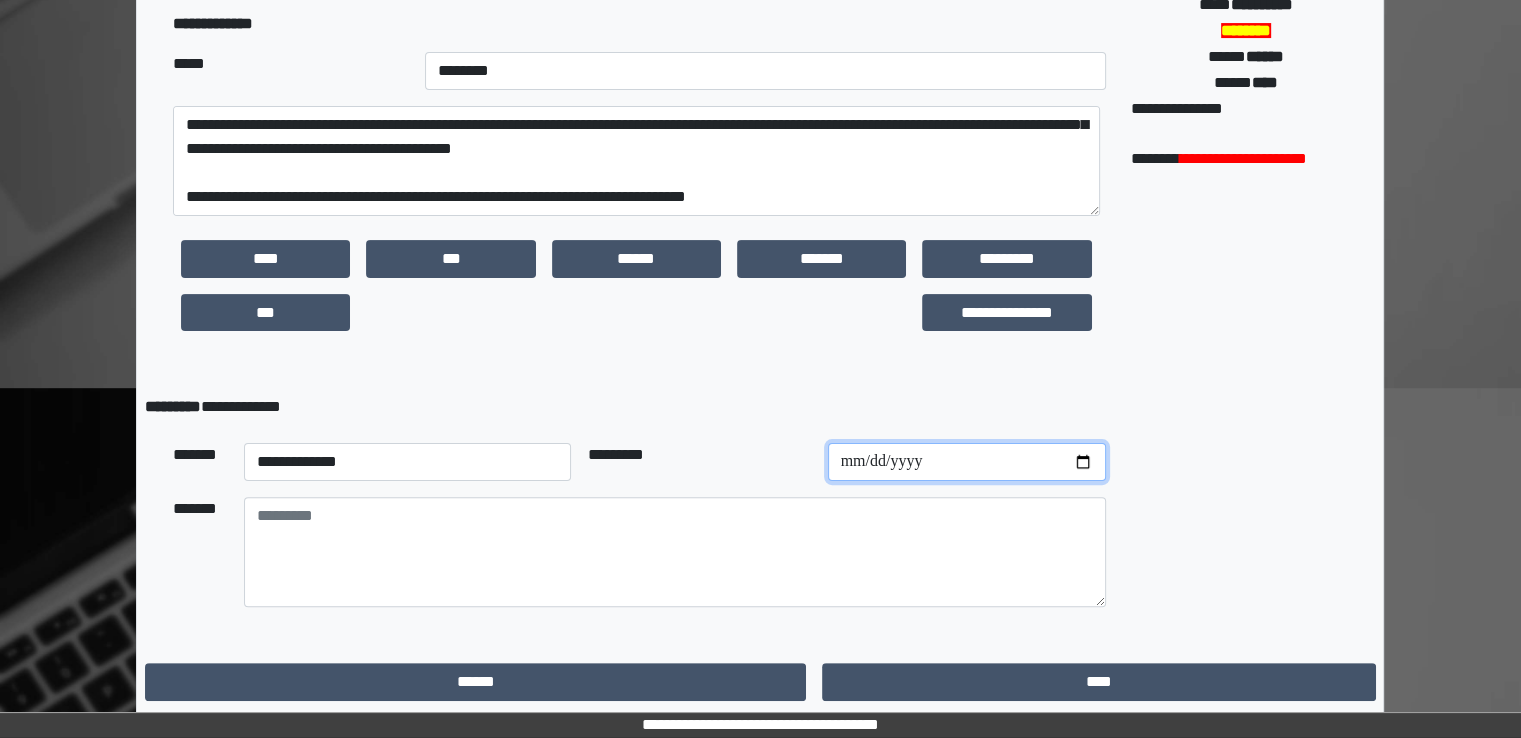 click at bounding box center (967, 462) 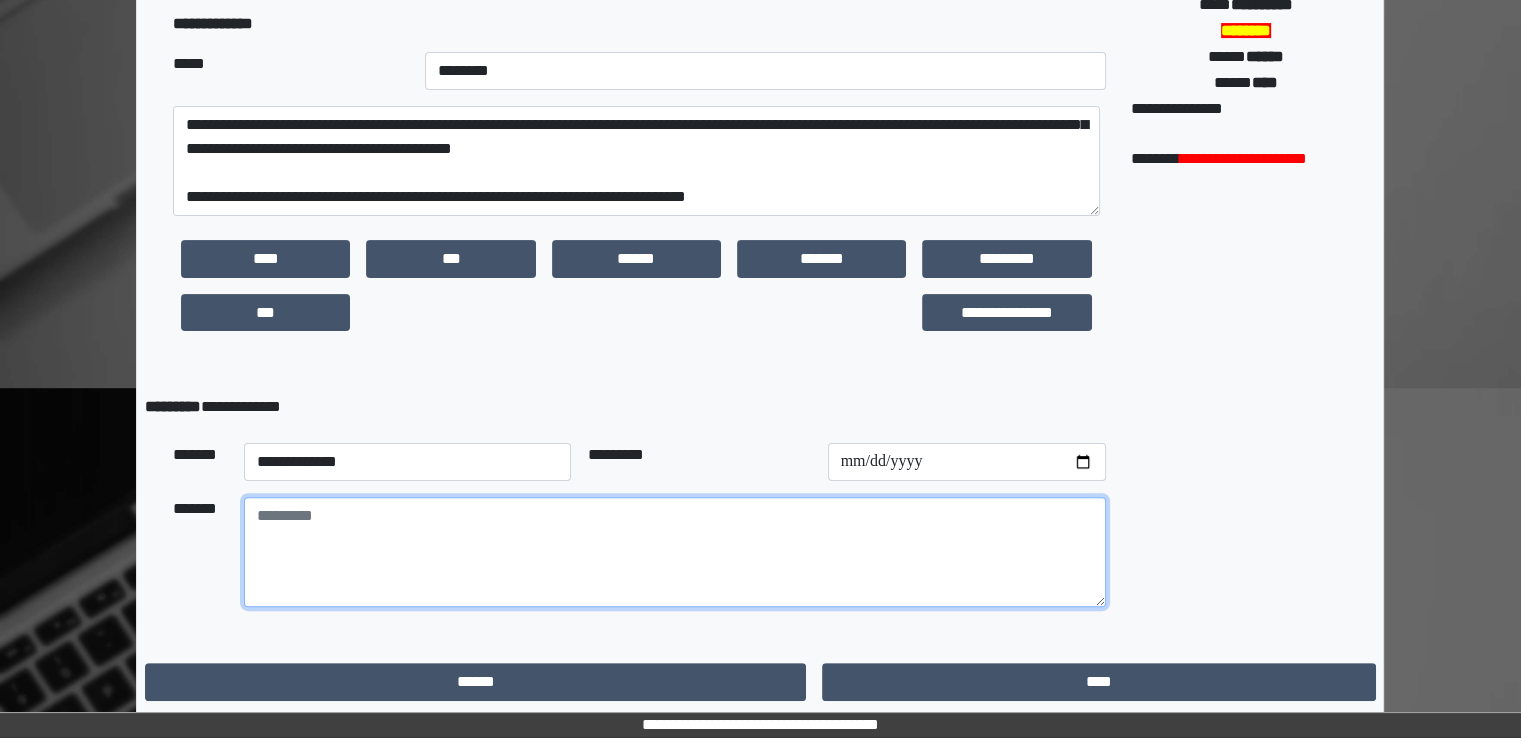 click at bounding box center [675, 552] 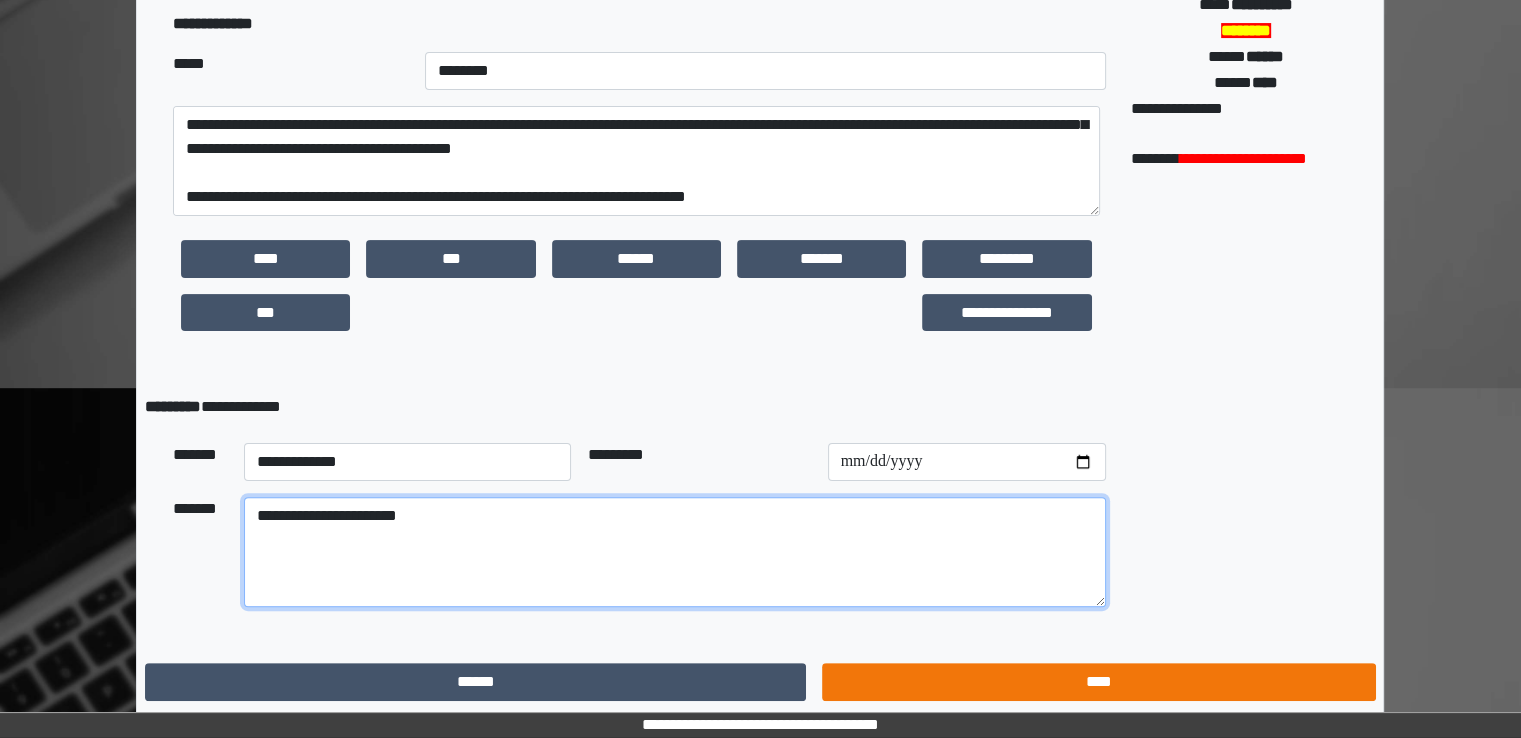 type on "**********" 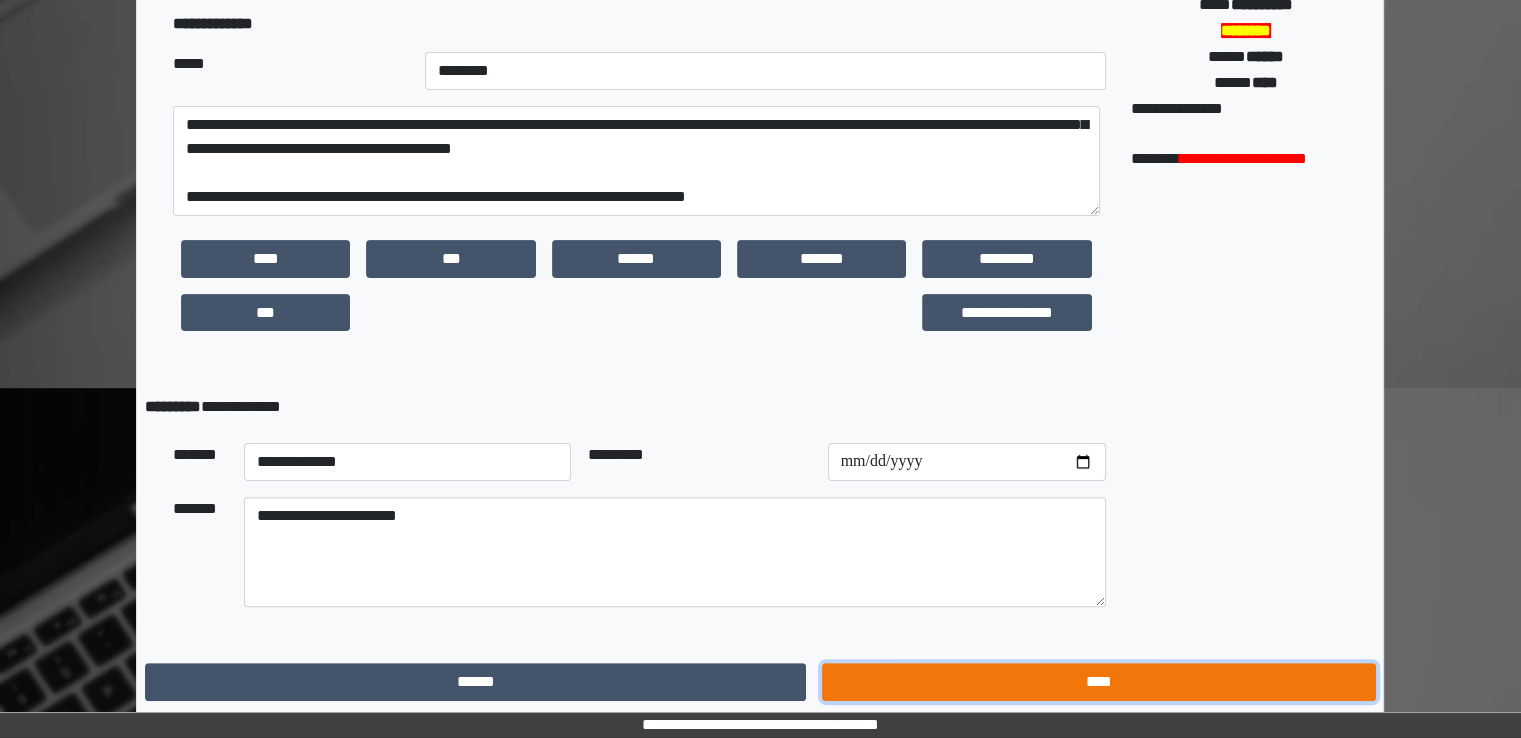 click on "****" at bounding box center [1098, 682] 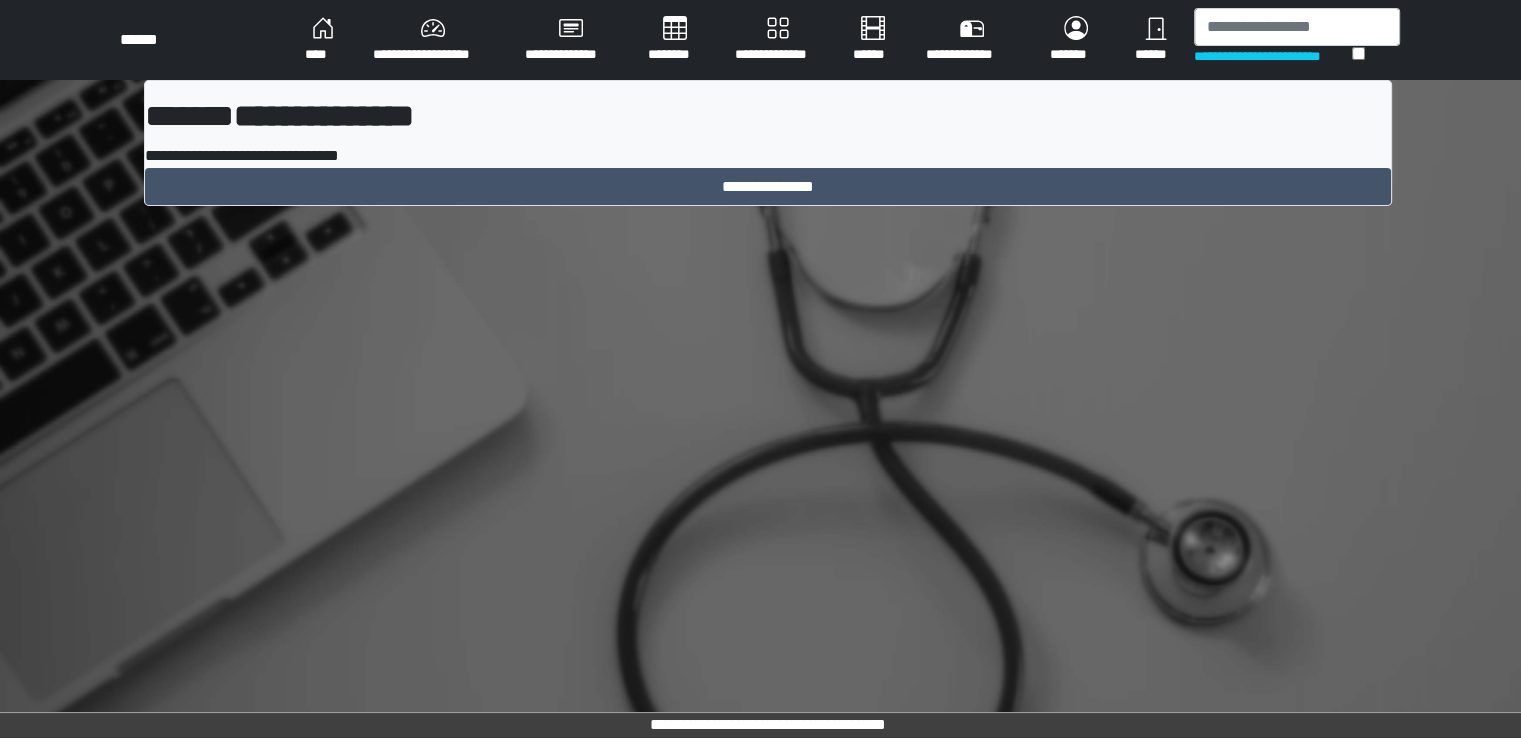 scroll, scrollTop: 0, scrollLeft: 0, axis: both 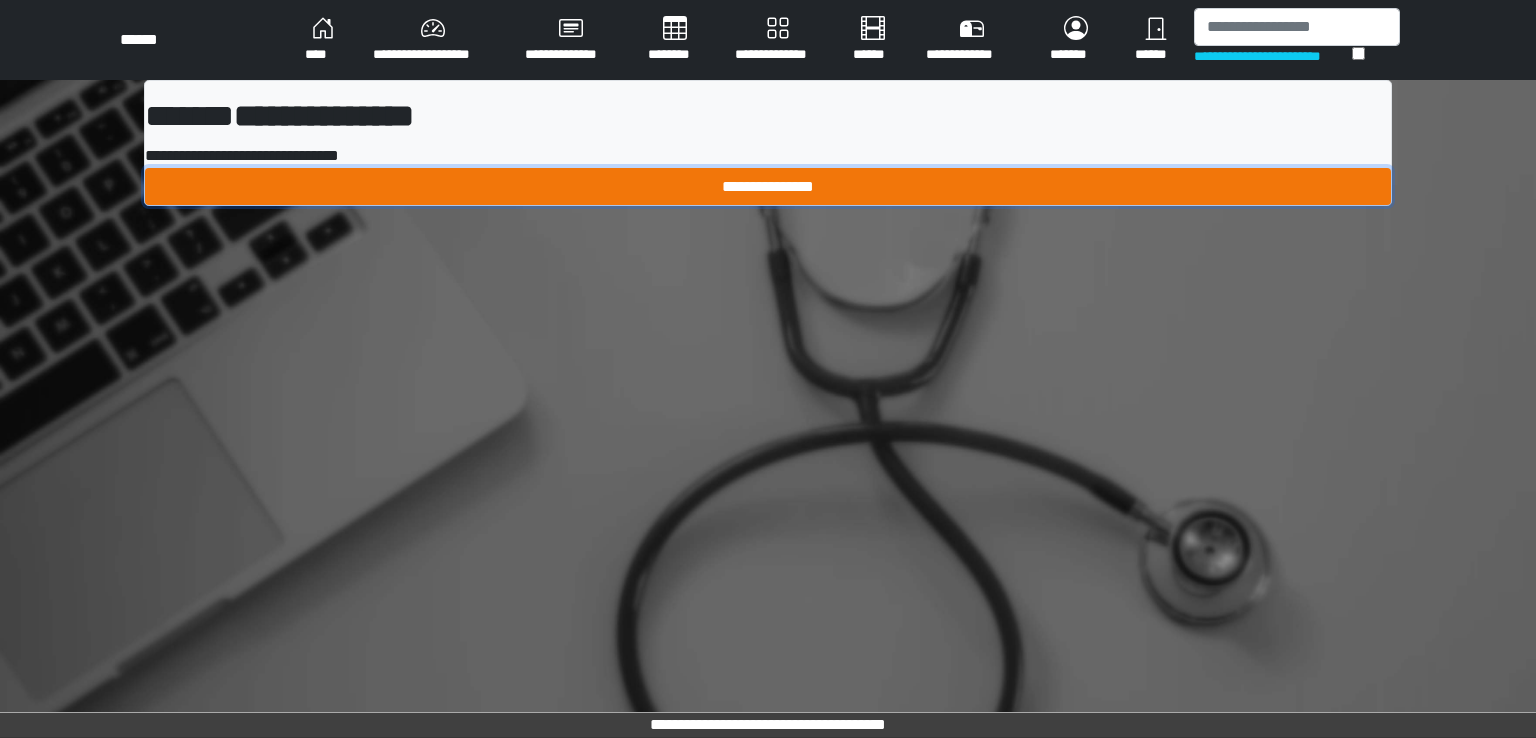 click on "**********" at bounding box center [768, 187] 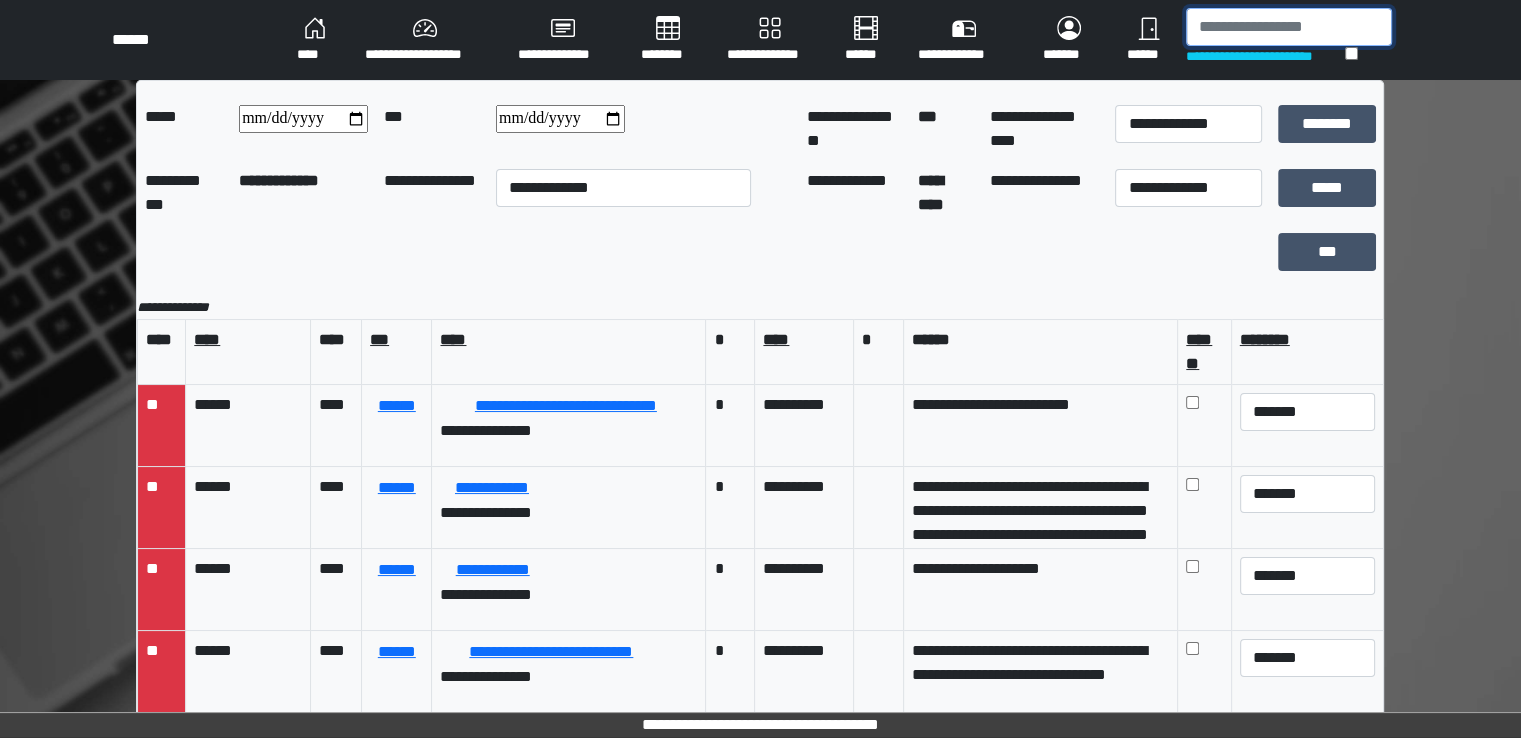 click at bounding box center (1289, 27) 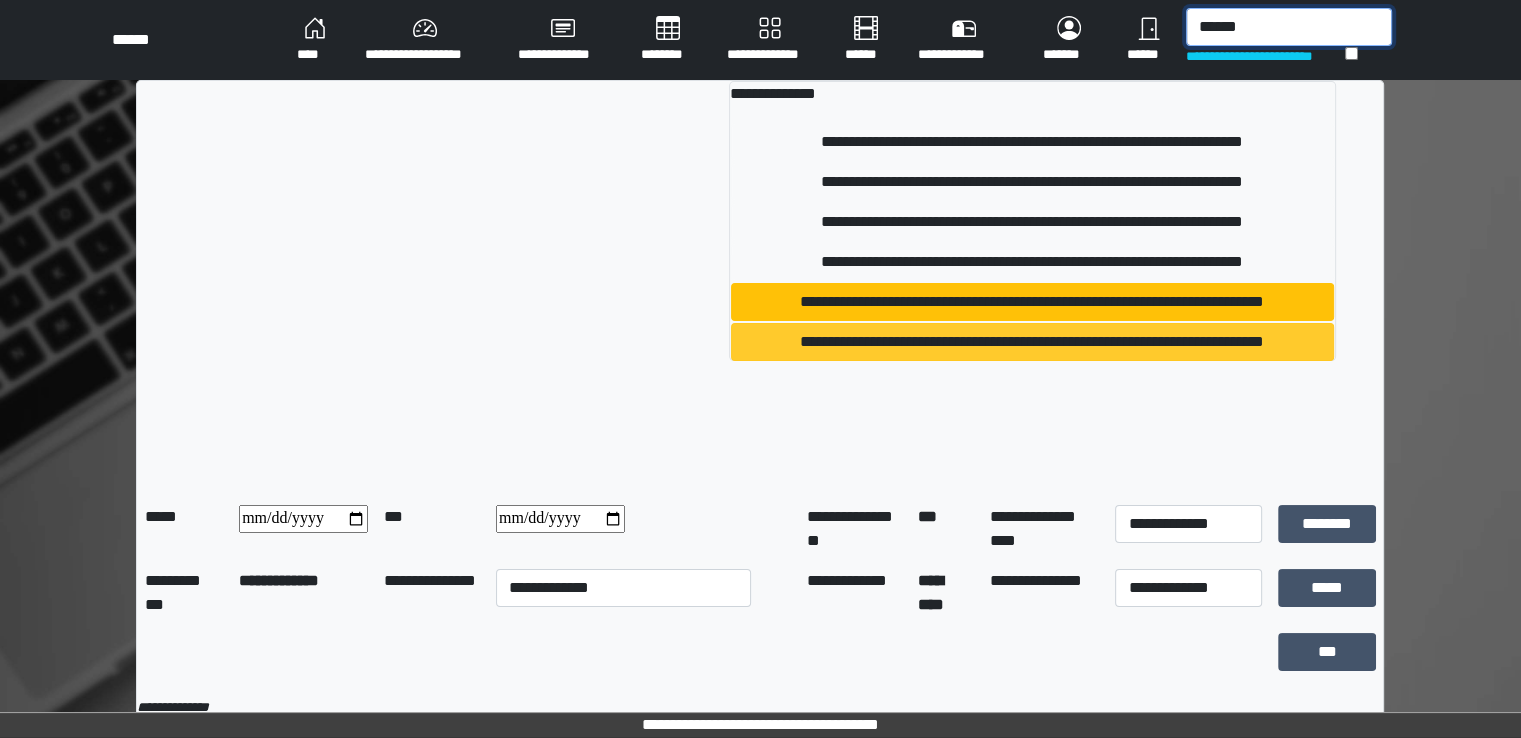 type on "******" 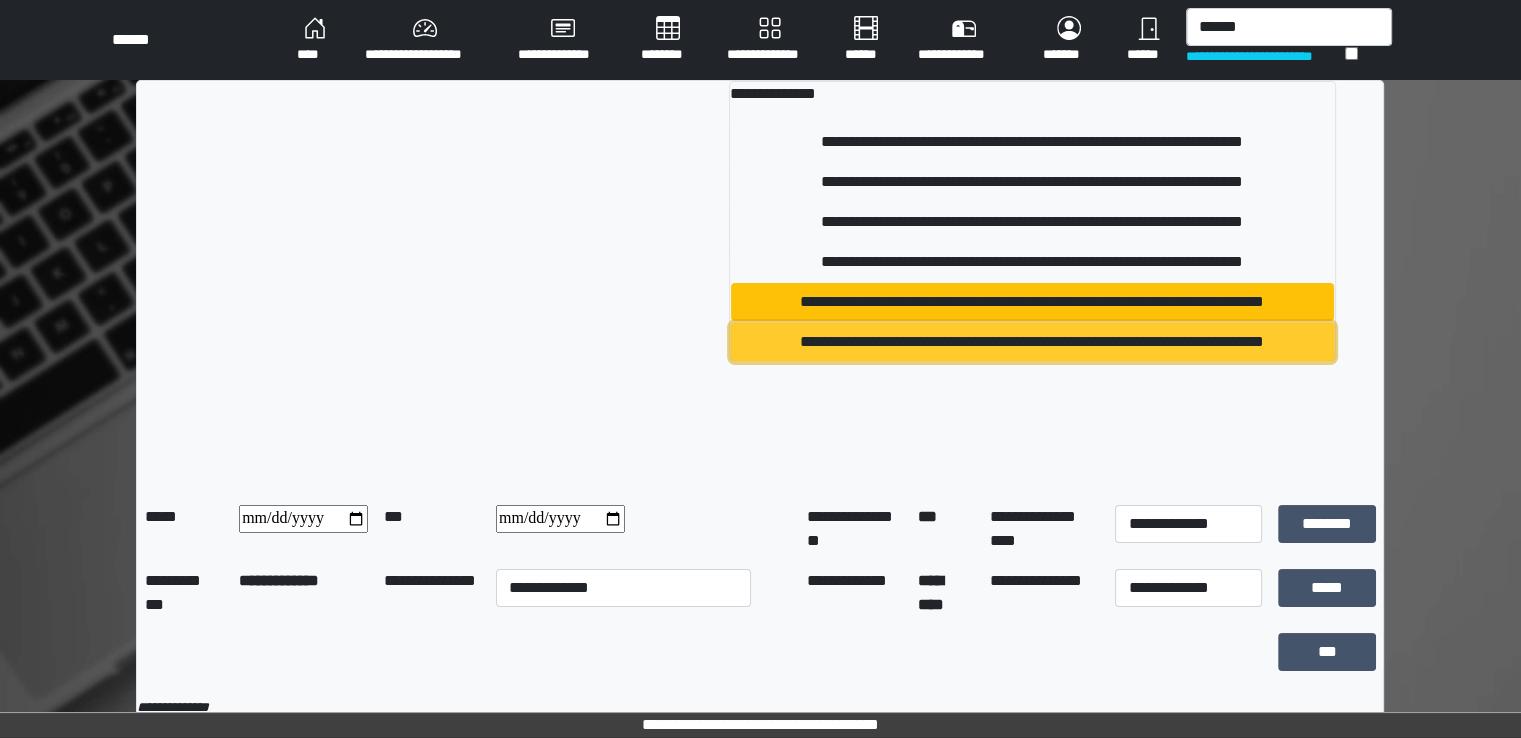 click on "**********" at bounding box center (1032, 342) 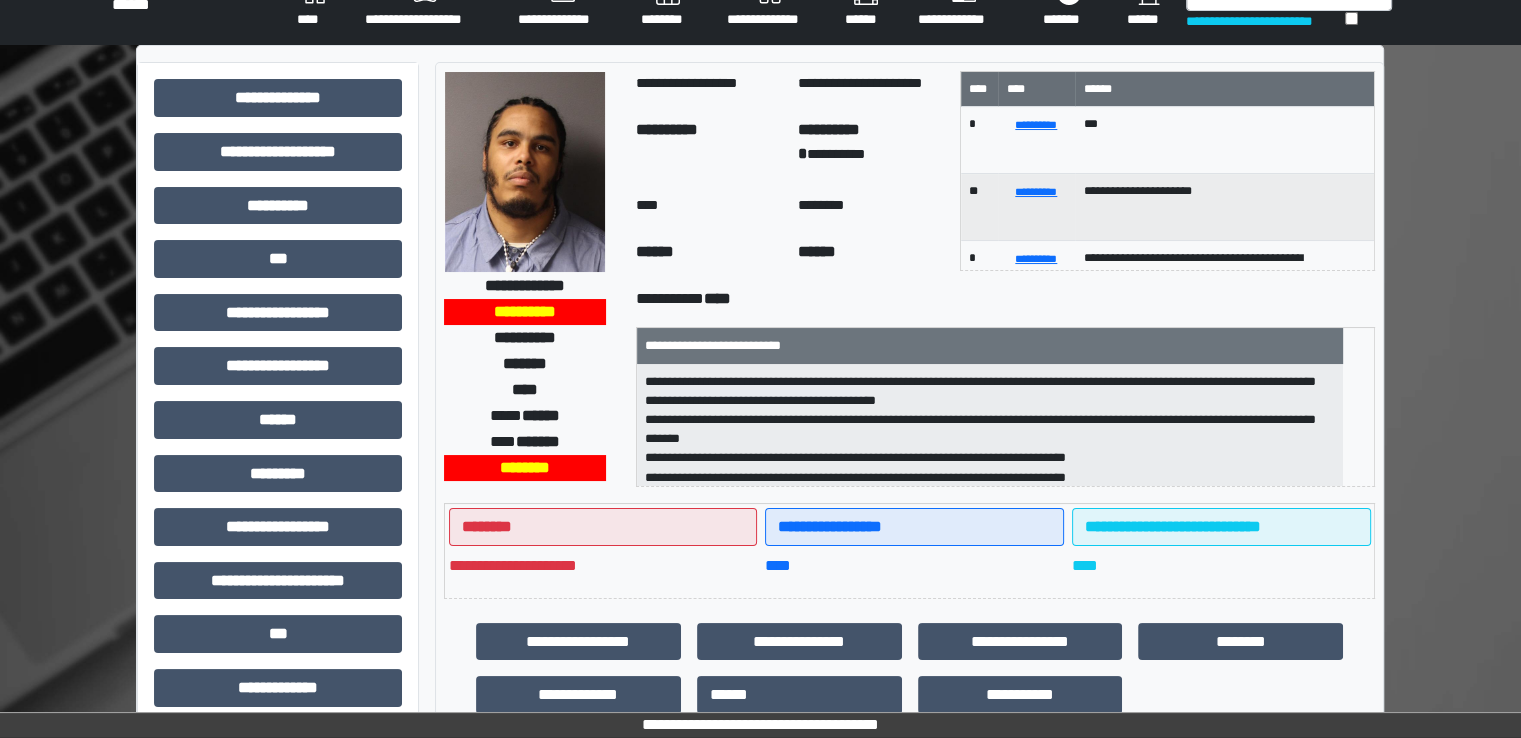 scroll, scrollTop: 0, scrollLeft: 0, axis: both 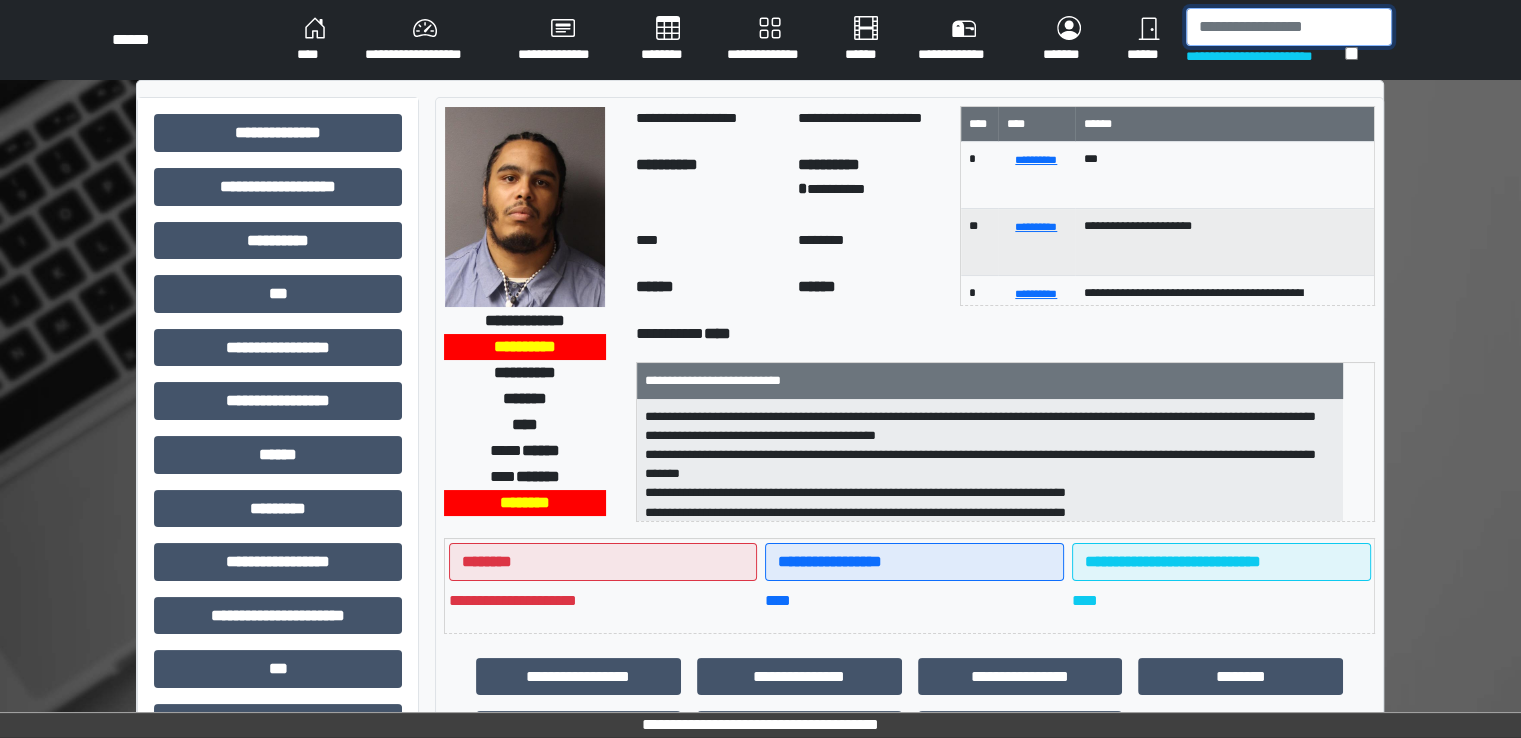 click at bounding box center (1289, 27) 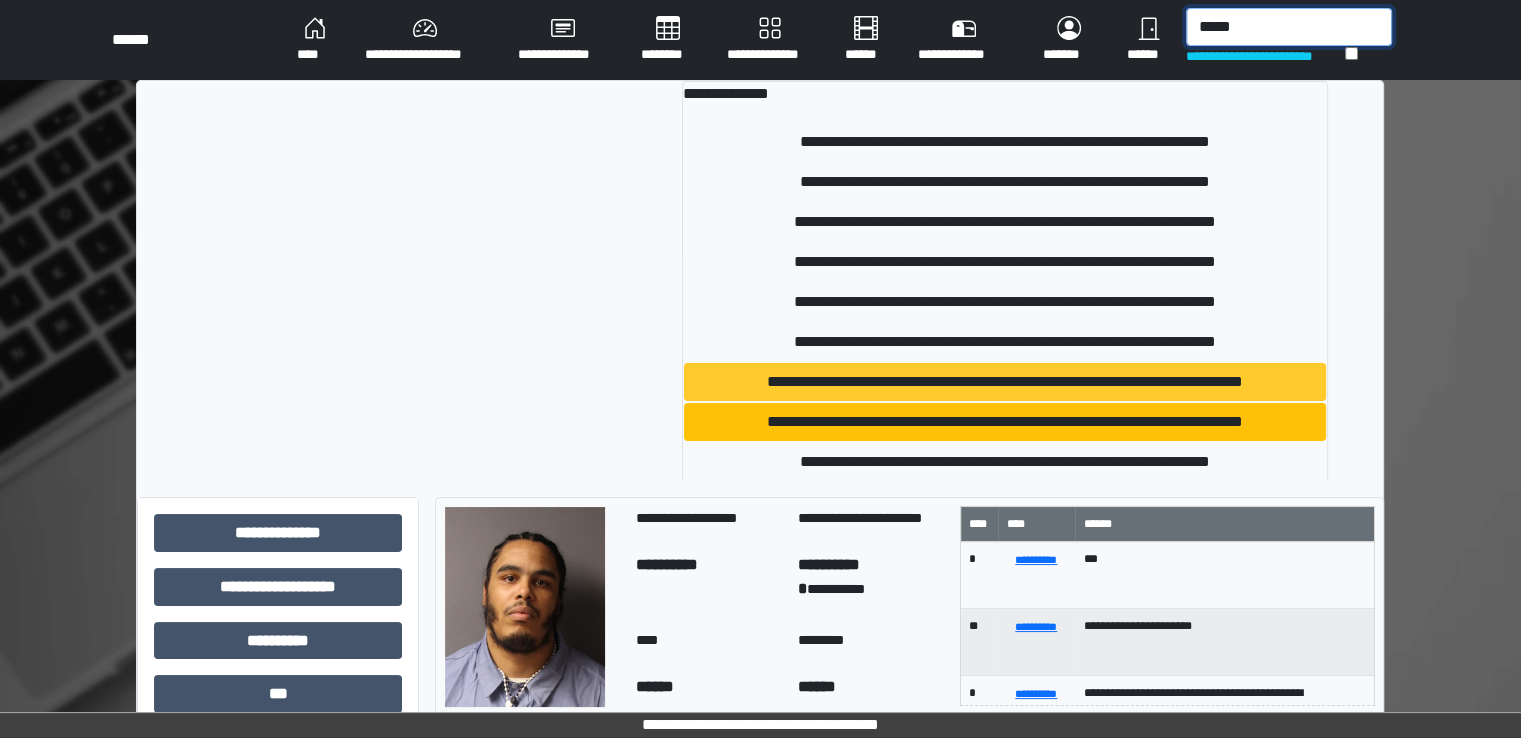 type on "*****" 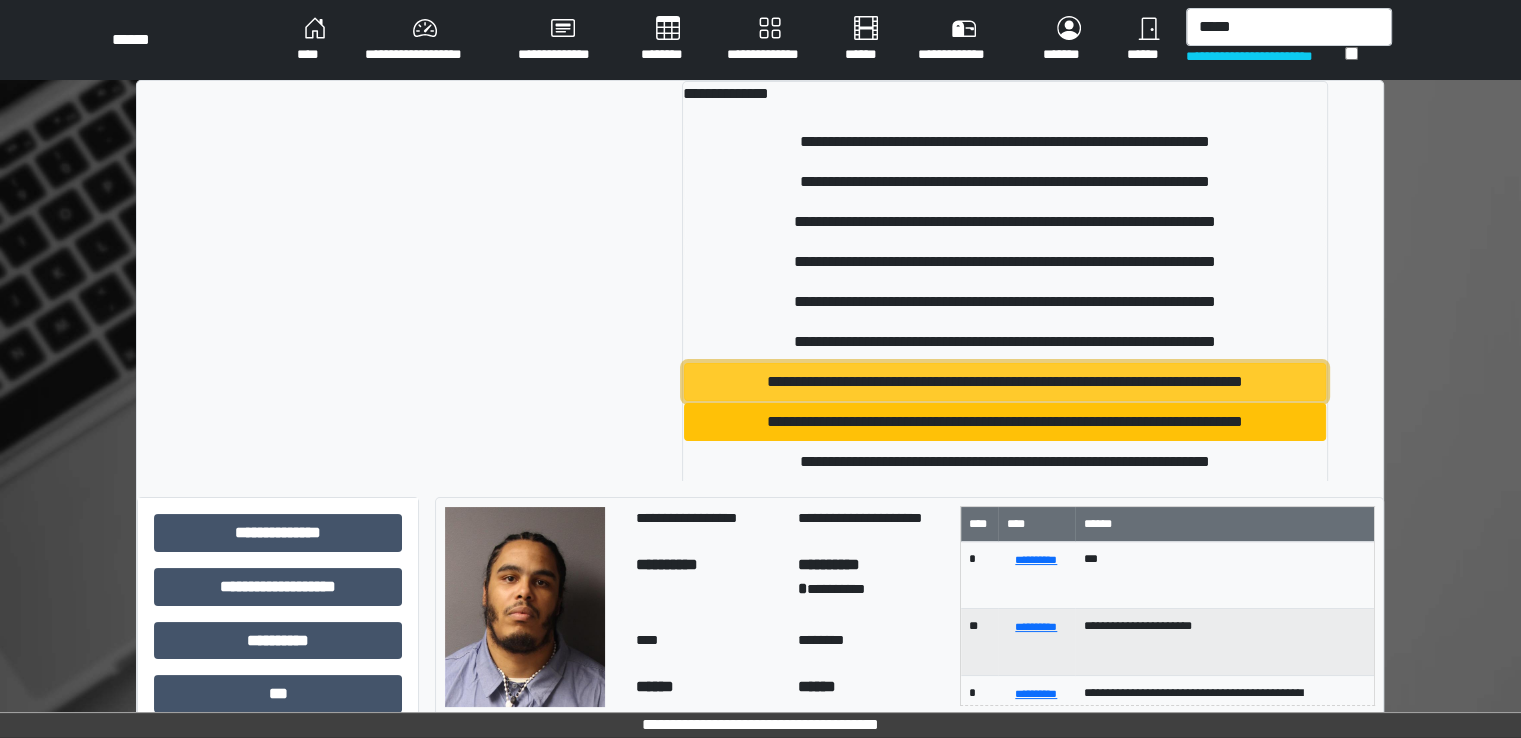 click on "**********" at bounding box center (1005, 382) 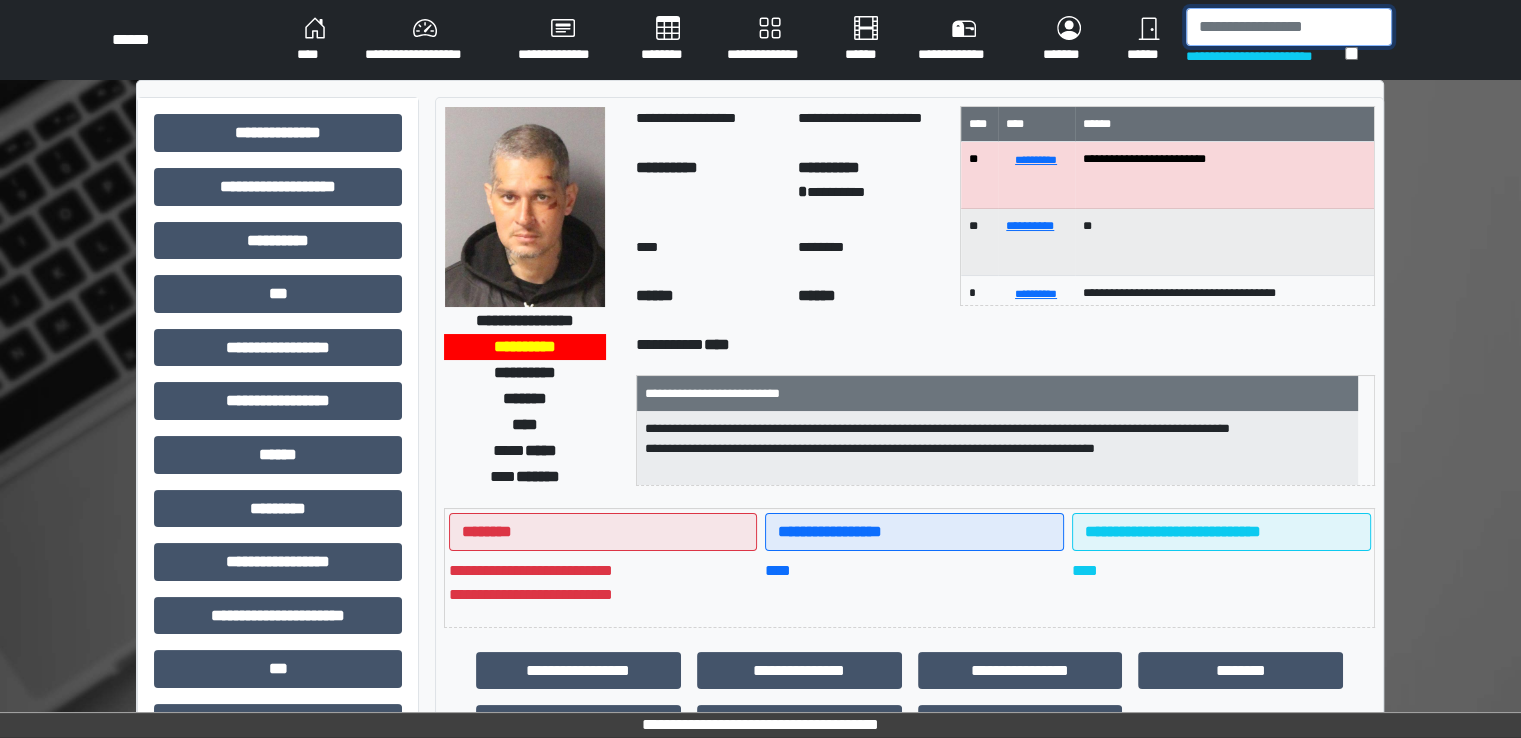 click at bounding box center [1289, 27] 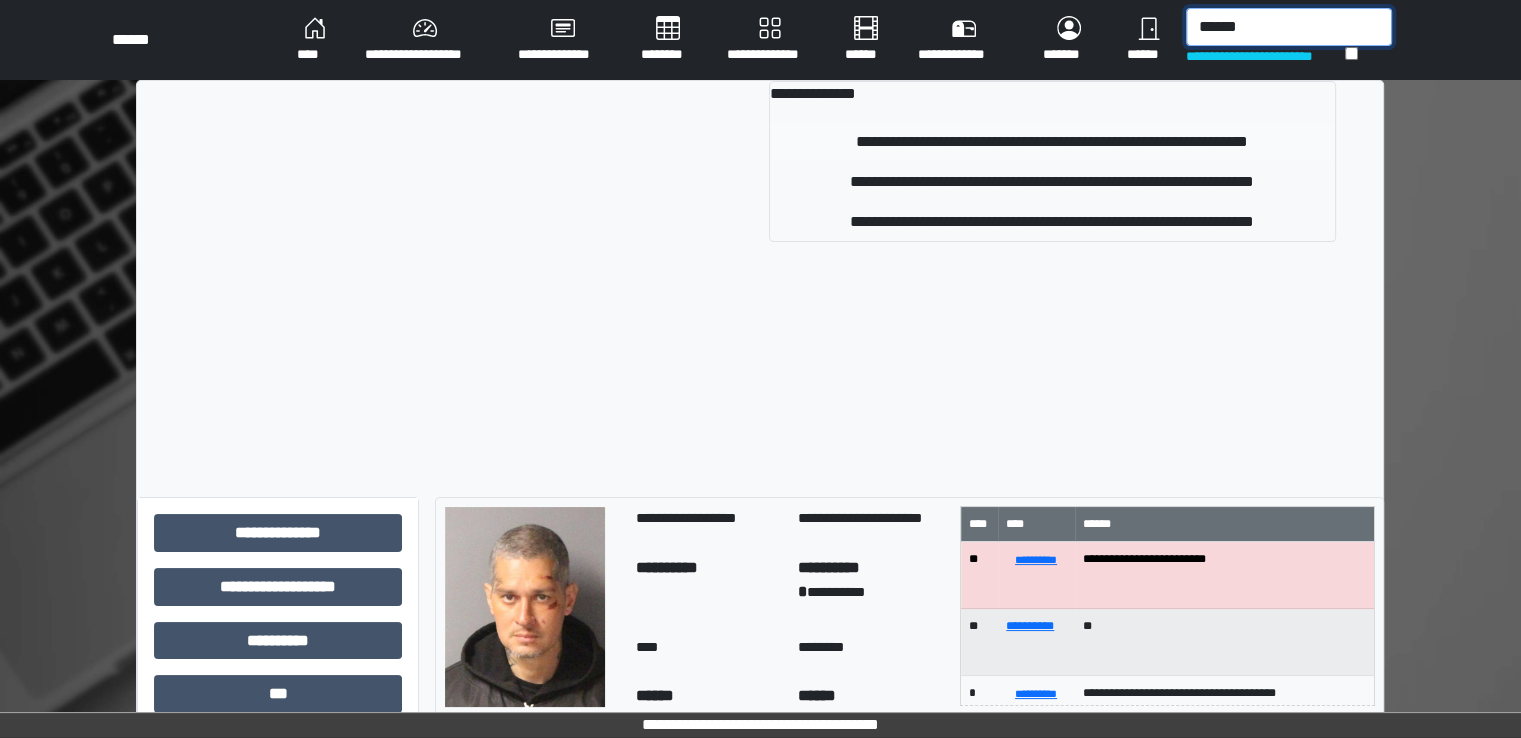 type on "******" 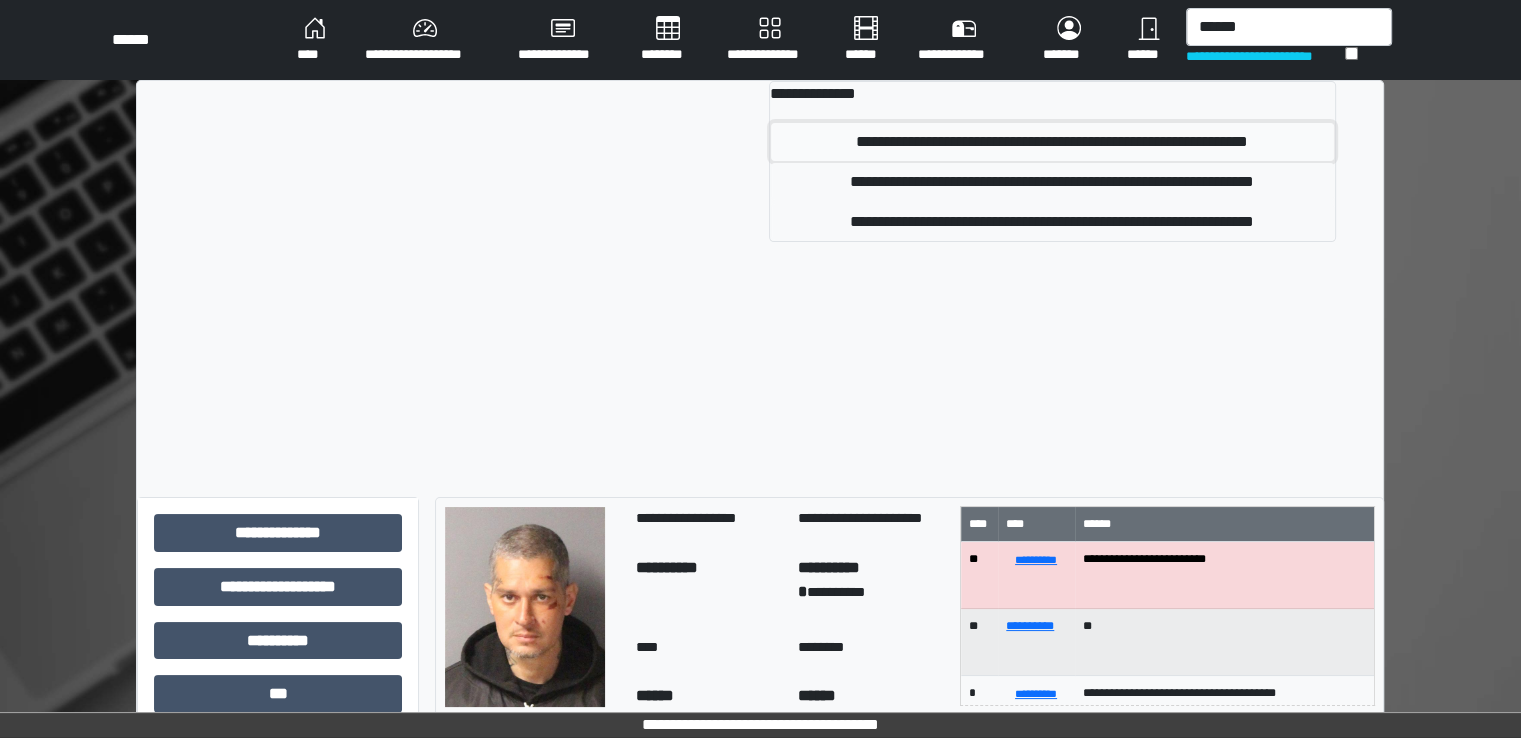 click on "**********" at bounding box center (1052, 142) 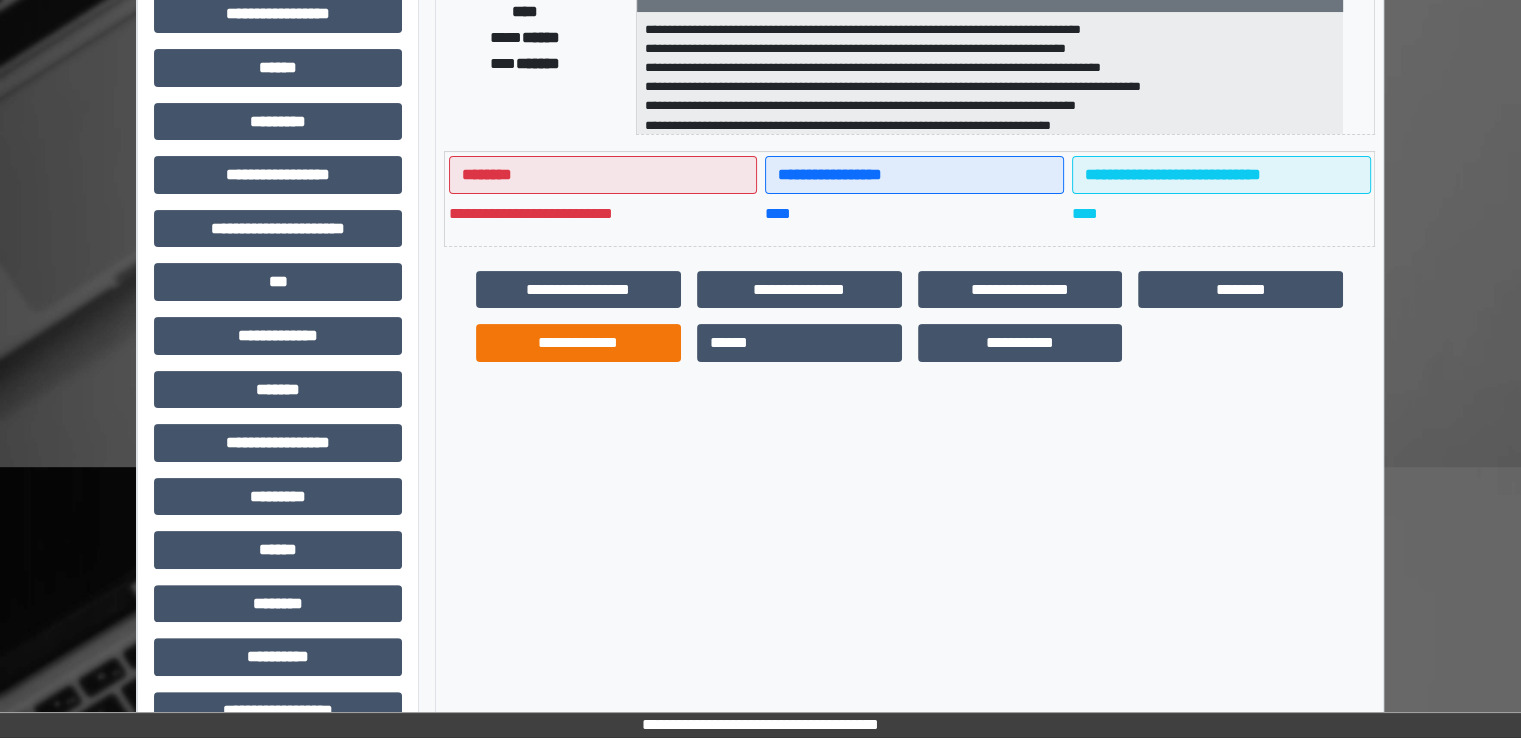 scroll, scrollTop: 428, scrollLeft: 0, axis: vertical 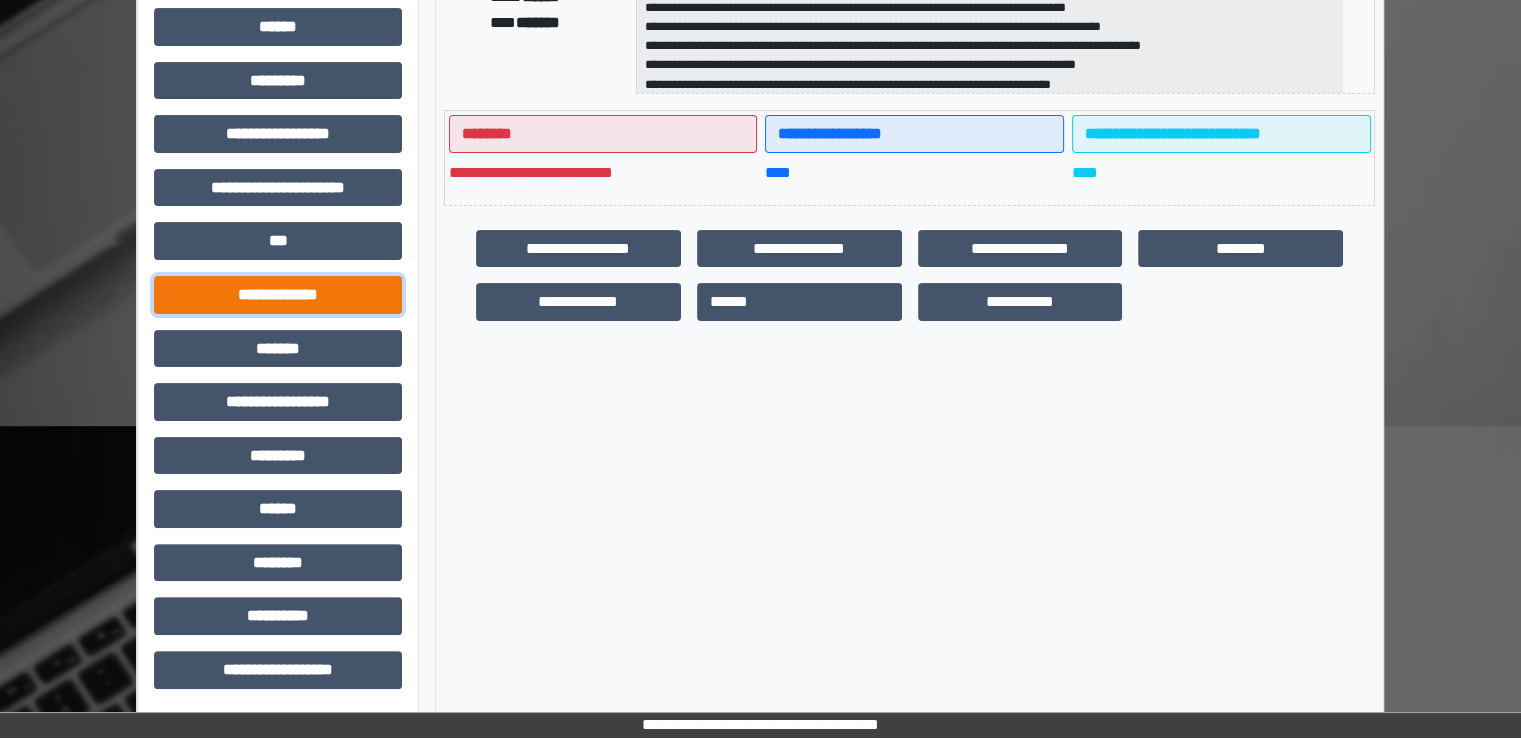 click on "**********" at bounding box center (278, 295) 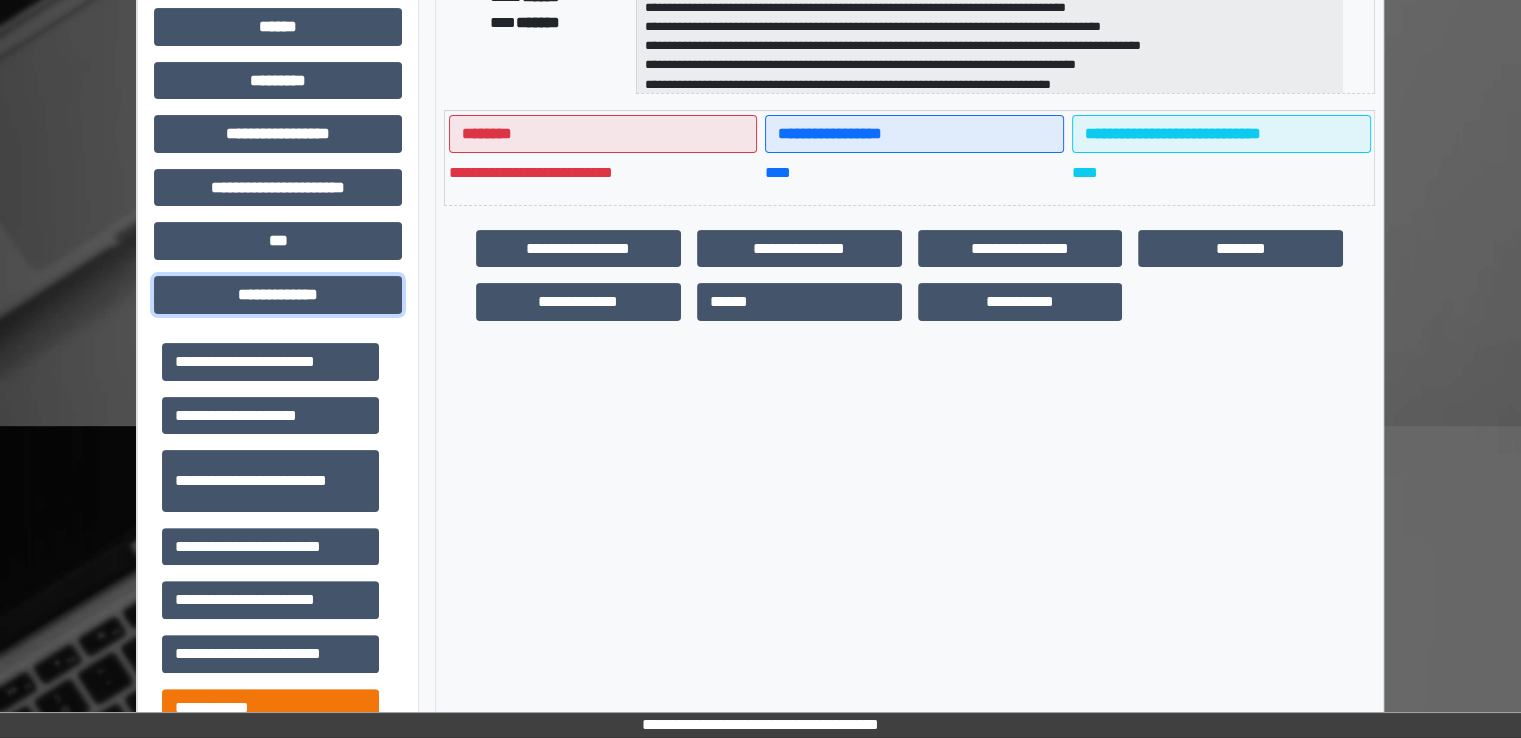 scroll, scrollTop: 752, scrollLeft: 0, axis: vertical 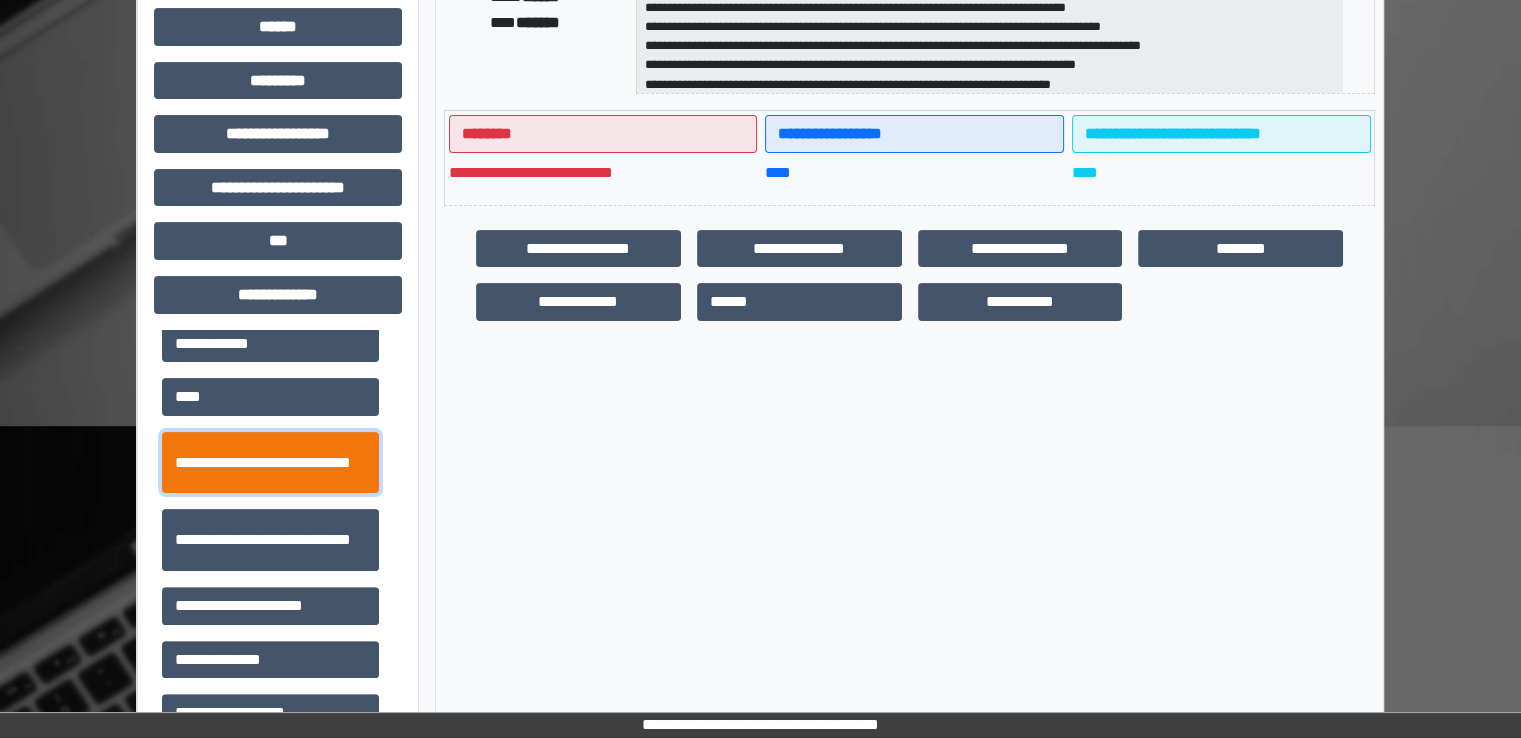click on "**********" at bounding box center (270, 463) 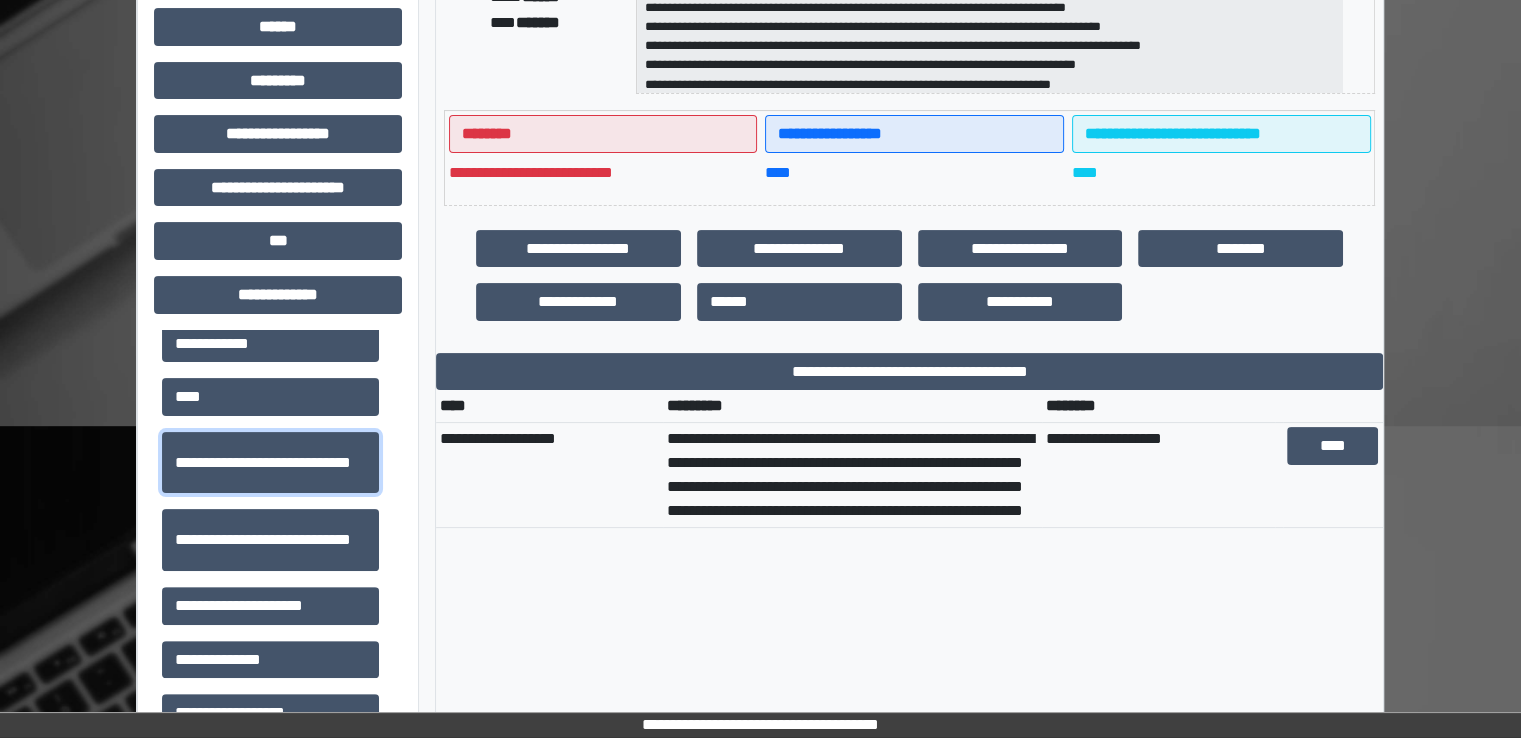 scroll, scrollTop: 0, scrollLeft: 0, axis: both 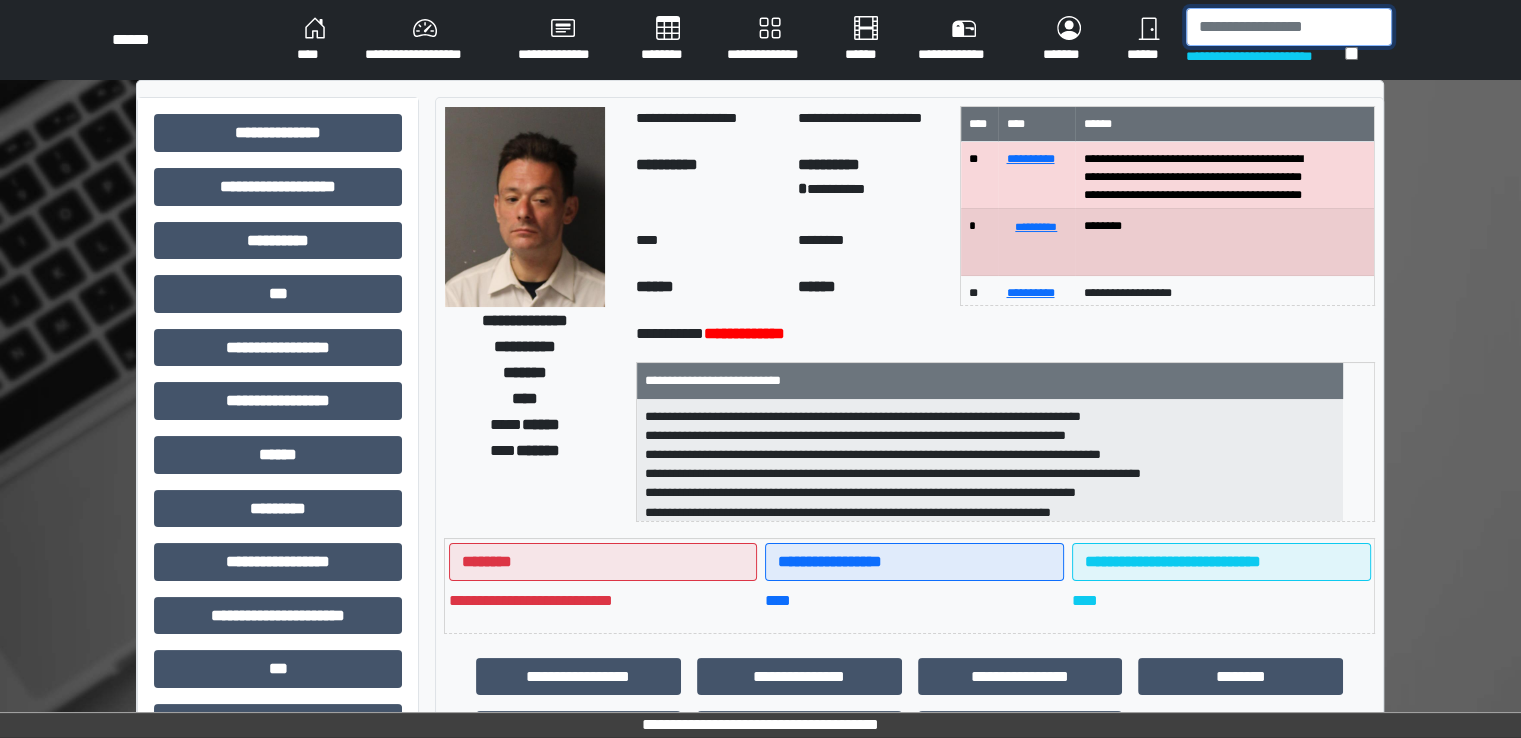 click at bounding box center (1289, 27) 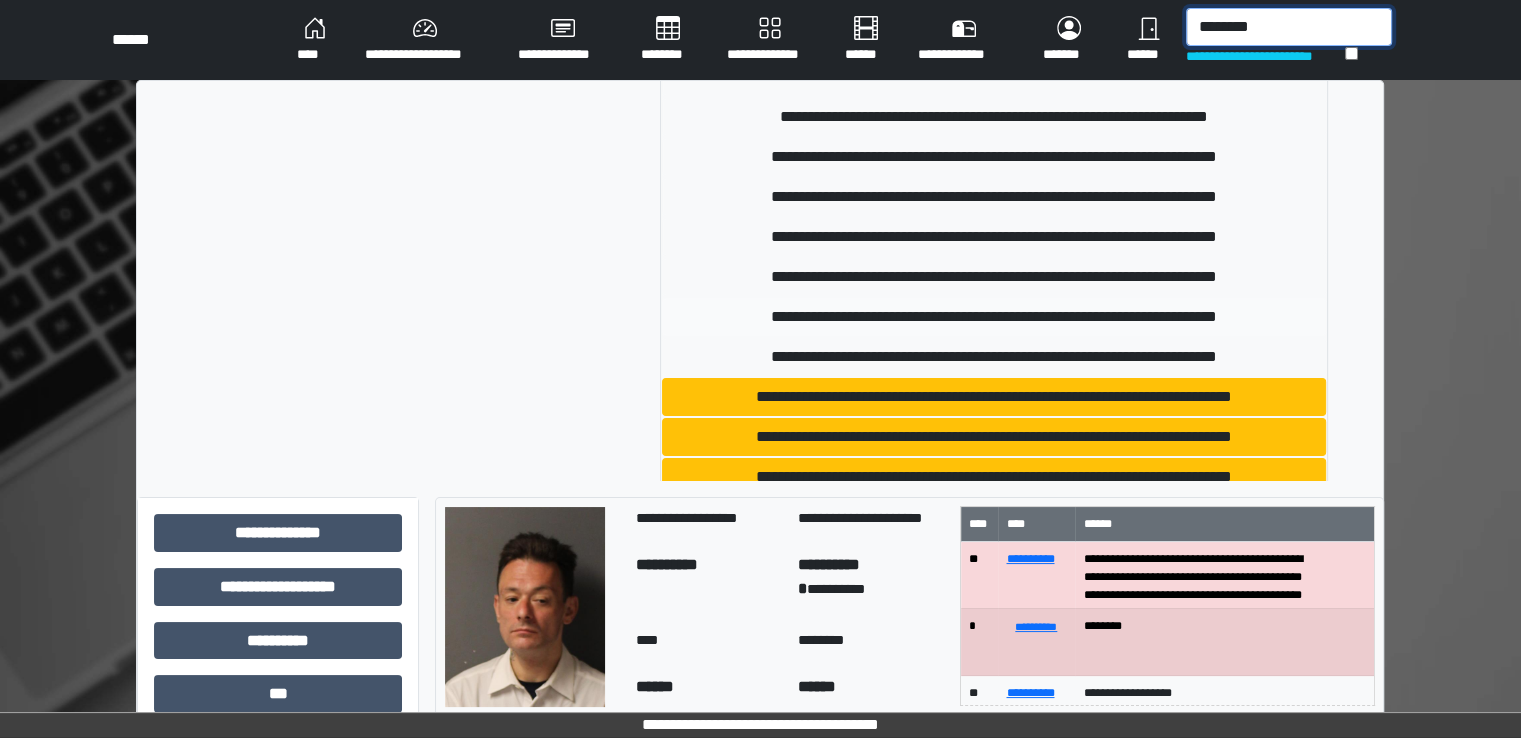 scroll, scrollTop: 1500, scrollLeft: 0, axis: vertical 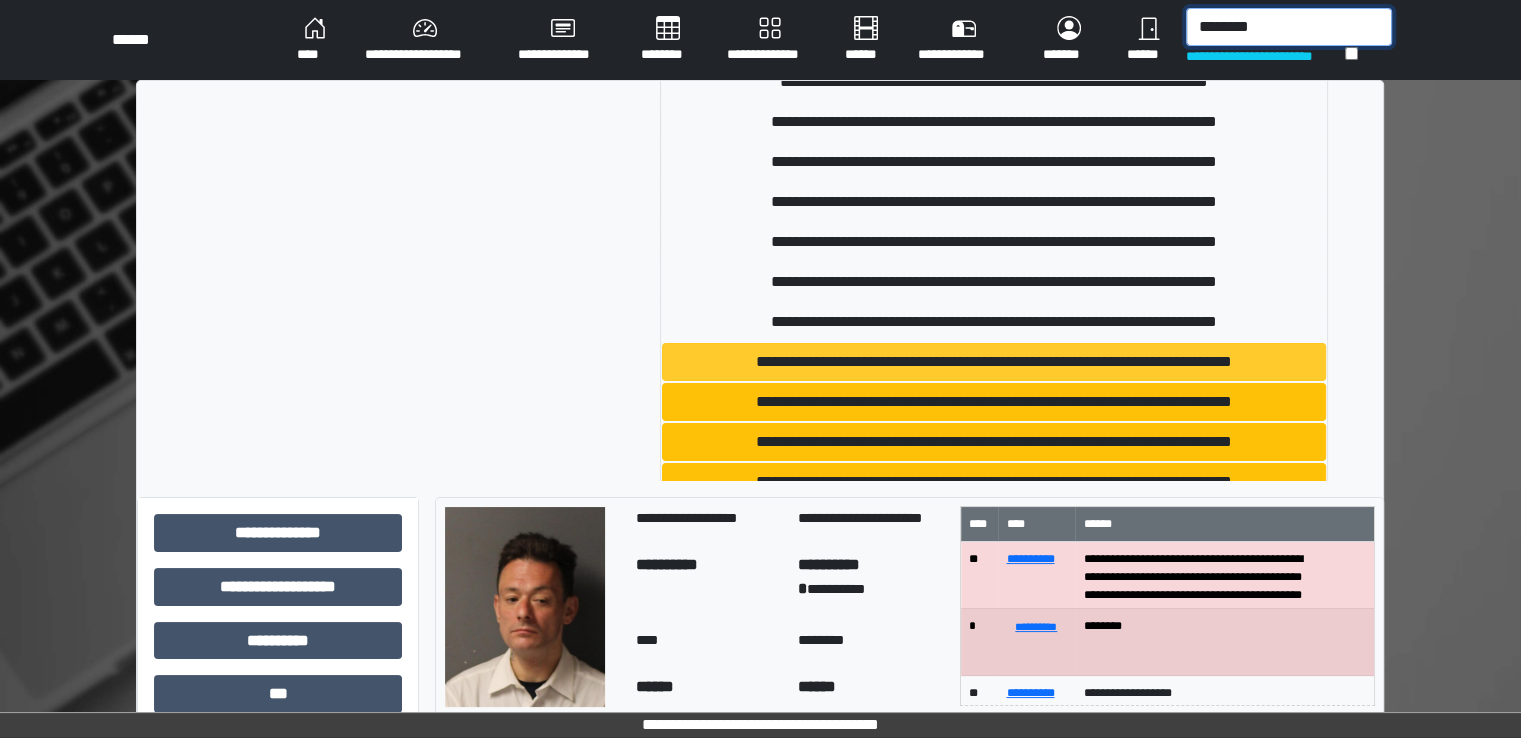 type on "********" 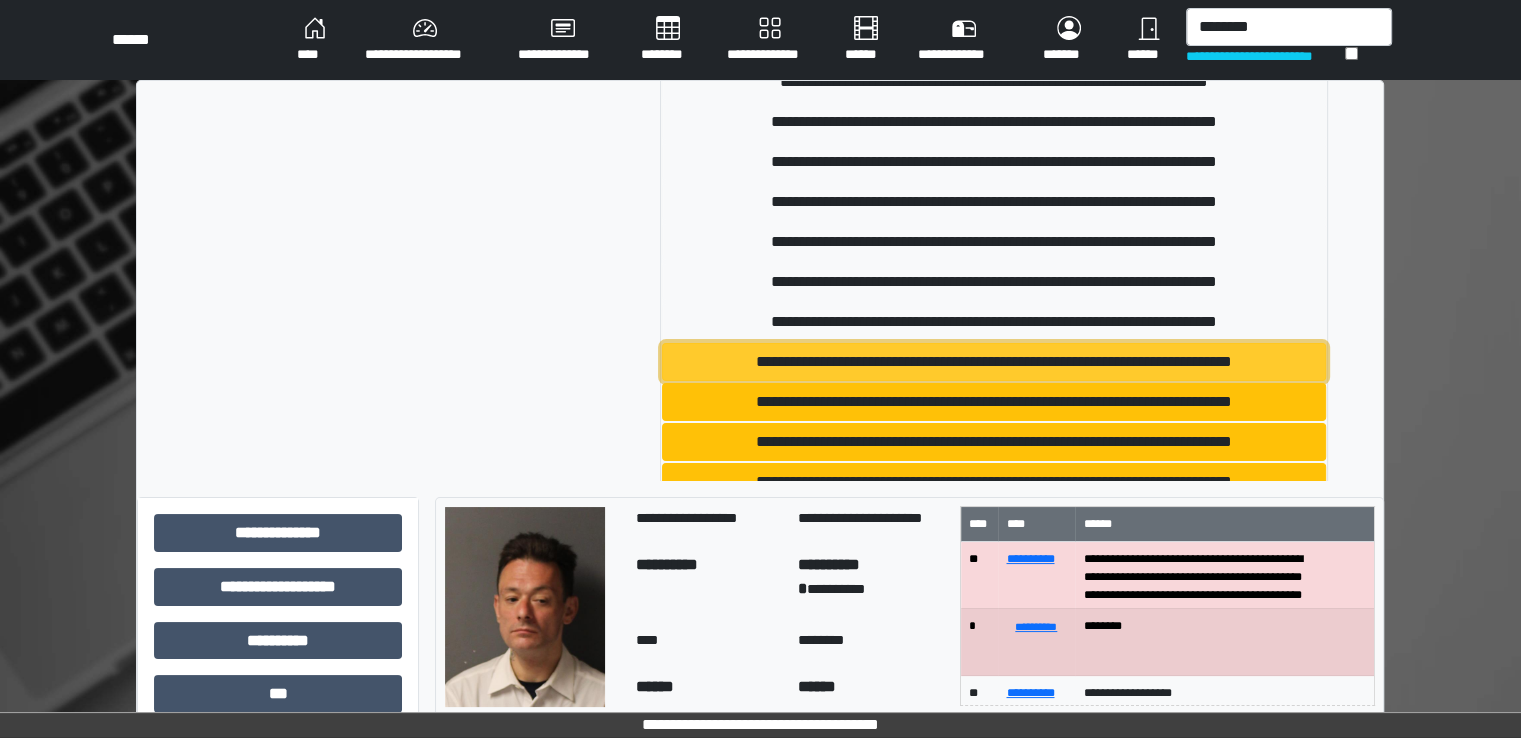 click on "**********" at bounding box center (994, 362) 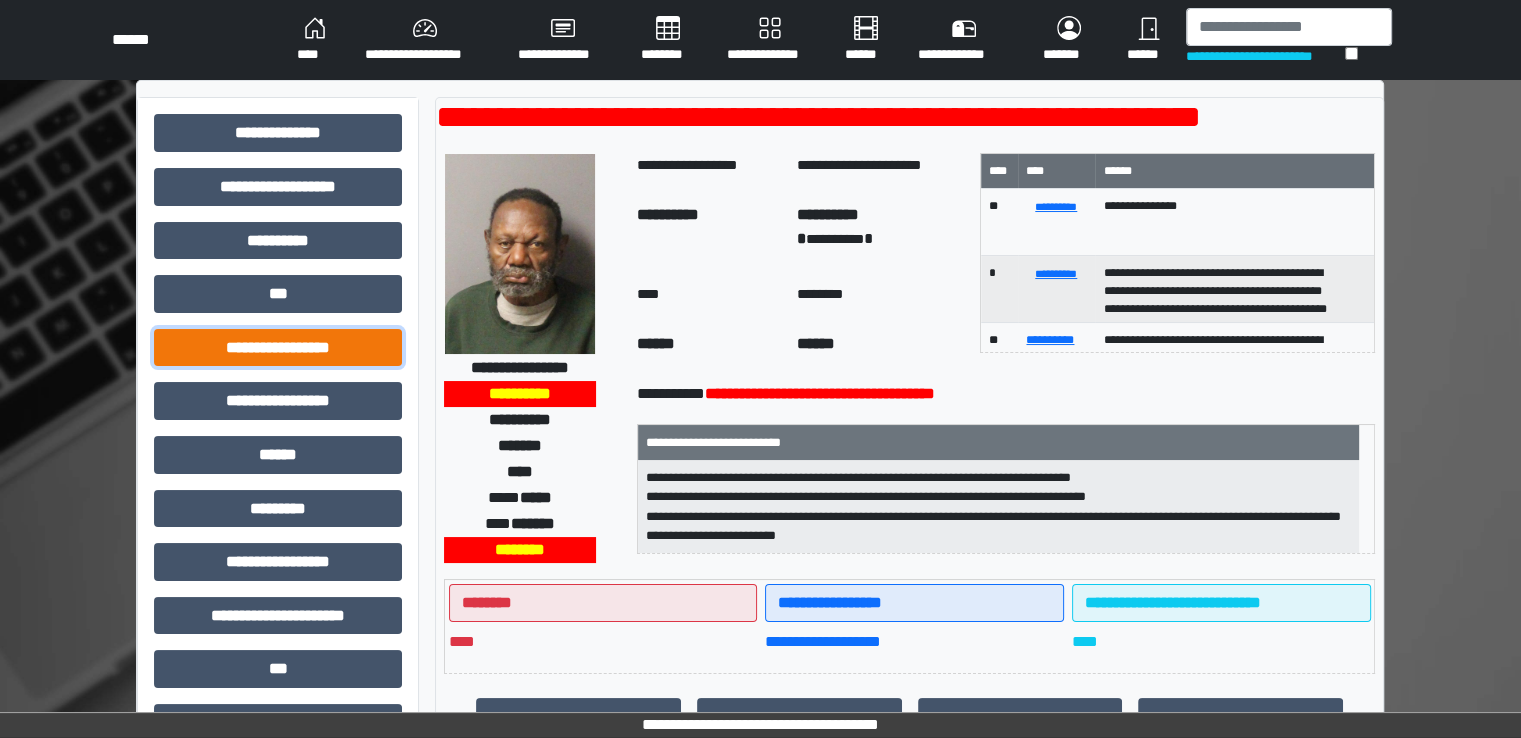 click on "**********" at bounding box center [278, 348] 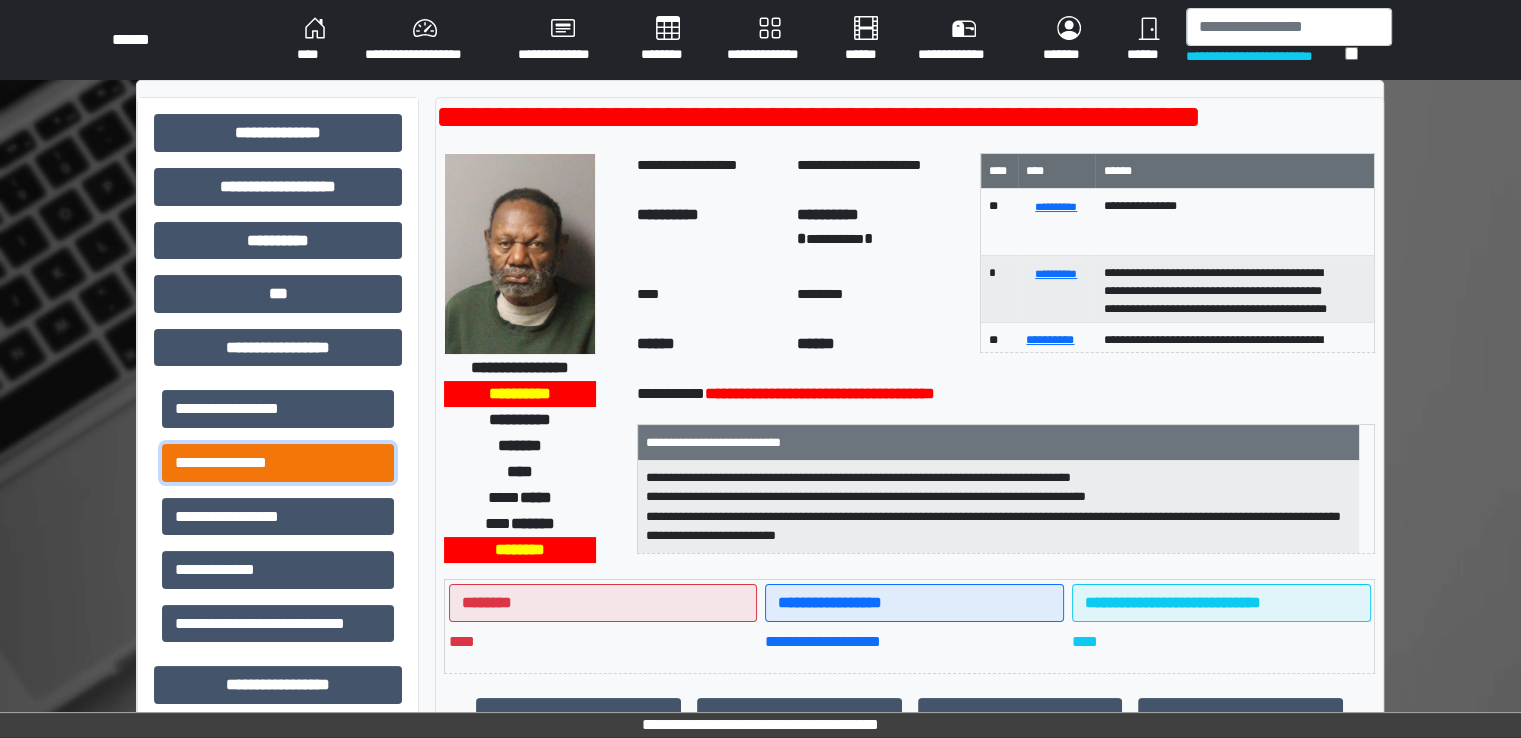 click on "**********" at bounding box center [278, 463] 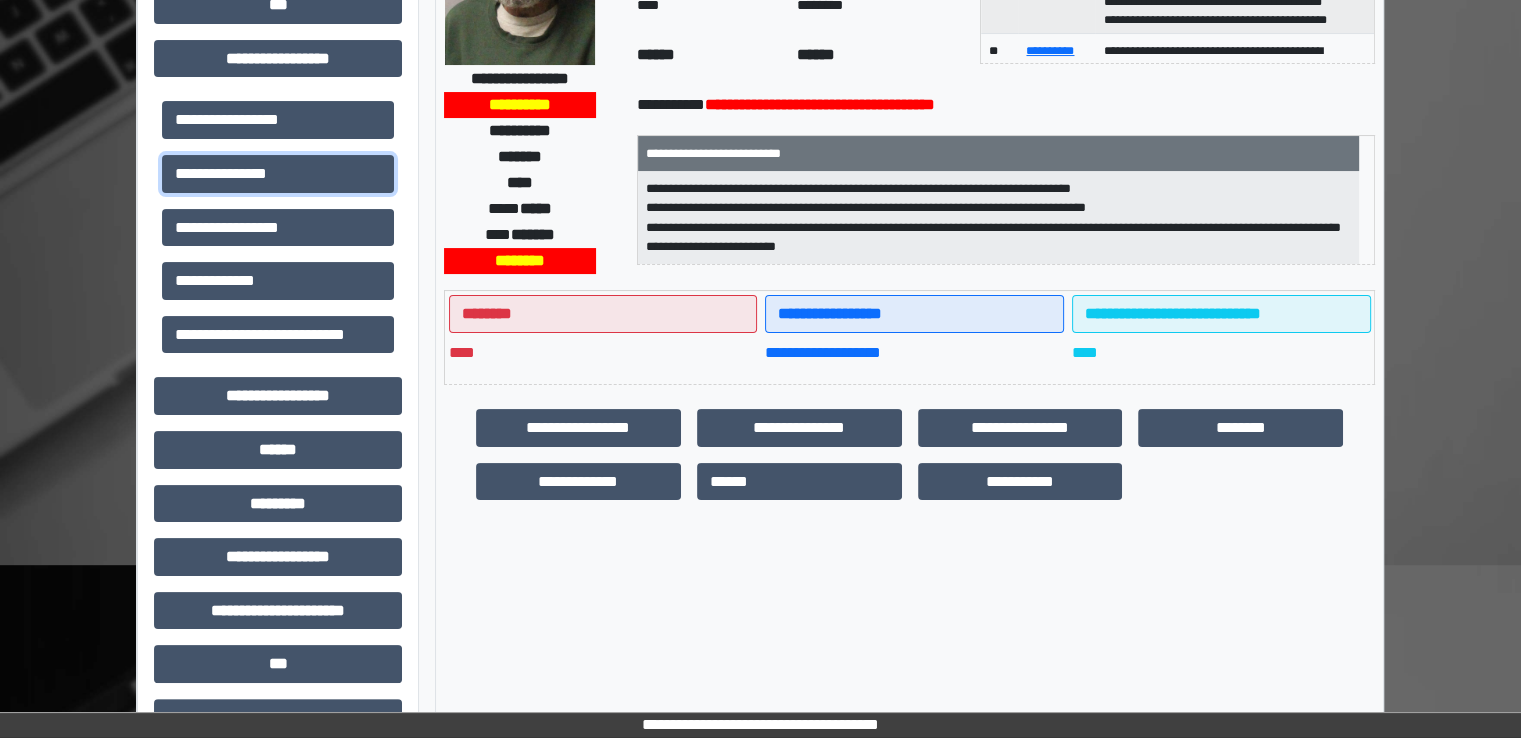 scroll, scrollTop: 300, scrollLeft: 0, axis: vertical 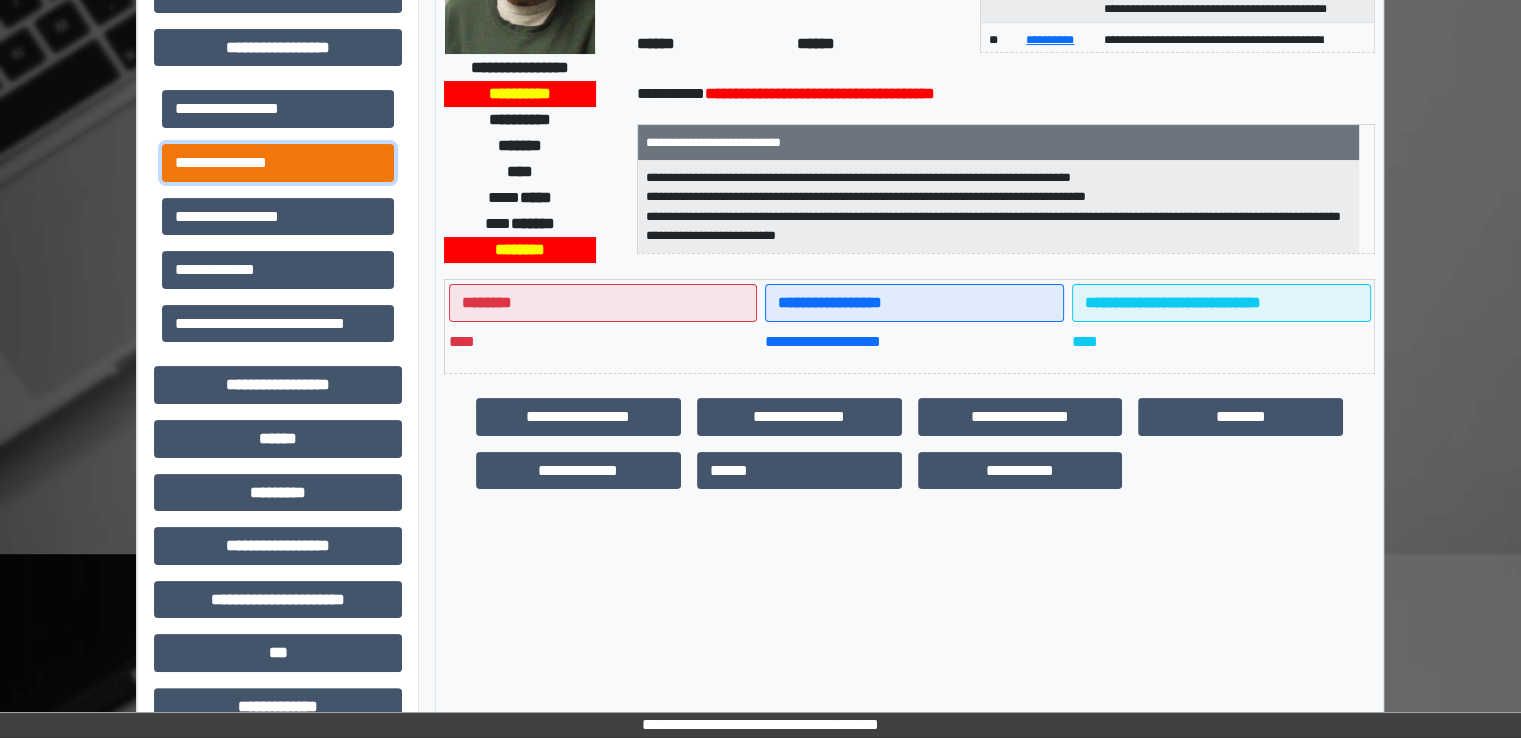 click on "**********" at bounding box center (278, 163) 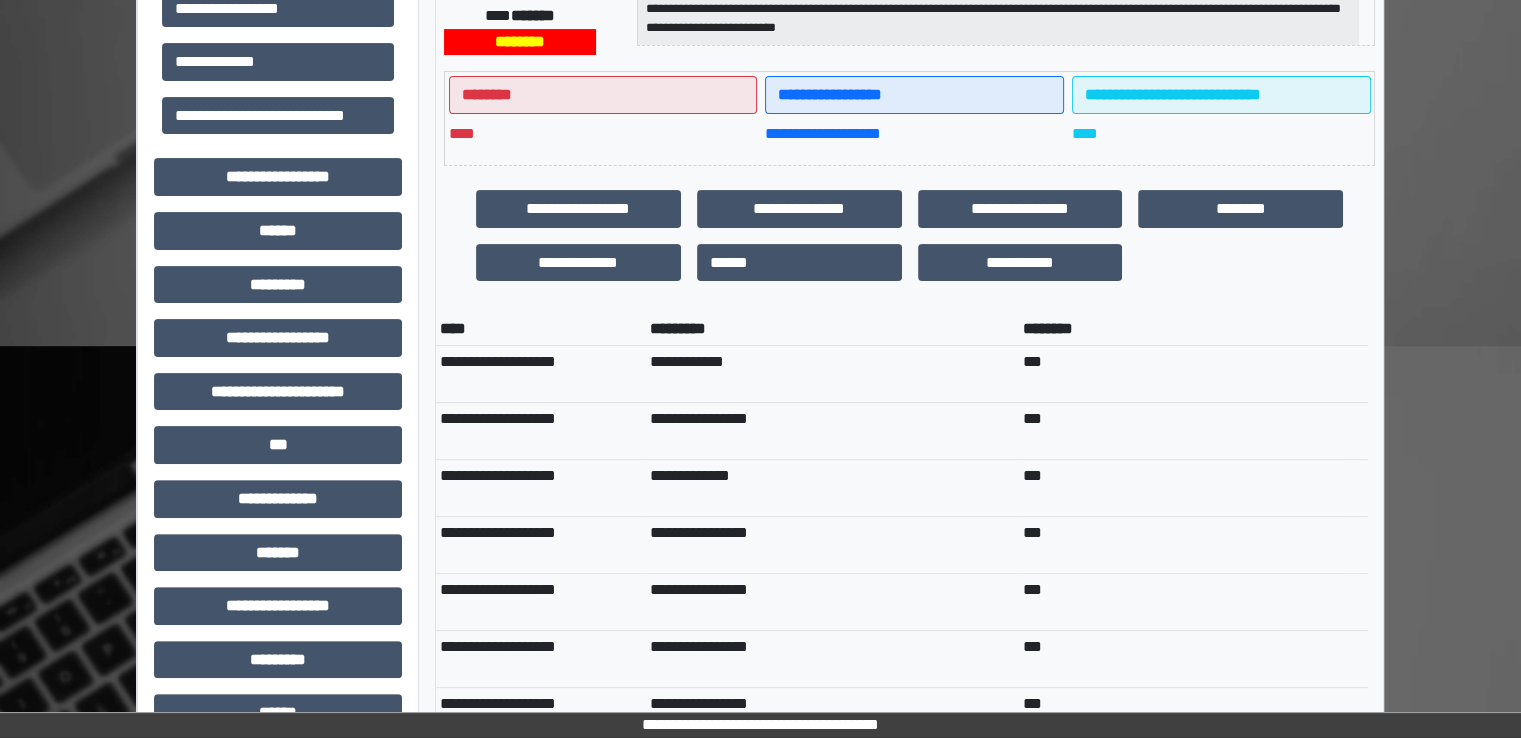 scroll, scrollTop: 712, scrollLeft: 0, axis: vertical 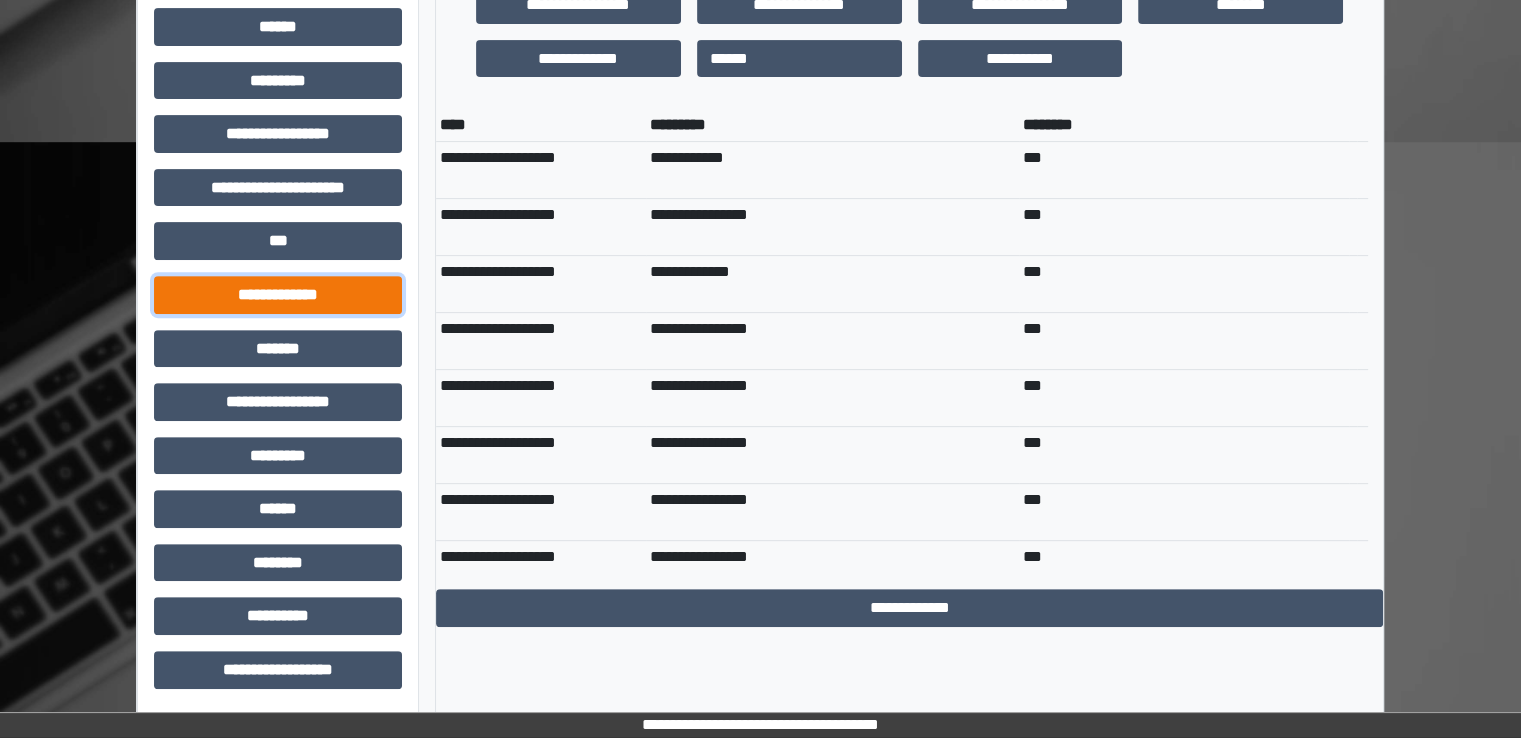 click on "**********" at bounding box center (278, 295) 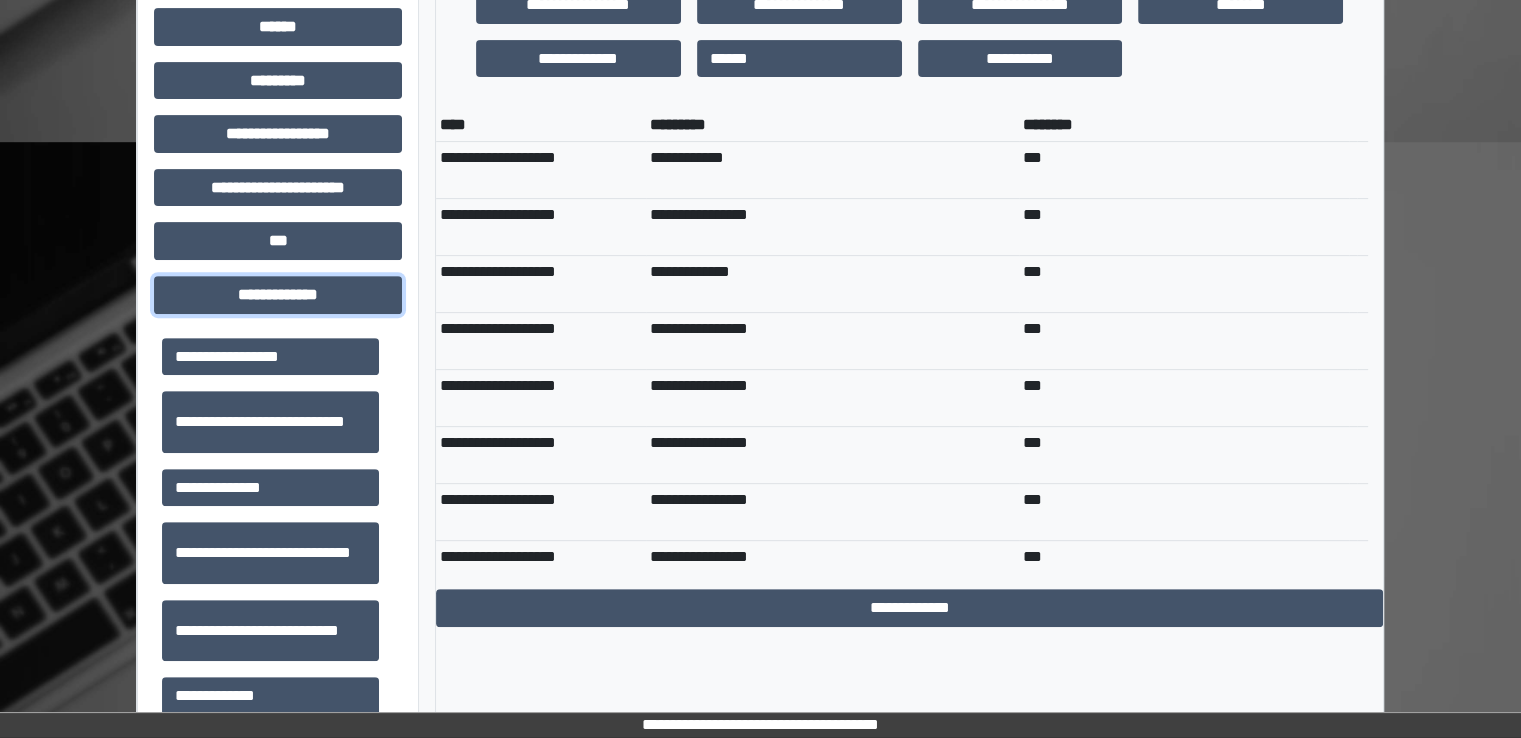 scroll, scrollTop: 752, scrollLeft: 0, axis: vertical 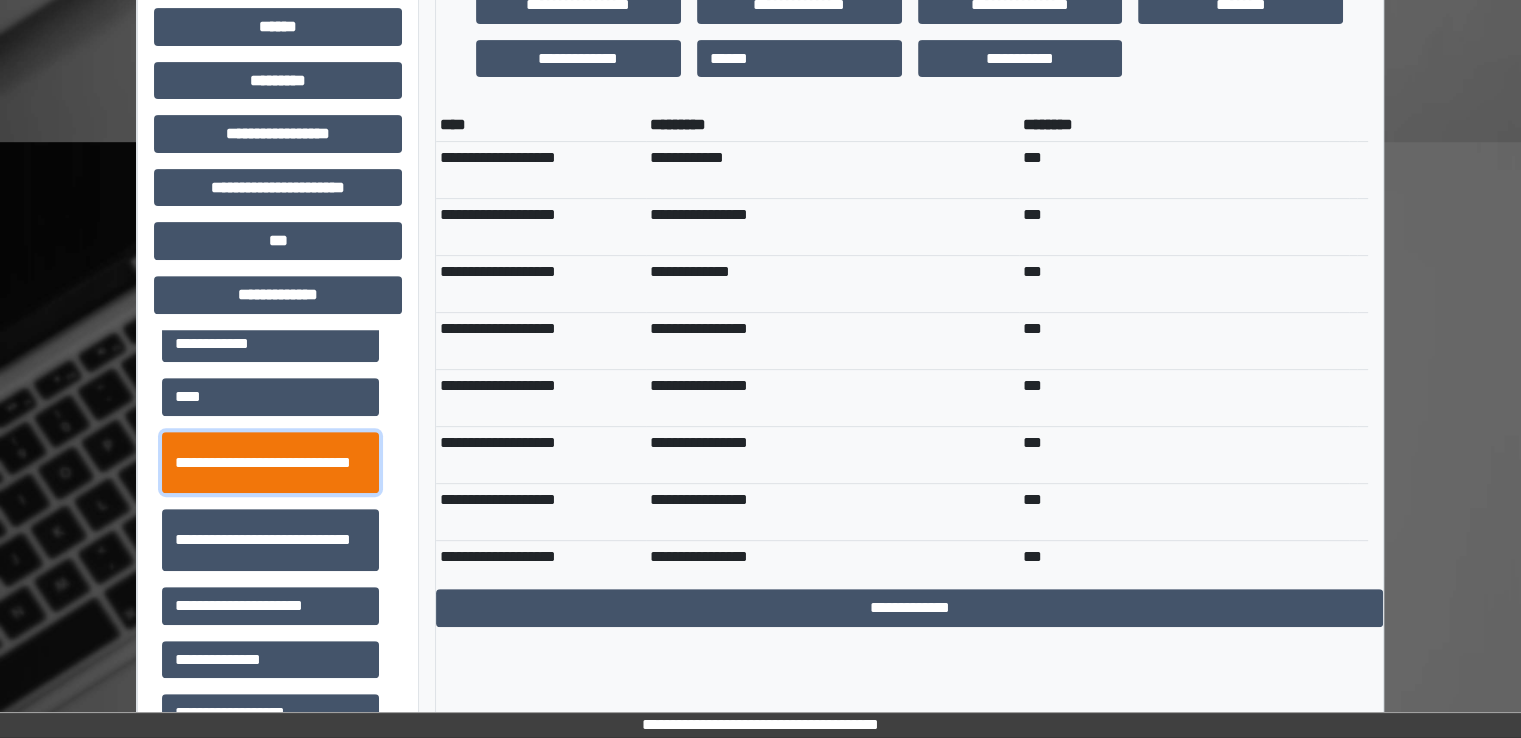 click on "**********" at bounding box center [270, 463] 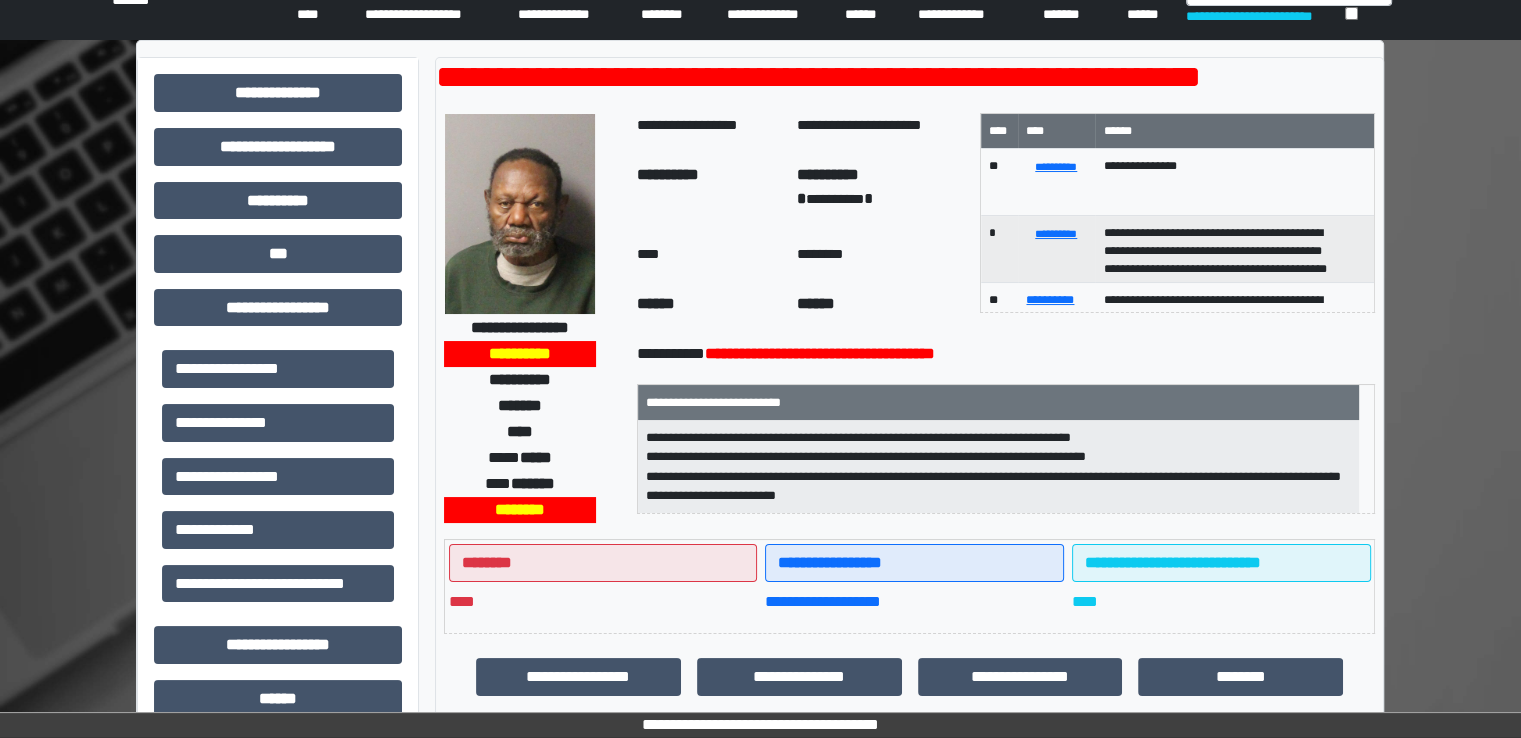 scroll, scrollTop: 0, scrollLeft: 0, axis: both 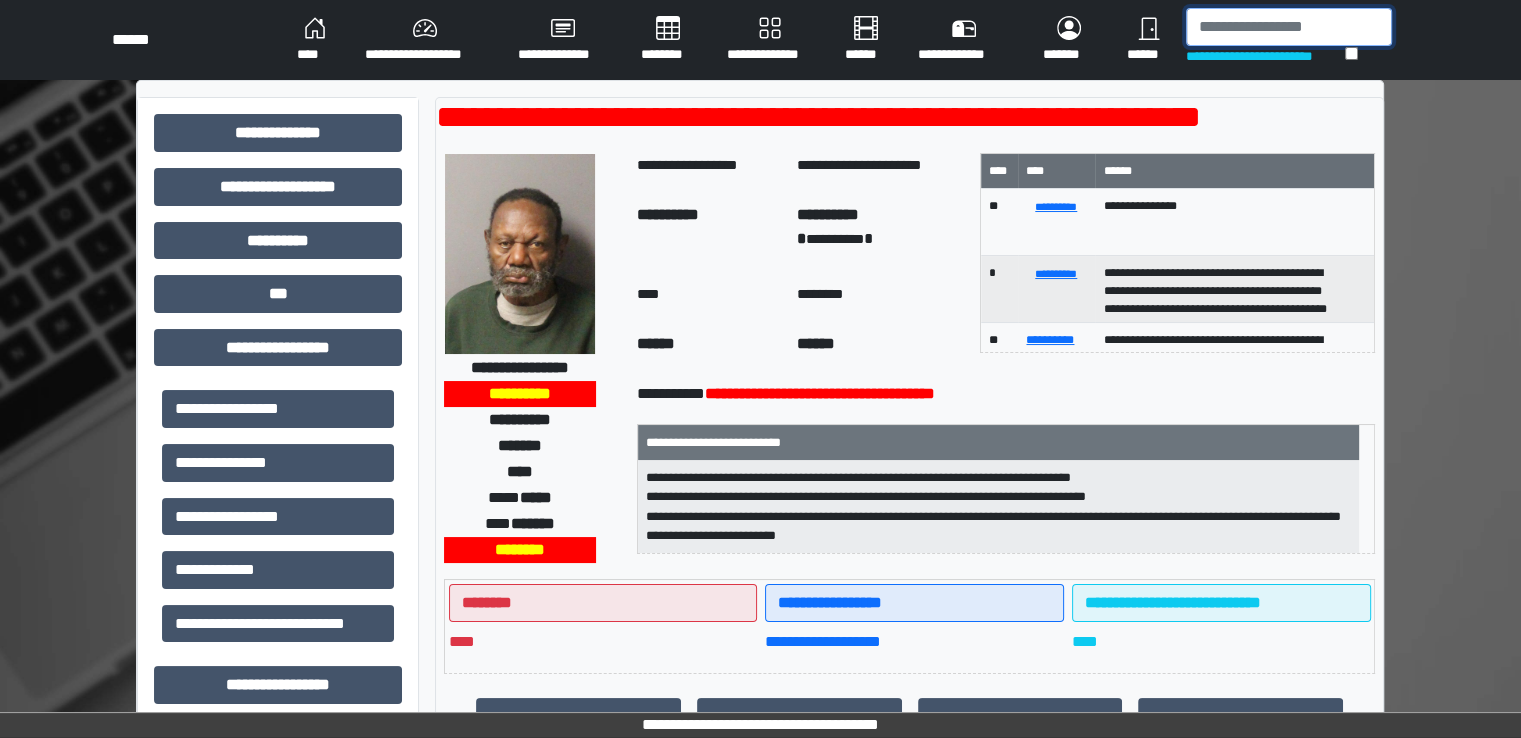 click at bounding box center (1289, 27) 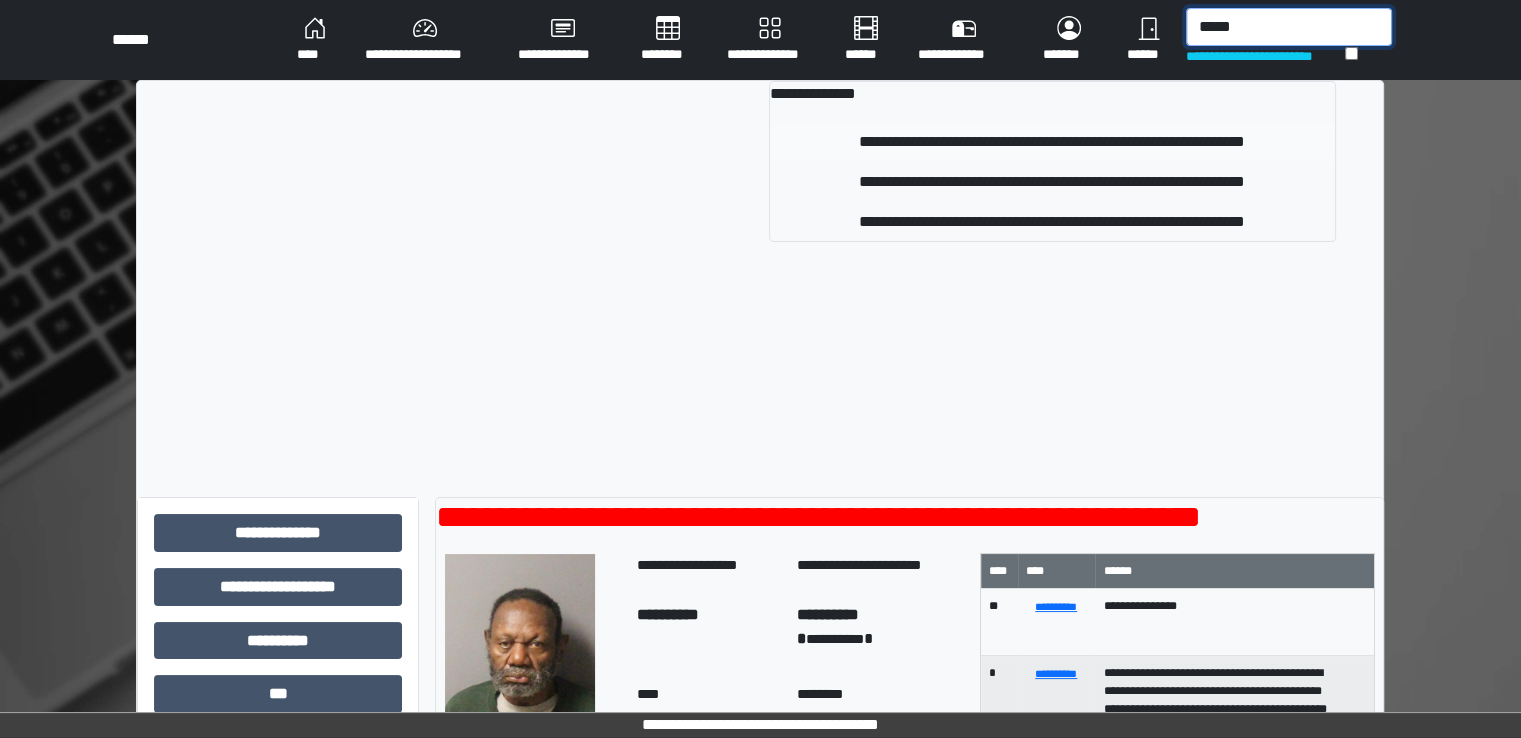 type on "*****" 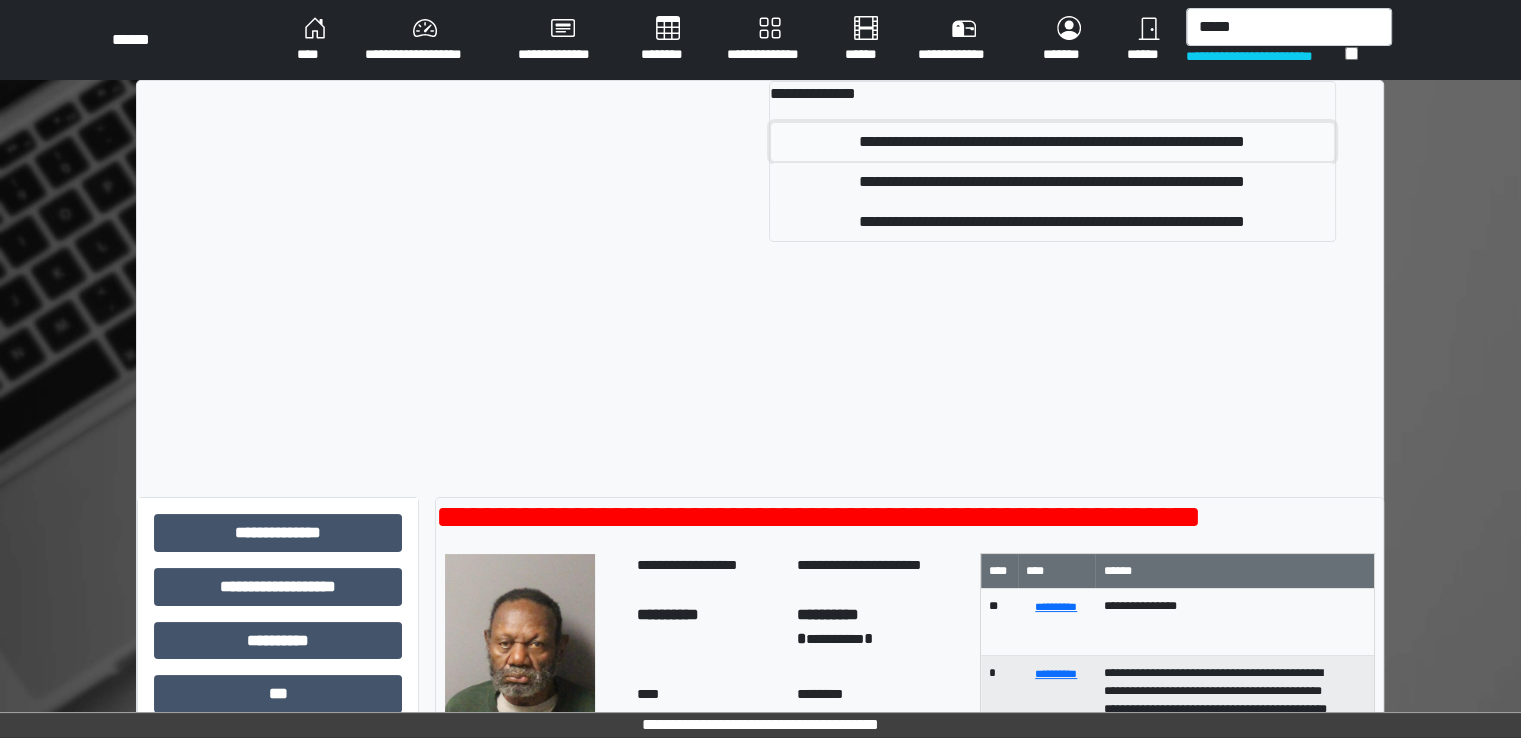 click on "**********" at bounding box center (1052, 142) 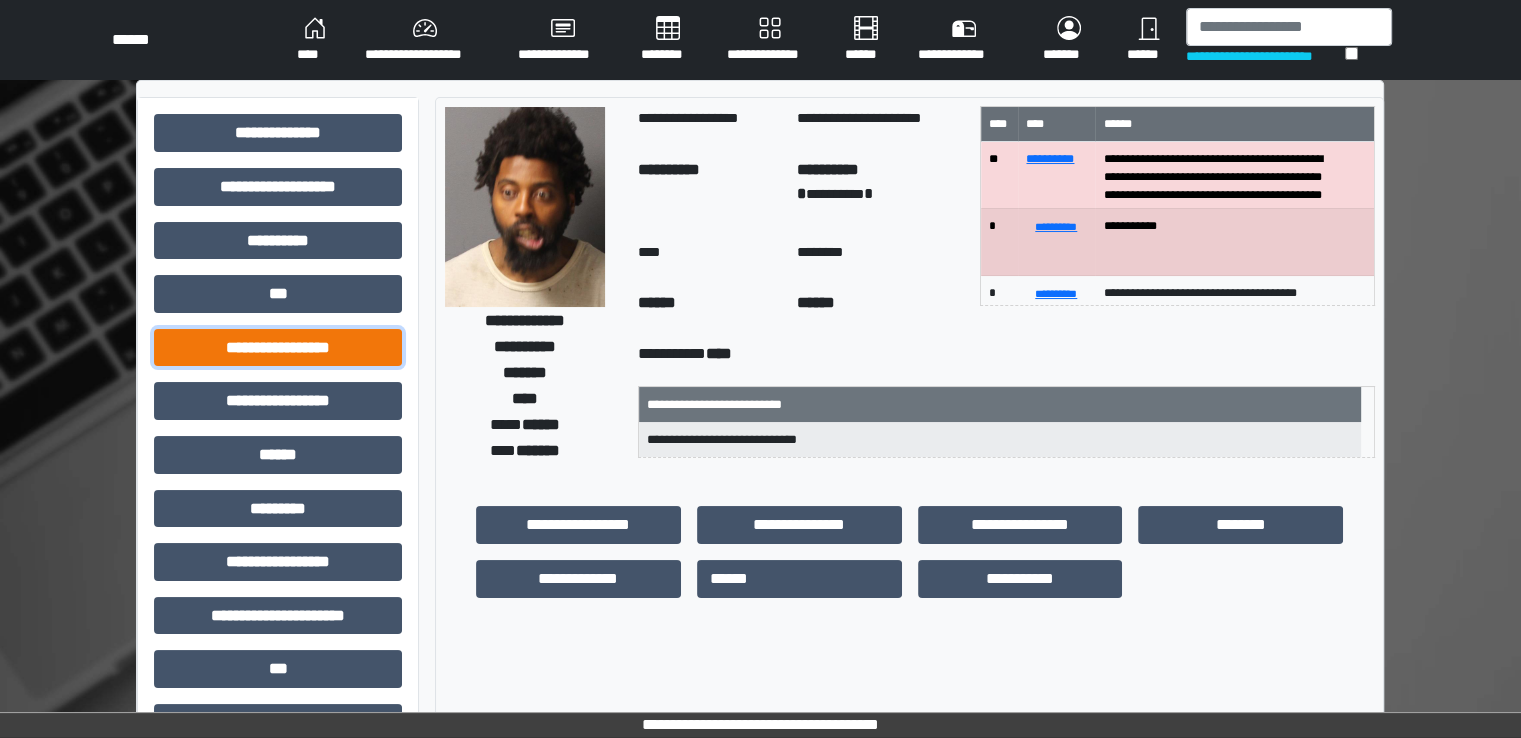 click on "**********" at bounding box center (278, 348) 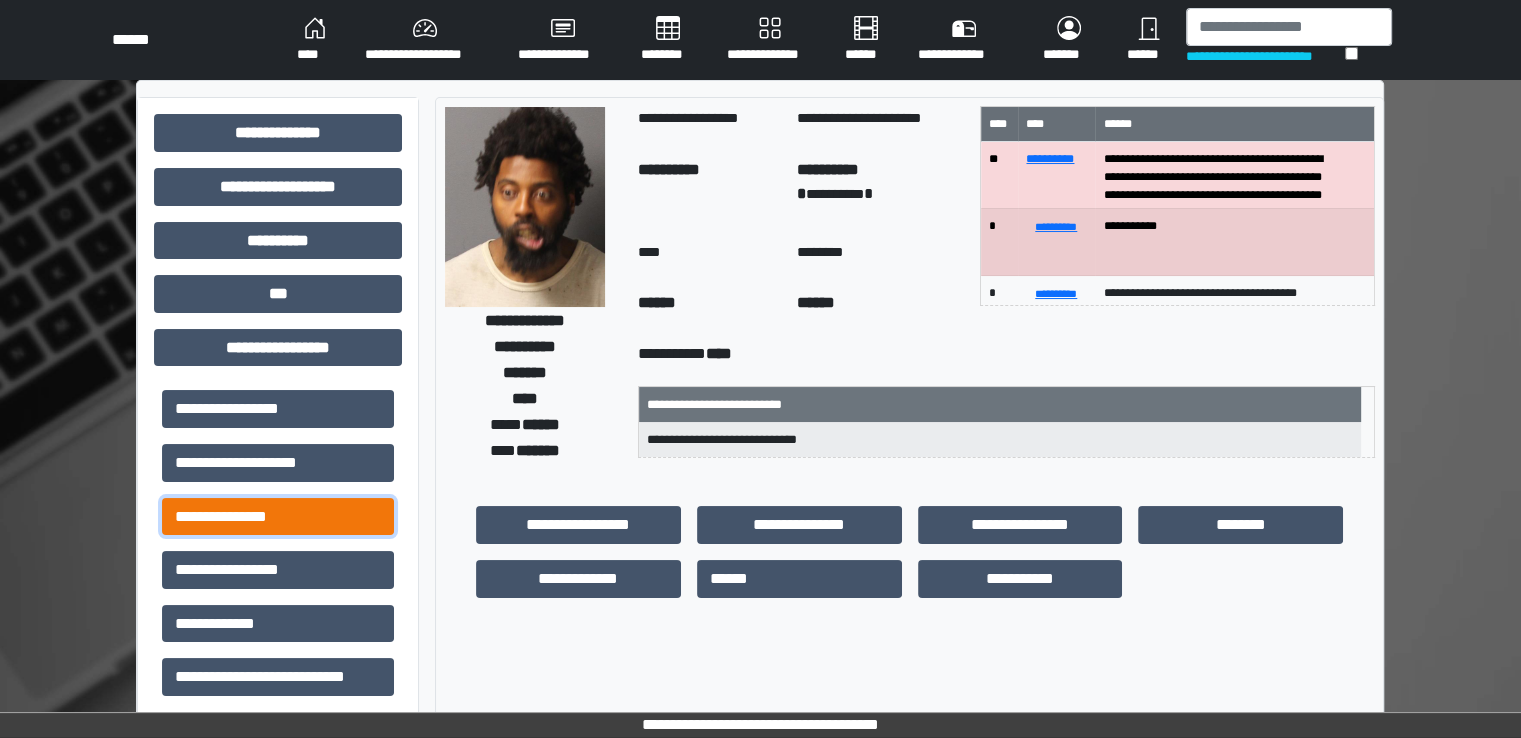 click on "**********" at bounding box center [278, 517] 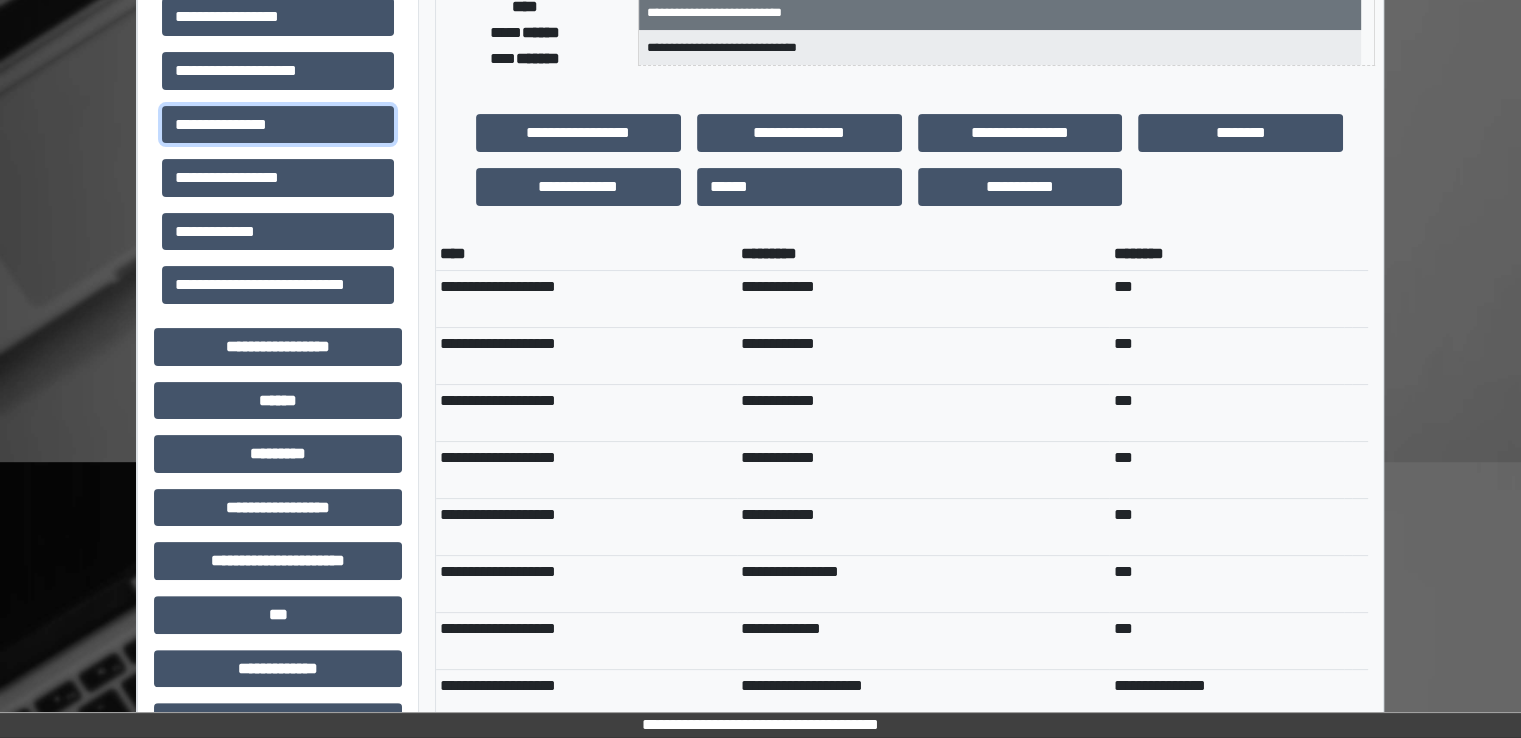 scroll, scrollTop: 766, scrollLeft: 0, axis: vertical 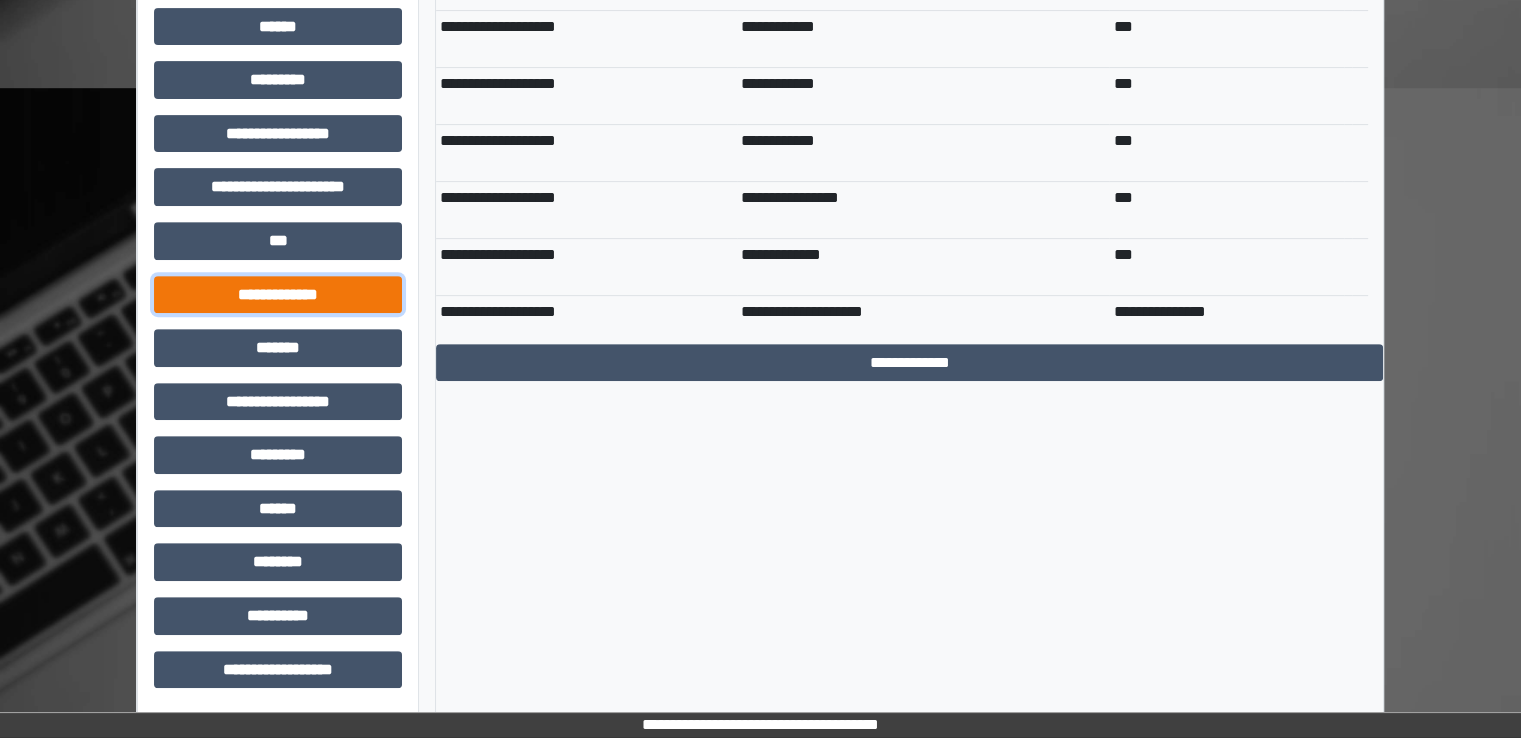drag, startPoint x: 305, startPoint y: 294, endPoint x: 321, endPoint y: 489, distance: 195.6553 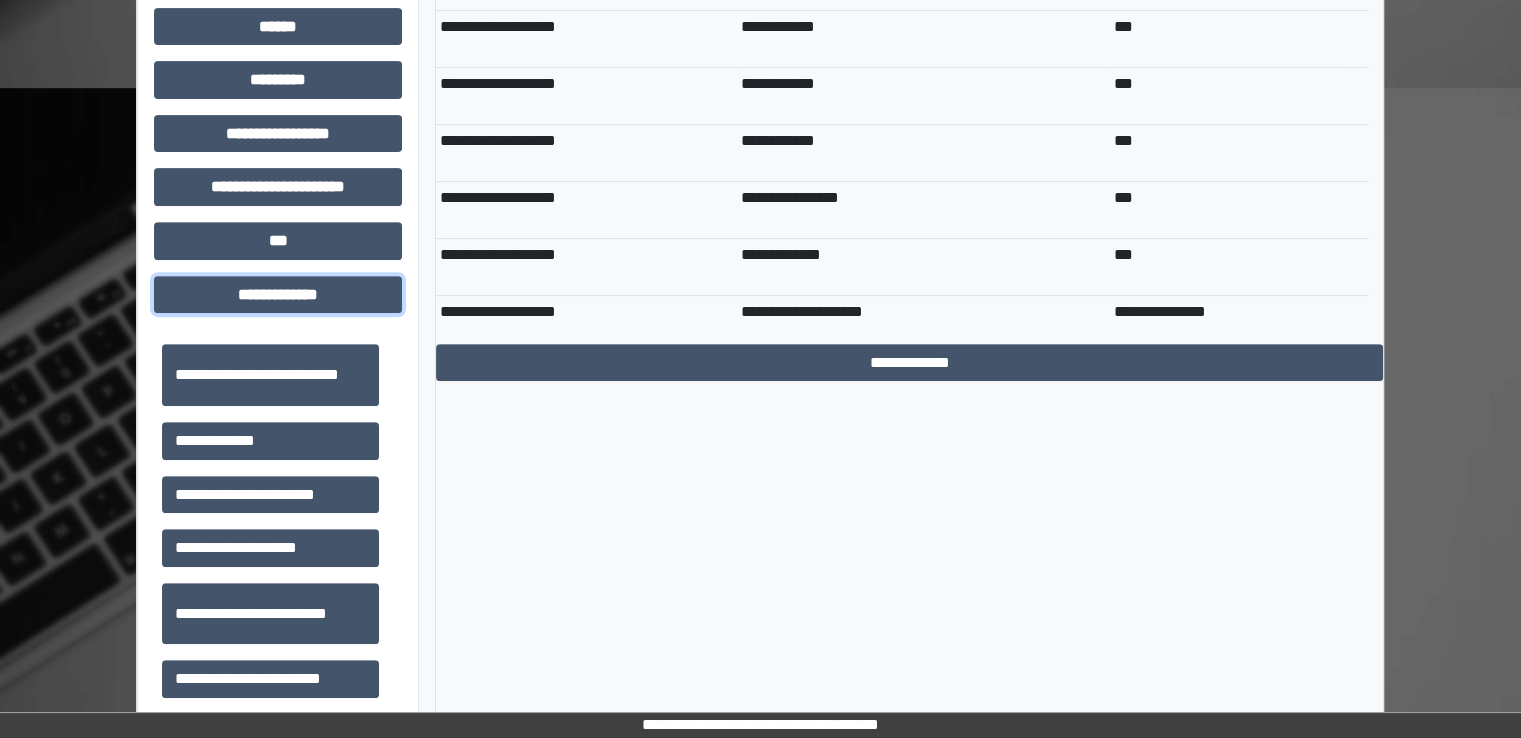scroll, scrollTop: 752, scrollLeft: 0, axis: vertical 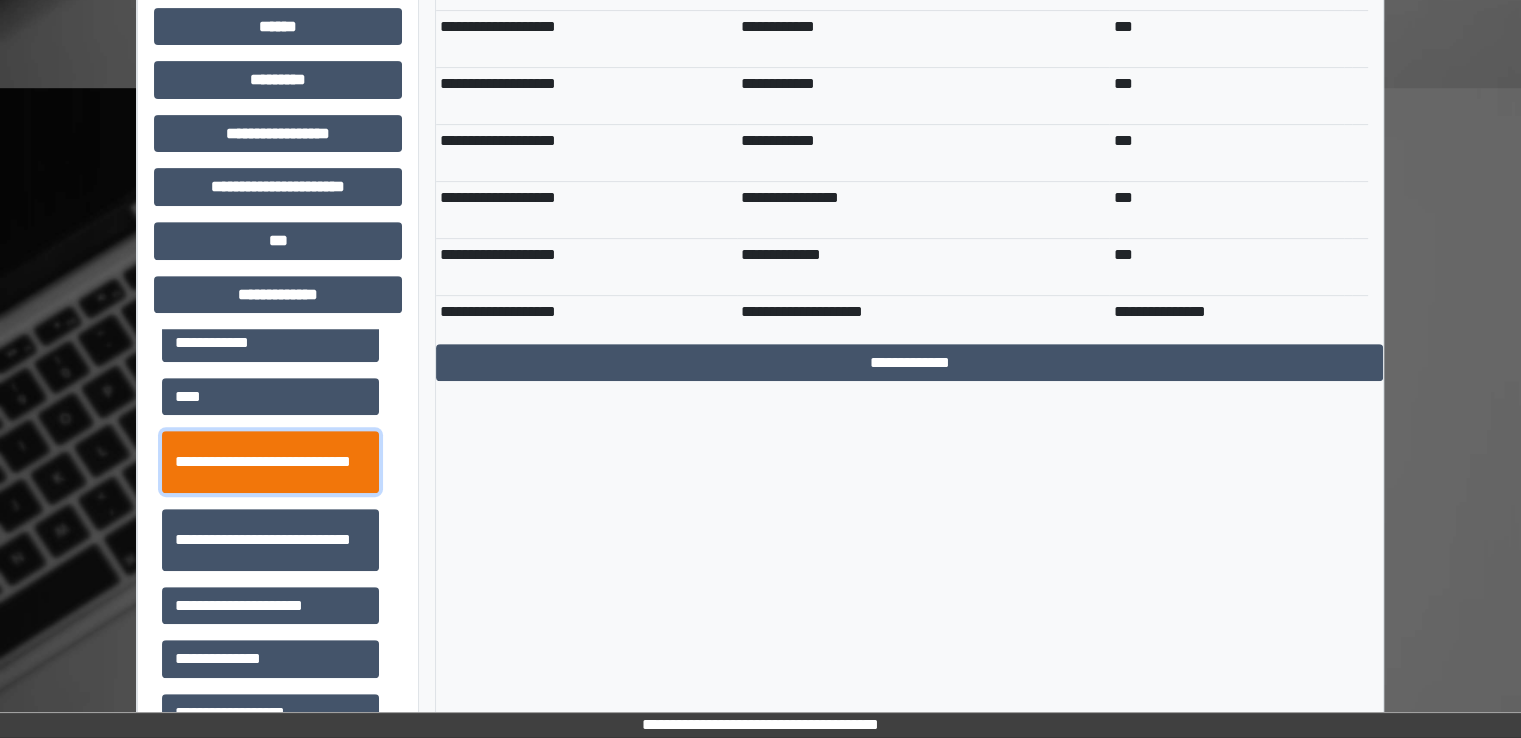 click on "**********" at bounding box center [270, 462] 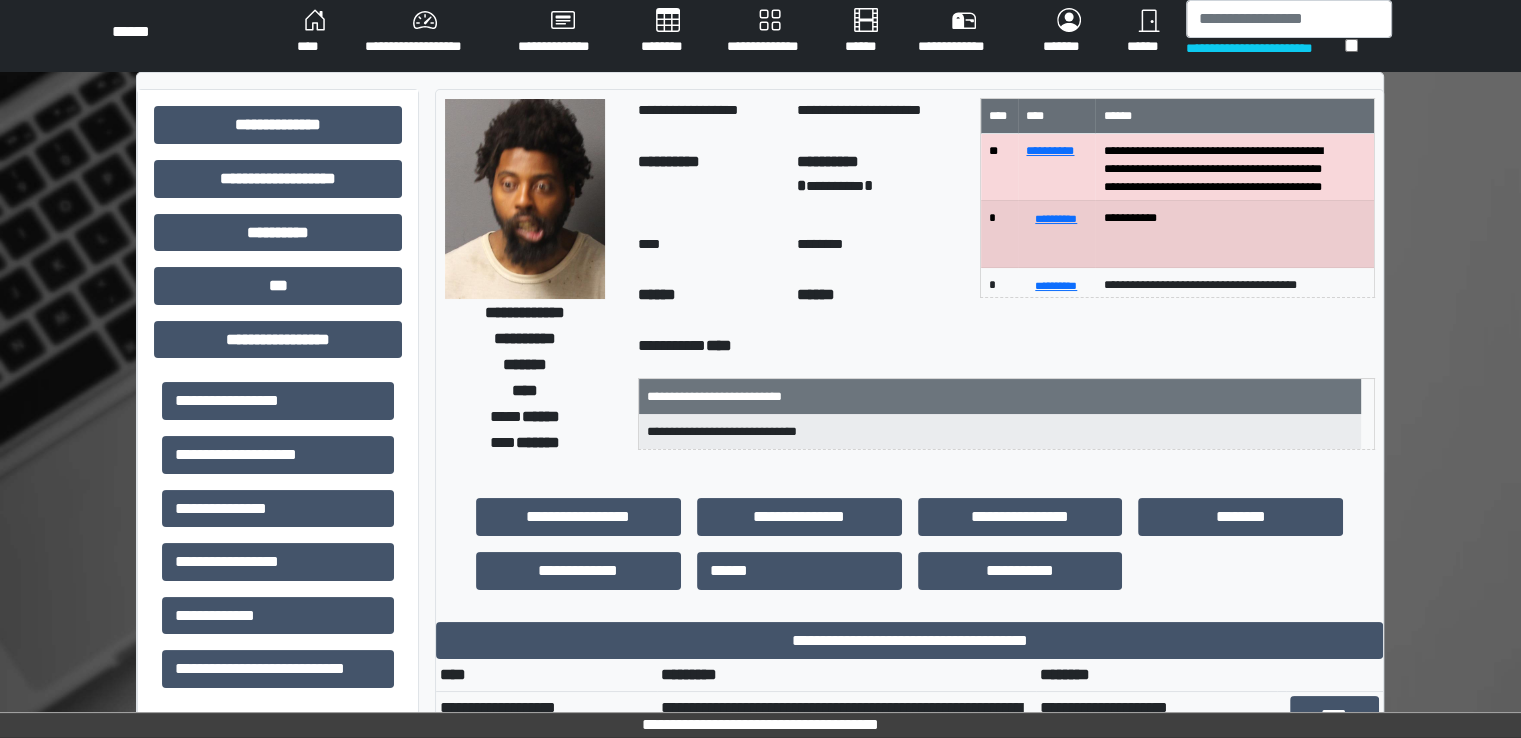 scroll, scrollTop: 0, scrollLeft: 0, axis: both 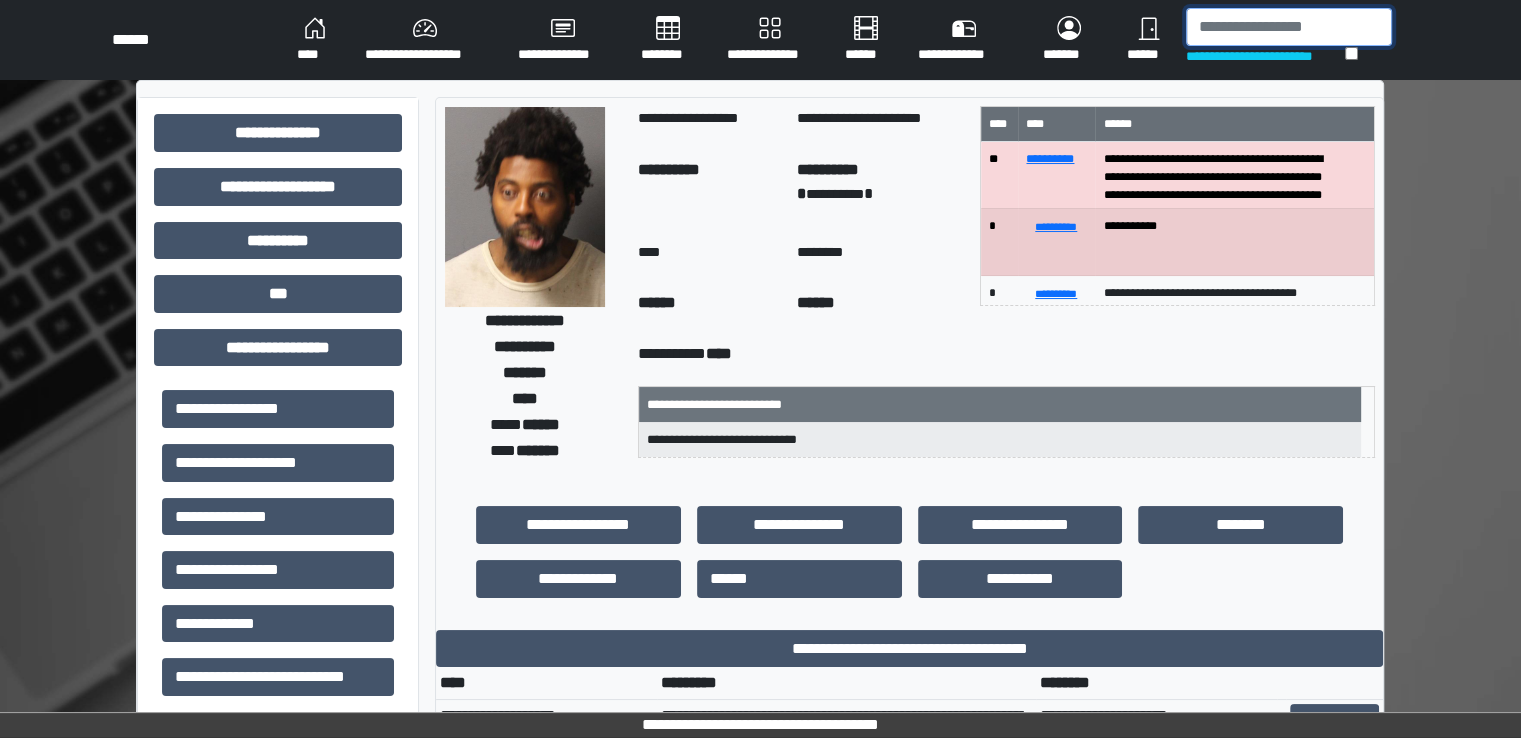 click at bounding box center (1289, 27) 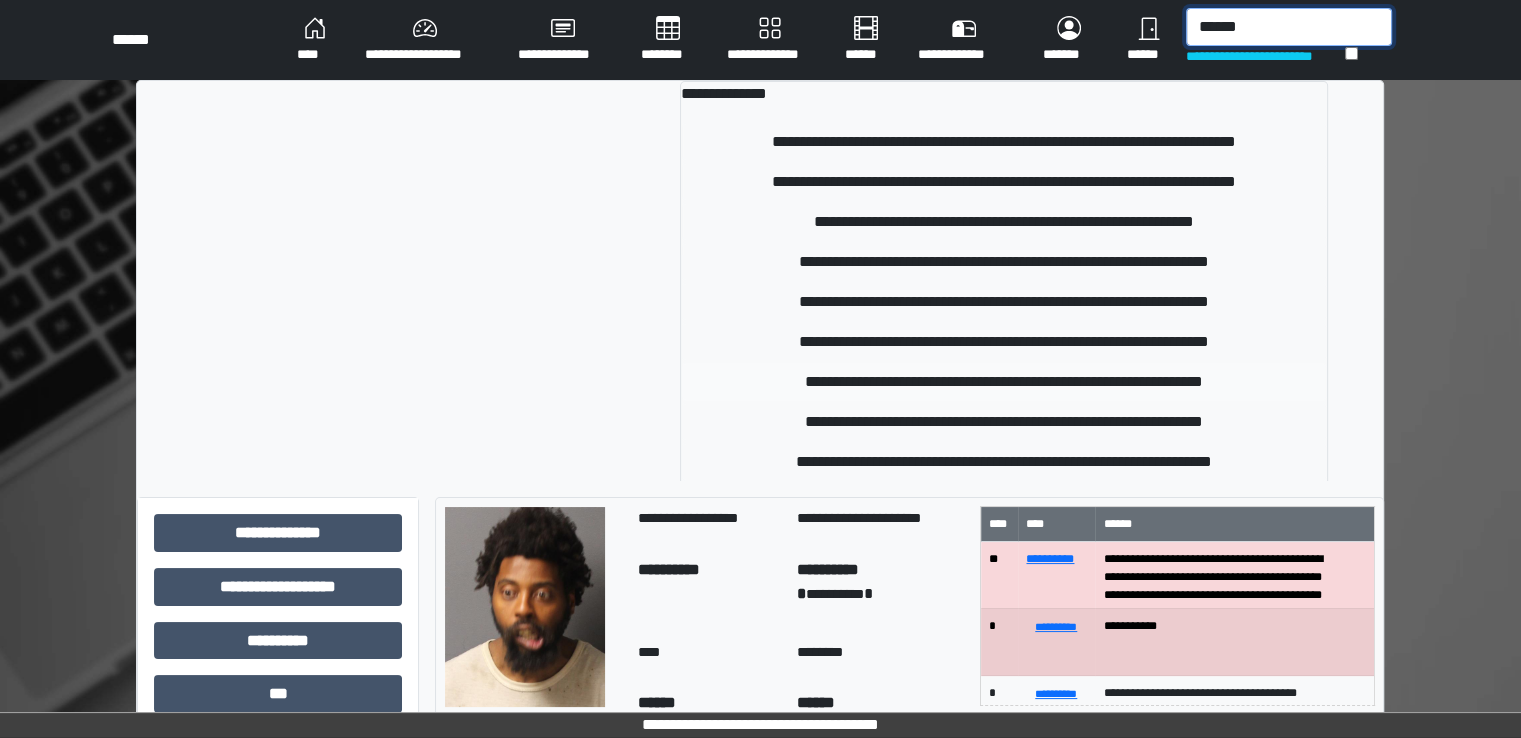type on "******" 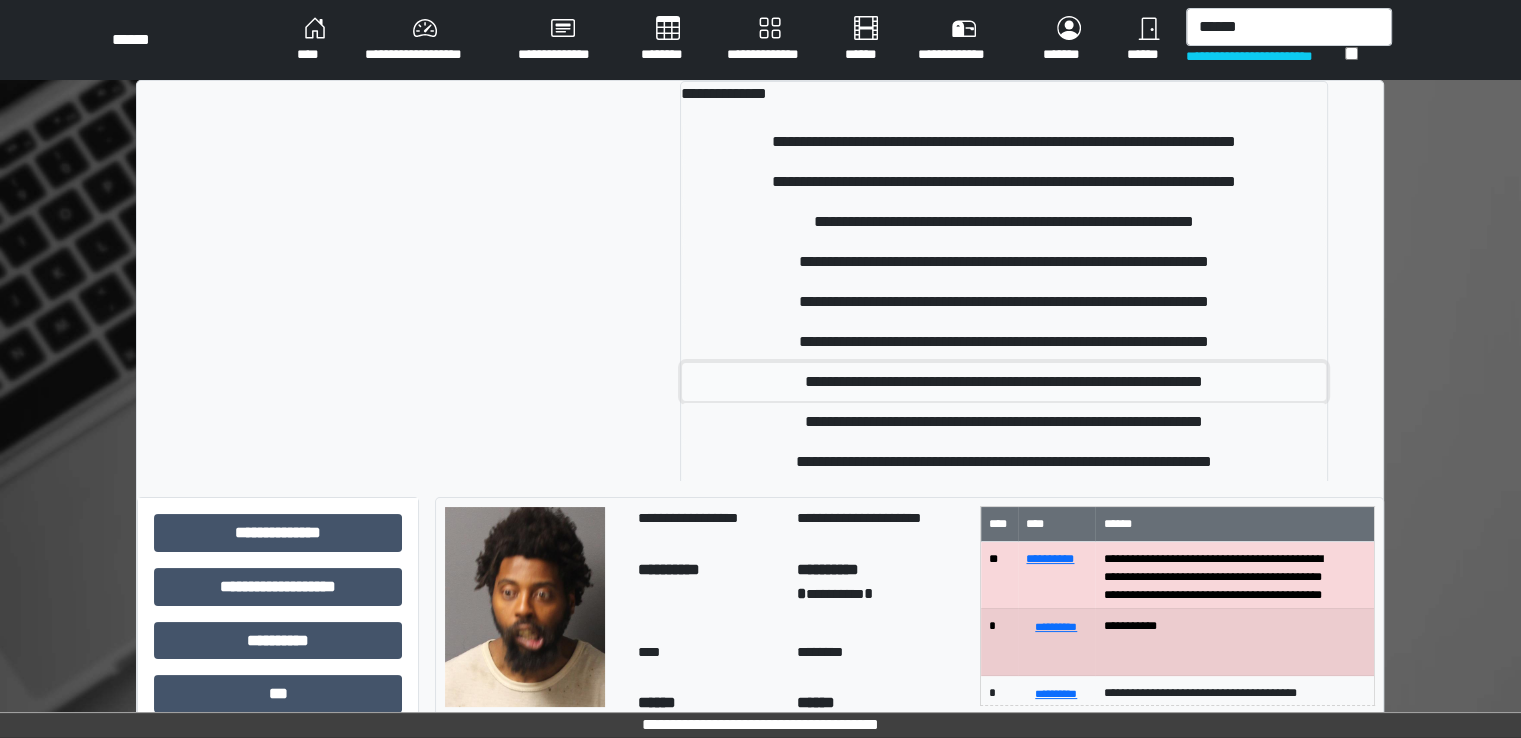 click on "**********" at bounding box center (1004, 382) 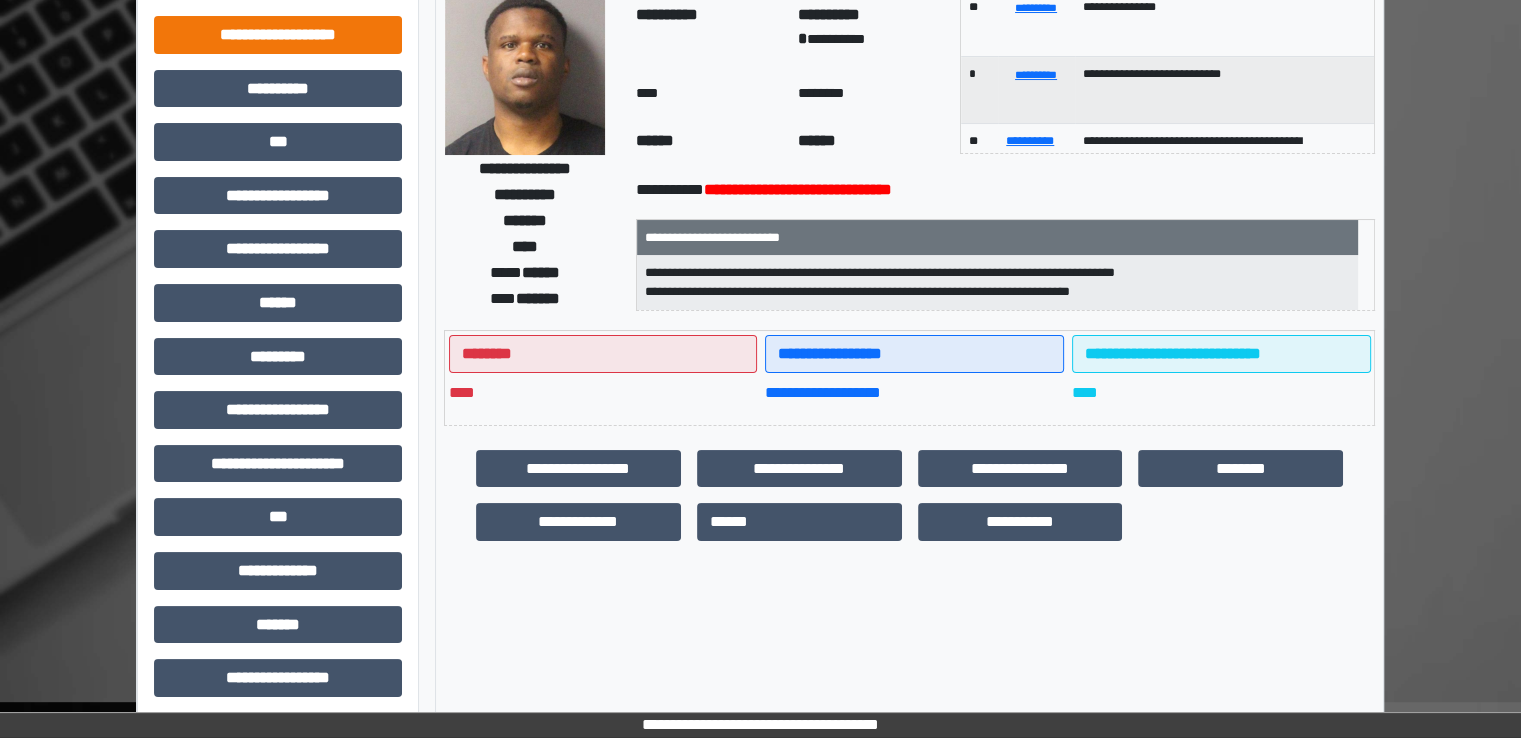 scroll, scrollTop: 0, scrollLeft: 0, axis: both 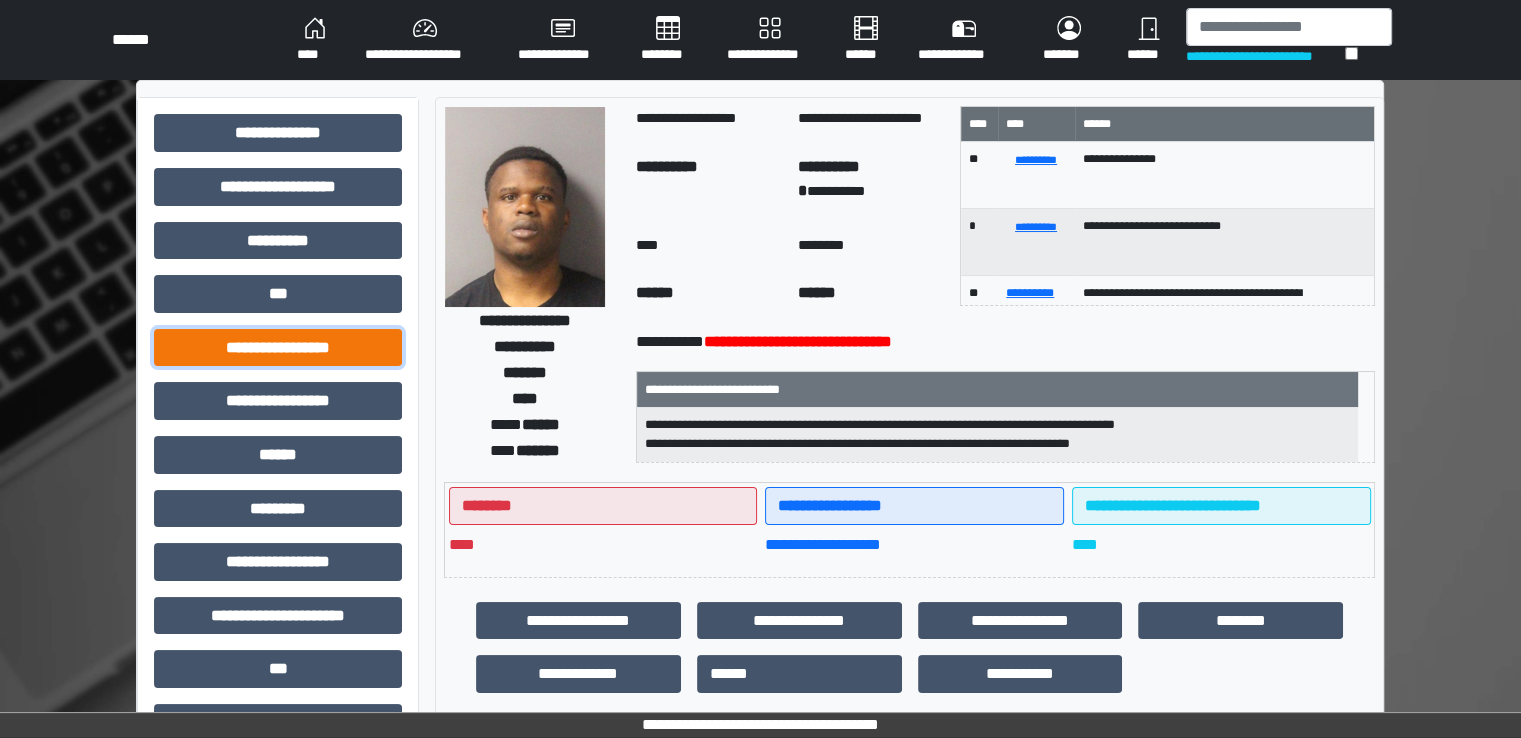 click on "**********" at bounding box center [278, 348] 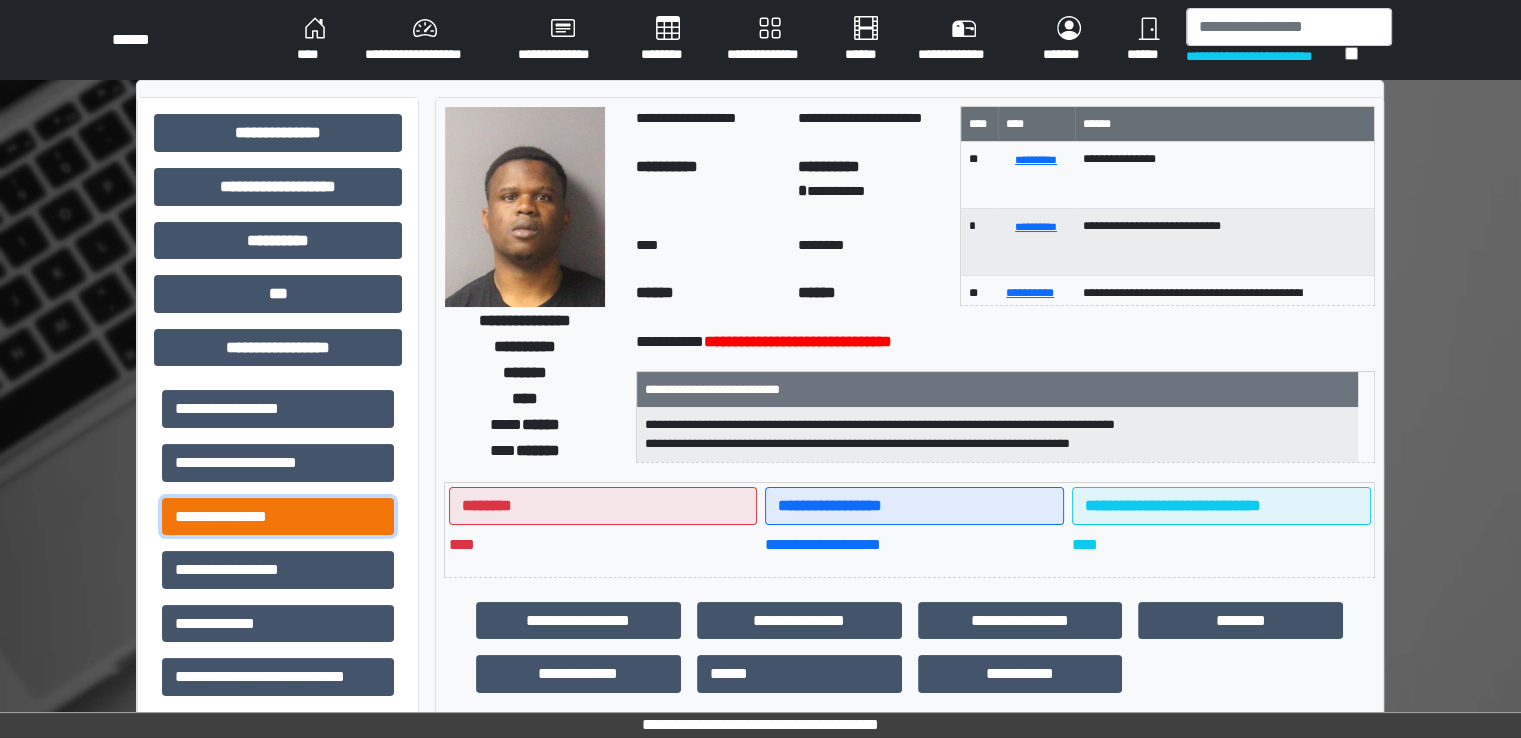 click on "**********" at bounding box center (278, 517) 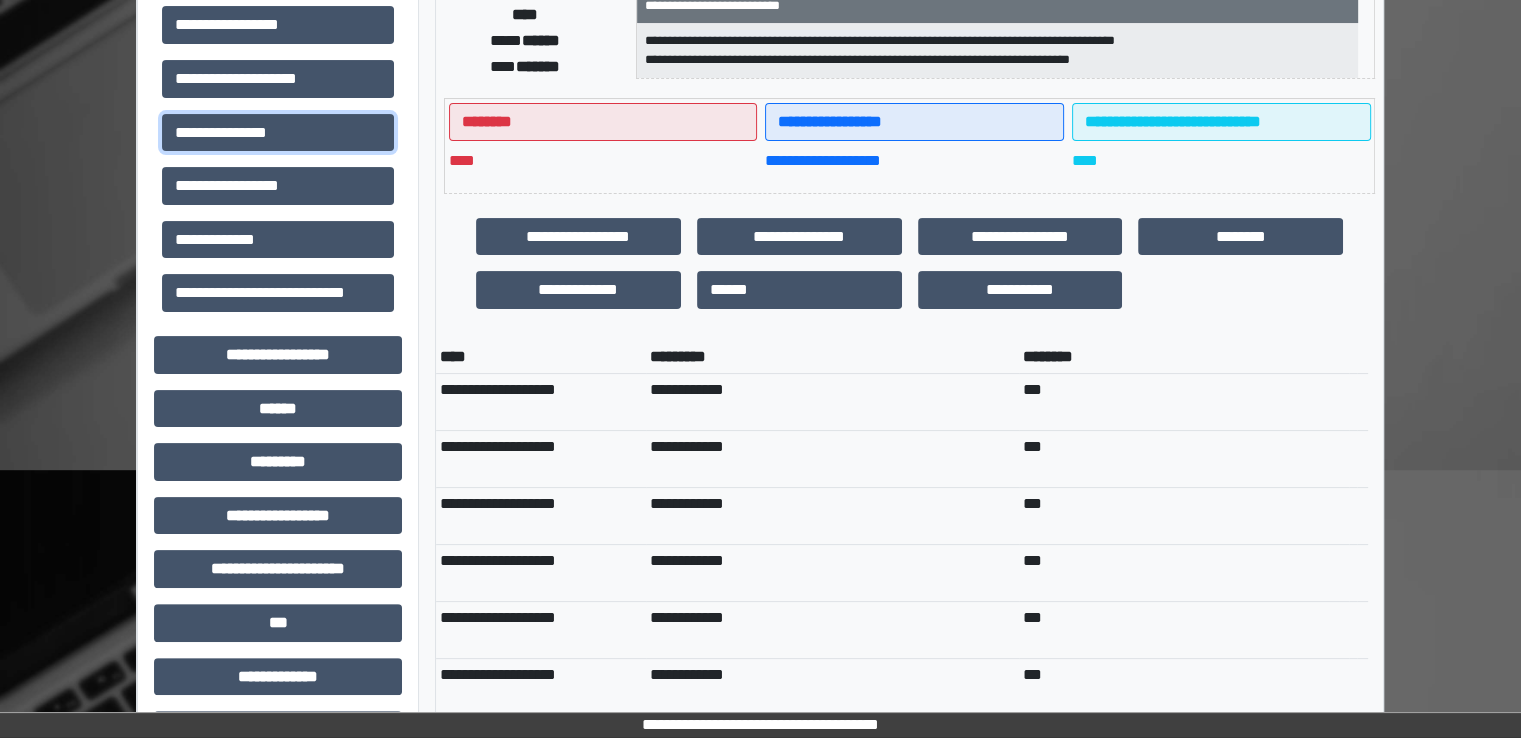 scroll, scrollTop: 400, scrollLeft: 0, axis: vertical 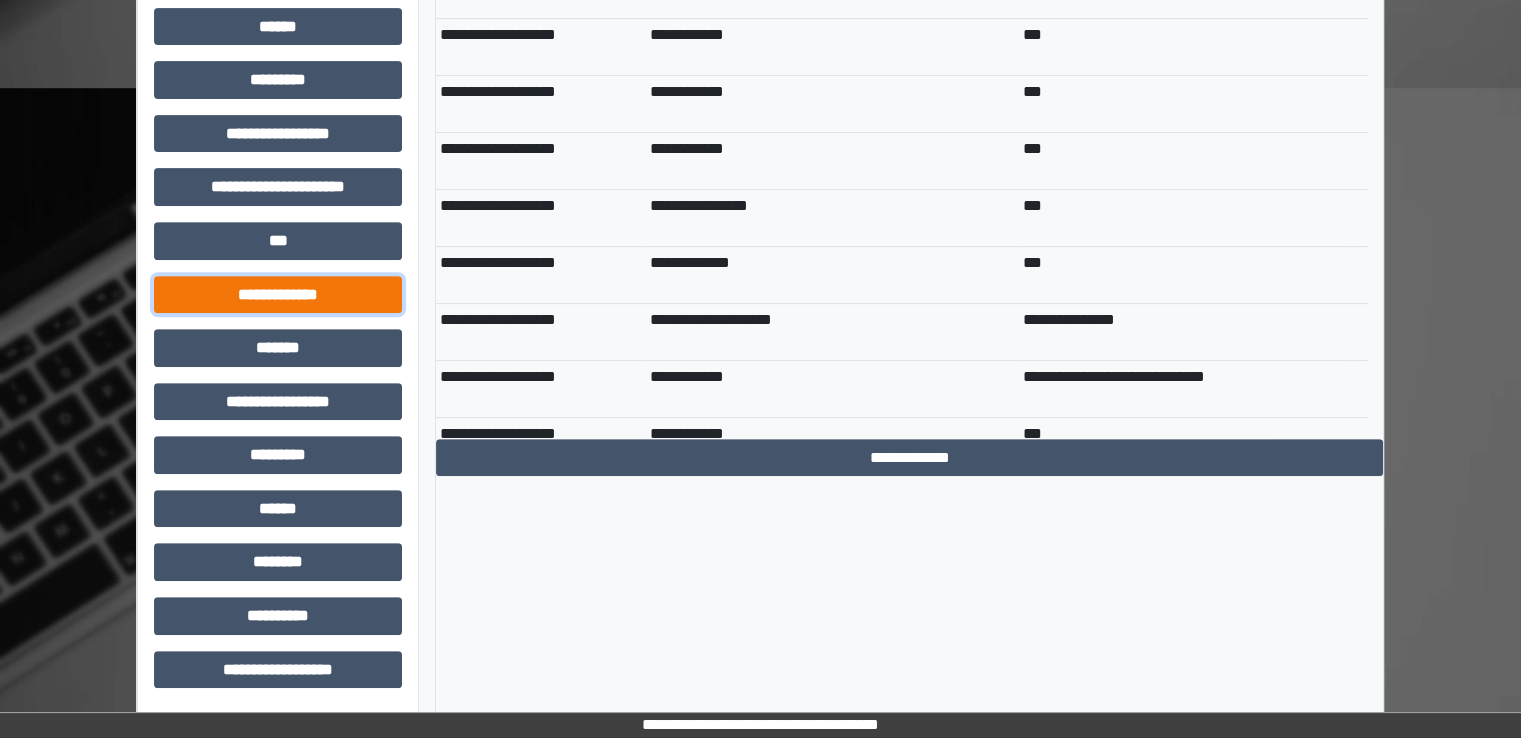 click on "**********" at bounding box center (278, 295) 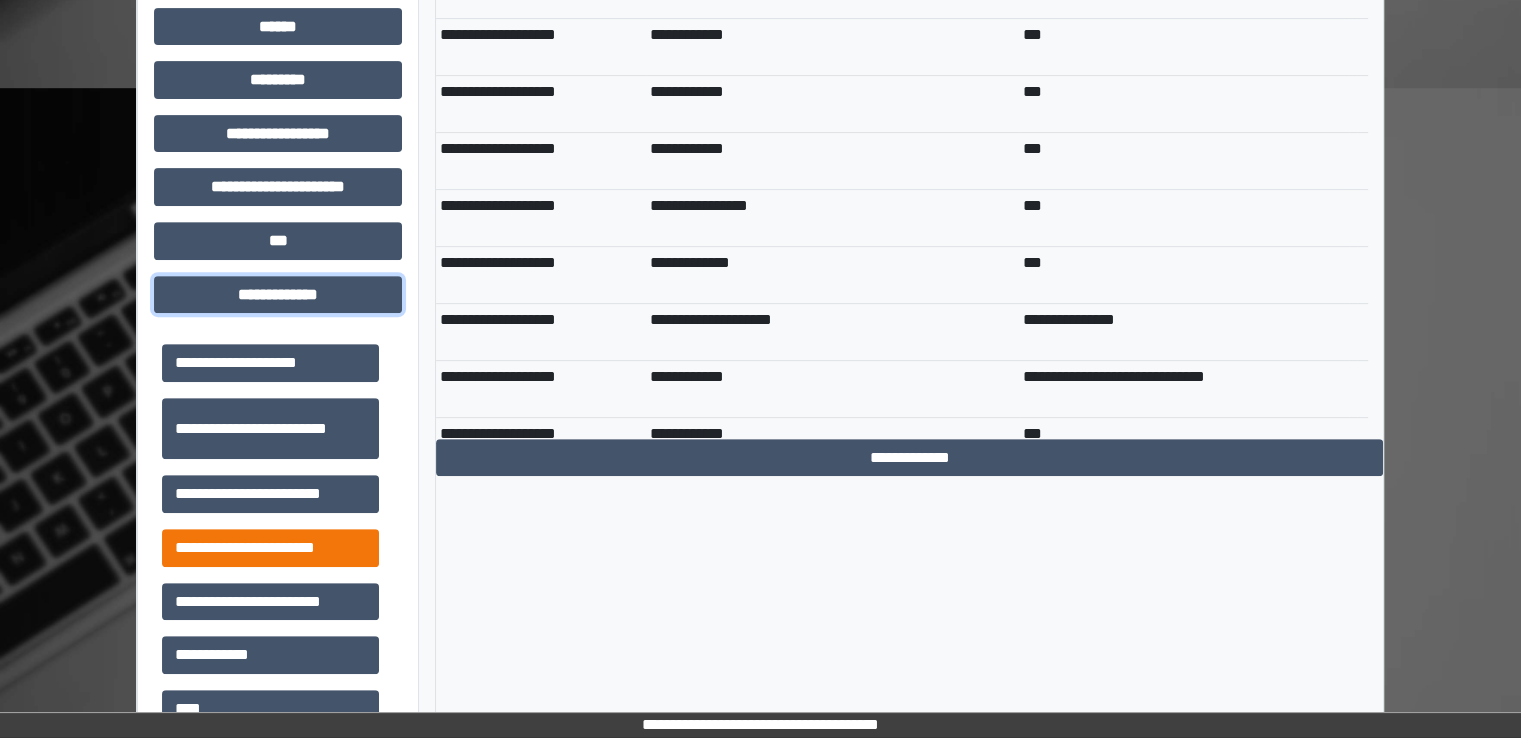 scroll, scrollTop: 752, scrollLeft: 0, axis: vertical 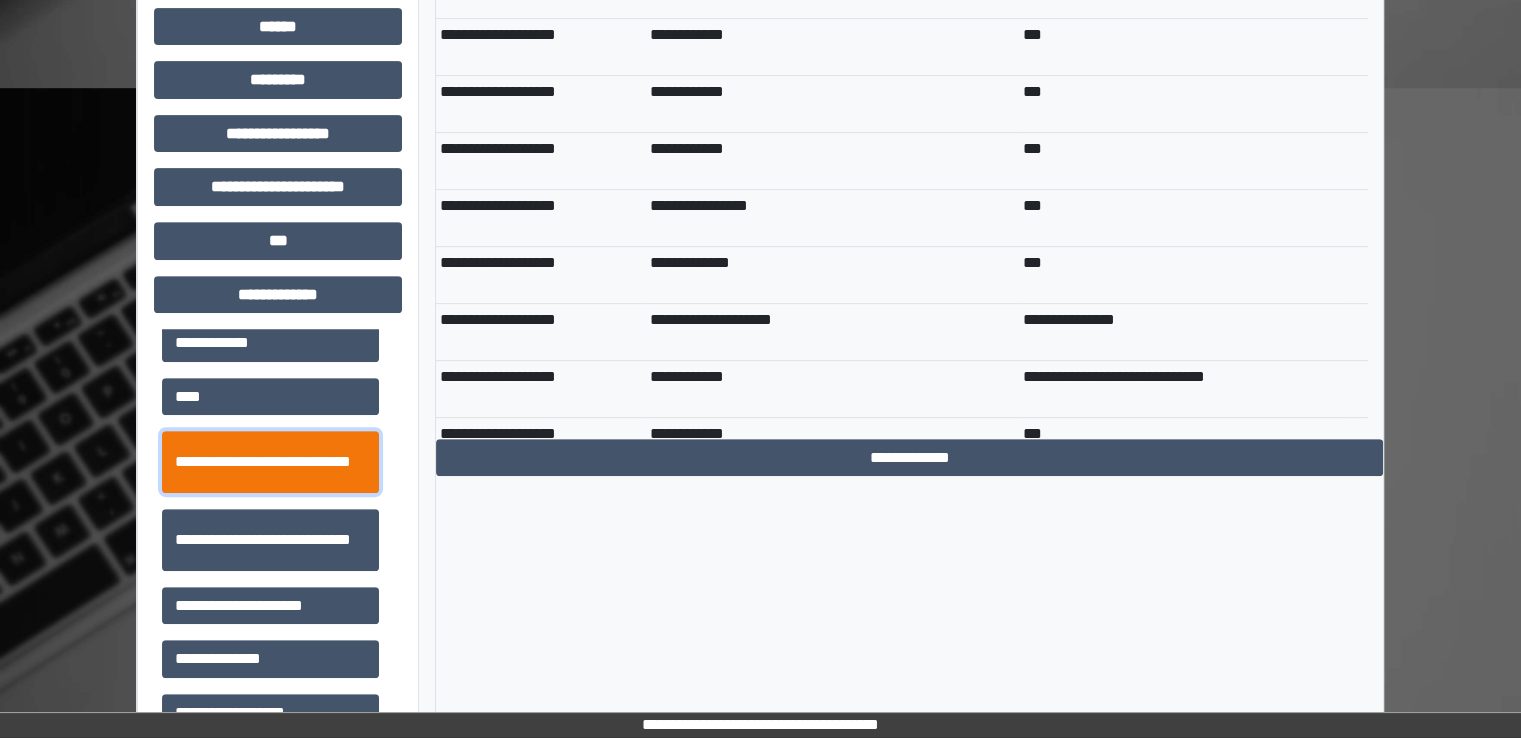 click on "**********" at bounding box center (270, 462) 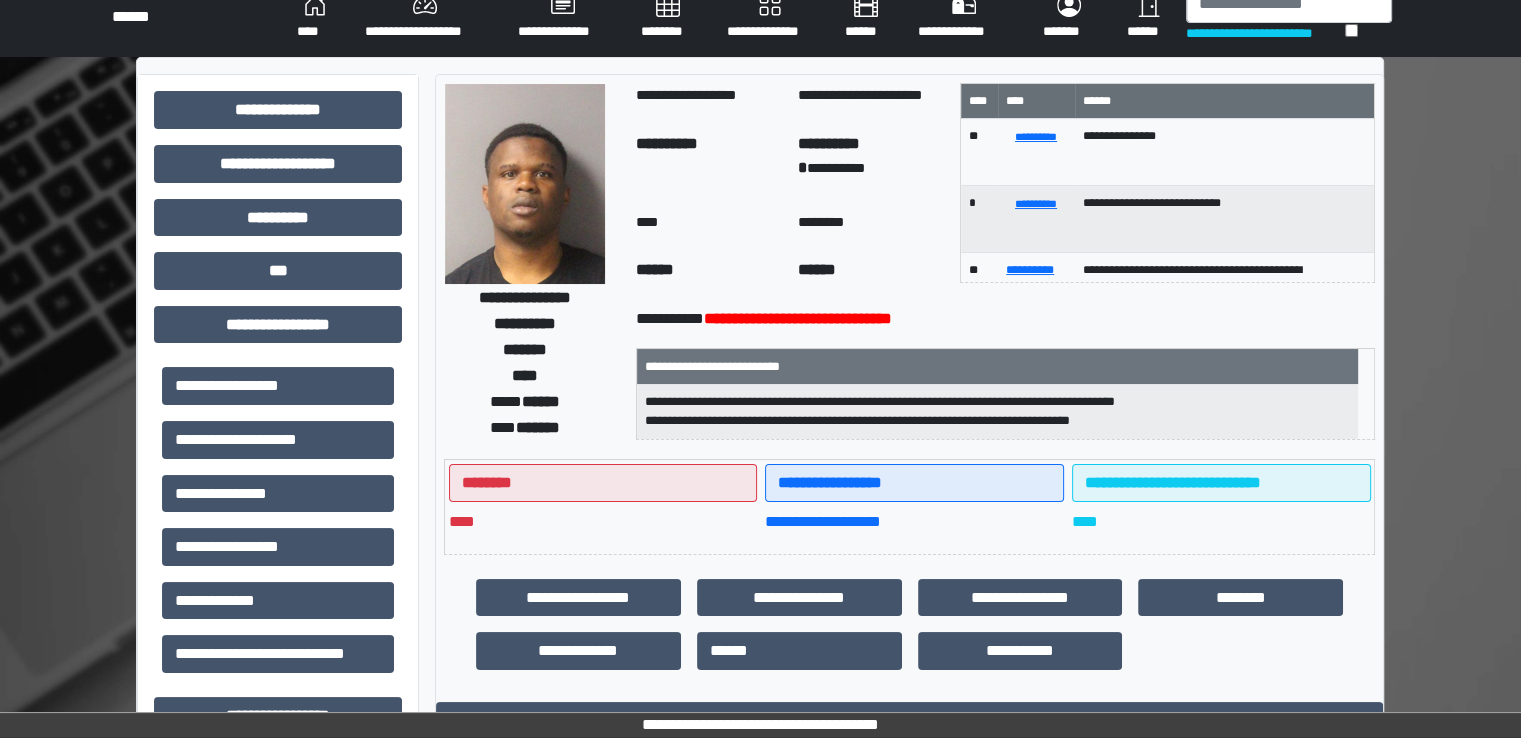 scroll, scrollTop: 0, scrollLeft: 0, axis: both 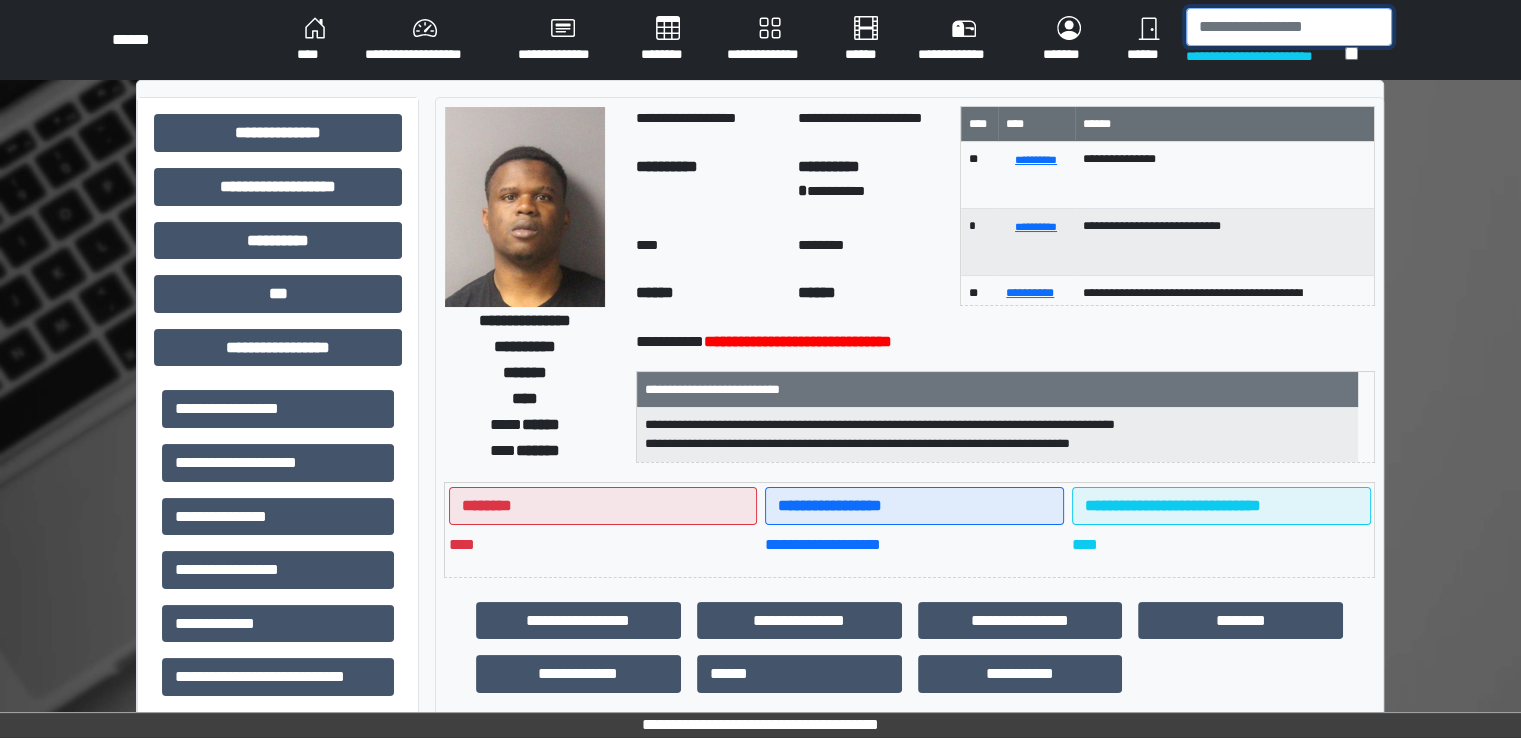 click at bounding box center (1289, 27) 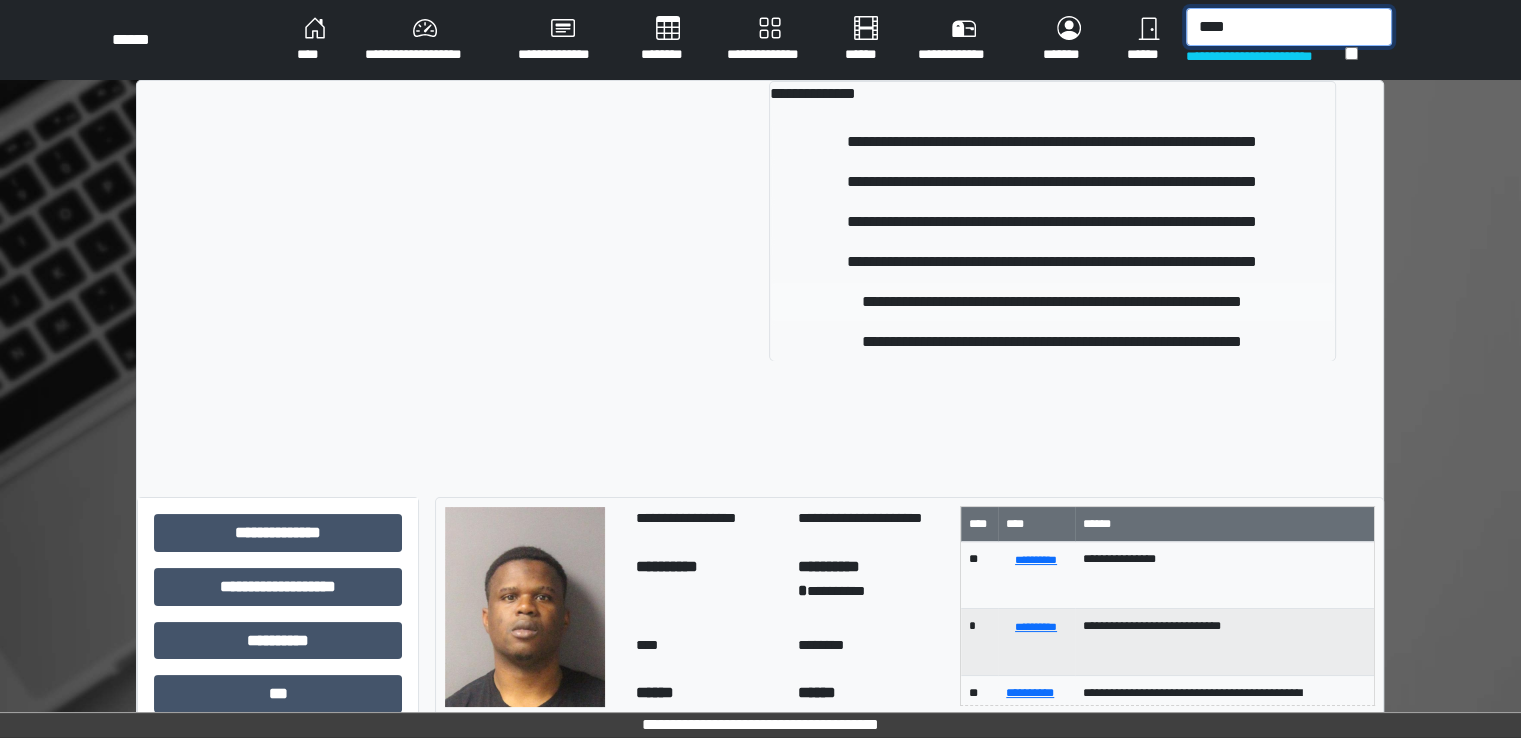 type on "****" 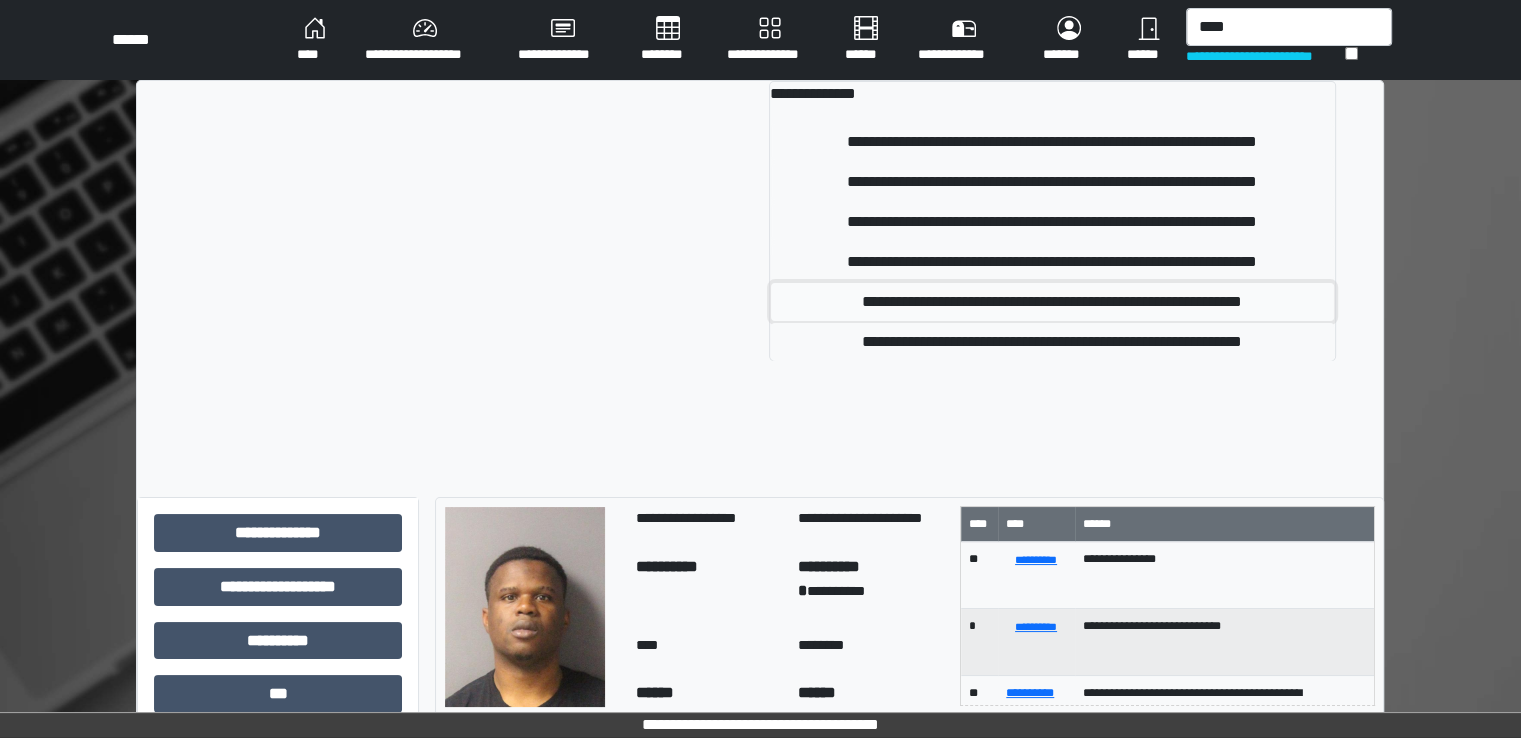 click on "**********" at bounding box center [1052, 302] 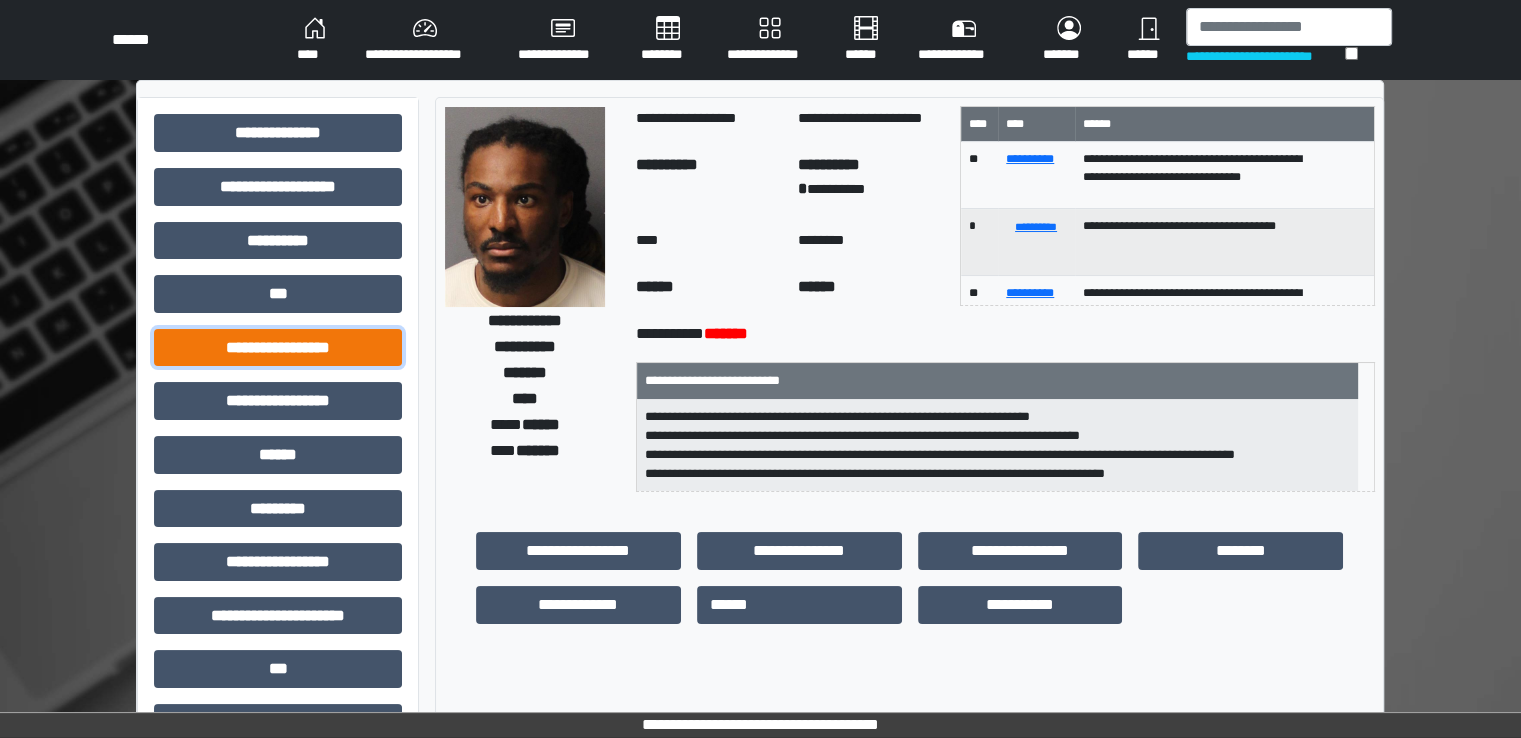 click on "**********" at bounding box center [278, 348] 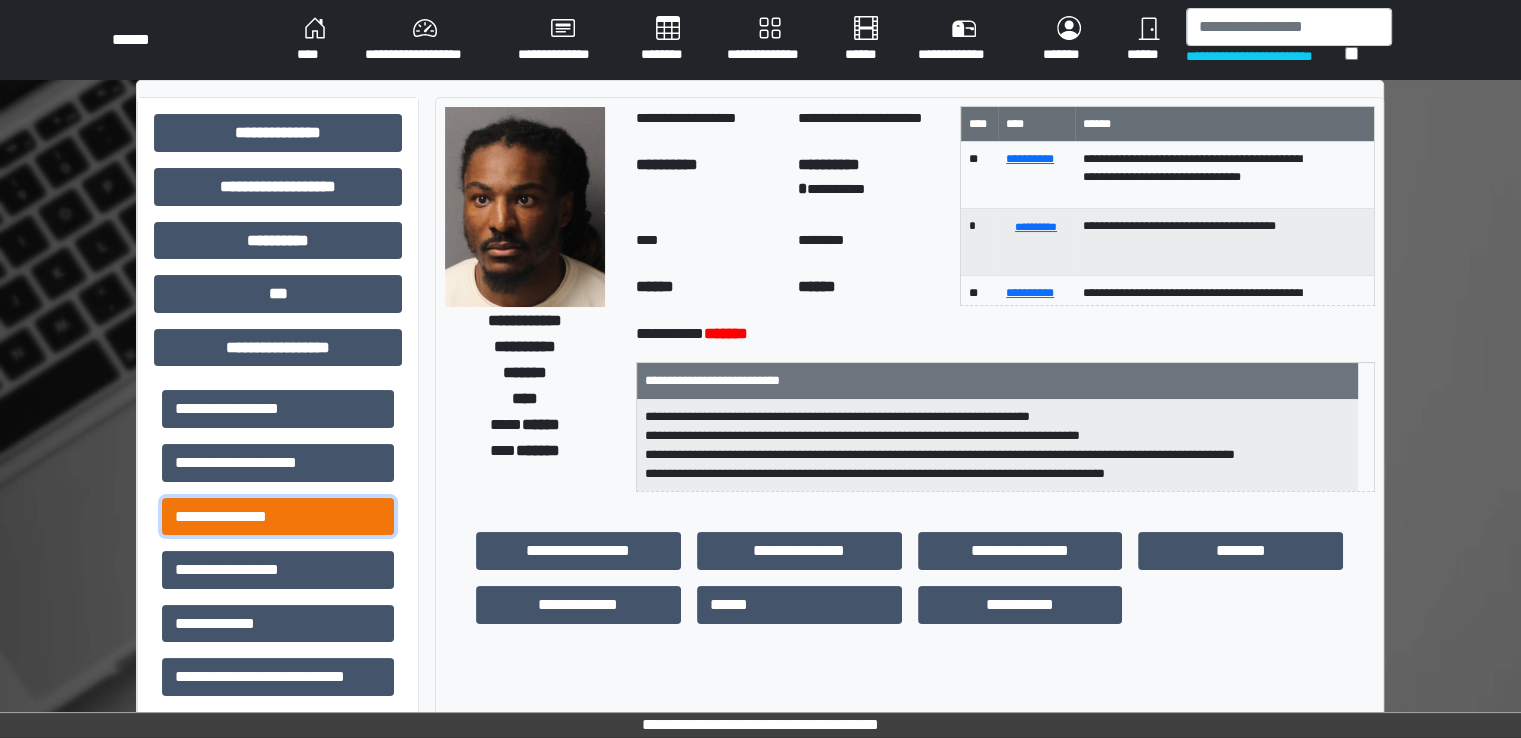 click on "**********" at bounding box center [278, 517] 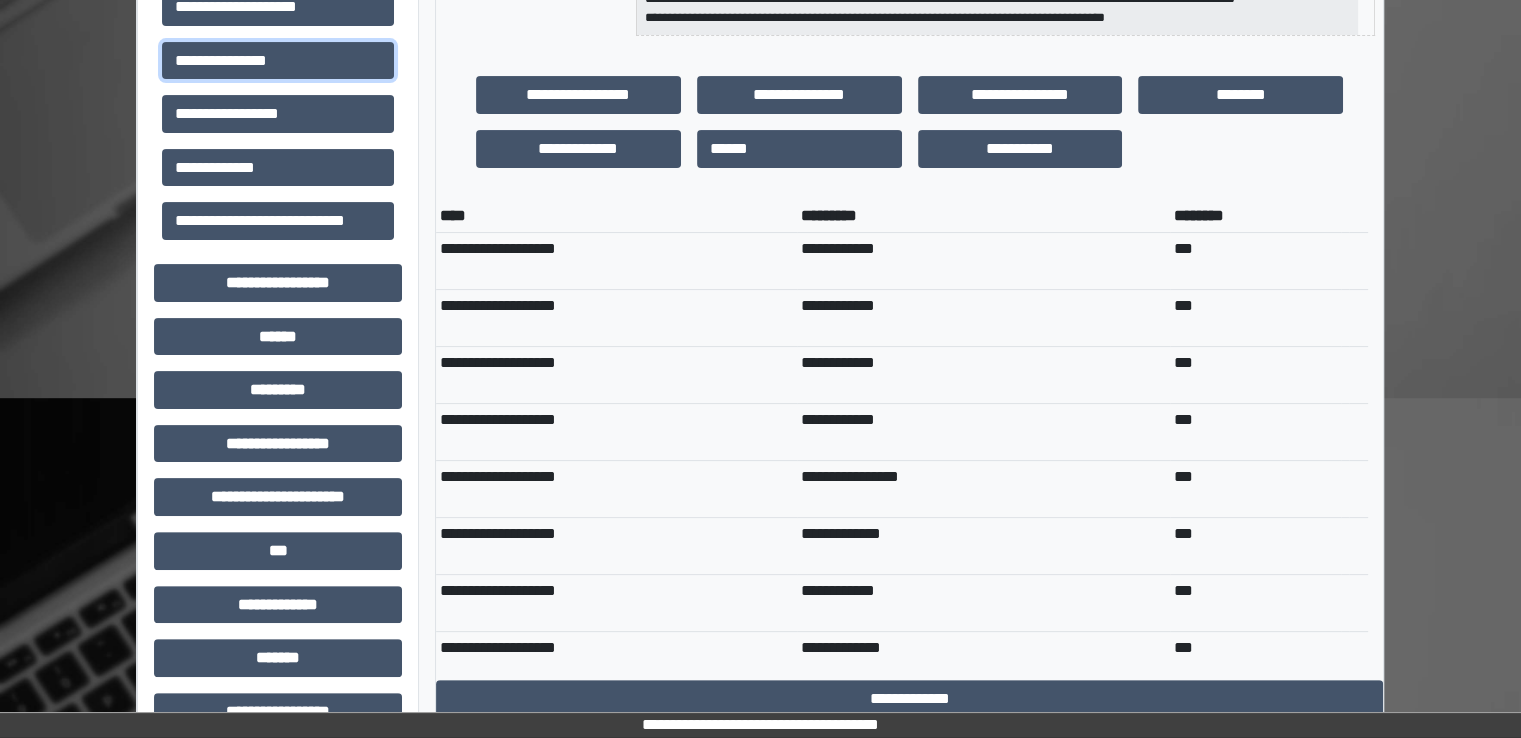 scroll, scrollTop: 766, scrollLeft: 0, axis: vertical 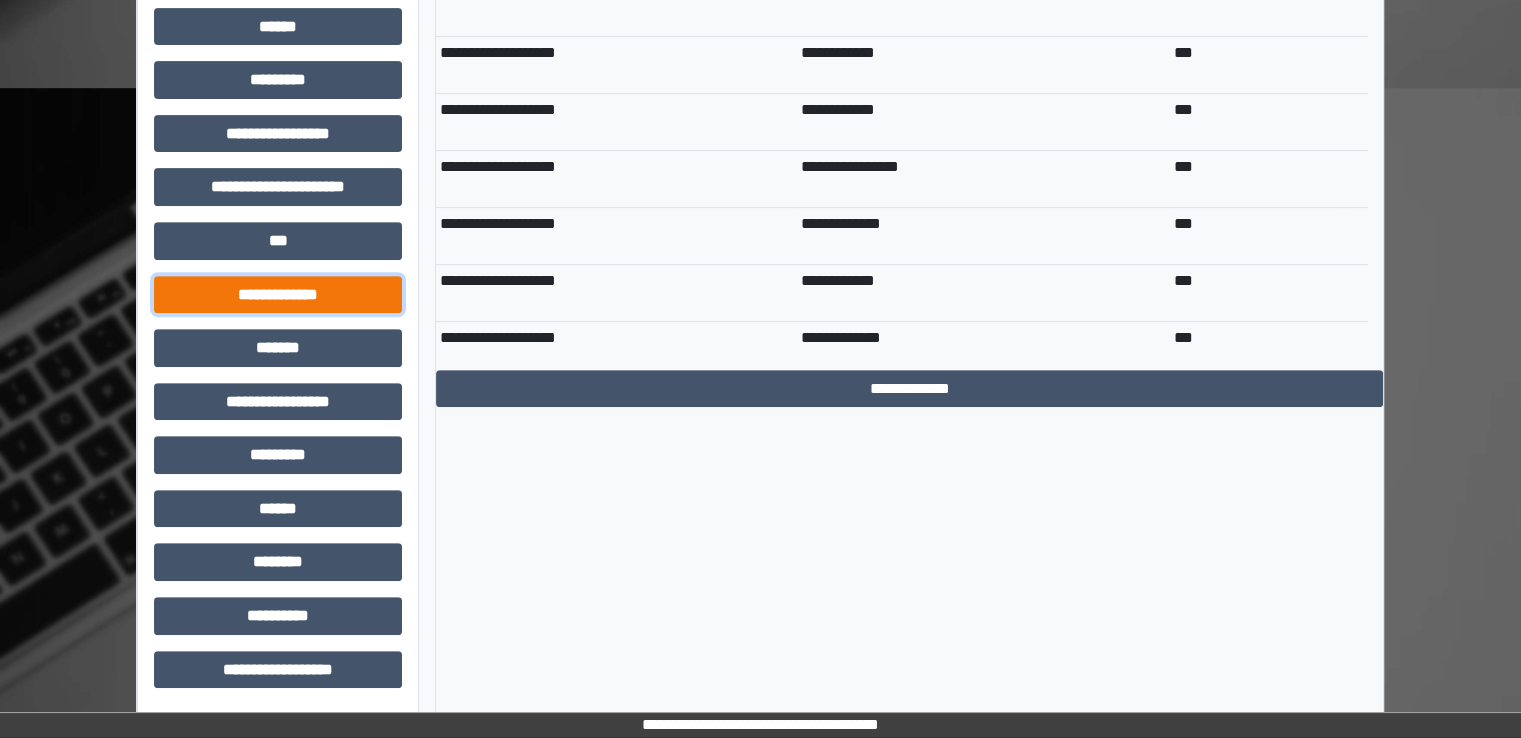 click on "**********" at bounding box center (278, 295) 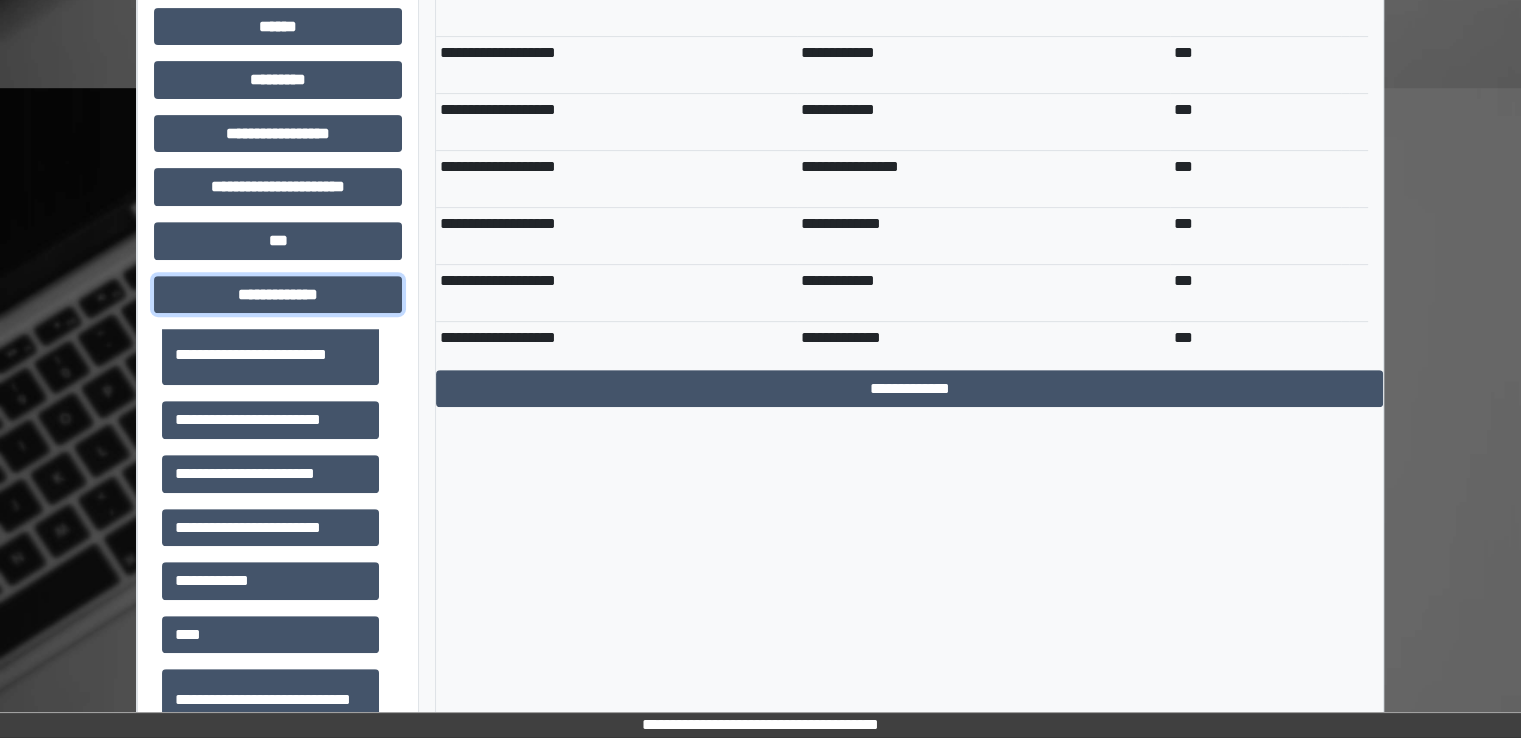 scroll, scrollTop: 700, scrollLeft: 0, axis: vertical 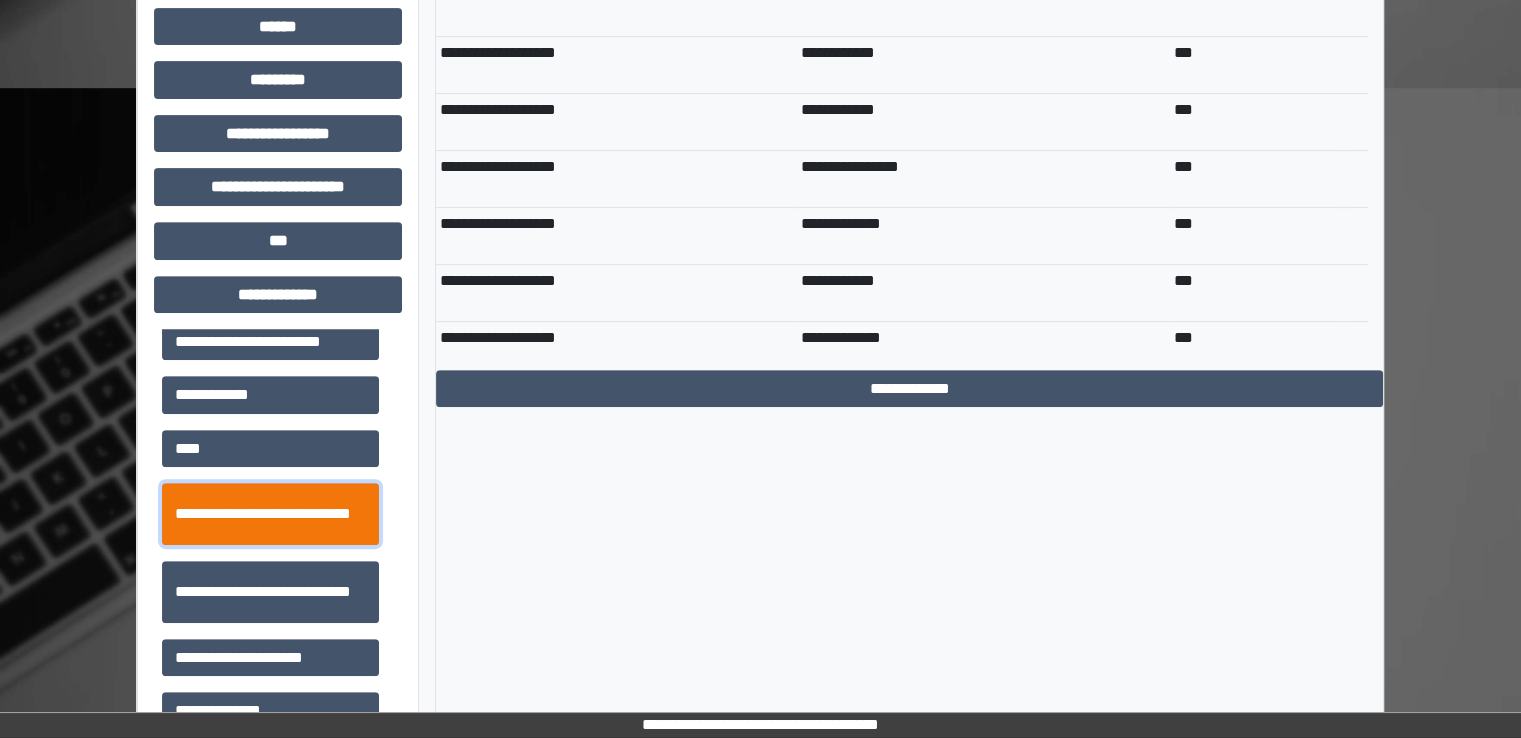 click on "**********" at bounding box center (270, 514) 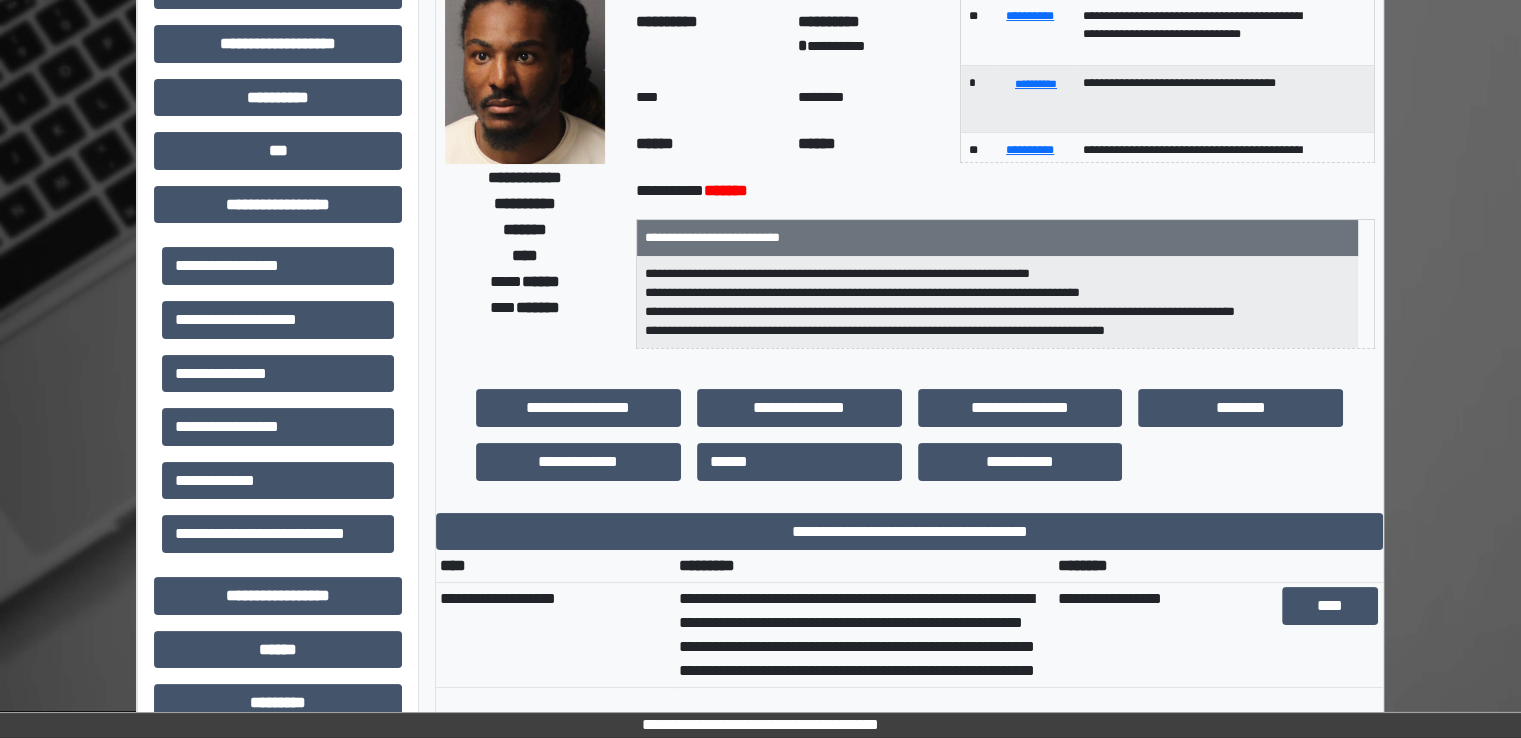 scroll, scrollTop: 0, scrollLeft: 0, axis: both 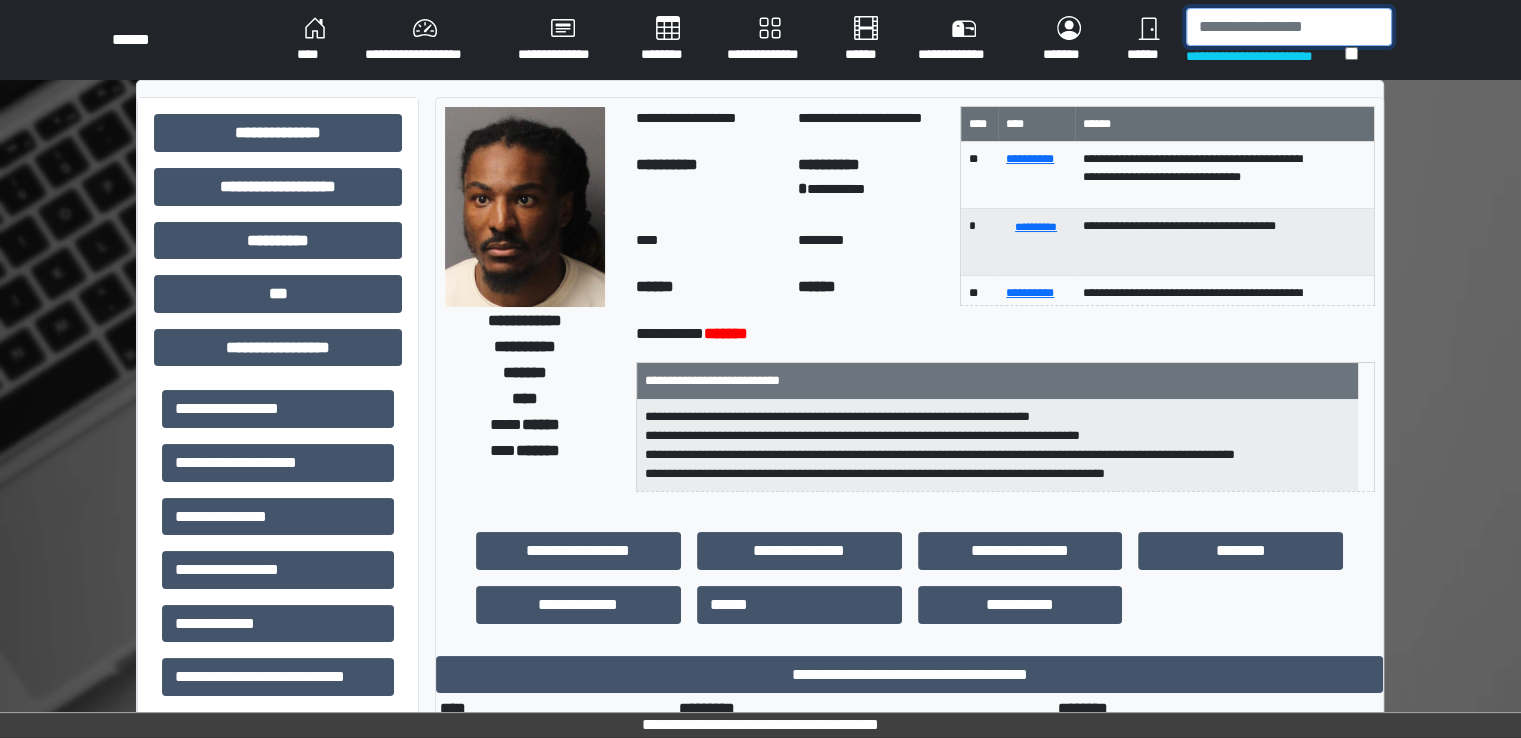 click at bounding box center (1289, 27) 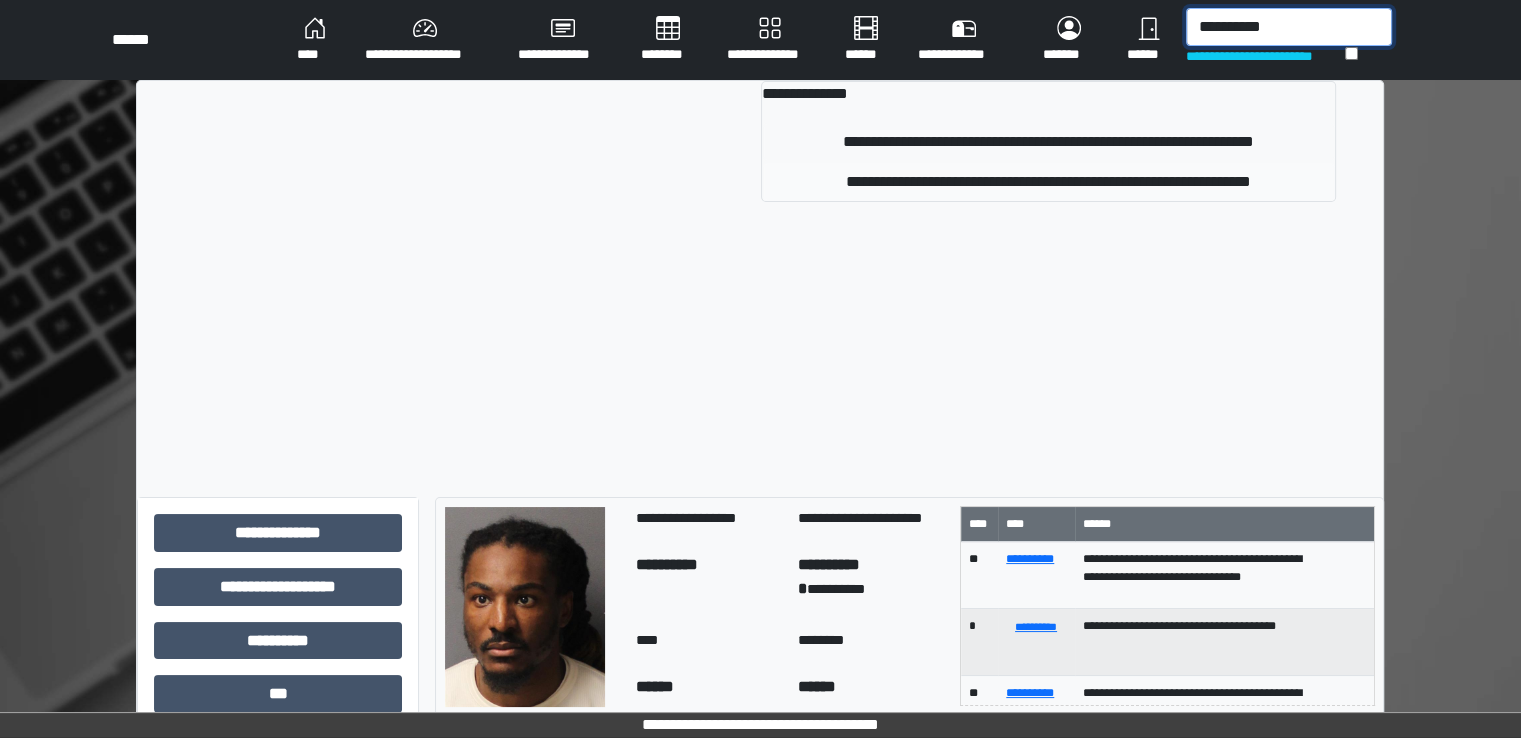 type on "**********" 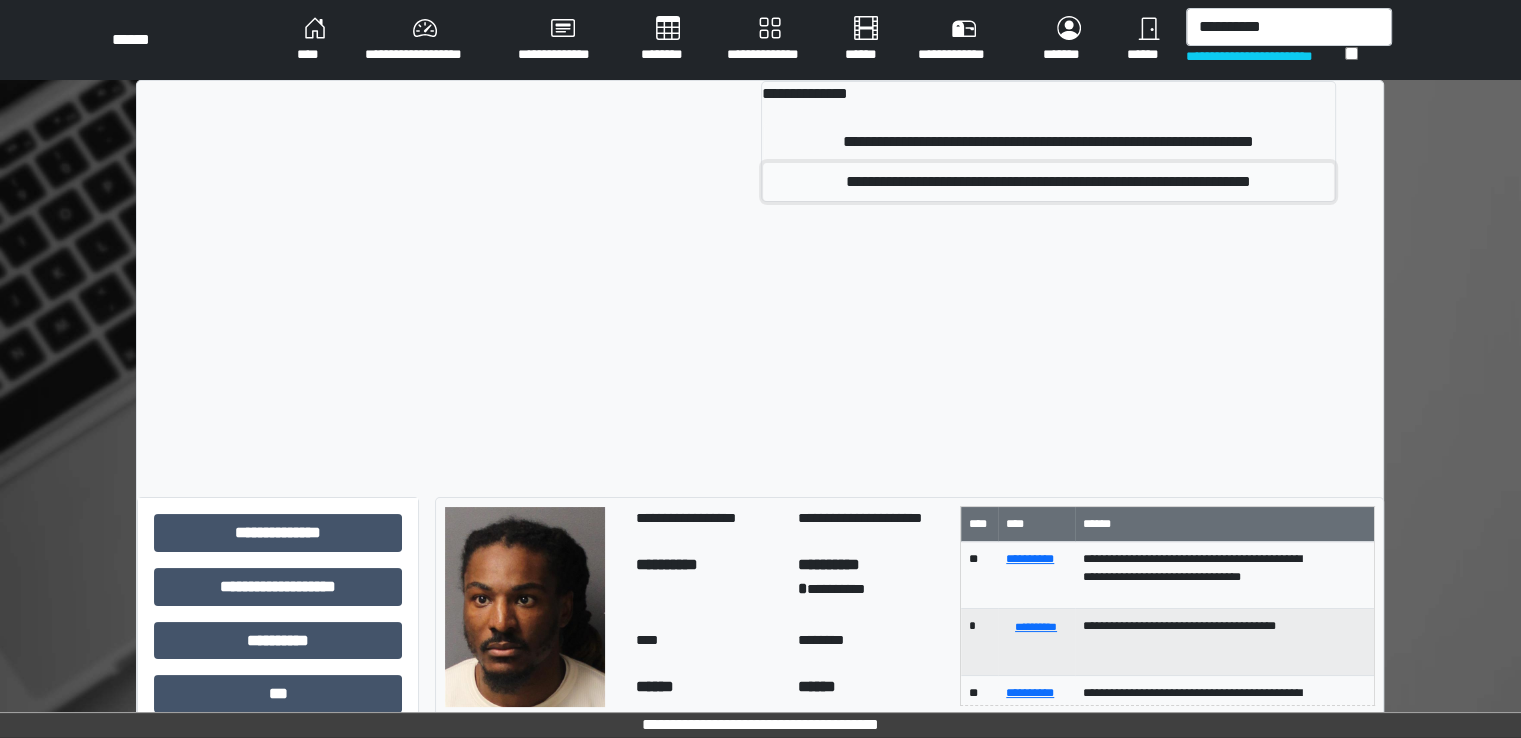 click on "**********" at bounding box center [1048, 182] 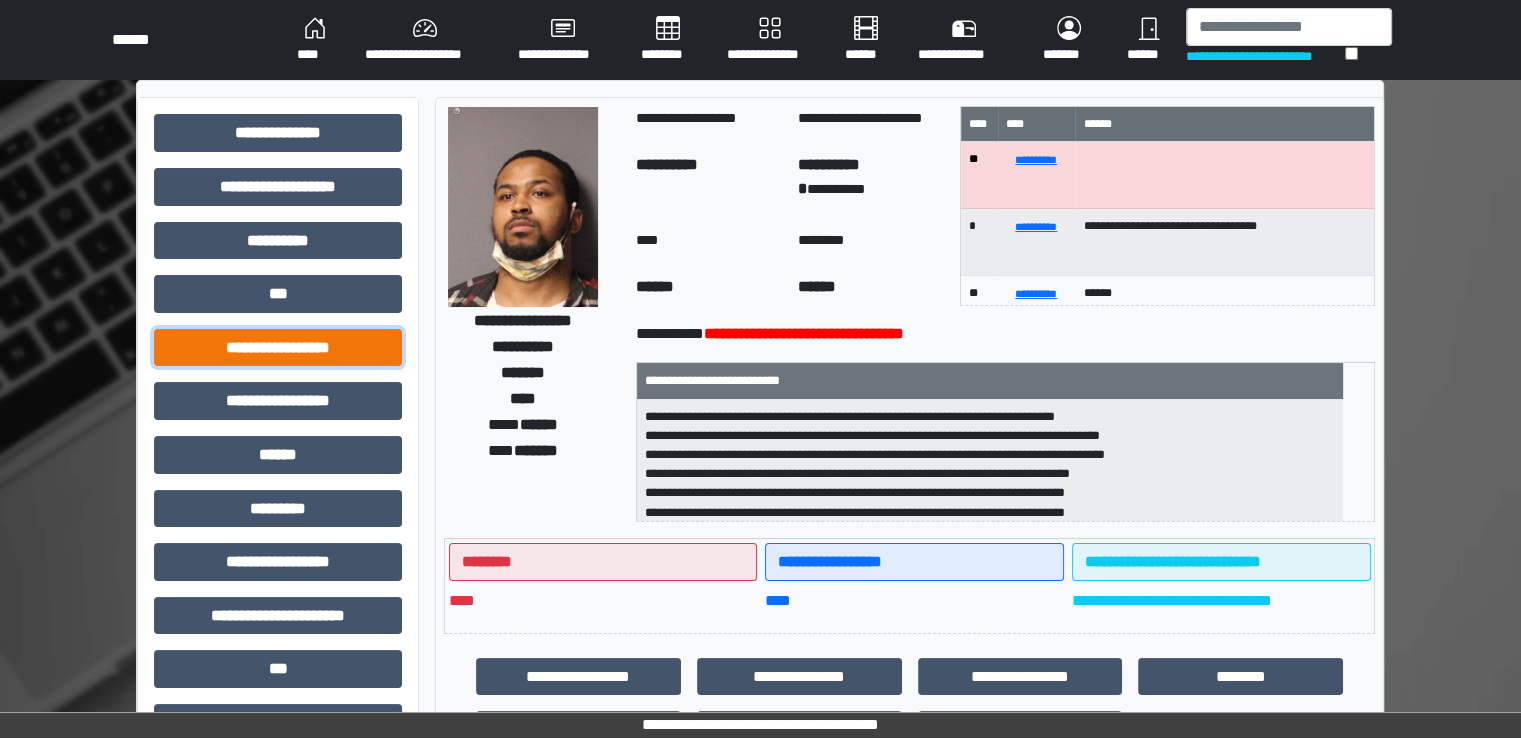 click on "**********" at bounding box center (278, 348) 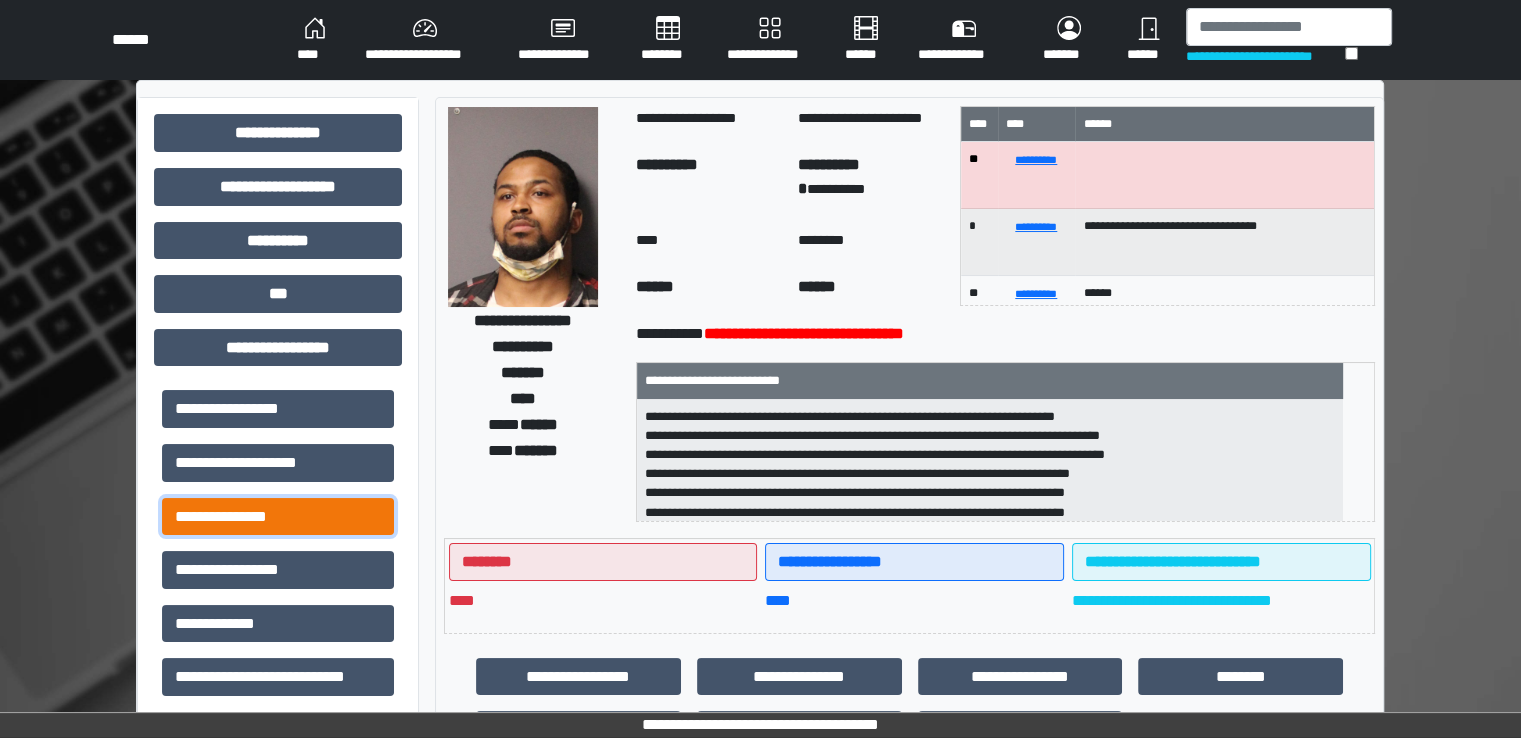 click on "**********" at bounding box center [278, 517] 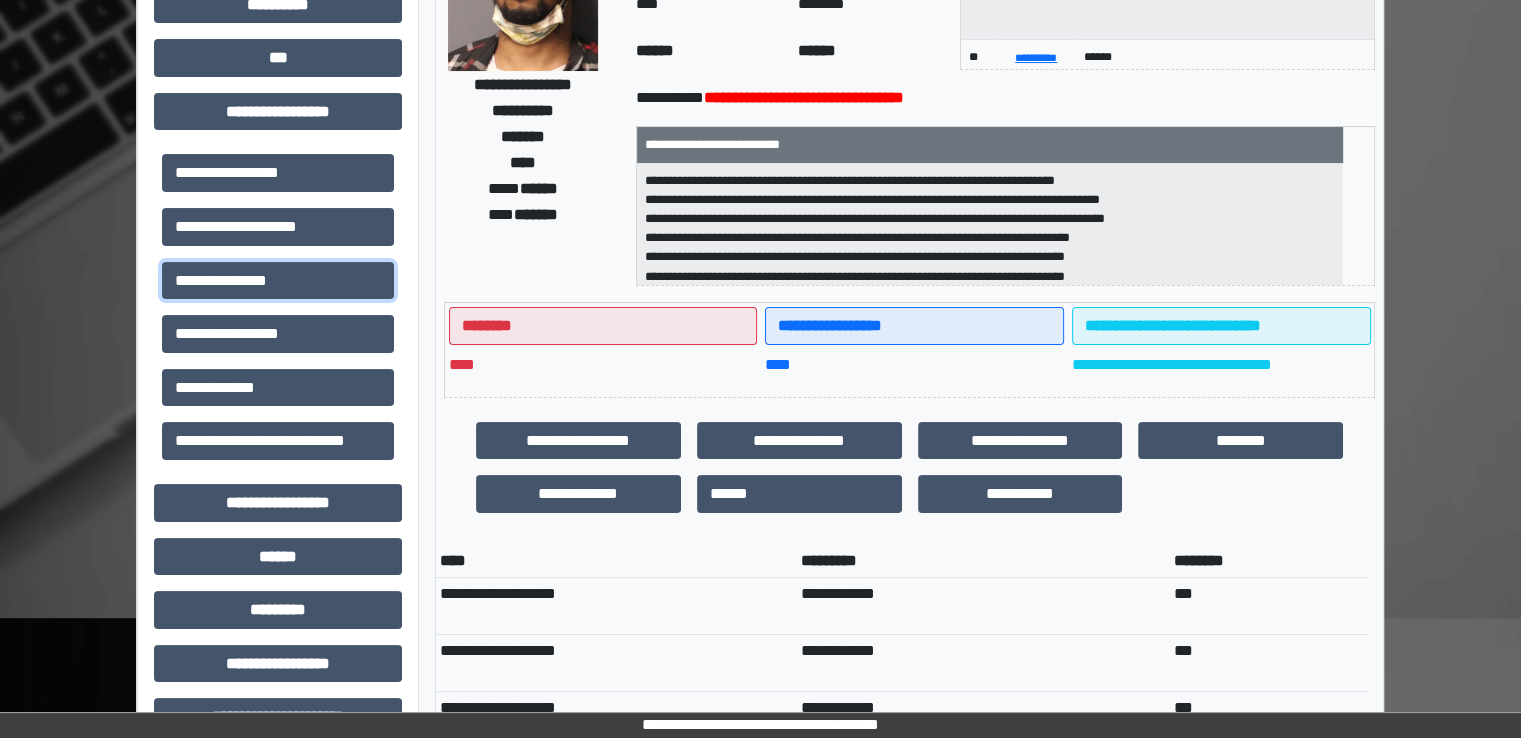 scroll, scrollTop: 766, scrollLeft: 0, axis: vertical 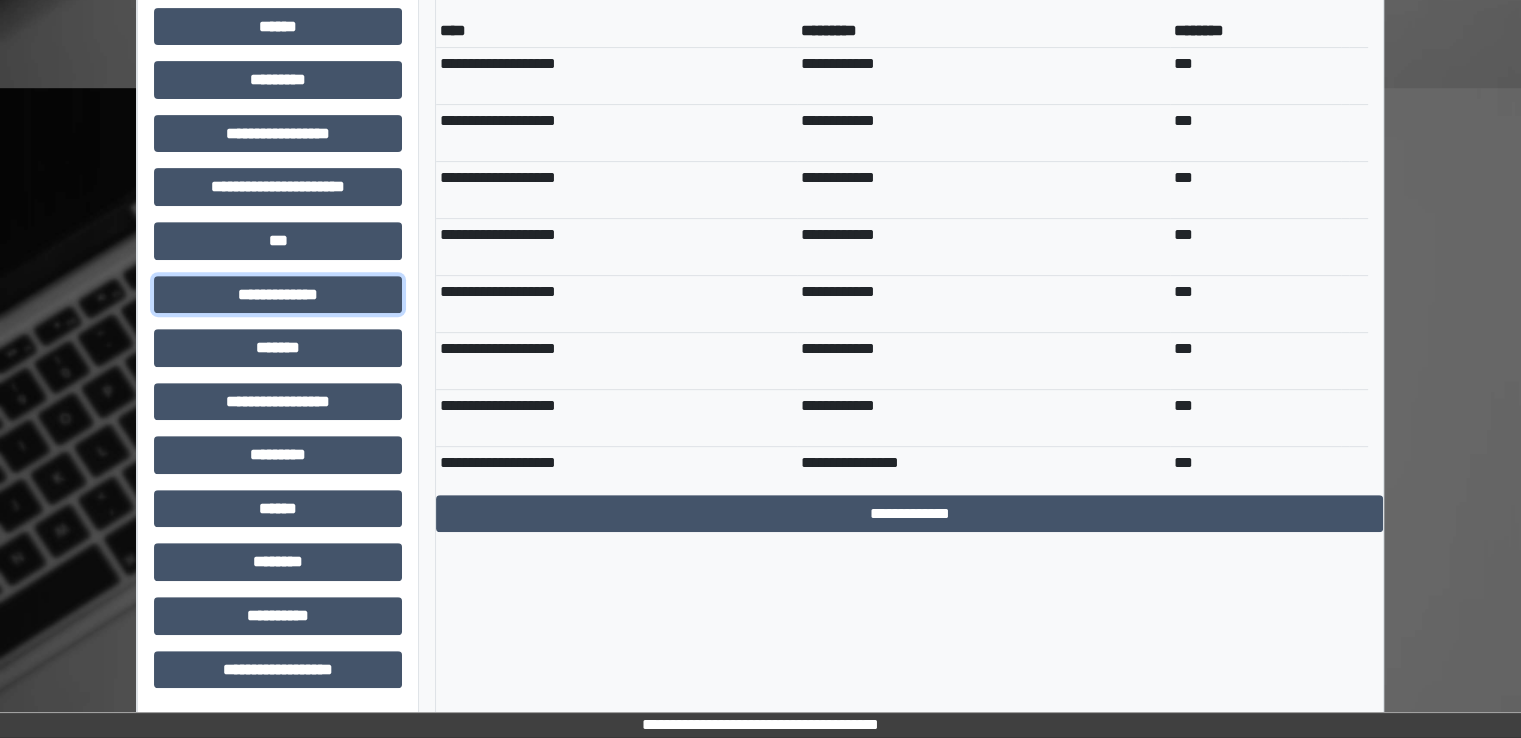 drag, startPoint x: 334, startPoint y: 278, endPoint x: 316, endPoint y: 327, distance: 52.201534 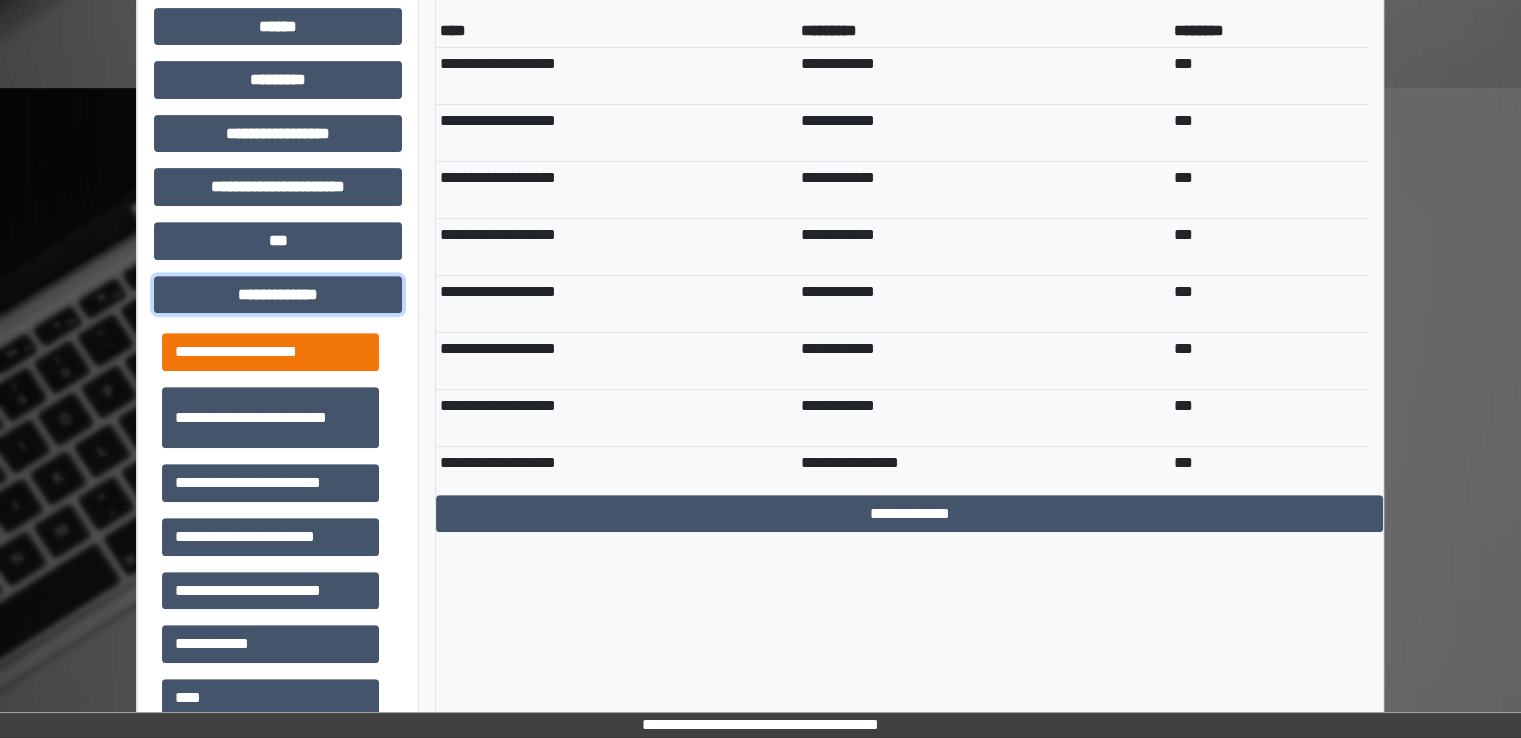 scroll, scrollTop: 700, scrollLeft: 0, axis: vertical 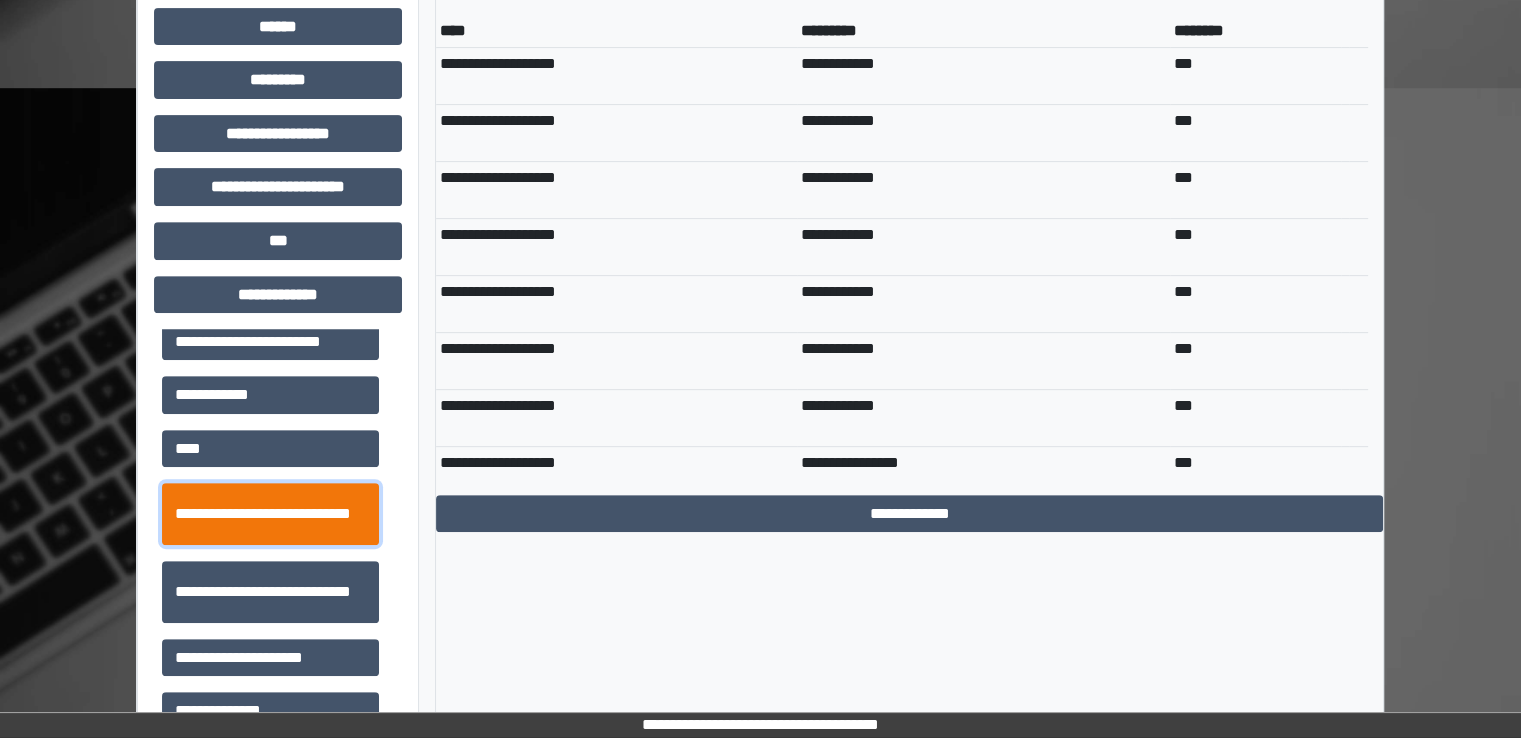 click on "**********" at bounding box center [270, 514] 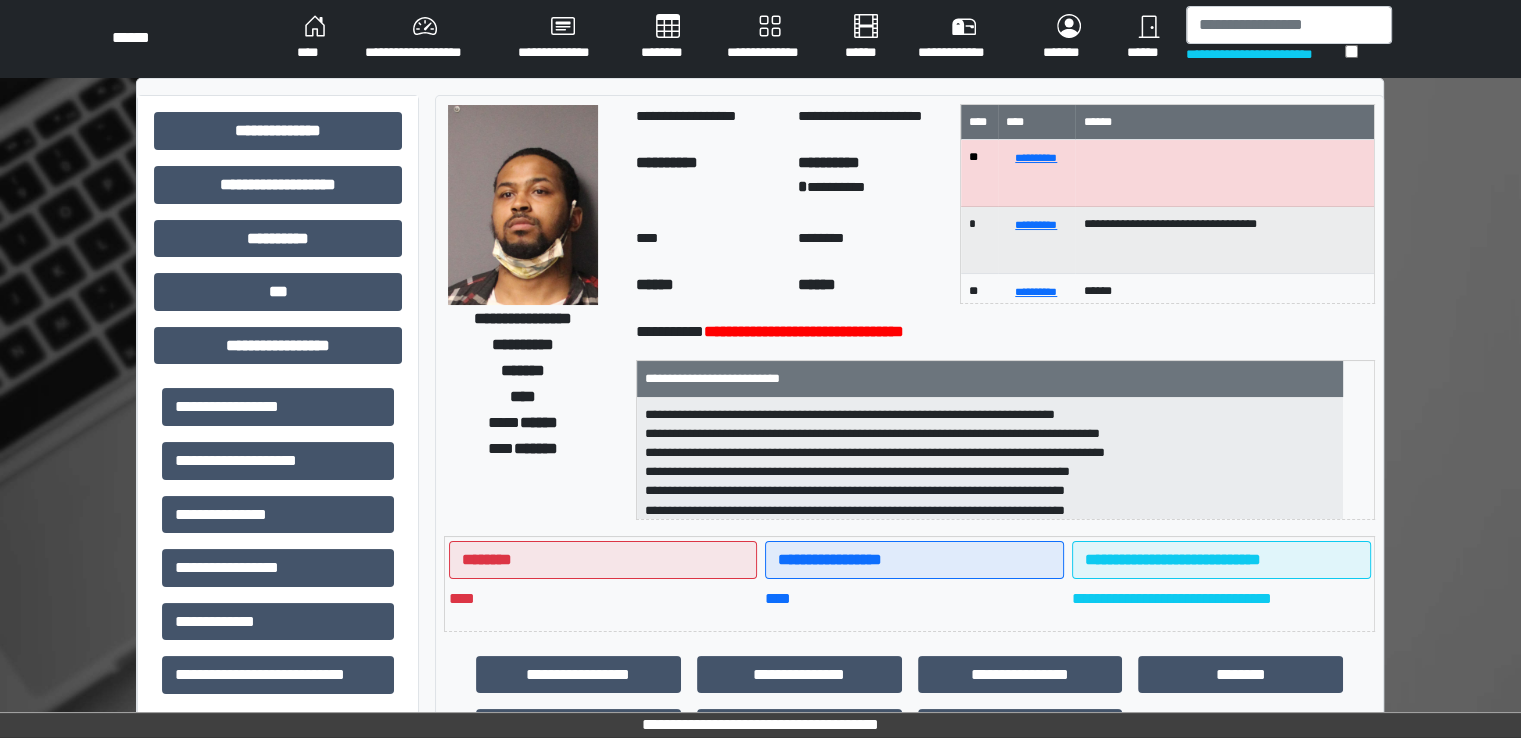 scroll, scrollTop: 0, scrollLeft: 0, axis: both 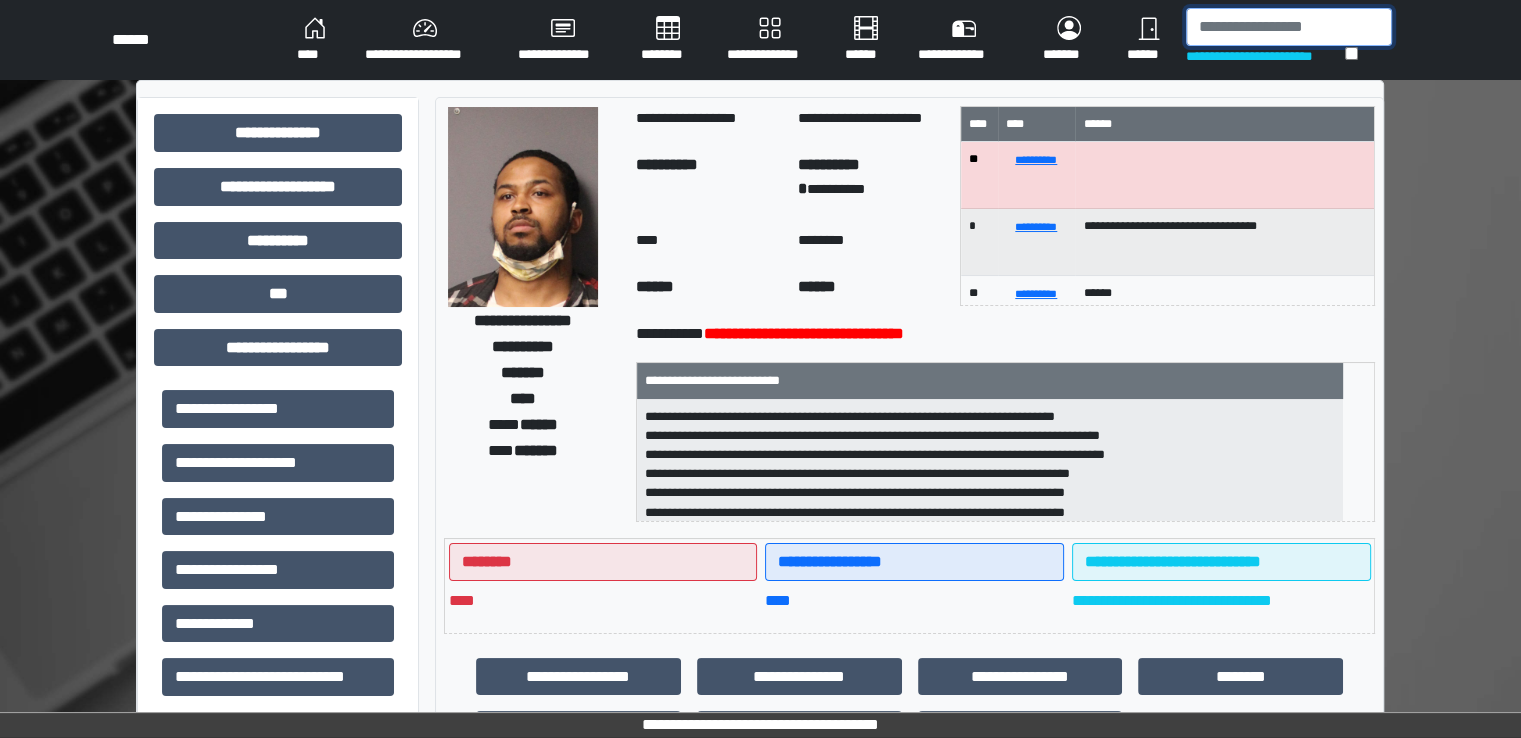 click at bounding box center [1289, 27] 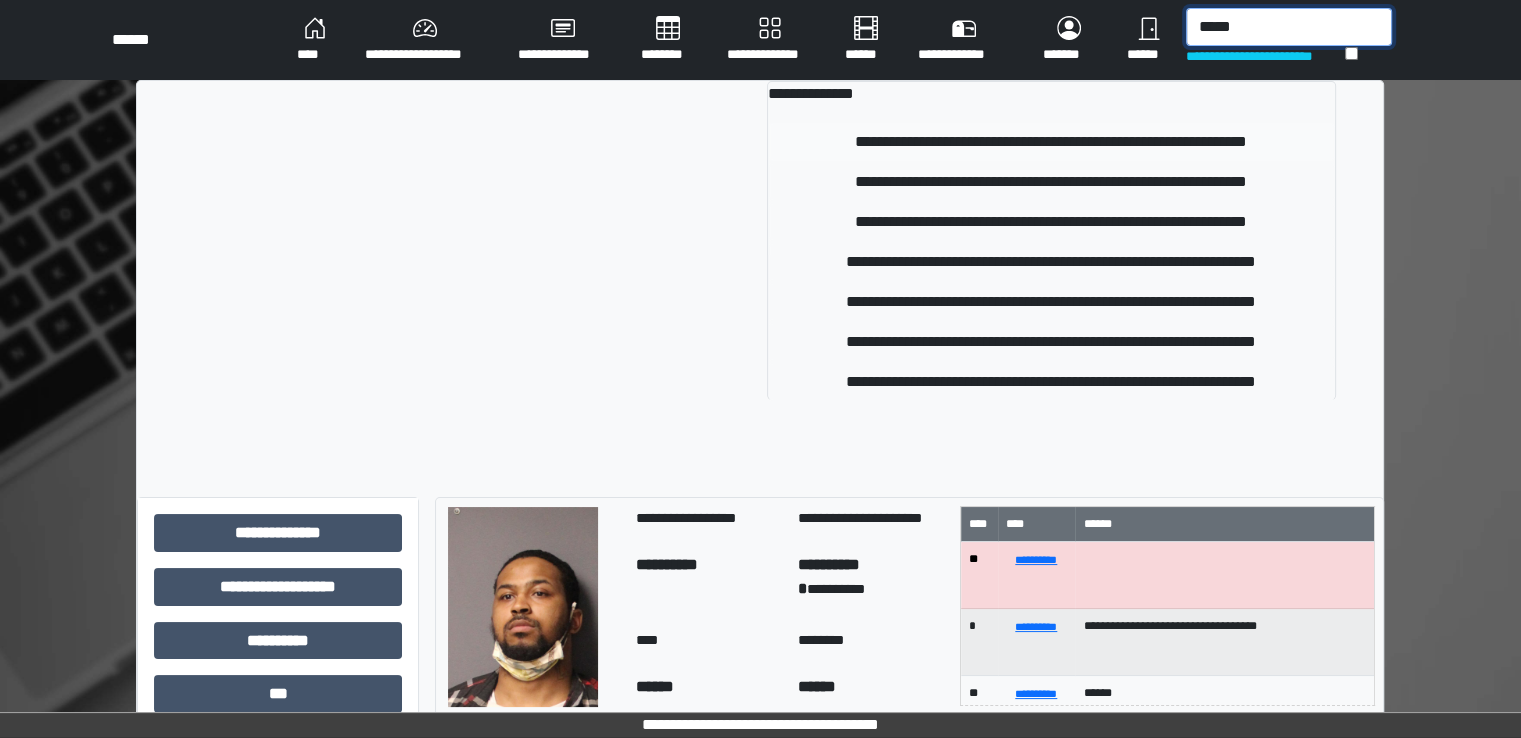 type on "*****" 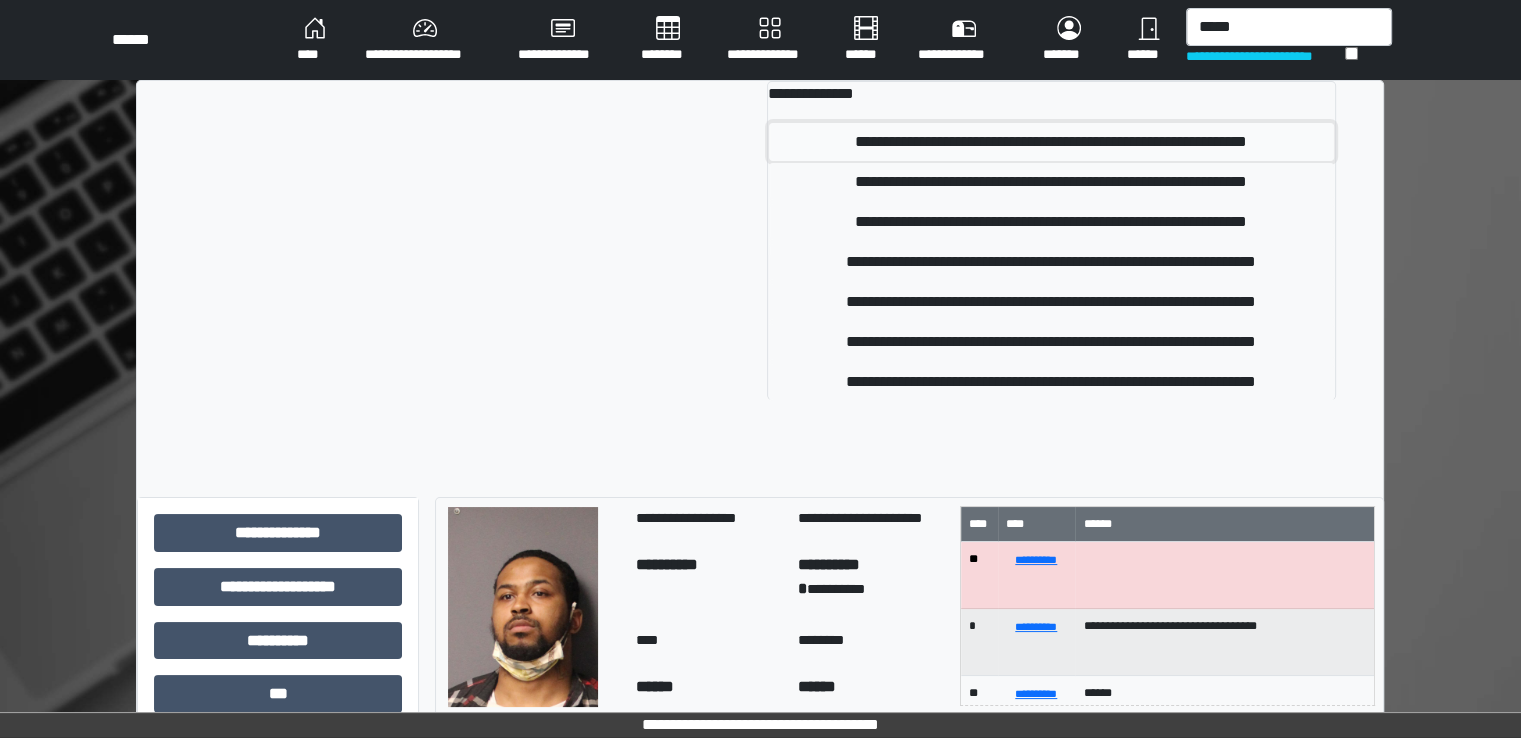 click on "**********" at bounding box center (1051, 142) 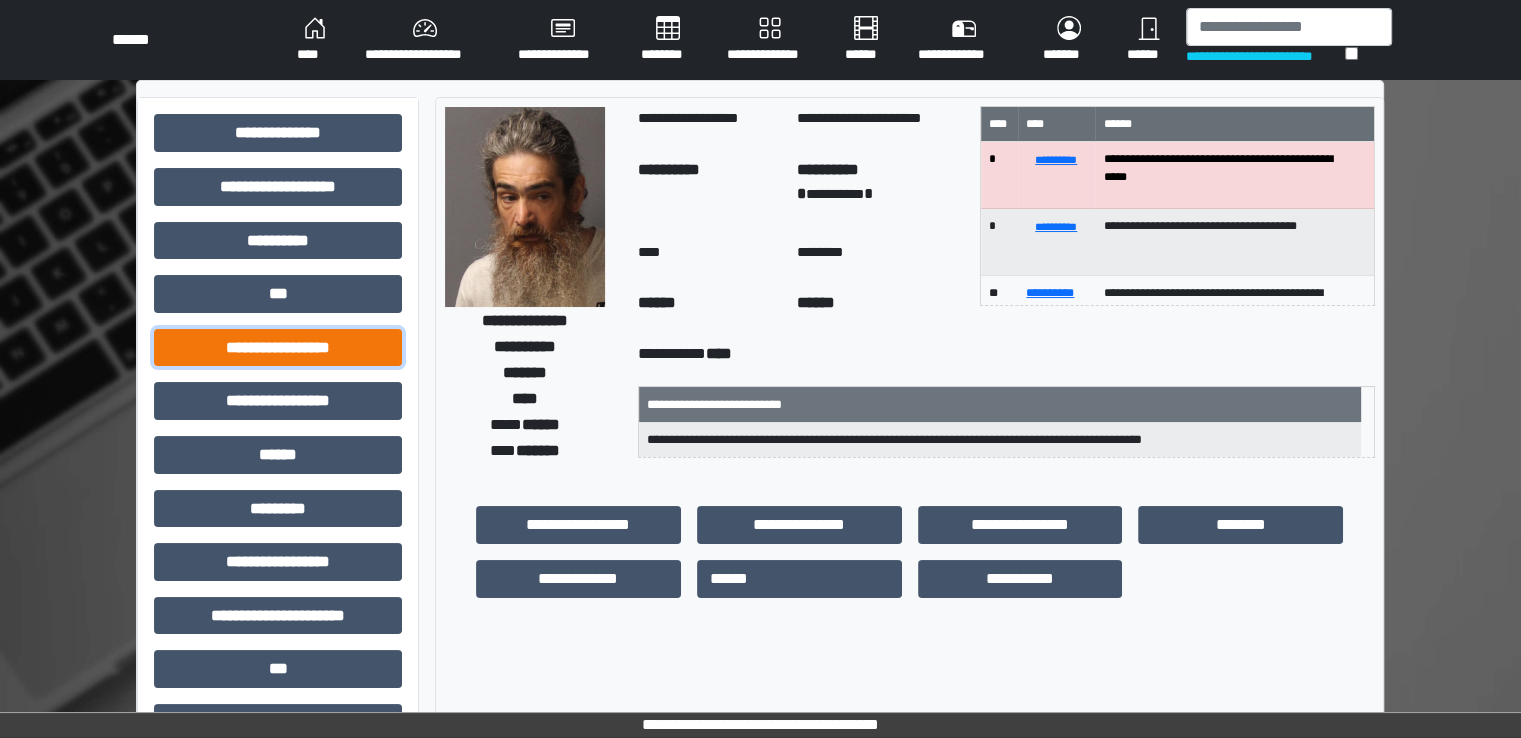 click on "**********" at bounding box center (278, 348) 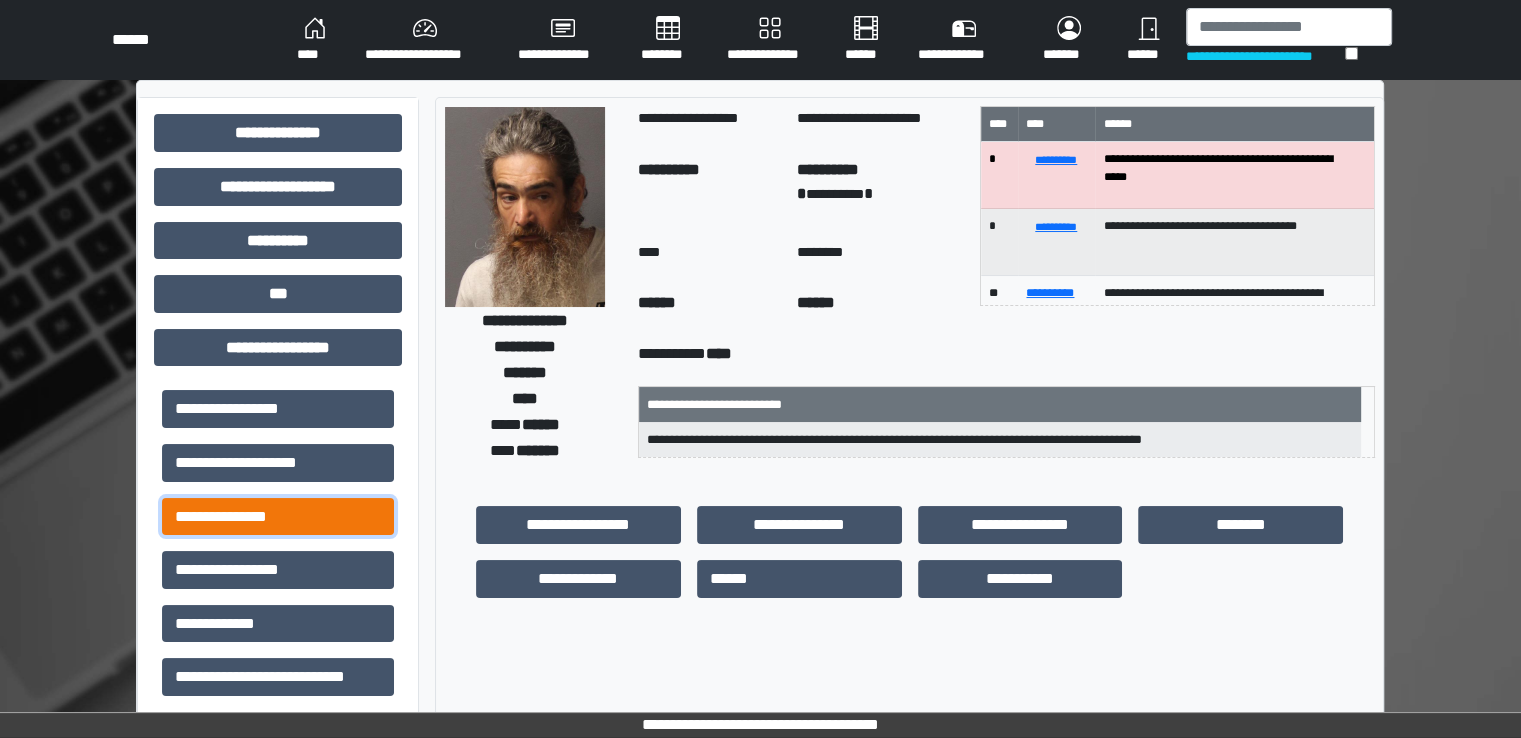 click on "**********" at bounding box center (278, 517) 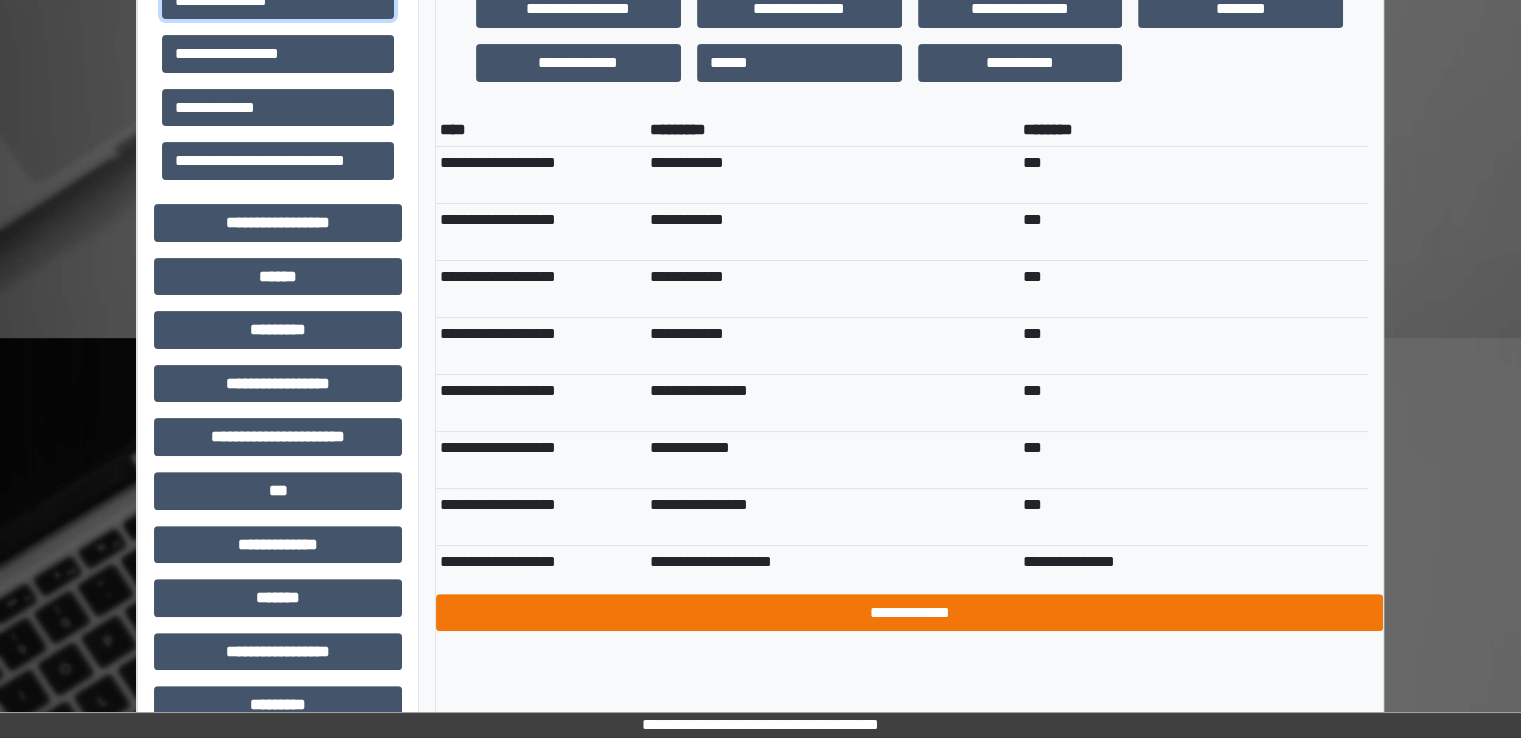scroll, scrollTop: 700, scrollLeft: 0, axis: vertical 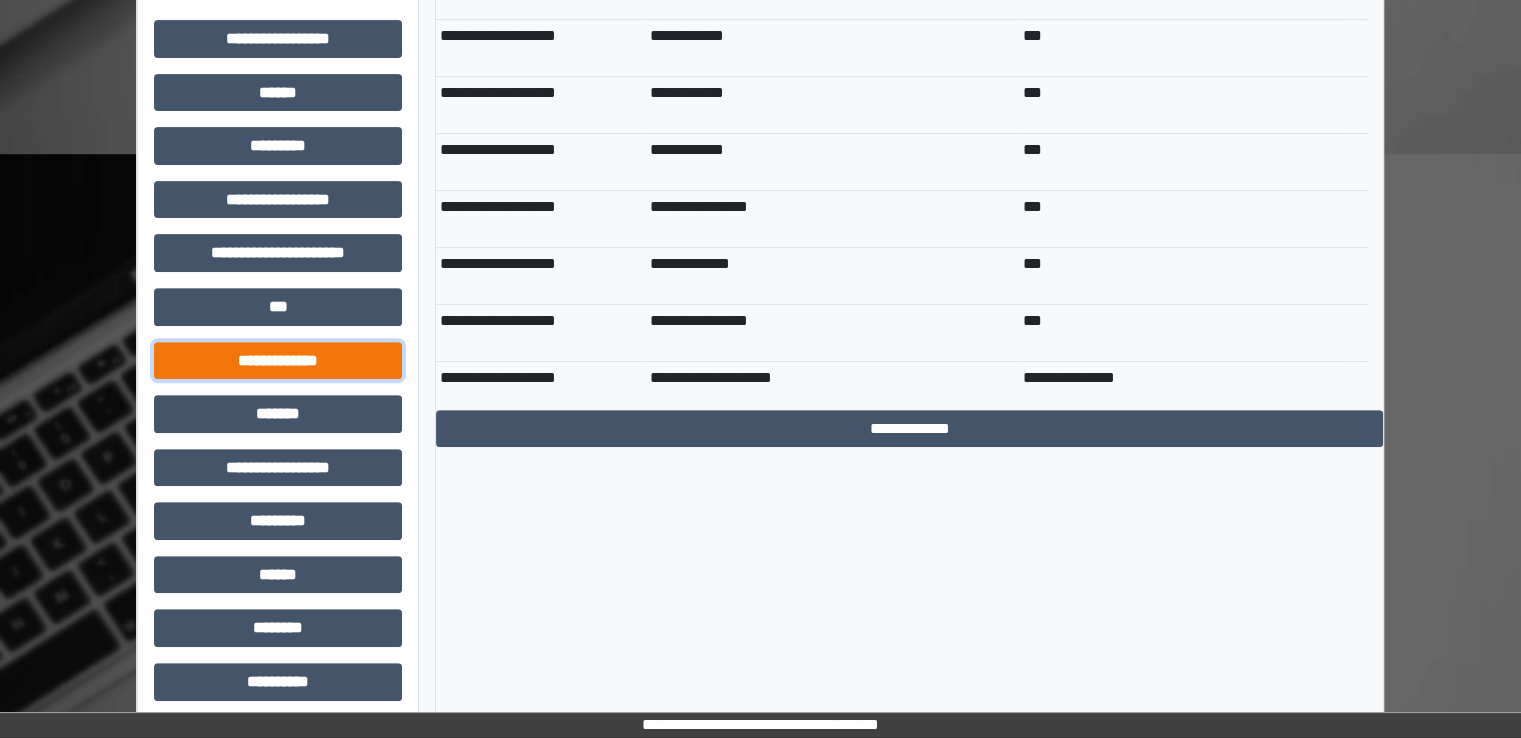 click on "**********" at bounding box center (278, 361) 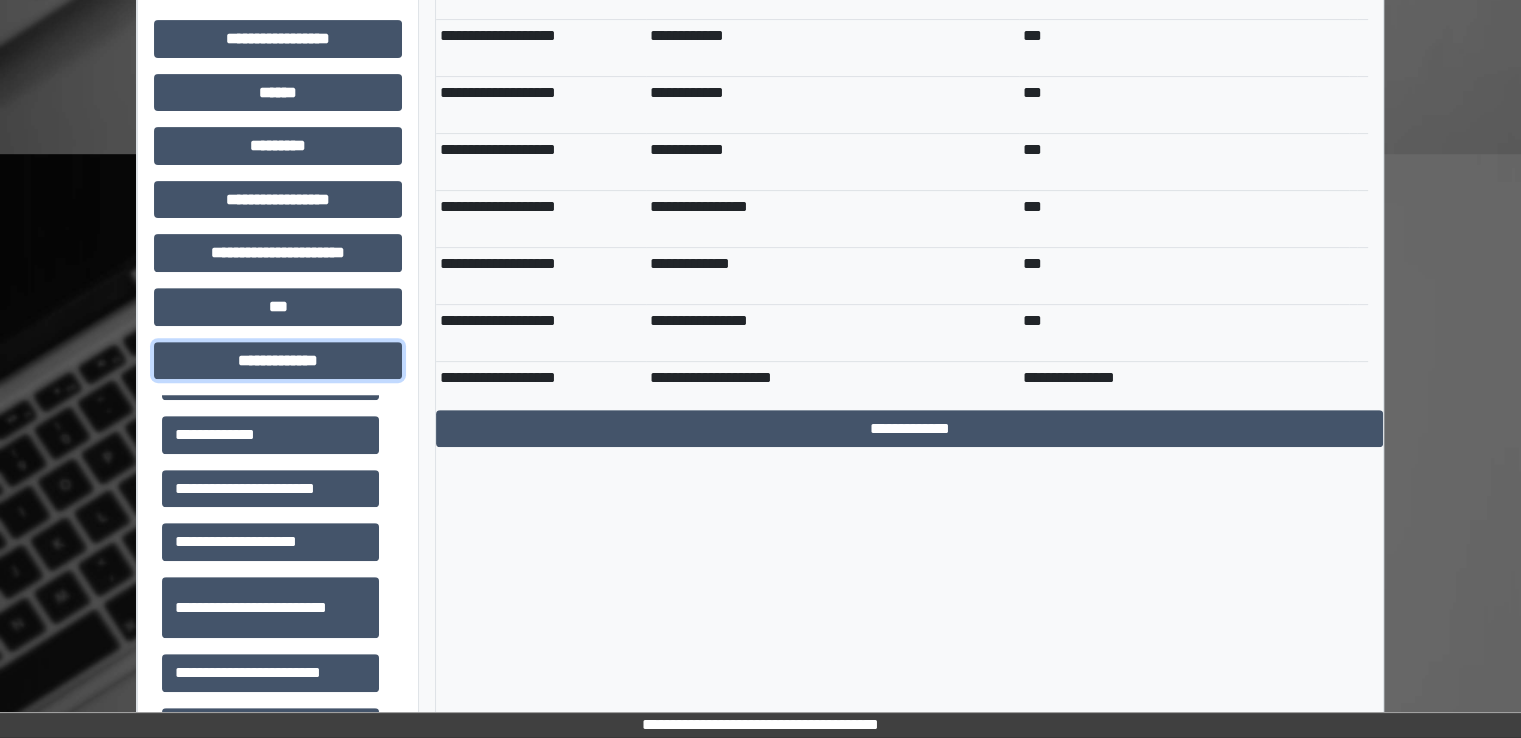 scroll, scrollTop: 752, scrollLeft: 0, axis: vertical 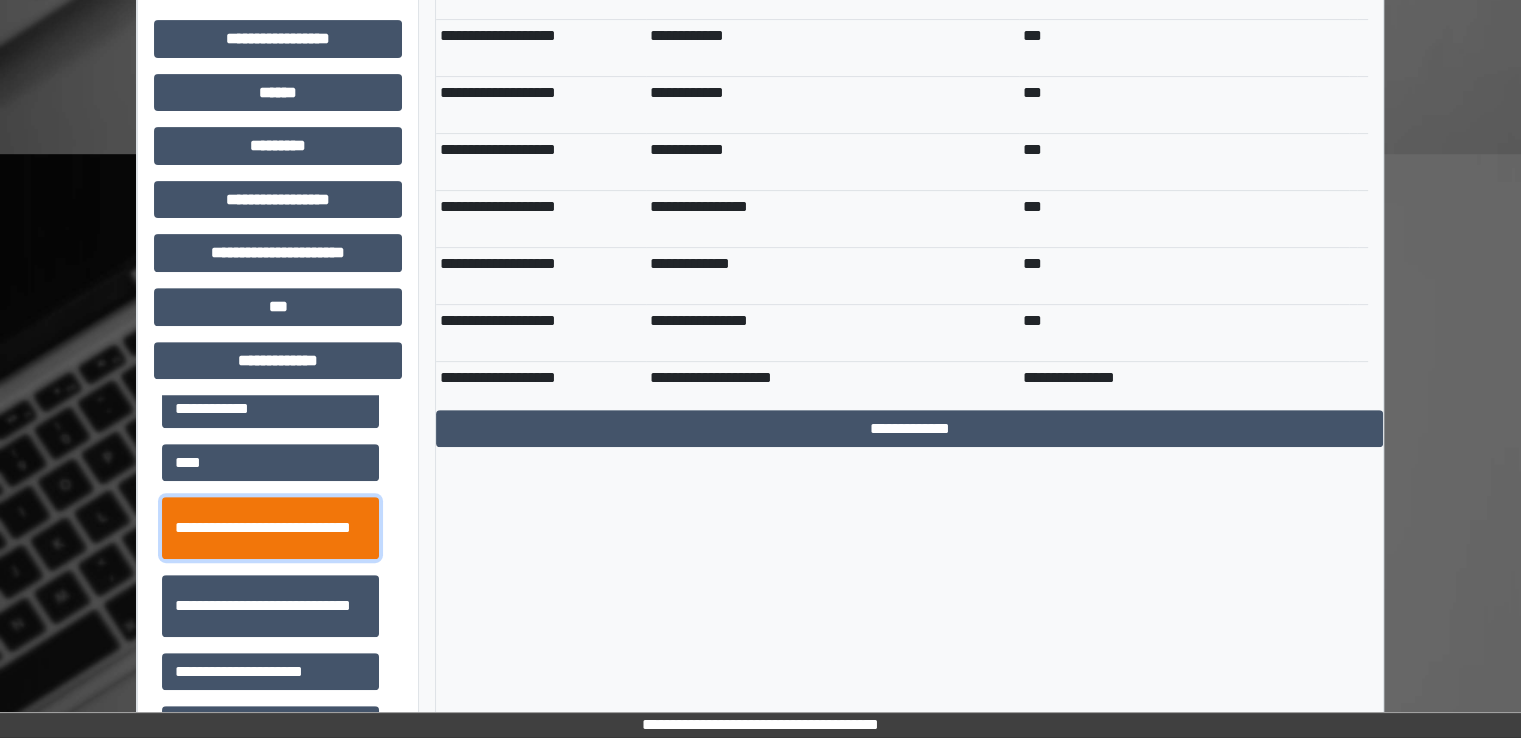 click on "**********" at bounding box center [270, 528] 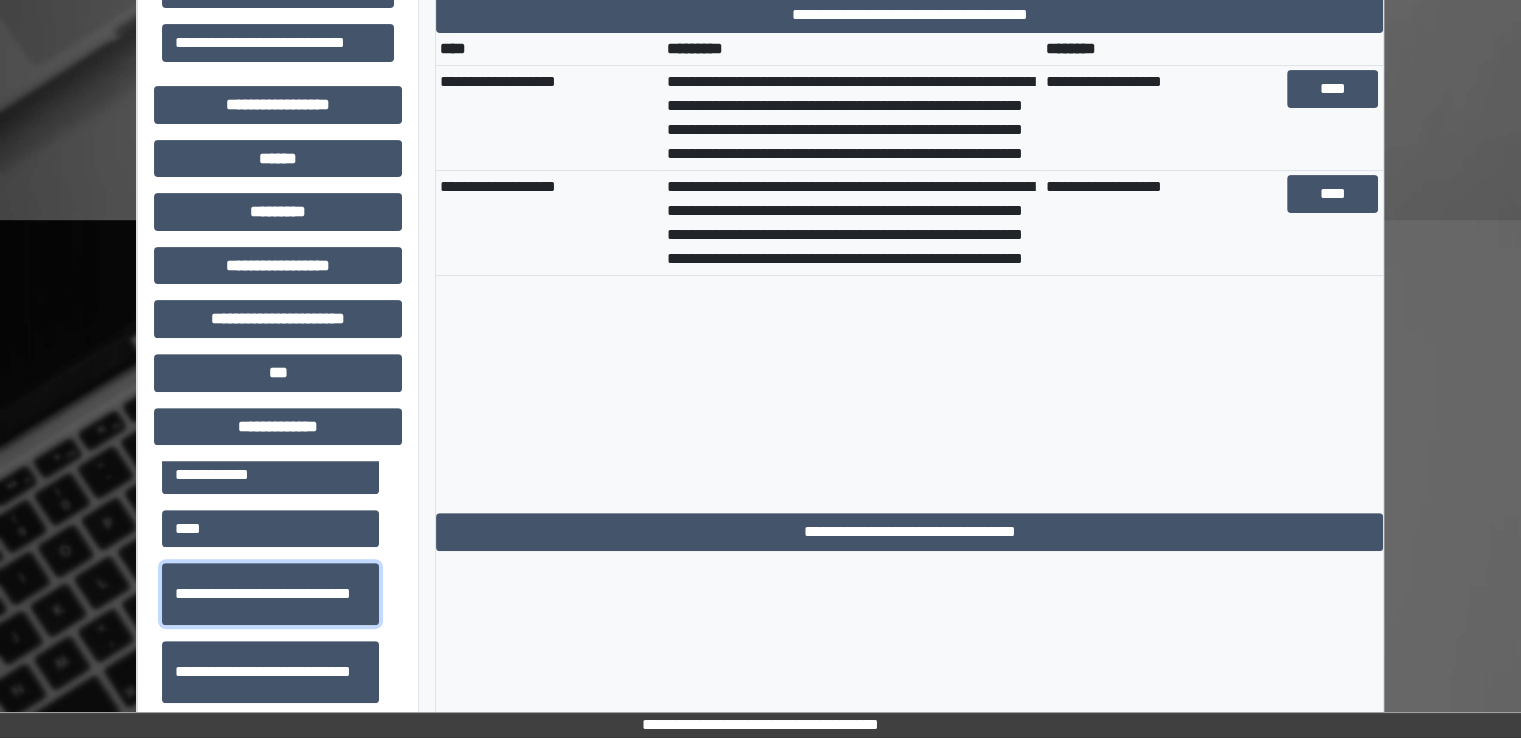 scroll, scrollTop: 600, scrollLeft: 0, axis: vertical 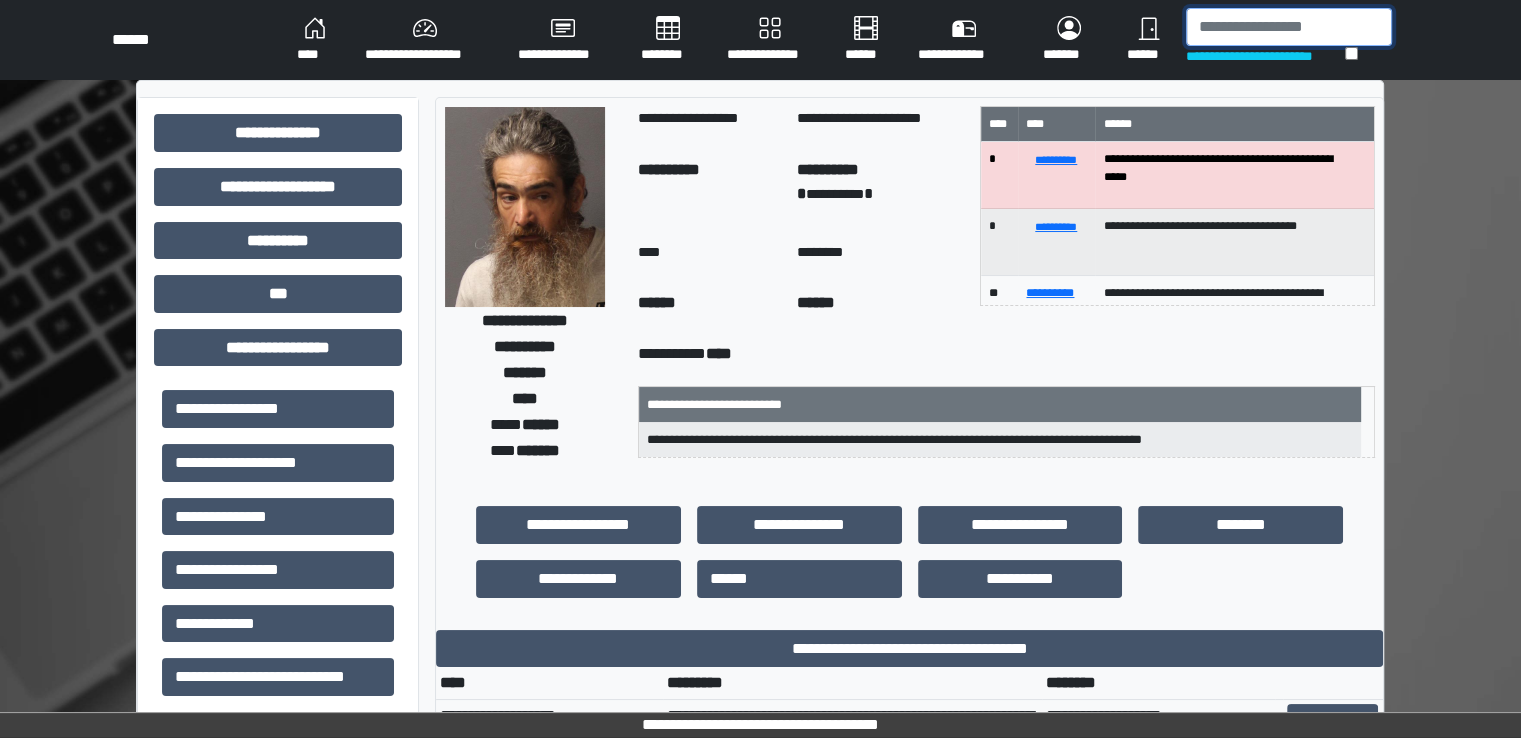 click at bounding box center (1289, 27) 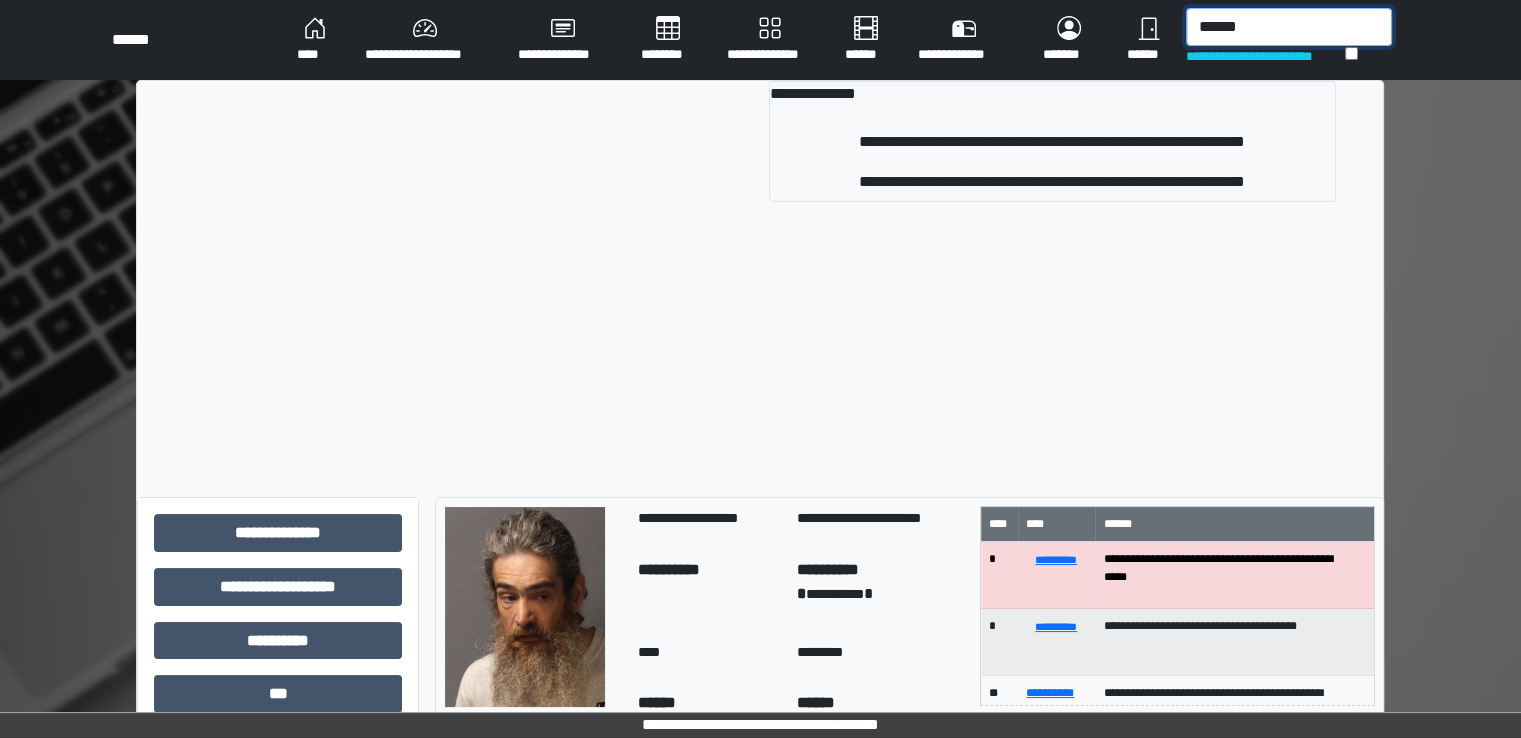 type on "******" 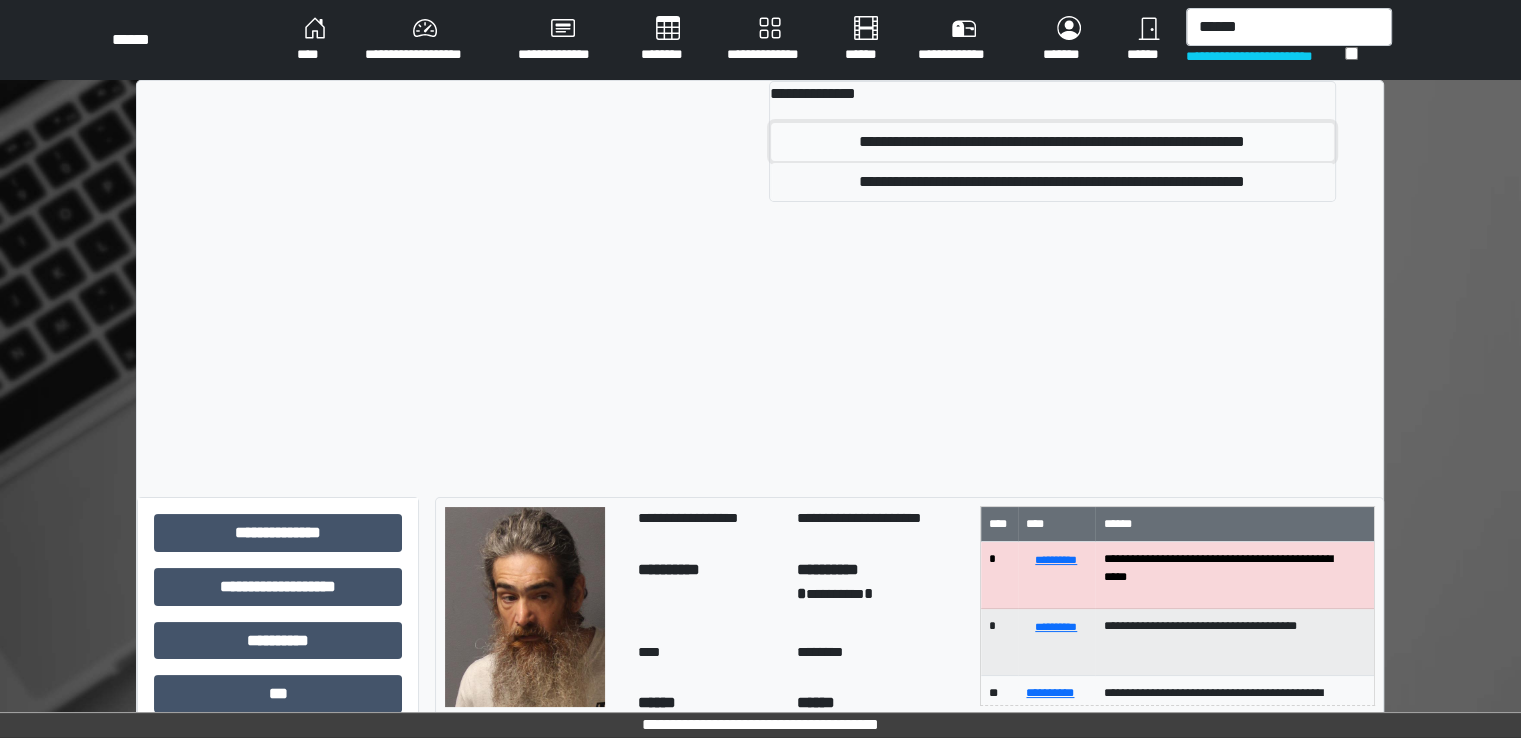 click on "**********" at bounding box center (1052, 142) 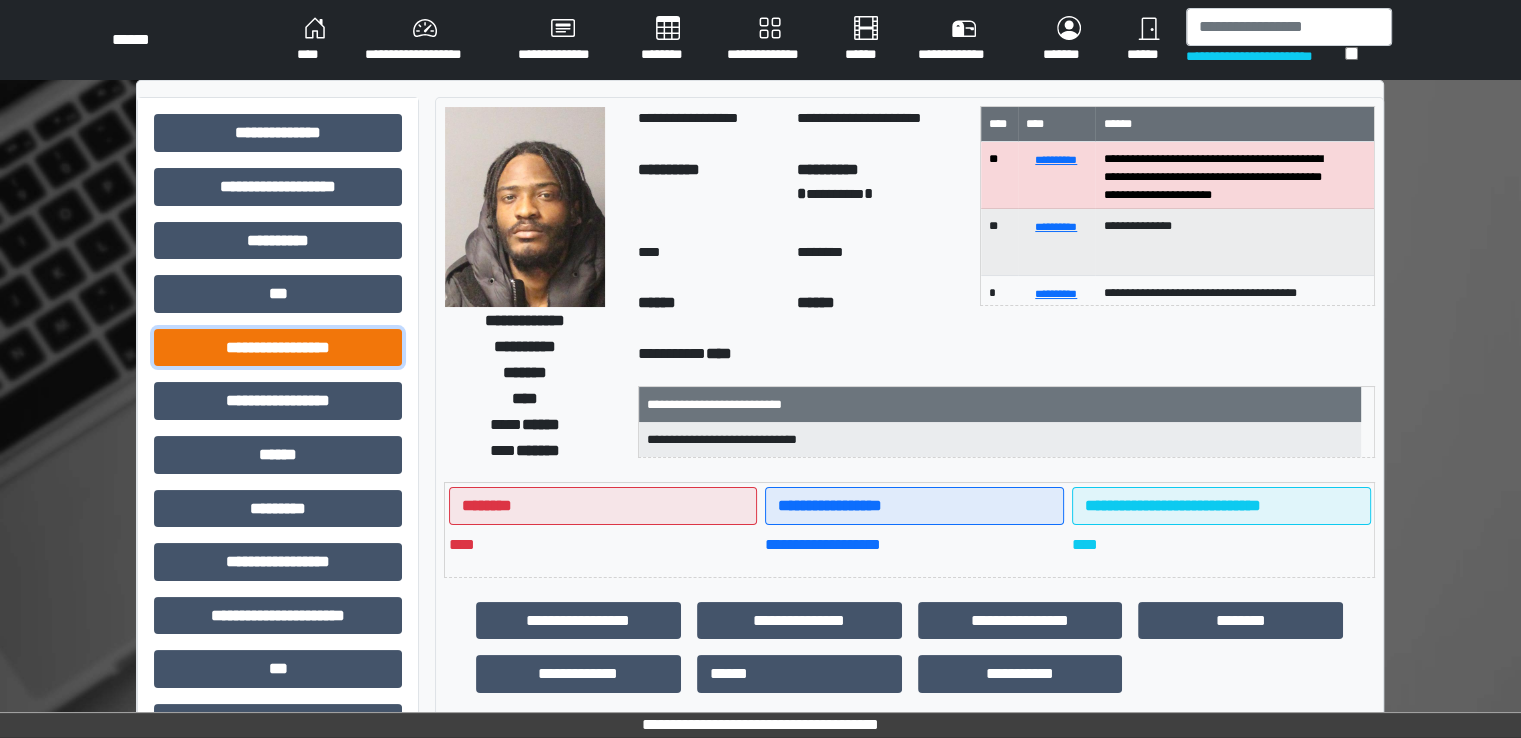 click on "**********" at bounding box center [278, 348] 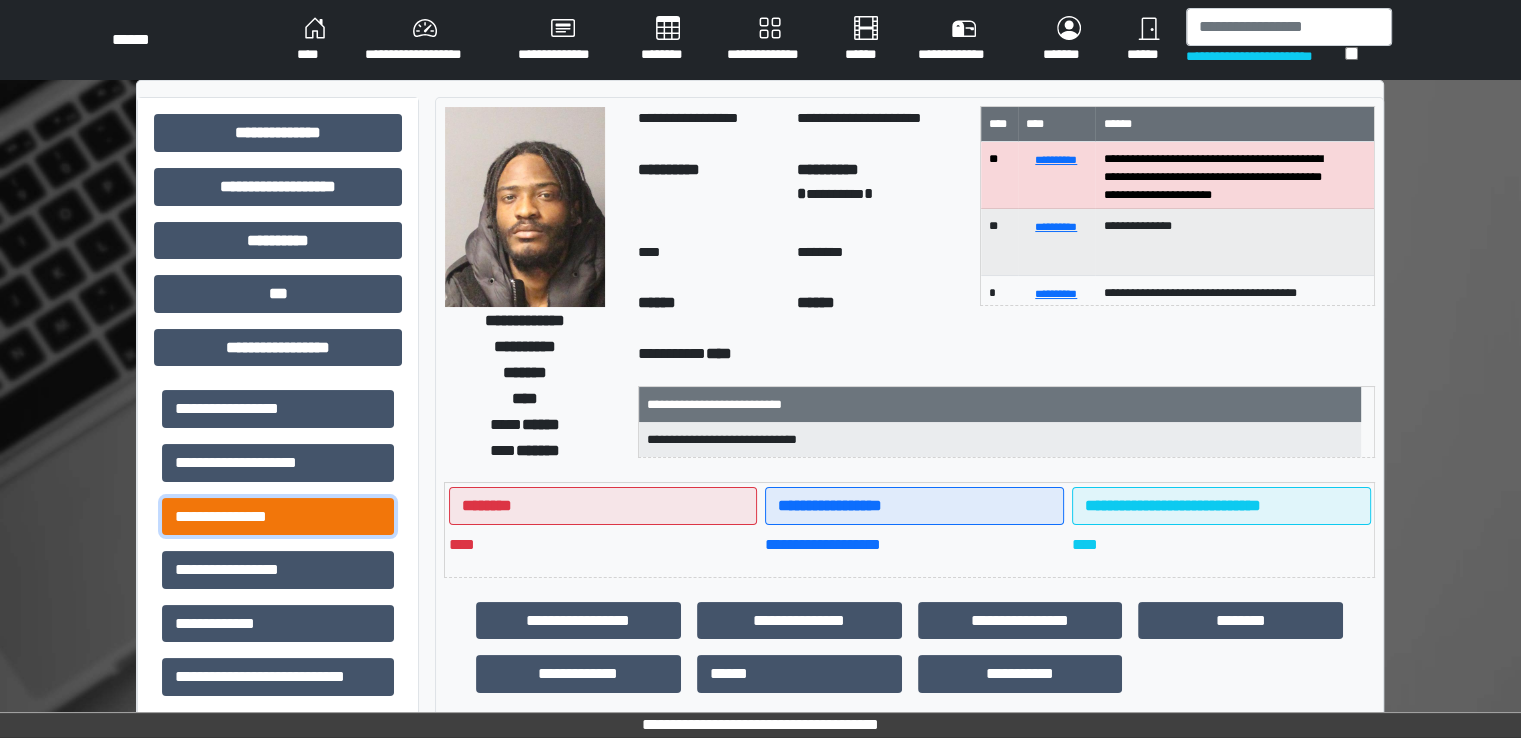 click on "**********" at bounding box center (278, 517) 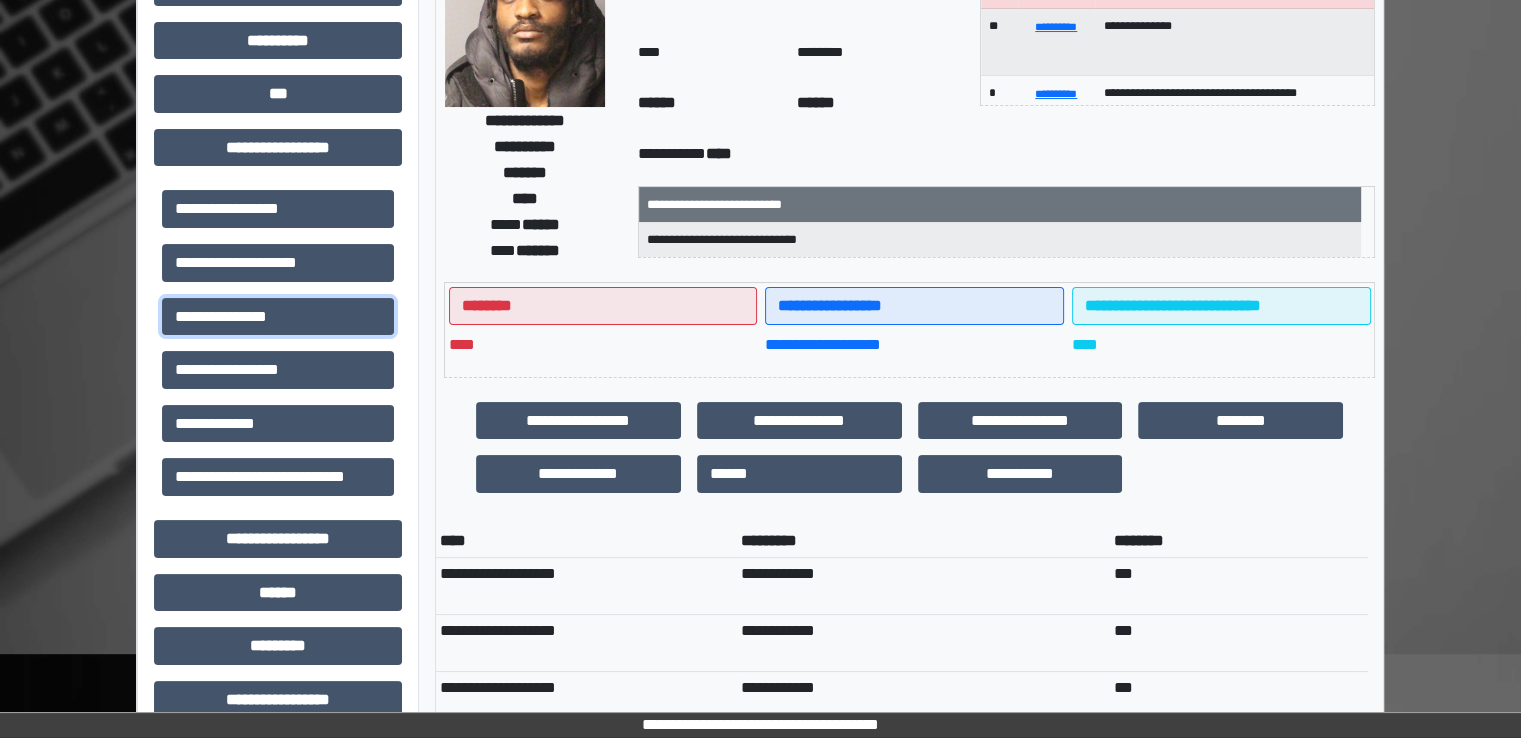 scroll, scrollTop: 766, scrollLeft: 0, axis: vertical 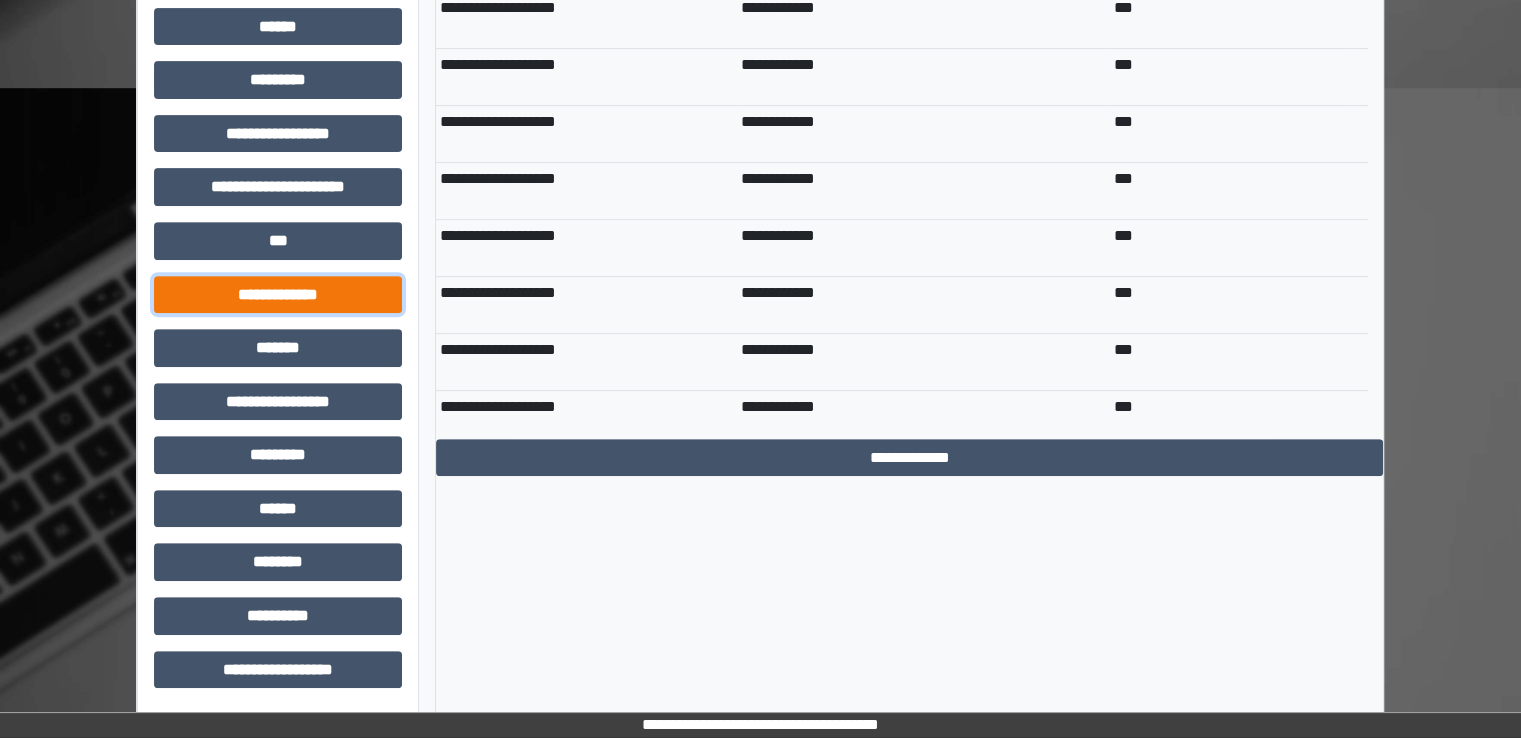 drag, startPoint x: 331, startPoint y: 295, endPoint x: 304, endPoint y: 475, distance: 182.01373 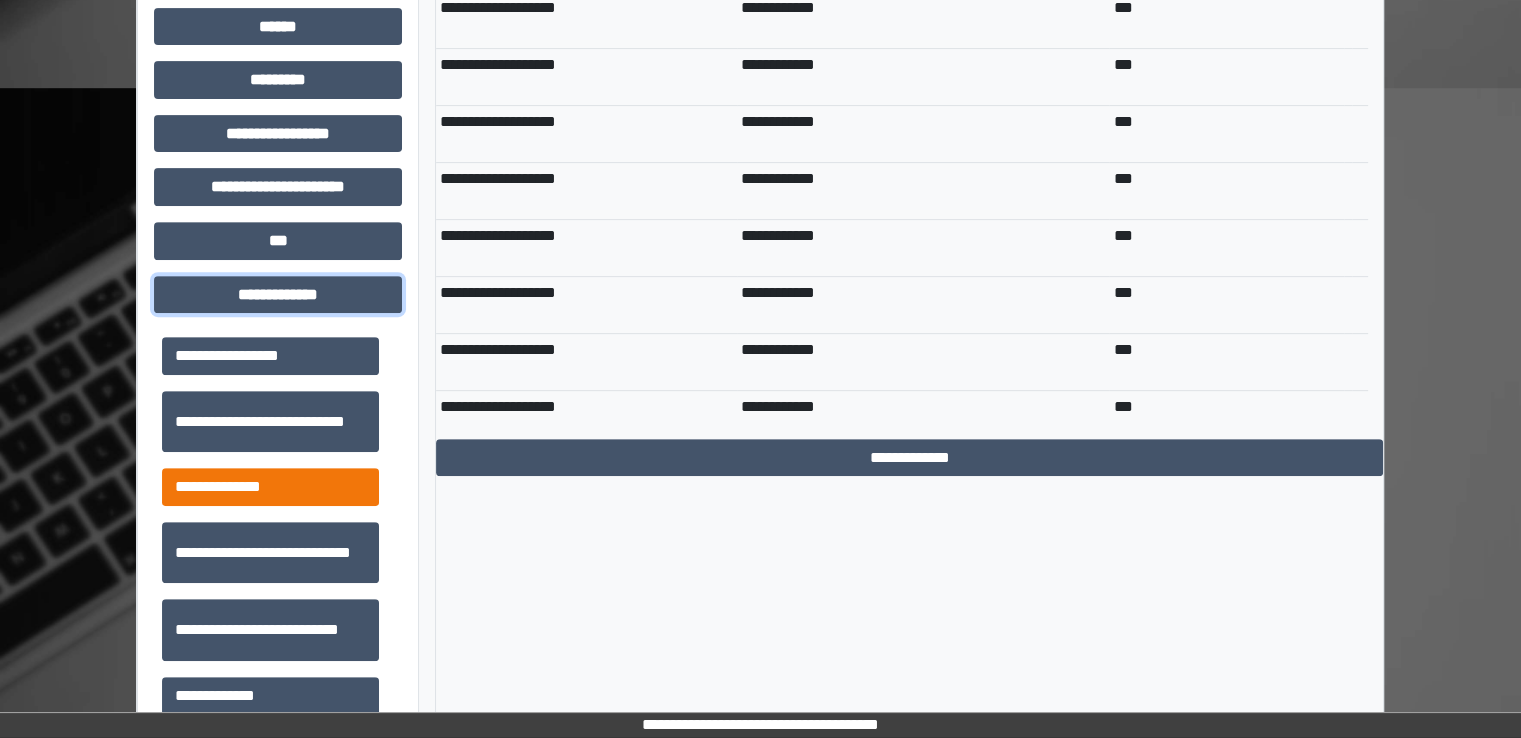 scroll, scrollTop: 752, scrollLeft: 0, axis: vertical 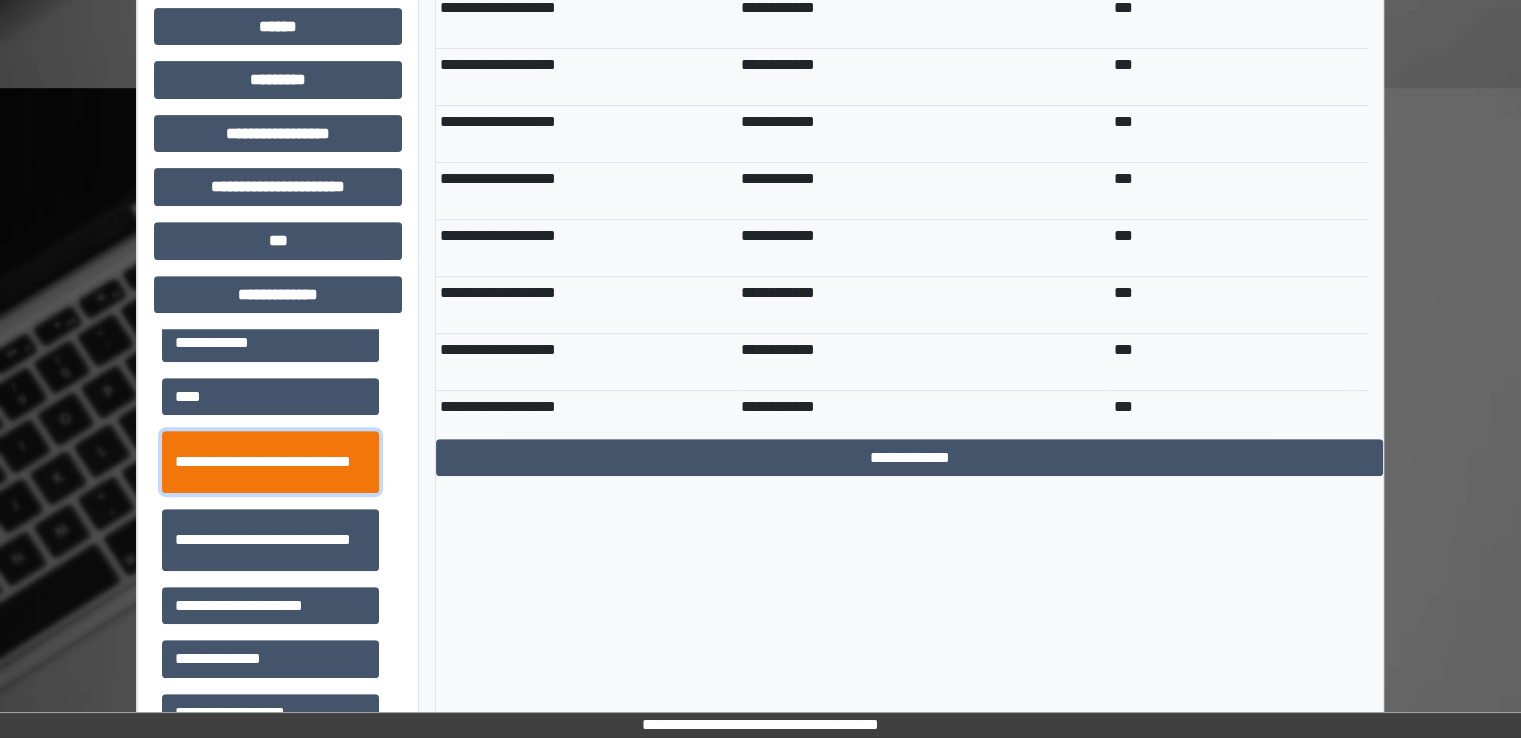 click on "**********" at bounding box center (270, 462) 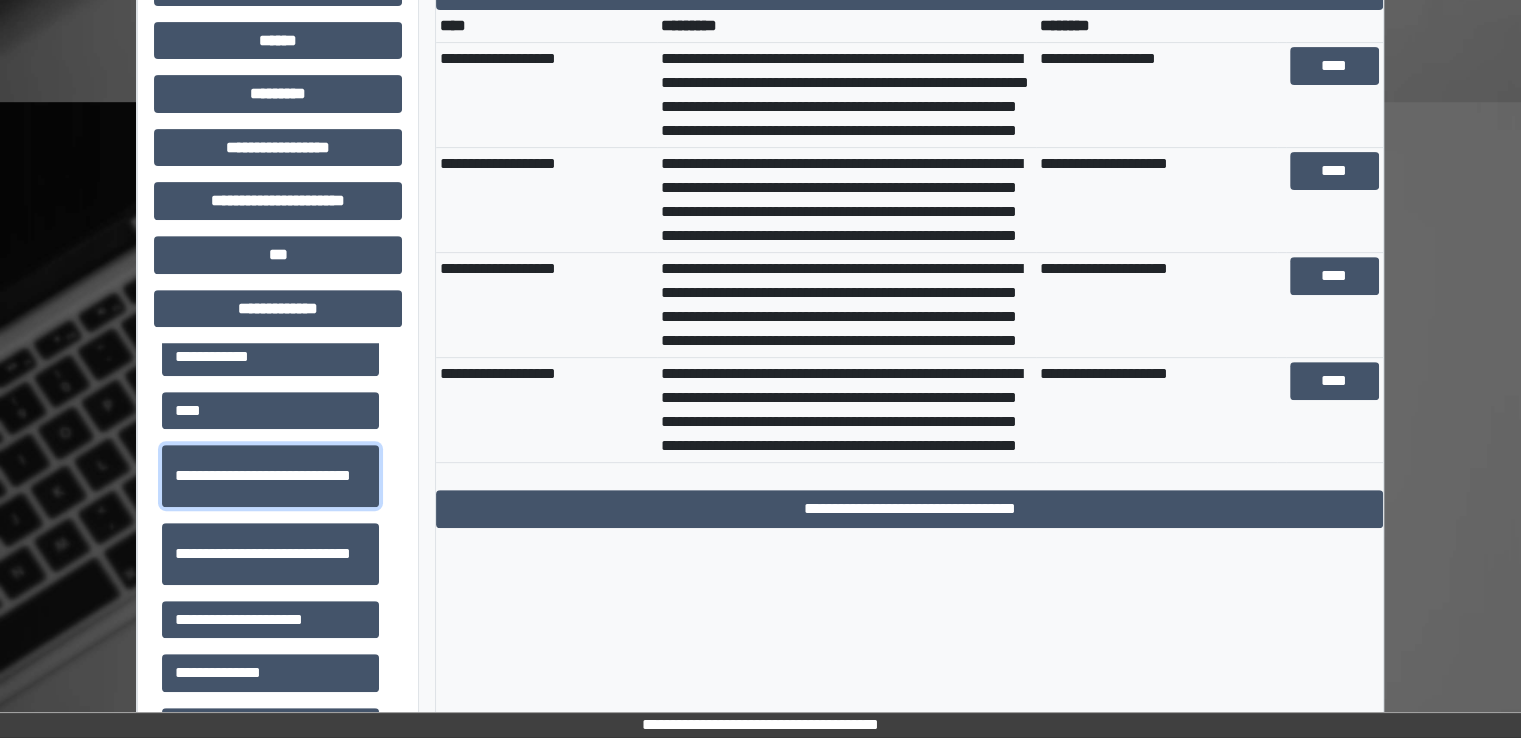 scroll, scrollTop: 0, scrollLeft: 0, axis: both 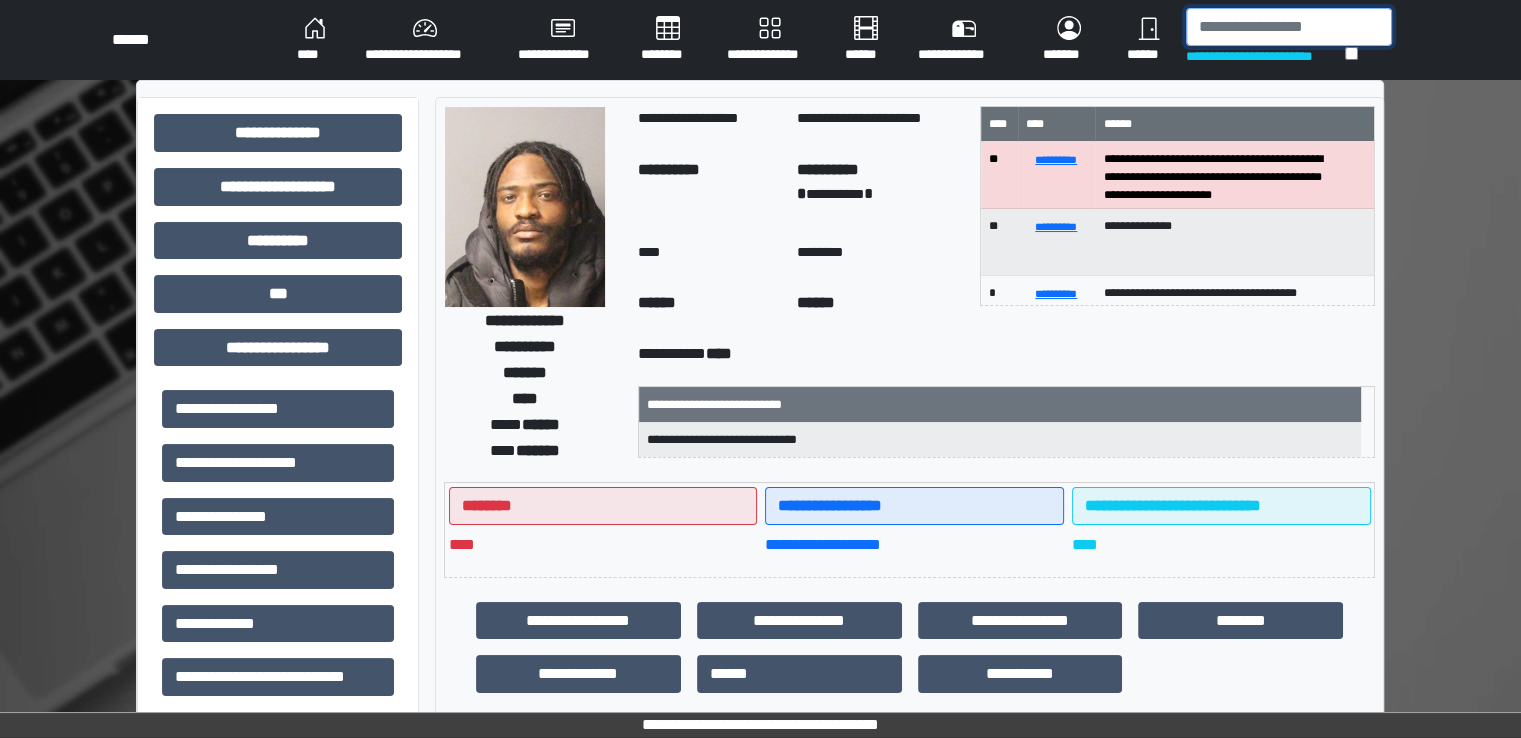 click at bounding box center [1289, 27] 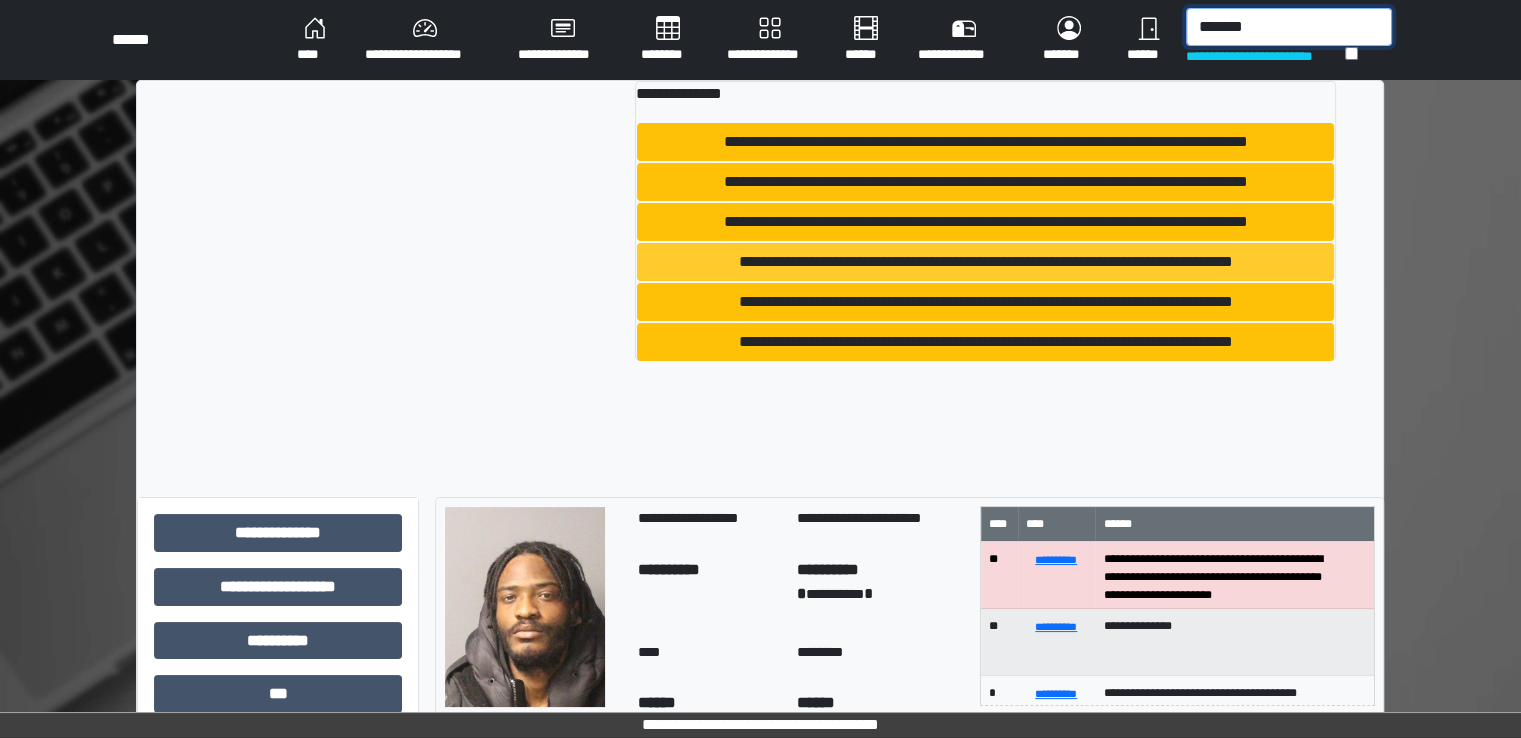 type on "*******" 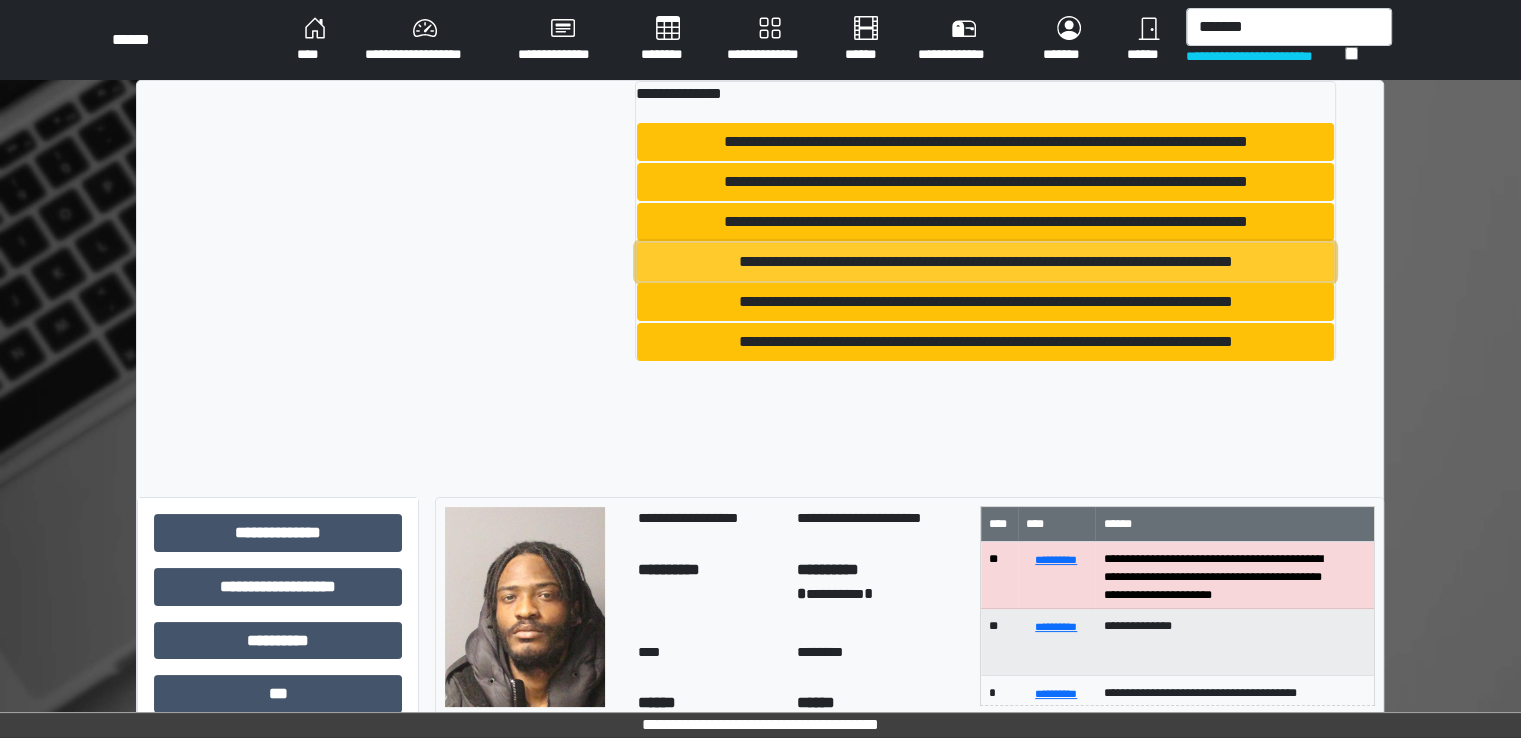 click on "**********" at bounding box center [985, 262] 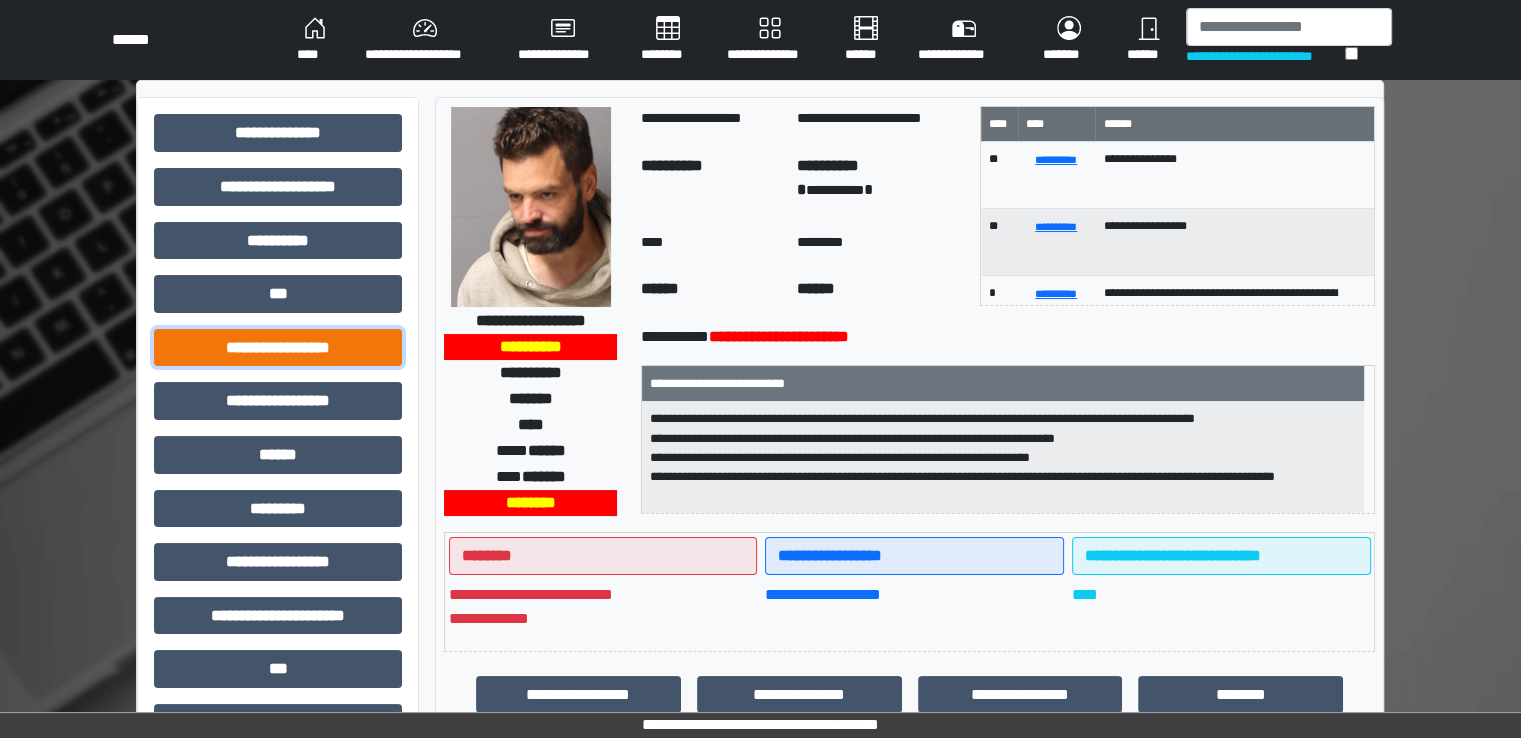 click on "**********" at bounding box center (278, 348) 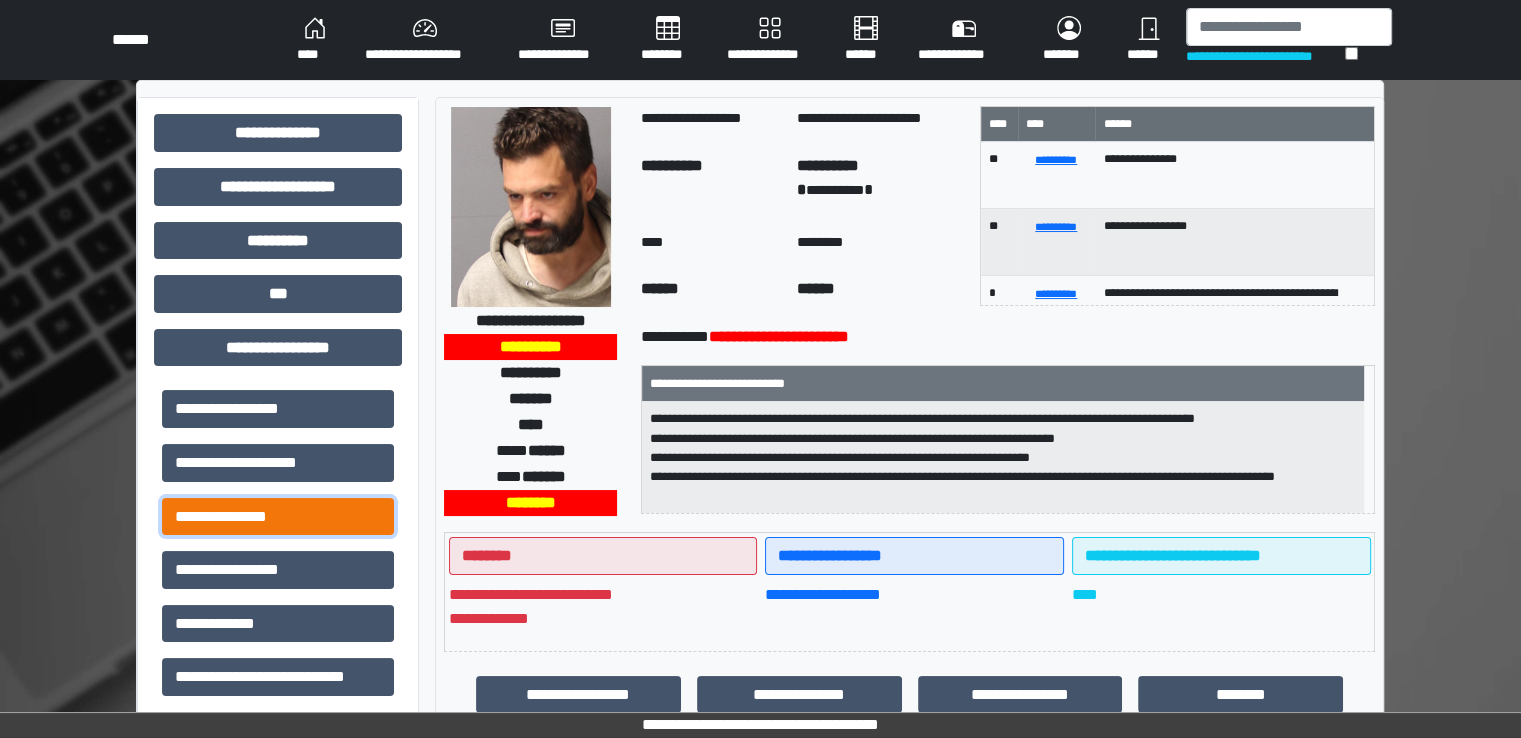 click on "**********" at bounding box center (278, 517) 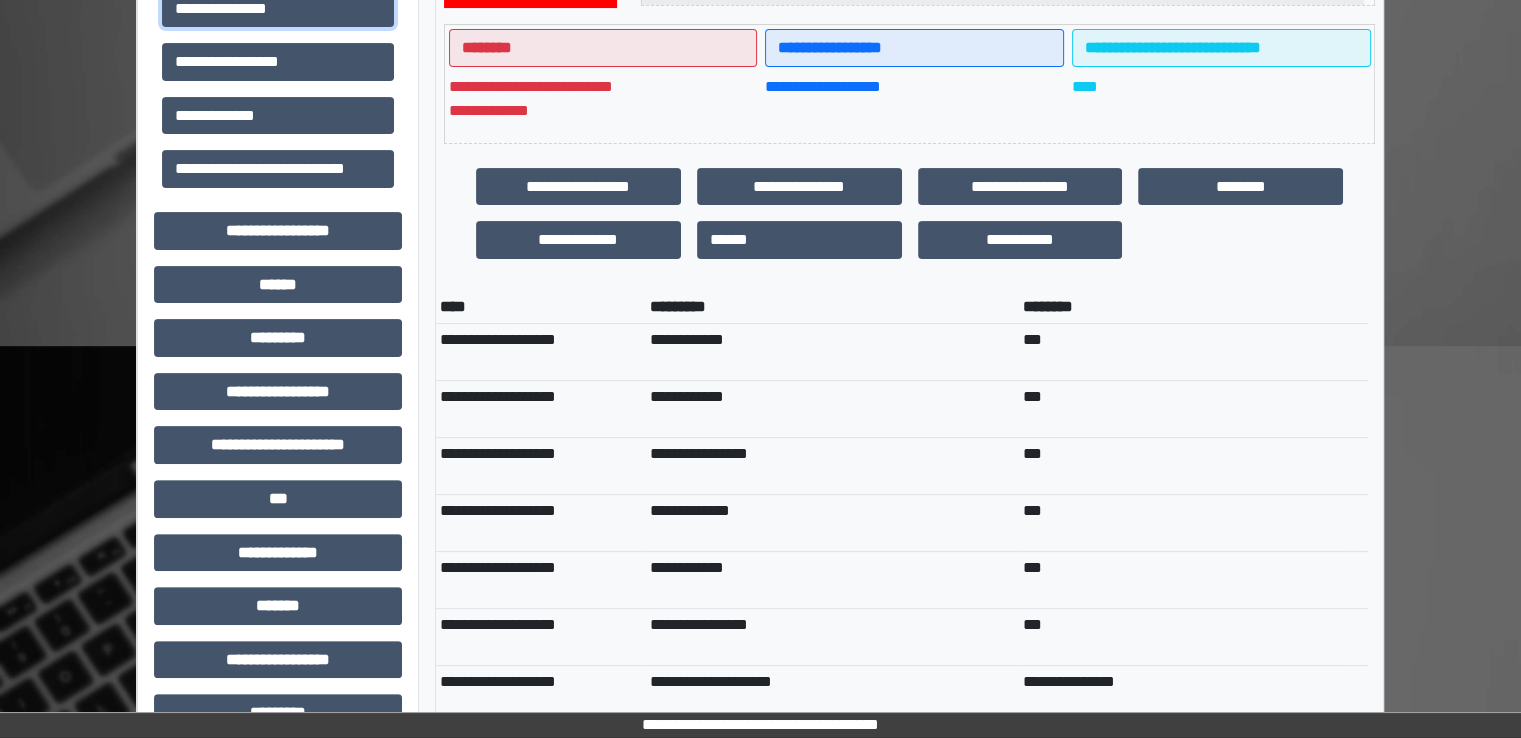 scroll, scrollTop: 766, scrollLeft: 0, axis: vertical 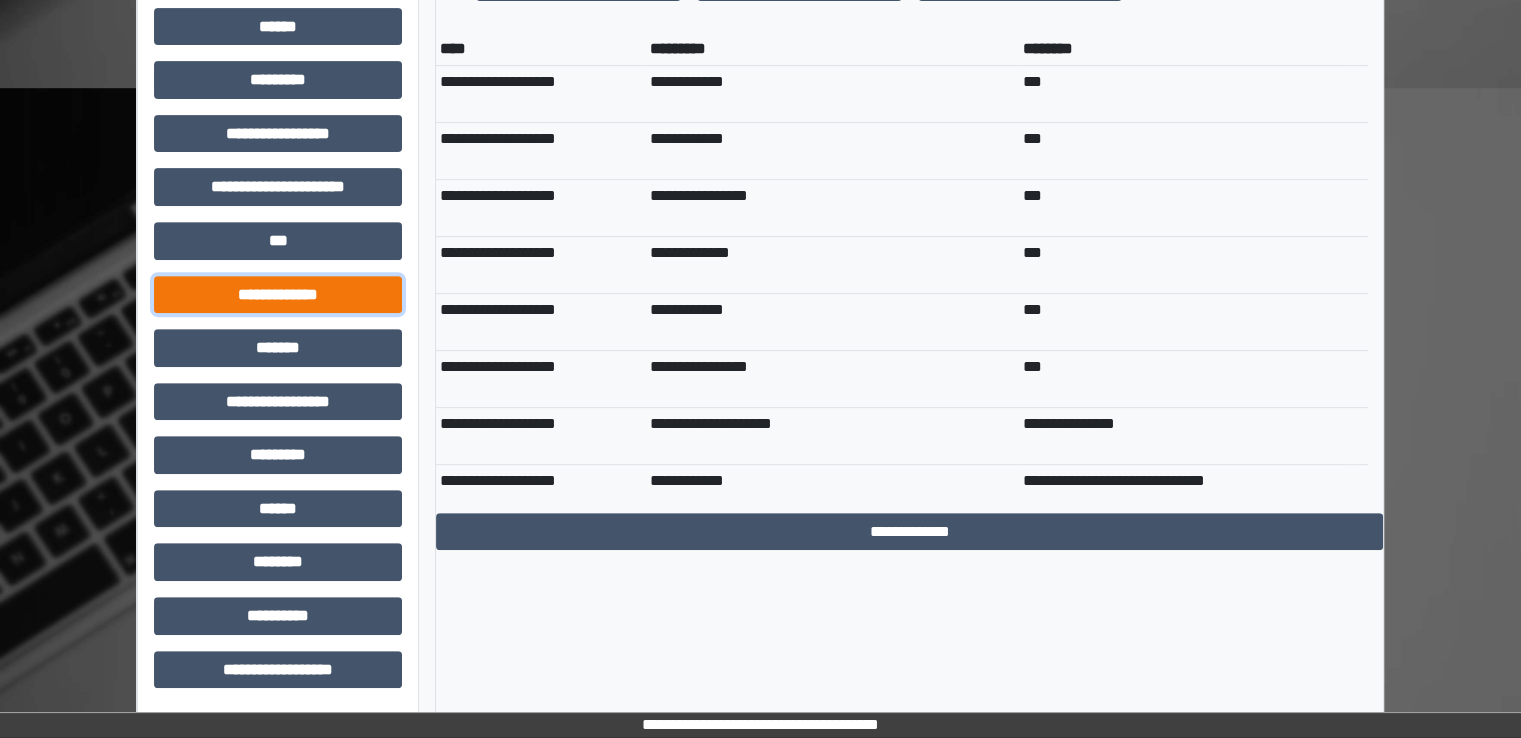 click on "**********" at bounding box center (278, 295) 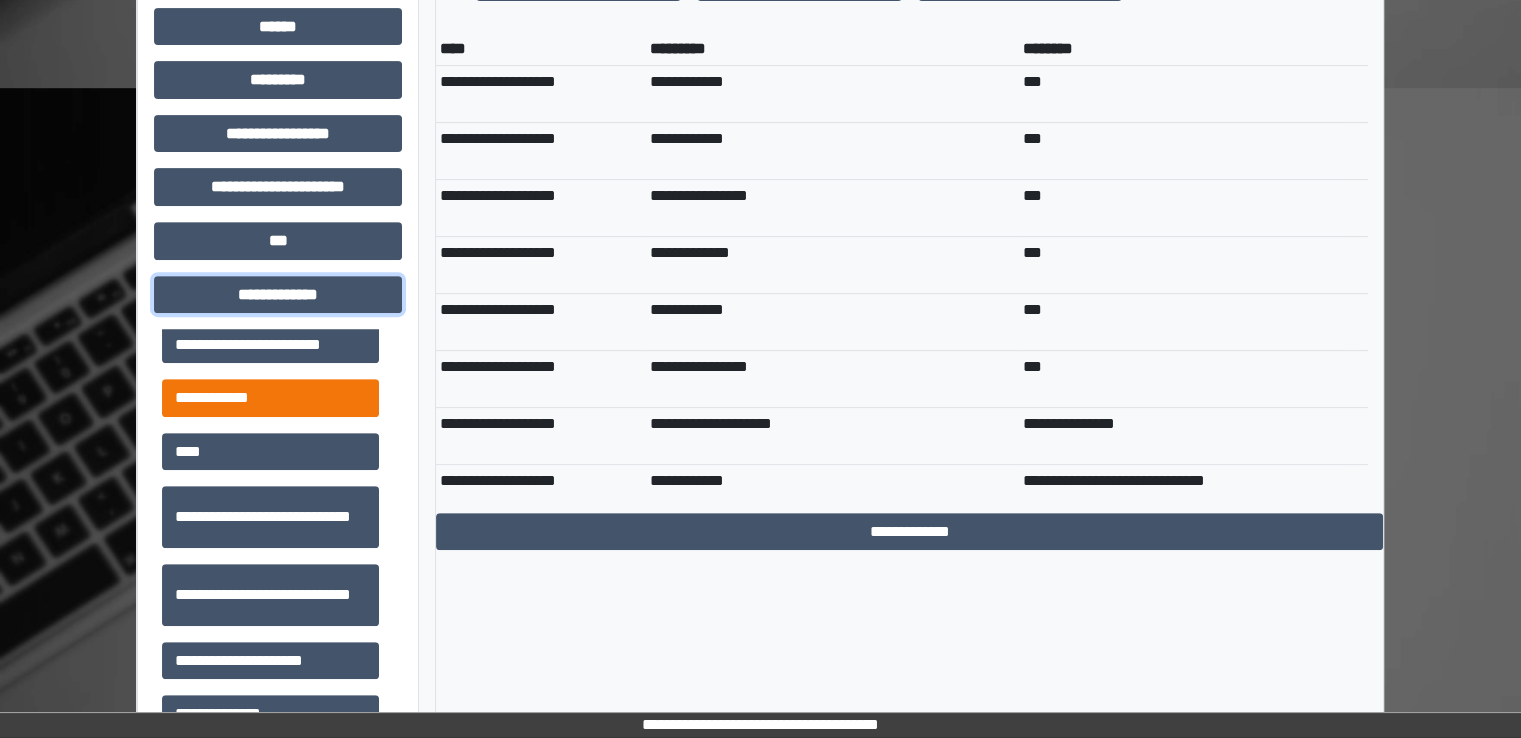 scroll, scrollTop: 700, scrollLeft: 0, axis: vertical 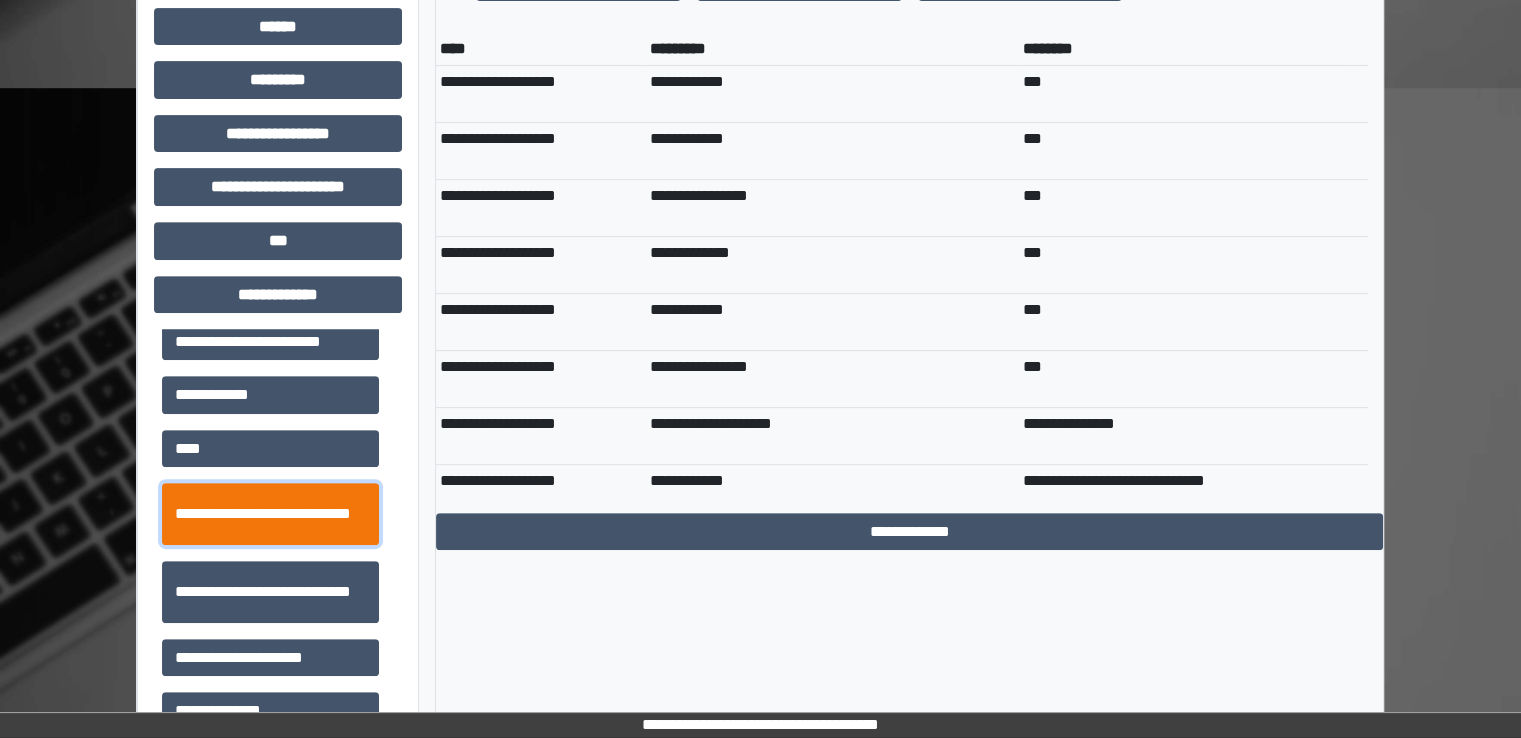 click on "**********" at bounding box center (270, 514) 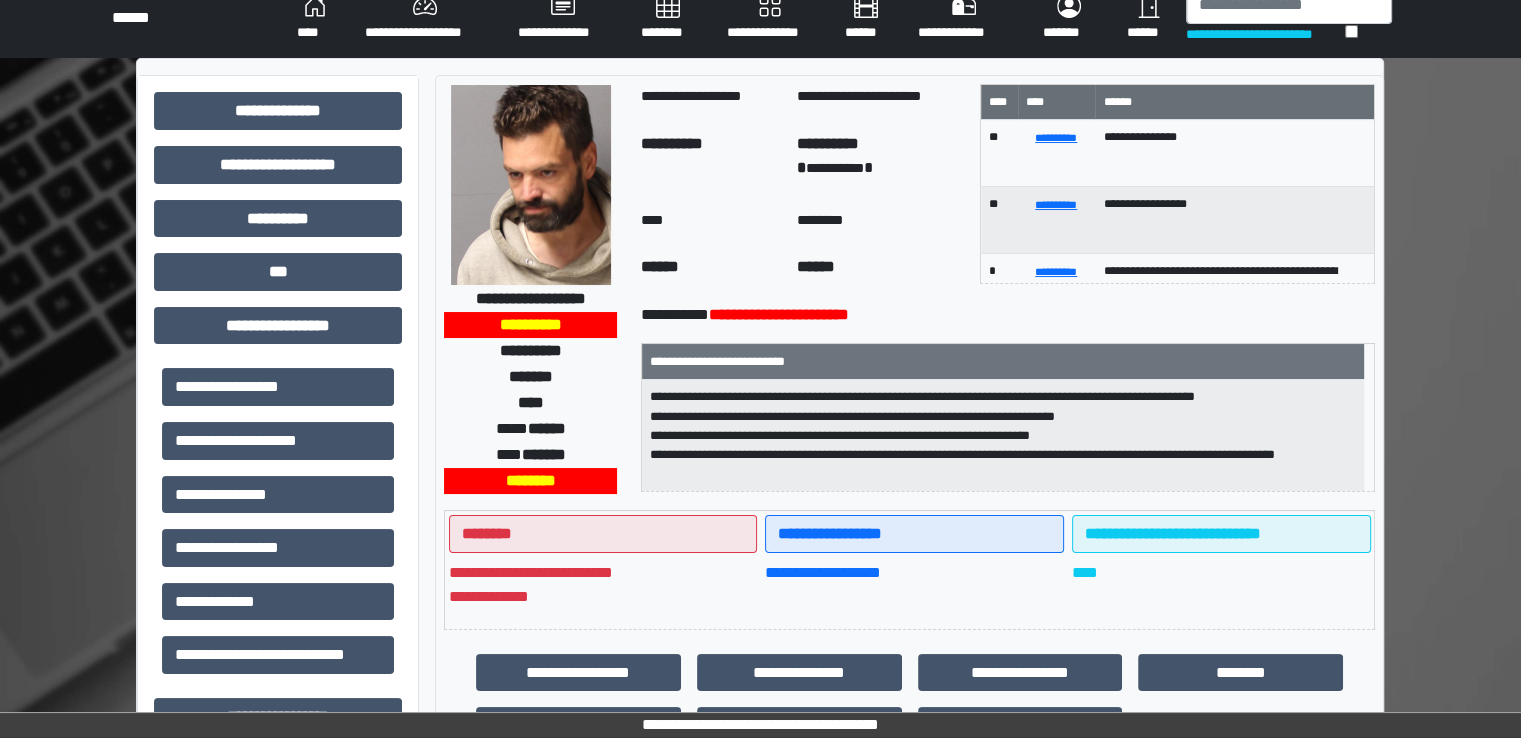 scroll, scrollTop: 0, scrollLeft: 0, axis: both 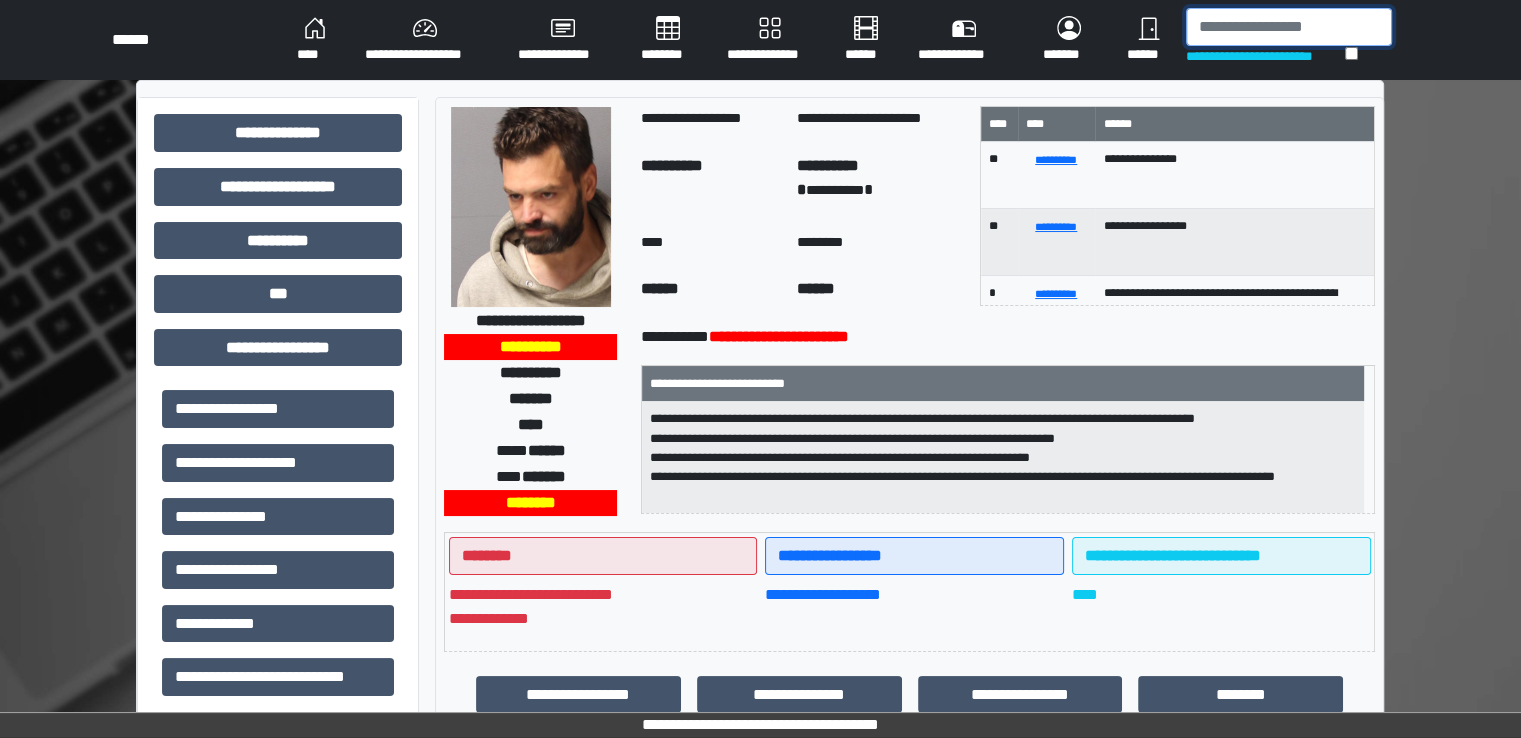 click at bounding box center (1289, 27) 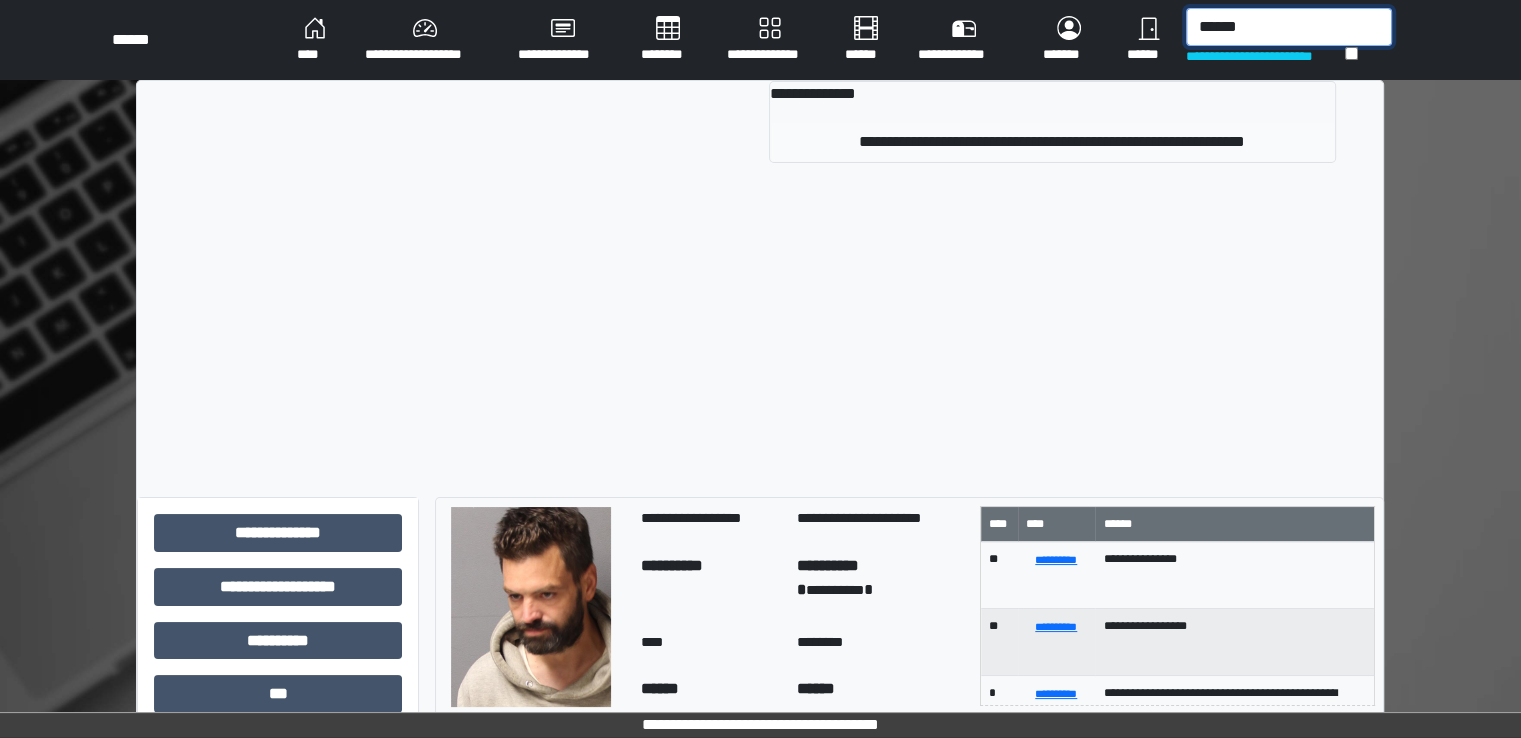 type on "******" 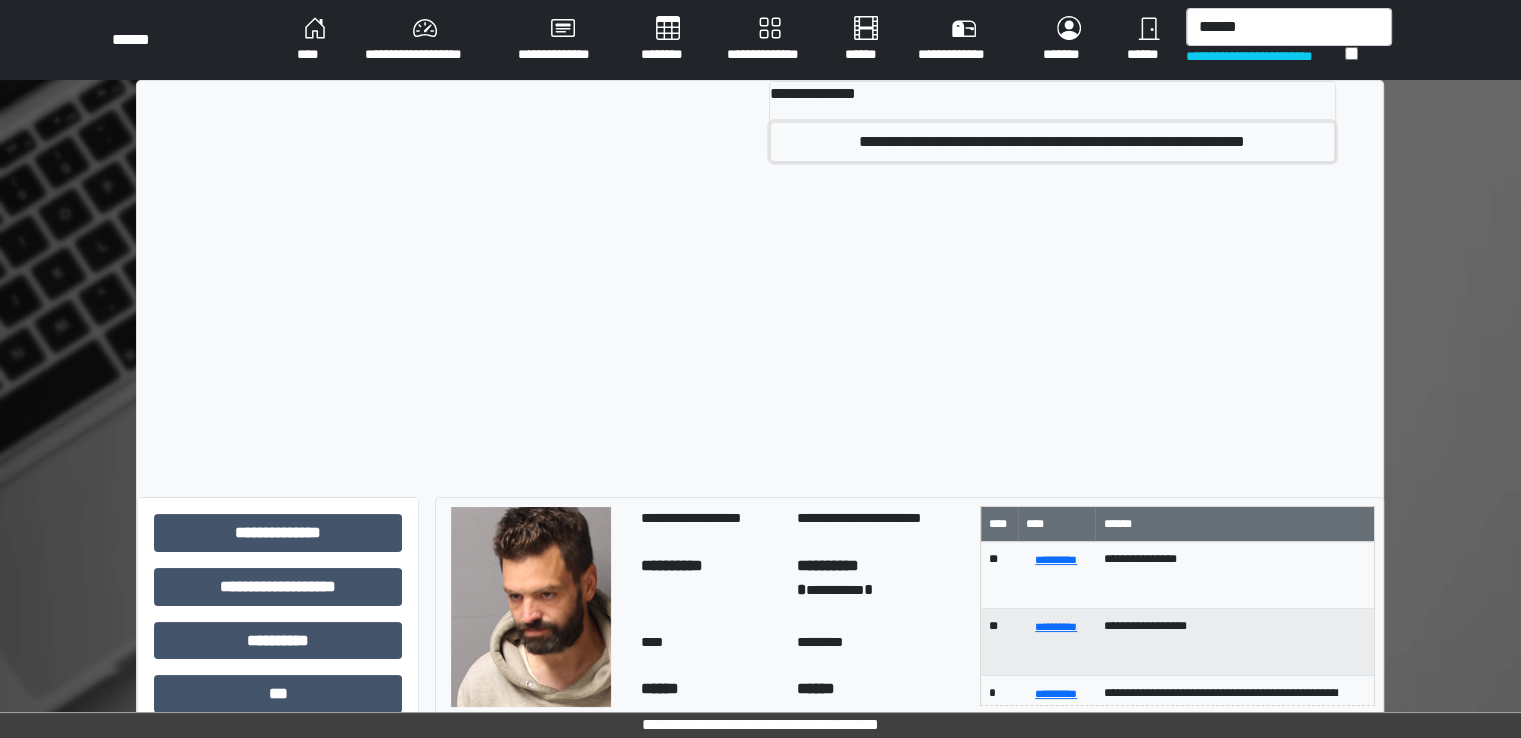 click on "**********" at bounding box center (1052, 142) 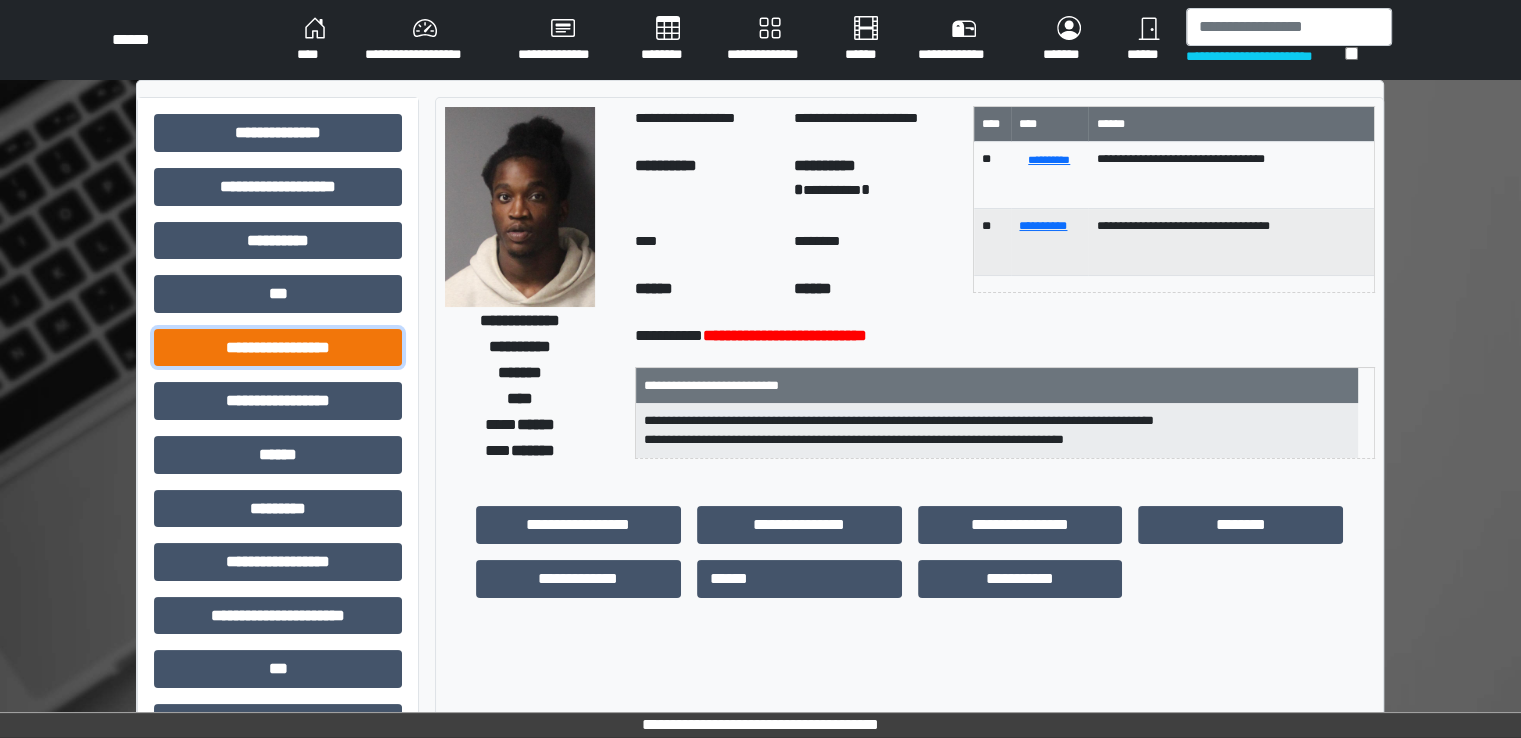 click on "**********" at bounding box center (278, 348) 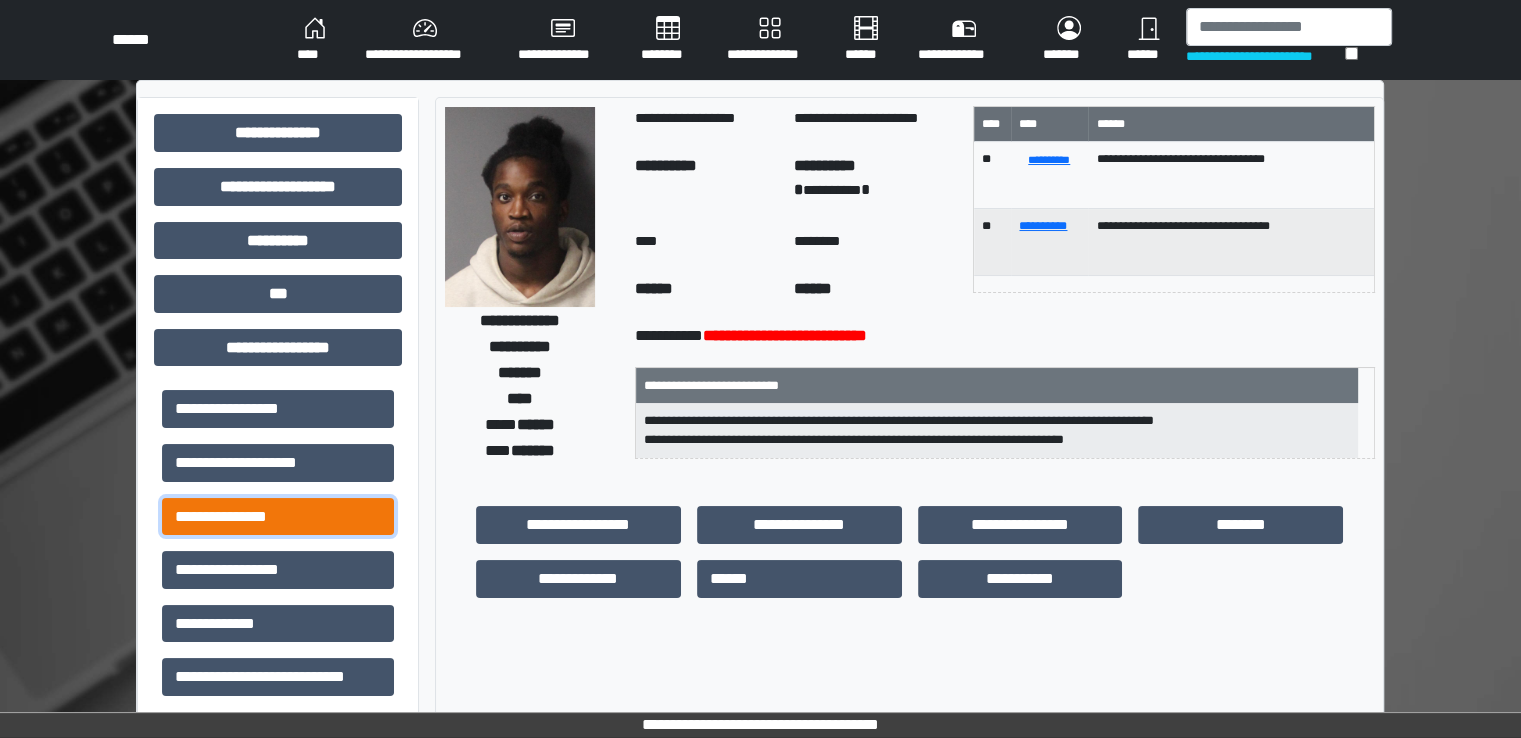 drag, startPoint x: 284, startPoint y: 519, endPoint x: 371, endPoint y: 483, distance: 94.15413 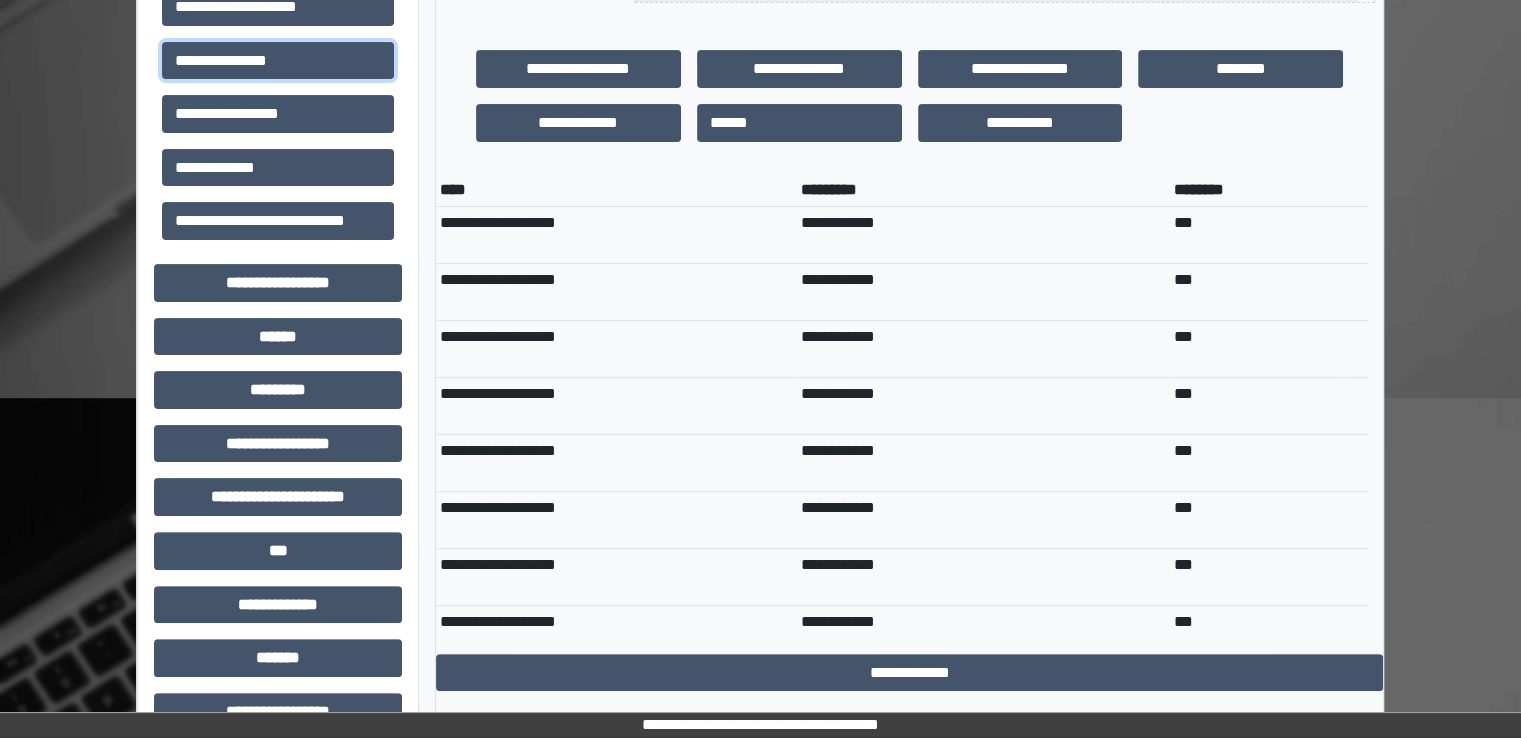 scroll, scrollTop: 766, scrollLeft: 0, axis: vertical 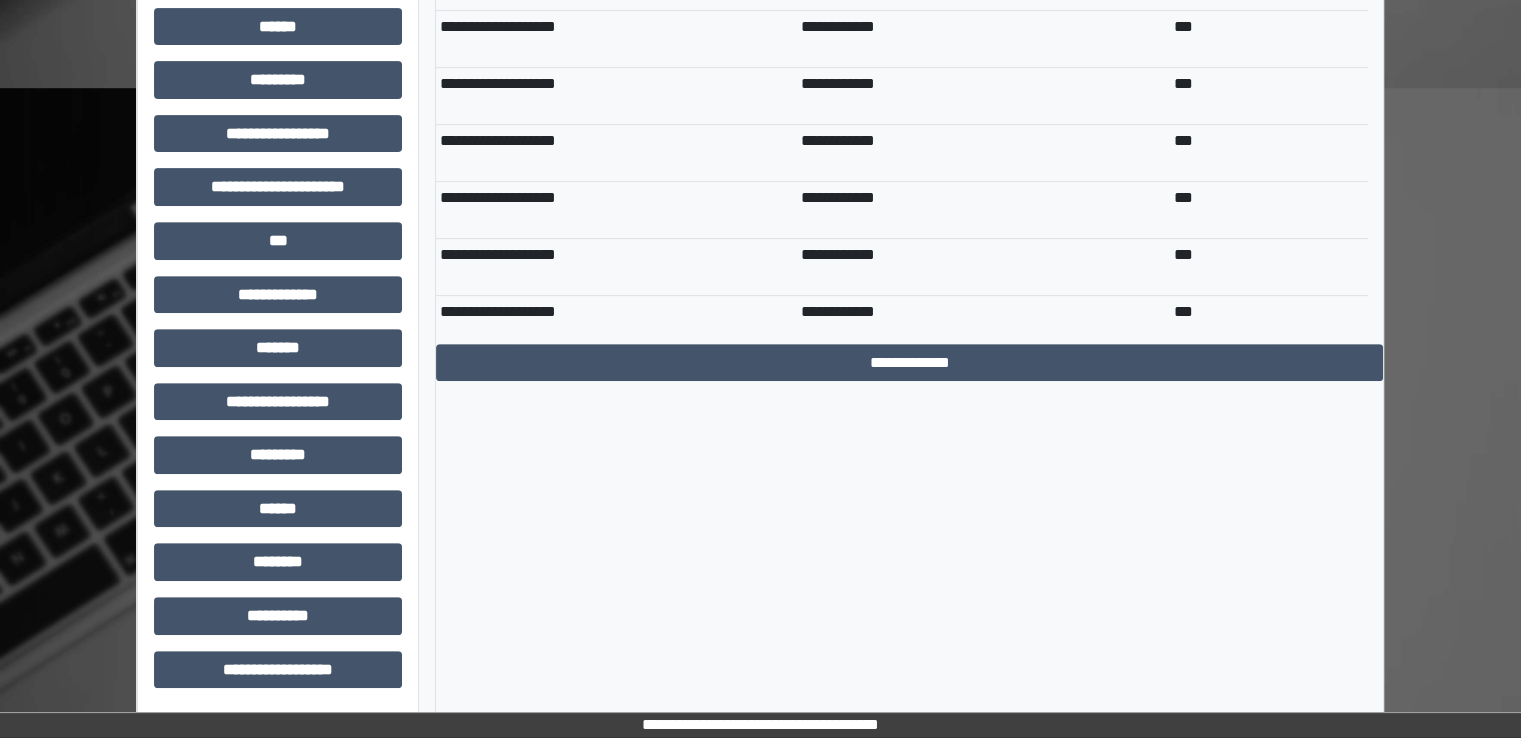 click on "**********" at bounding box center (278, 26) 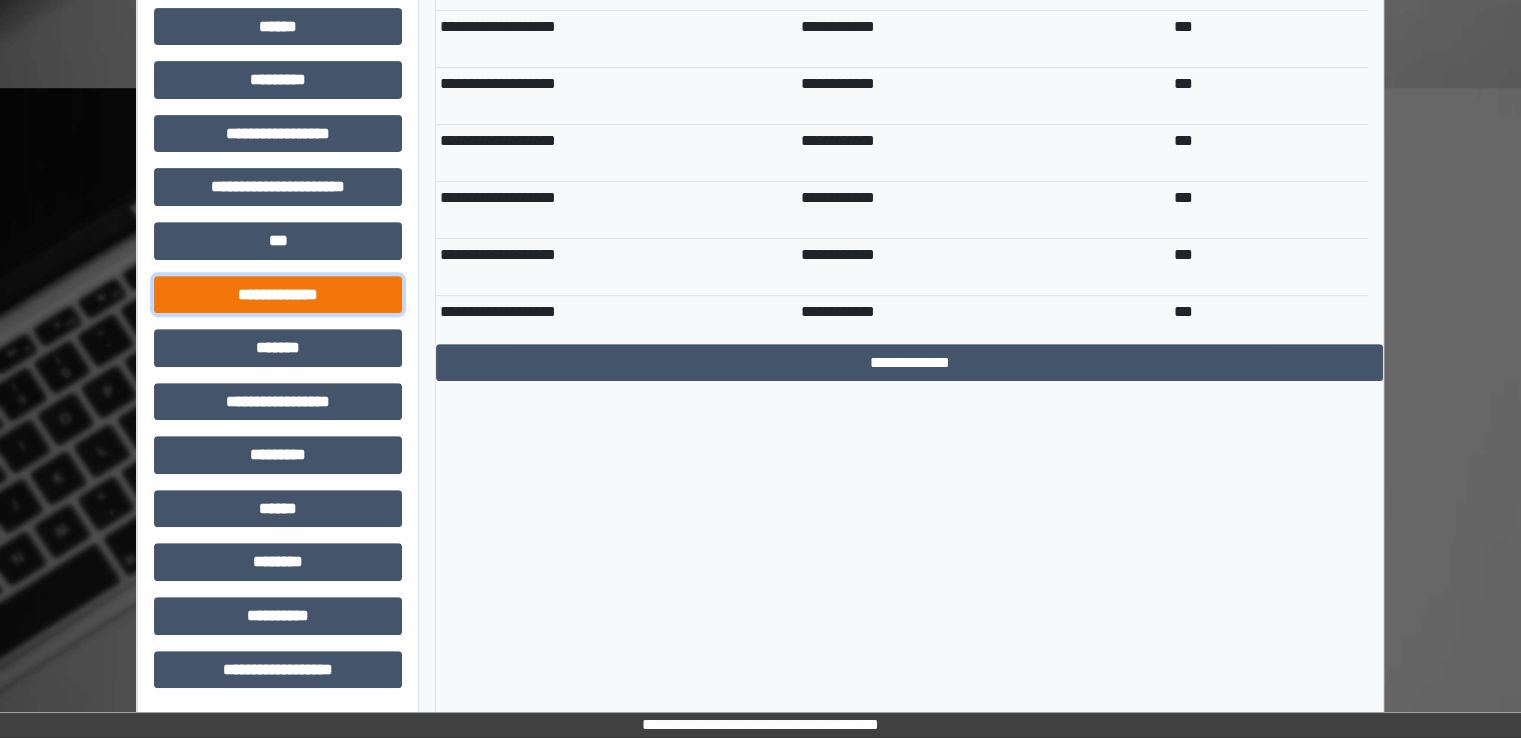 click on "**********" at bounding box center (278, 295) 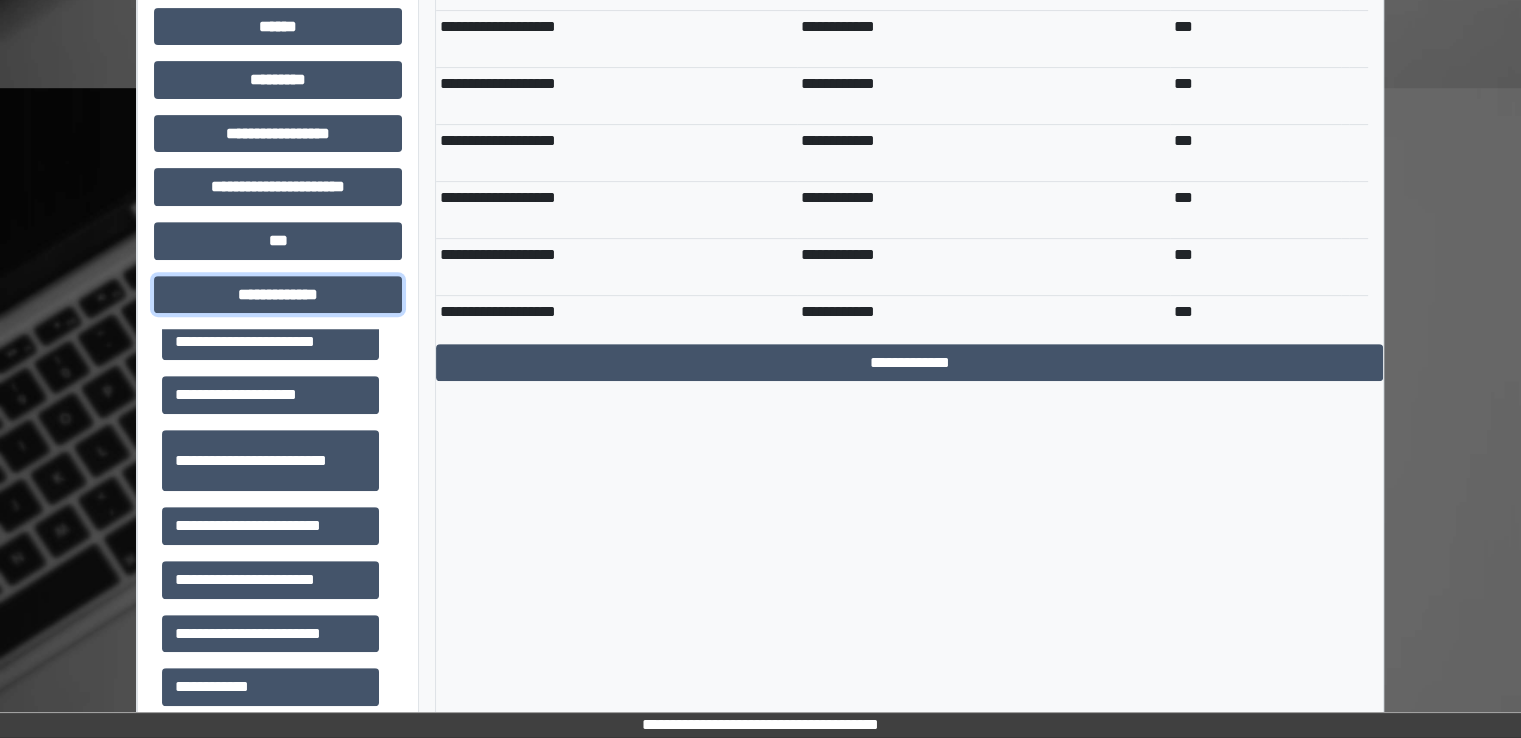 scroll, scrollTop: 752, scrollLeft: 0, axis: vertical 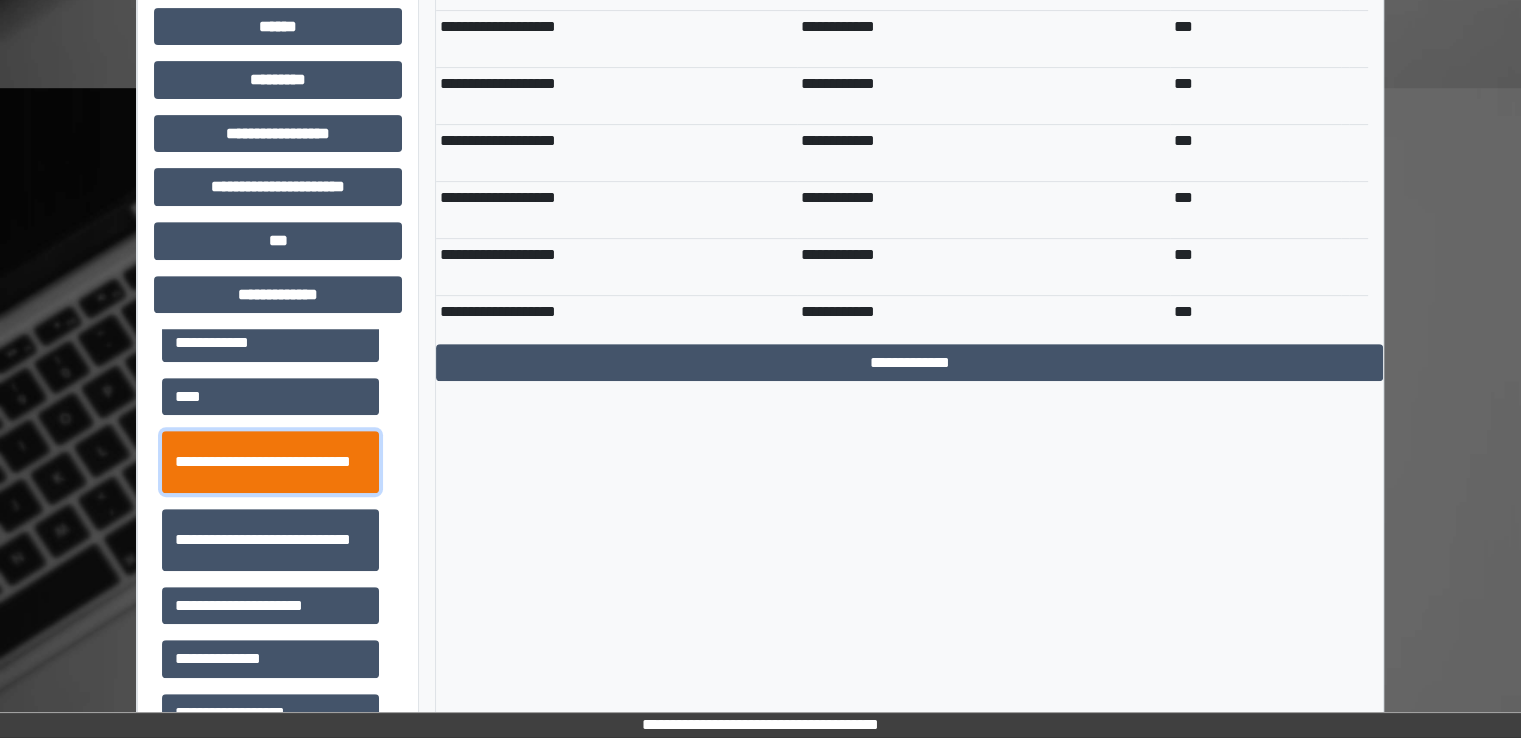 click on "**********" at bounding box center (270, 462) 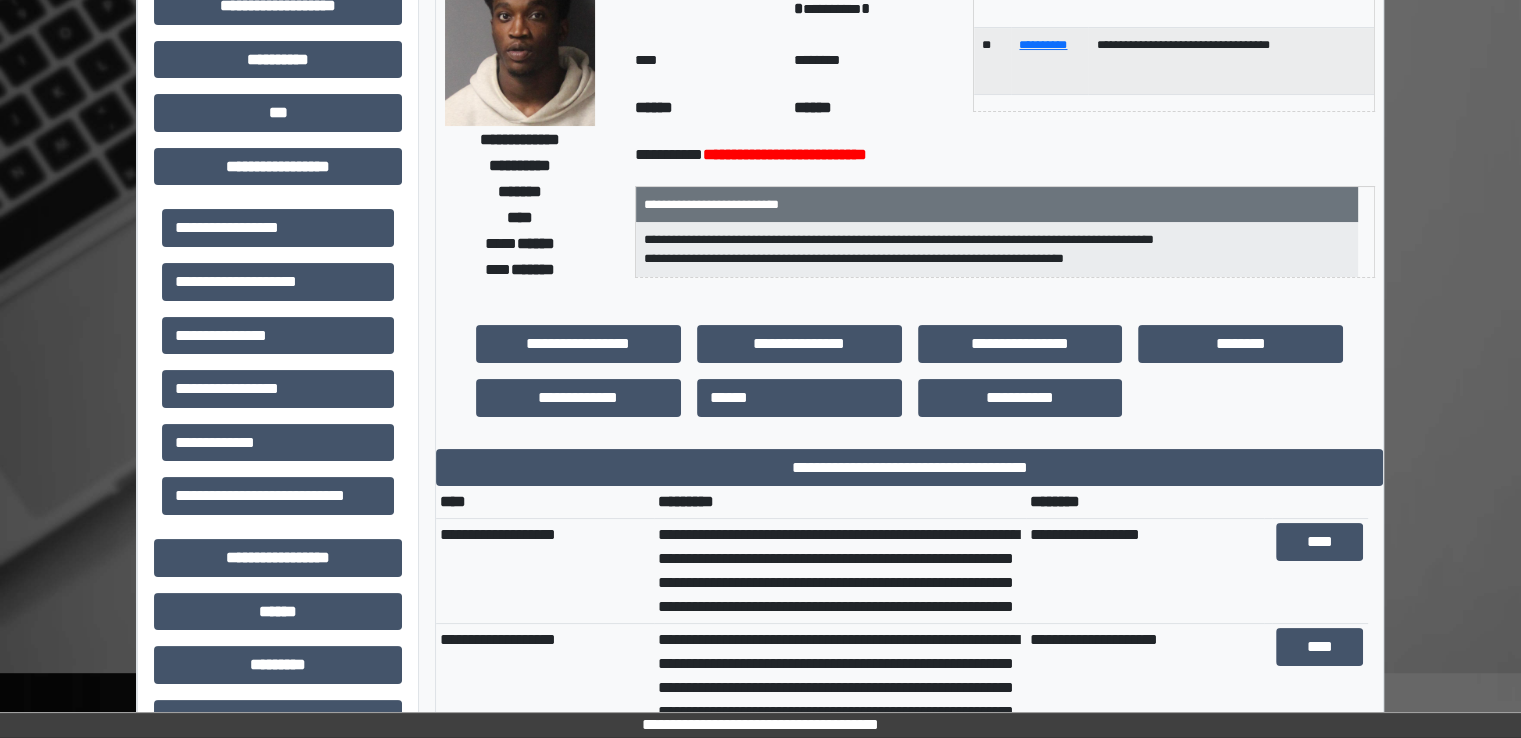 scroll, scrollTop: 0, scrollLeft: 0, axis: both 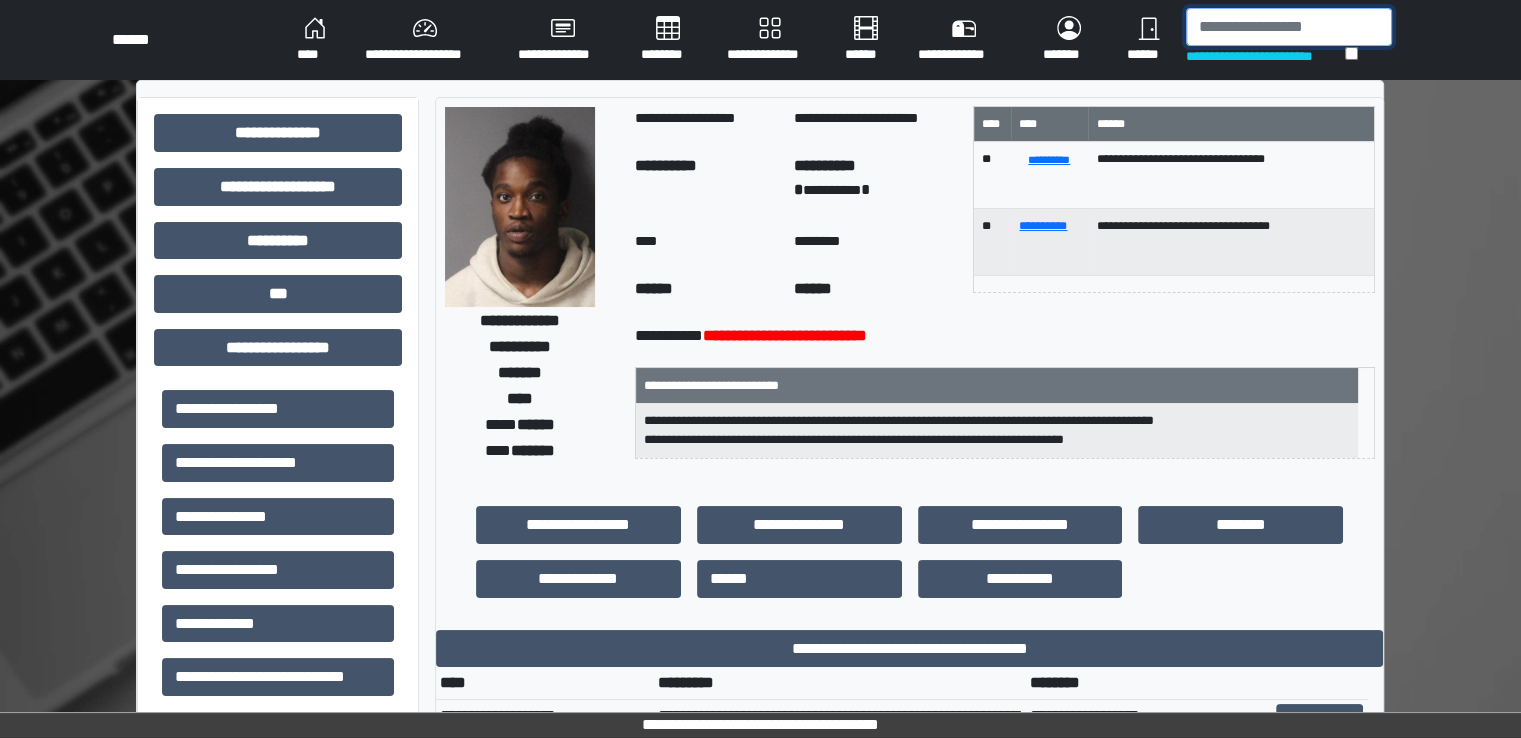 click at bounding box center [1289, 27] 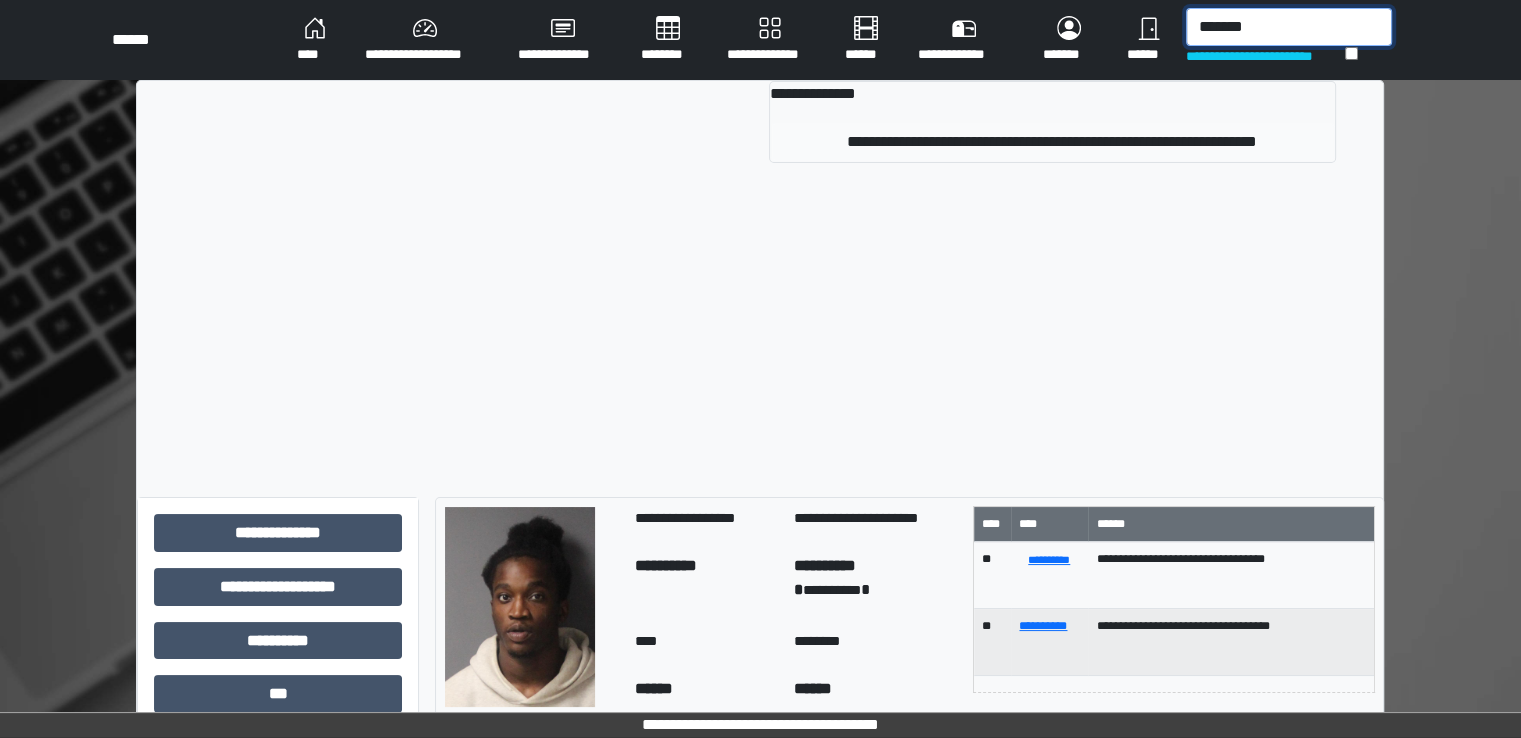 type on "*******" 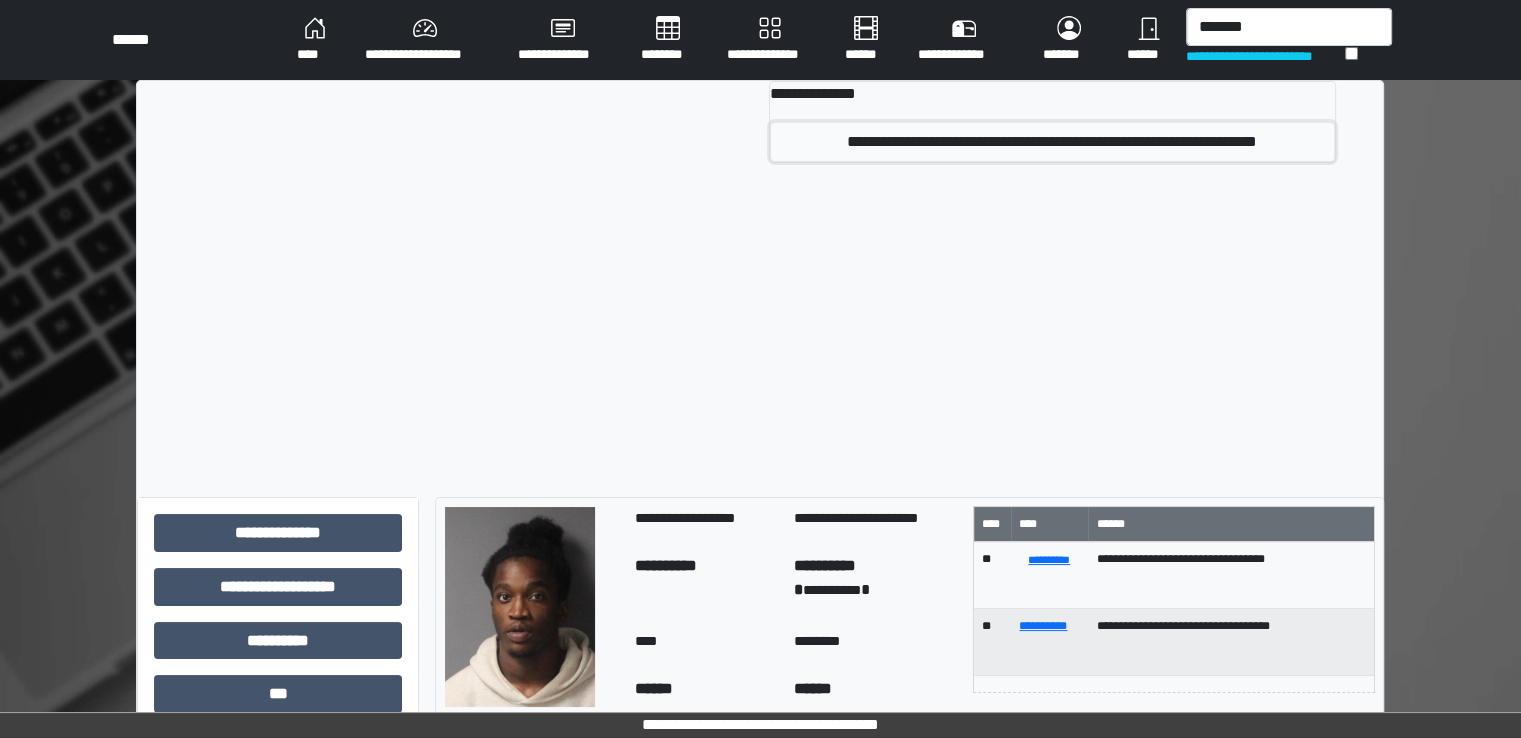 click on "**********" at bounding box center (1052, 142) 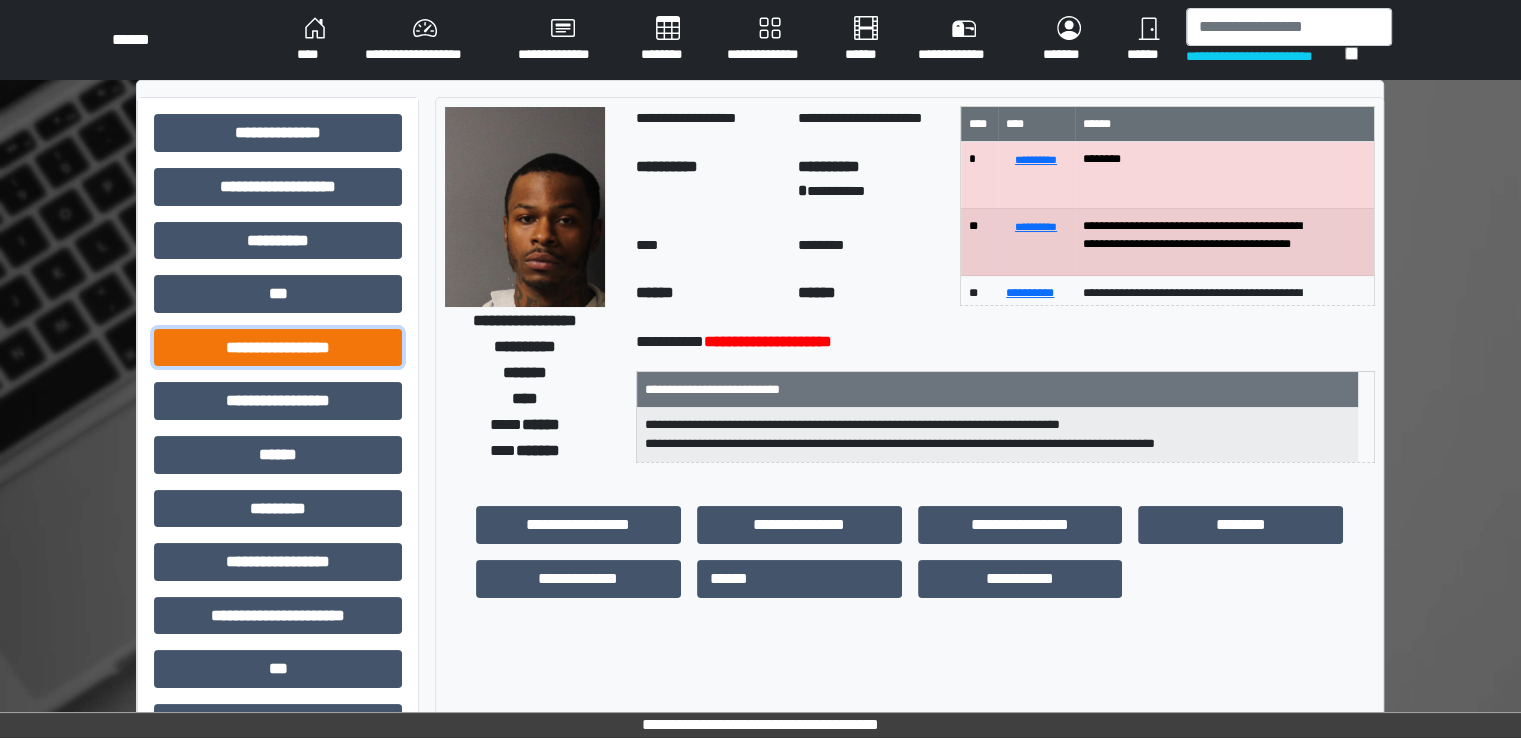click on "**********" at bounding box center [278, 348] 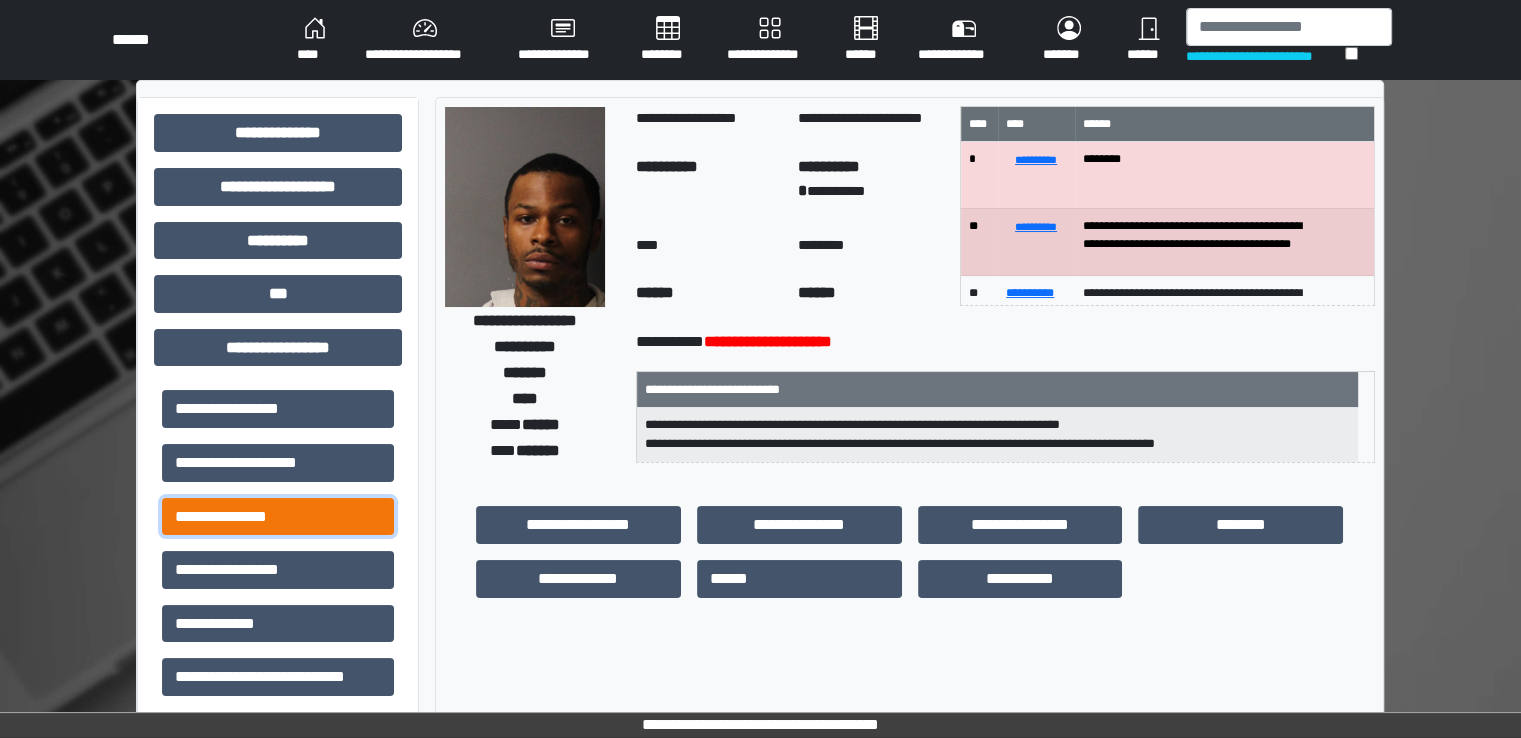 click on "**********" at bounding box center (278, 517) 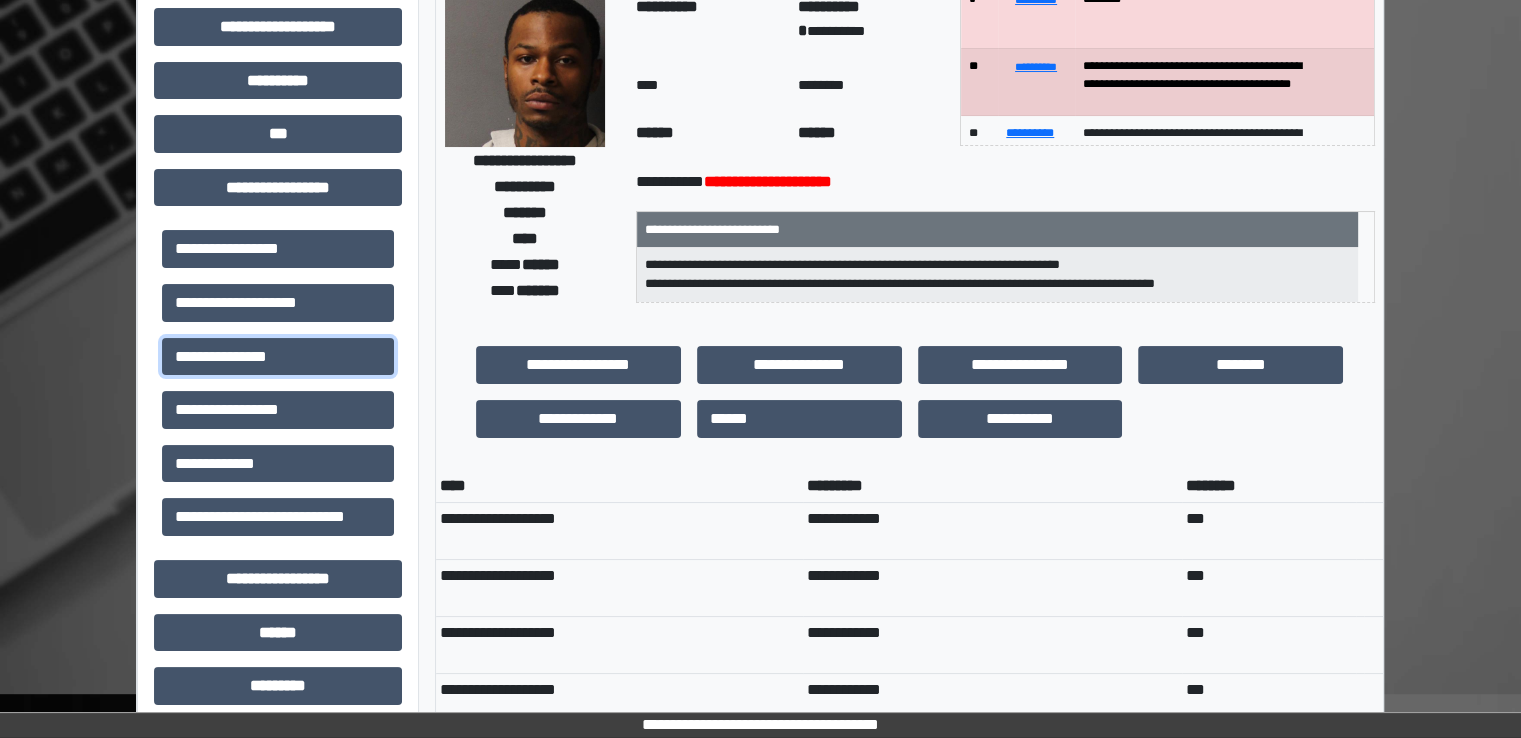 scroll, scrollTop: 600, scrollLeft: 0, axis: vertical 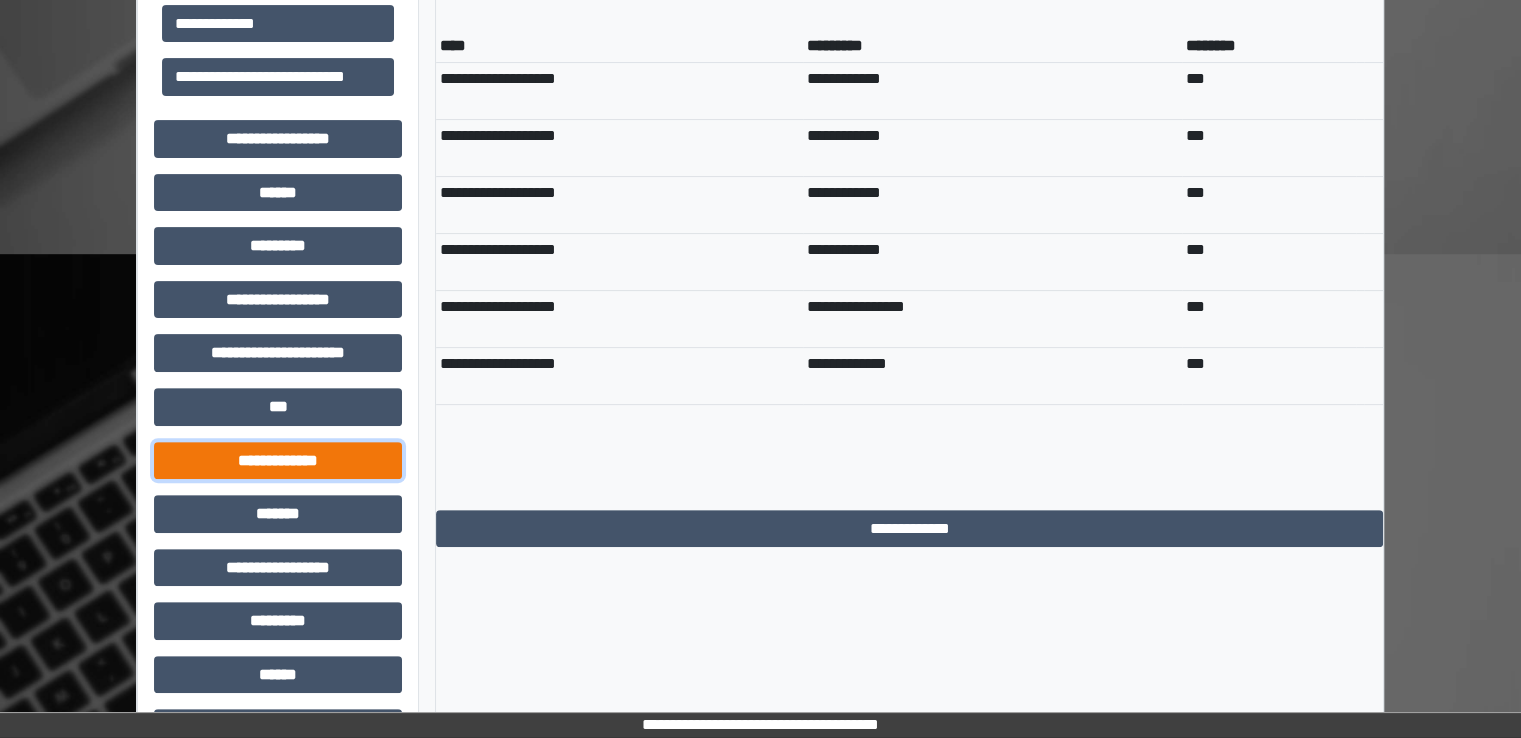 click on "**********" at bounding box center [278, 461] 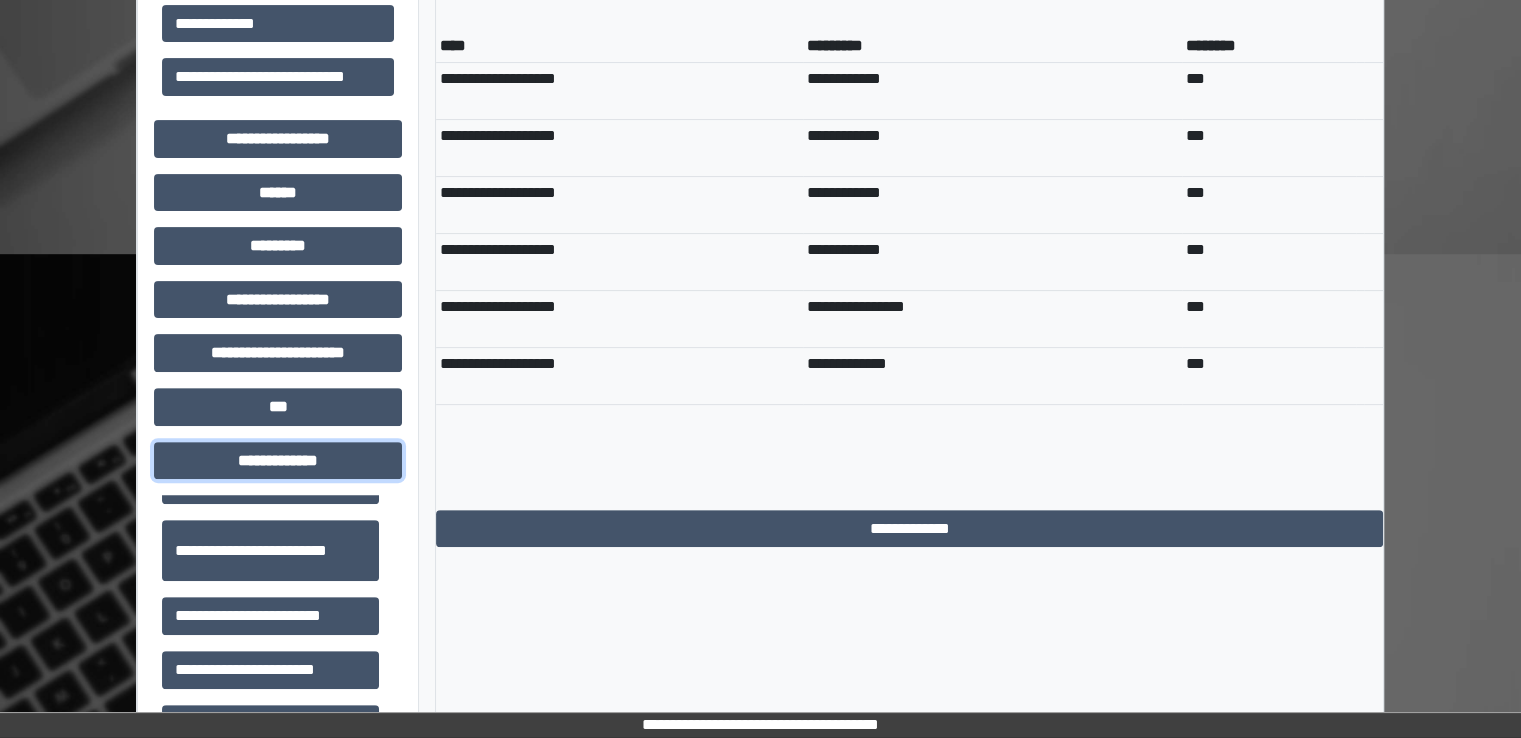 scroll, scrollTop: 752, scrollLeft: 0, axis: vertical 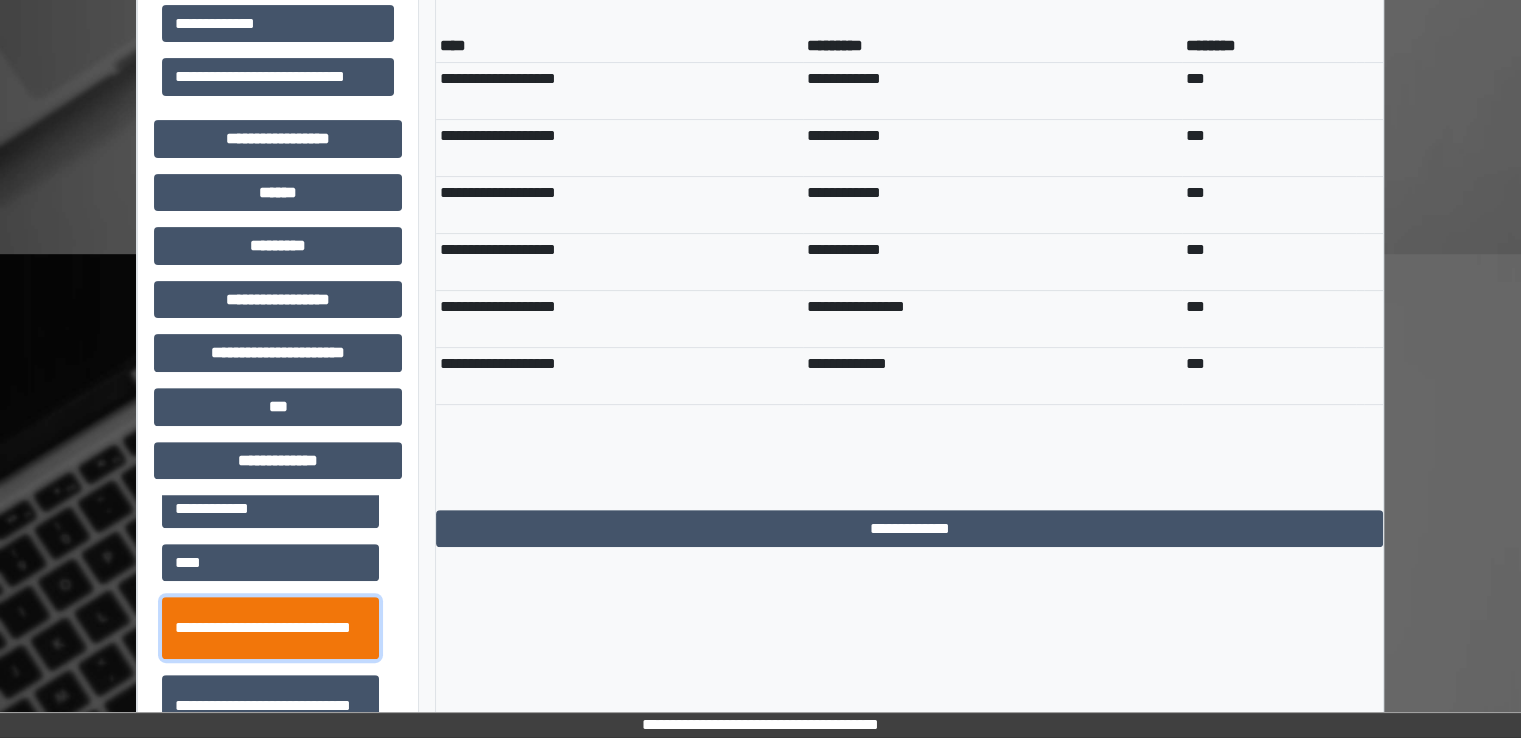click on "**********" at bounding box center [270, 628] 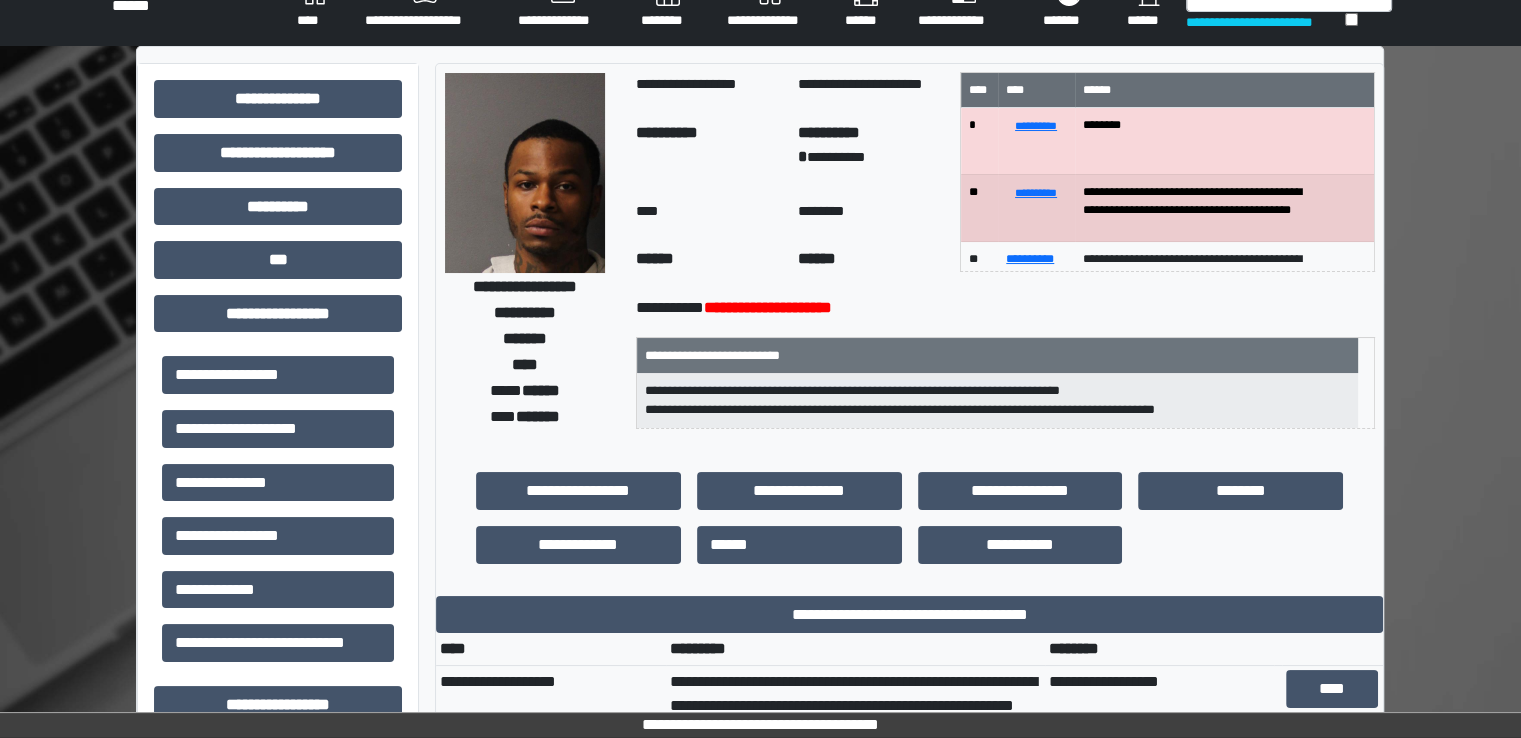 scroll, scrollTop: 0, scrollLeft: 0, axis: both 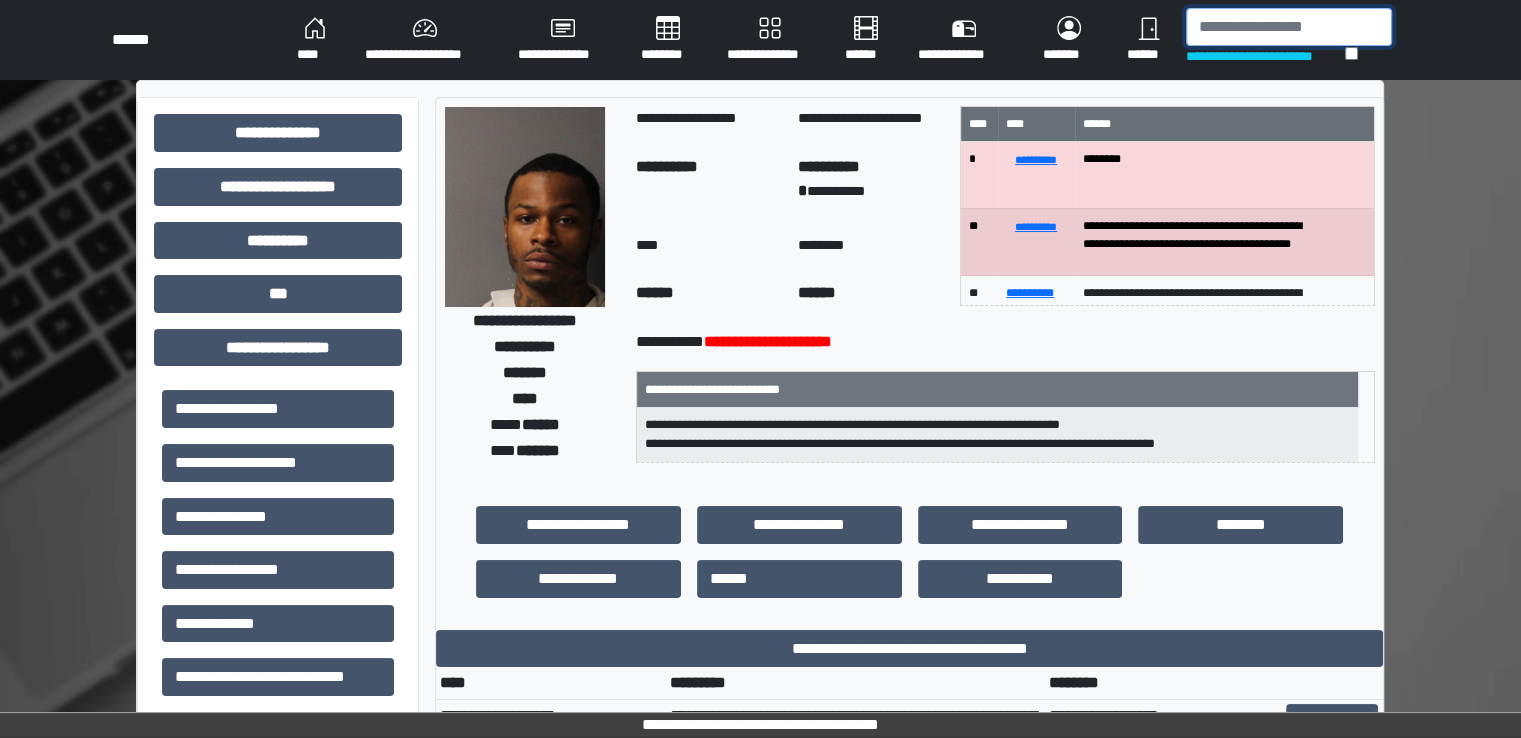 click at bounding box center [1289, 27] 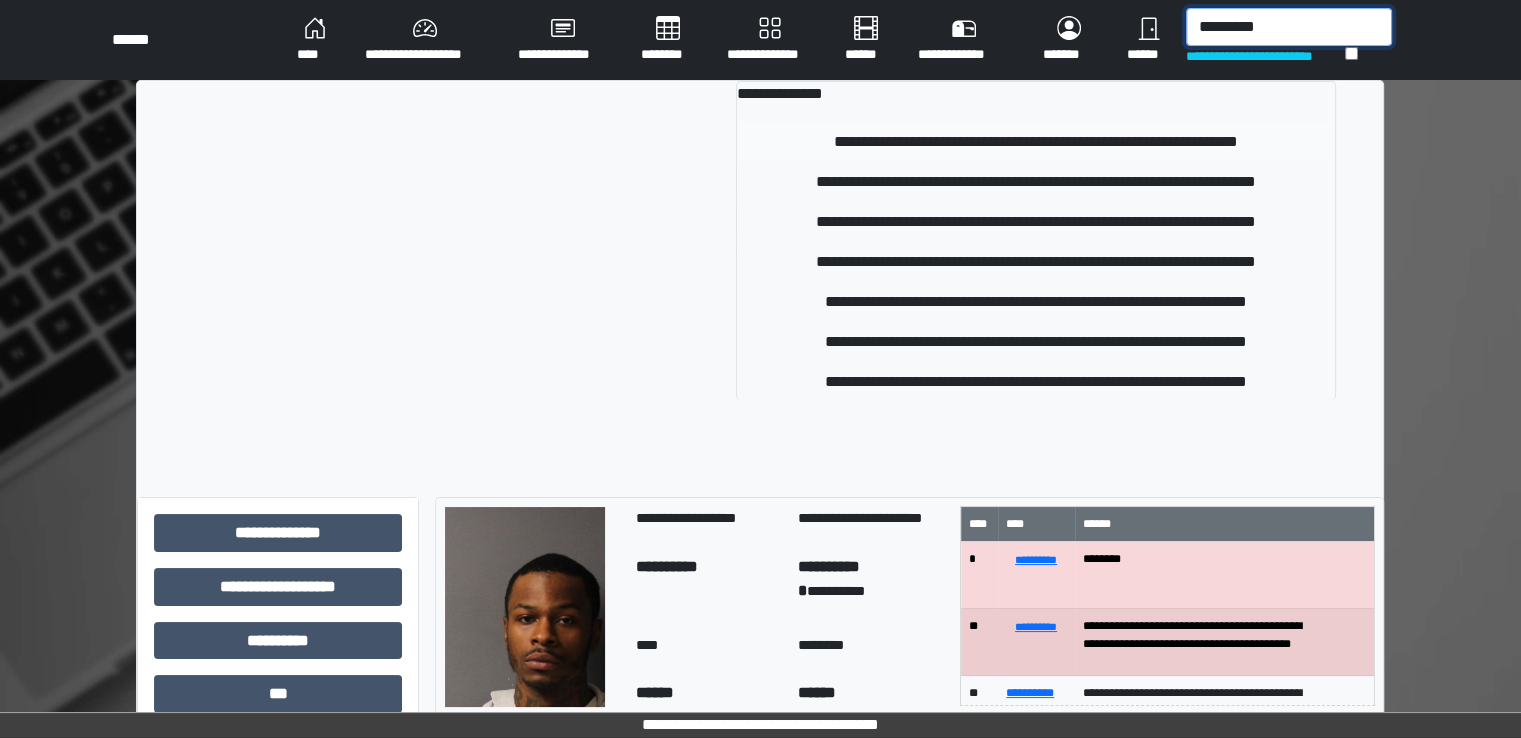 type on "*********" 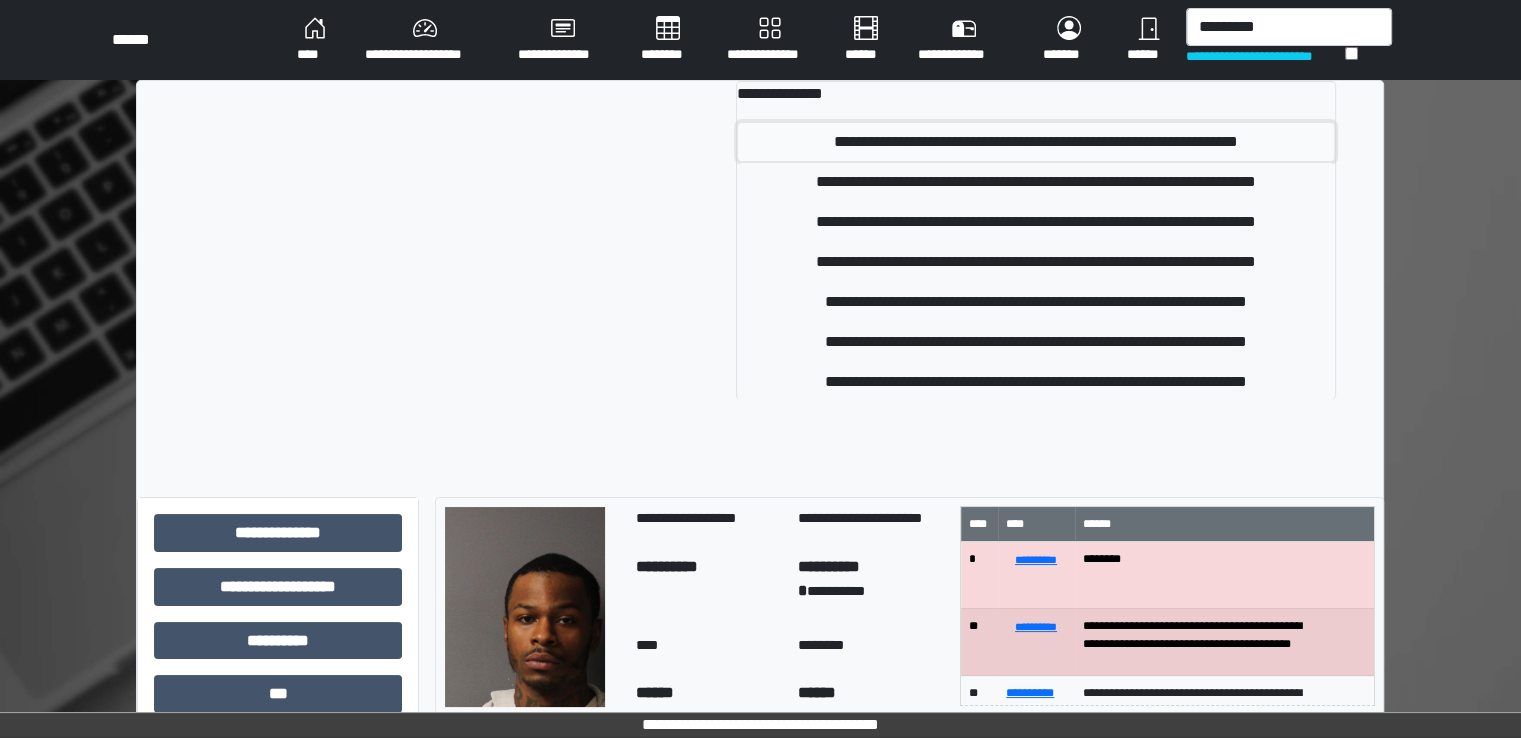 click on "**********" at bounding box center [1036, 142] 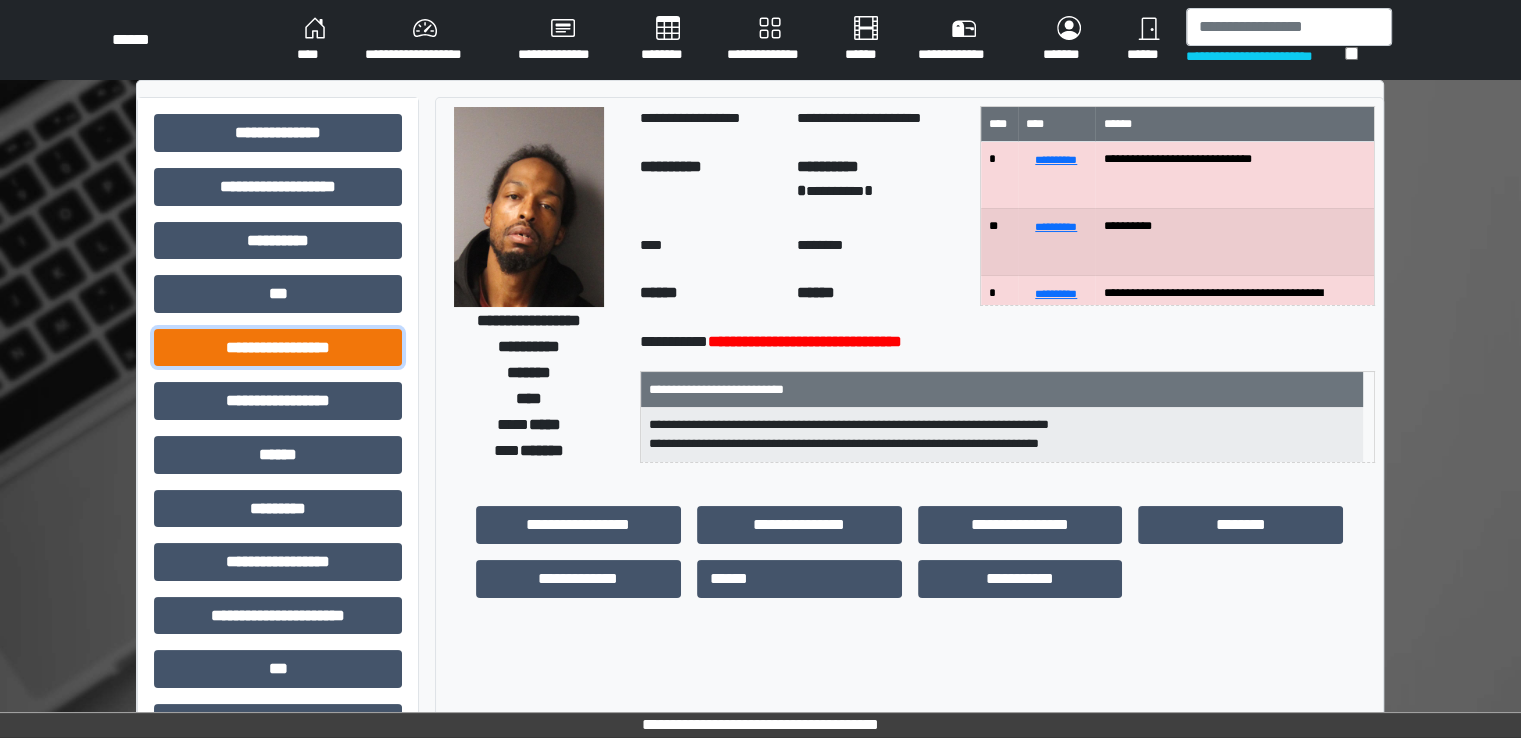 click on "**********" at bounding box center [278, 348] 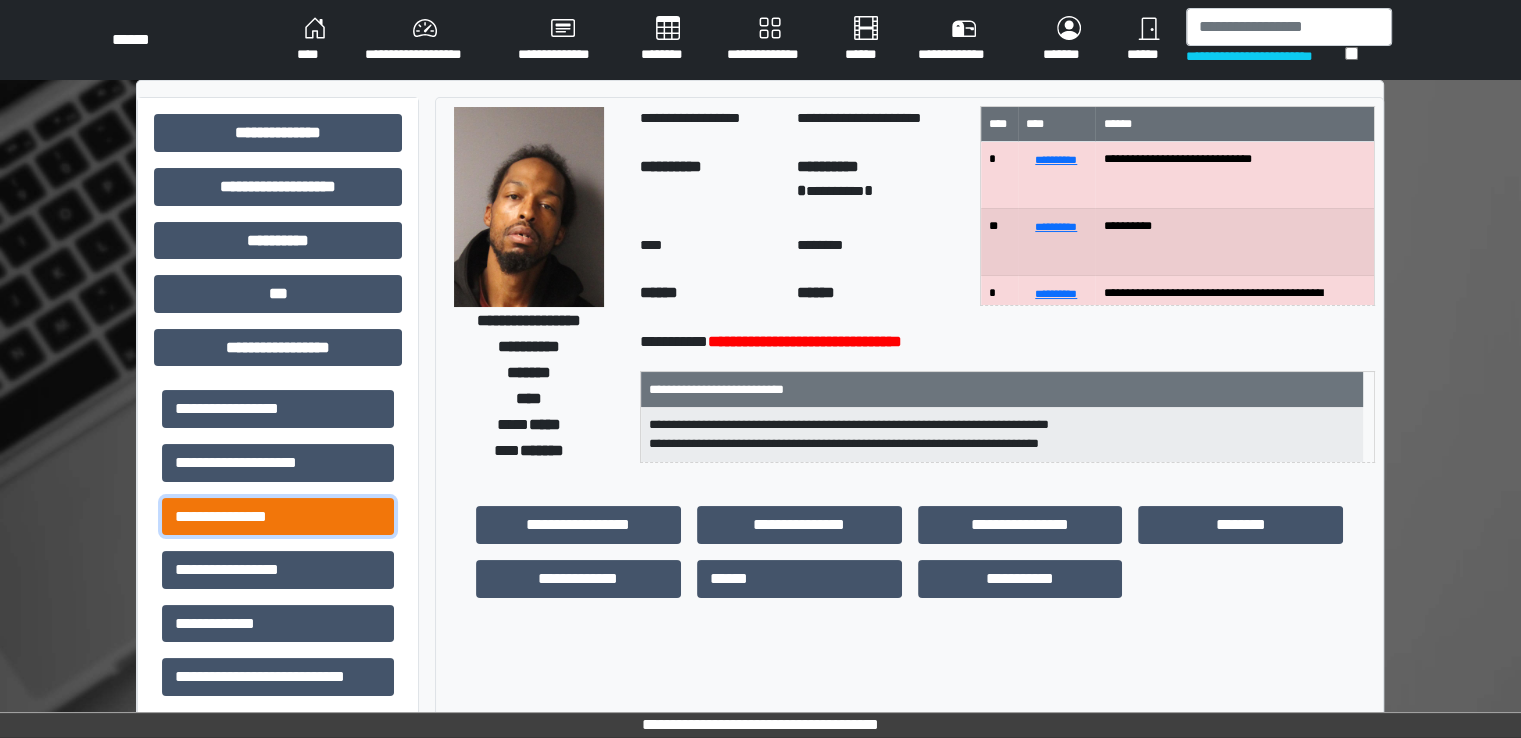 click on "**********" at bounding box center [278, 517] 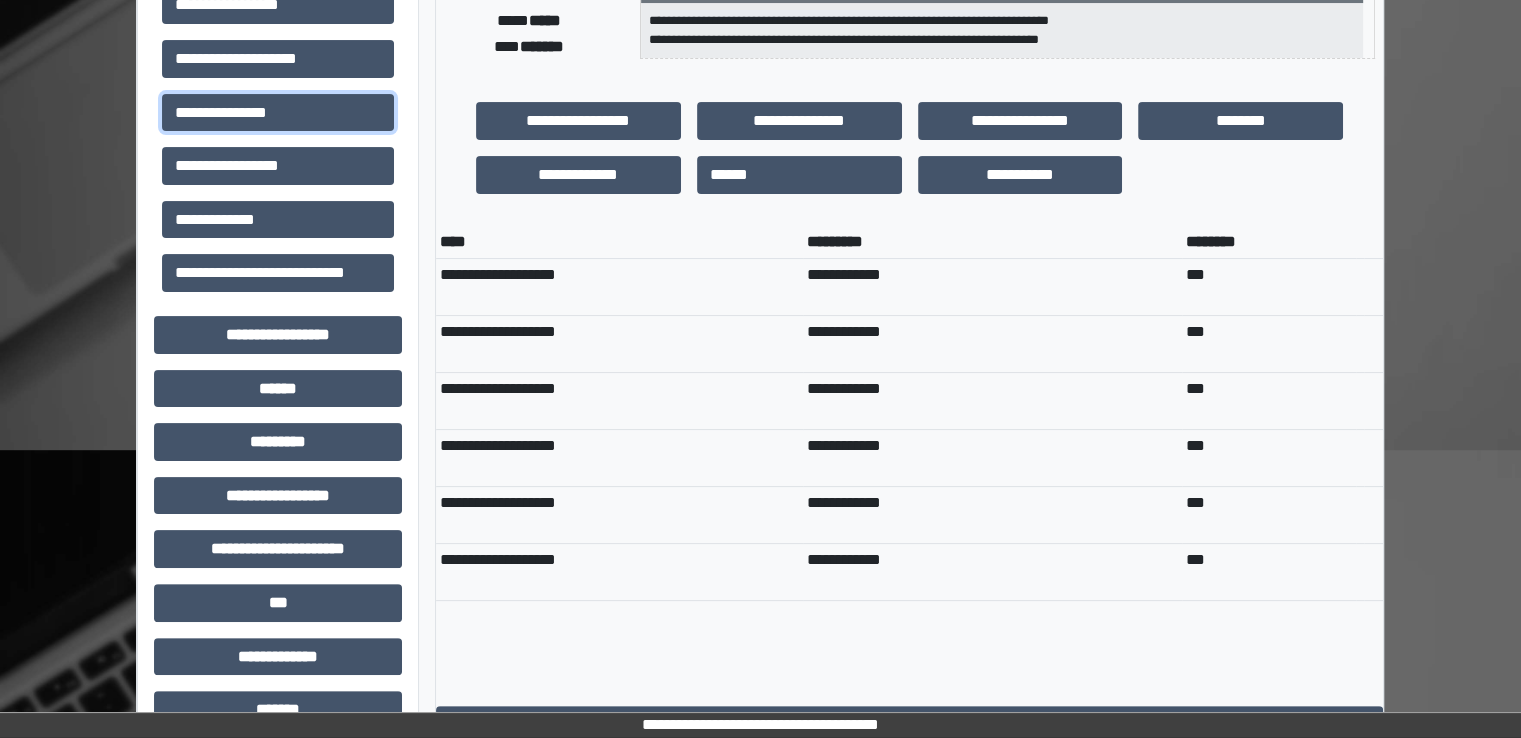 scroll, scrollTop: 700, scrollLeft: 0, axis: vertical 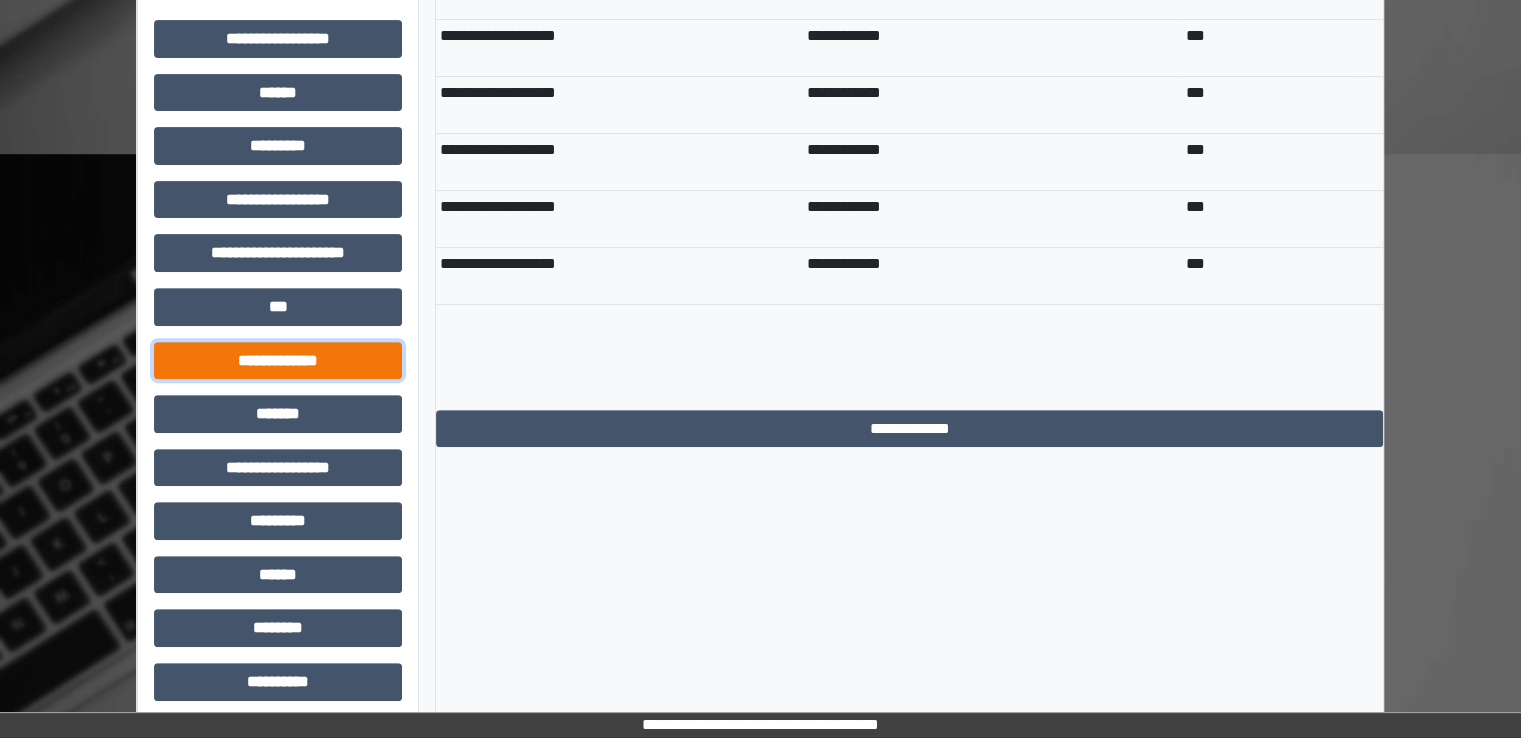 click on "**********" at bounding box center [278, 361] 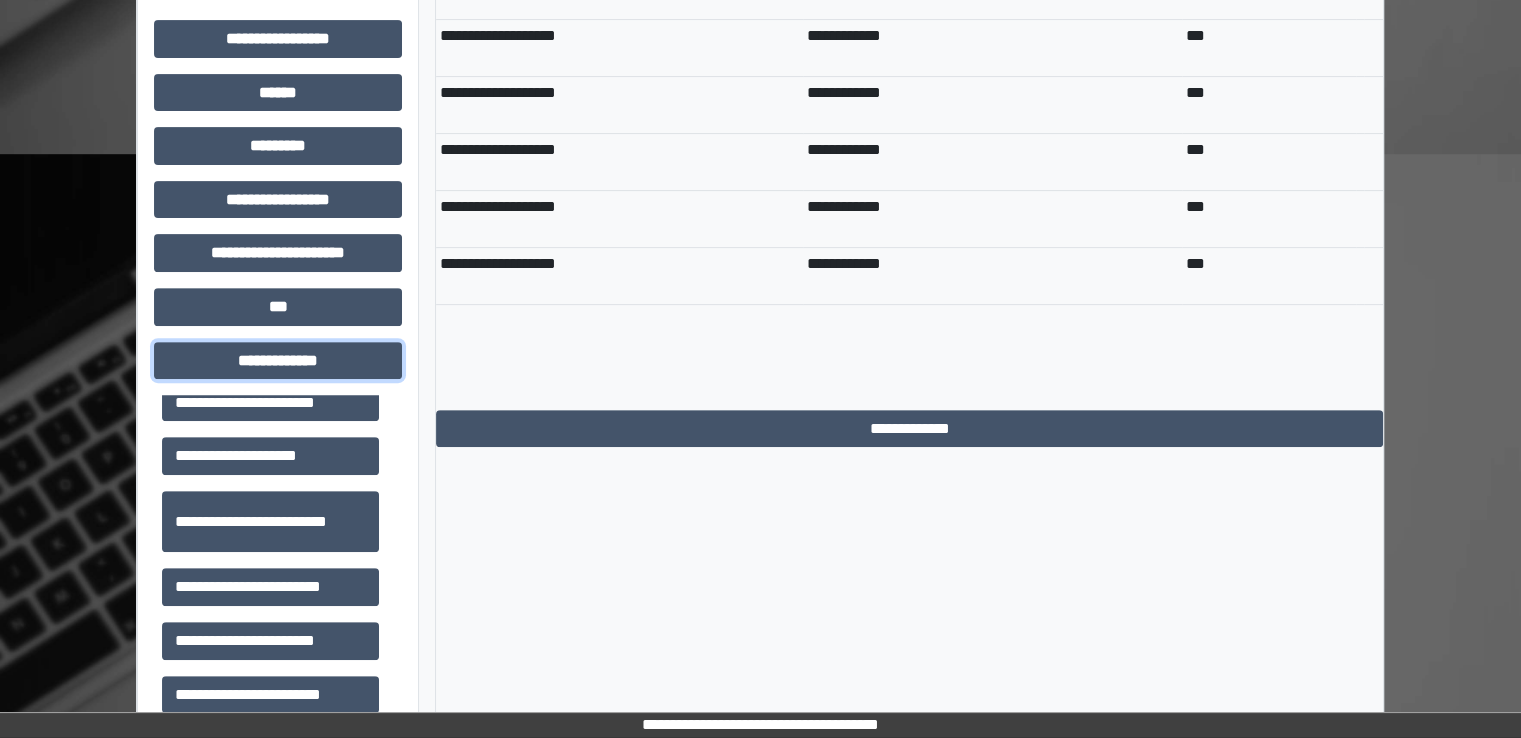 scroll, scrollTop: 752, scrollLeft: 0, axis: vertical 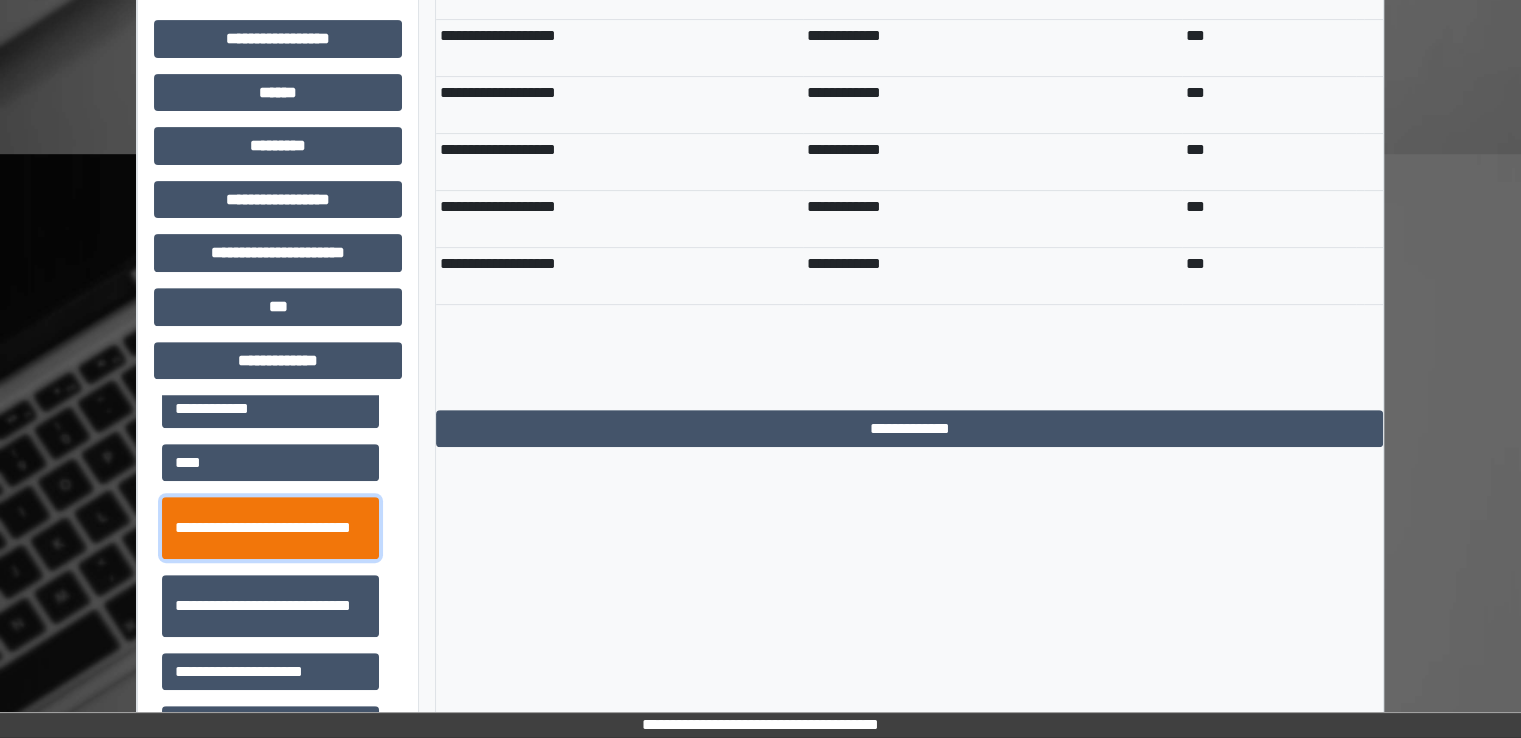 click on "**********" at bounding box center (270, 528) 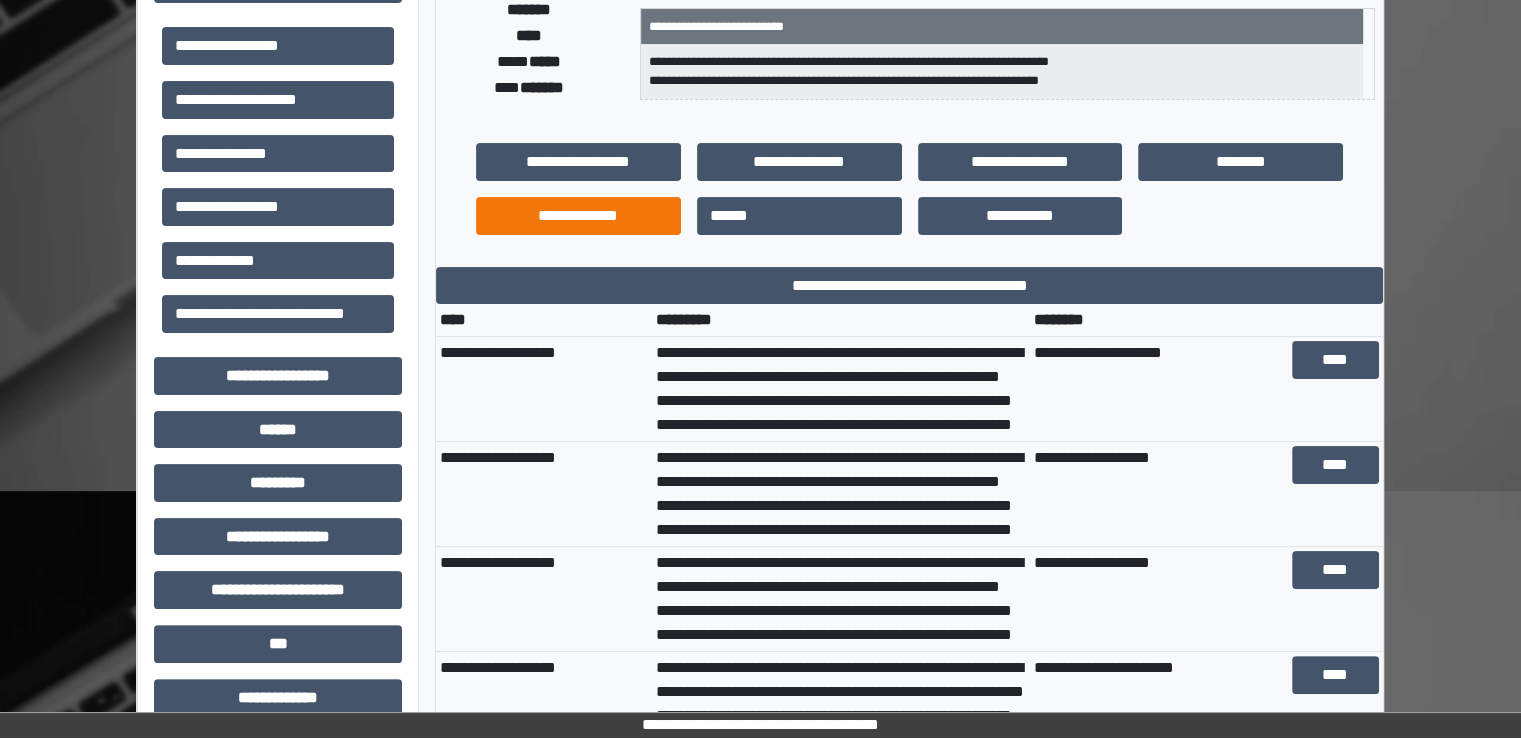 scroll, scrollTop: 0, scrollLeft: 0, axis: both 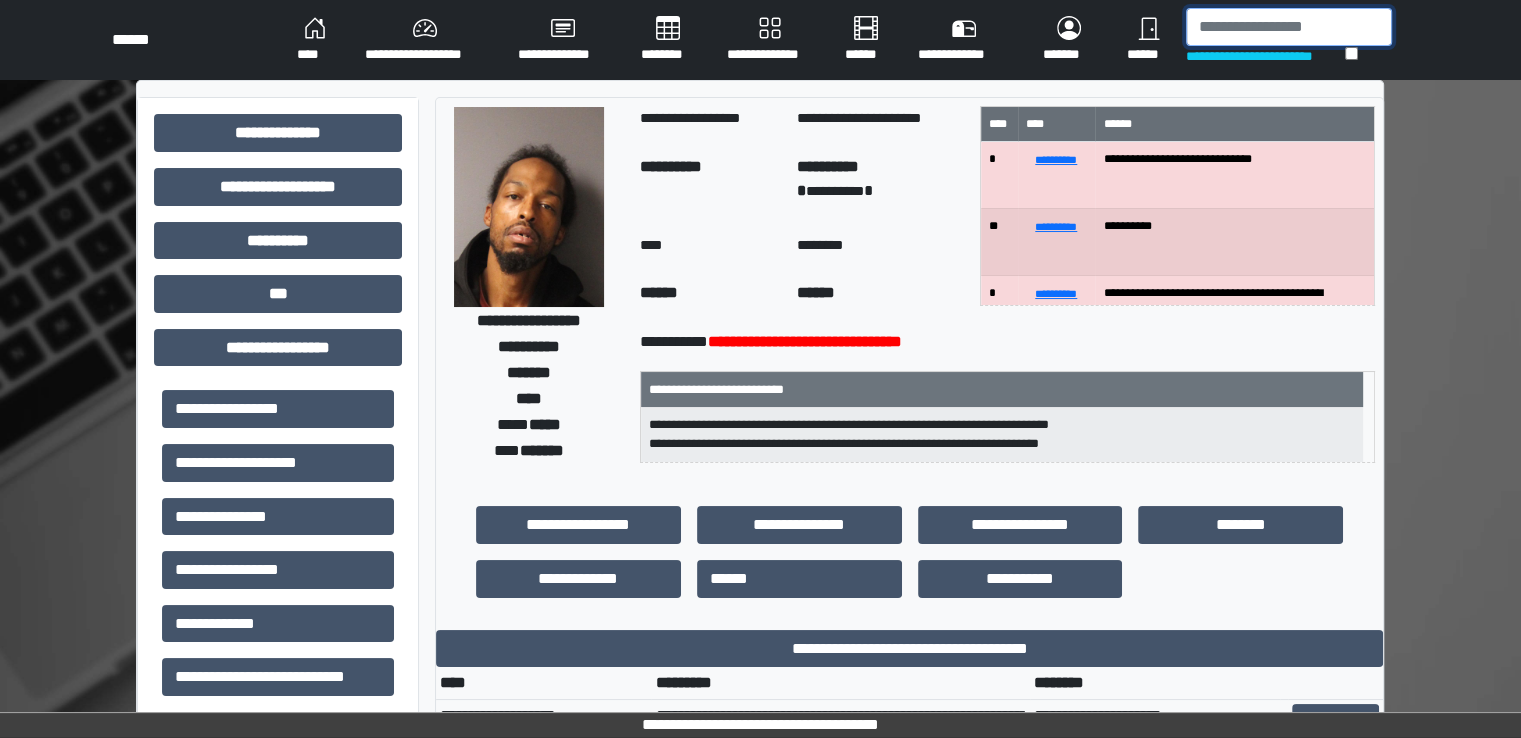 click at bounding box center (1289, 27) 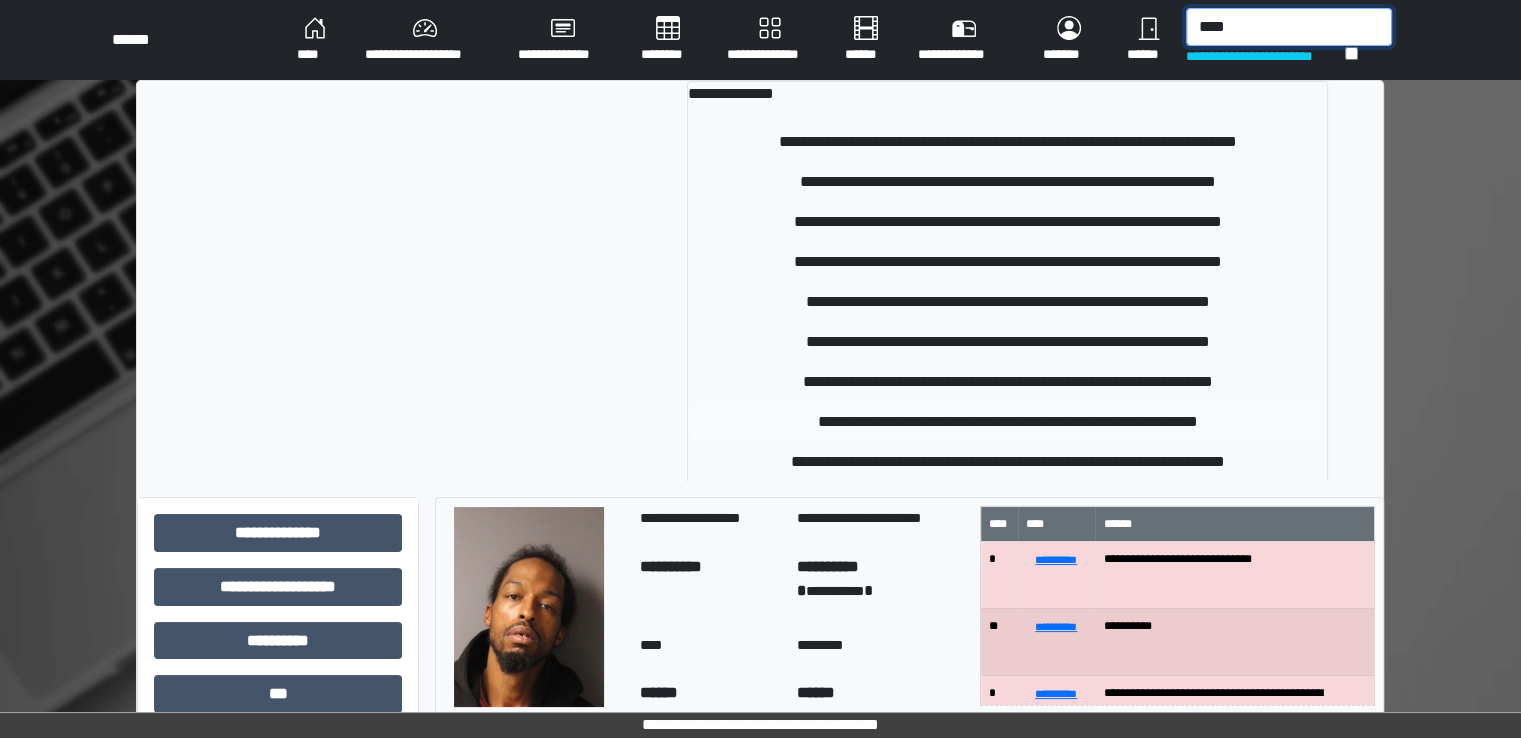type on "****" 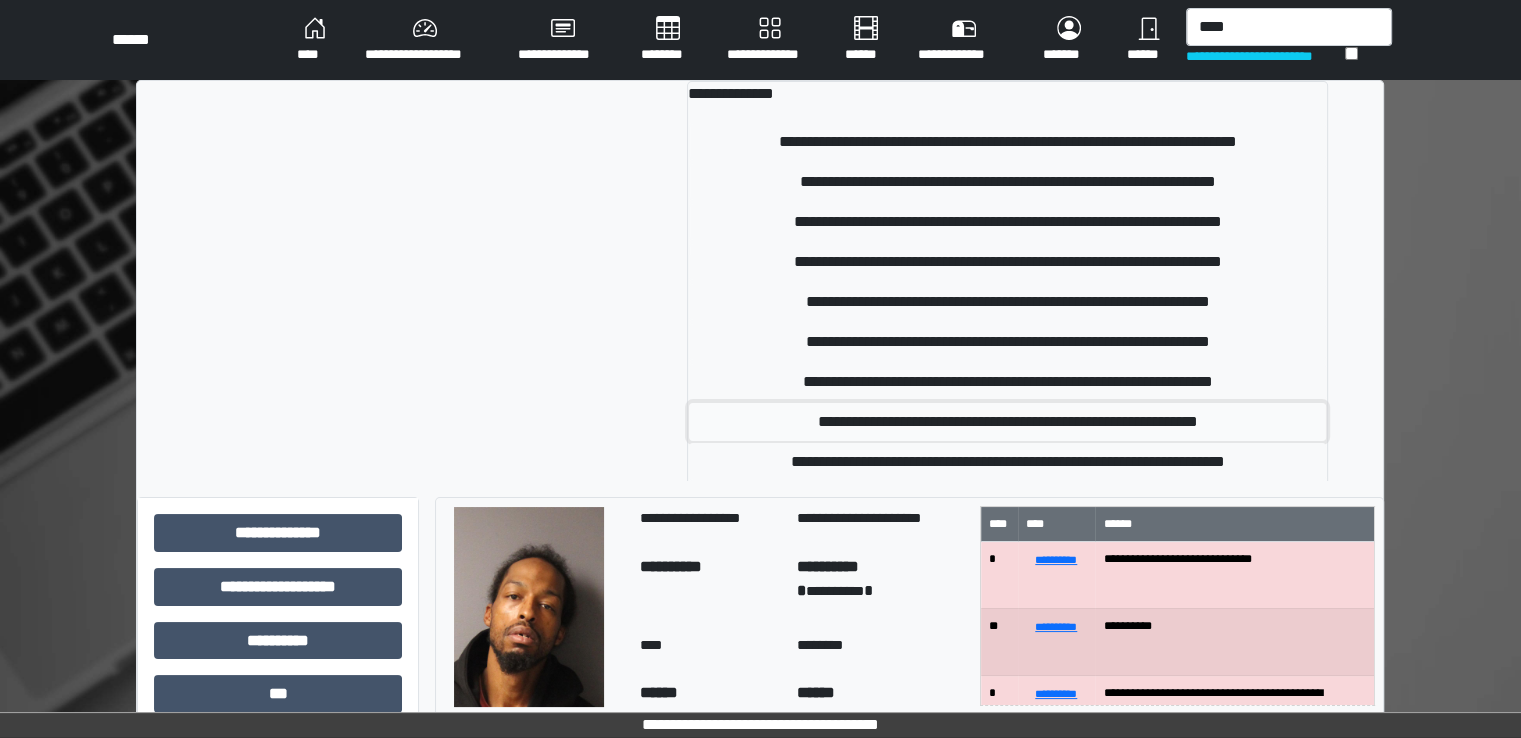 click on "**********" at bounding box center [1007, 422] 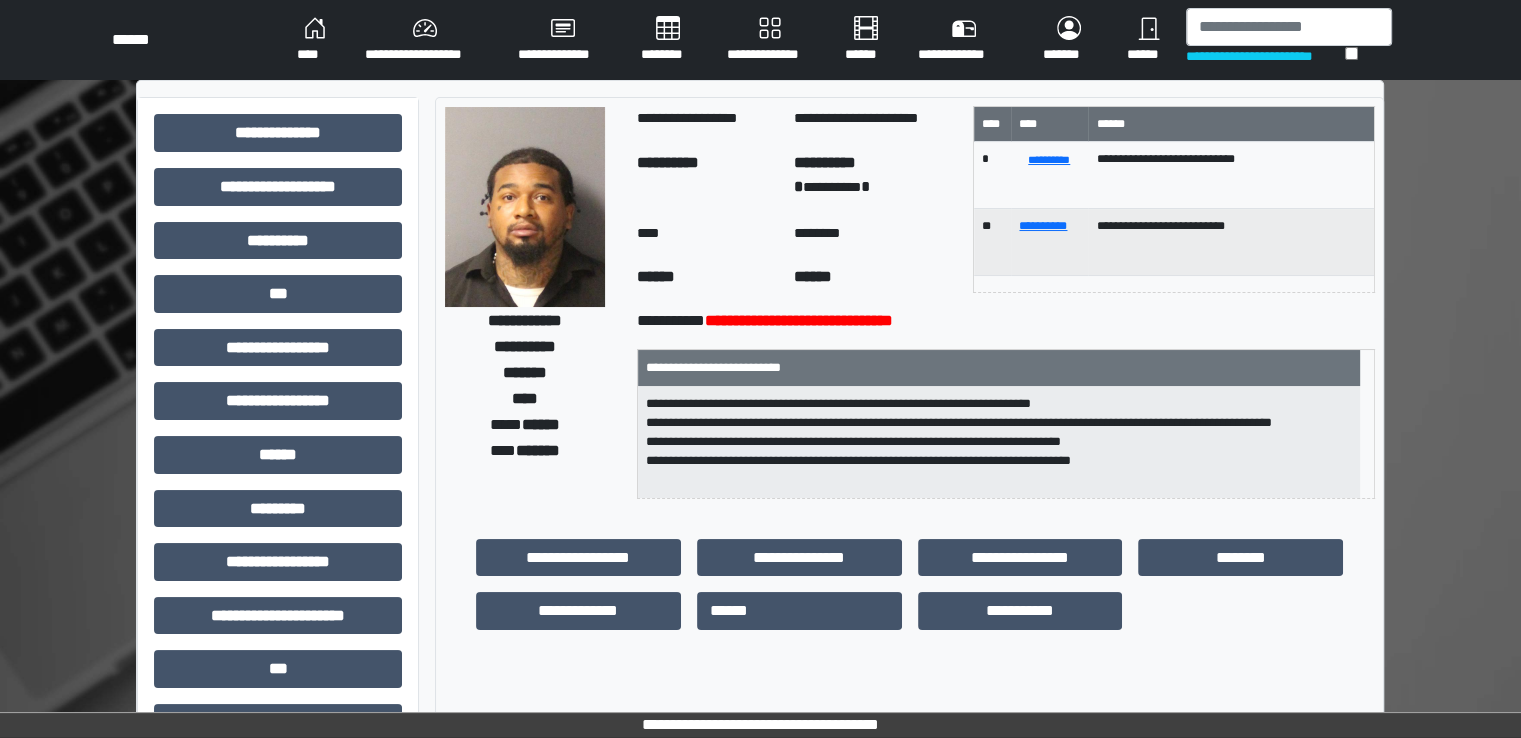 click on "**********" at bounding box center [278, 623] 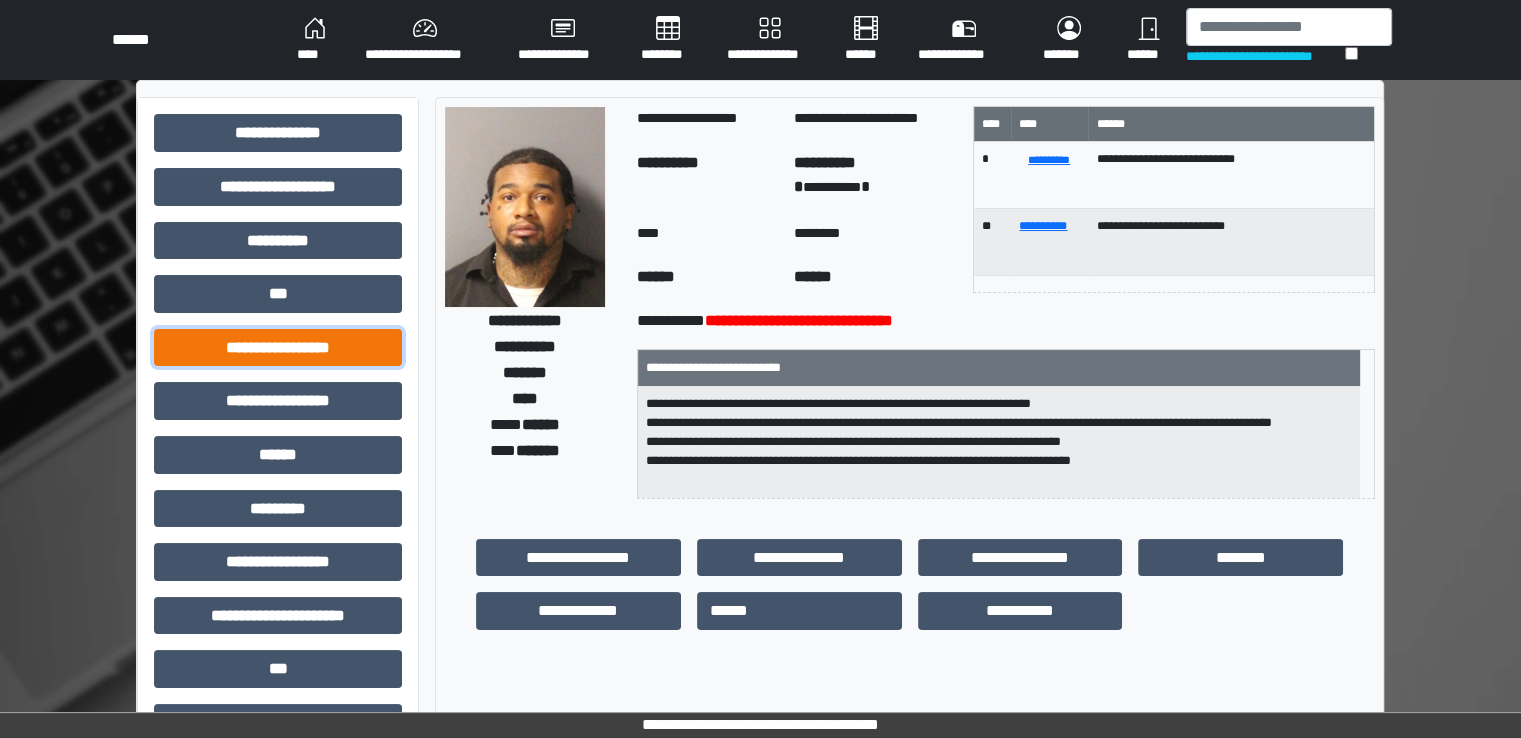 click on "**********" at bounding box center (278, 348) 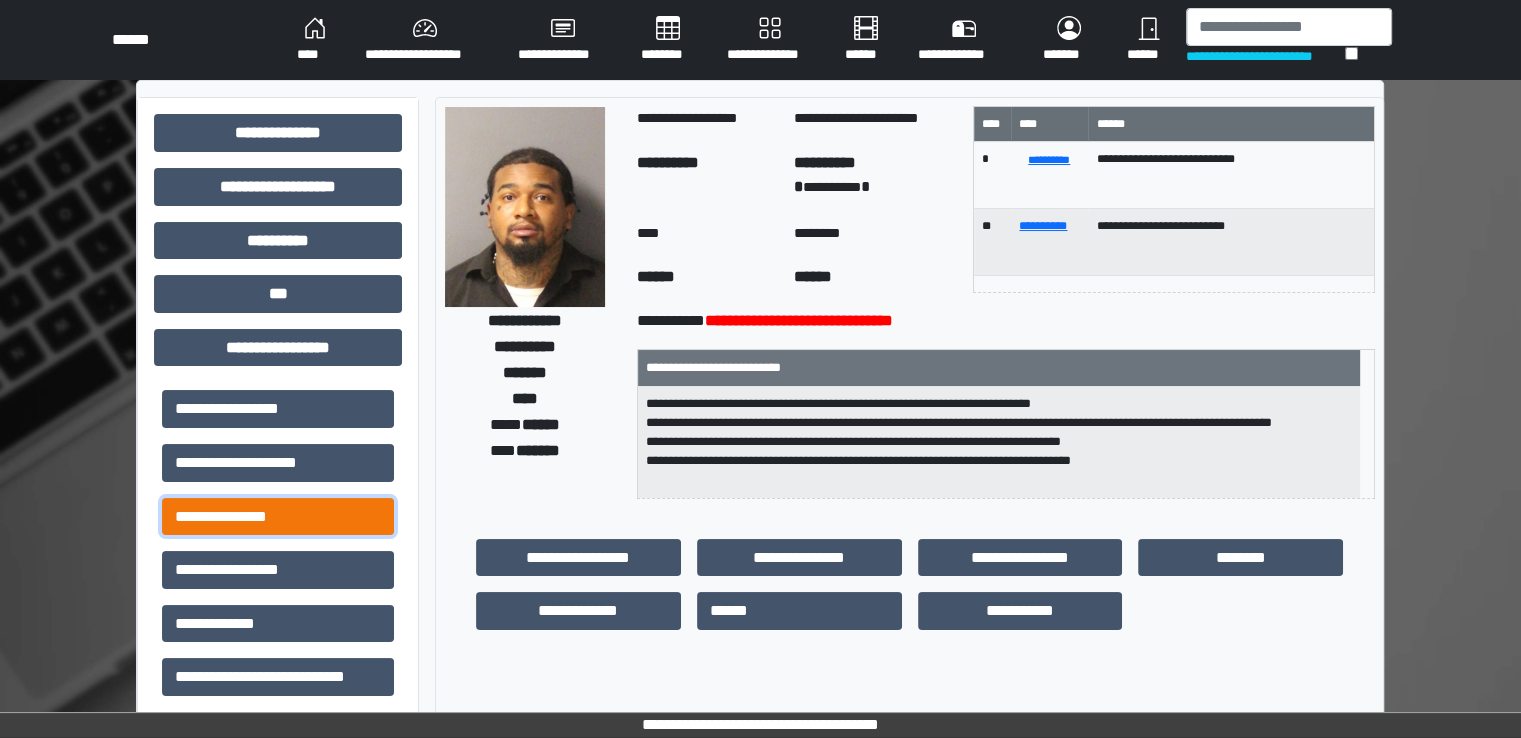 click on "**********" at bounding box center (278, 517) 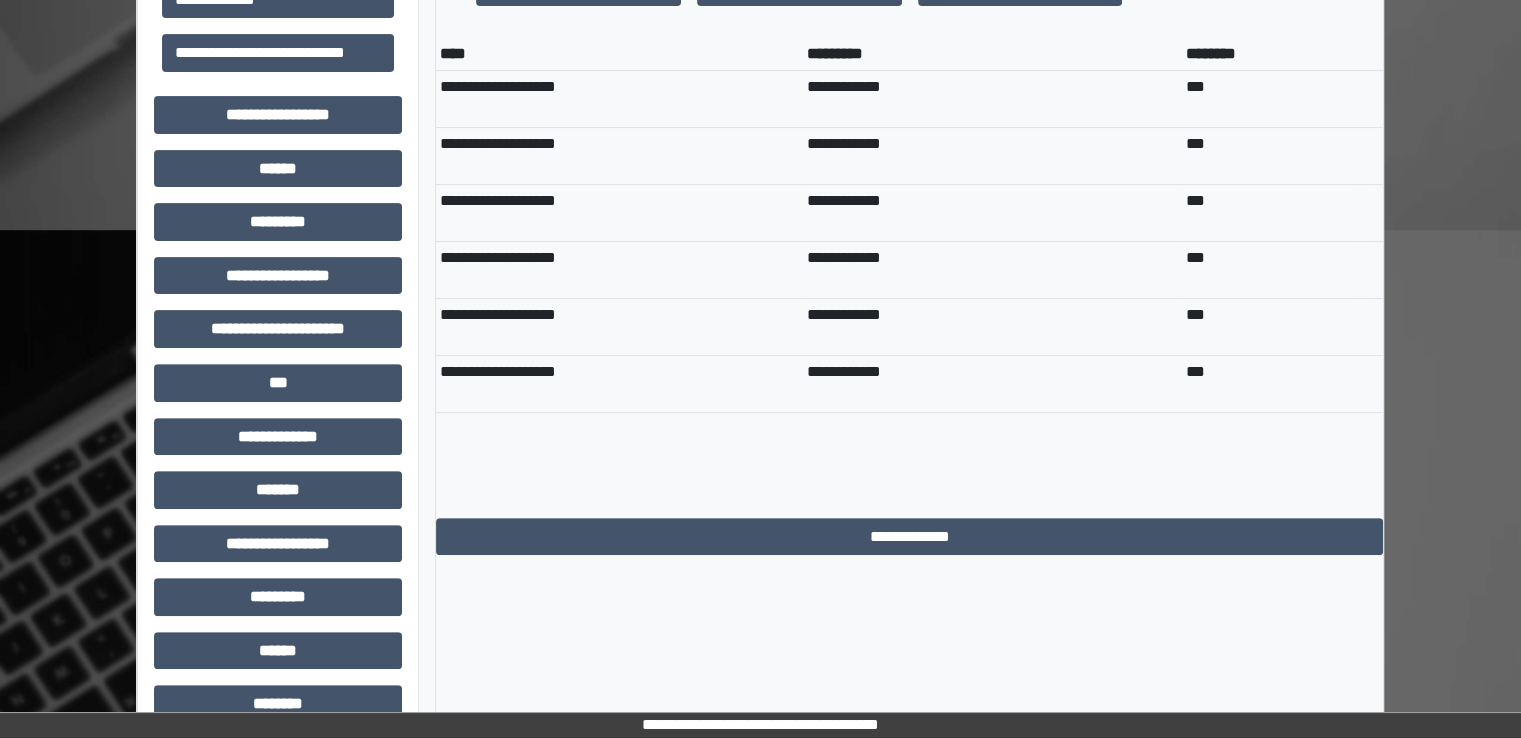 scroll, scrollTop: 766, scrollLeft: 0, axis: vertical 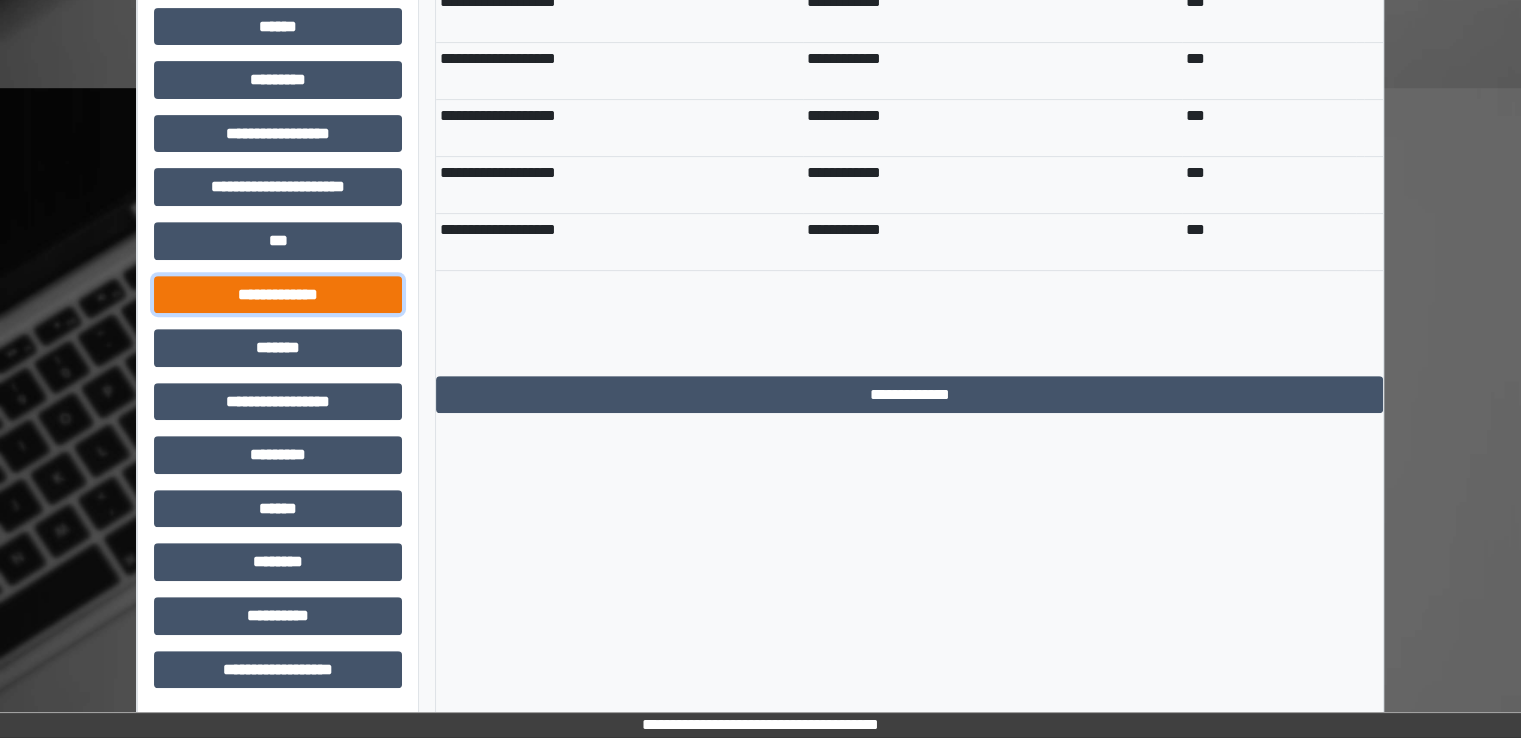 drag, startPoint x: 292, startPoint y: 285, endPoint x: 262, endPoint y: 386, distance: 105.36128 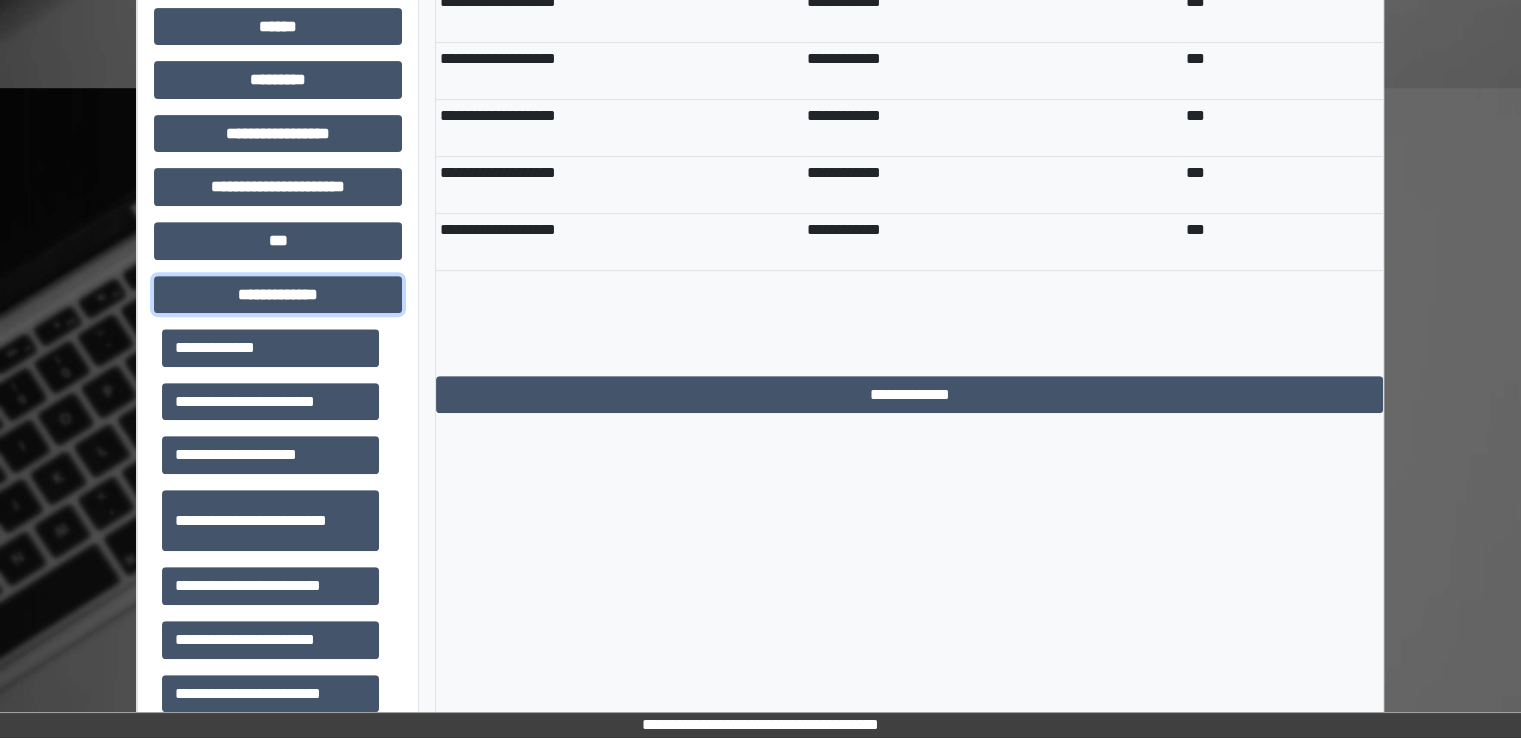 scroll, scrollTop: 700, scrollLeft: 0, axis: vertical 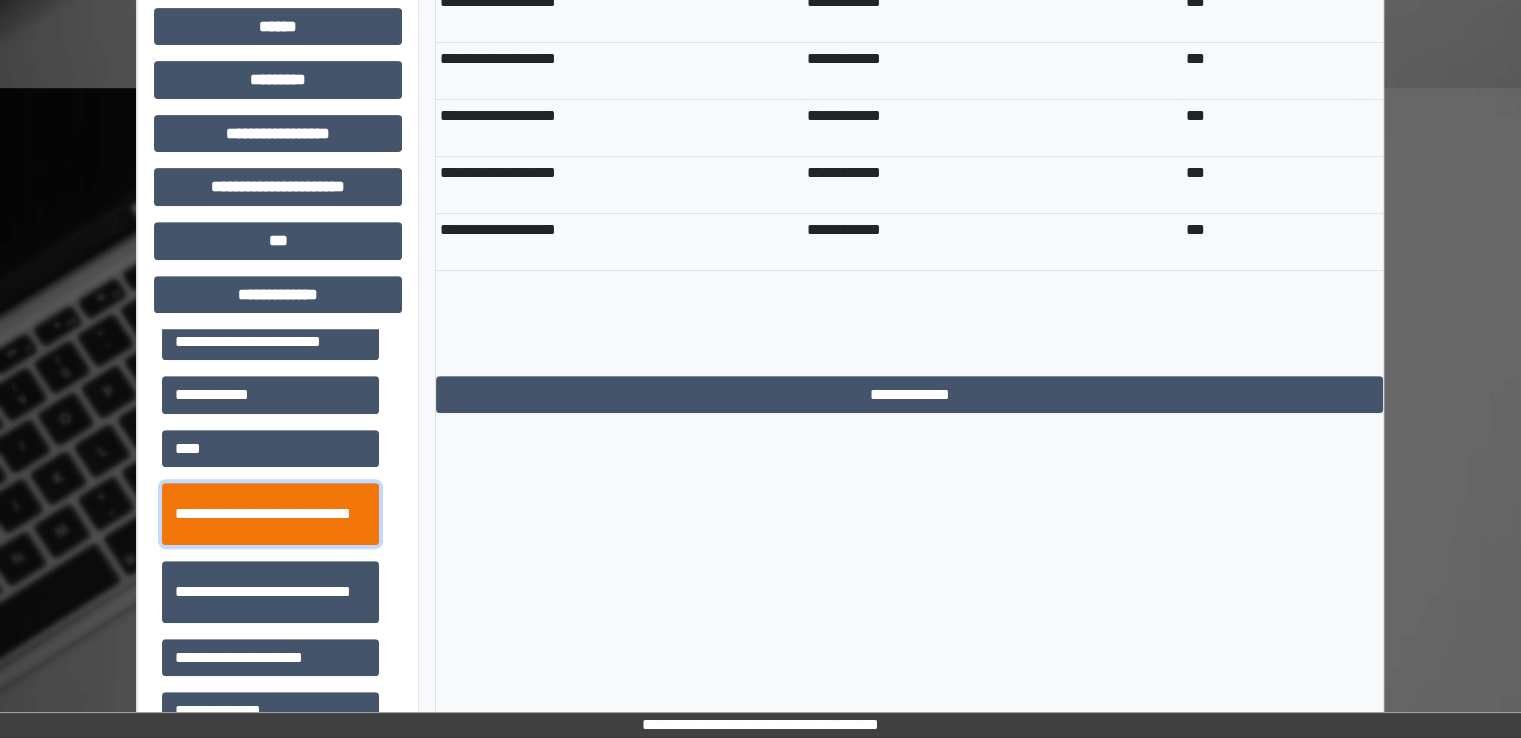 click on "**********" at bounding box center [270, 514] 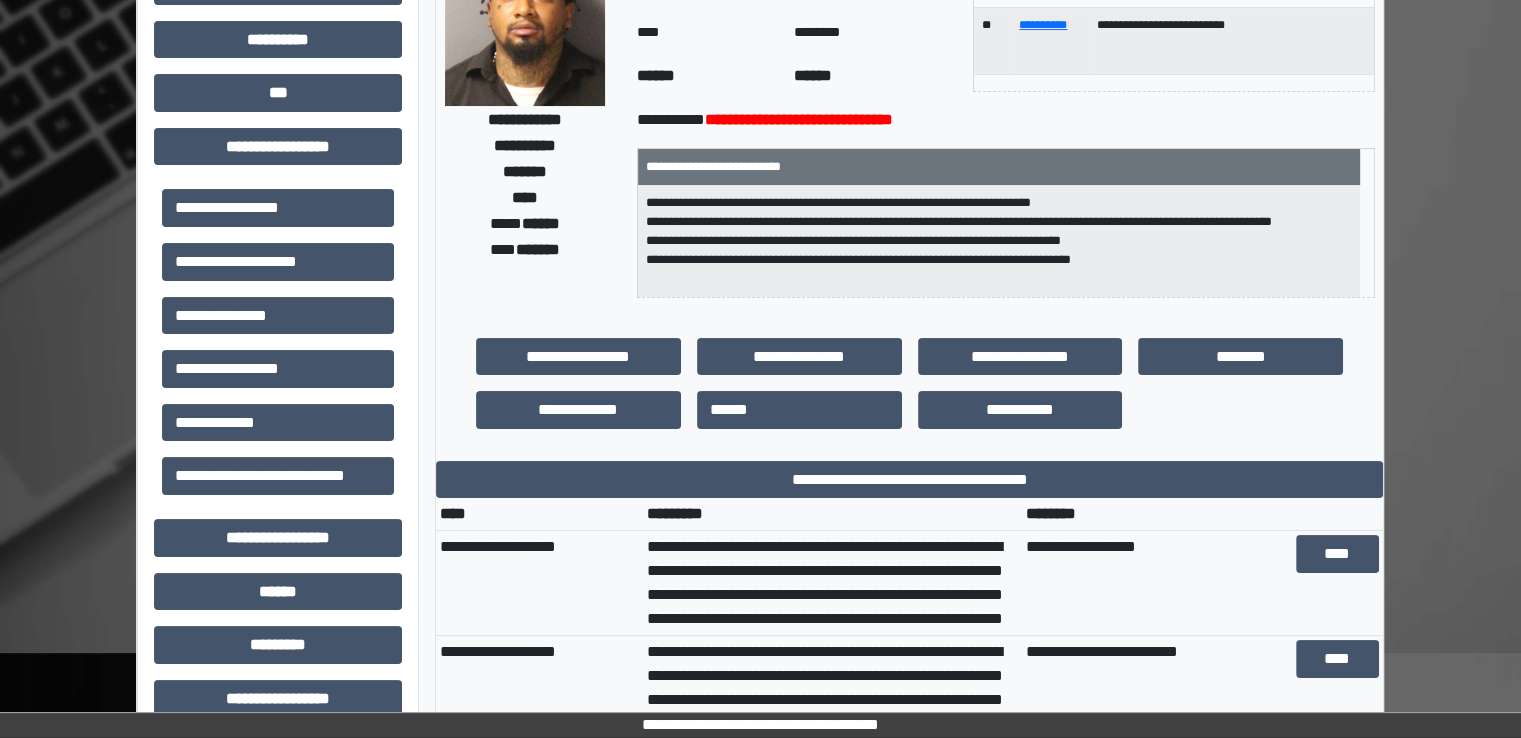 scroll, scrollTop: 0, scrollLeft: 0, axis: both 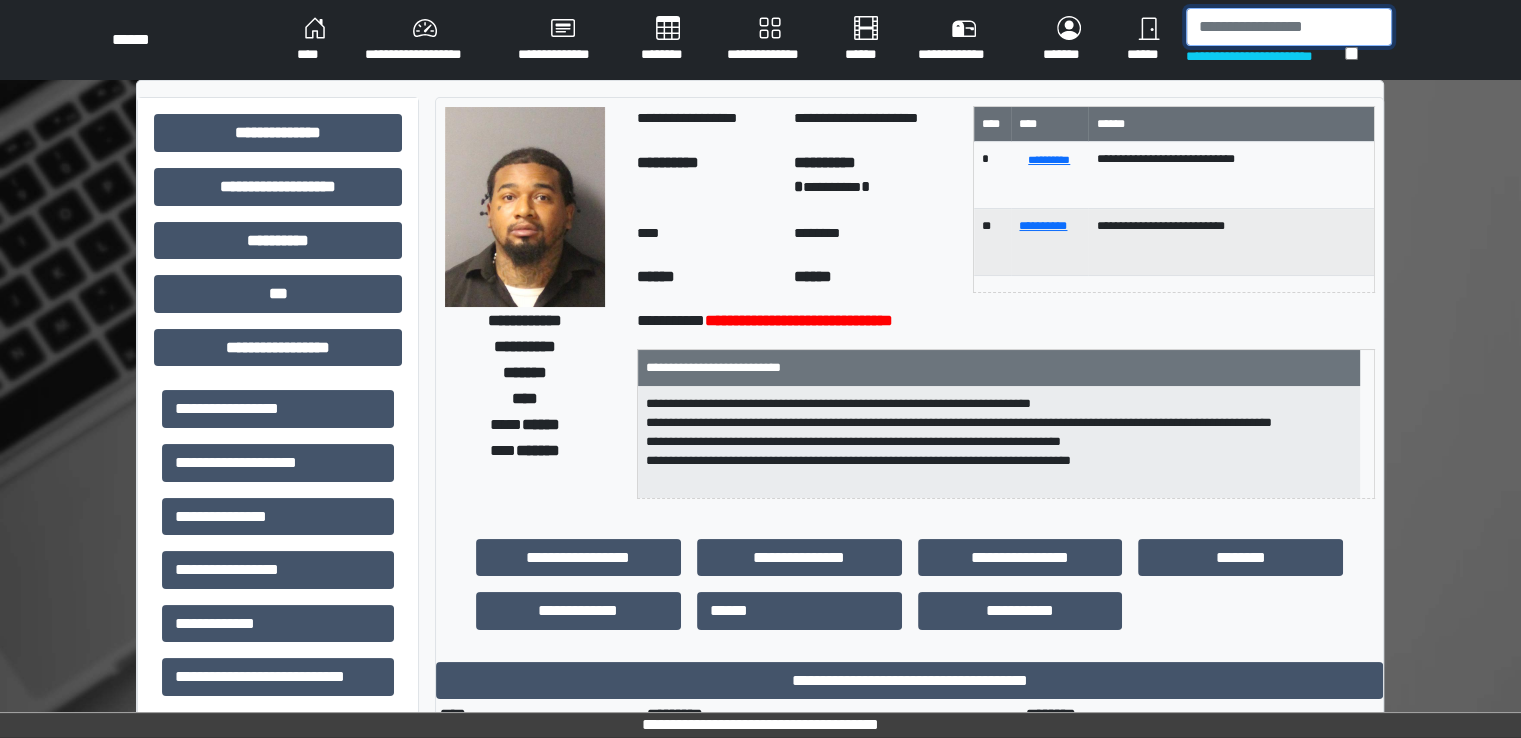 click at bounding box center (1289, 27) 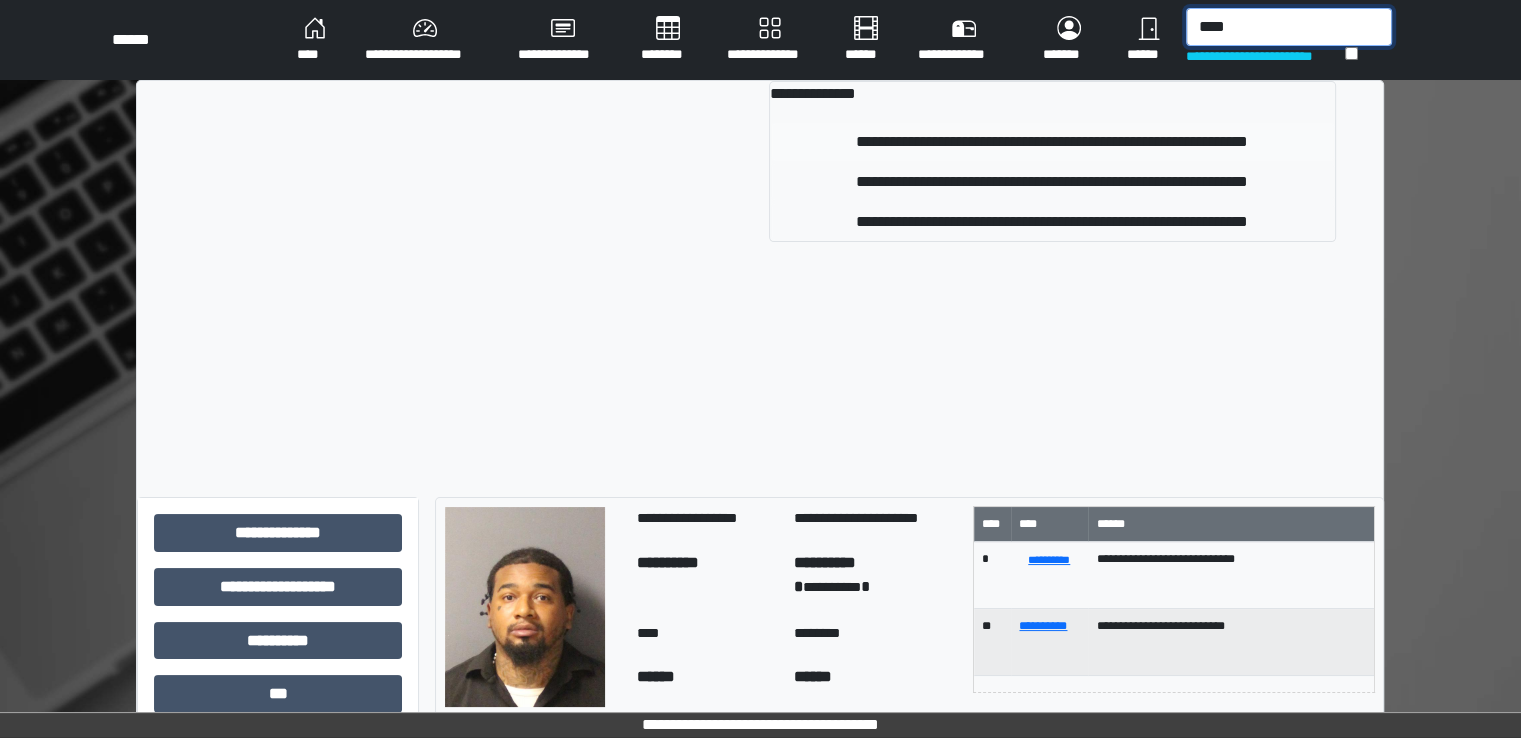 type on "****" 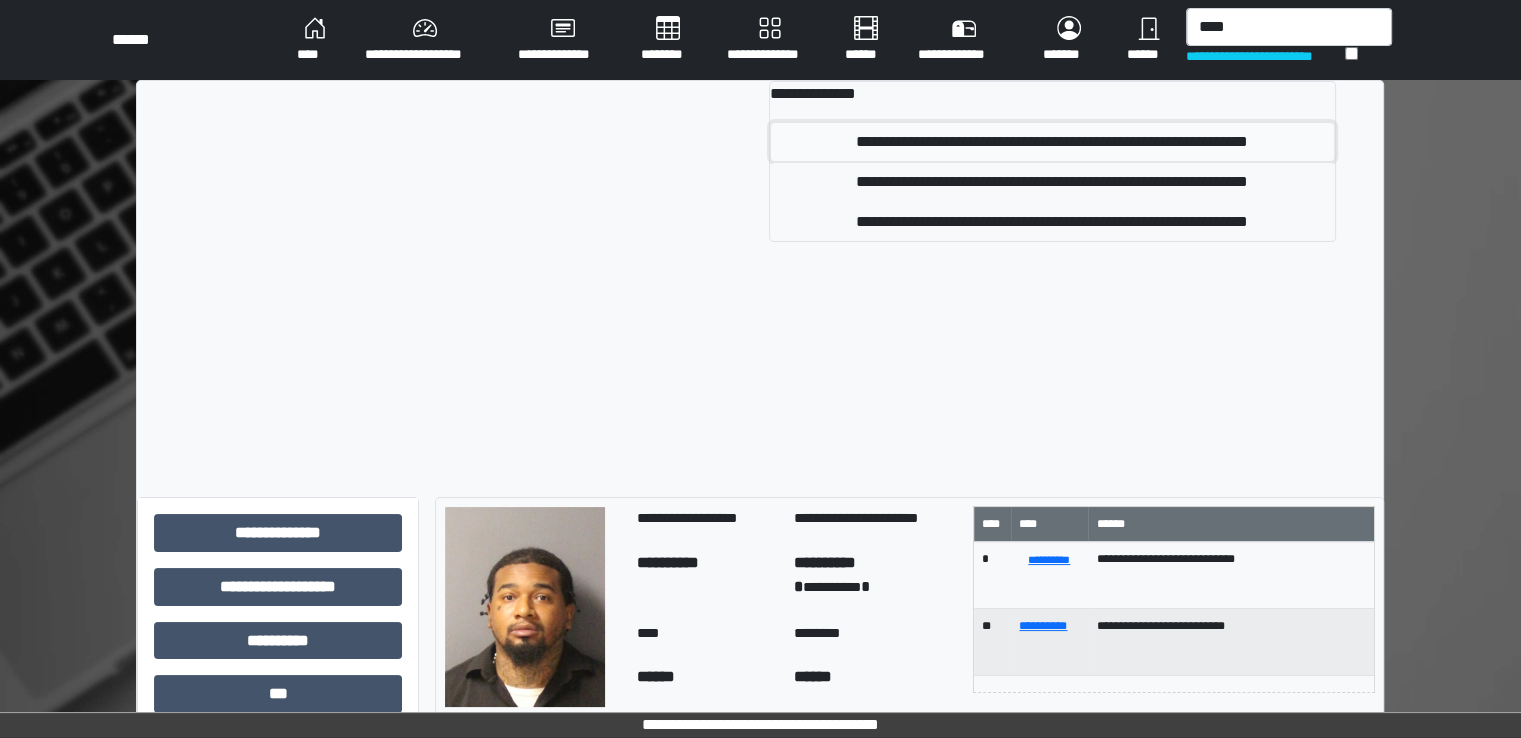 click on "**********" at bounding box center [1052, 142] 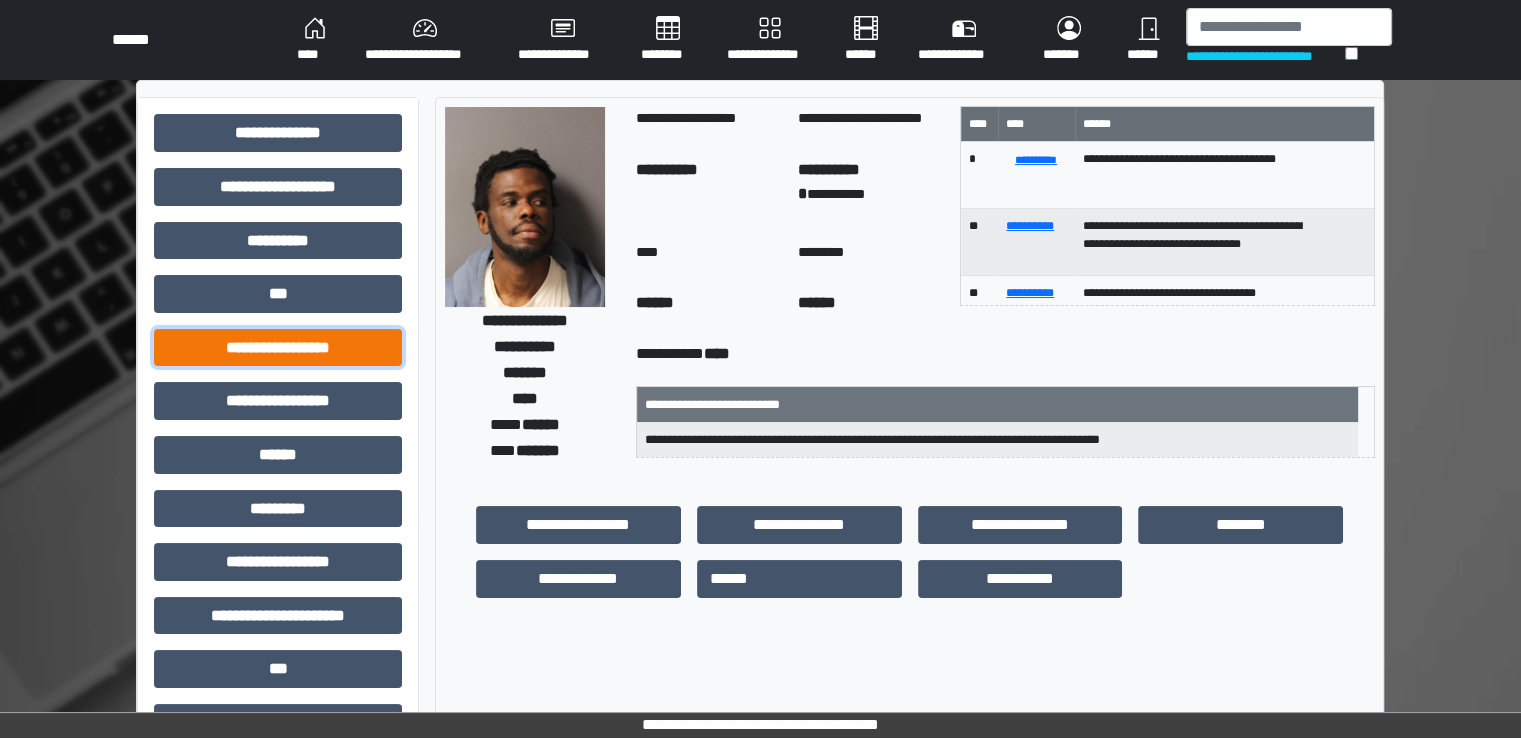 click on "**********" at bounding box center (278, 348) 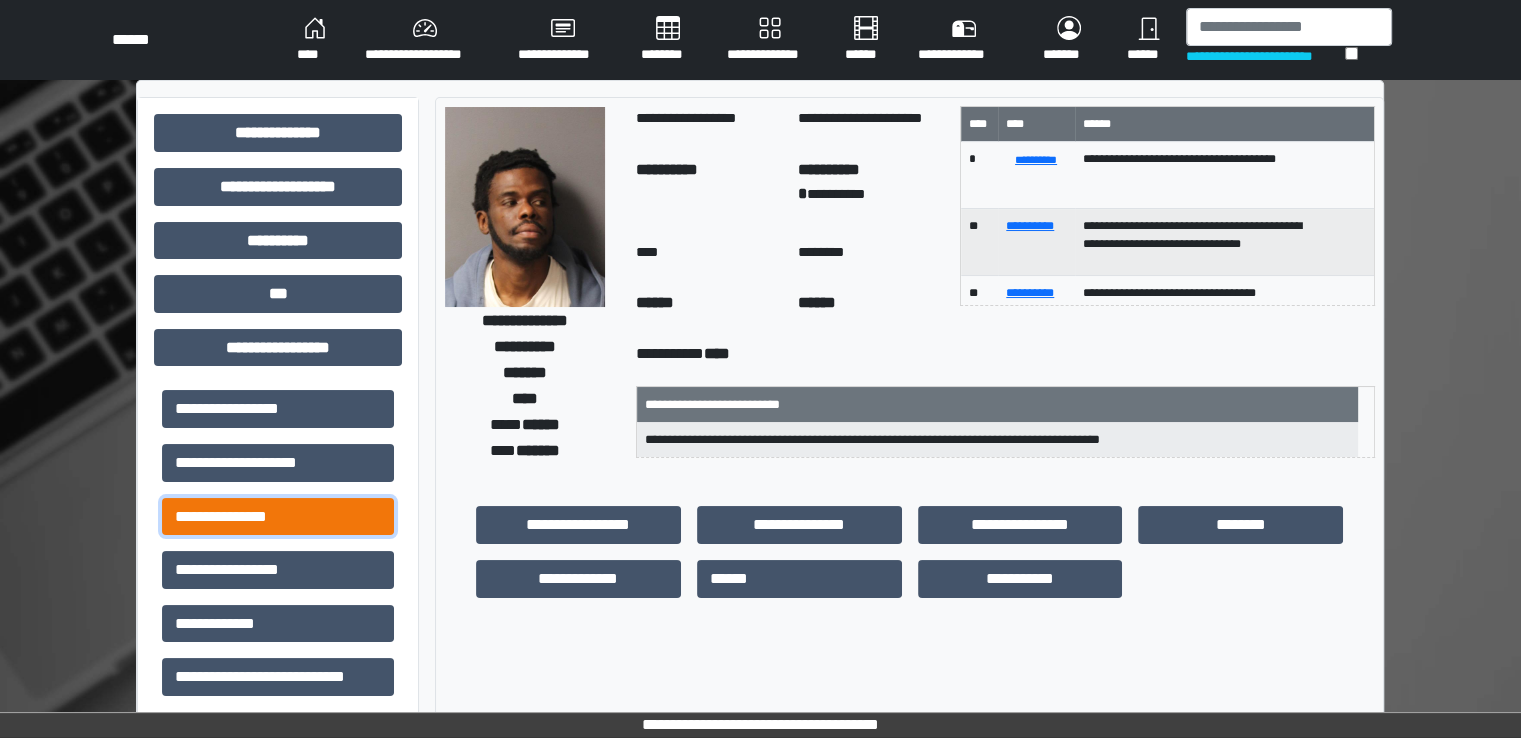 click on "**********" at bounding box center (278, 517) 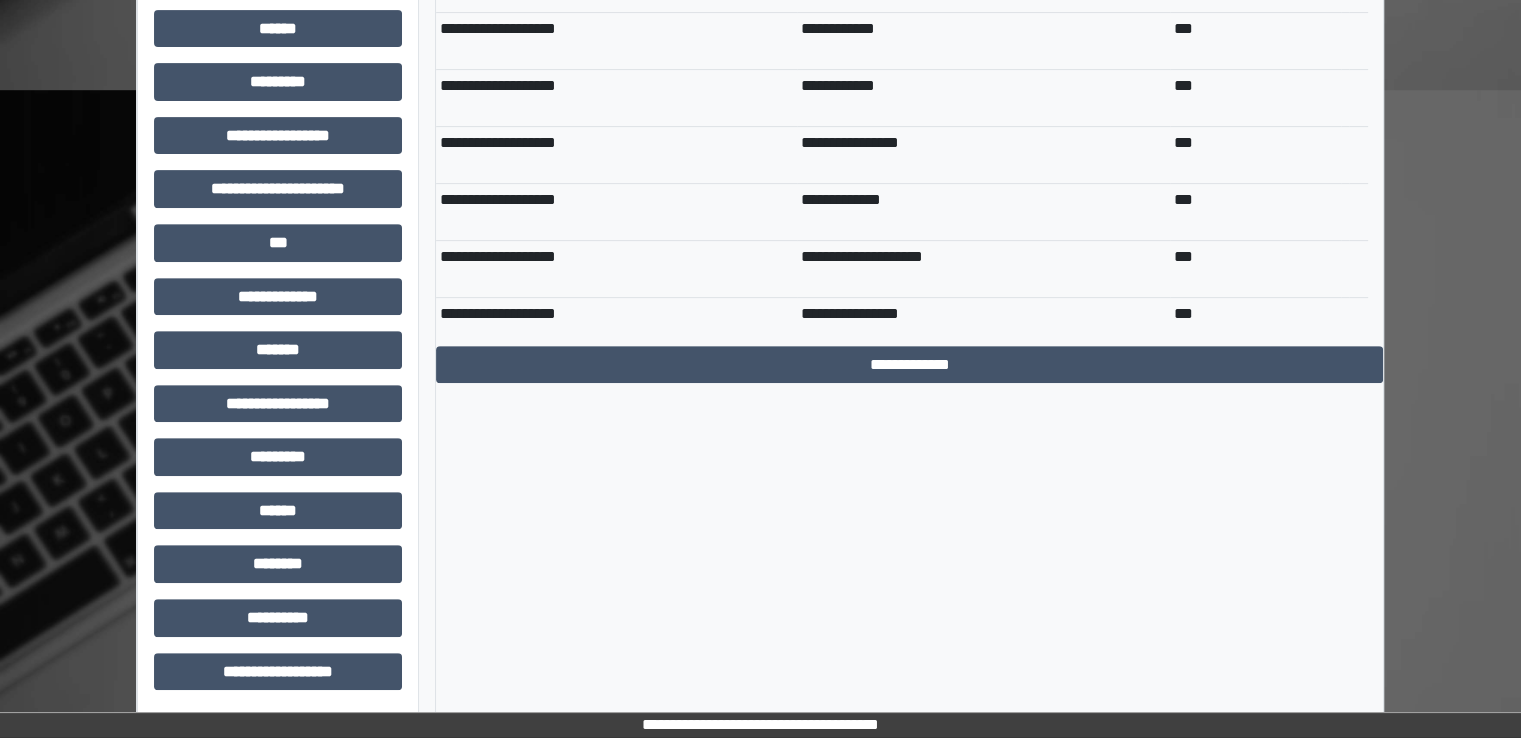 scroll, scrollTop: 766, scrollLeft: 0, axis: vertical 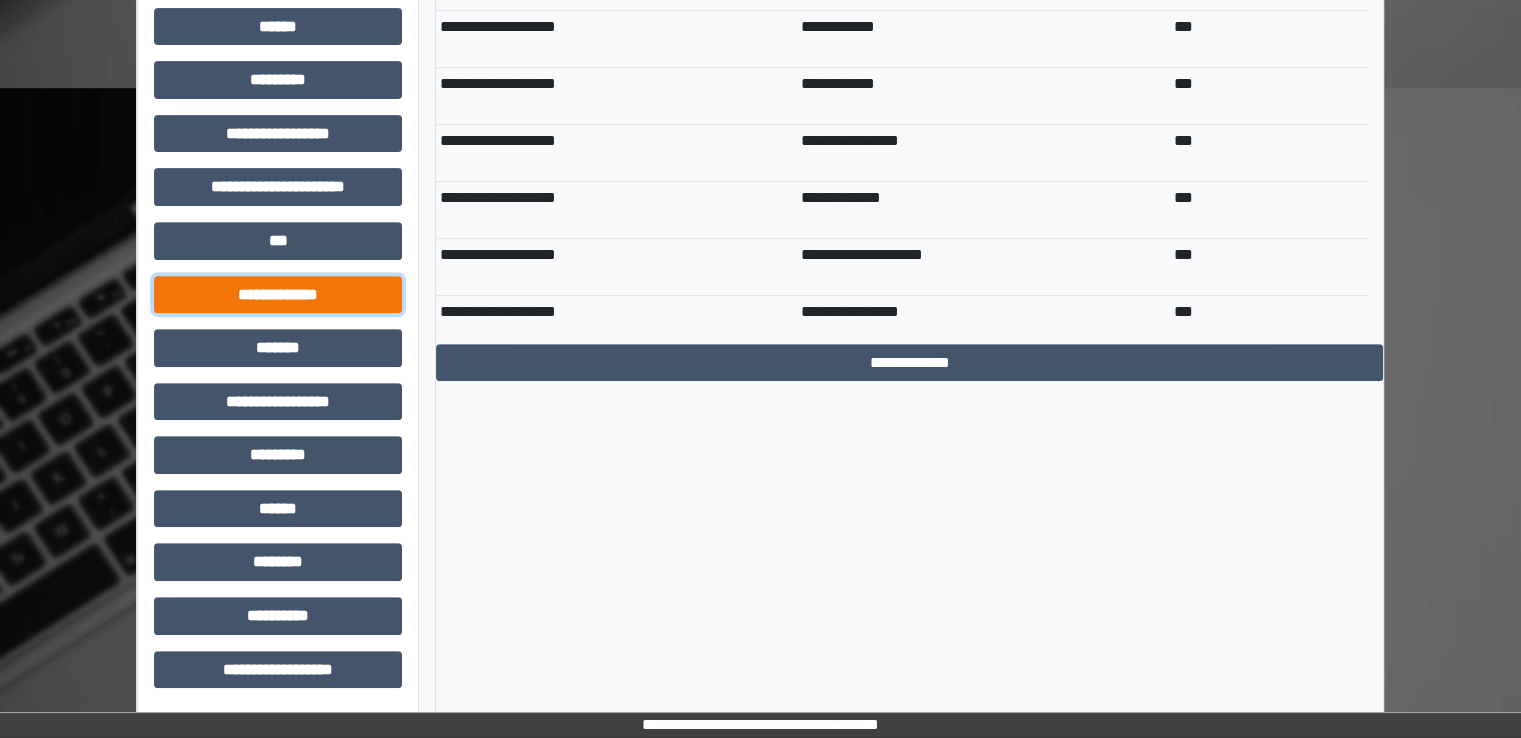 click on "**********" at bounding box center (278, 295) 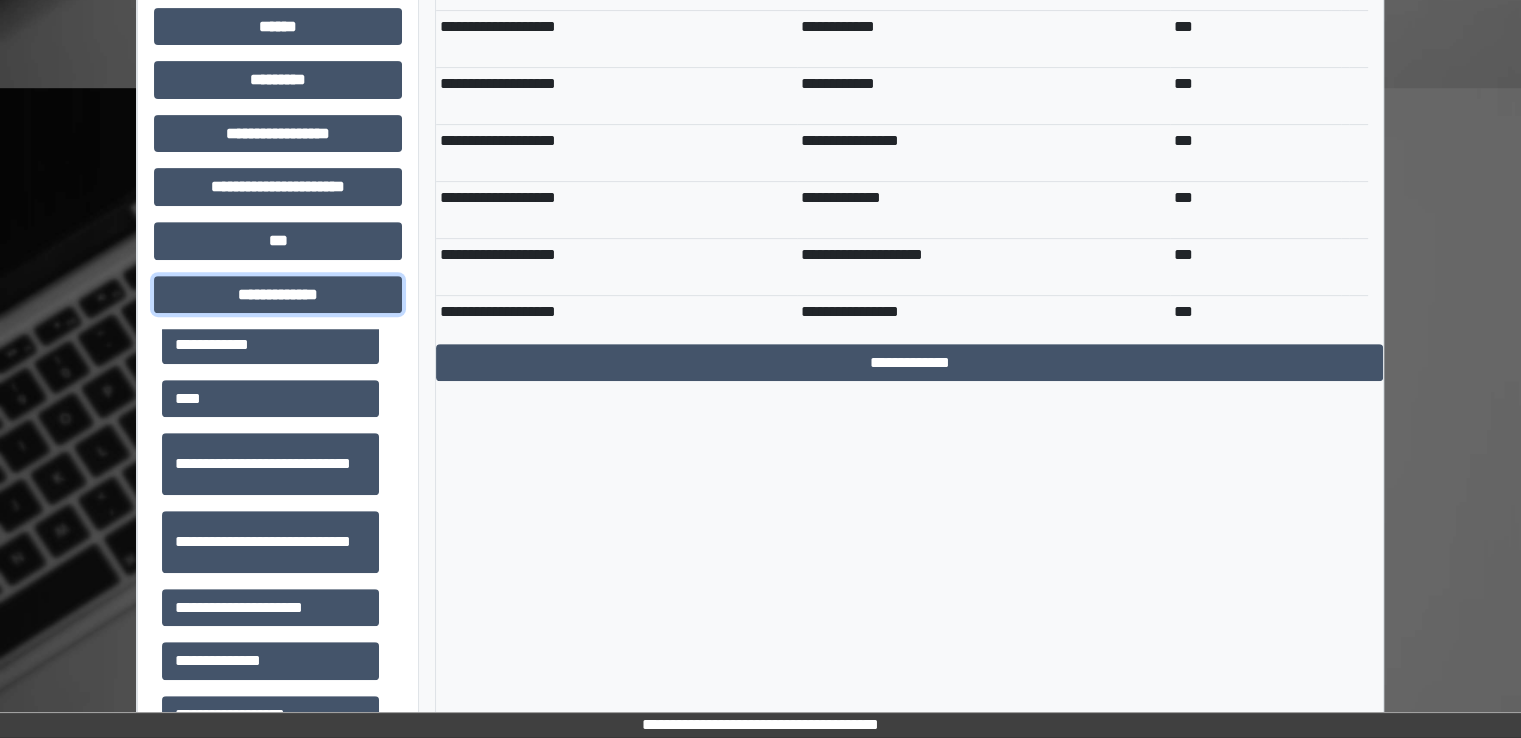scroll, scrollTop: 752, scrollLeft: 0, axis: vertical 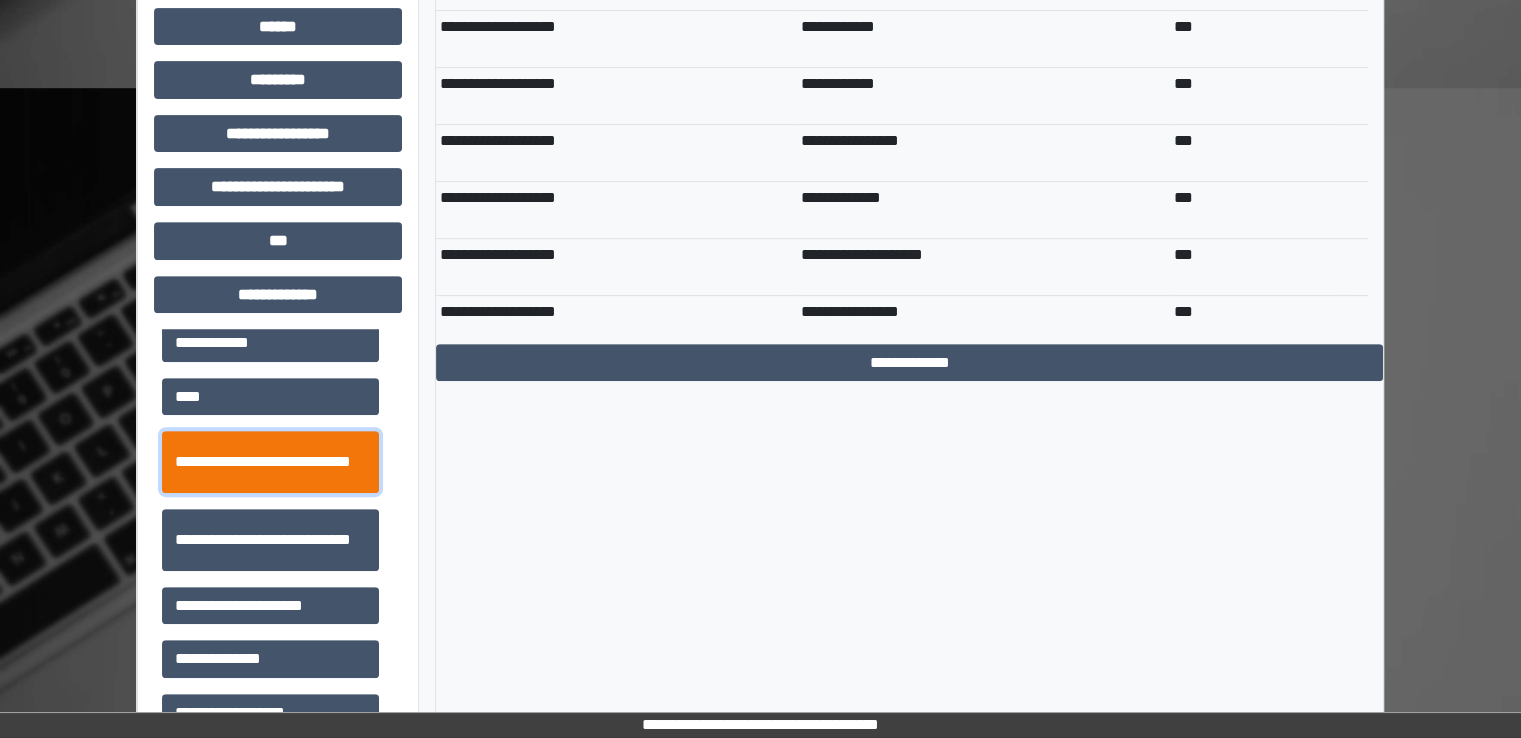 click on "**********" at bounding box center (270, 462) 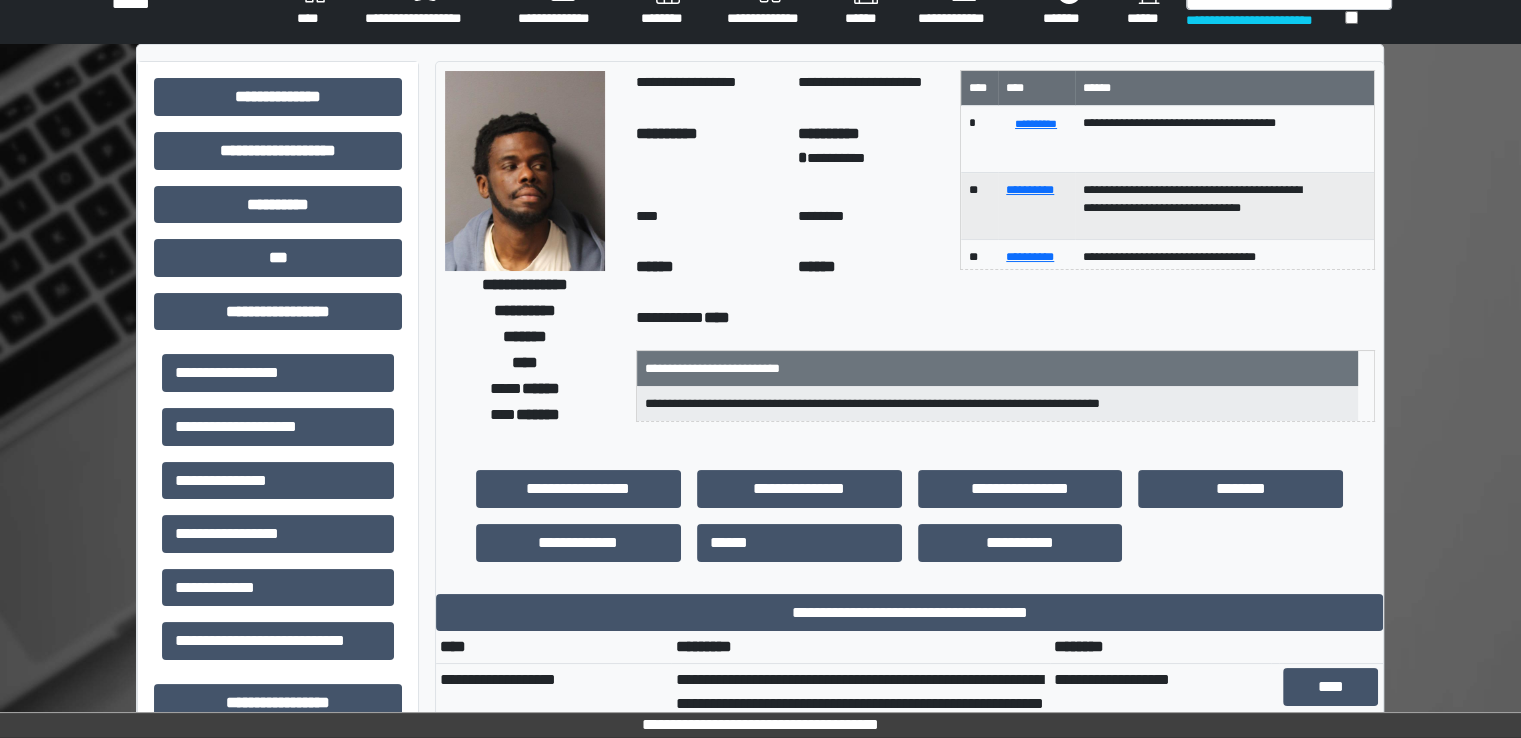 scroll, scrollTop: 0, scrollLeft: 0, axis: both 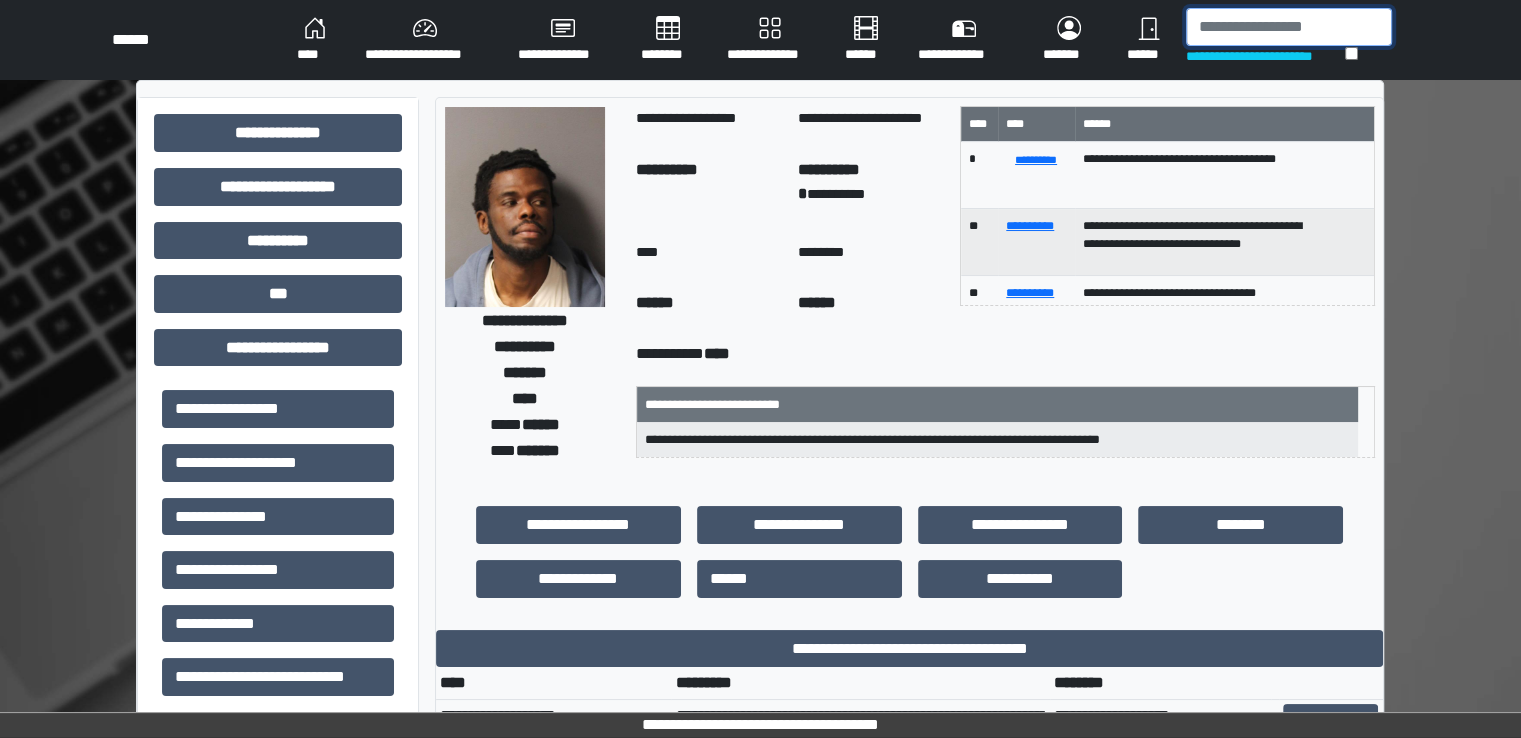 click at bounding box center [1289, 27] 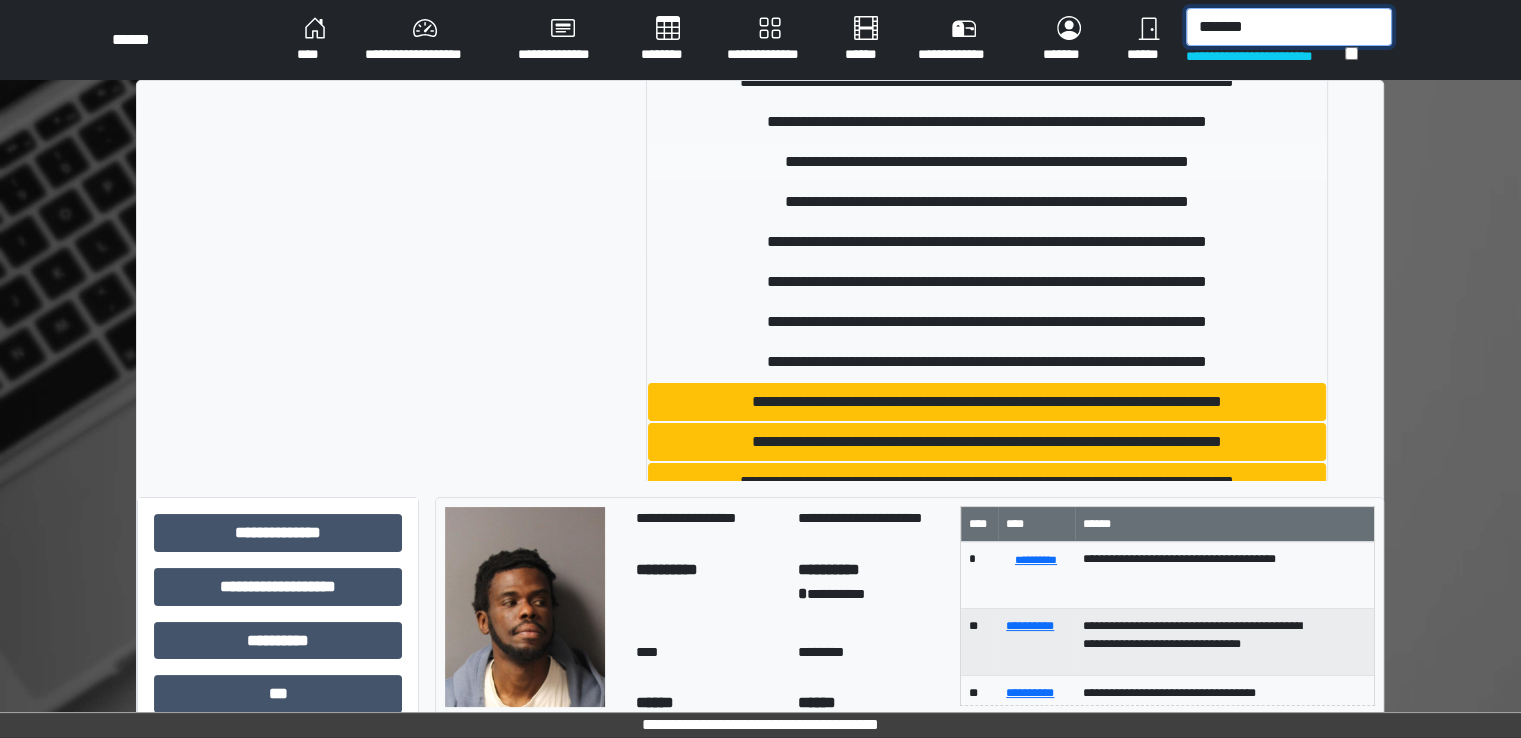 scroll, scrollTop: 200, scrollLeft: 0, axis: vertical 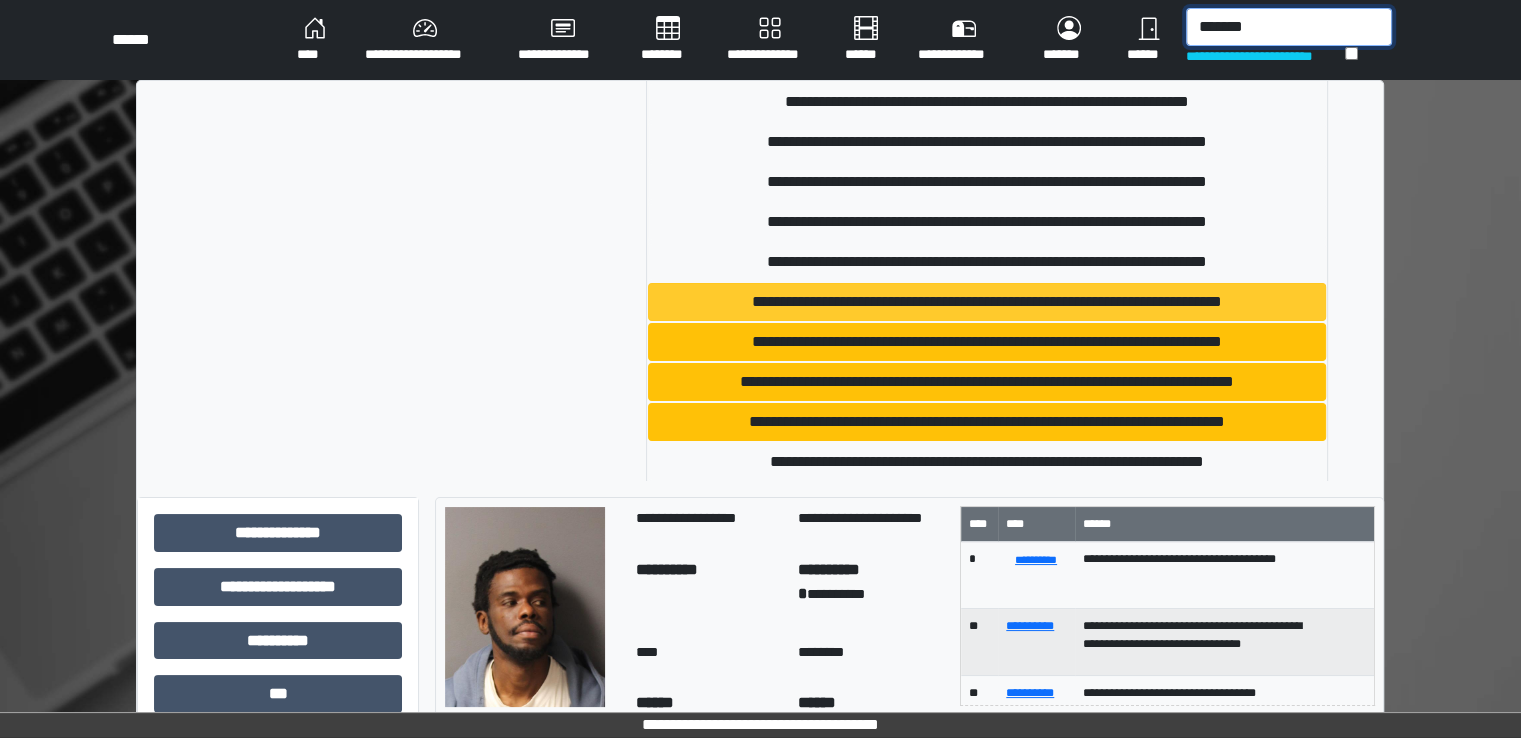 type on "*******" 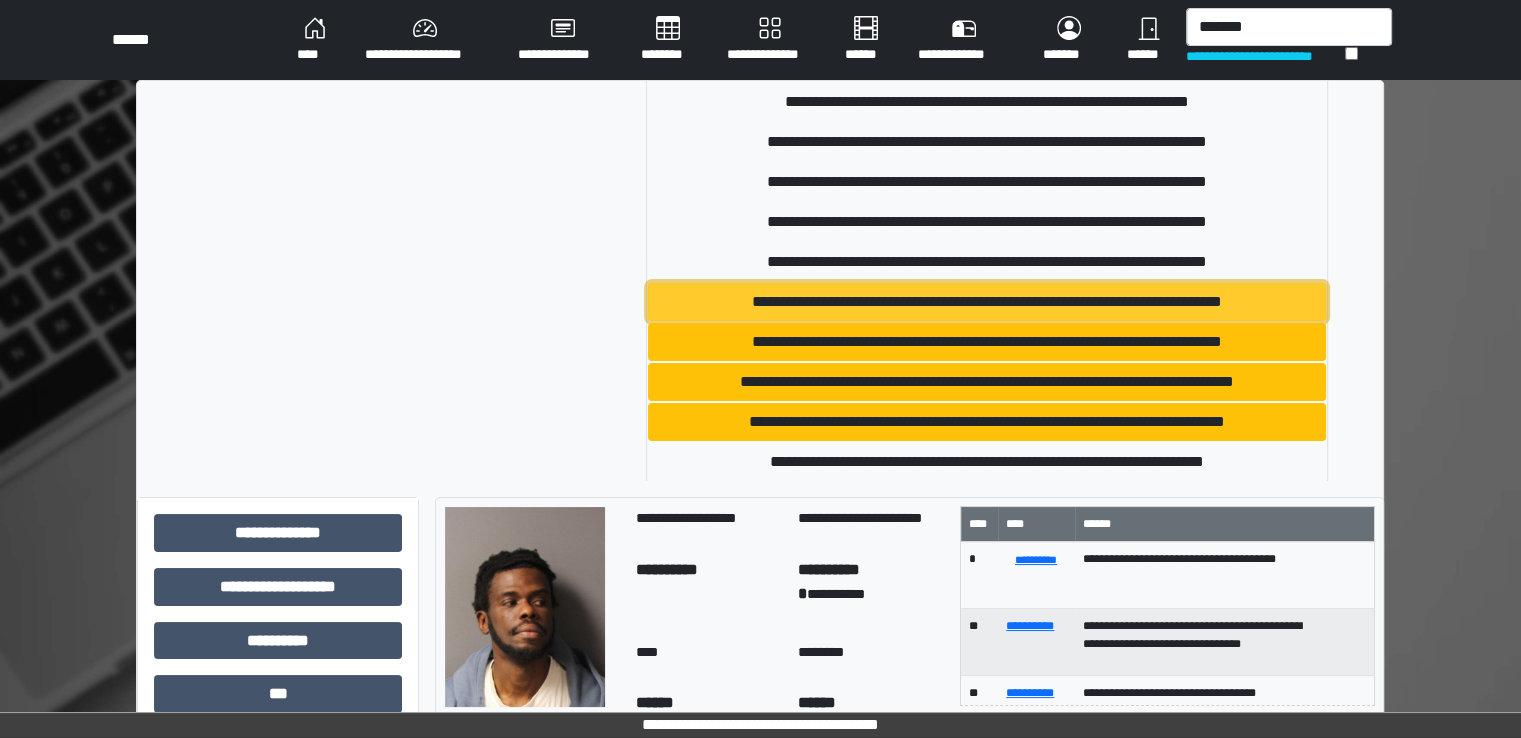 click on "**********" at bounding box center [987, 302] 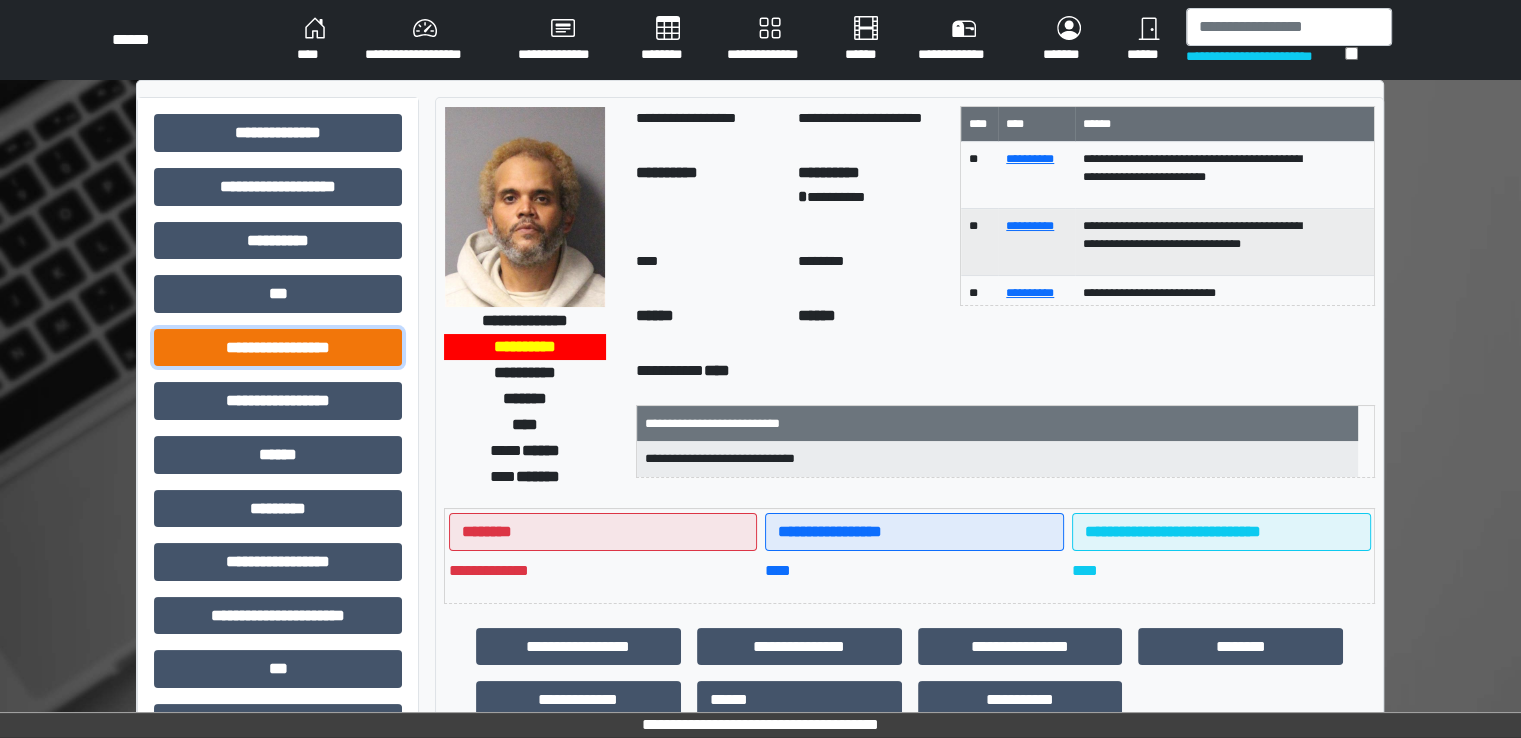click on "**********" at bounding box center [278, 348] 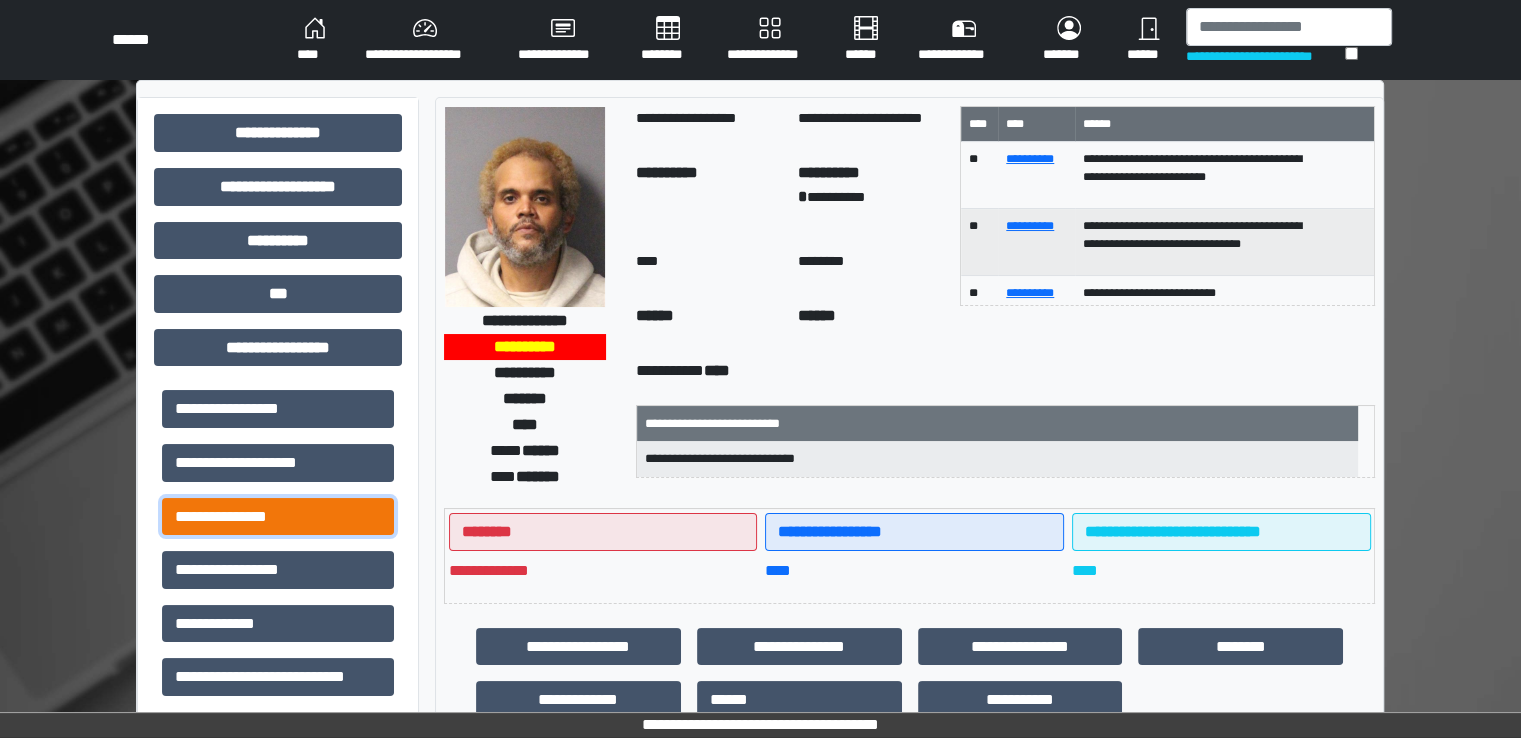 click on "**********" at bounding box center [278, 517] 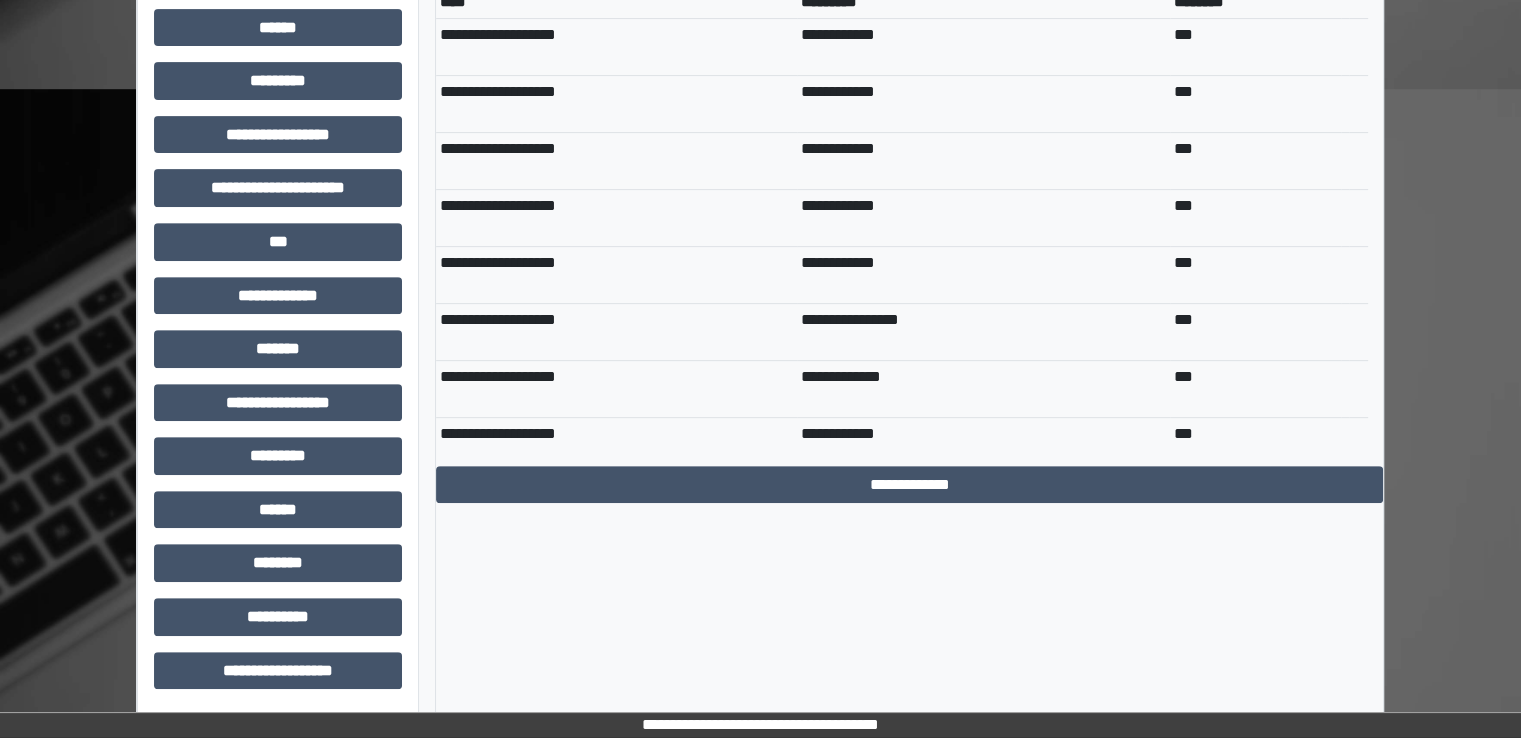 scroll, scrollTop: 766, scrollLeft: 0, axis: vertical 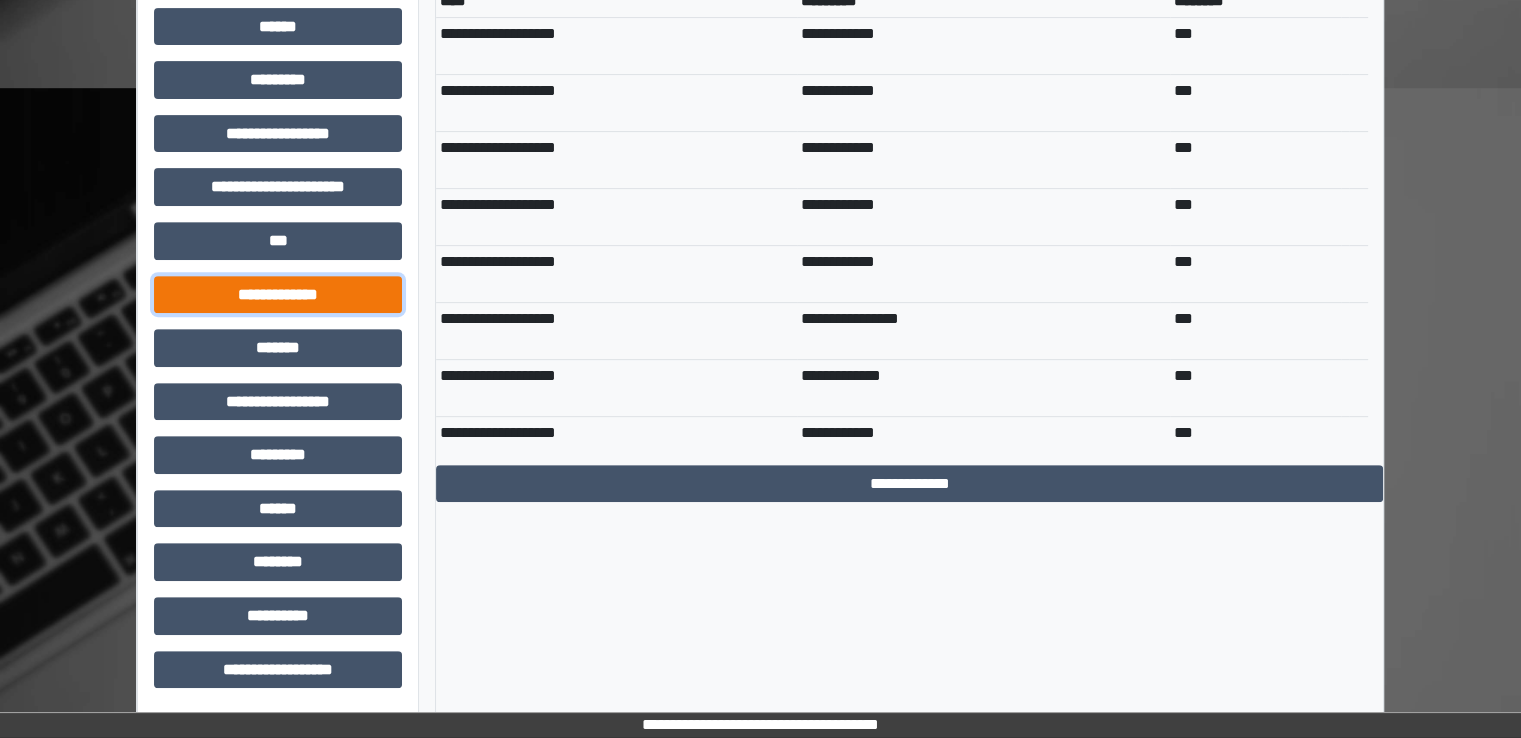 click on "**********" at bounding box center [278, 295] 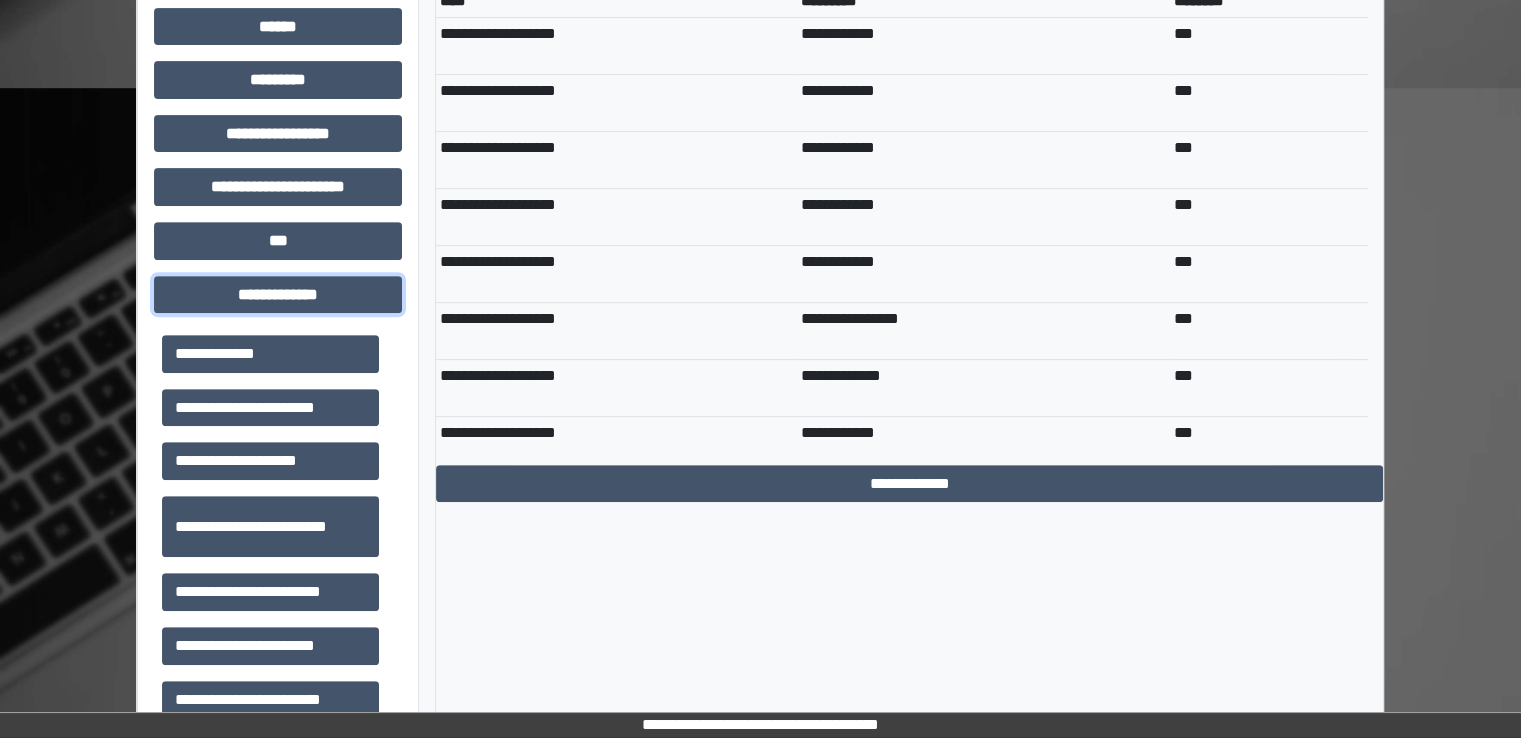 scroll, scrollTop: 752, scrollLeft: 0, axis: vertical 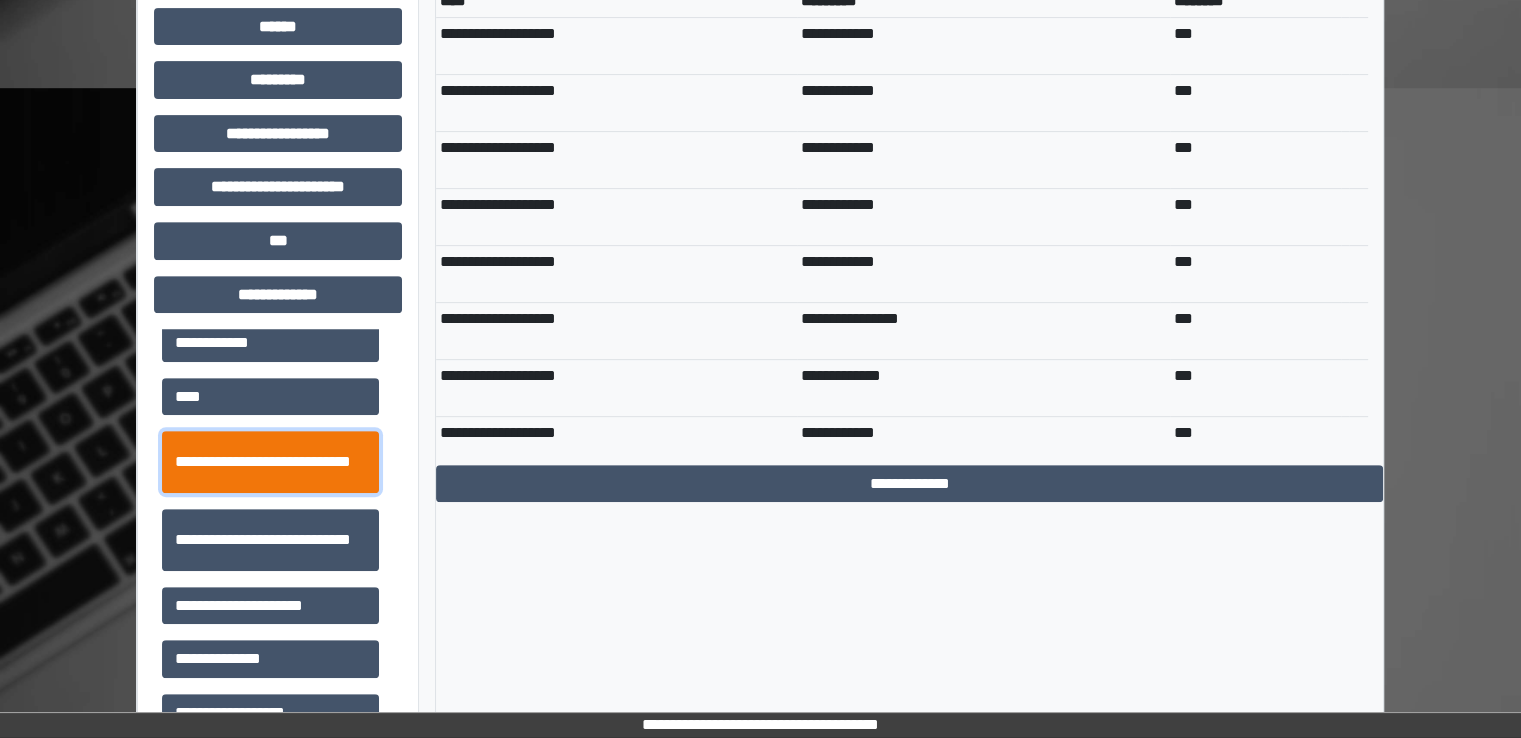 click on "**********" at bounding box center (270, 462) 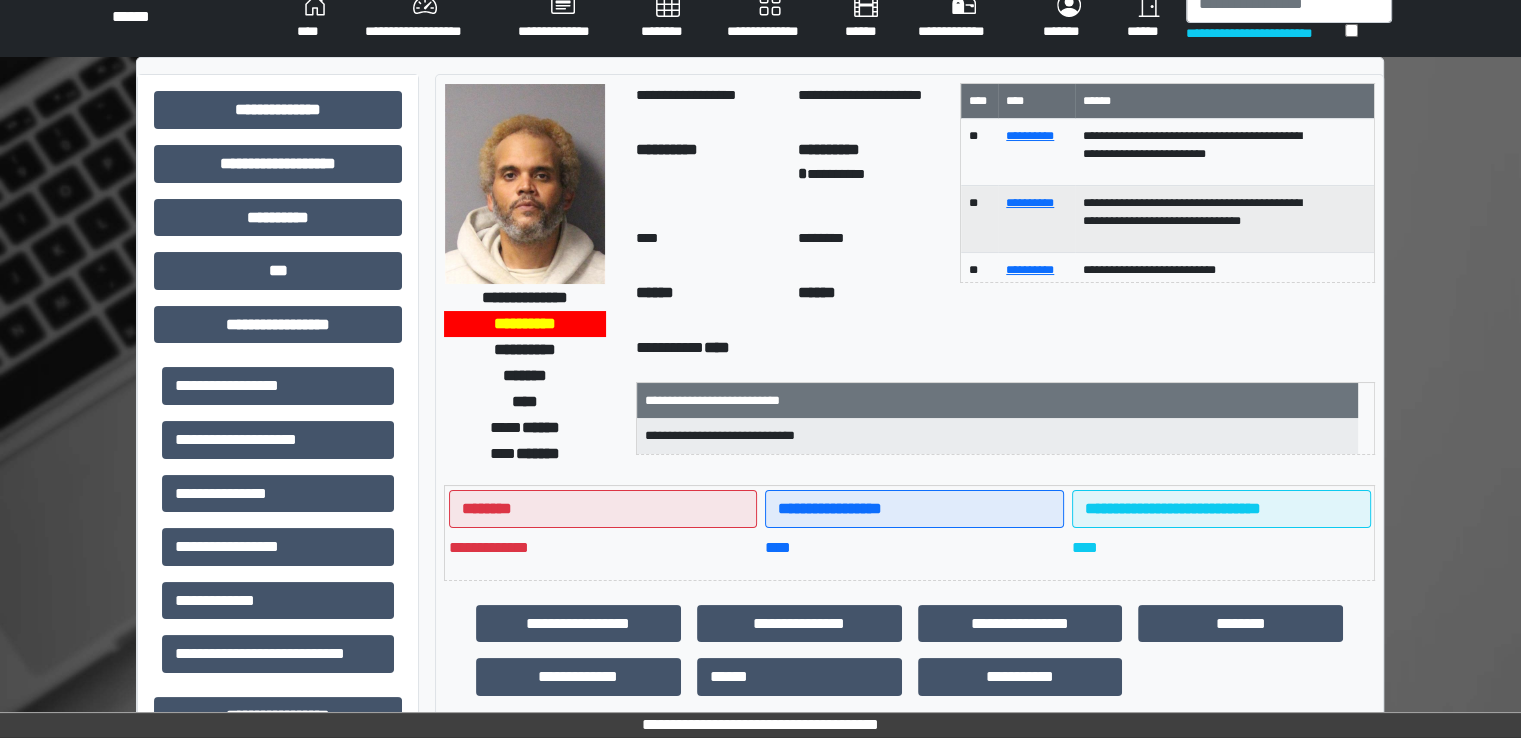 scroll, scrollTop: 0, scrollLeft: 0, axis: both 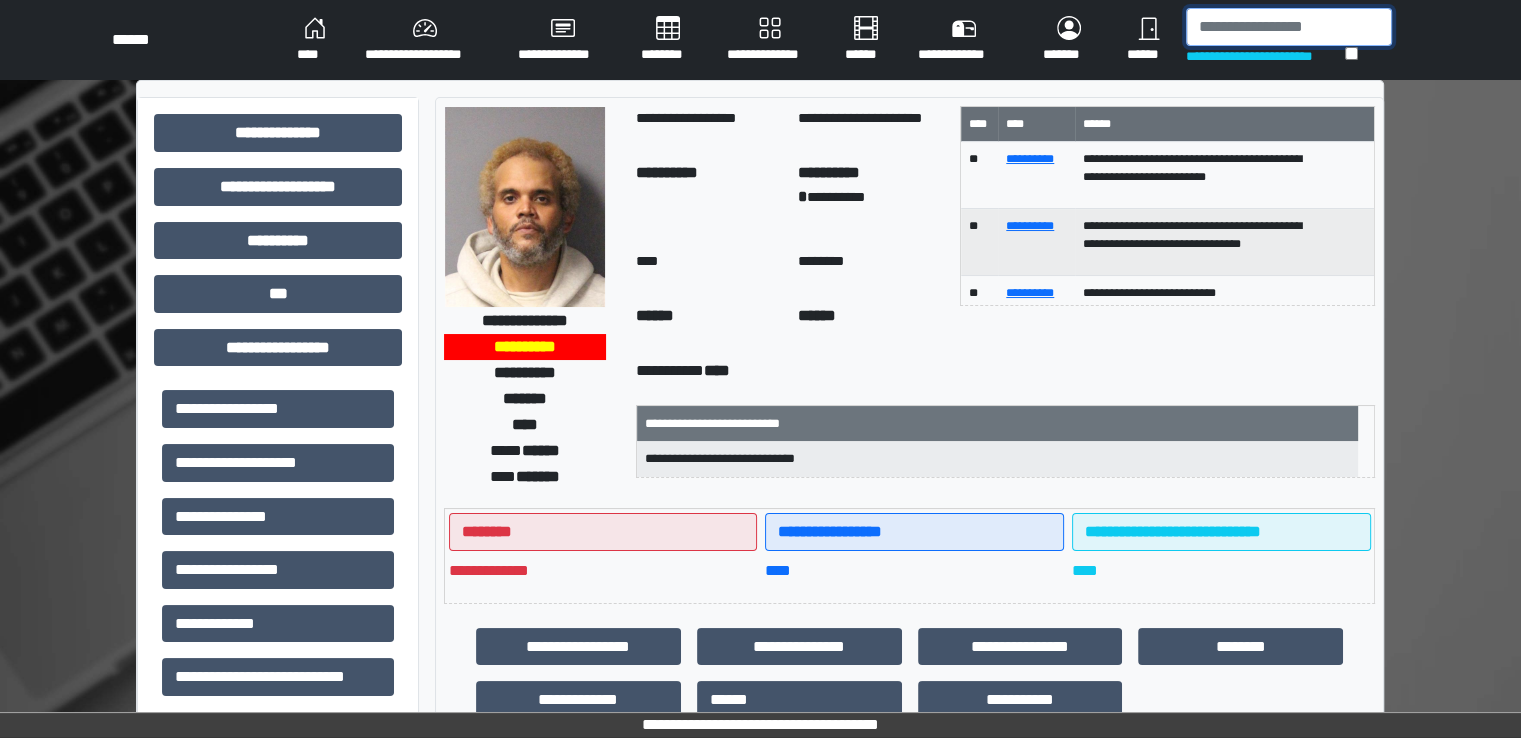 click at bounding box center (1289, 27) 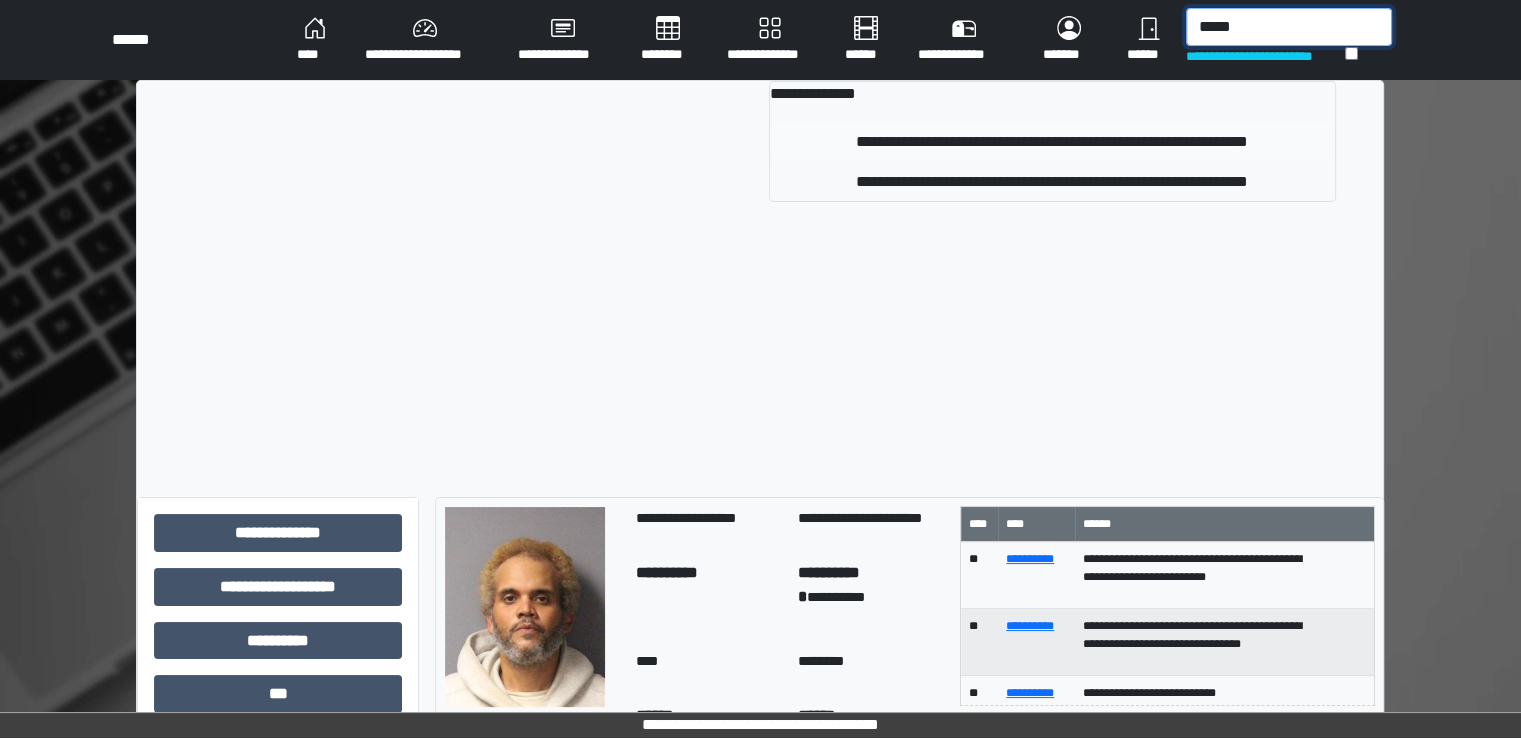 type on "*****" 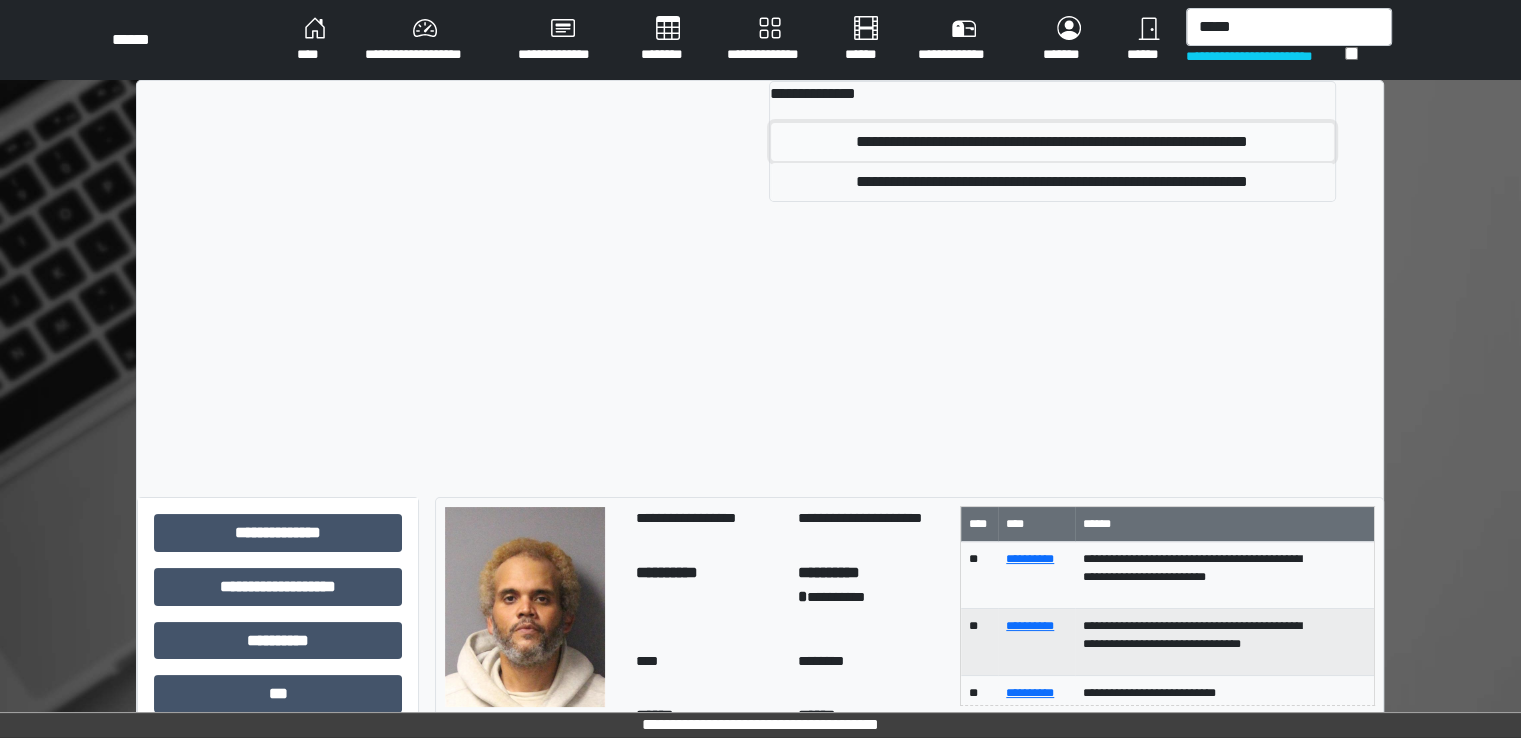 click on "**********" at bounding box center [1052, 142] 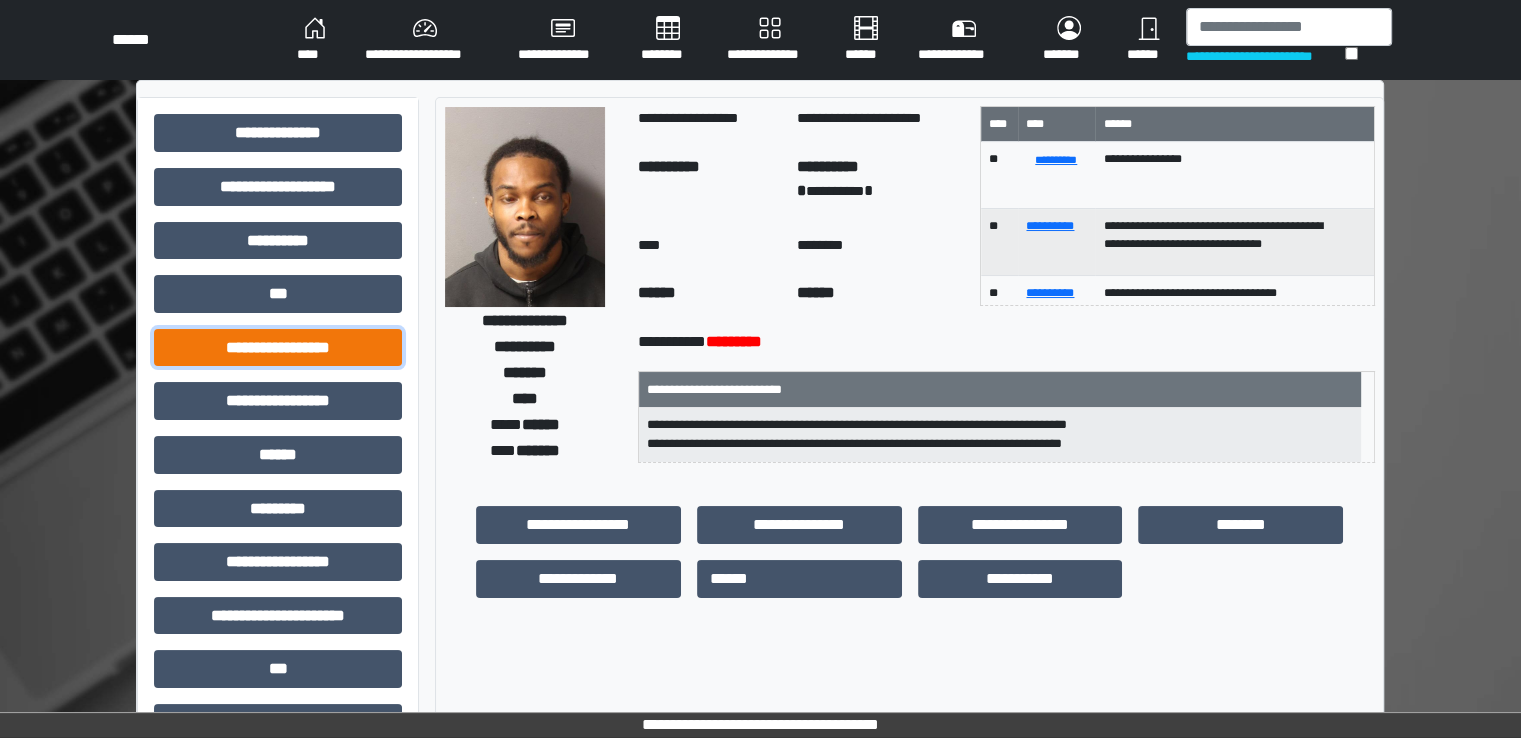click on "**********" at bounding box center [278, 348] 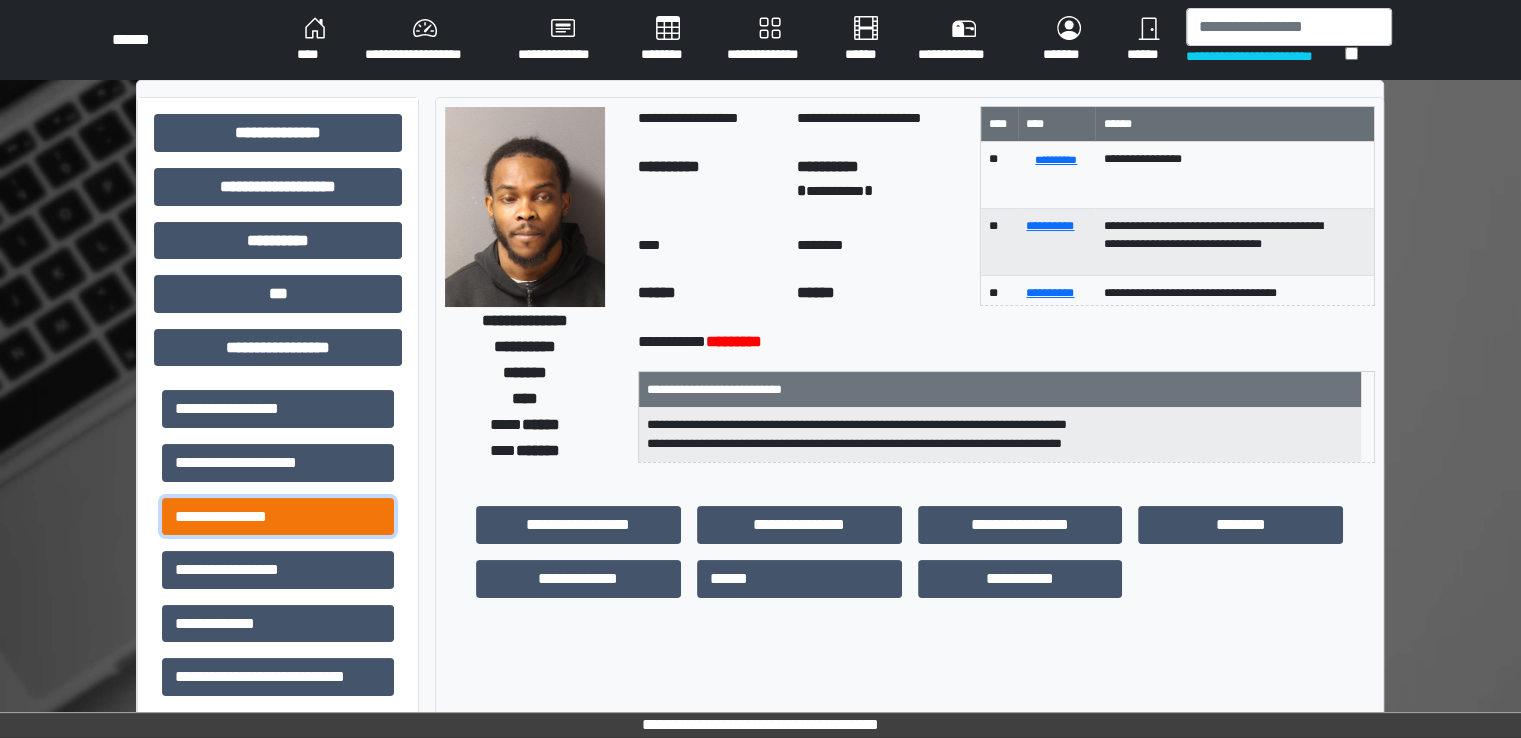 click on "**********" at bounding box center (278, 517) 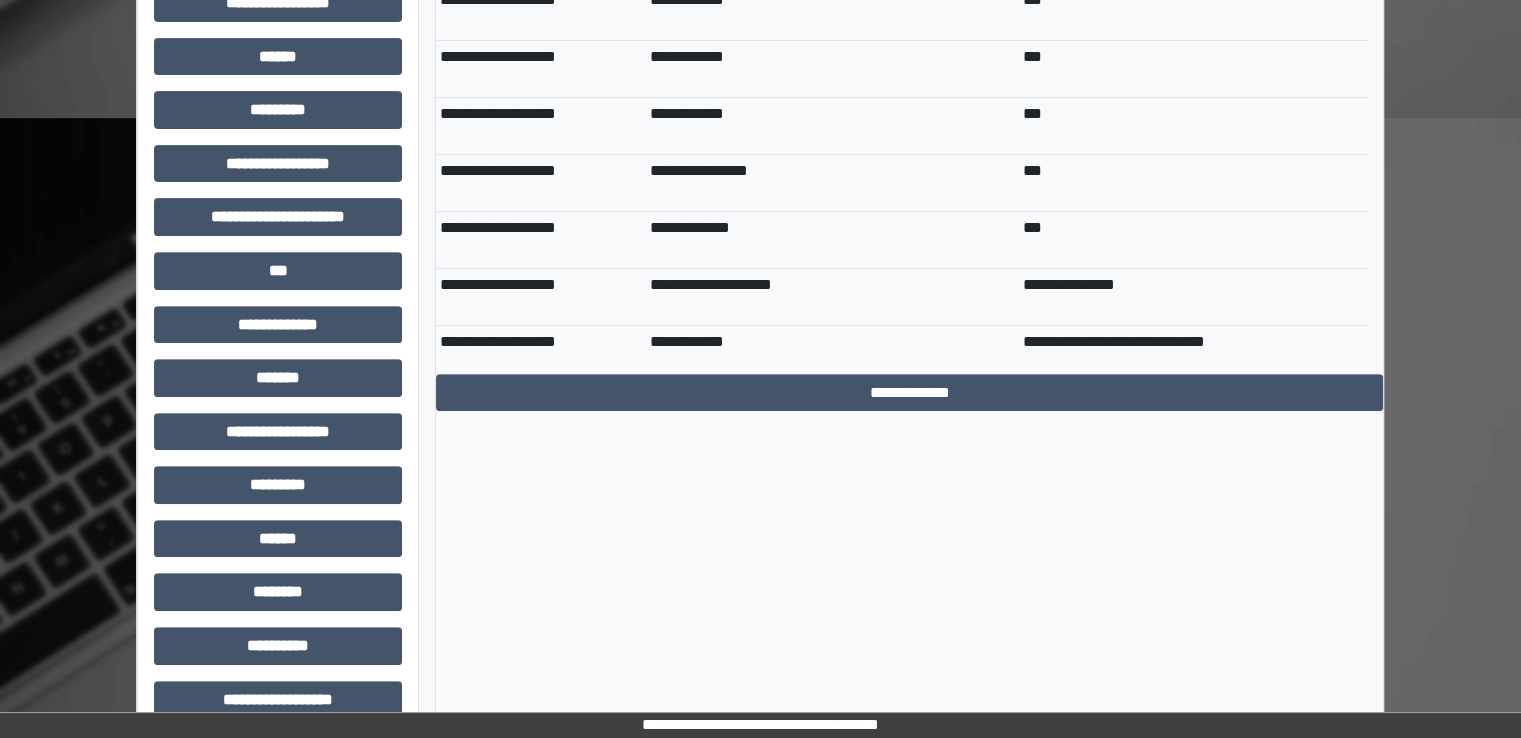 scroll, scrollTop: 766, scrollLeft: 0, axis: vertical 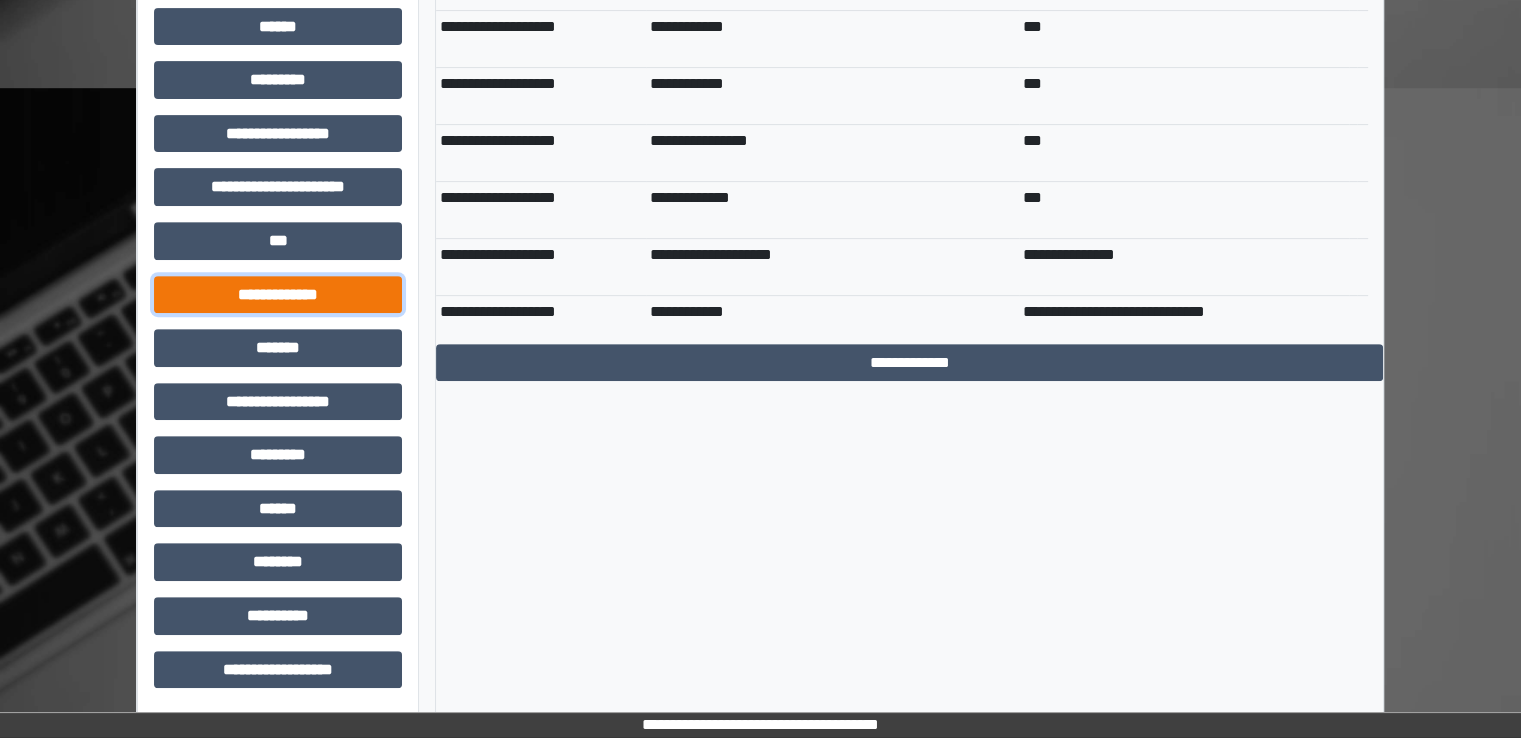click on "**********" at bounding box center (278, 295) 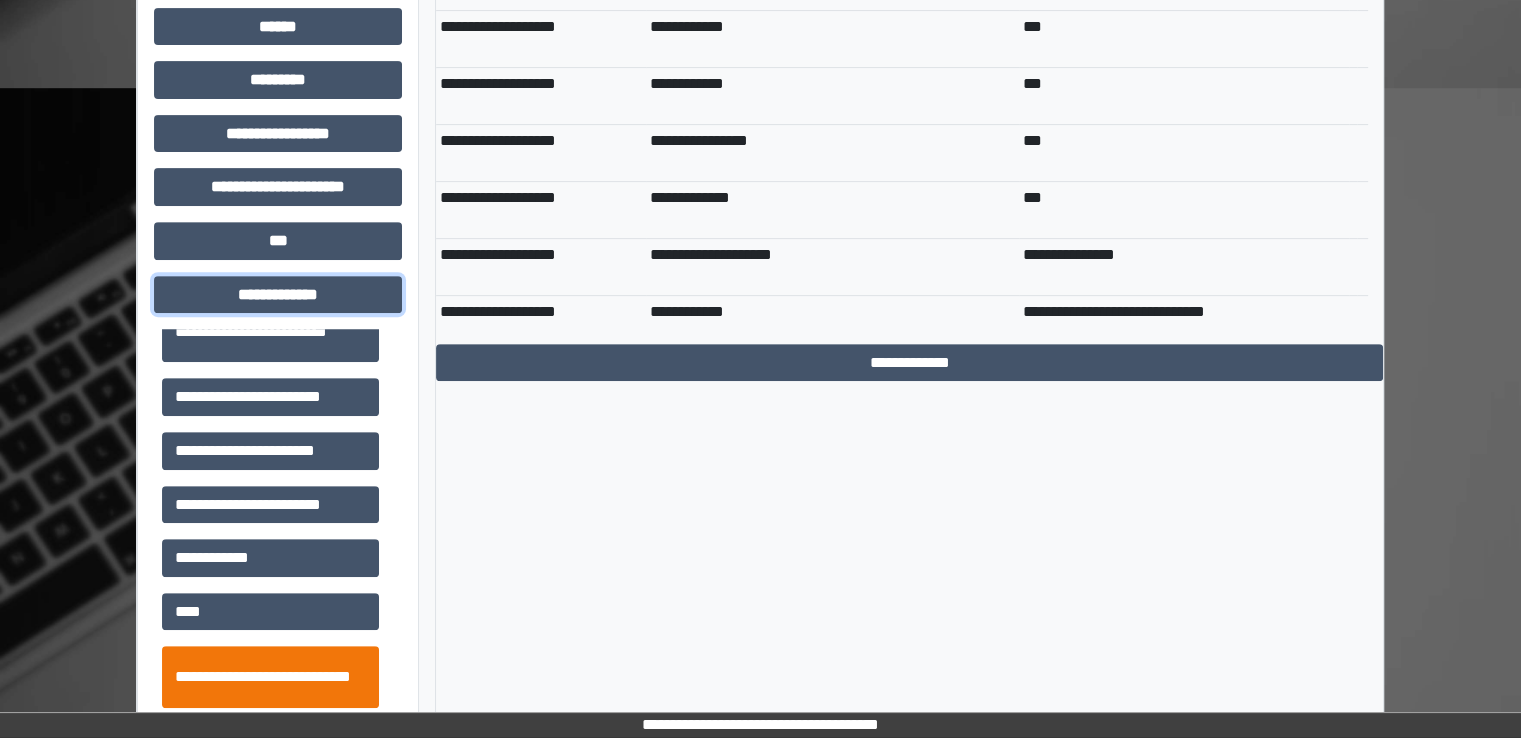 scroll, scrollTop: 752, scrollLeft: 0, axis: vertical 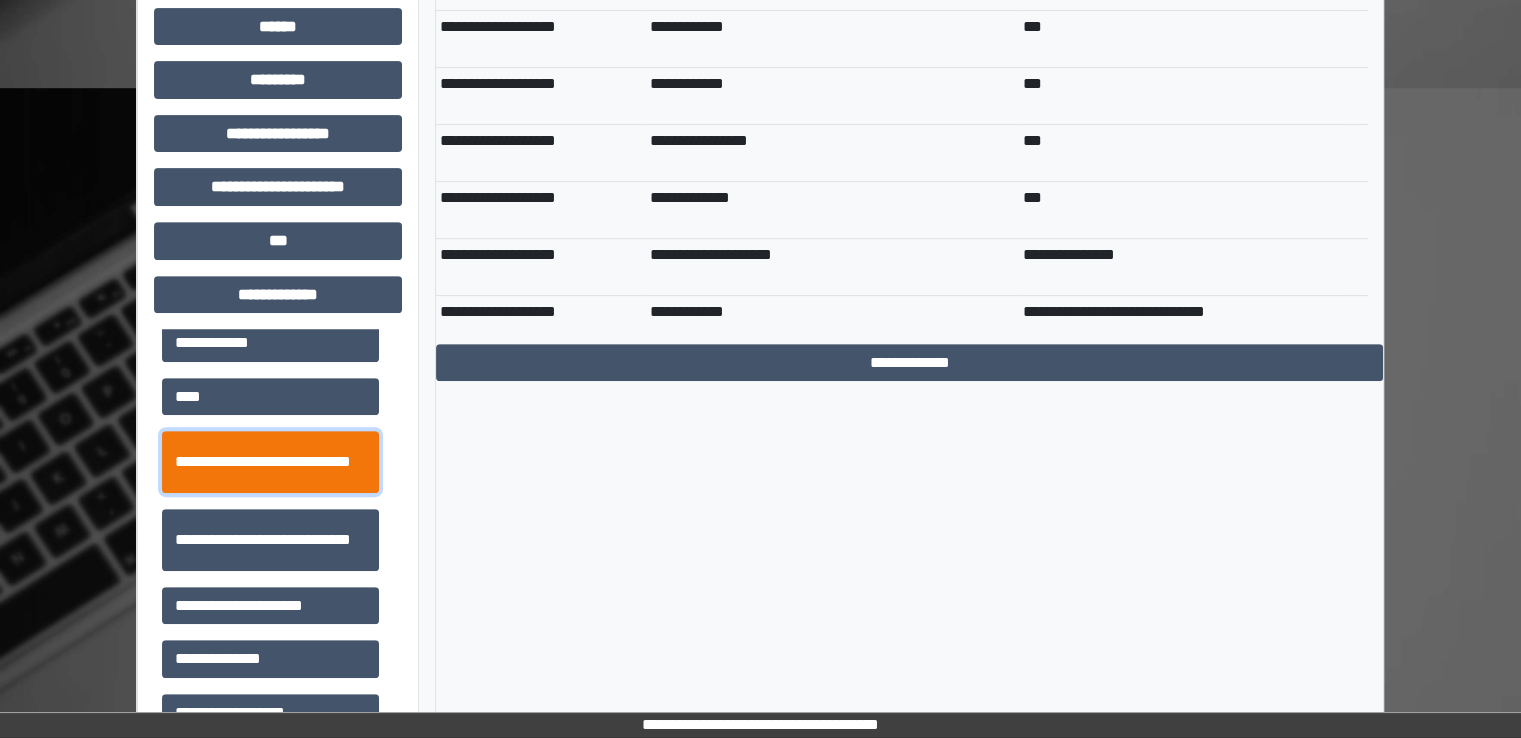 click on "**********" at bounding box center (270, 462) 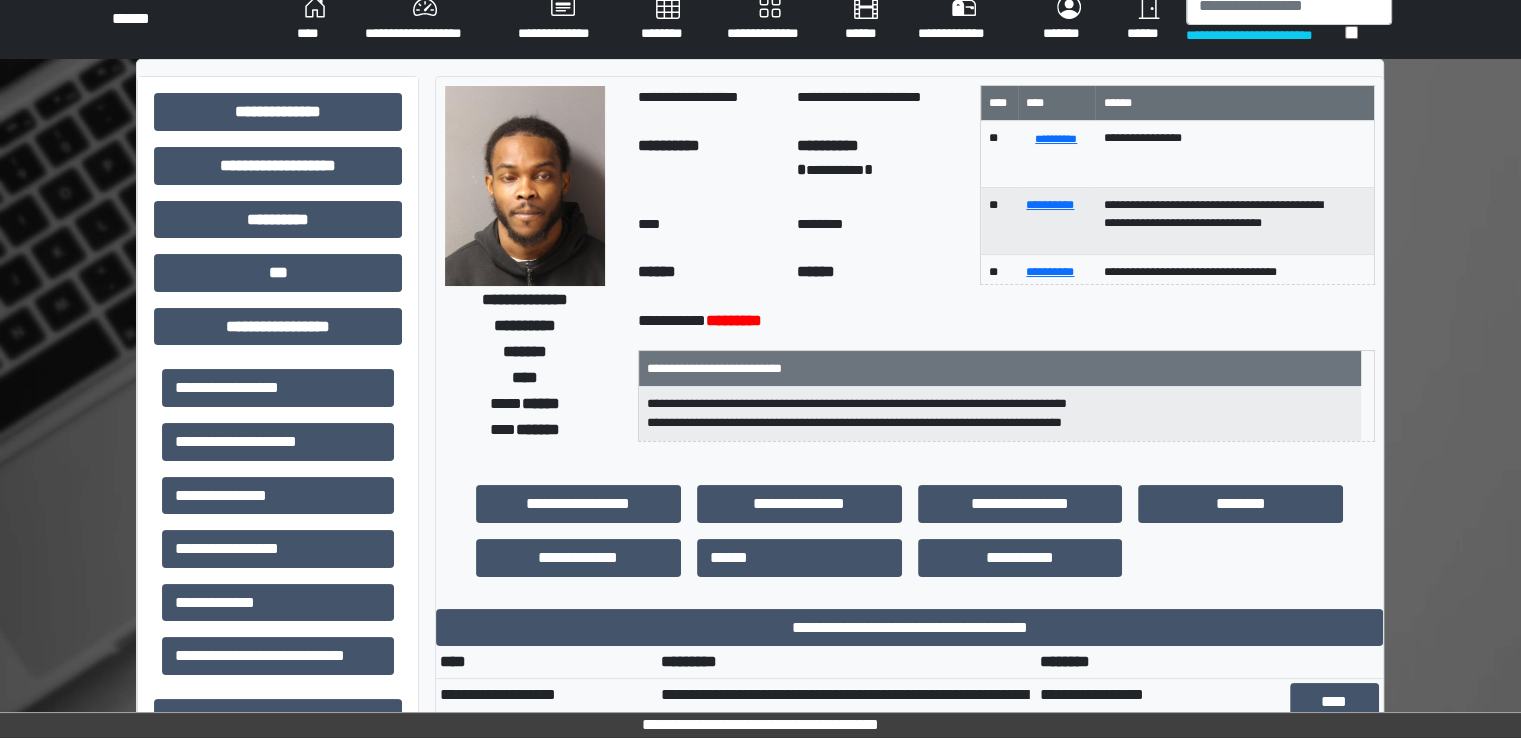 scroll, scrollTop: 0, scrollLeft: 0, axis: both 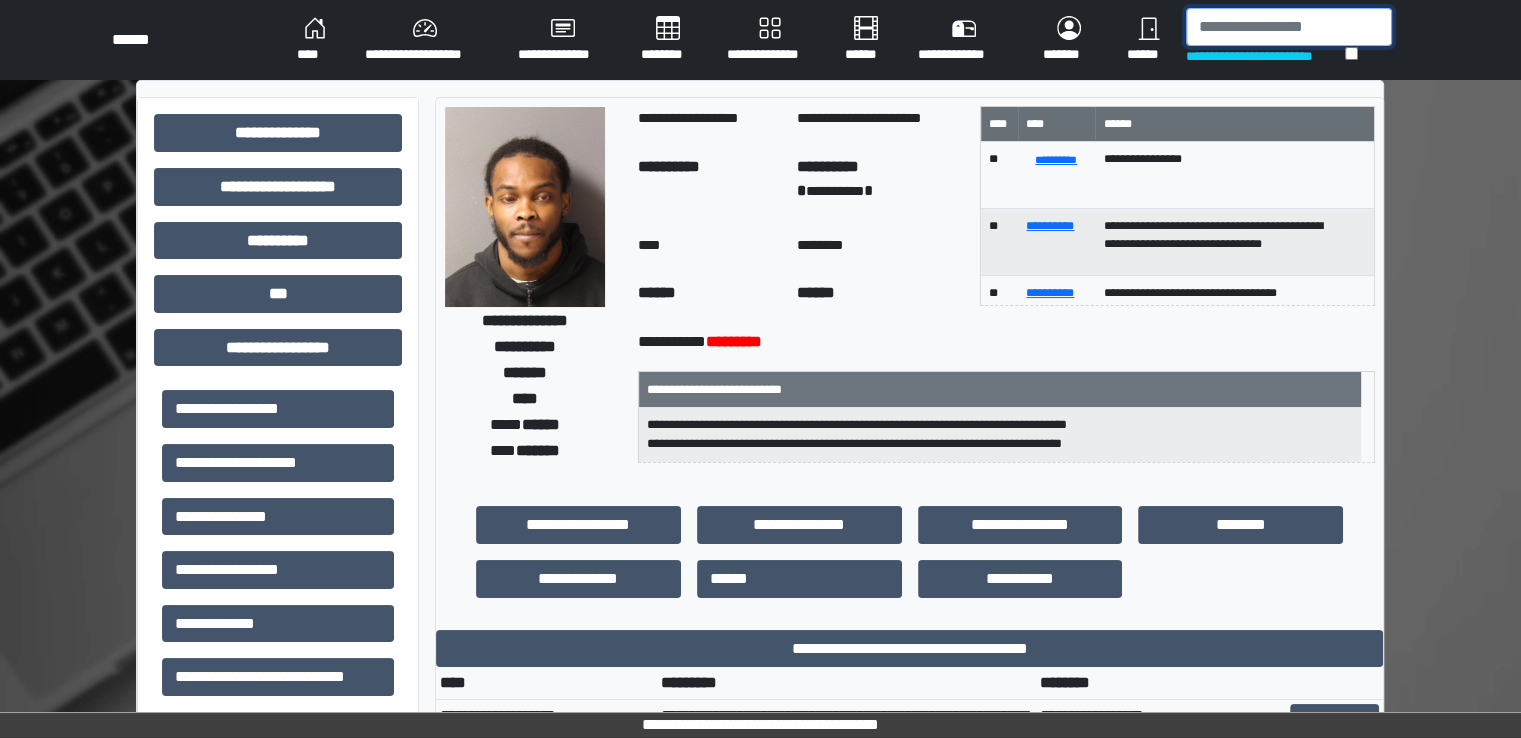 click at bounding box center (1289, 27) 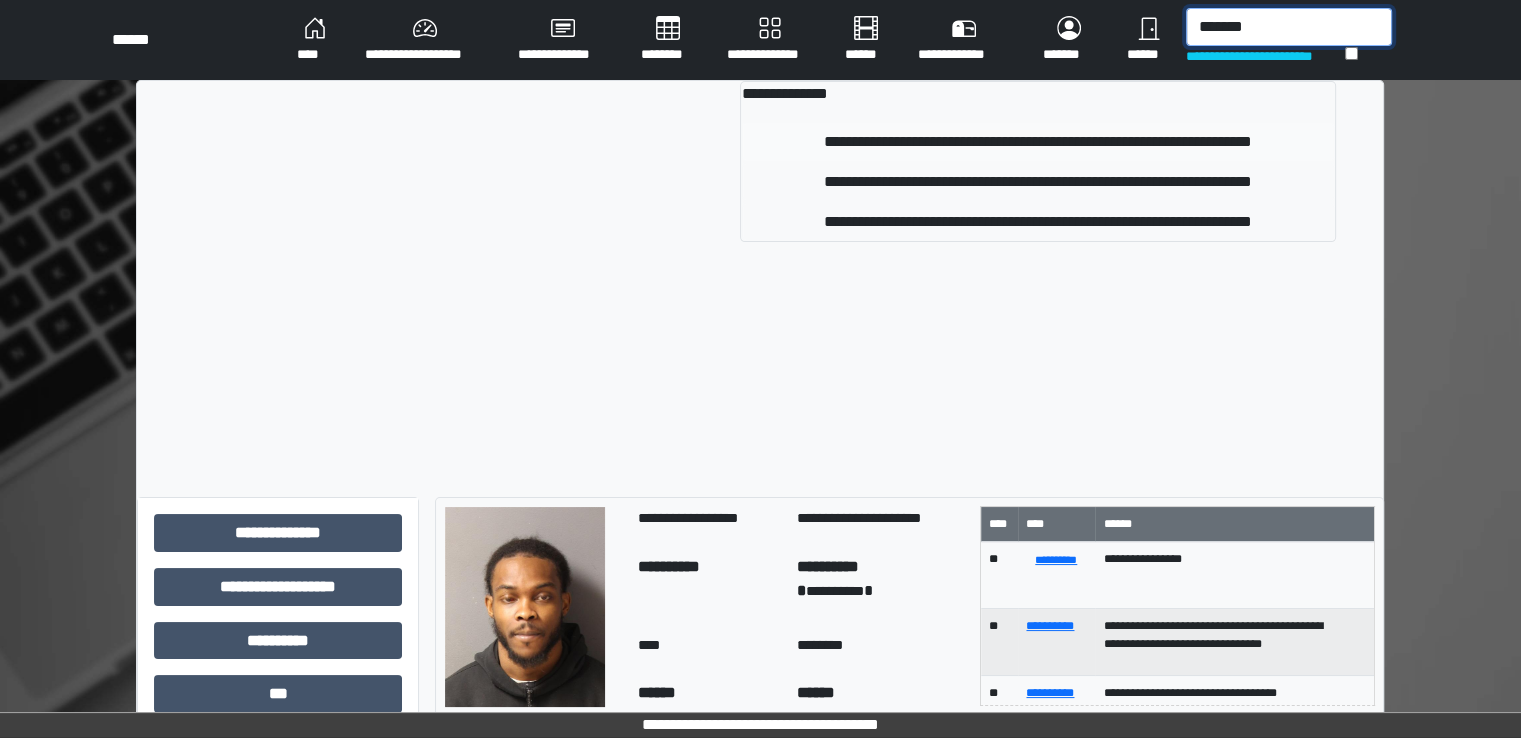 type on "*******" 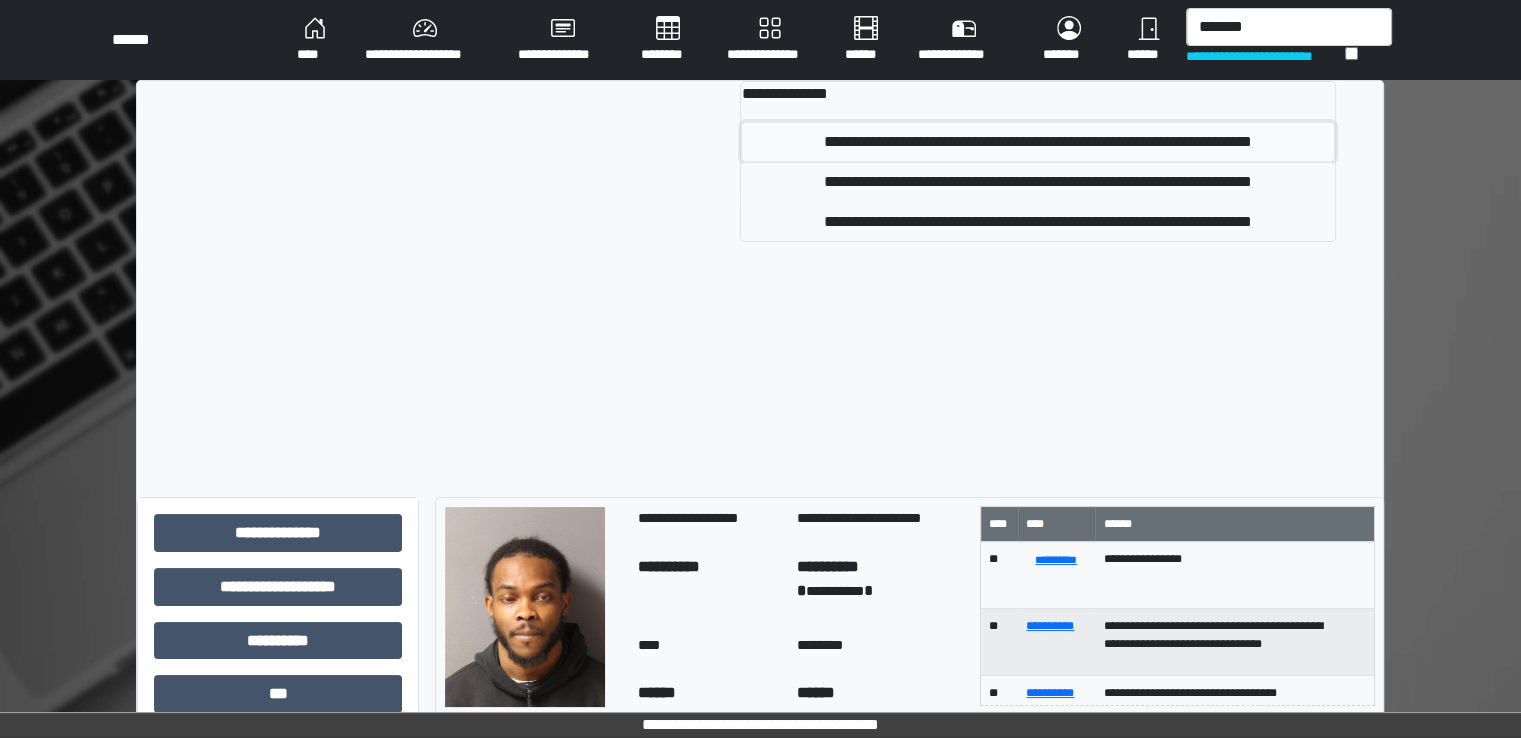 click on "**********" at bounding box center (1037, 142) 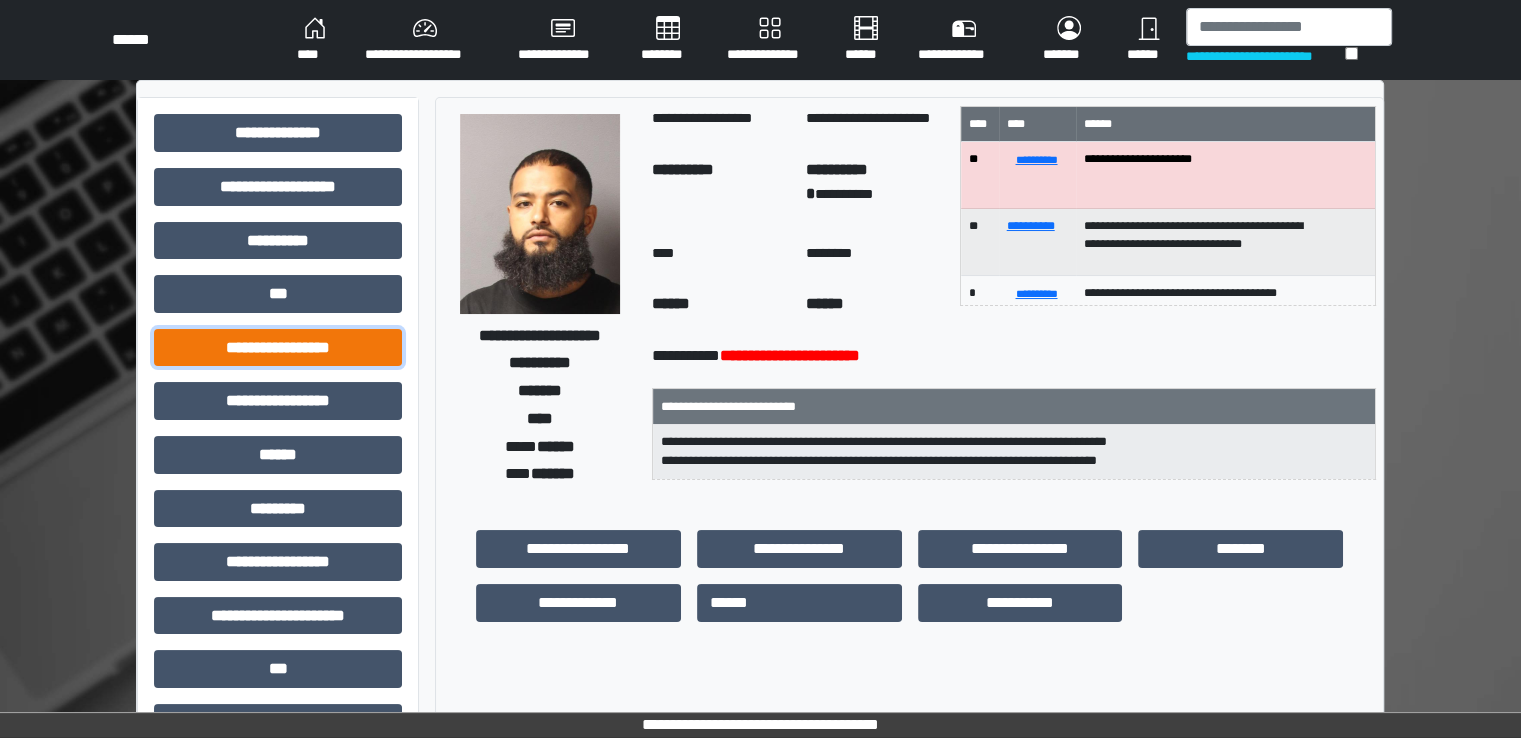 click on "**********" at bounding box center [278, 348] 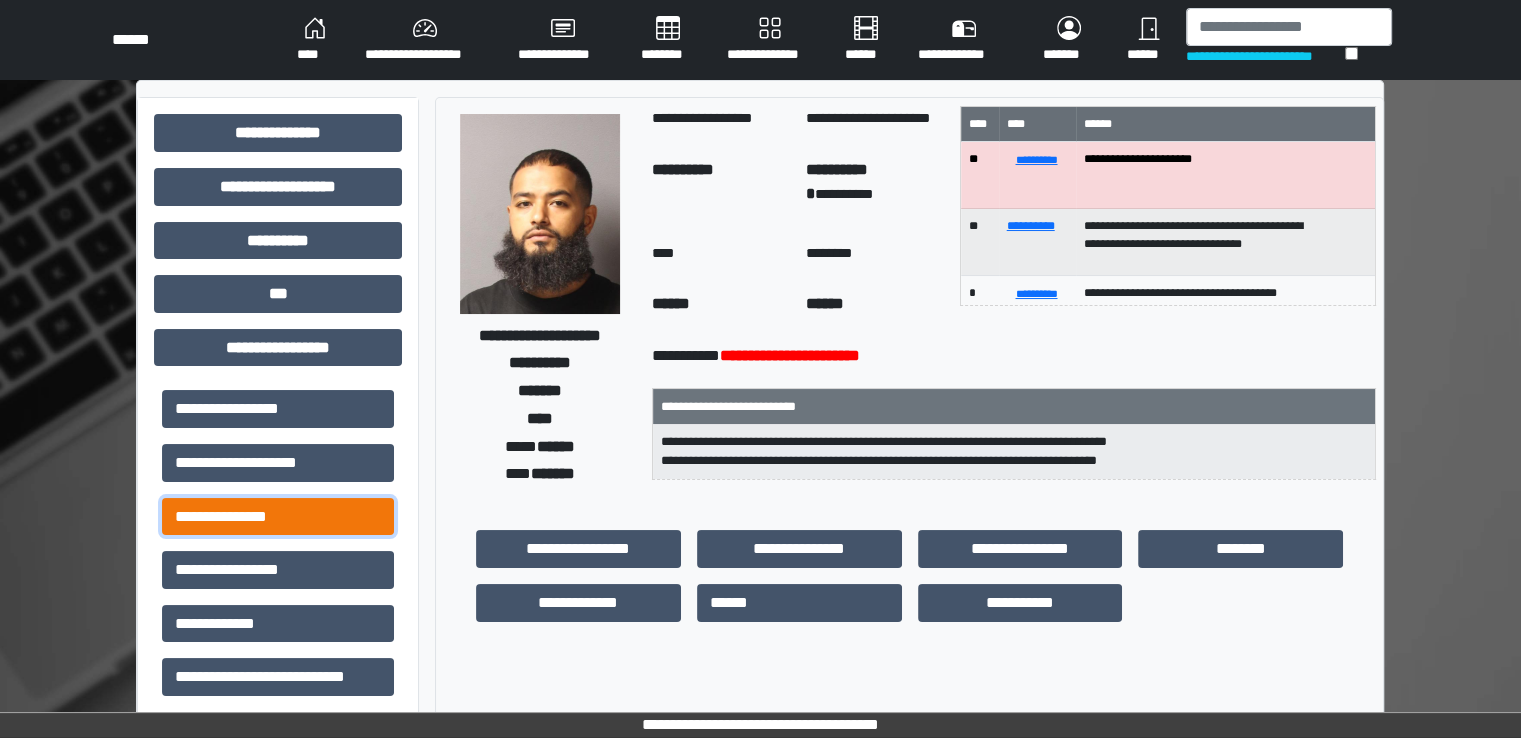 click on "**********" at bounding box center [278, 517] 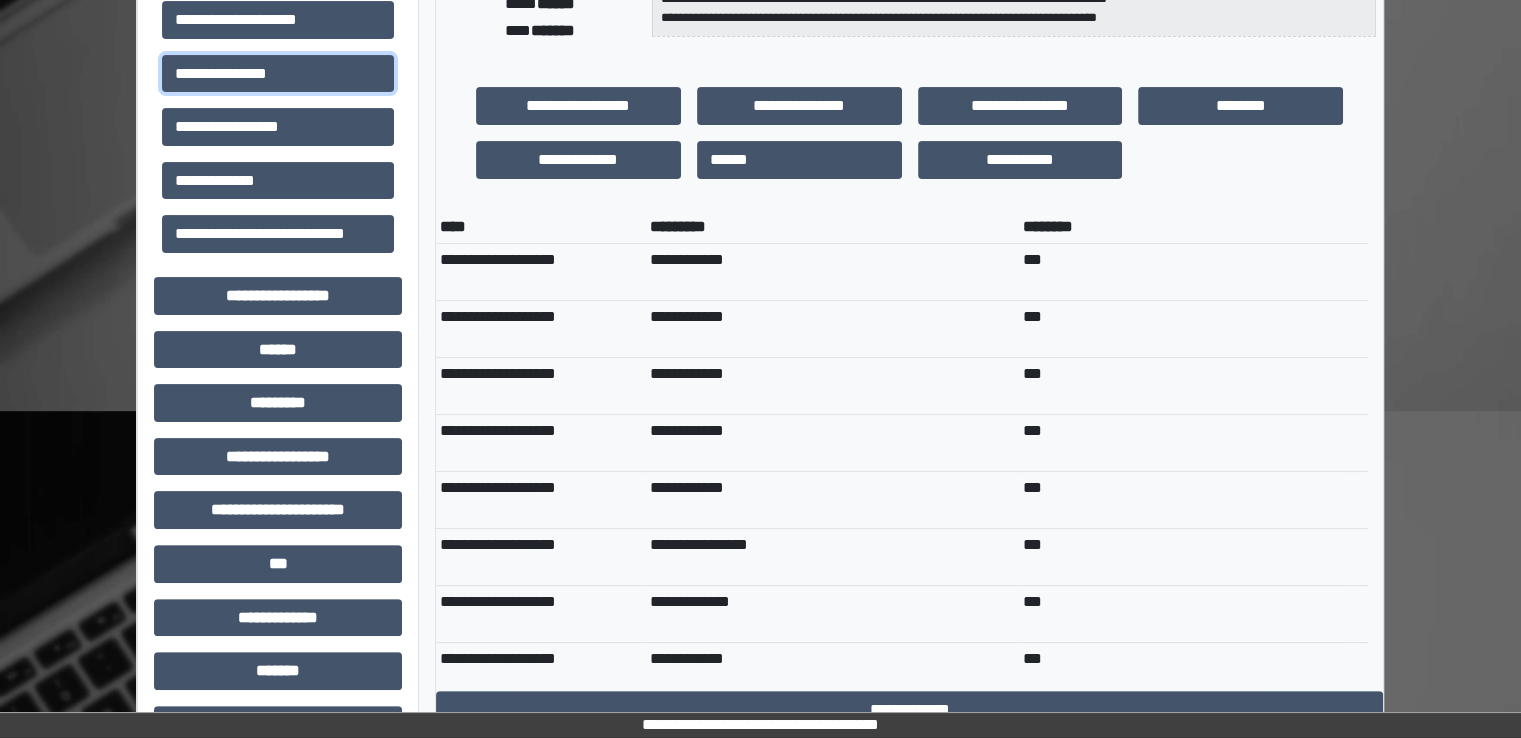 scroll, scrollTop: 766, scrollLeft: 0, axis: vertical 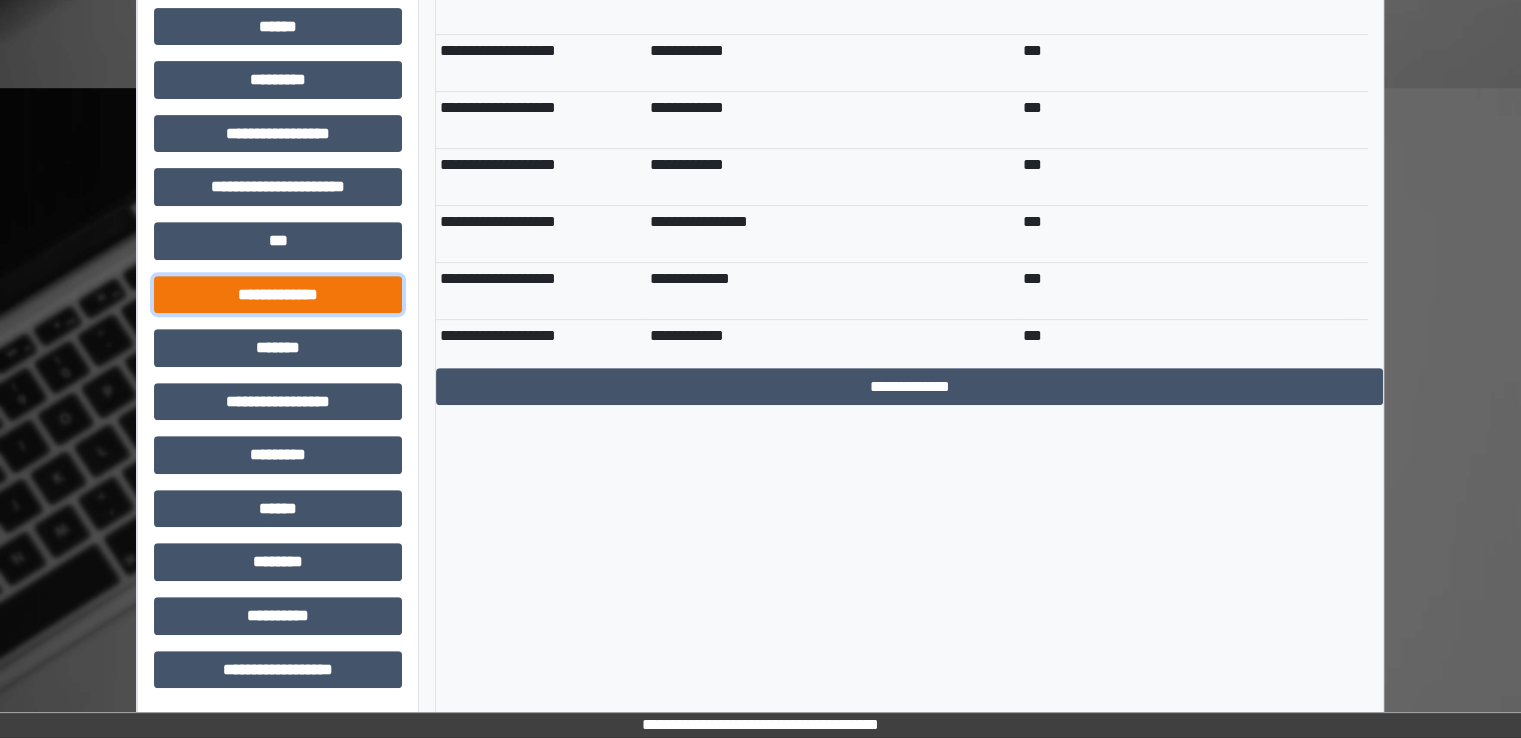 click on "**********" at bounding box center [278, 295] 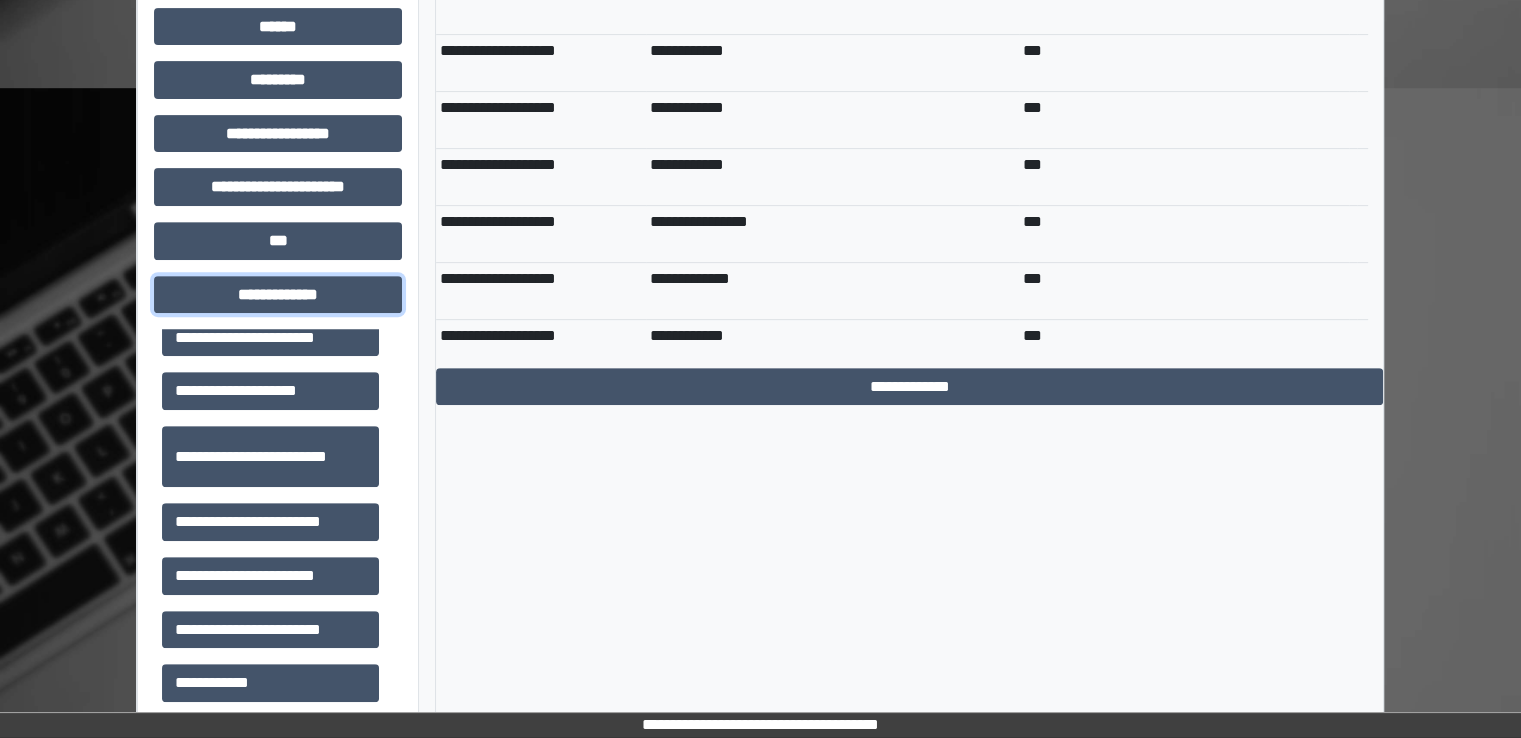 scroll, scrollTop: 752, scrollLeft: 0, axis: vertical 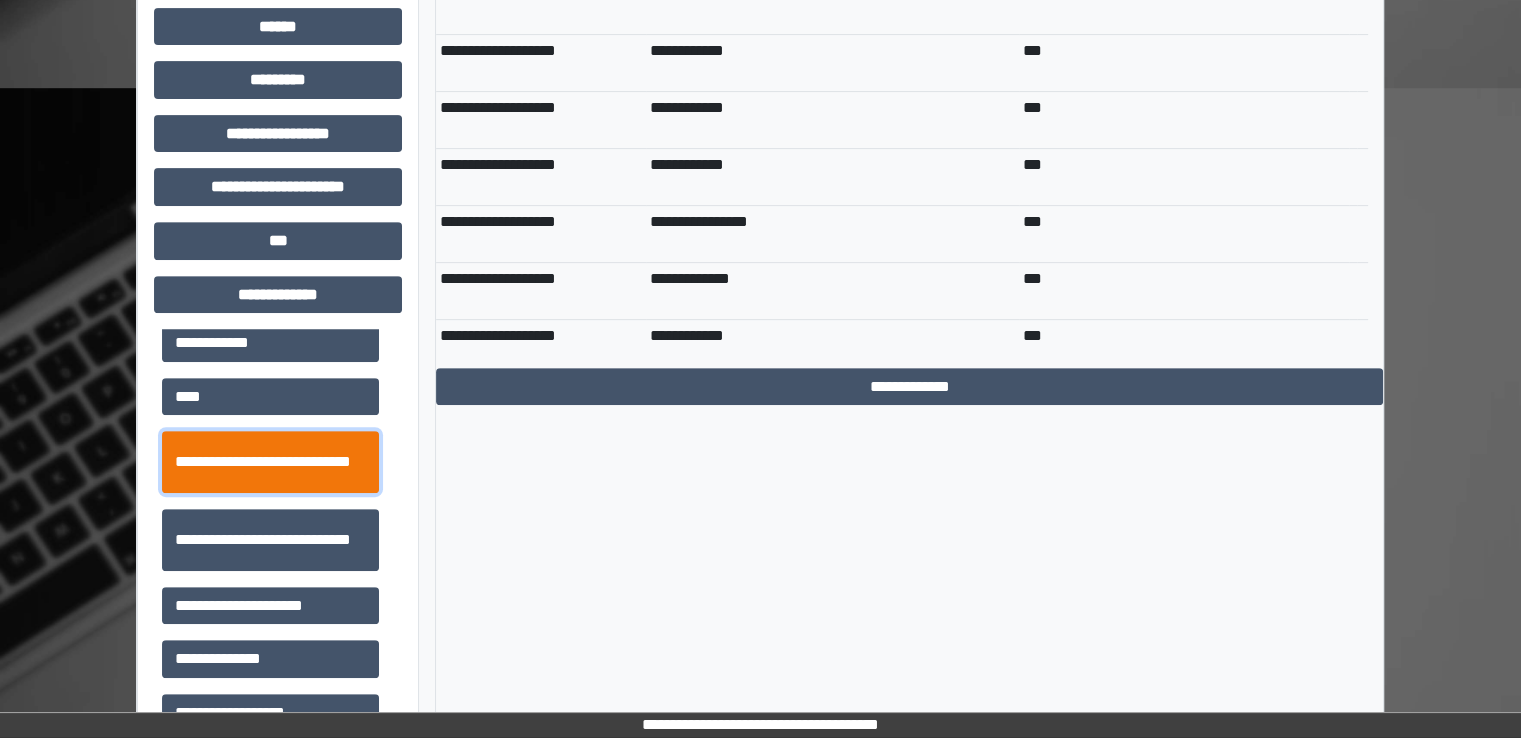 click on "**********" at bounding box center [270, 462] 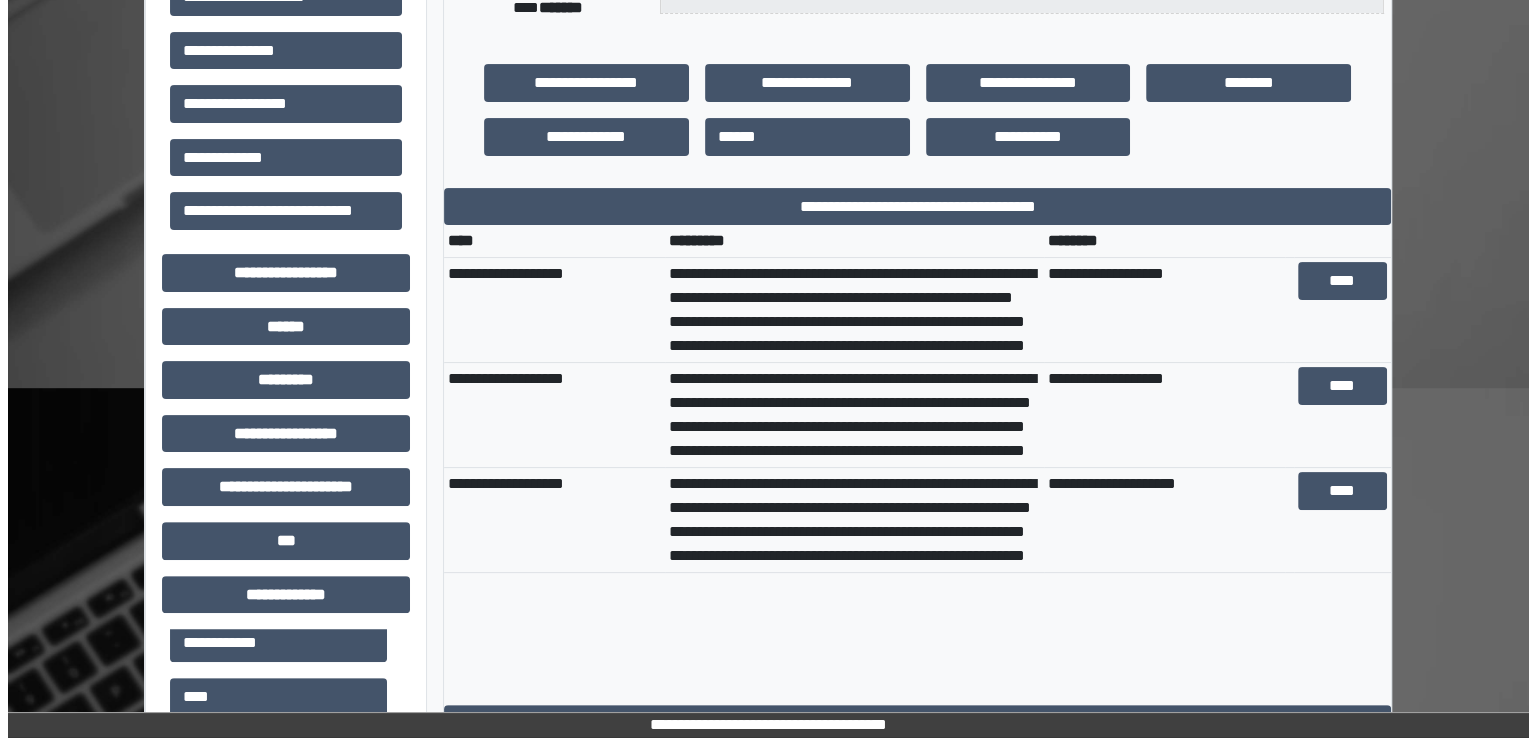 scroll, scrollTop: 0, scrollLeft: 0, axis: both 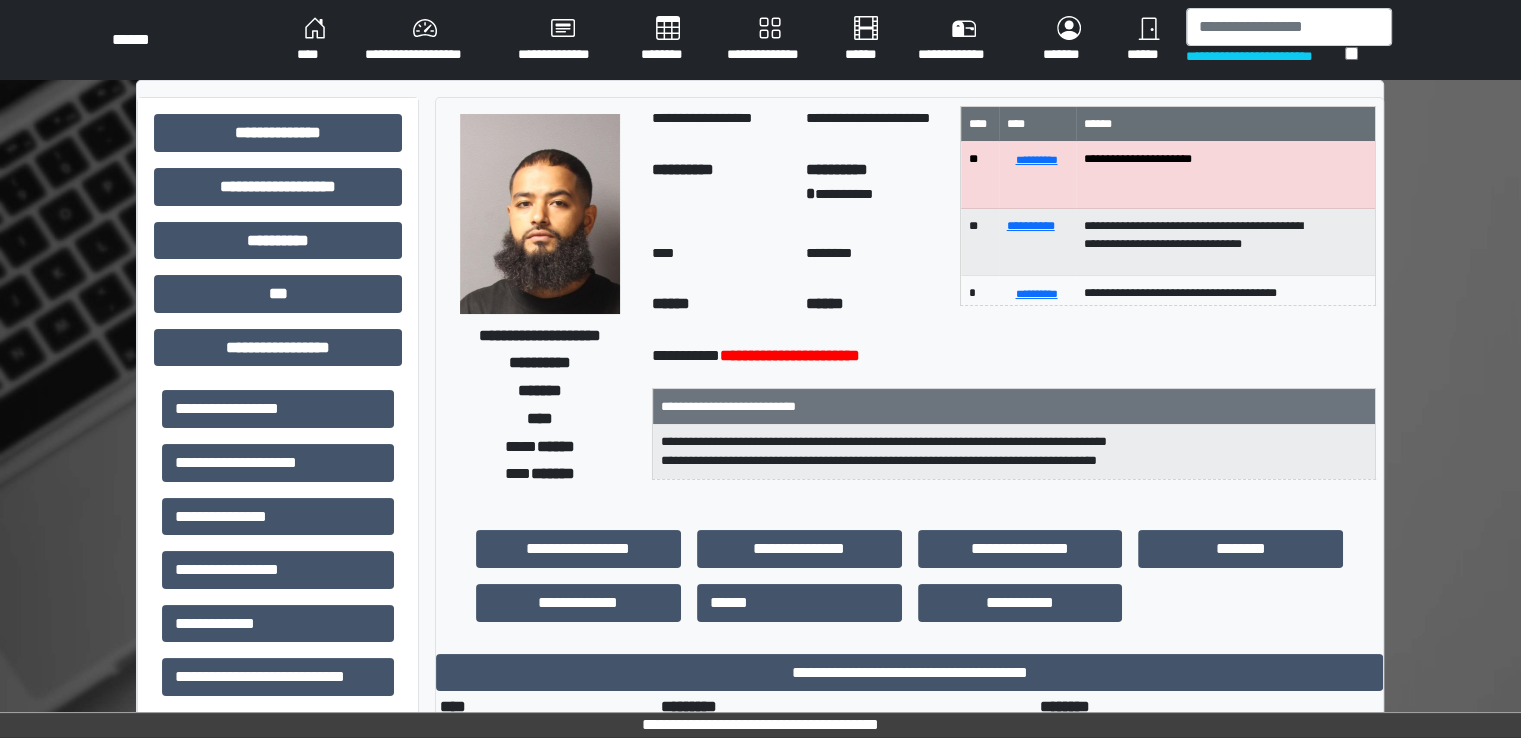 click on "********" at bounding box center (668, 40) 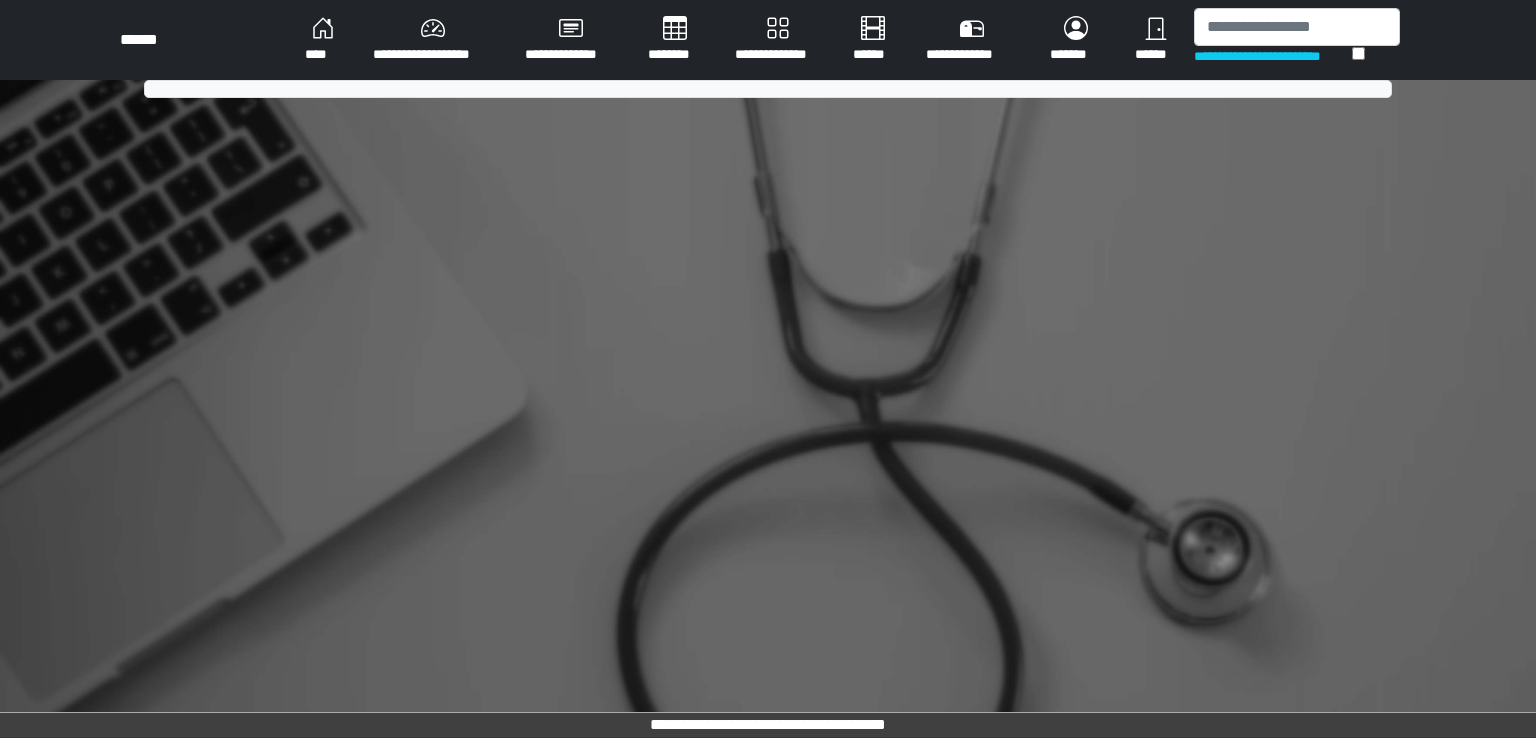 click on "********" at bounding box center (675, 40) 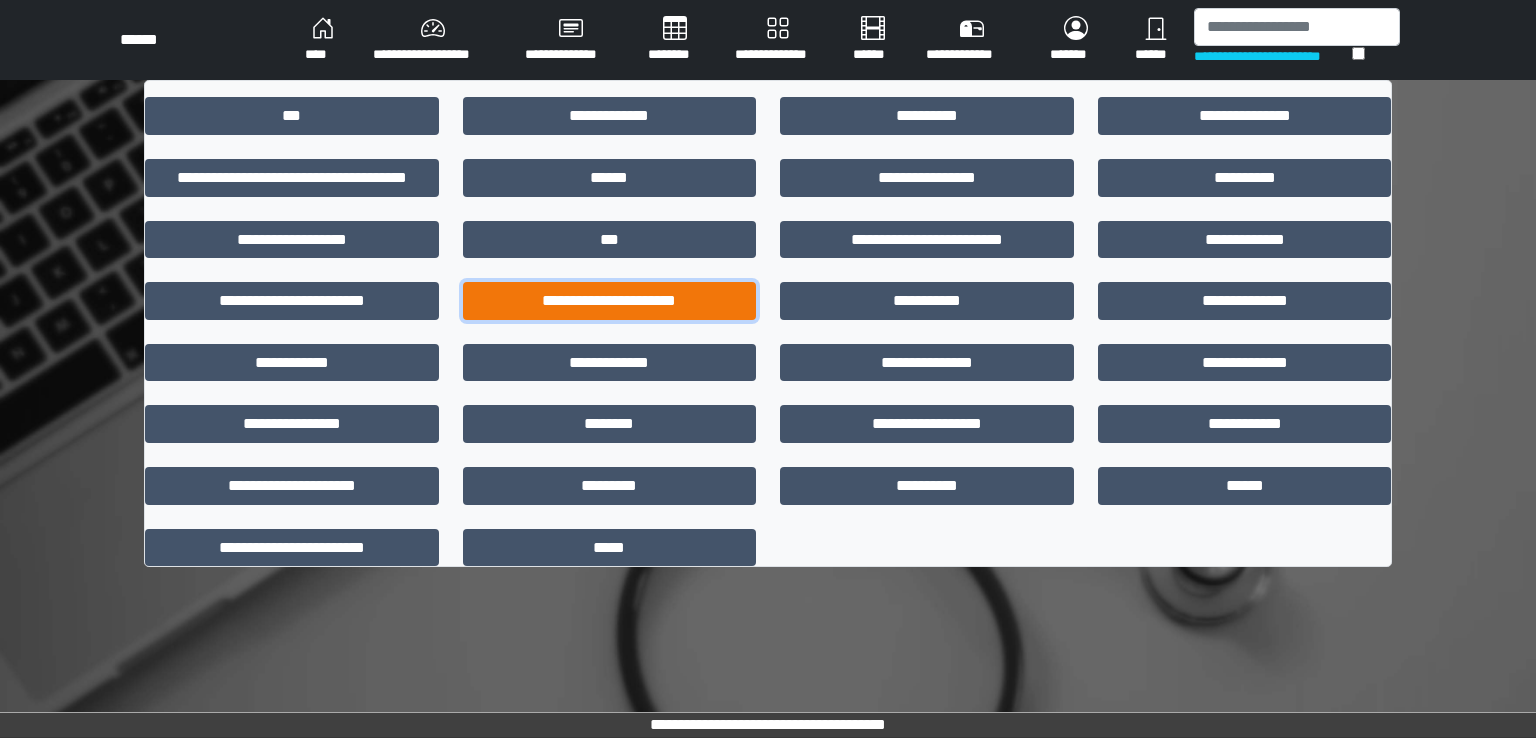 click on "**********" at bounding box center [610, 301] 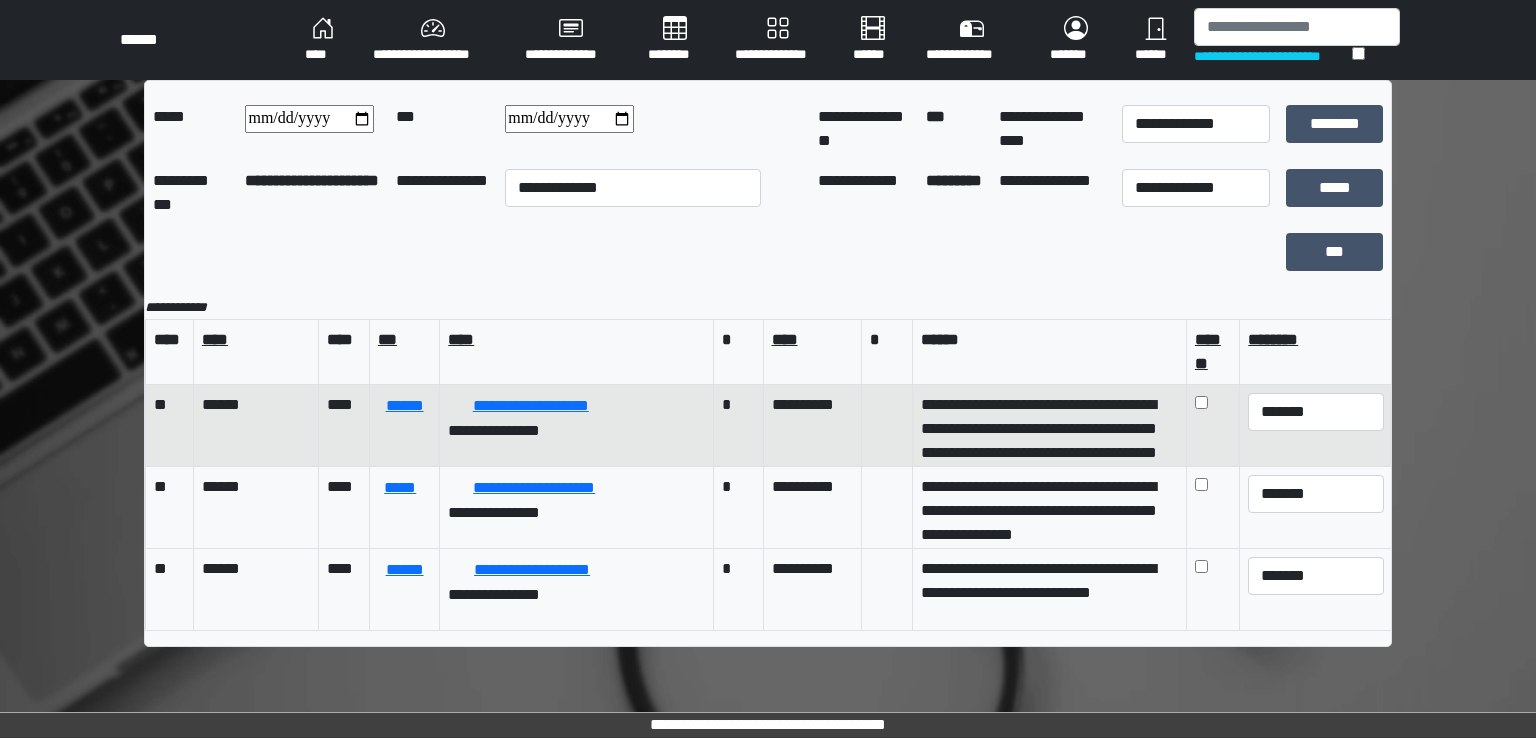 scroll, scrollTop: 55, scrollLeft: 0, axis: vertical 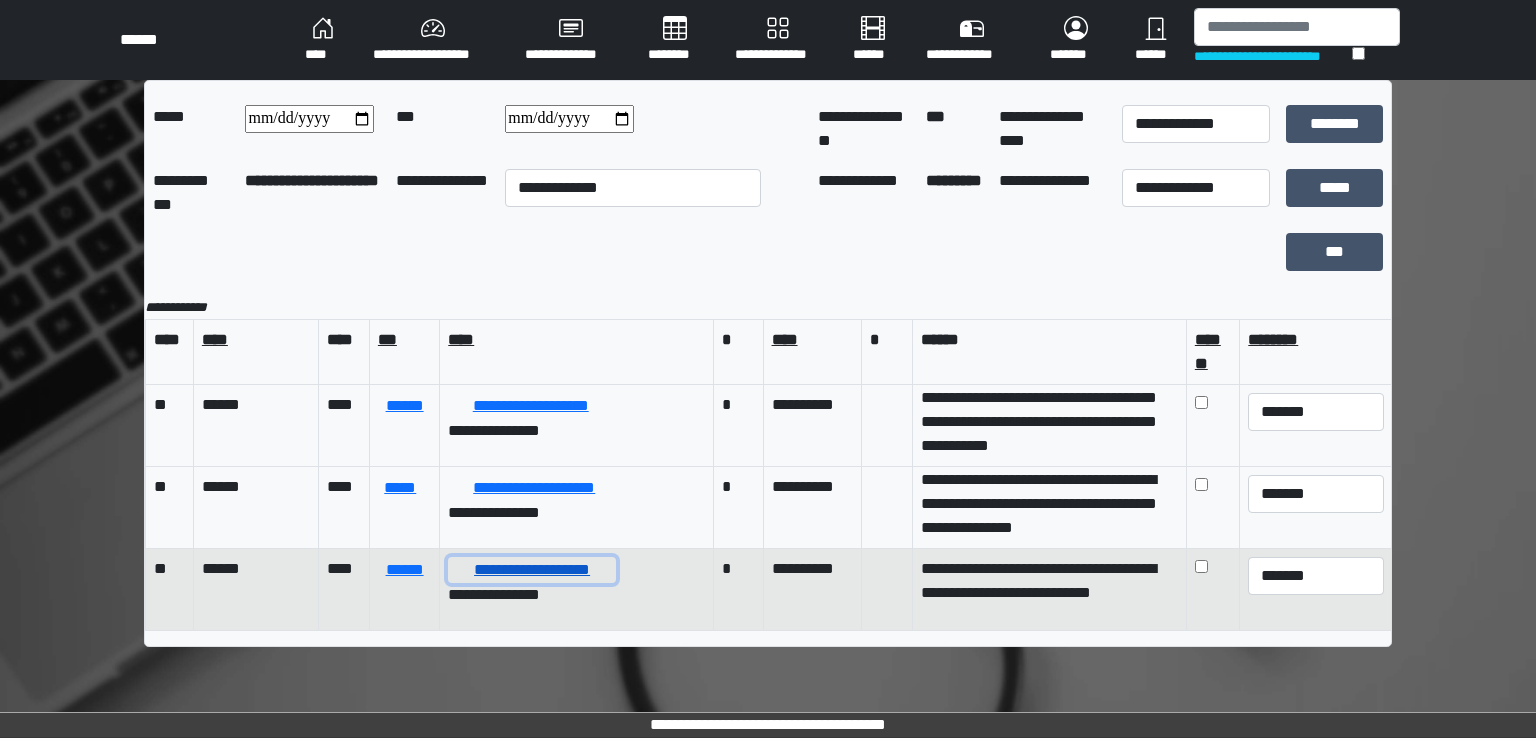 click on "**********" at bounding box center [532, 570] 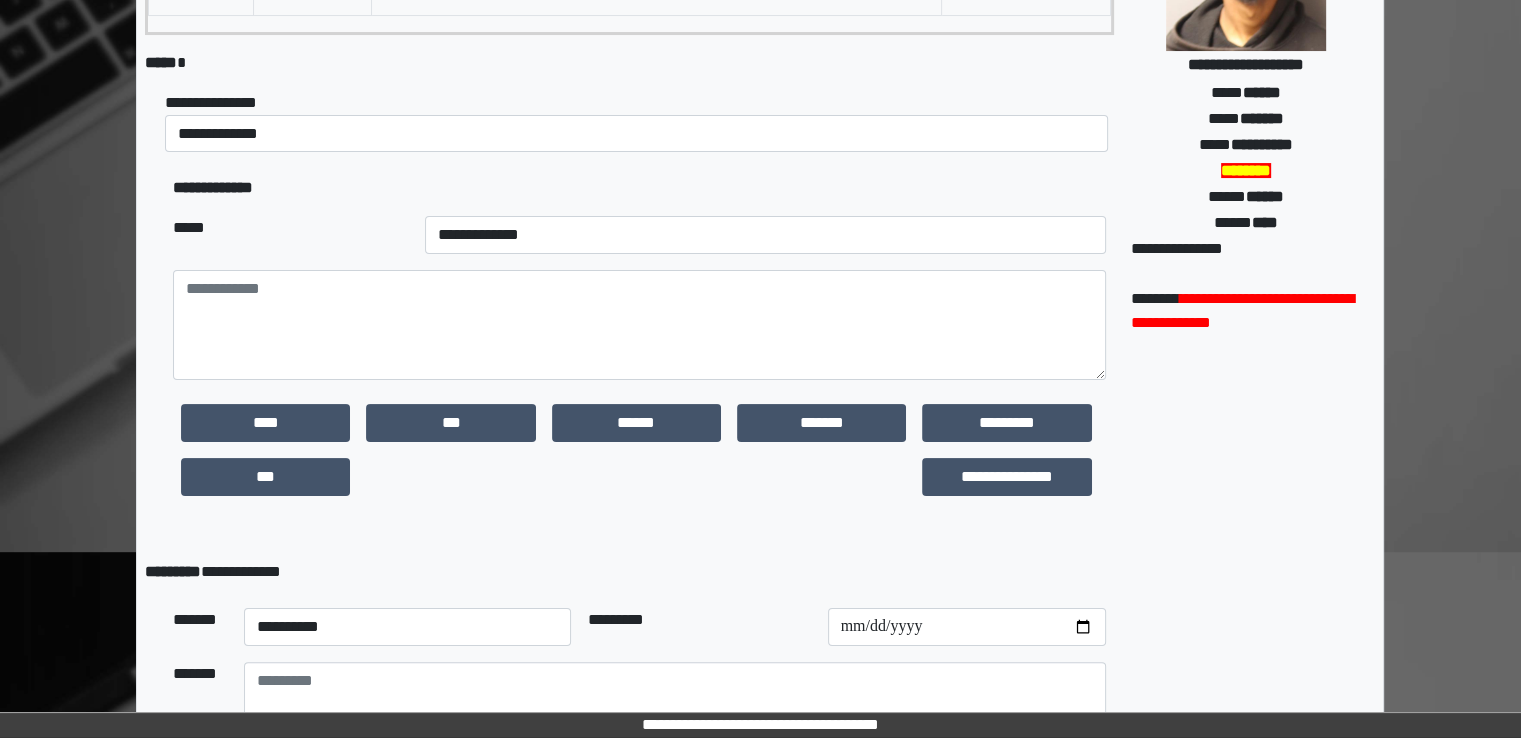 scroll, scrollTop: 467, scrollLeft: 0, axis: vertical 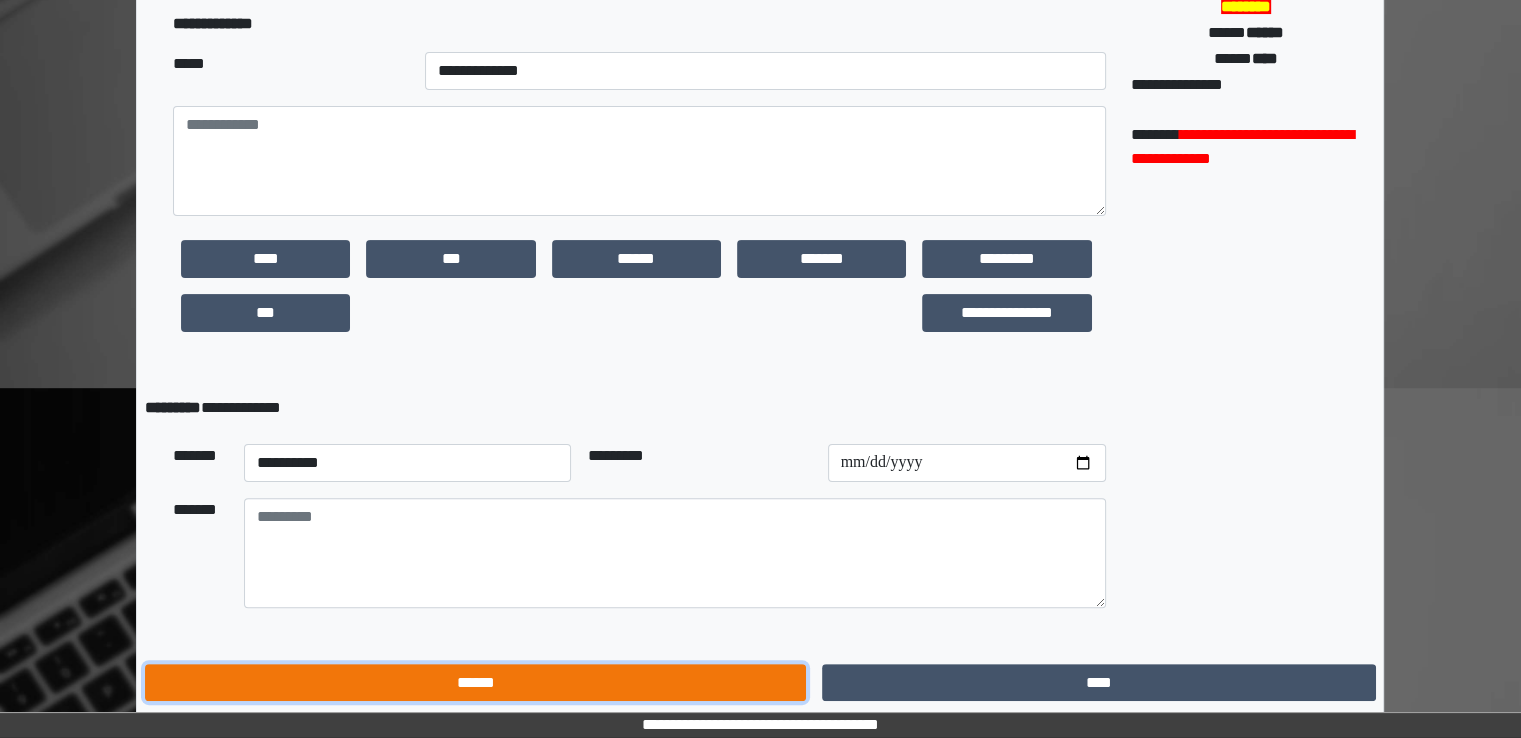 click on "******" at bounding box center [475, 683] 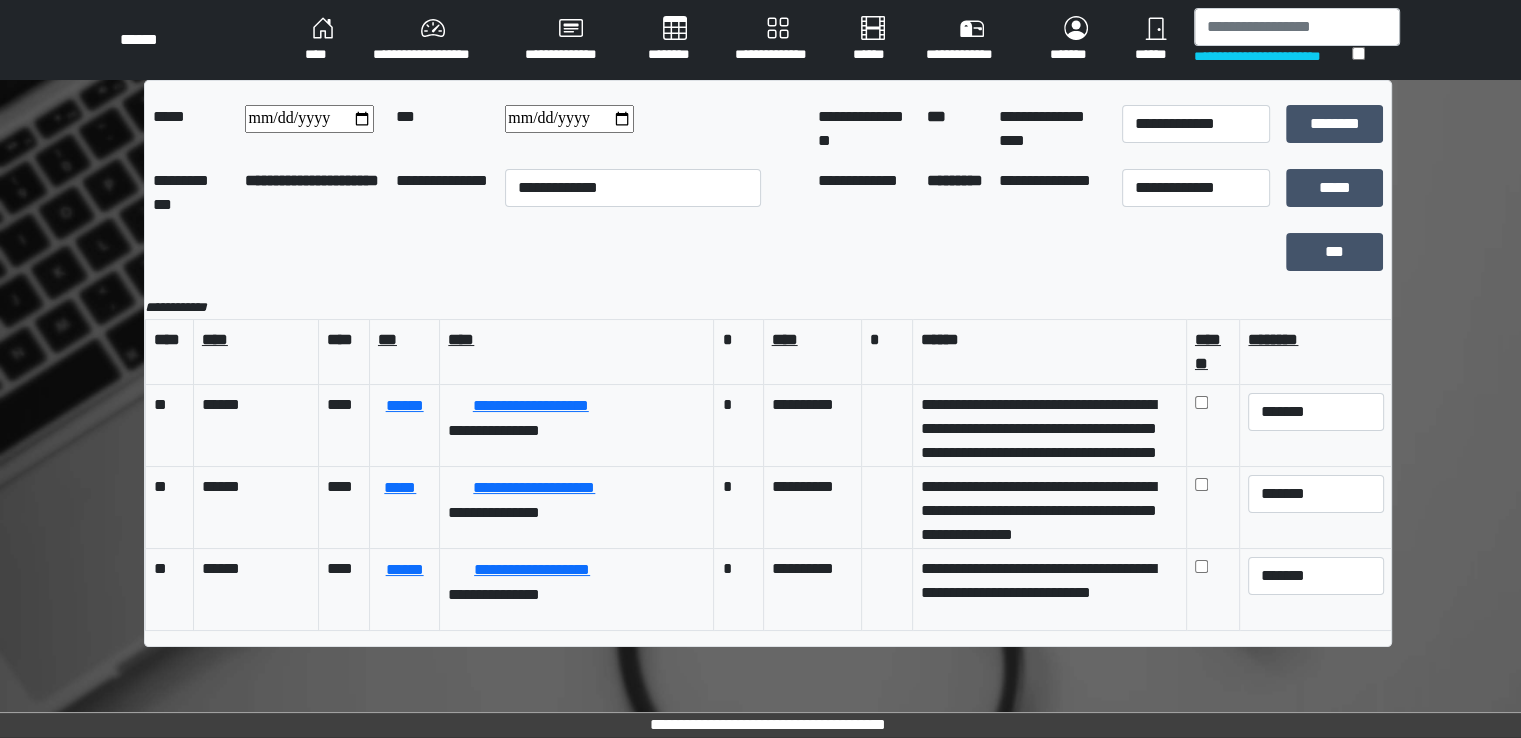 scroll, scrollTop: 0, scrollLeft: 0, axis: both 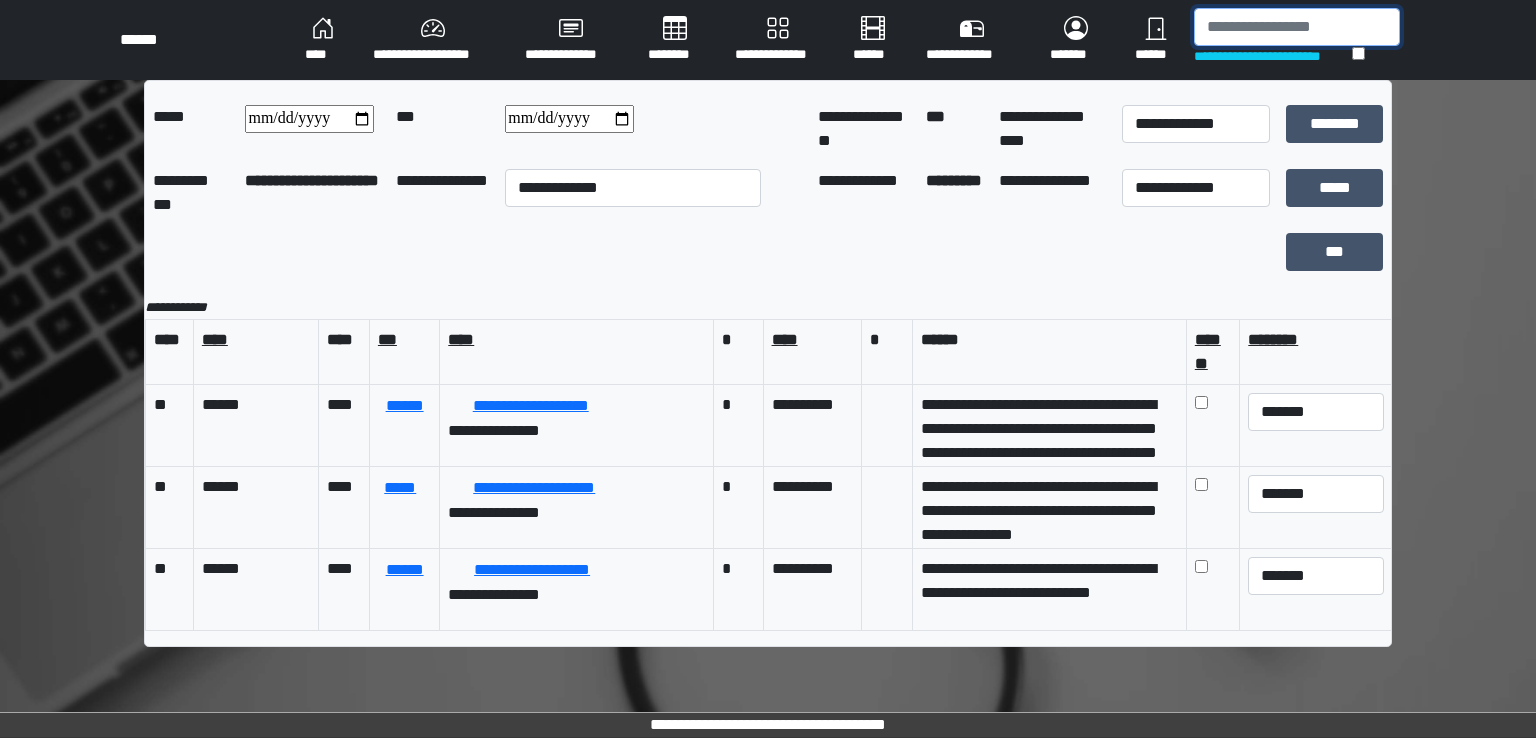 click at bounding box center (1297, 27) 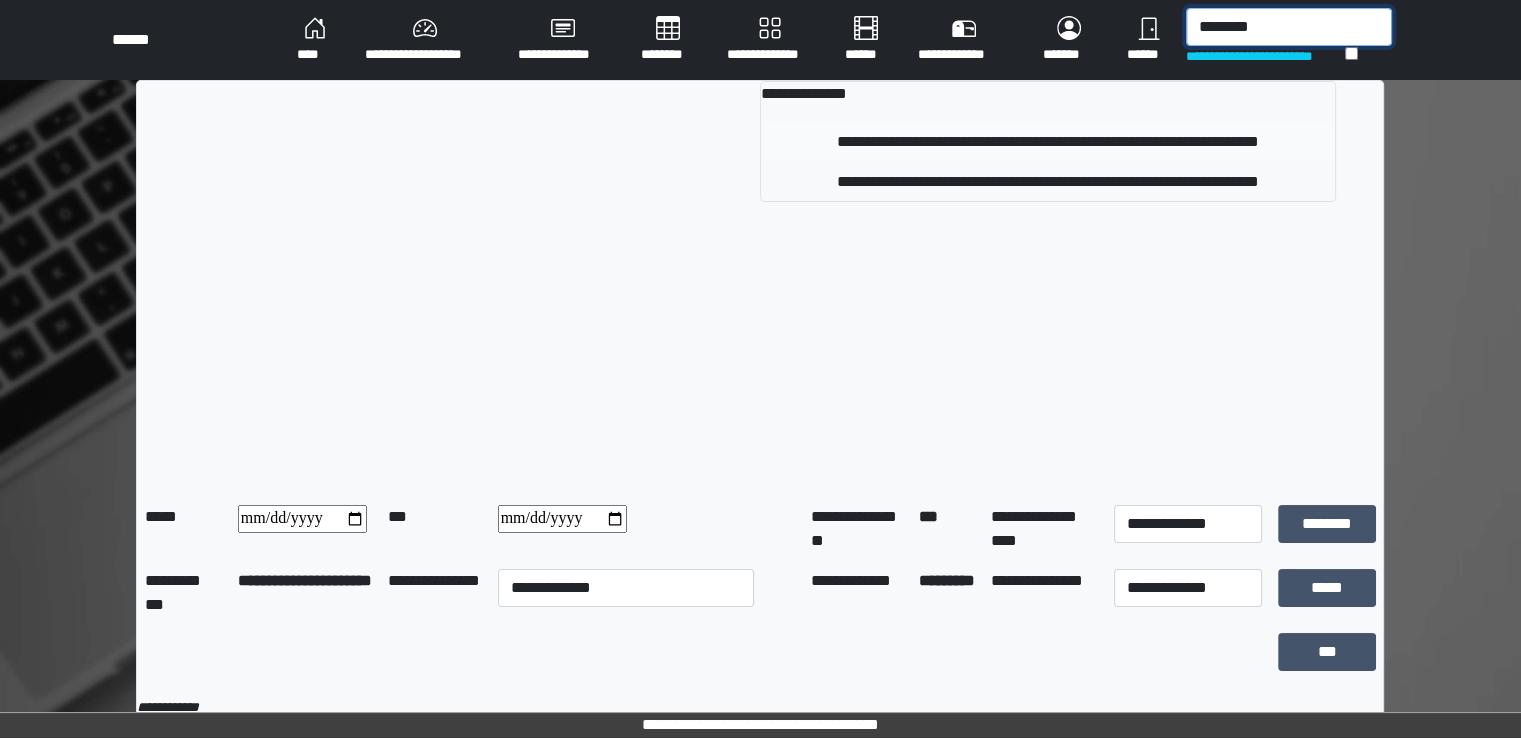 type on "********" 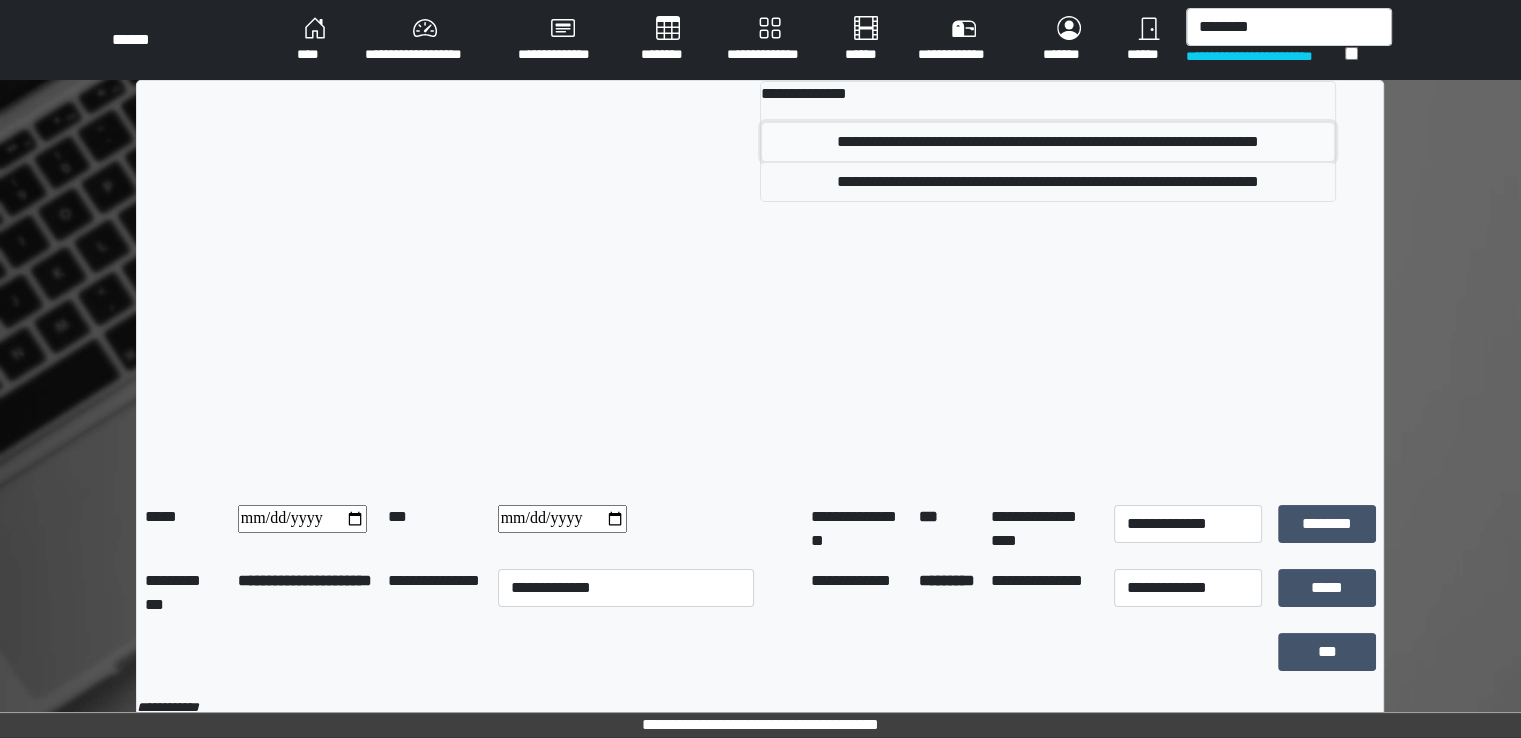 click on "**********" at bounding box center (1048, 142) 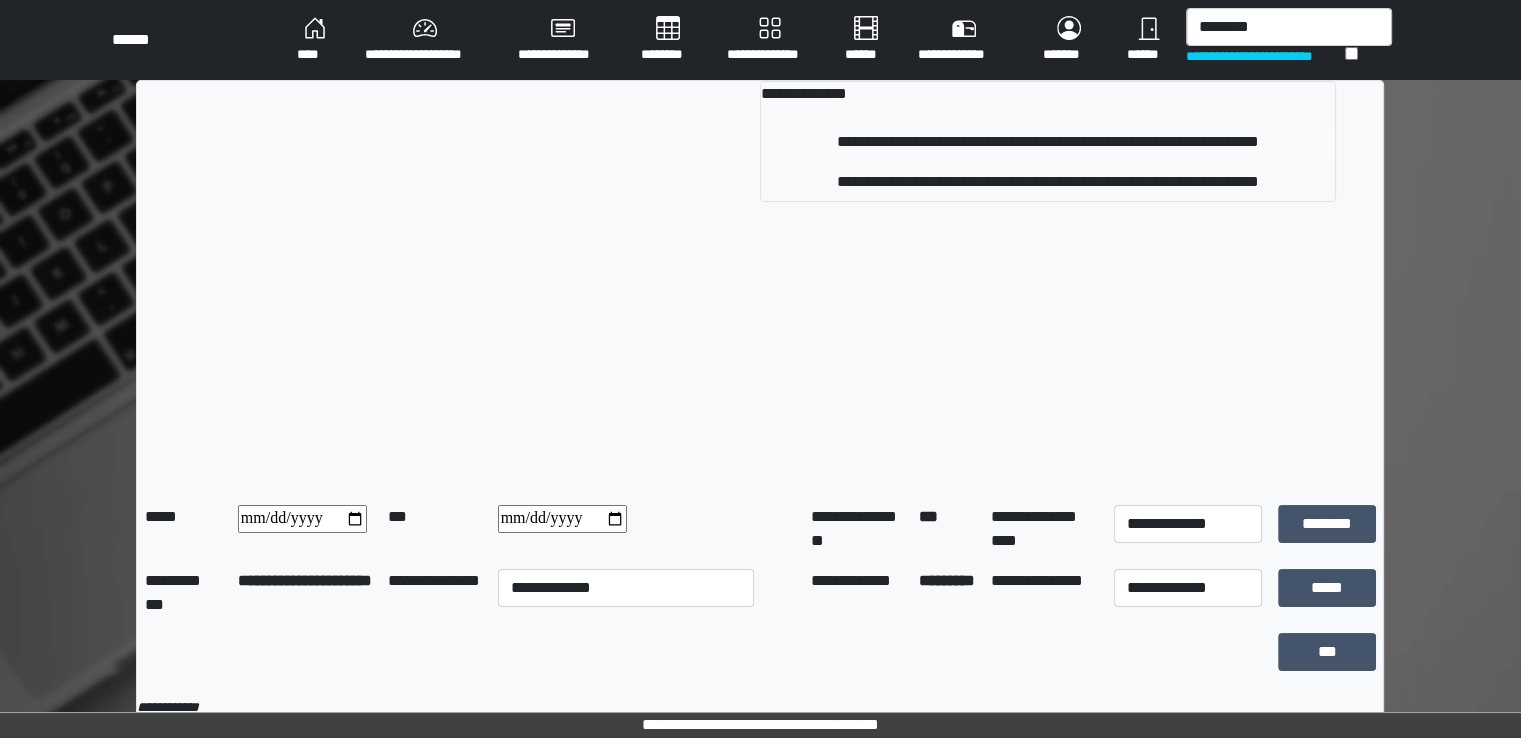 type 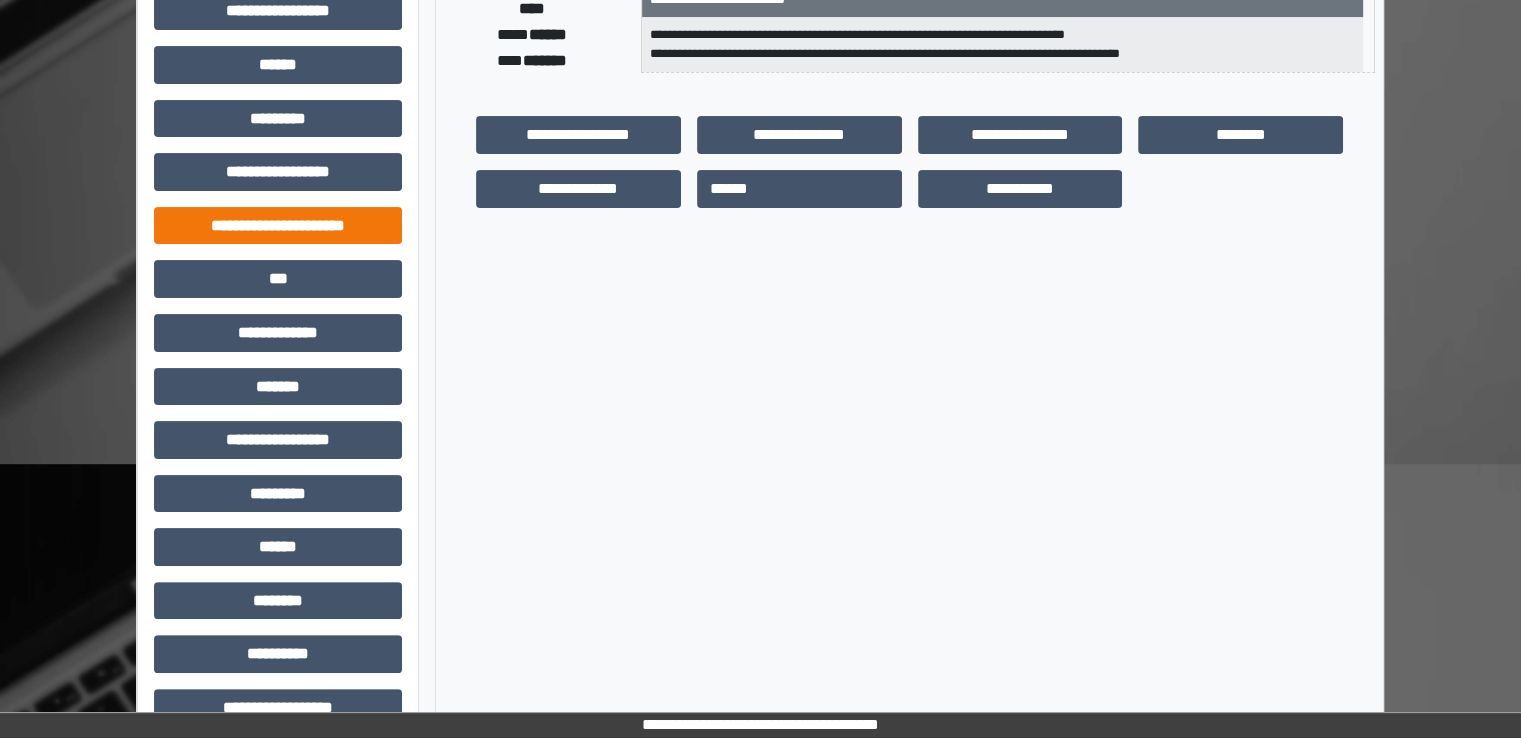 scroll, scrollTop: 428, scrollLeft: 0, axis: vertical 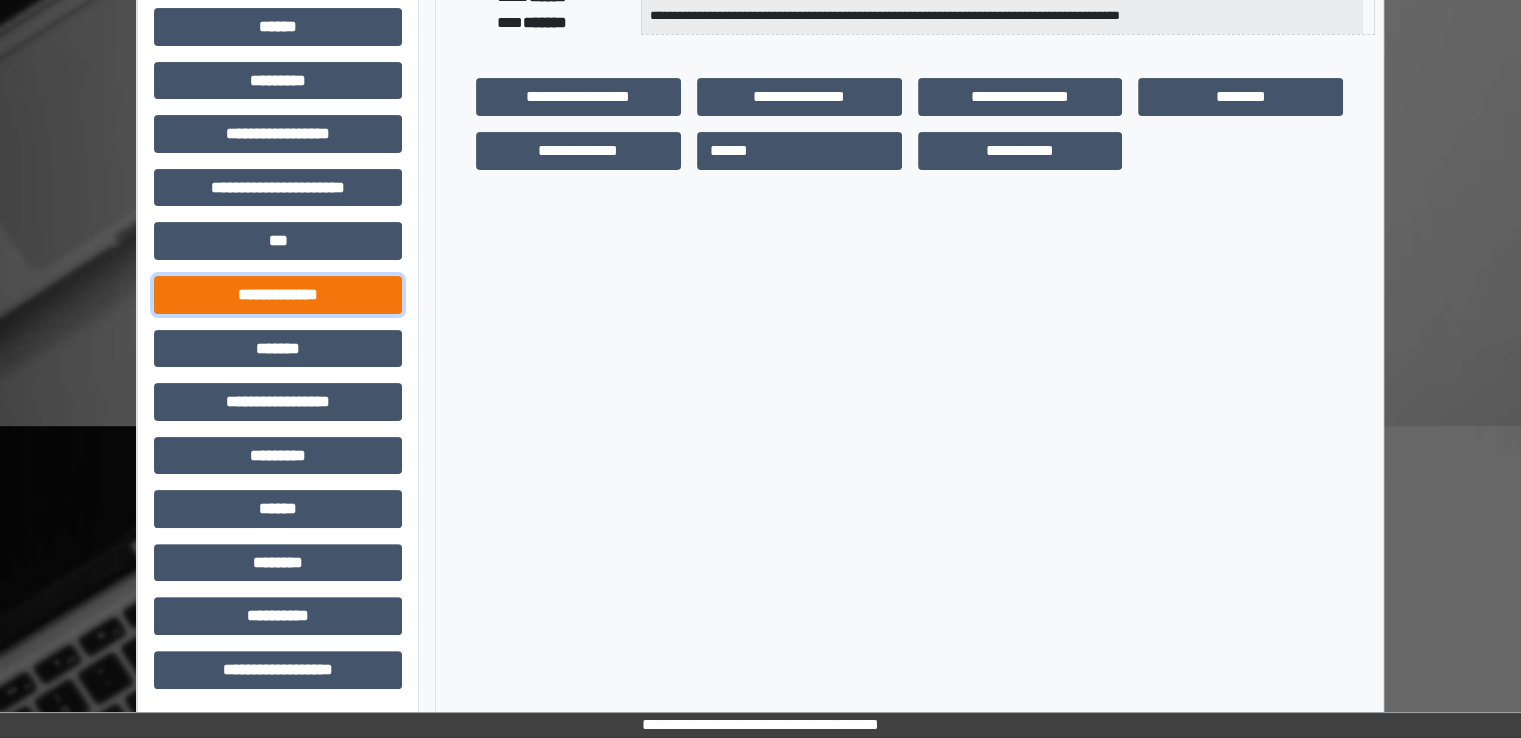click on "**********" at bounding box center (278, 295) 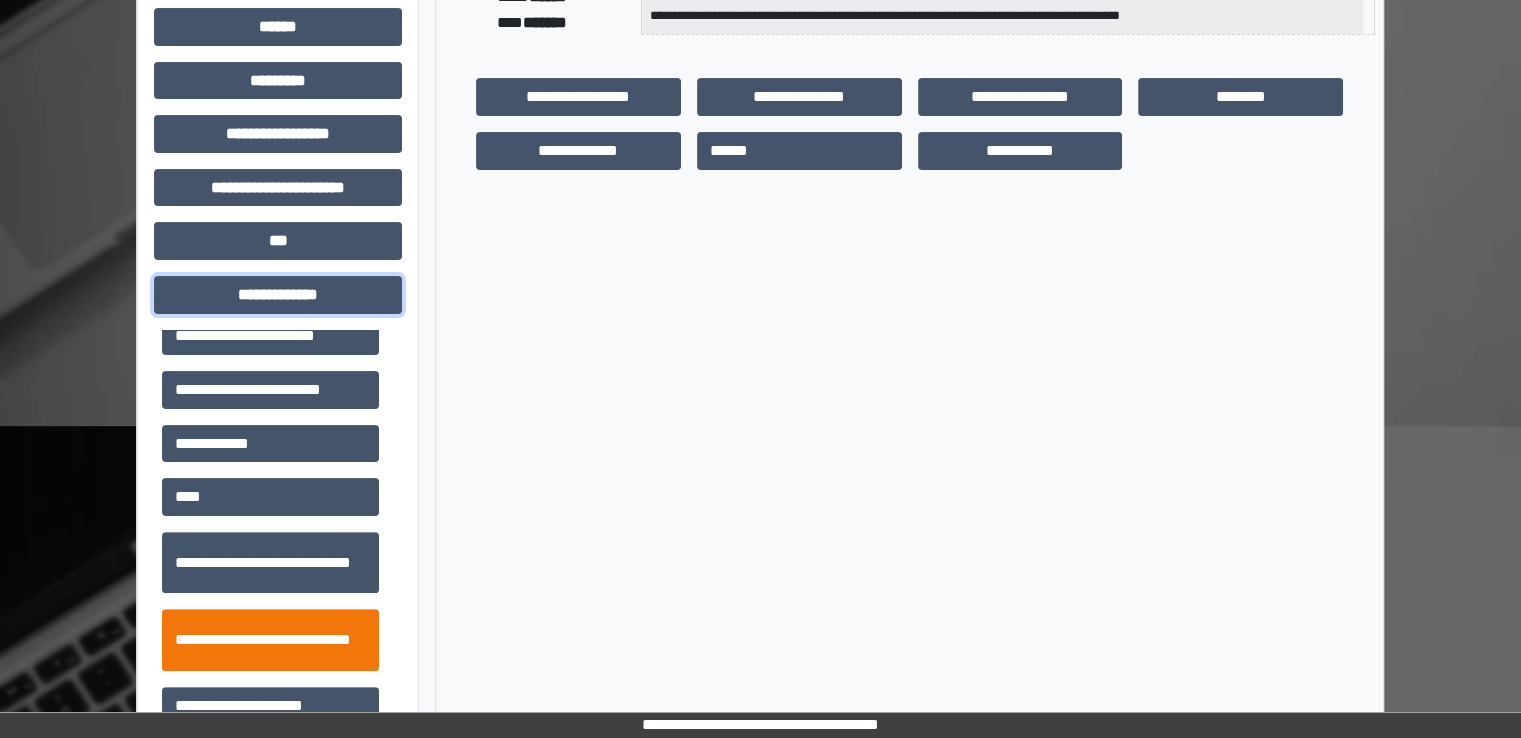scroll, scrollTop: 552, scrollLeft: 0, axis: vertical 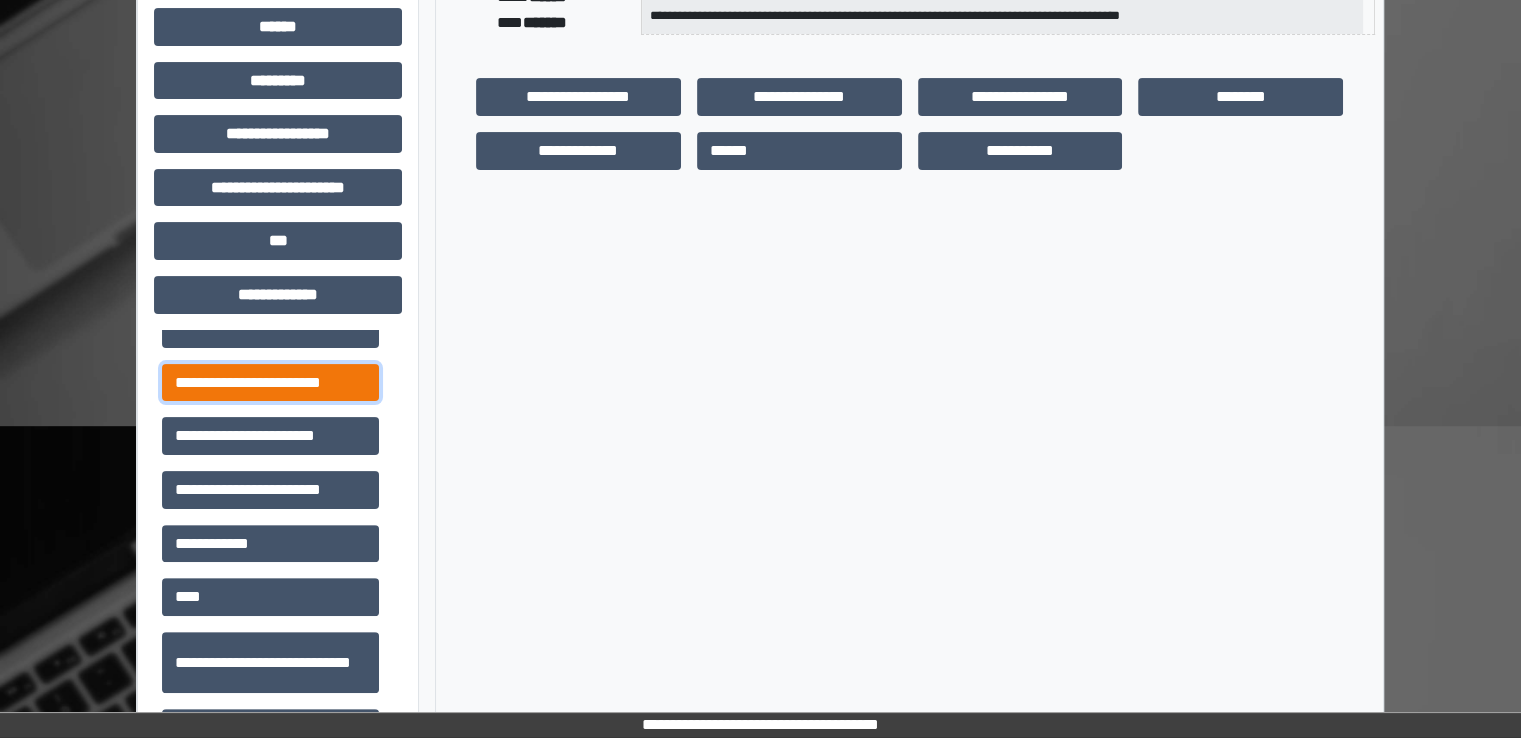 click on "**********" at bounding box center [270, 383] 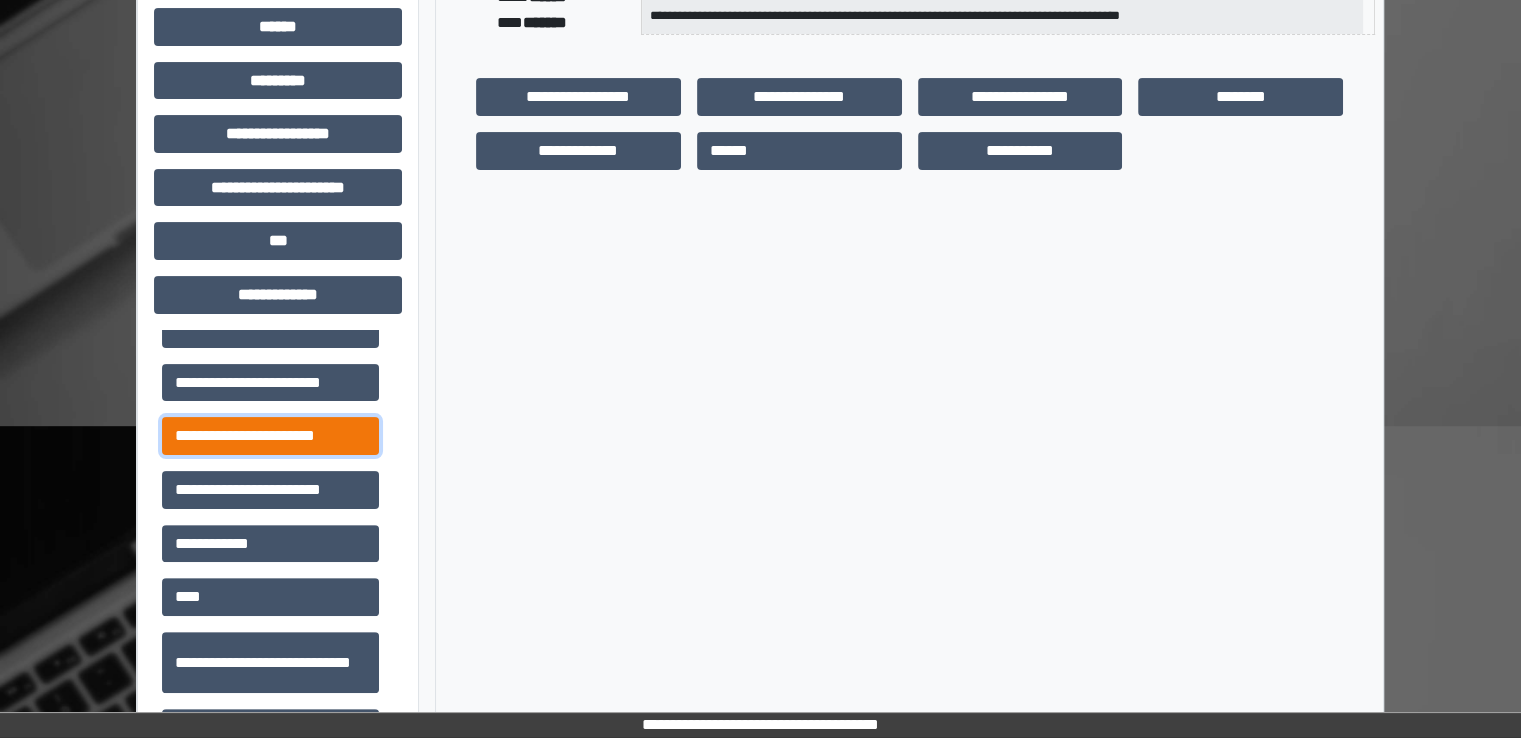 click on "**********" at bounding box center [270, 436] 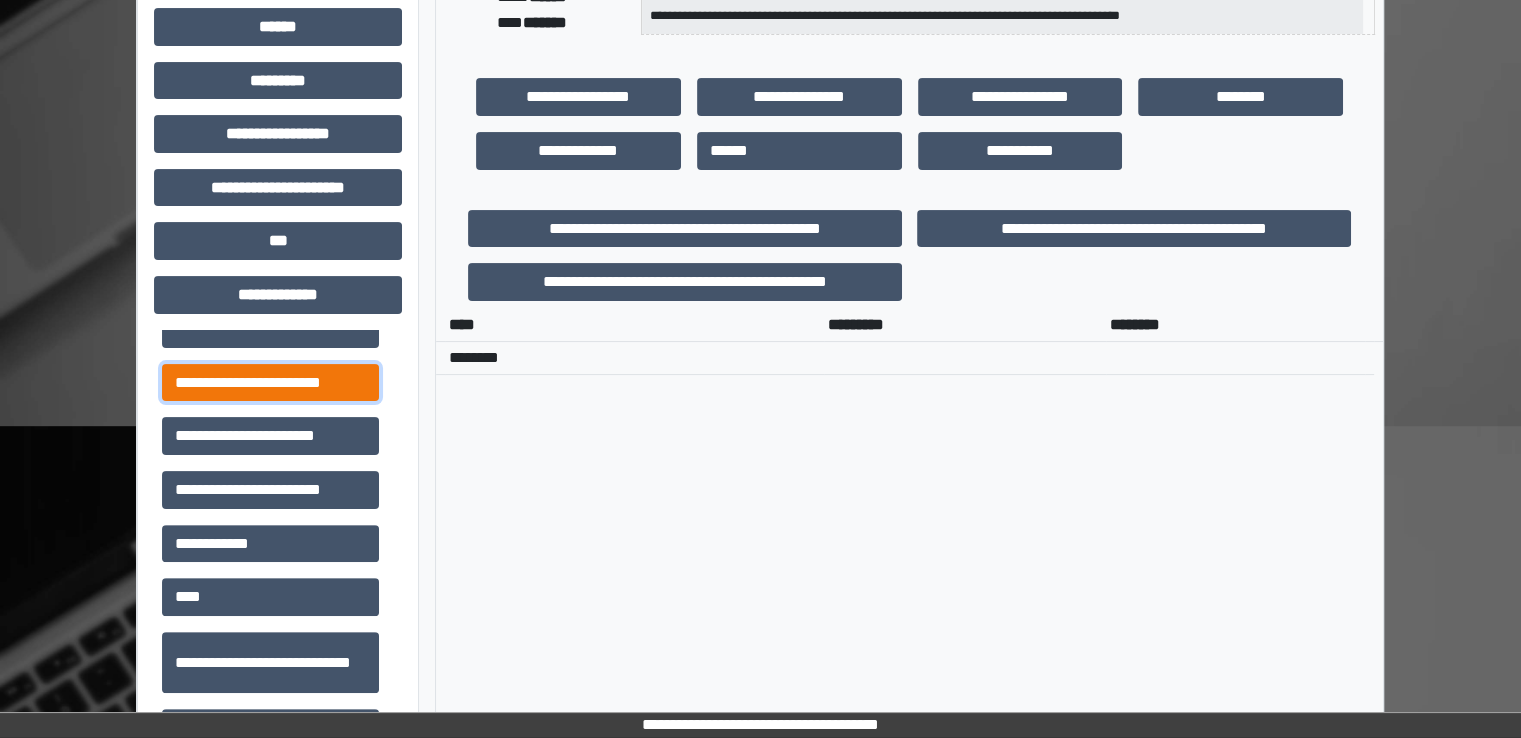 click on "**********" at bounding box center (270, 383) 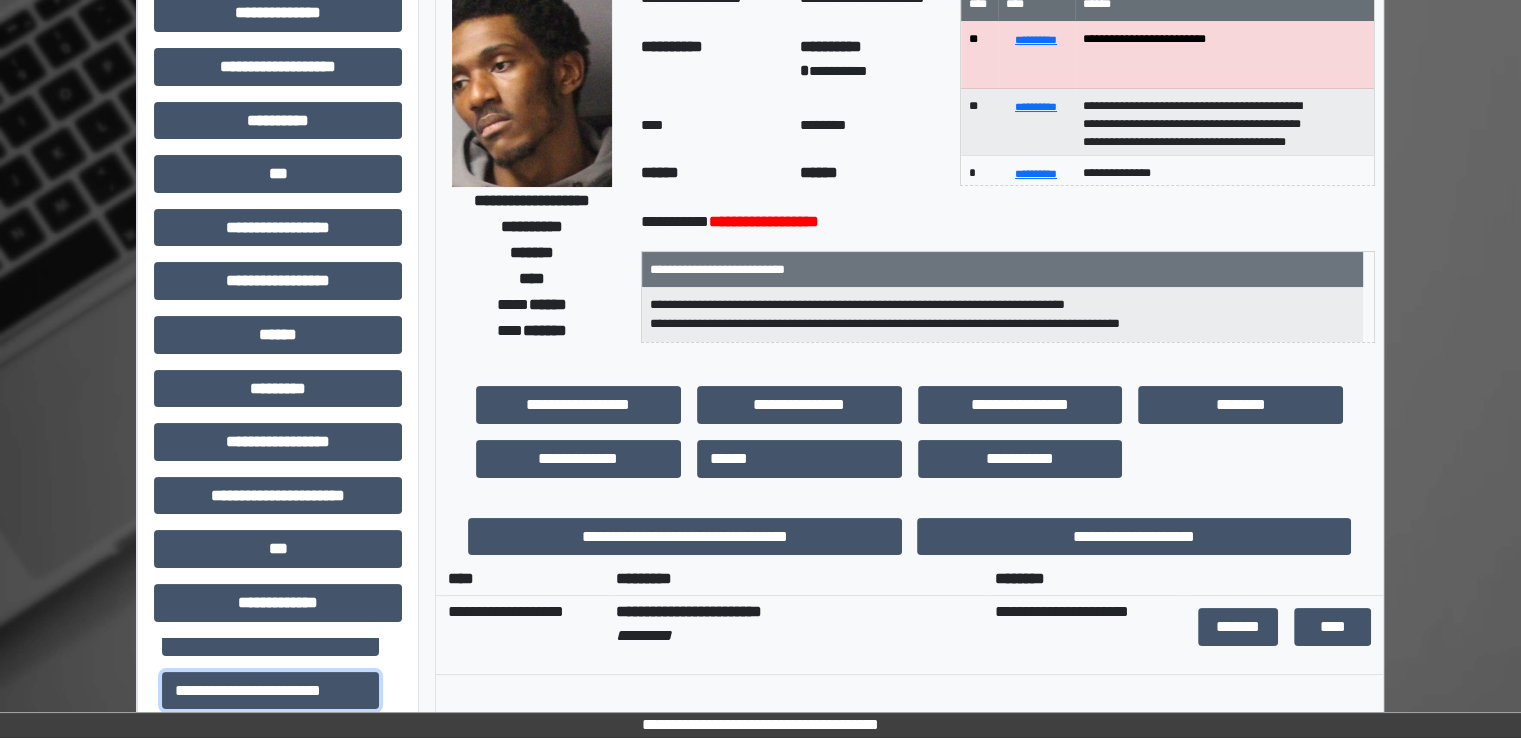 scroll, scrollTop: 0, scrollLeft: 0, axis: both 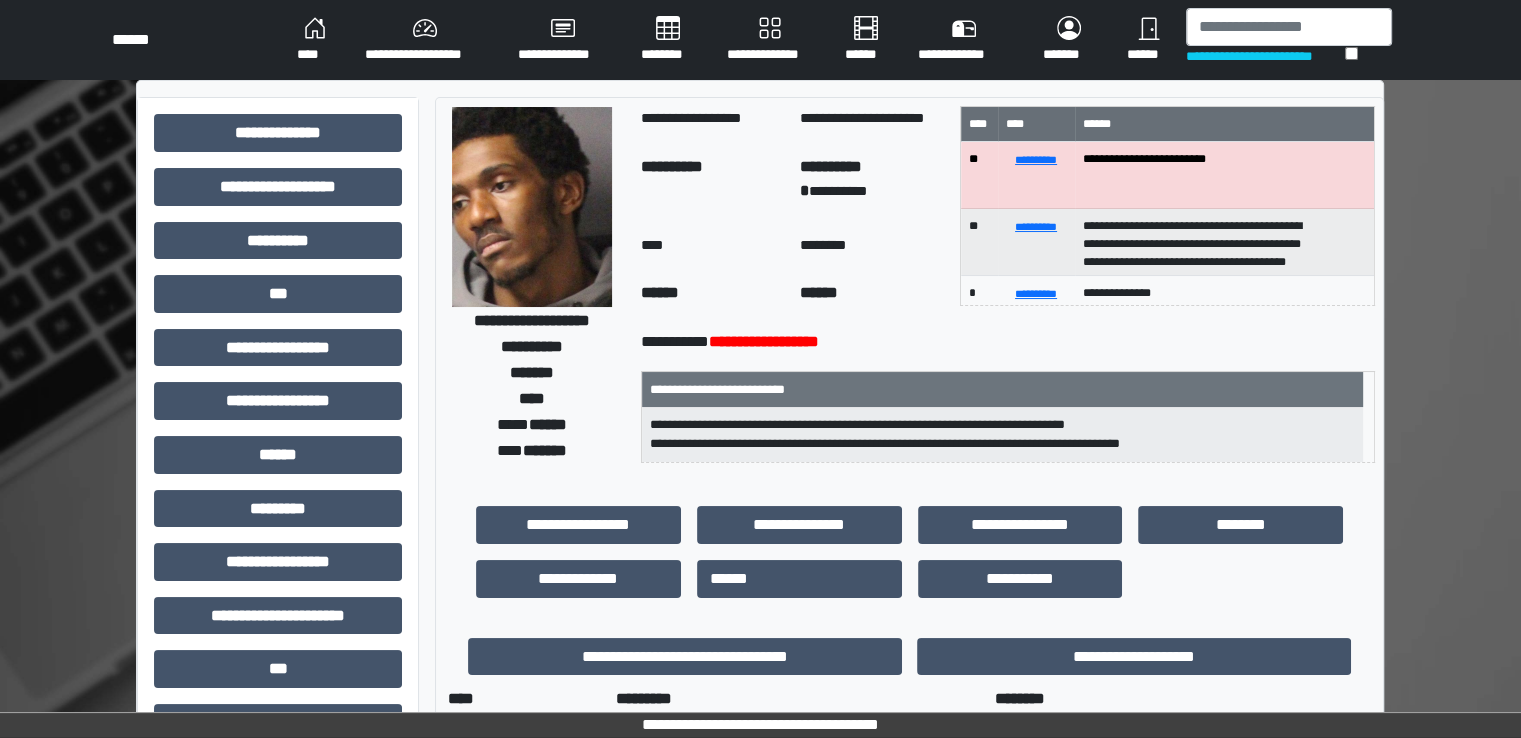 click on "********" at bounding box center (668, 40) 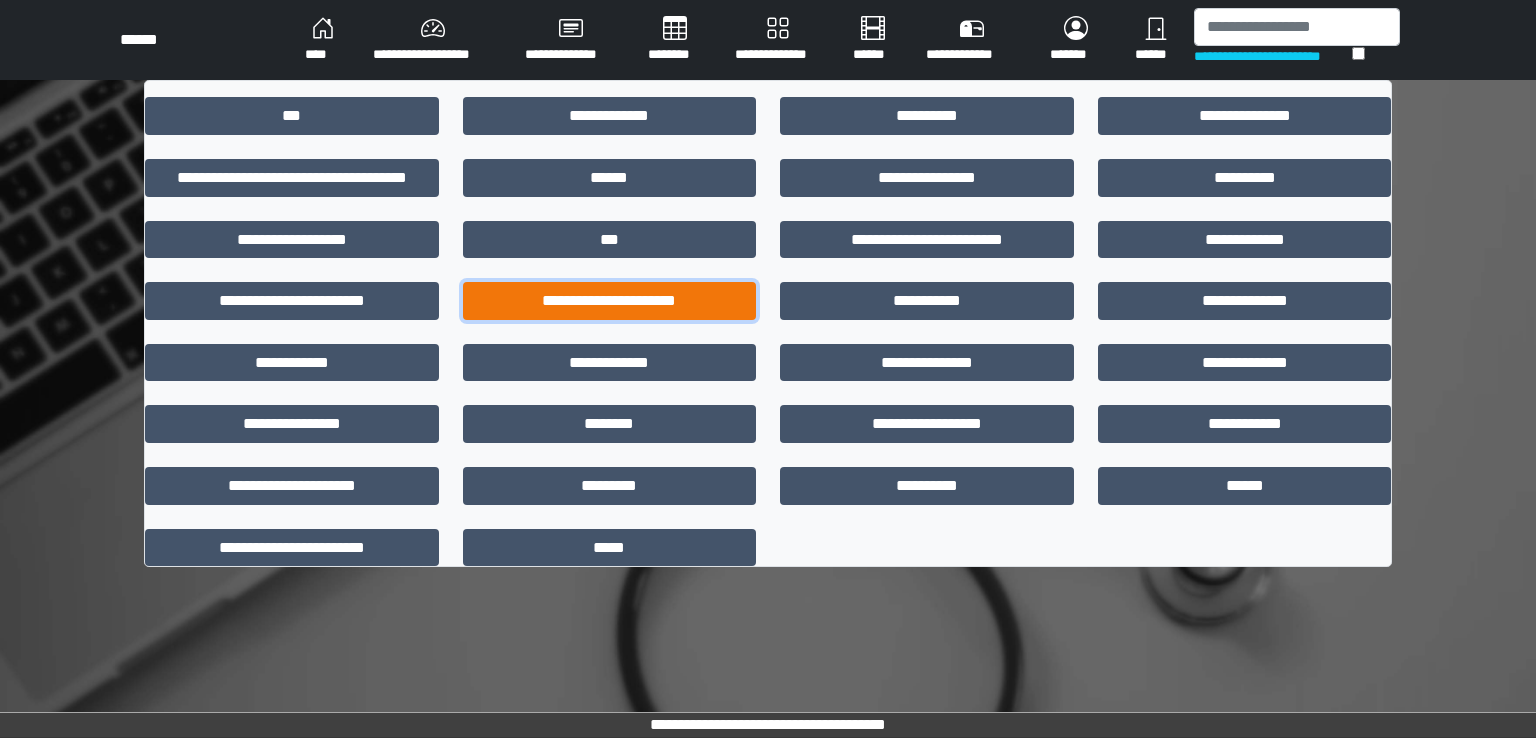 click on "**********" at bounding box center (610, 301) 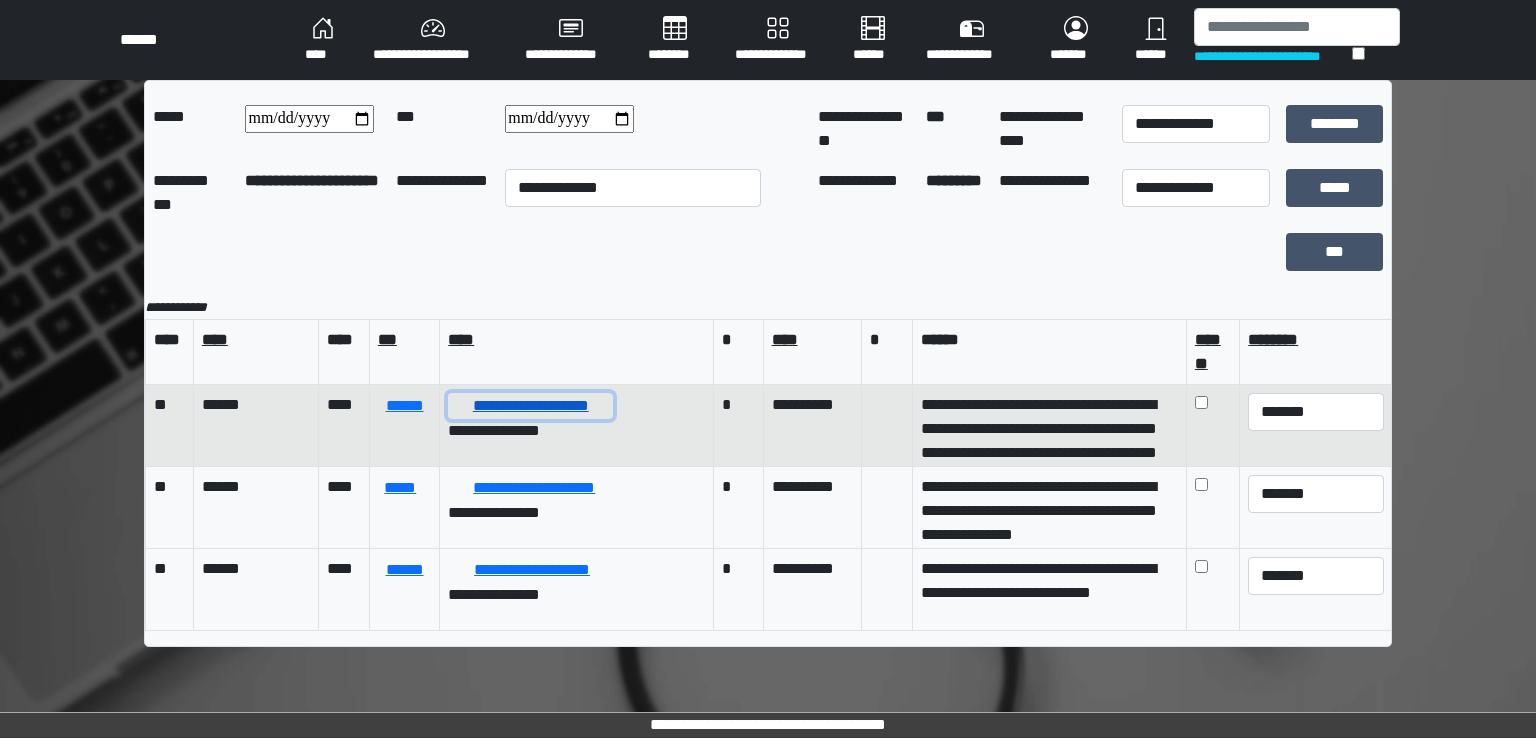 click on "**********" at bounding box center (530, 406) 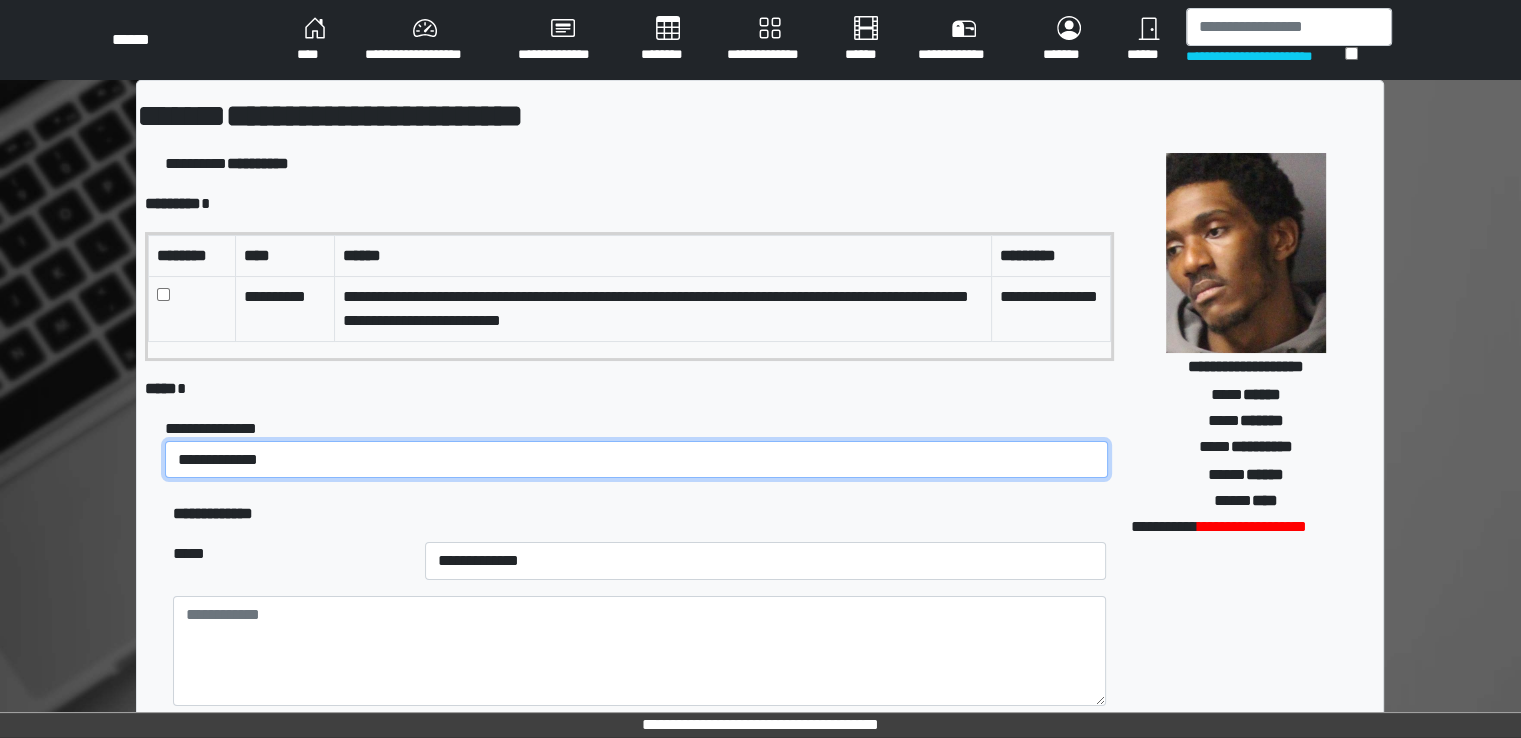 click on "**********" at bounding box center (636, 460) 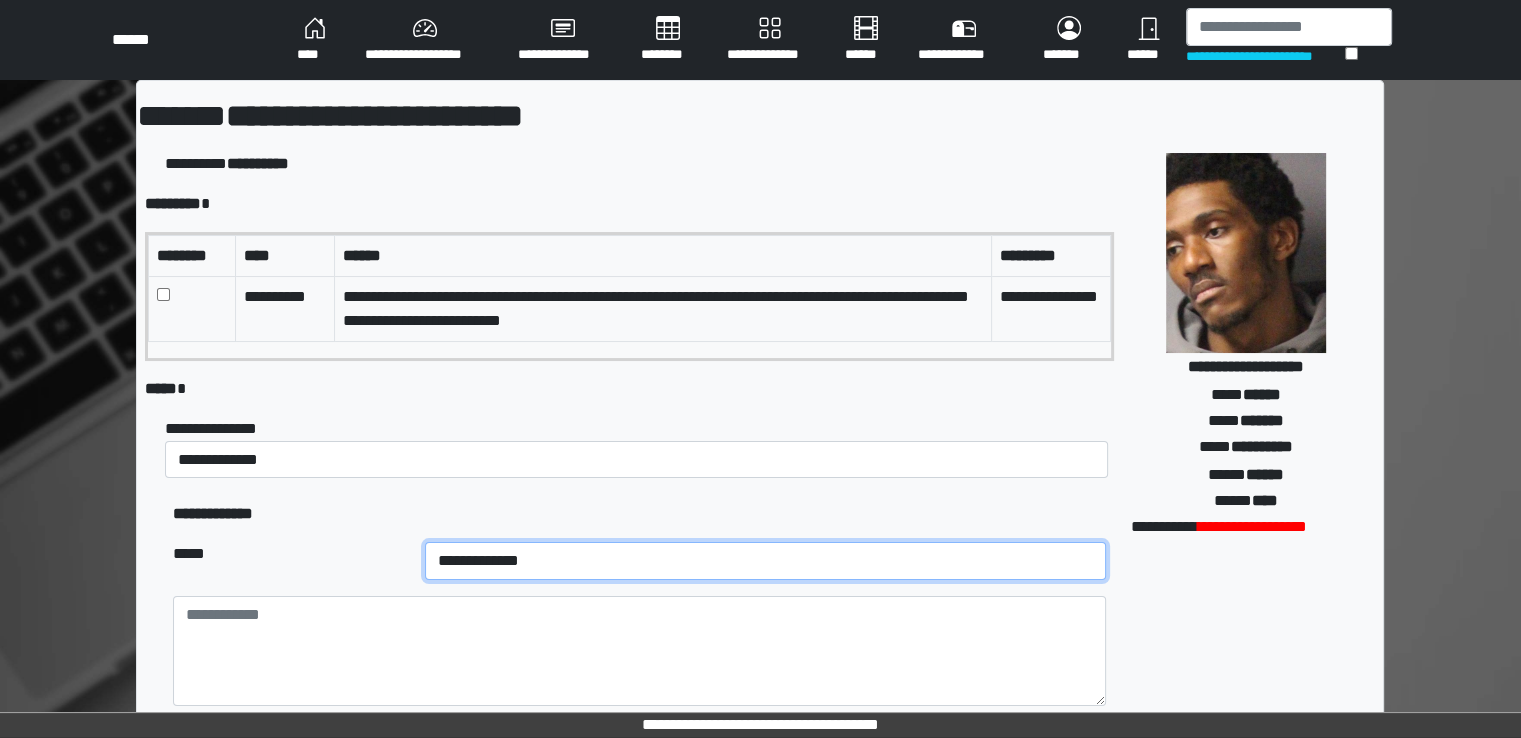 click on "**********" at bounding box center [765, 561] 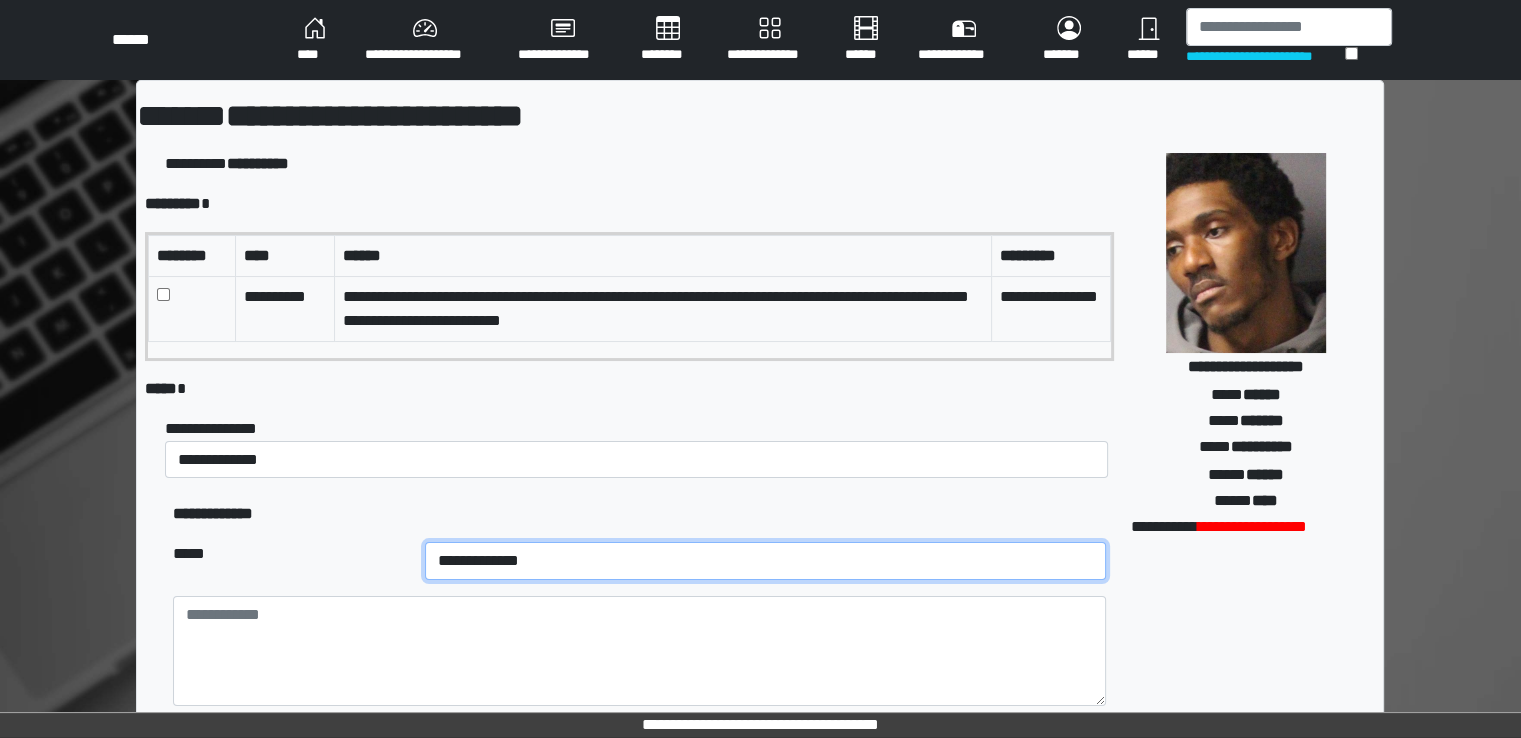 select on "**" 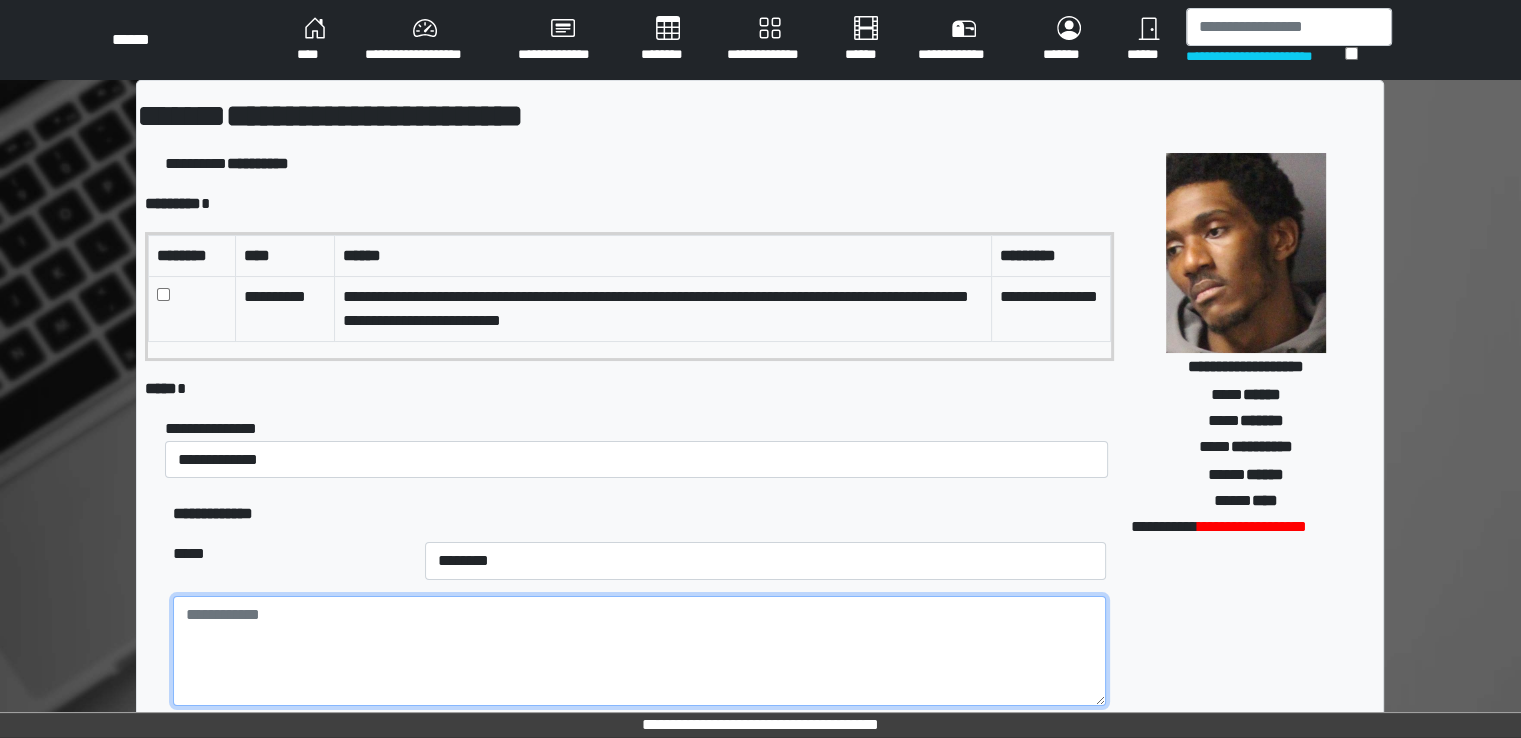 click at bounding box center (639, 651) 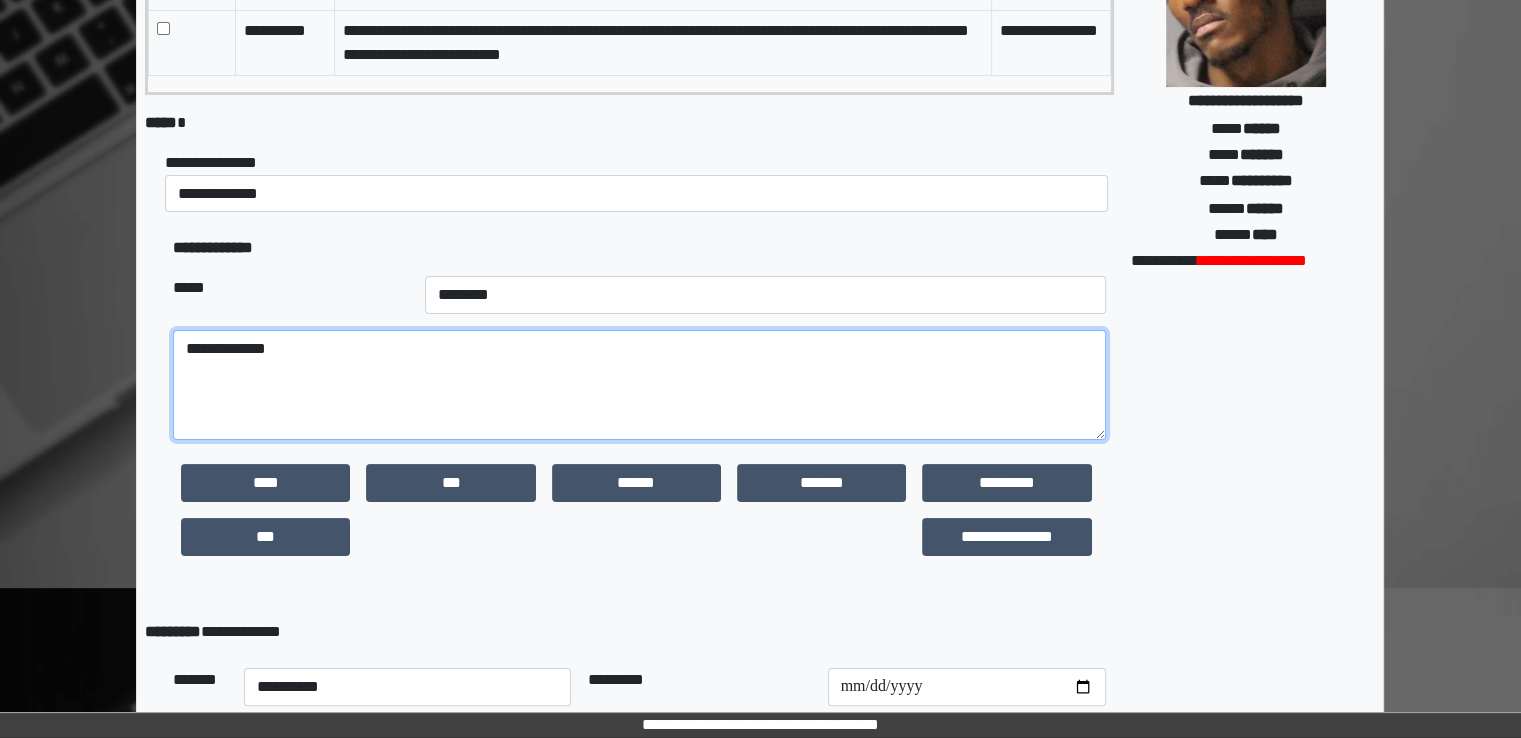 scroll, scrollTop: 491, scrollLeft: 0, axis: vertical 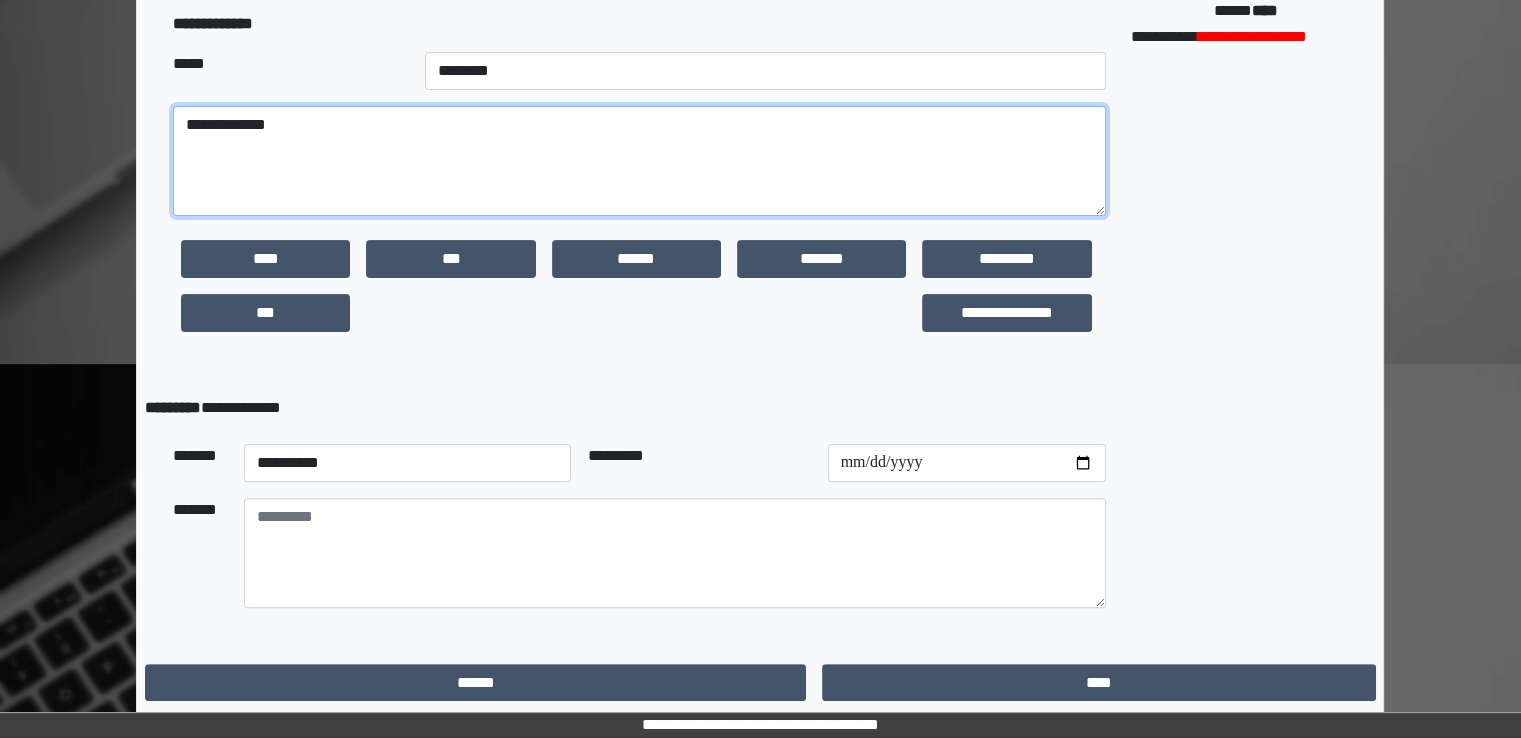type on "**********" 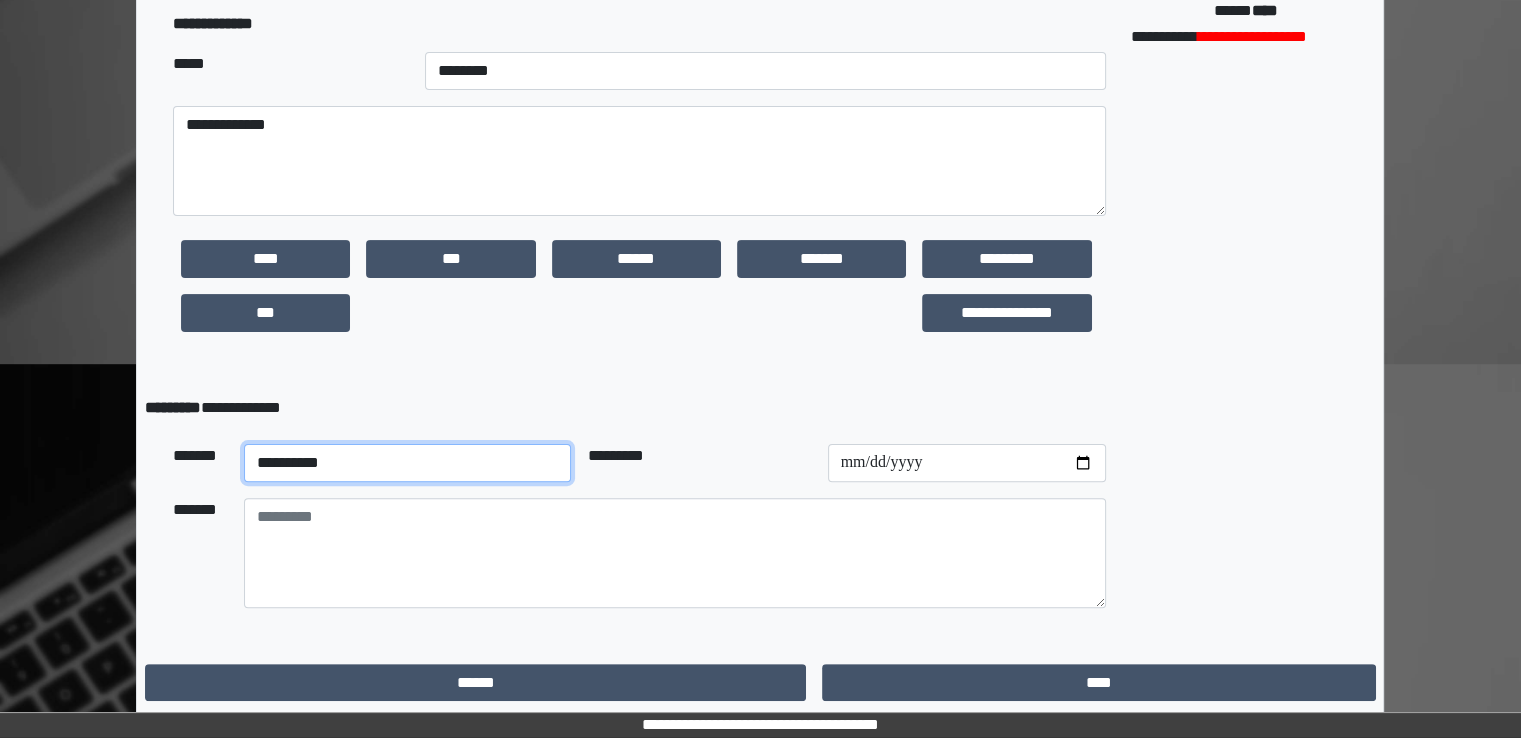 click on "**********" at bounding box center (408, 463) 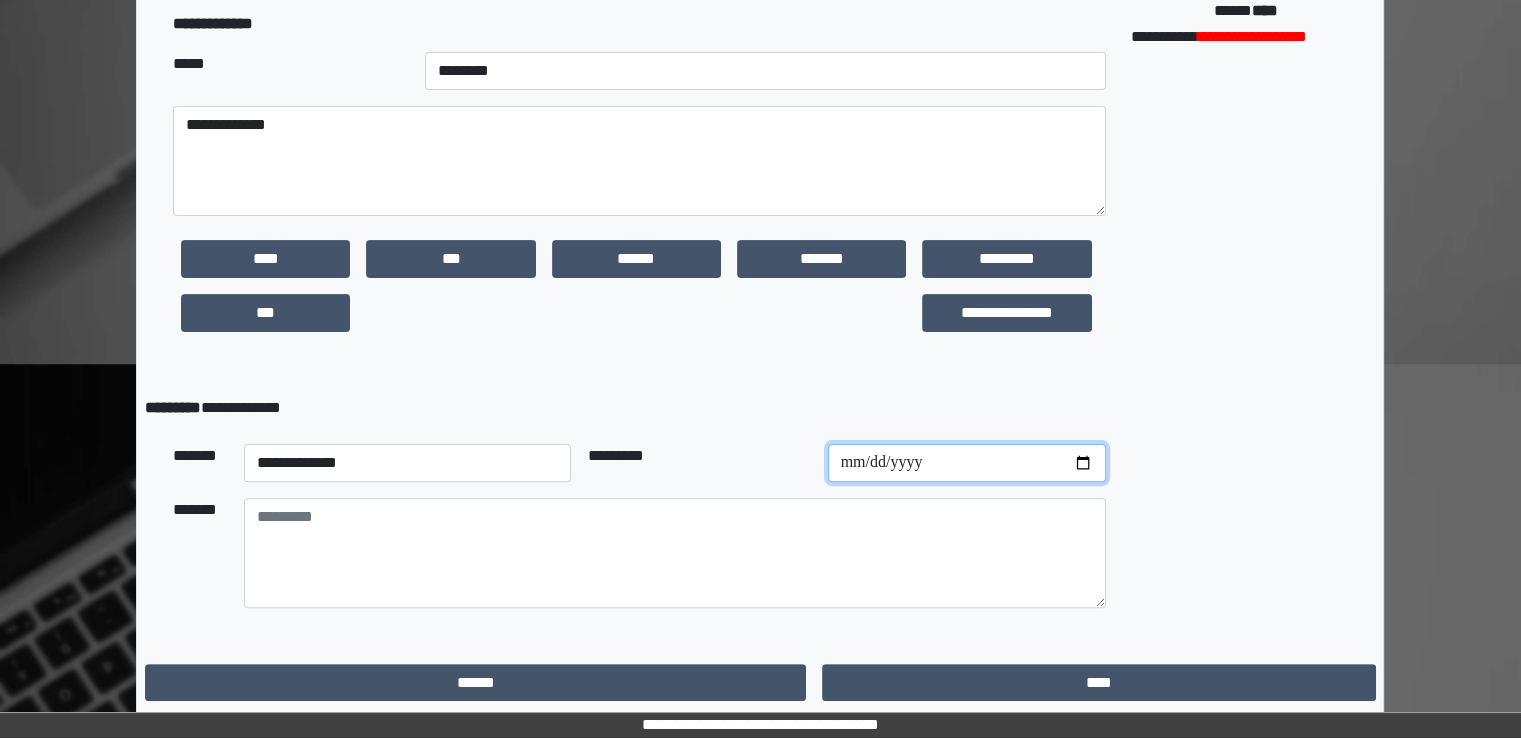 click at bounding box center [967, 463] 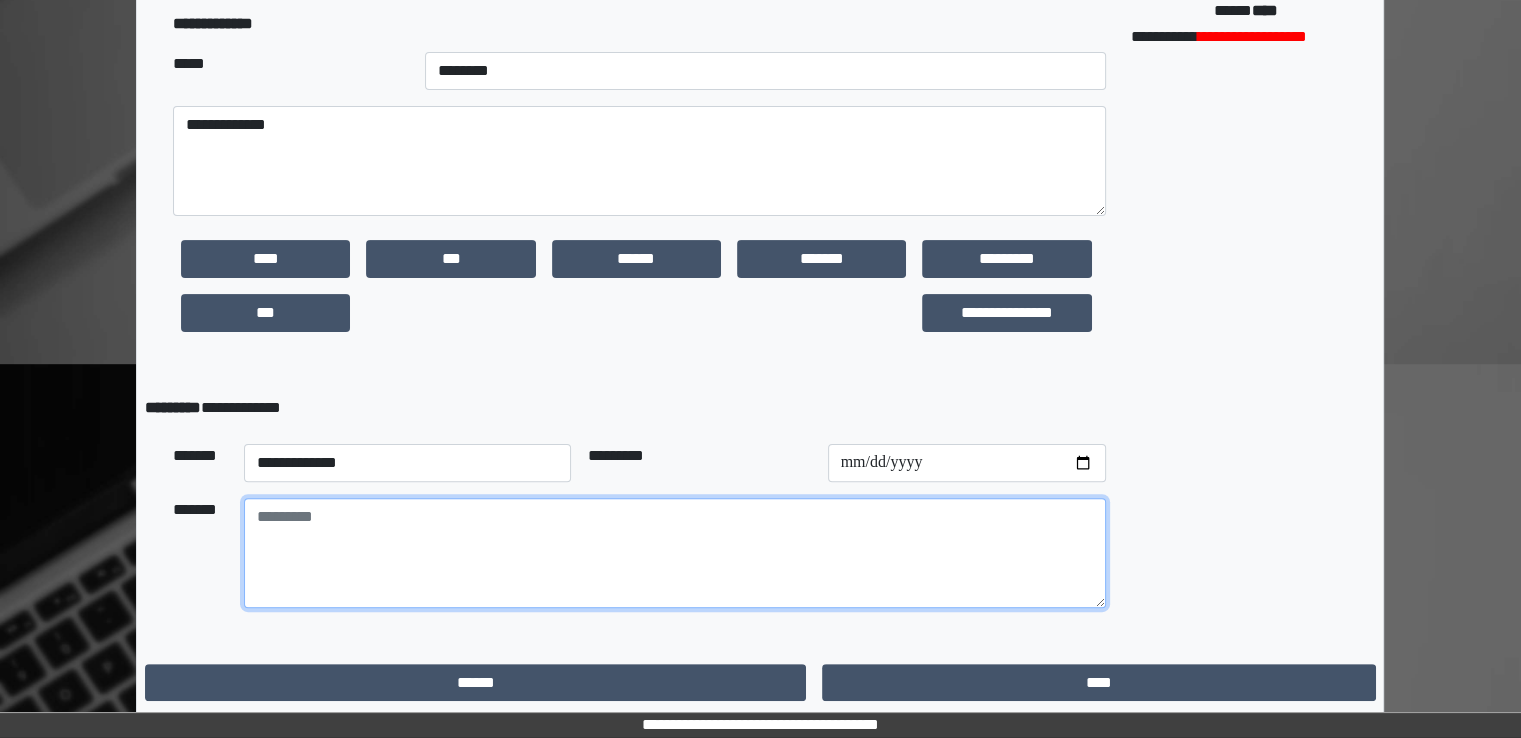 click at bounding box center [675, 553] 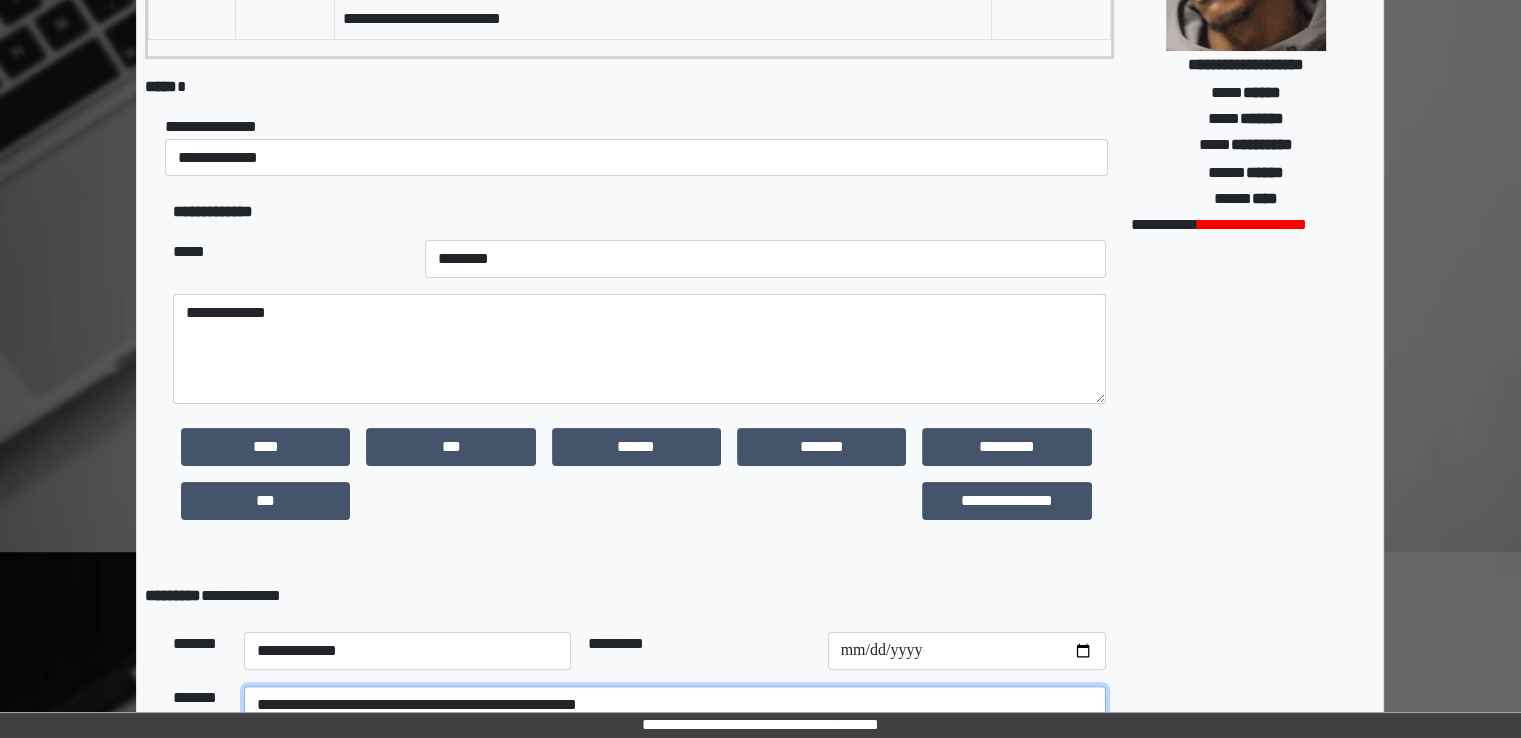 scroll, scrollTop: 0, scrollLeft: 0, axis: both 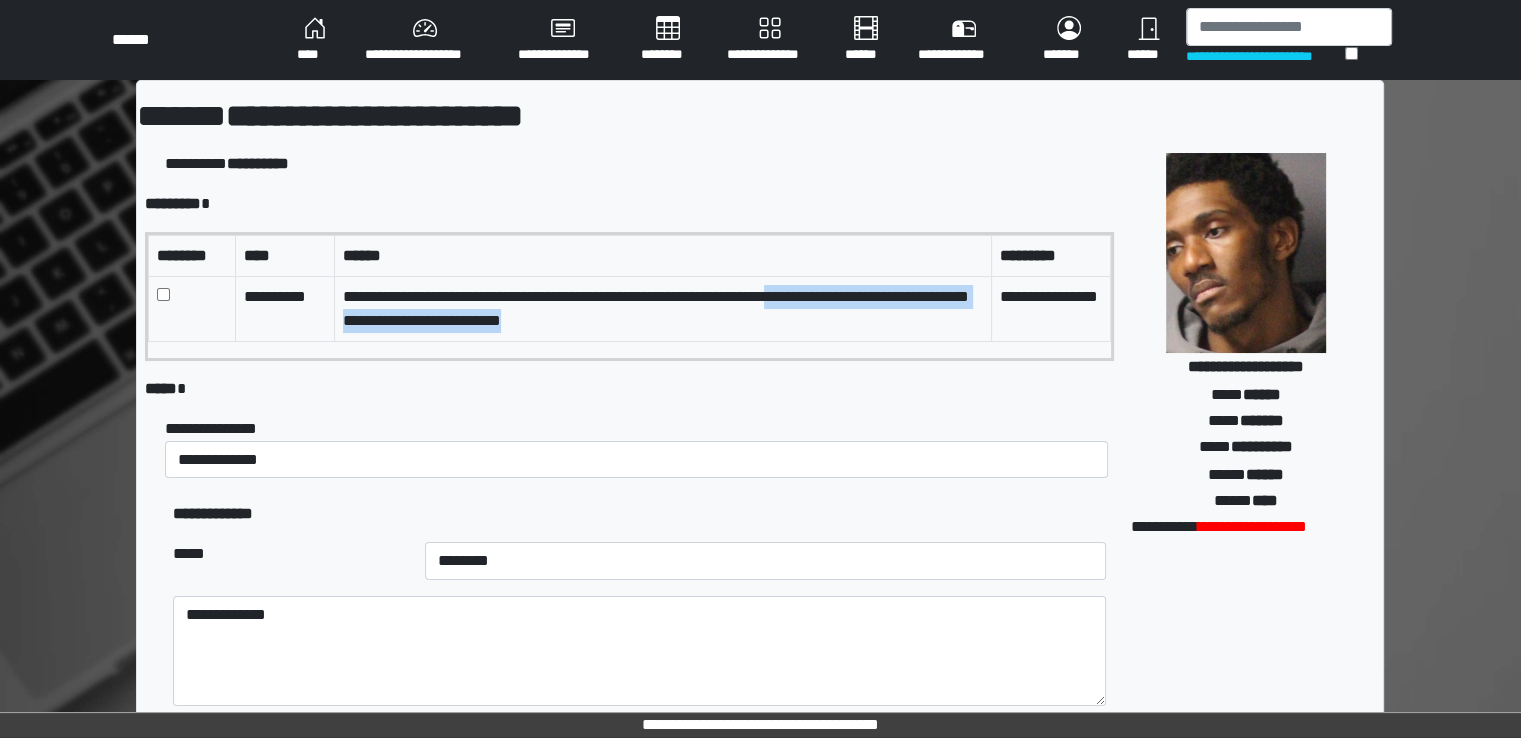 drag, startPoint x: 811, startPoint y: 297, endPoint x: 658, endPoint y: 332, distance: 156.95222 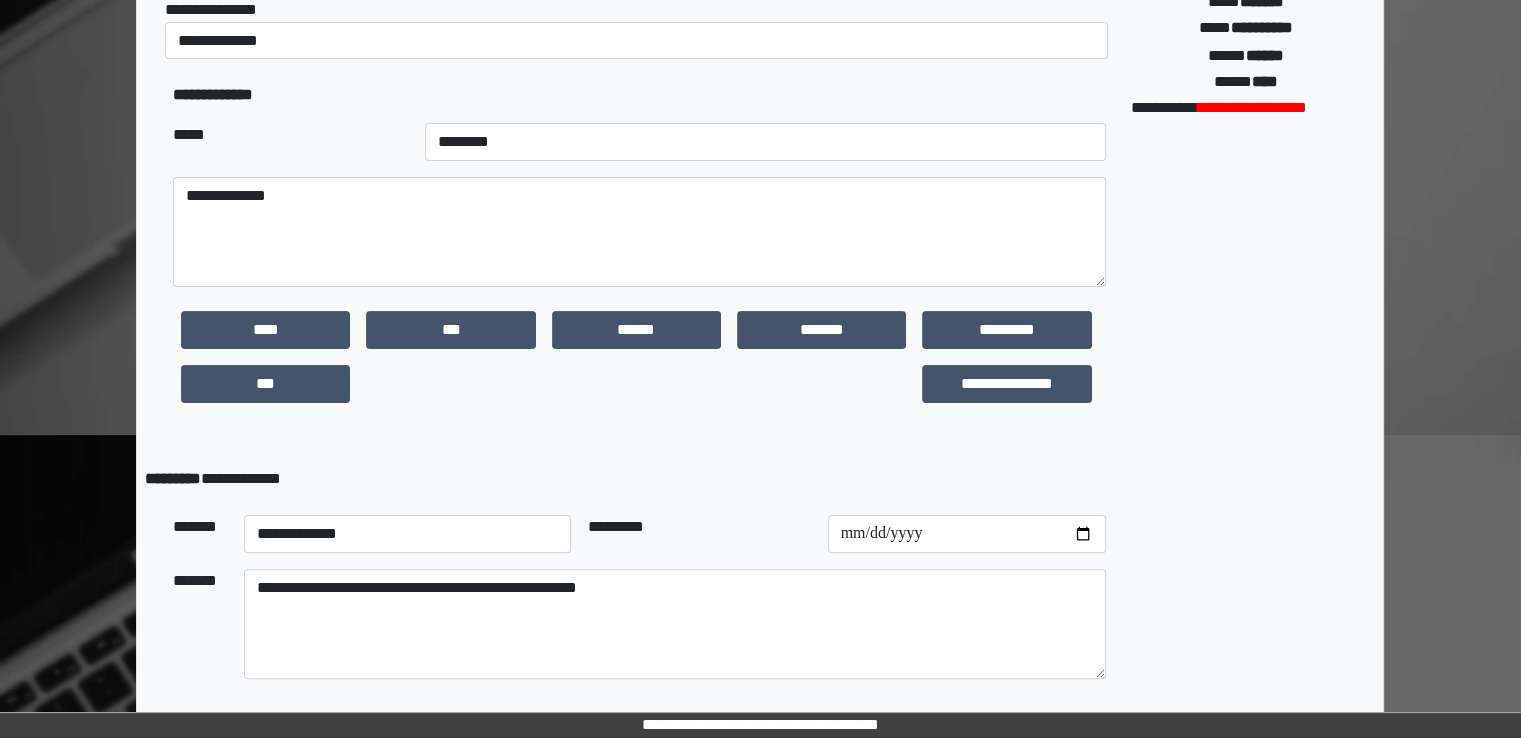 scroll, scrollTop: 491, scrollLeft: 0, axis: vertical 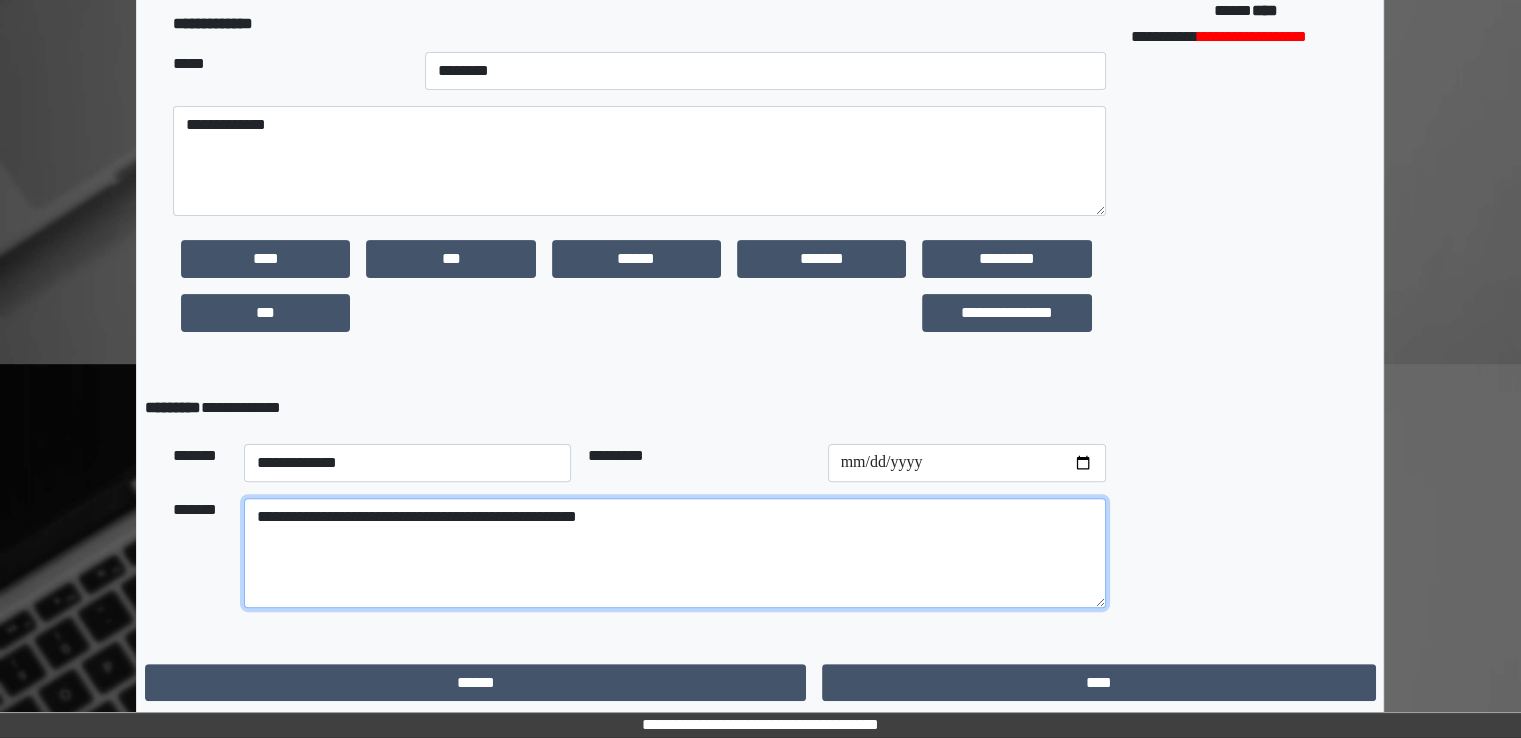 click on "**********" at bounding box center (675, 553) 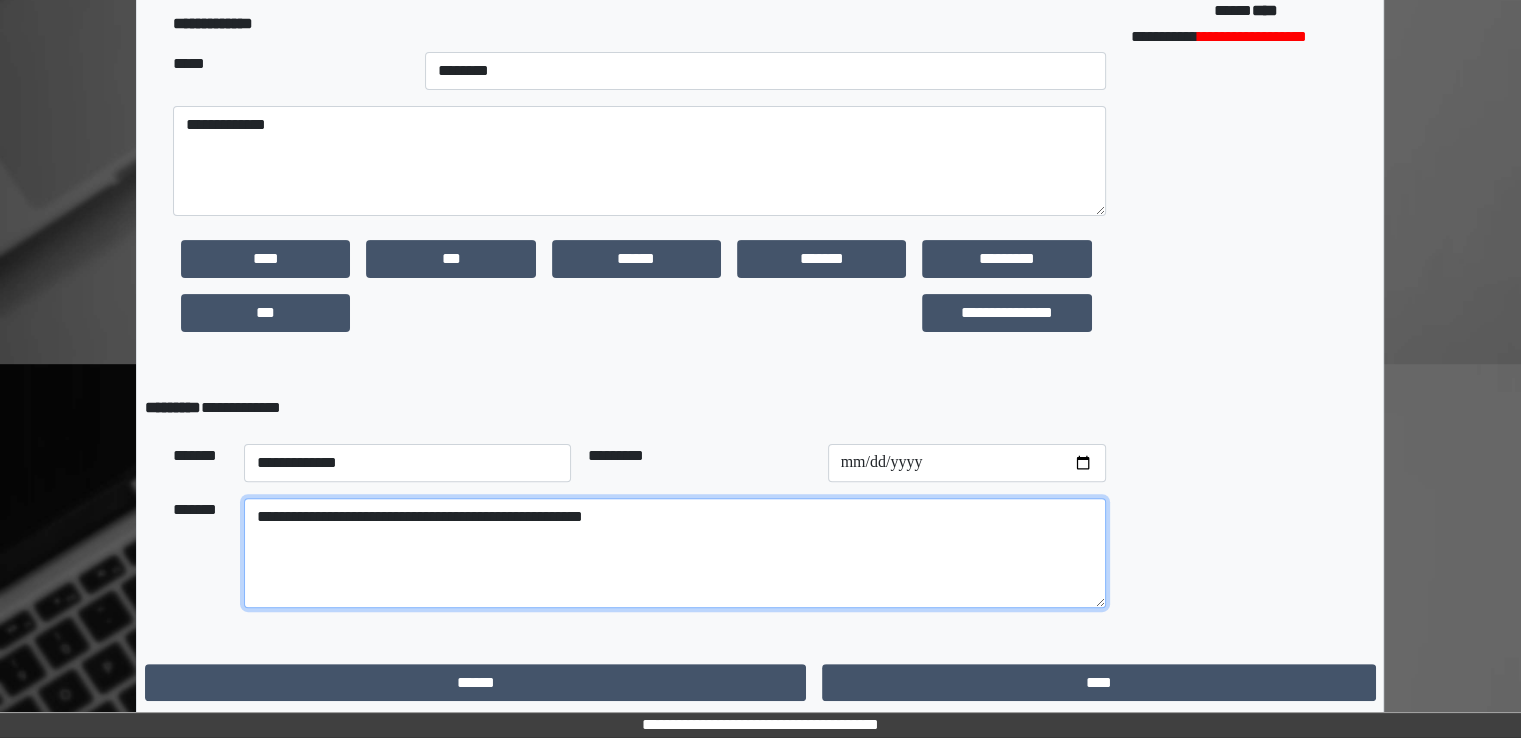 paste on "**********" 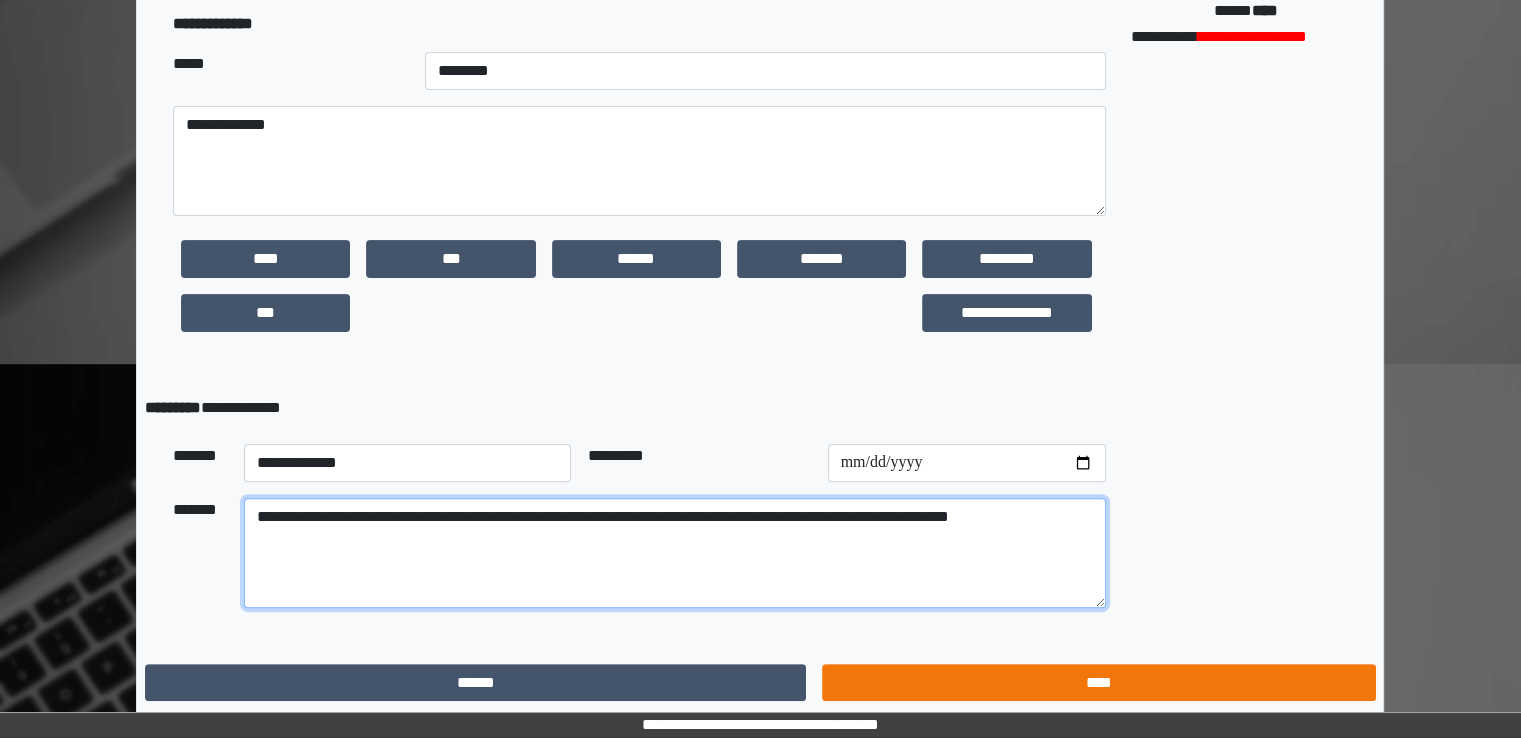type on "**********" 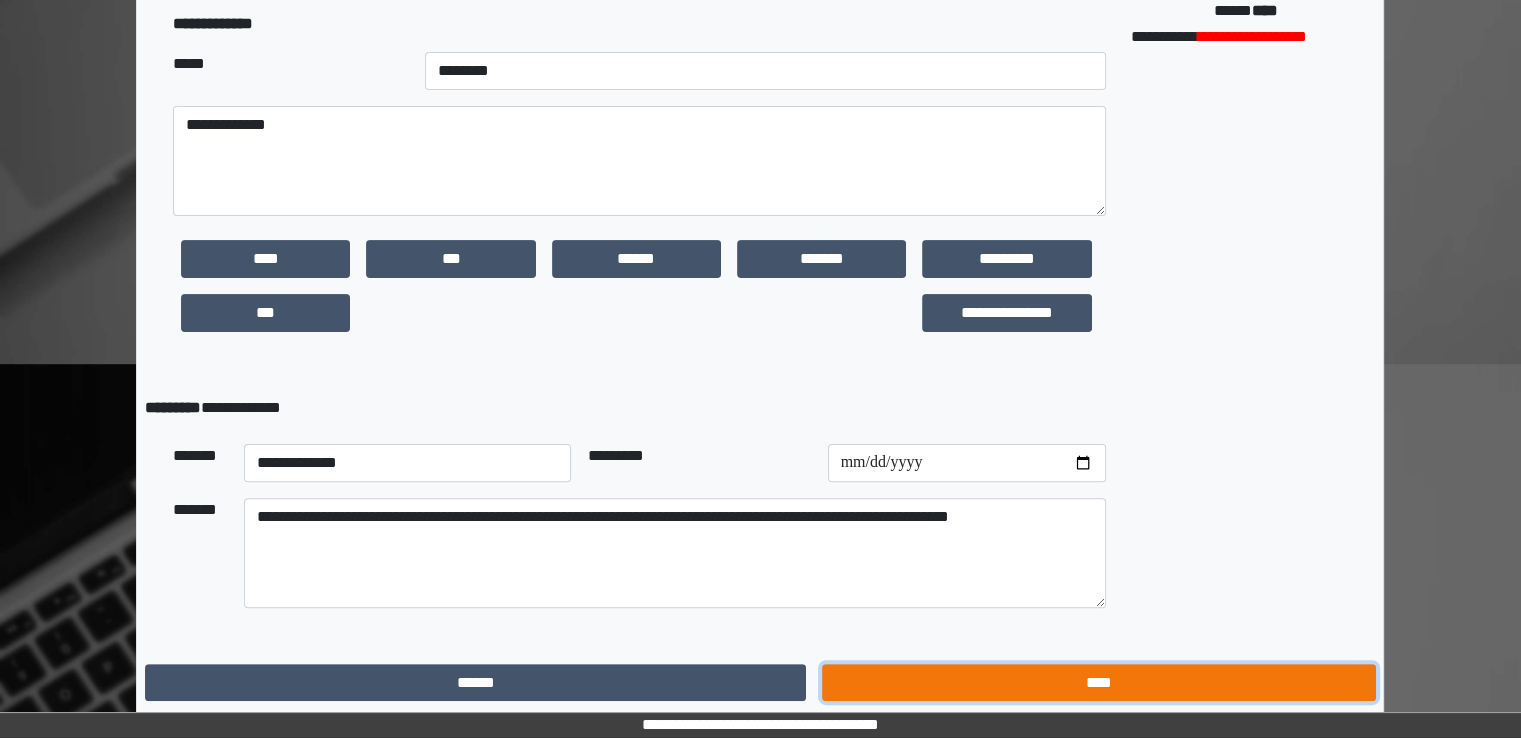 click on "****" at bounding box center (1098, 683) 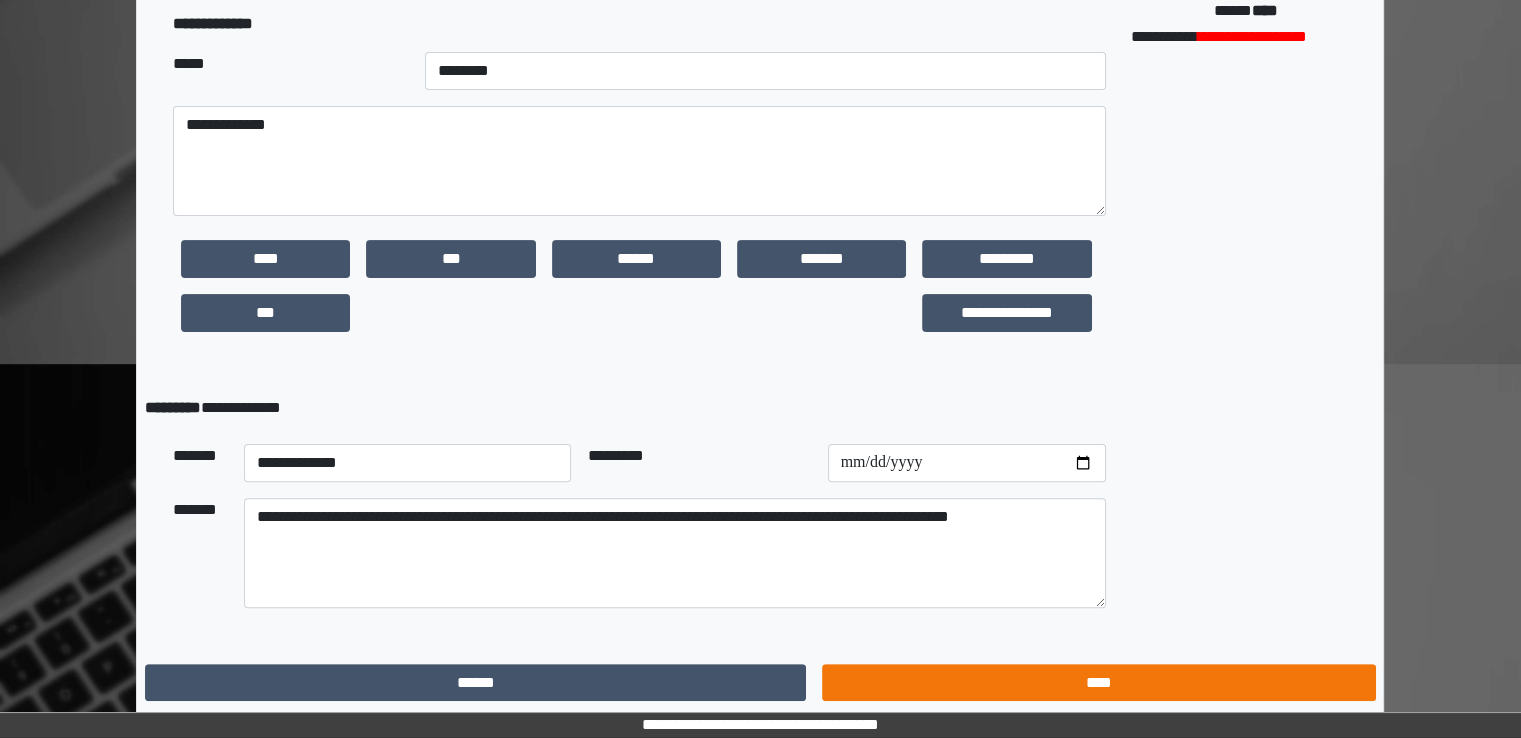 scroll, scrollTop: 0, scrollLeft: 0, axis: both 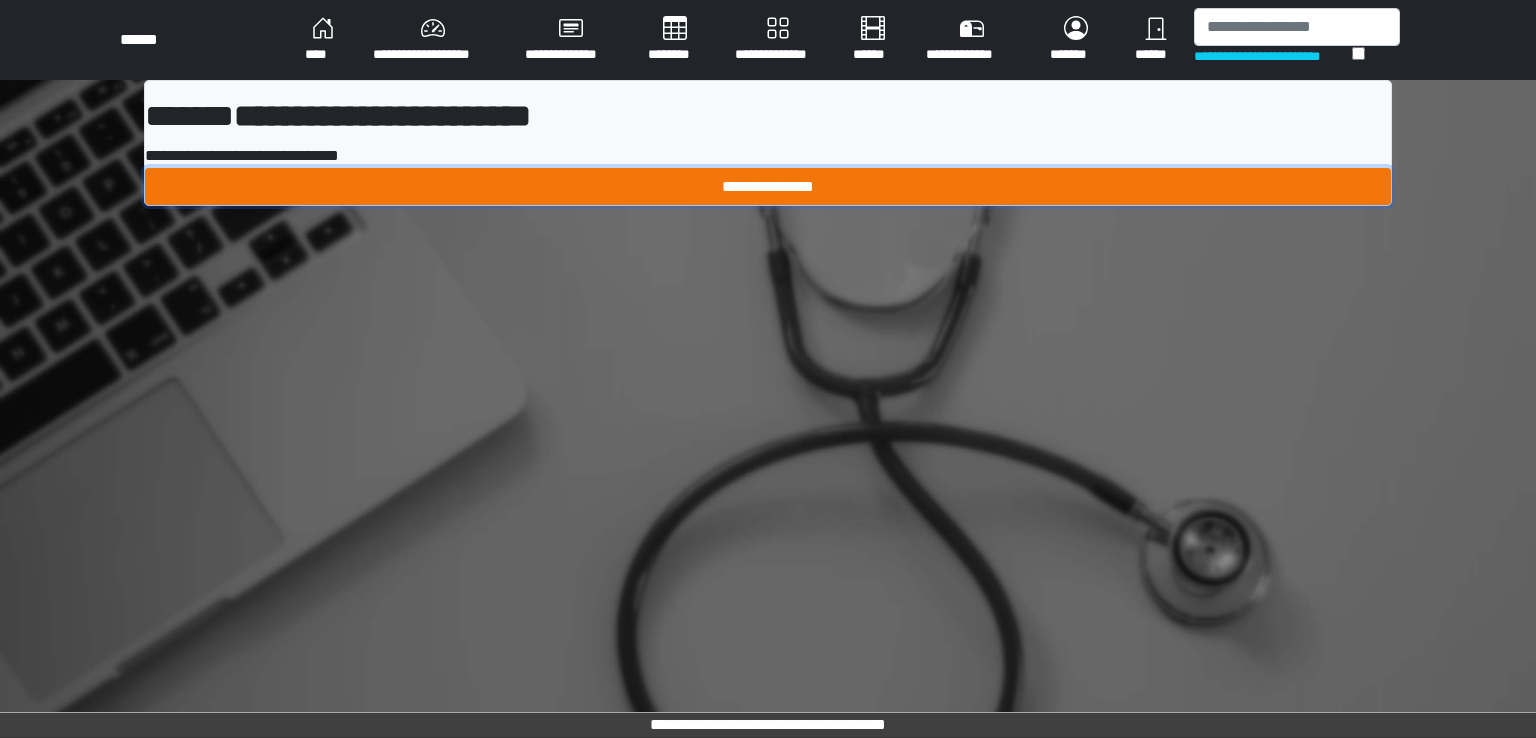 click on "**********" at bounding box center (768, 187) 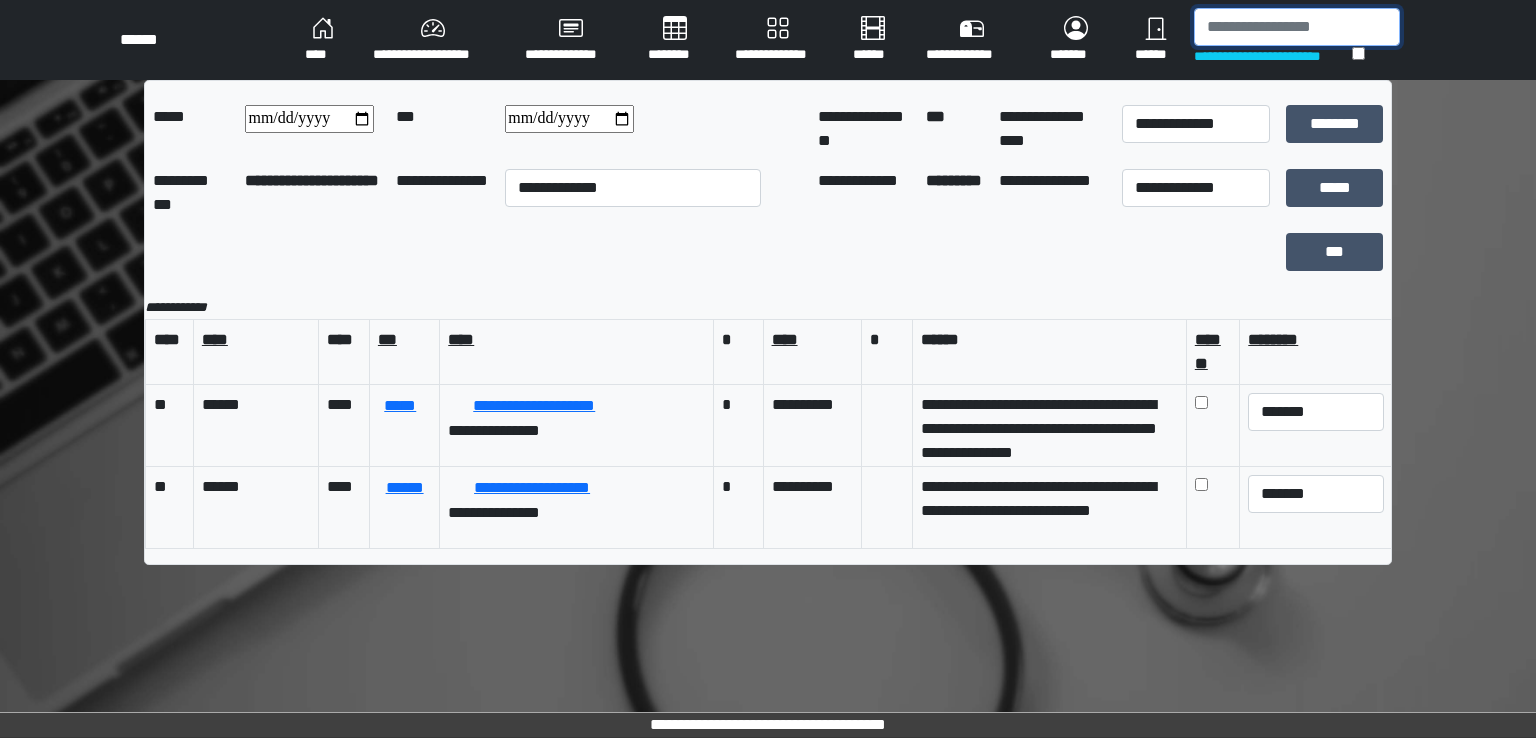 click at bounding box center (1297, 27) 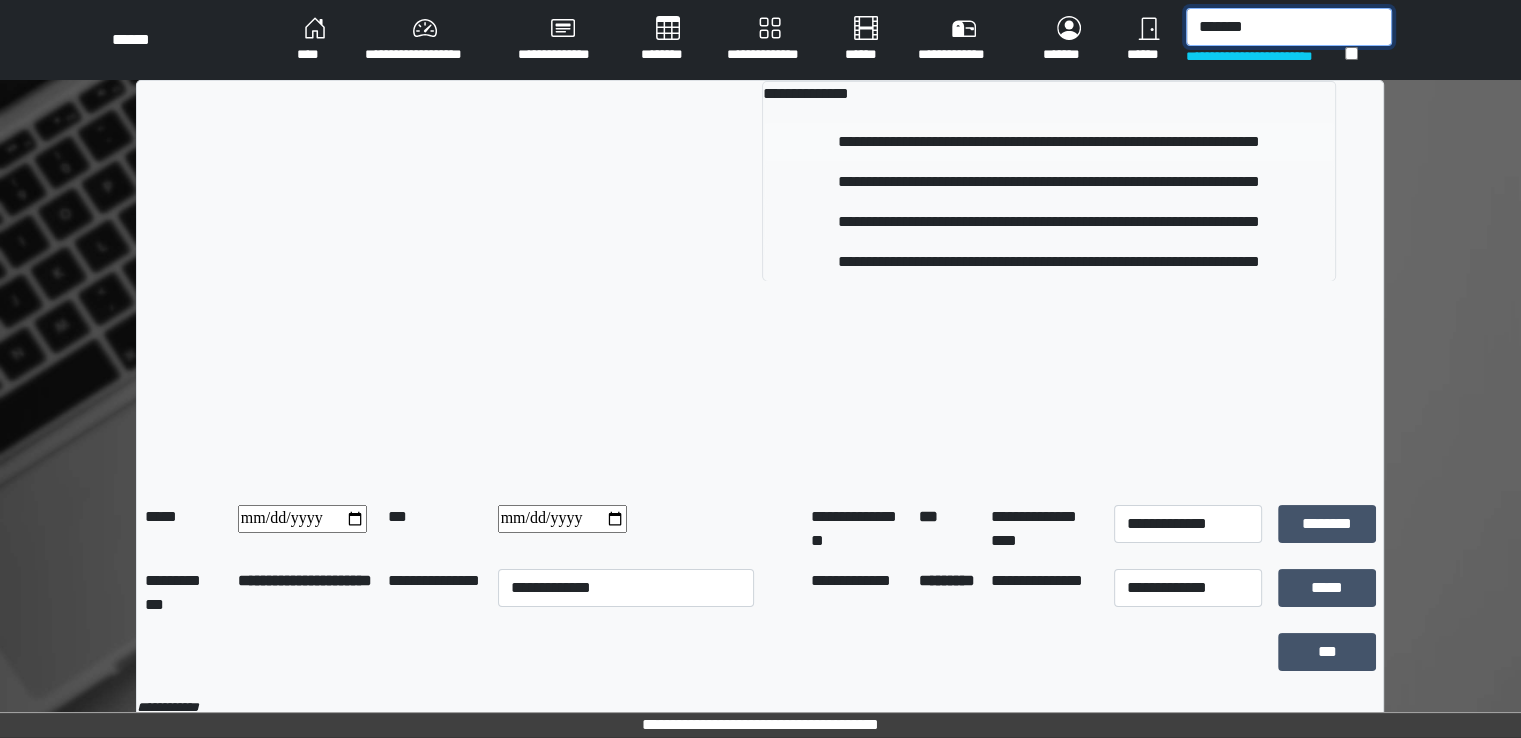 type on "*******" 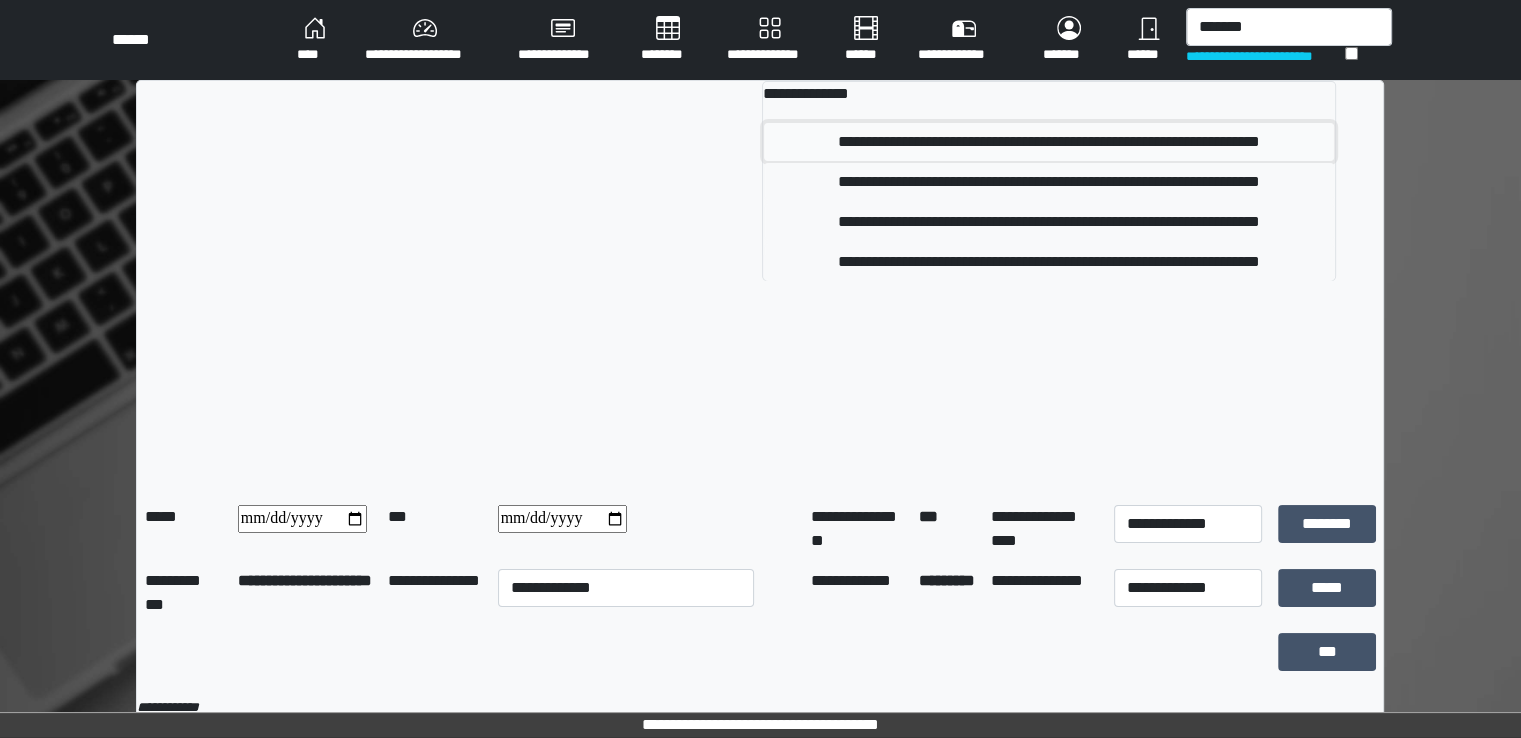 click on "**********" at bounding box center (1049, 142) 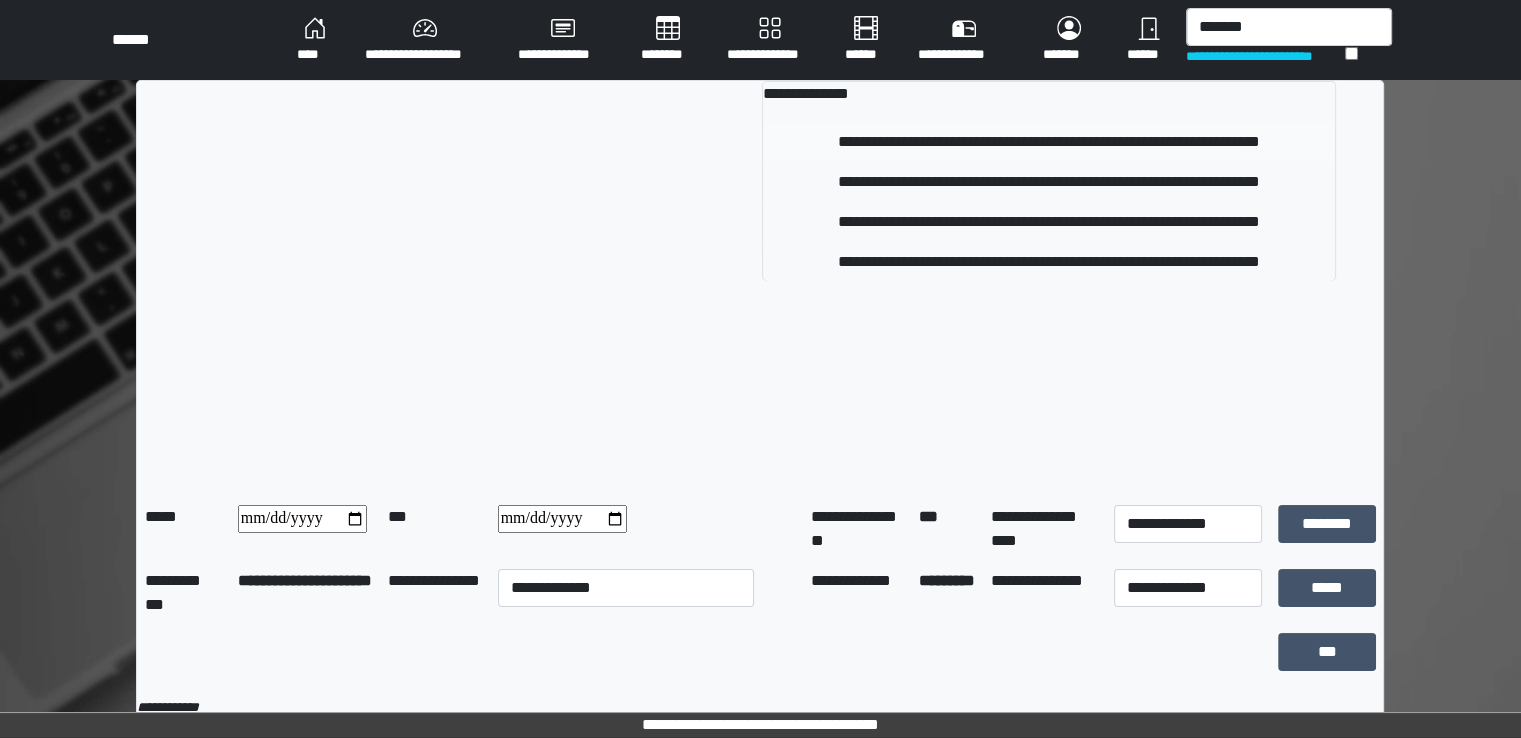 type 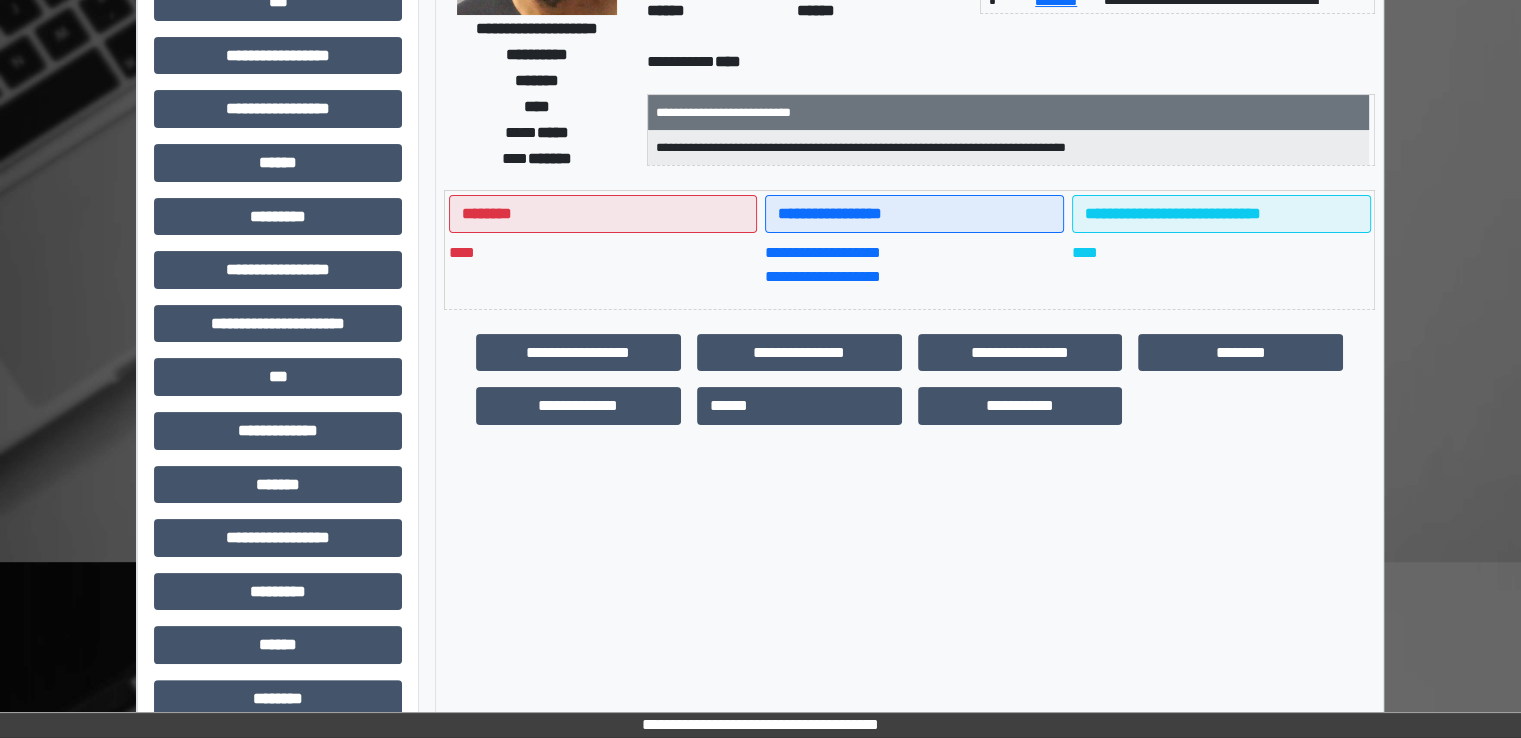scroll, scrollTop: 428, scrollLeft: 0, axis: vertical 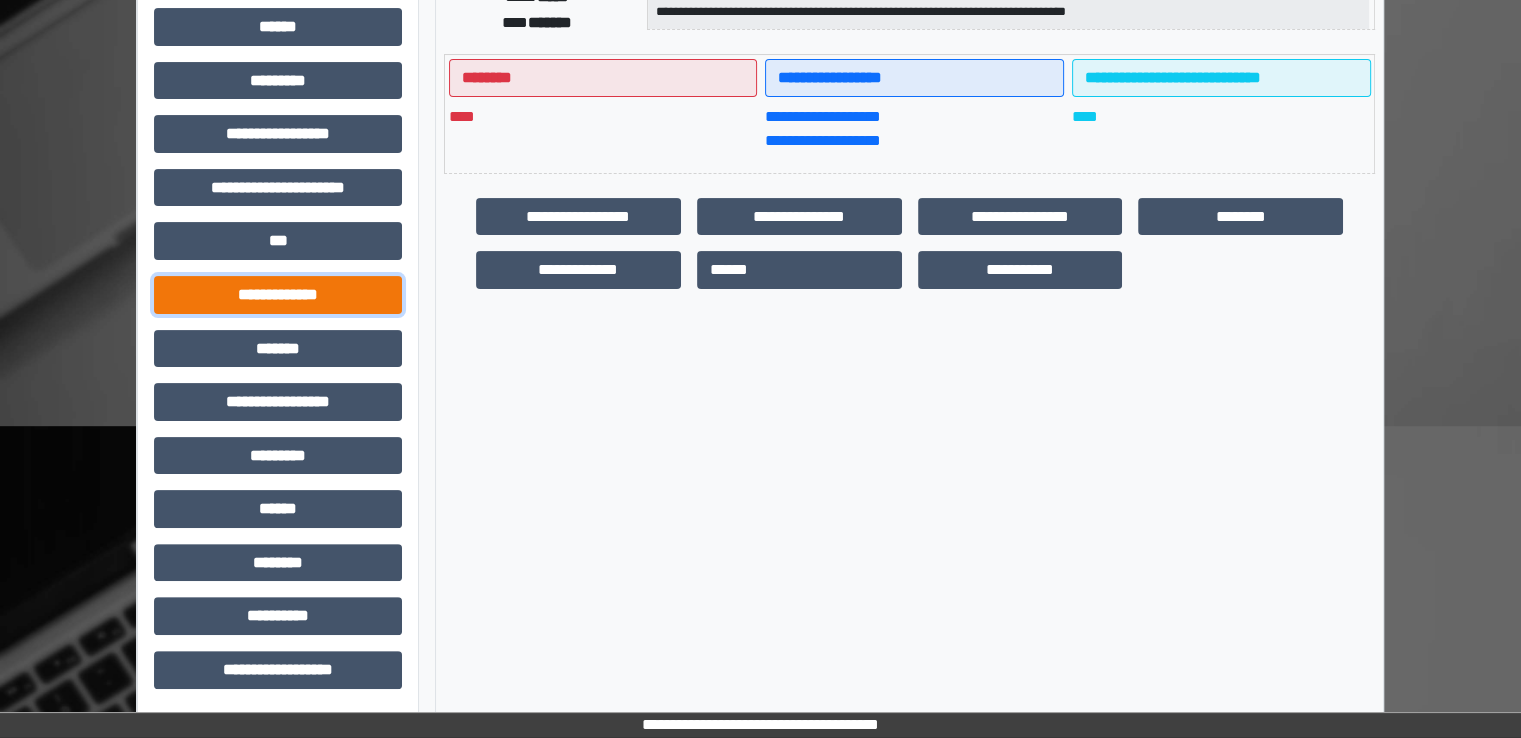 click on "**********" at bounding box center [278, 295] 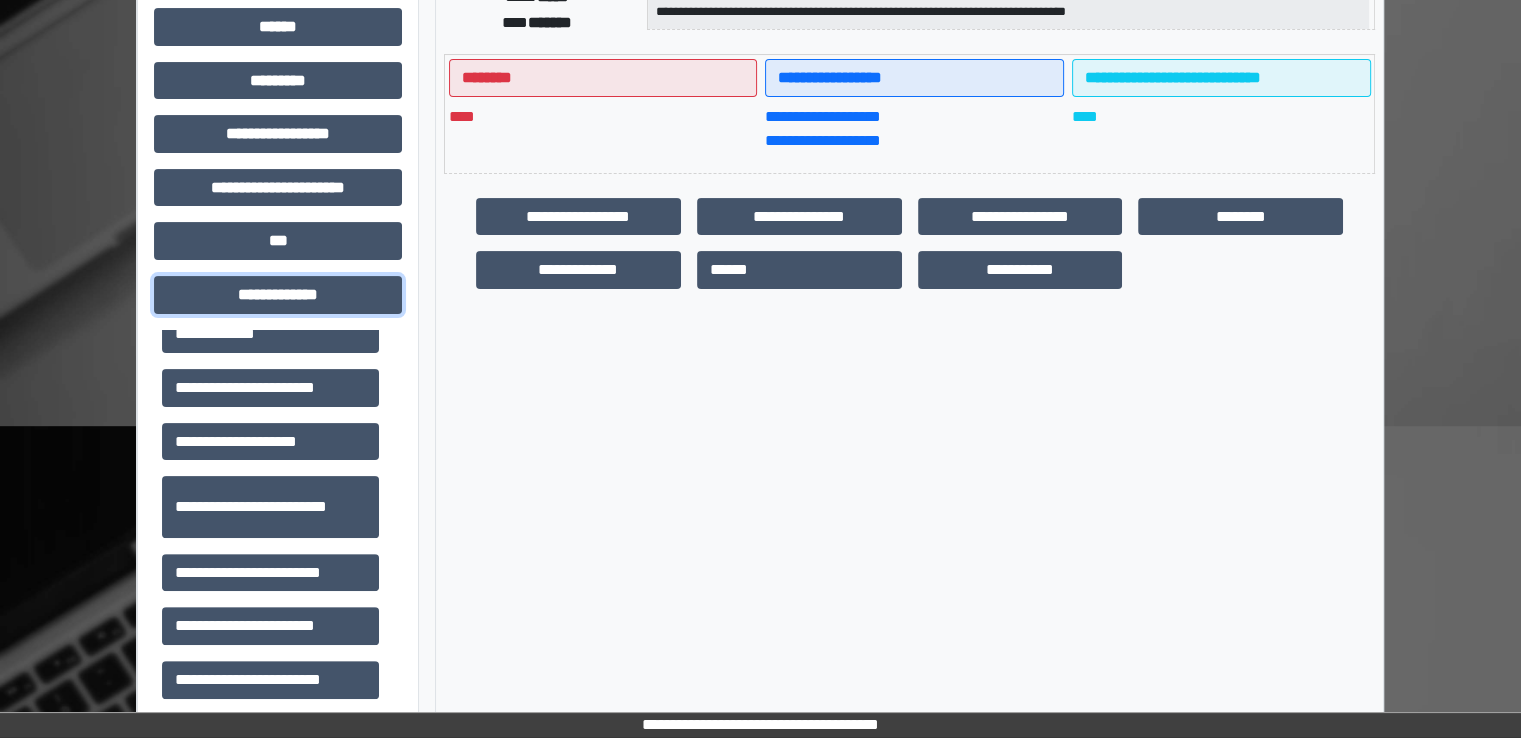 scroll, scrollTop: 600, scrollLeft: 0, axis: vertical 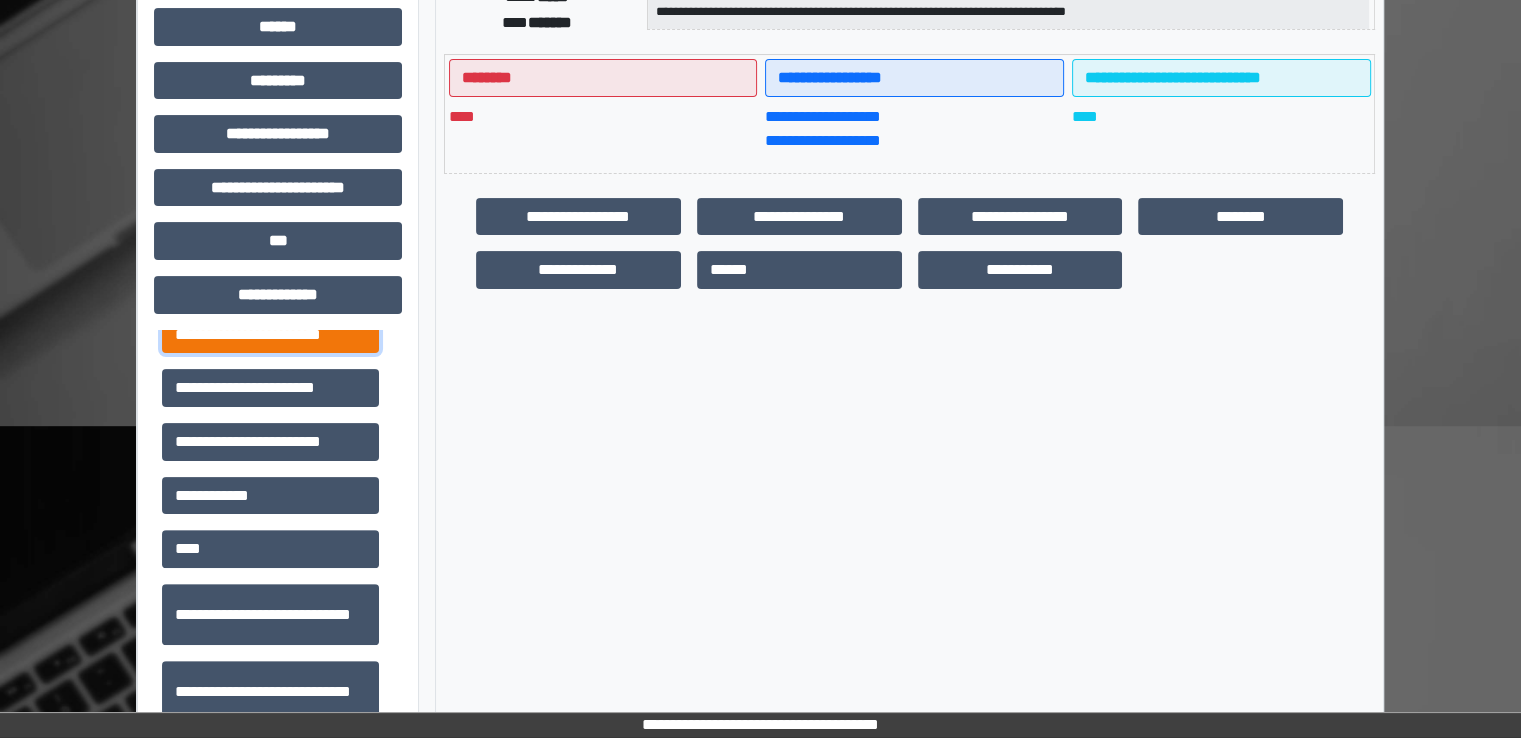 click on "**********" at bounding box center [270, 335] 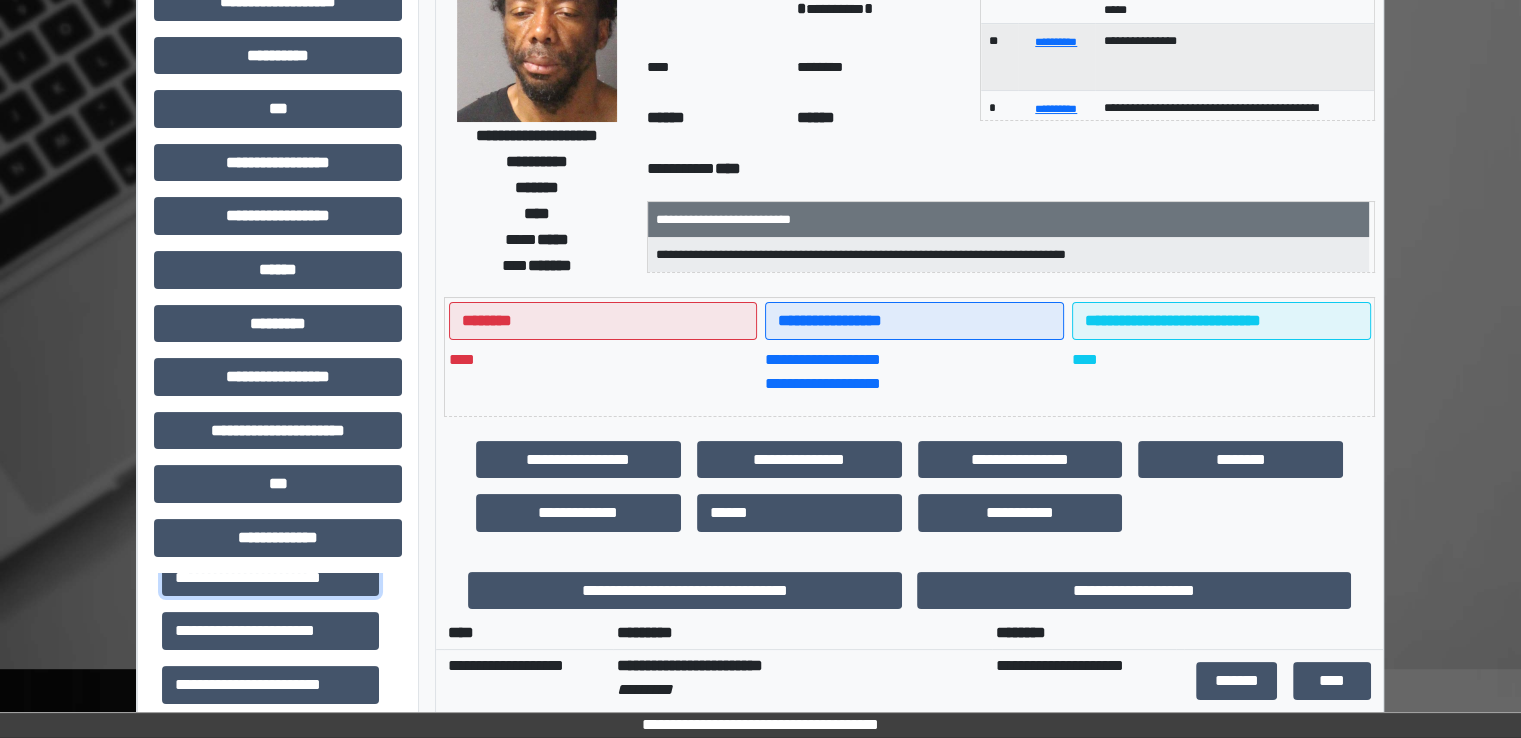 scroll, scrollTop: 0, scrollLeft: 0, axis: both 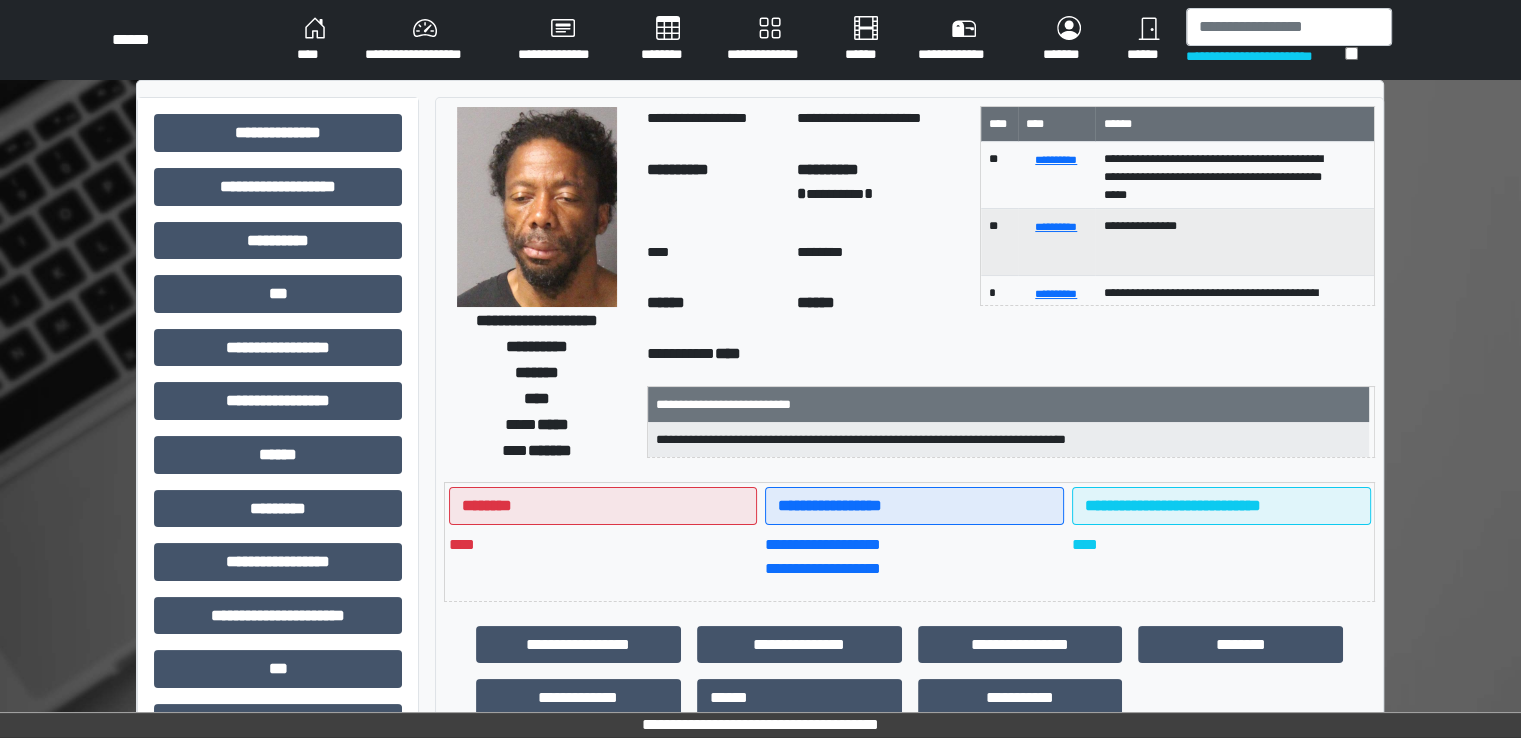 click on "********" at bounding box center [668, 40] 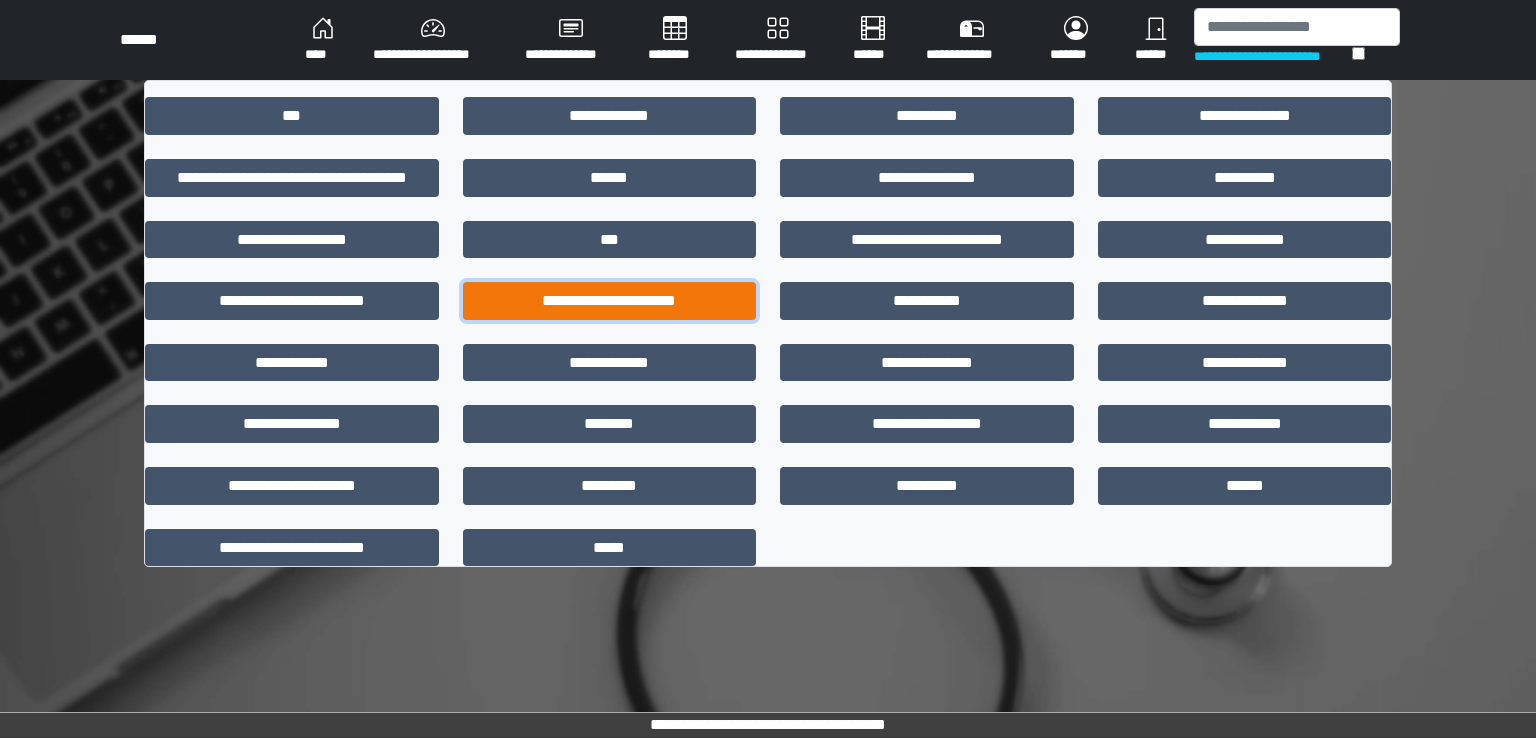 click on "**********" at bounding box center (610, 301) 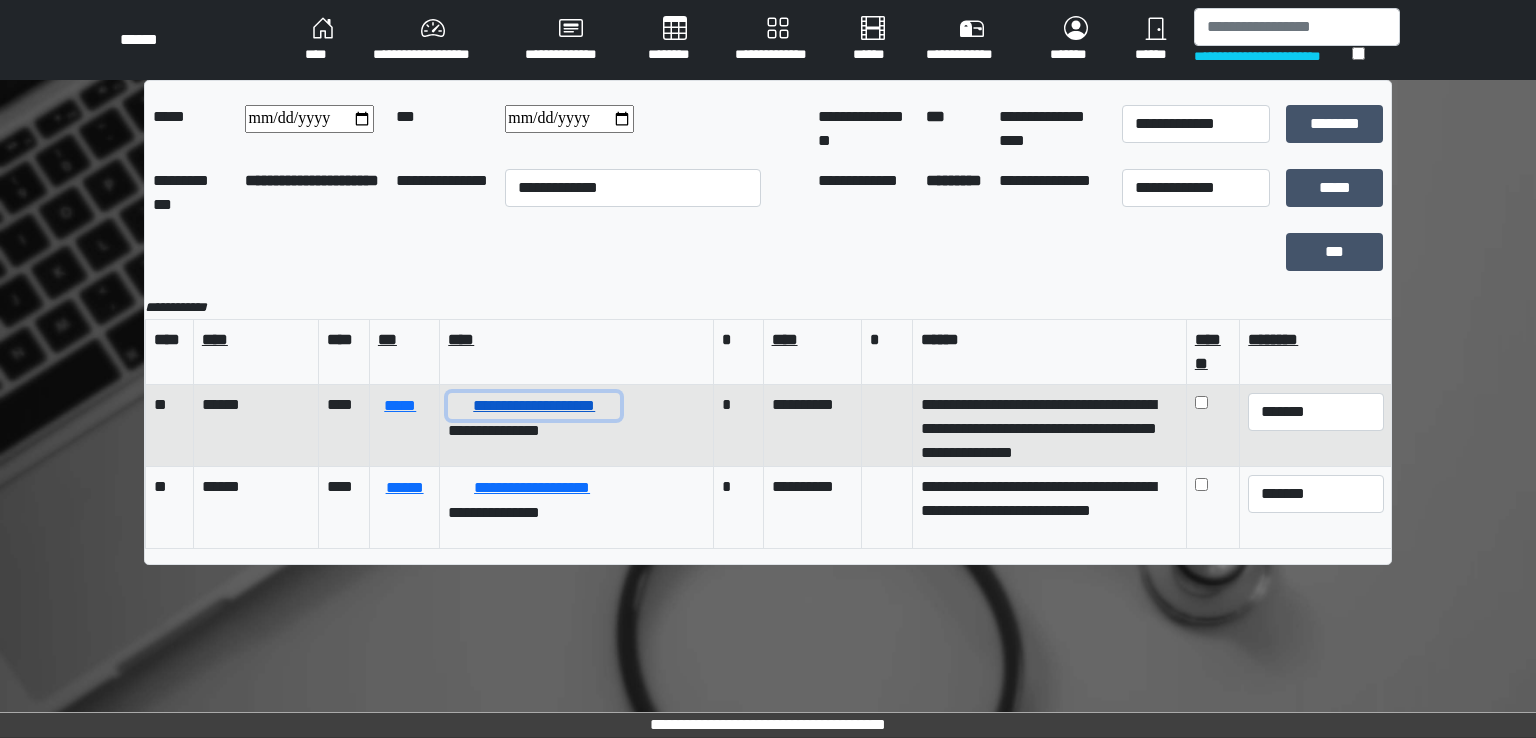 click on "**********" at bounding box center (534, 406) 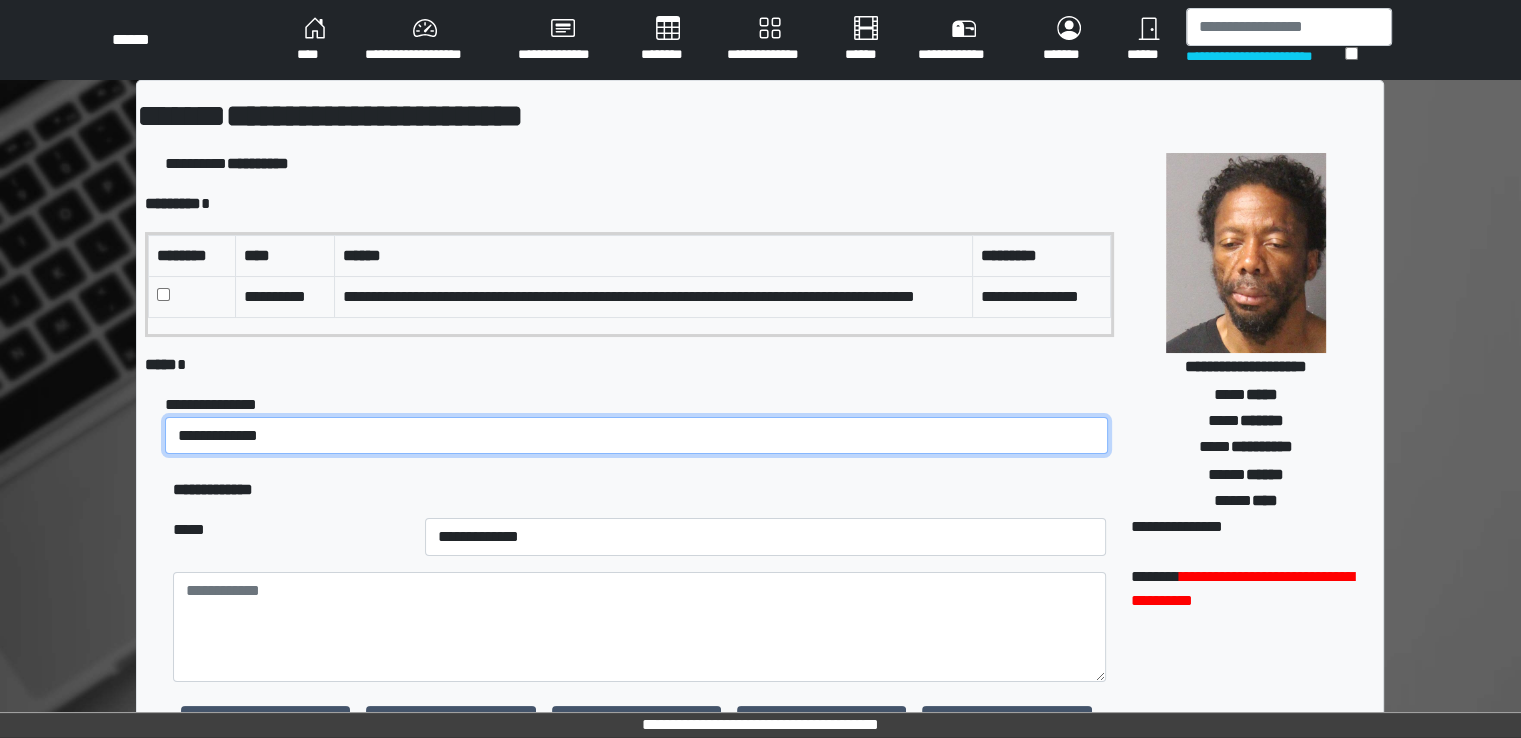 click on "**********" at bounding box center [636, 436] 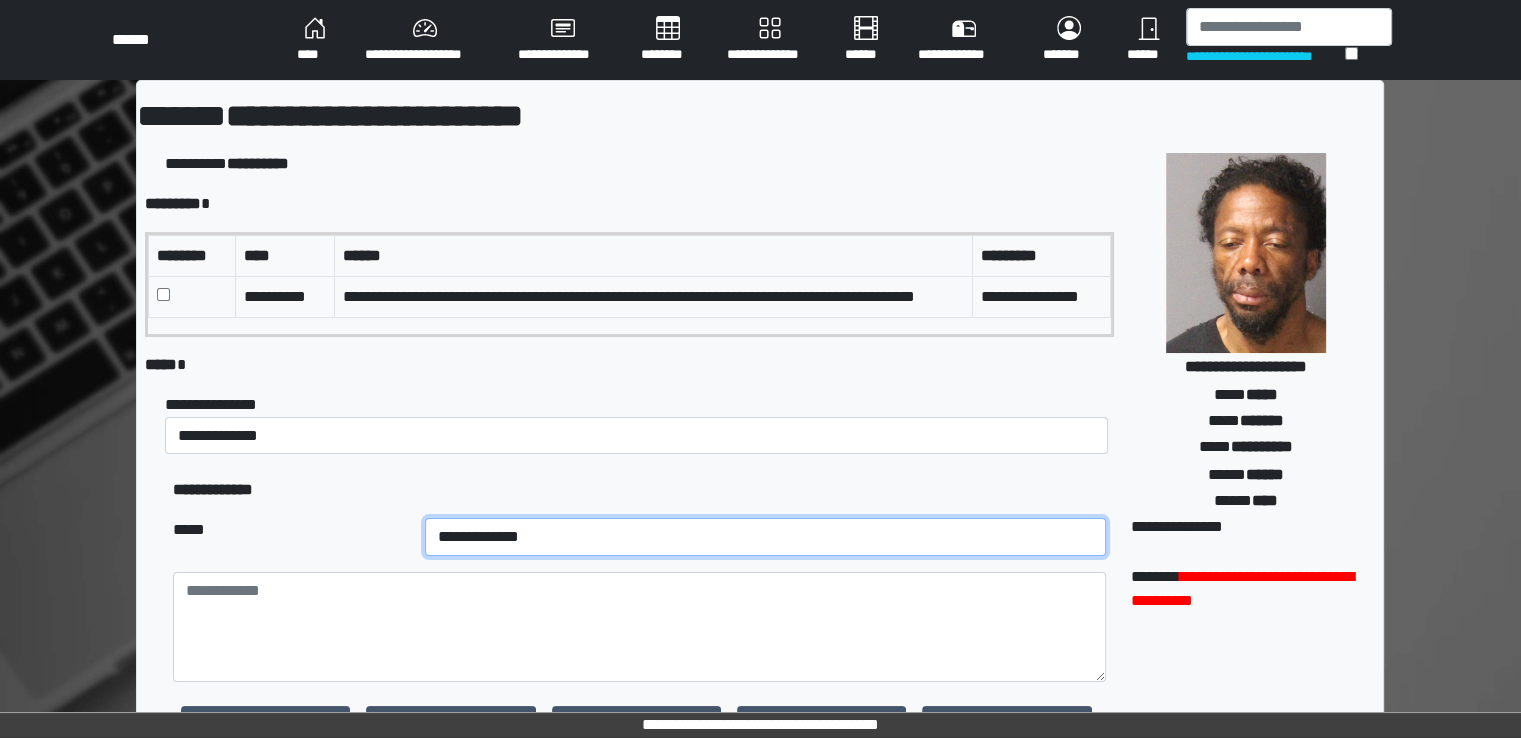 click on "**********" at bounding box center (765, 537) 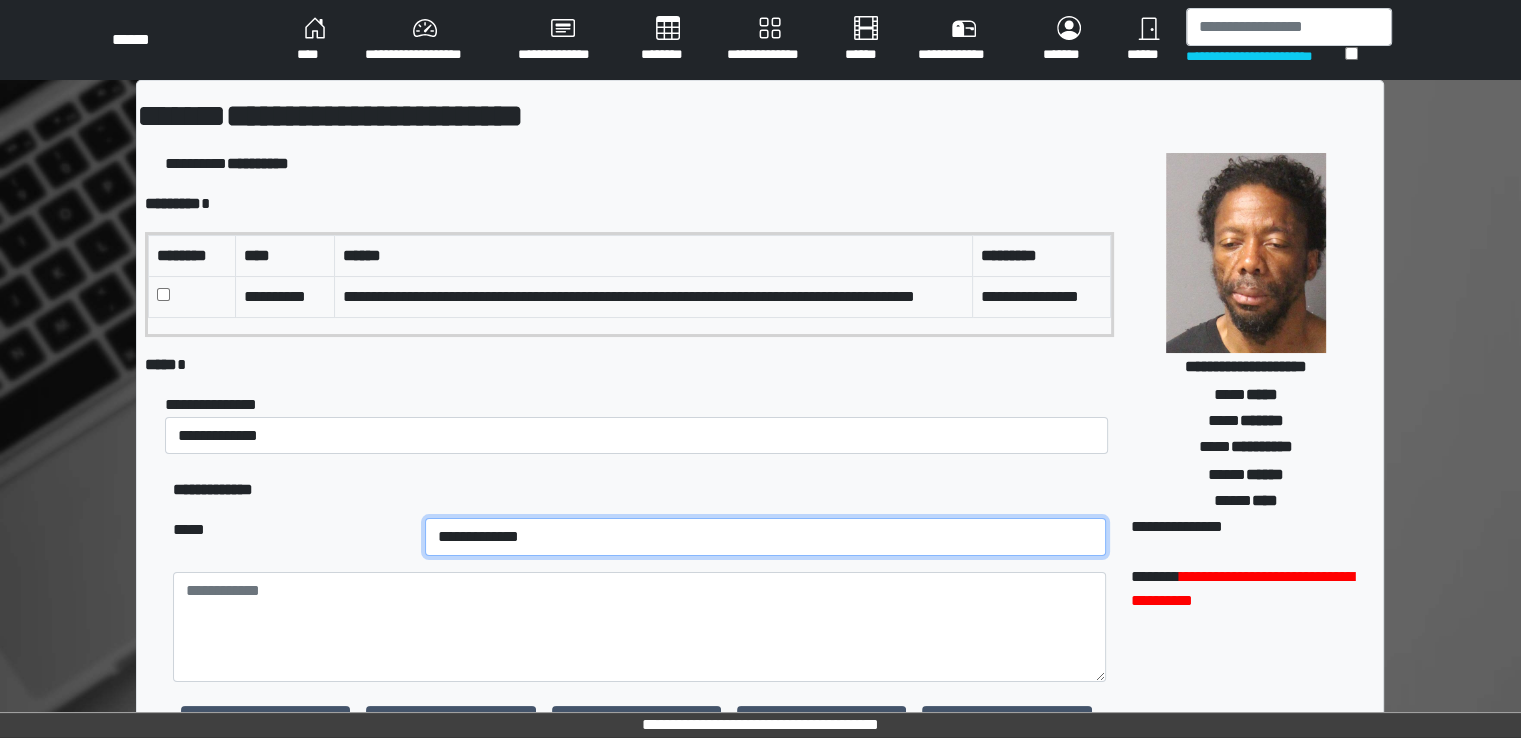 select on "**" 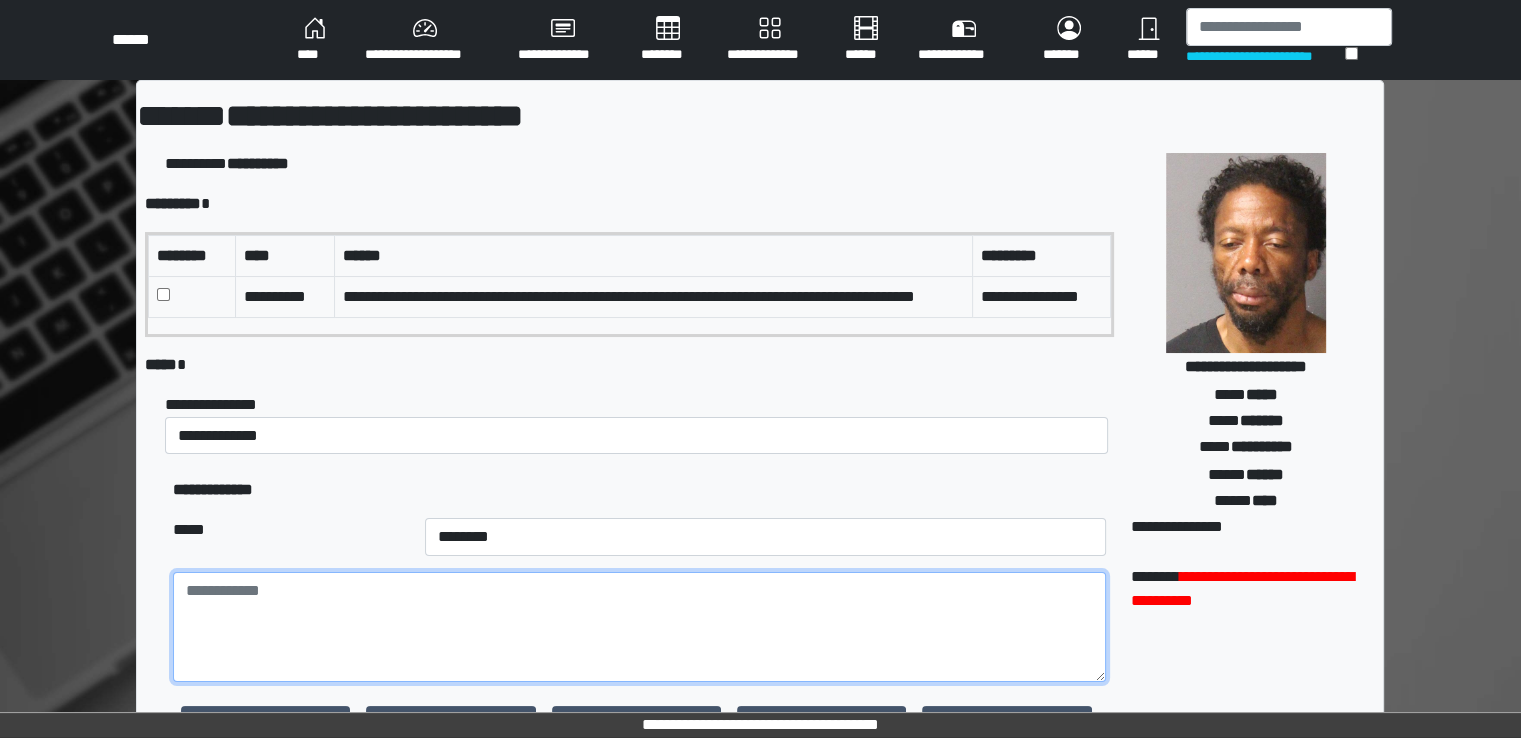 click at bounding box center (639, 627) 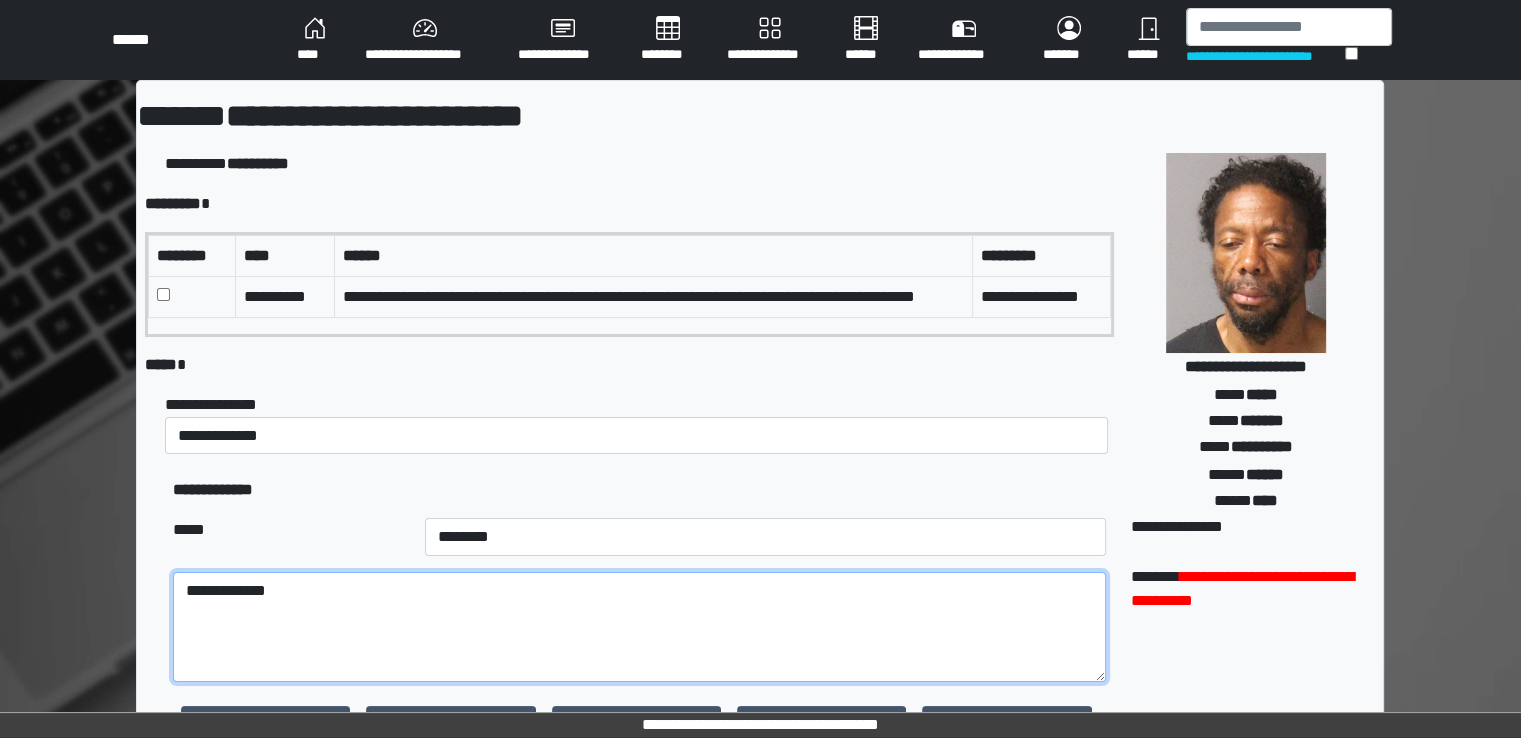 scroll, scrollTop: 491, scrollLeft: 0, axis: vertical 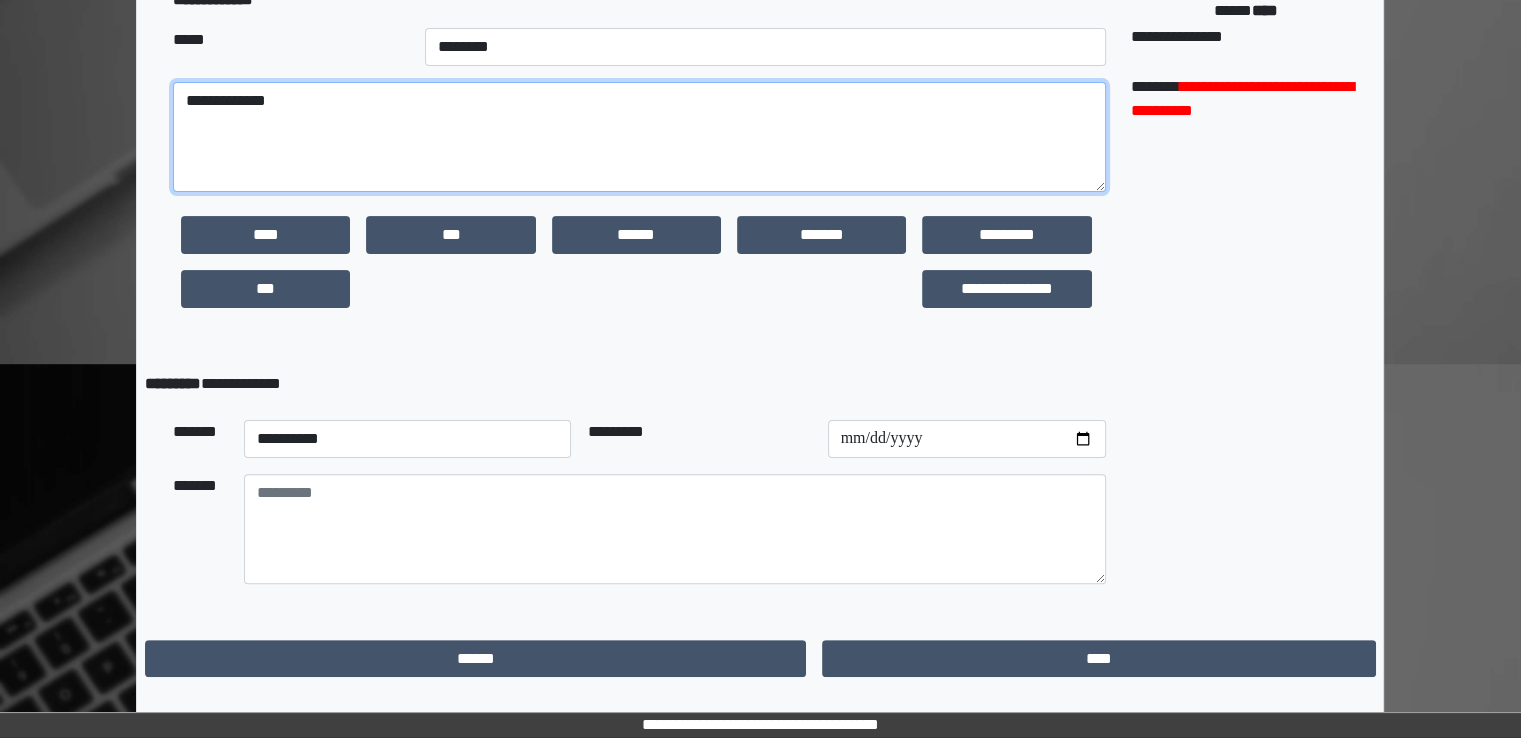 type on "**********" 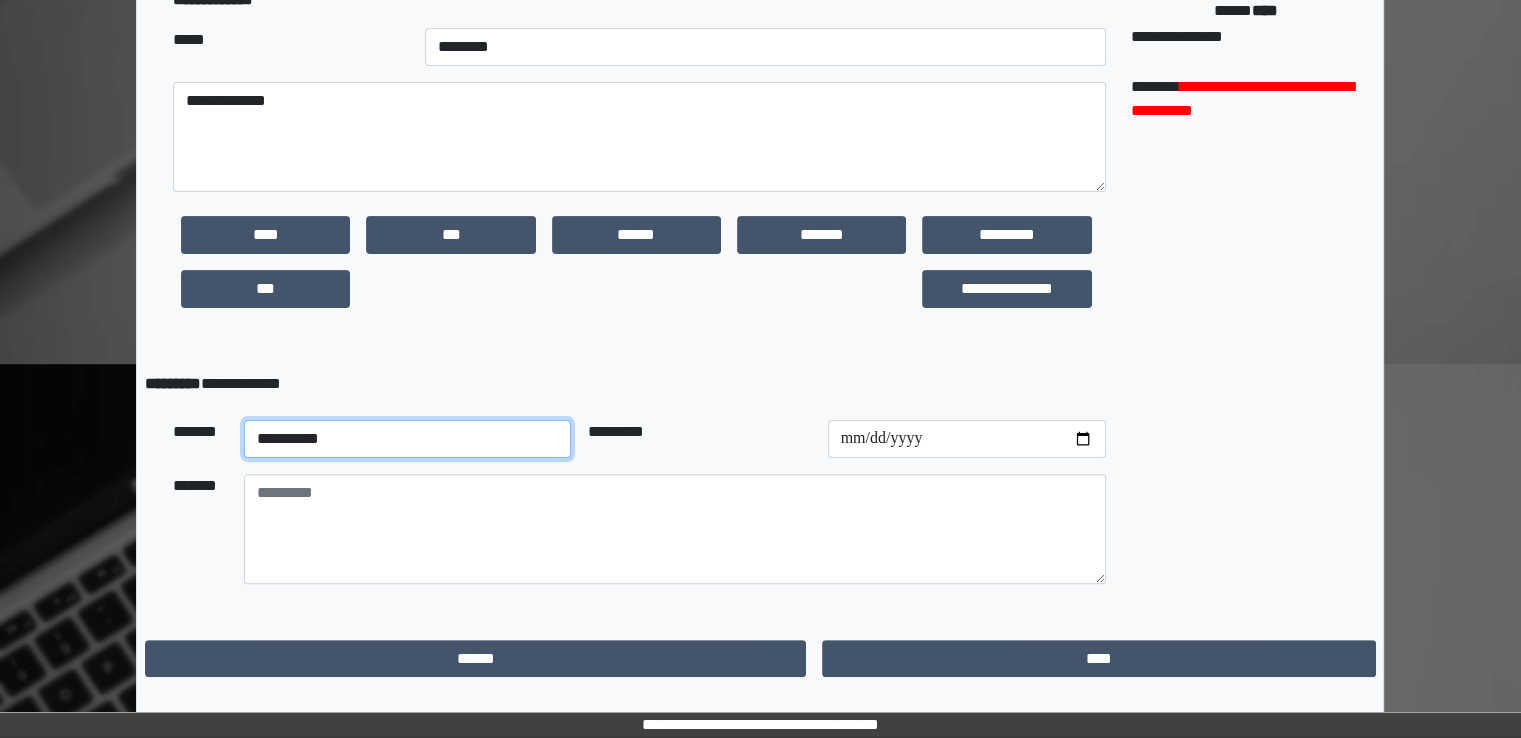 click on "**********" at bounding box center (408, 439) 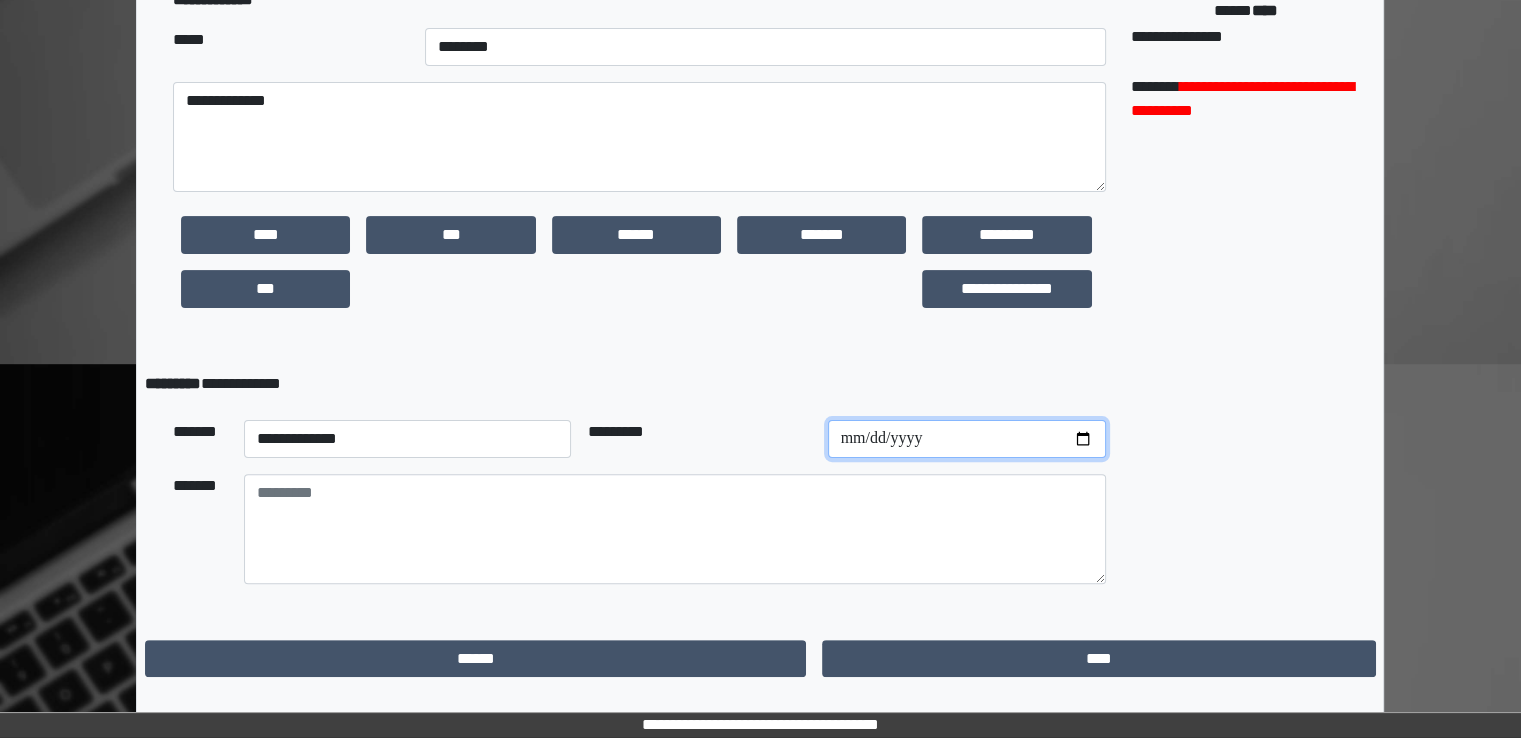 click at bounding box center [967, 439] 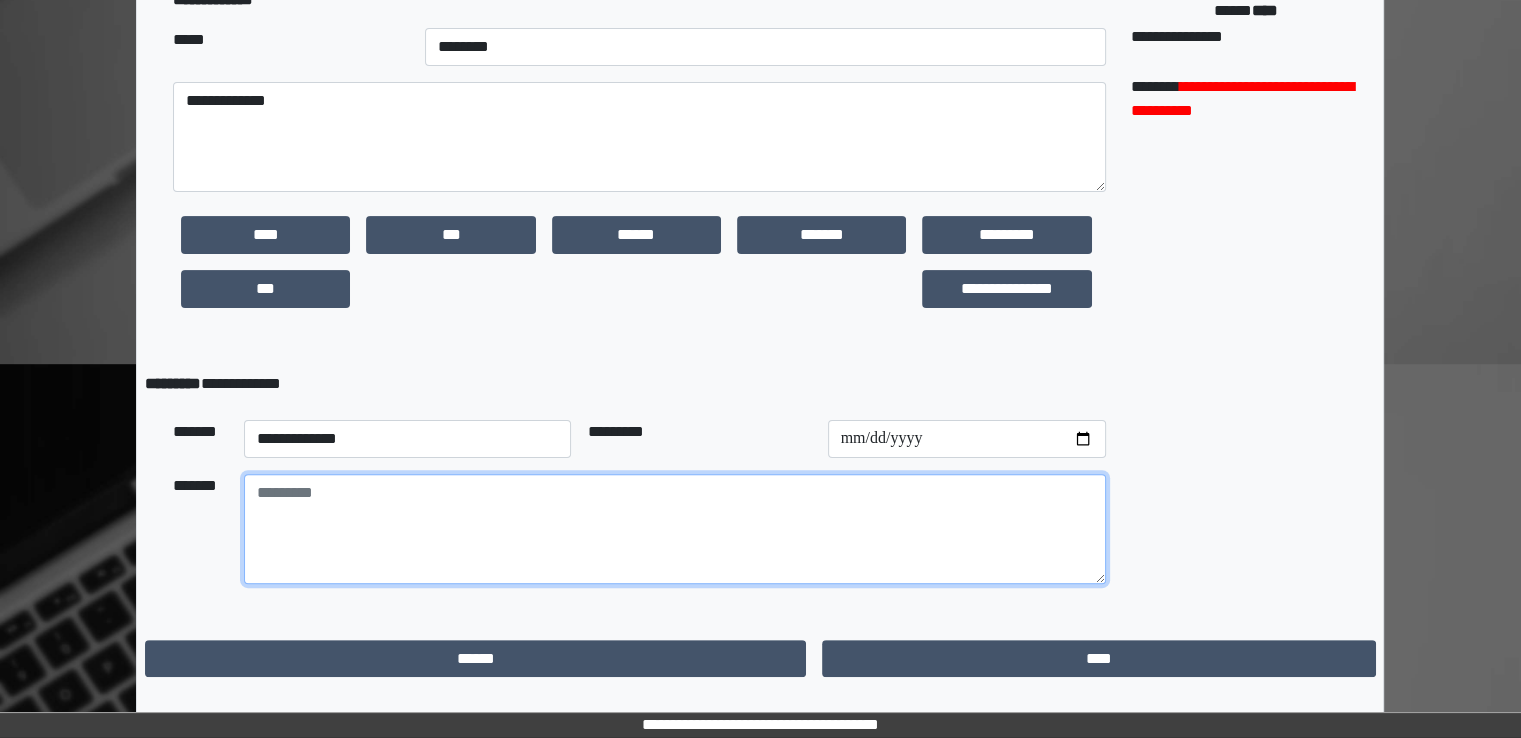 click at bounding box center [675, 529] 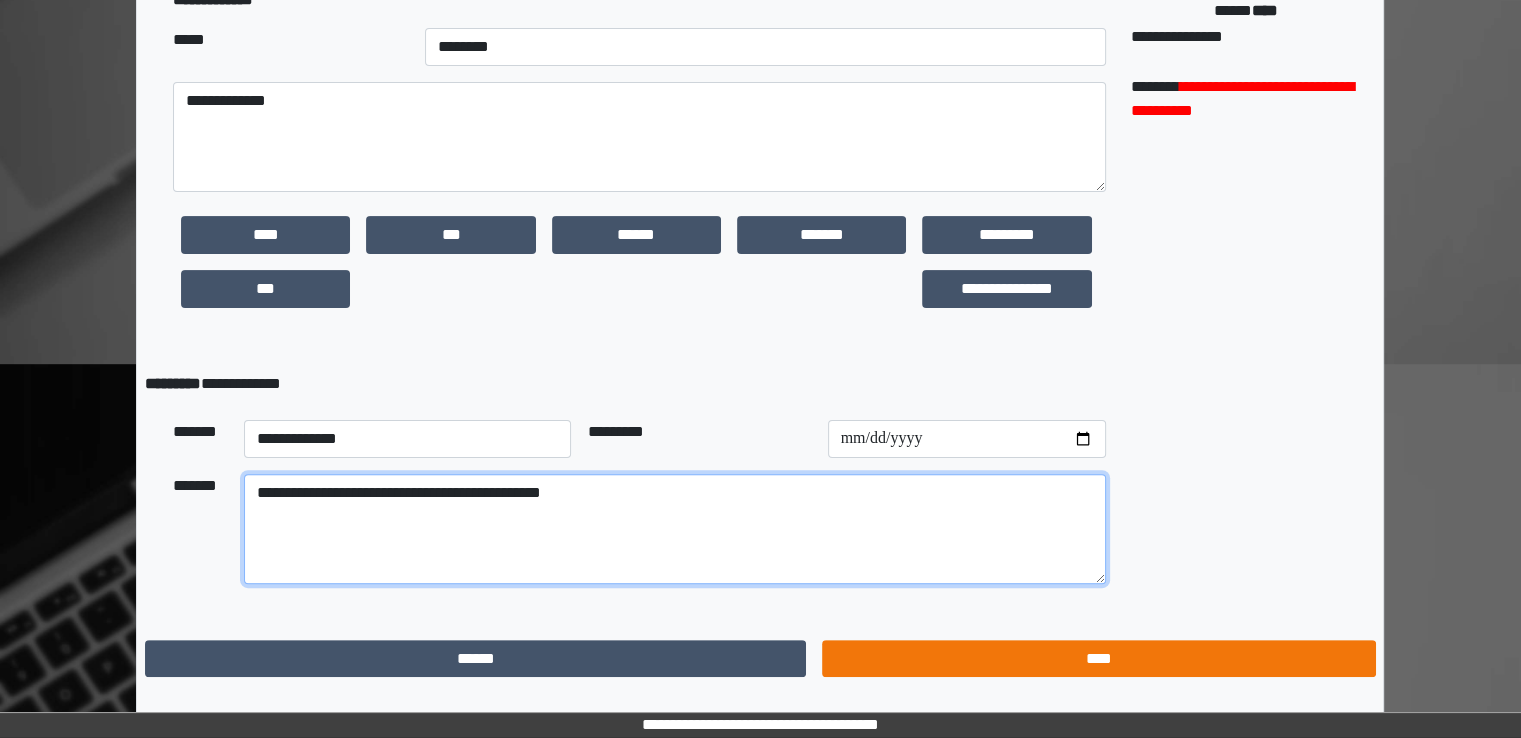 type on "**********" 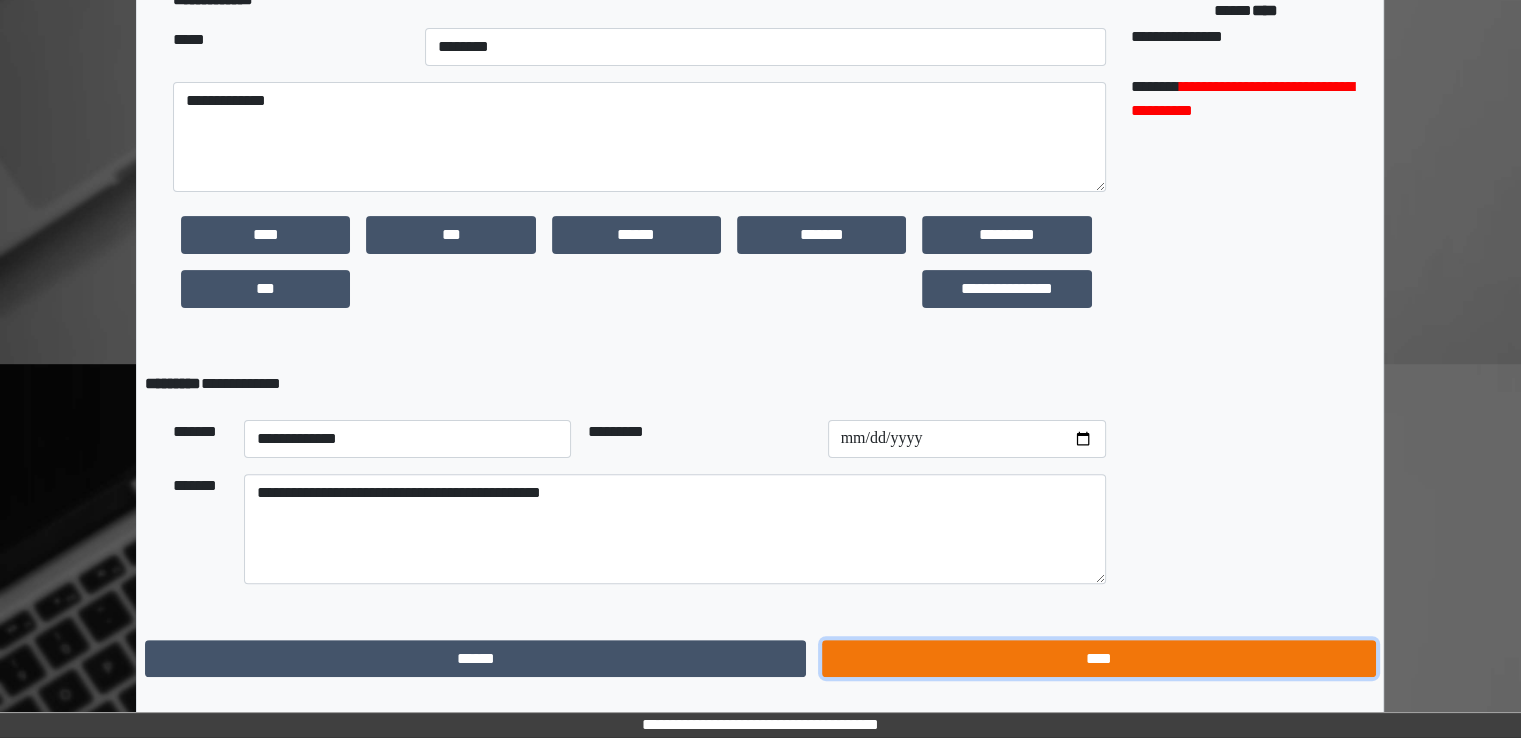 click on "****" at bounding box center [1098, 659] 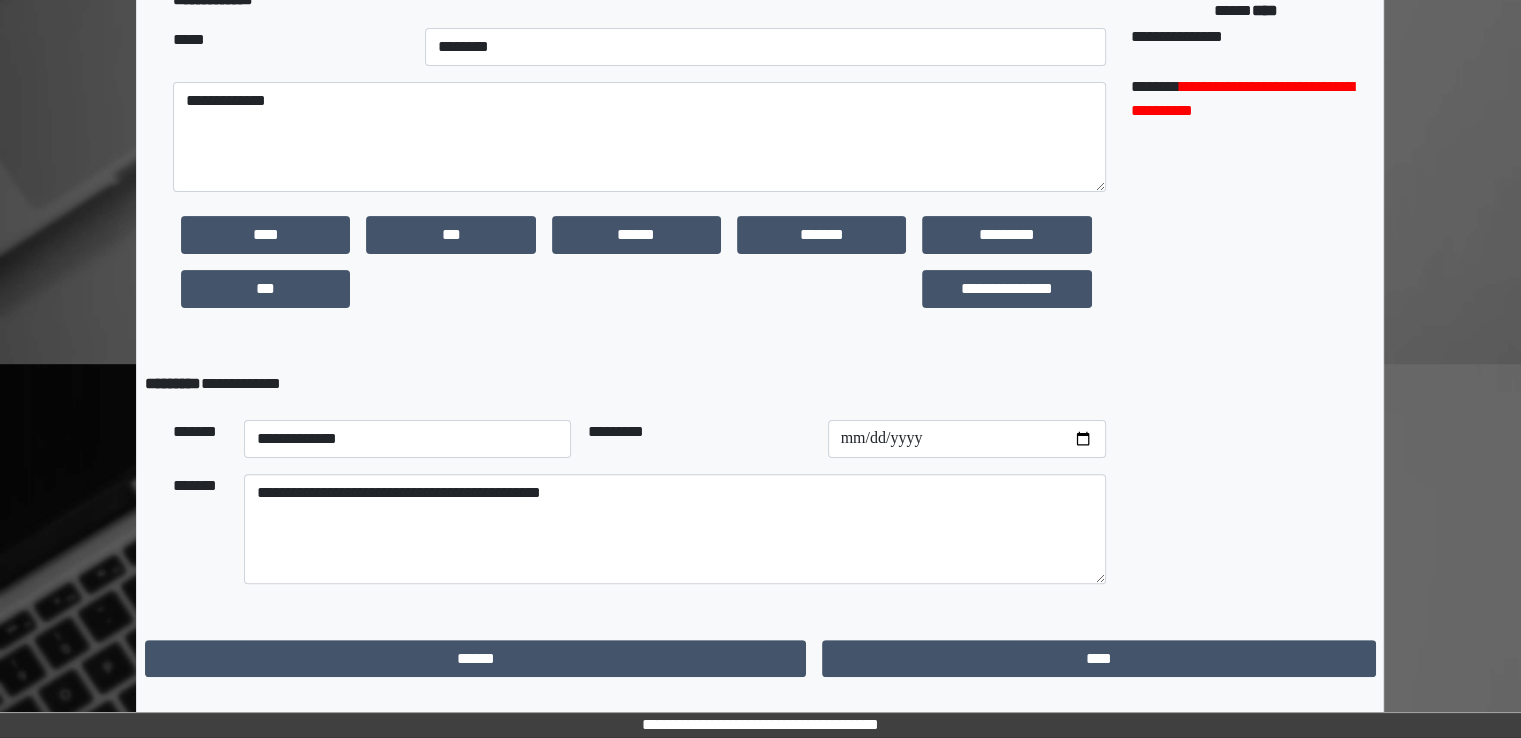 scroll, scrollTop: 0, scrollLeft: 0, axis: both 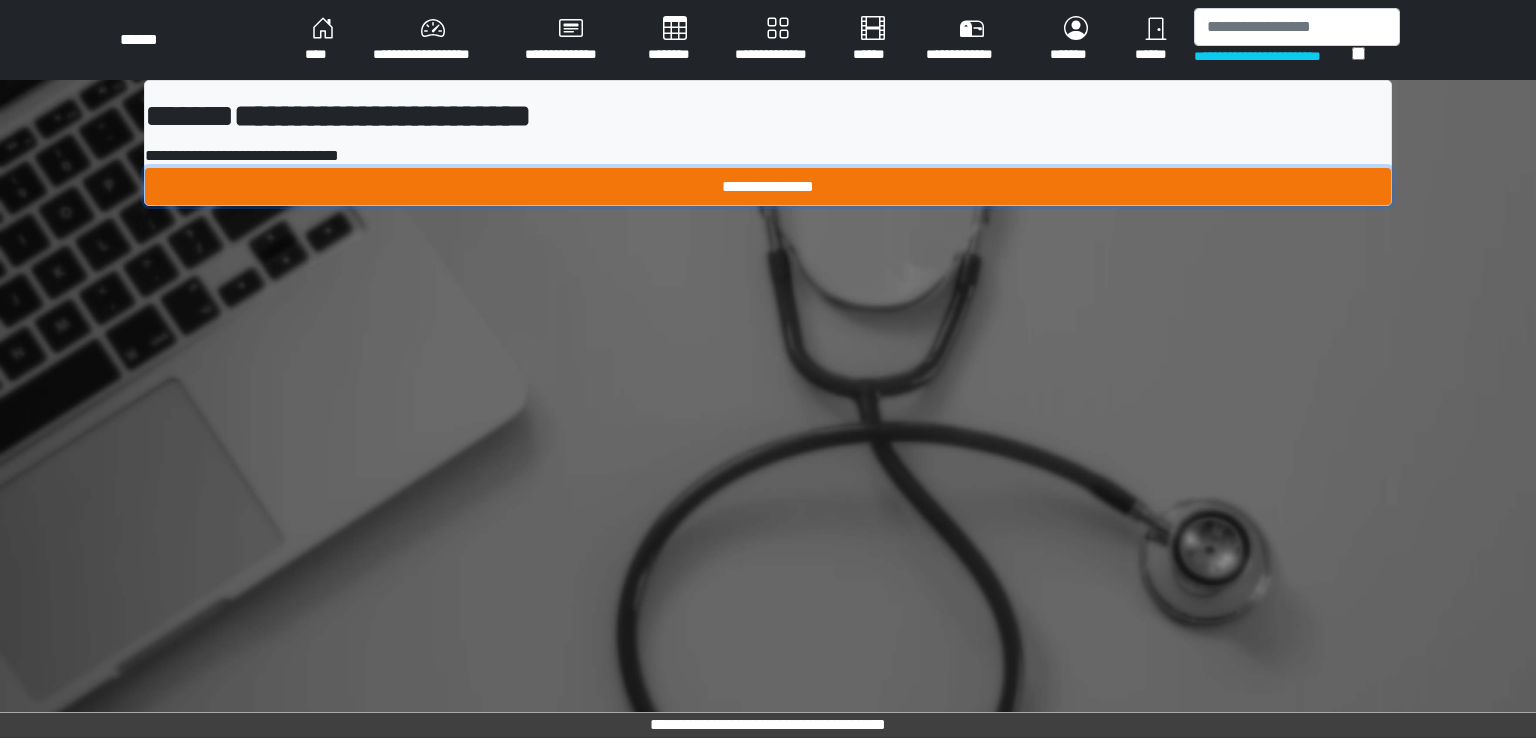 click on "**********" at bounding box center [768, 187] 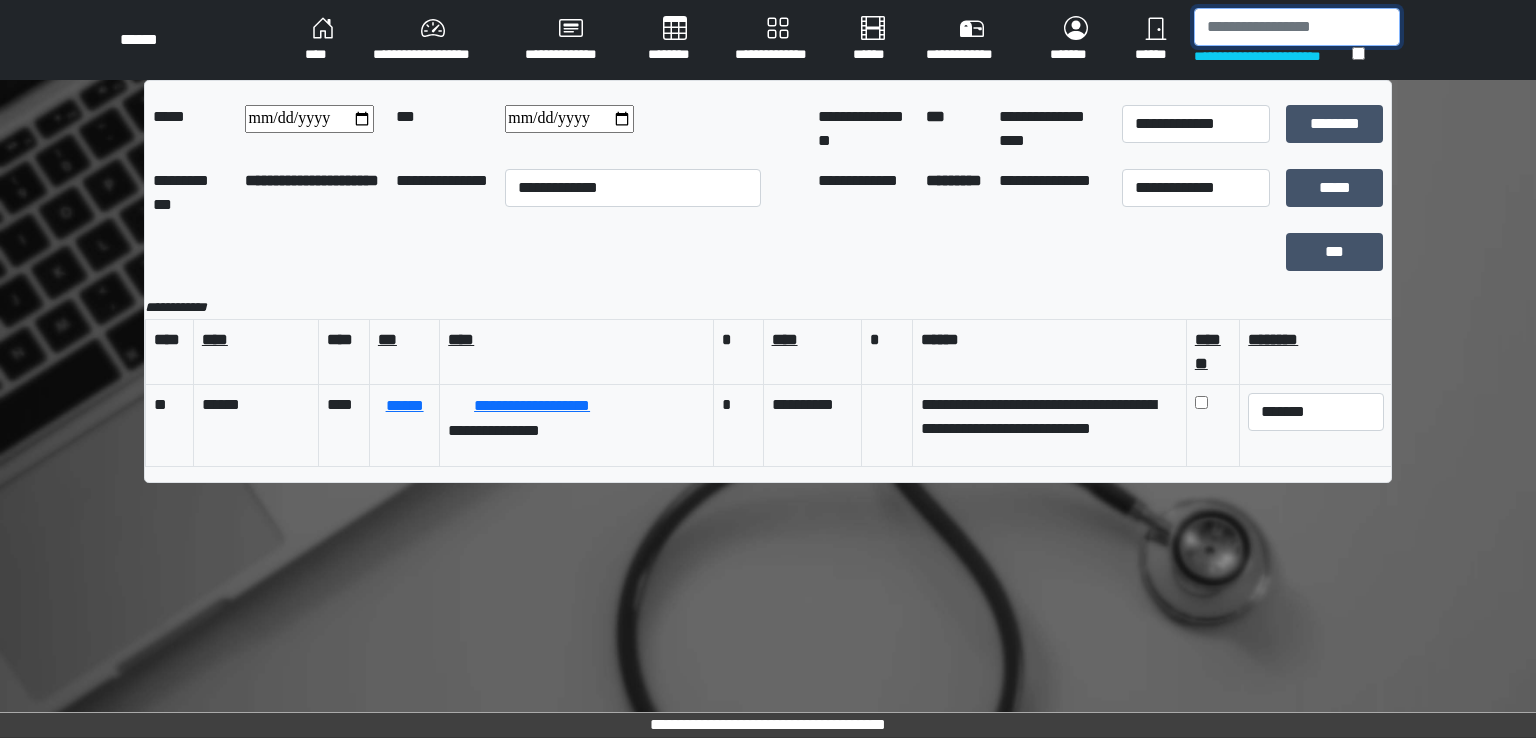click at bounding box center (1297, 27) 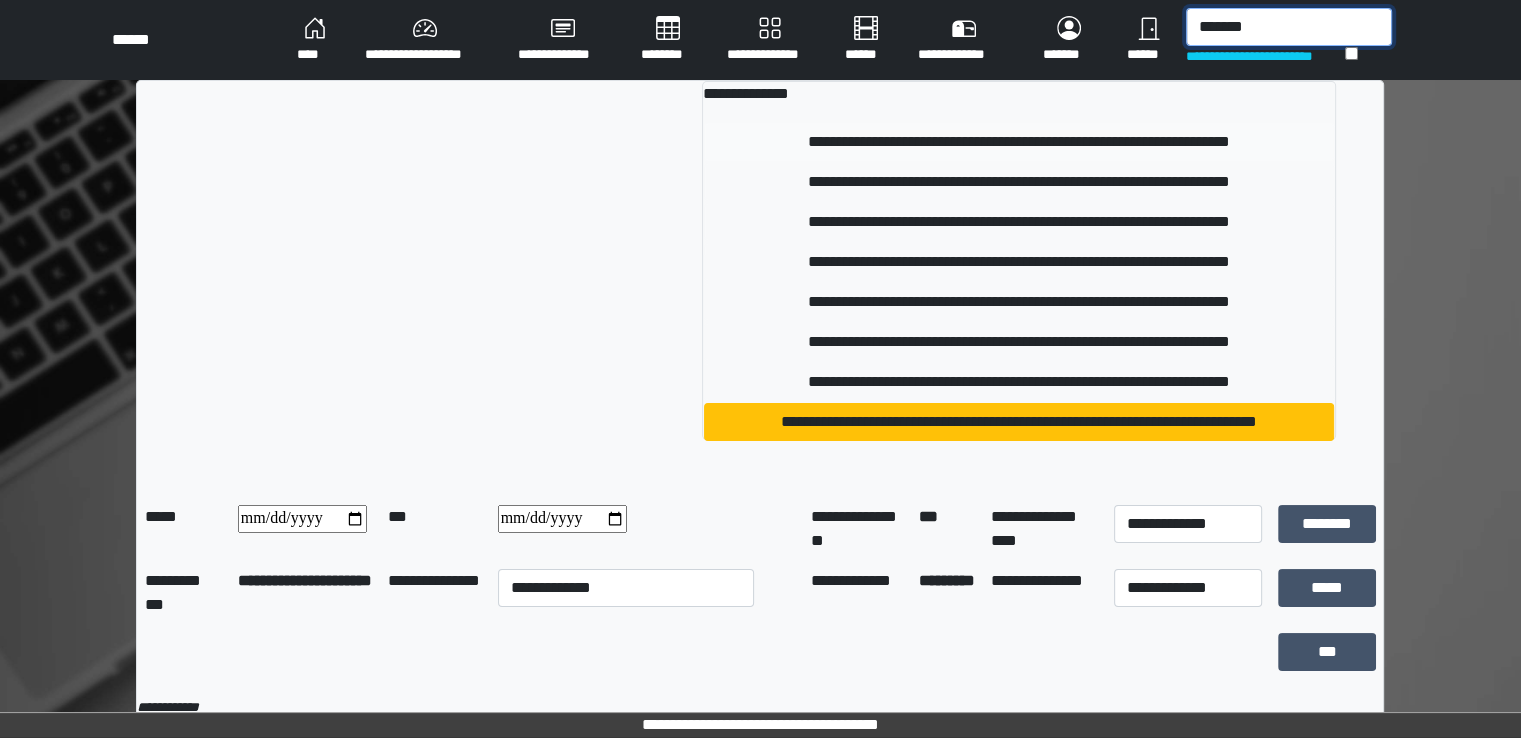 type on "*******" 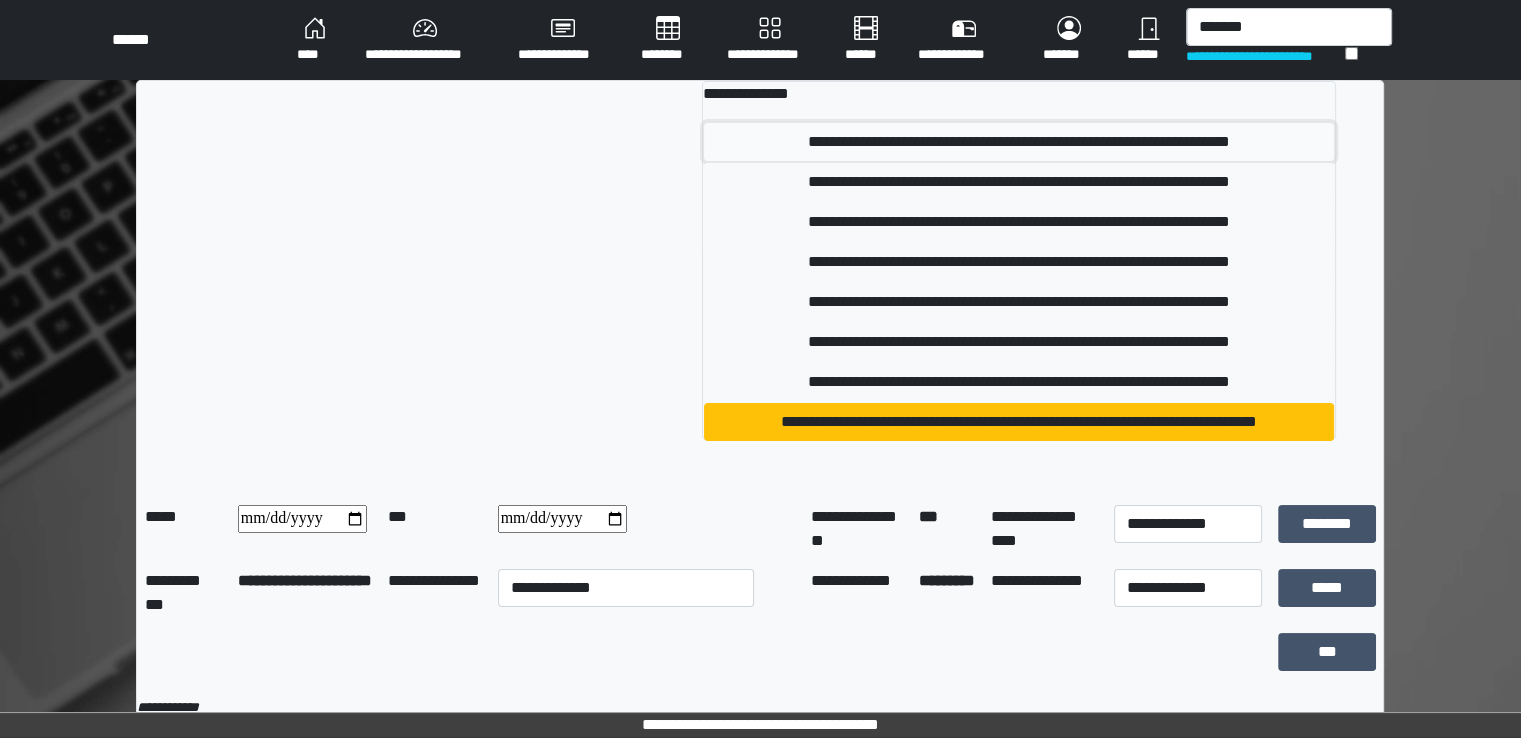 click on "**********" at bounding box center (1019, 142) 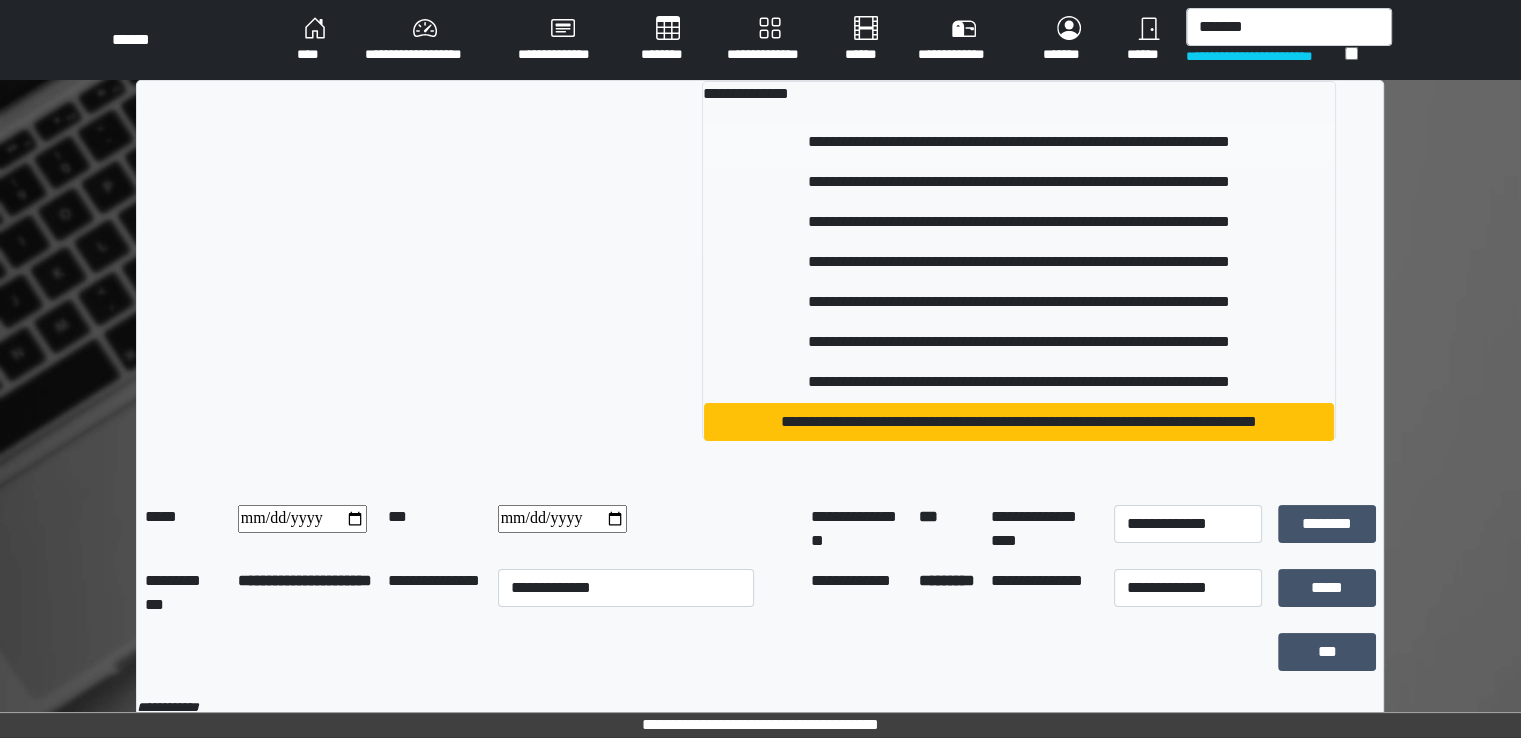 type 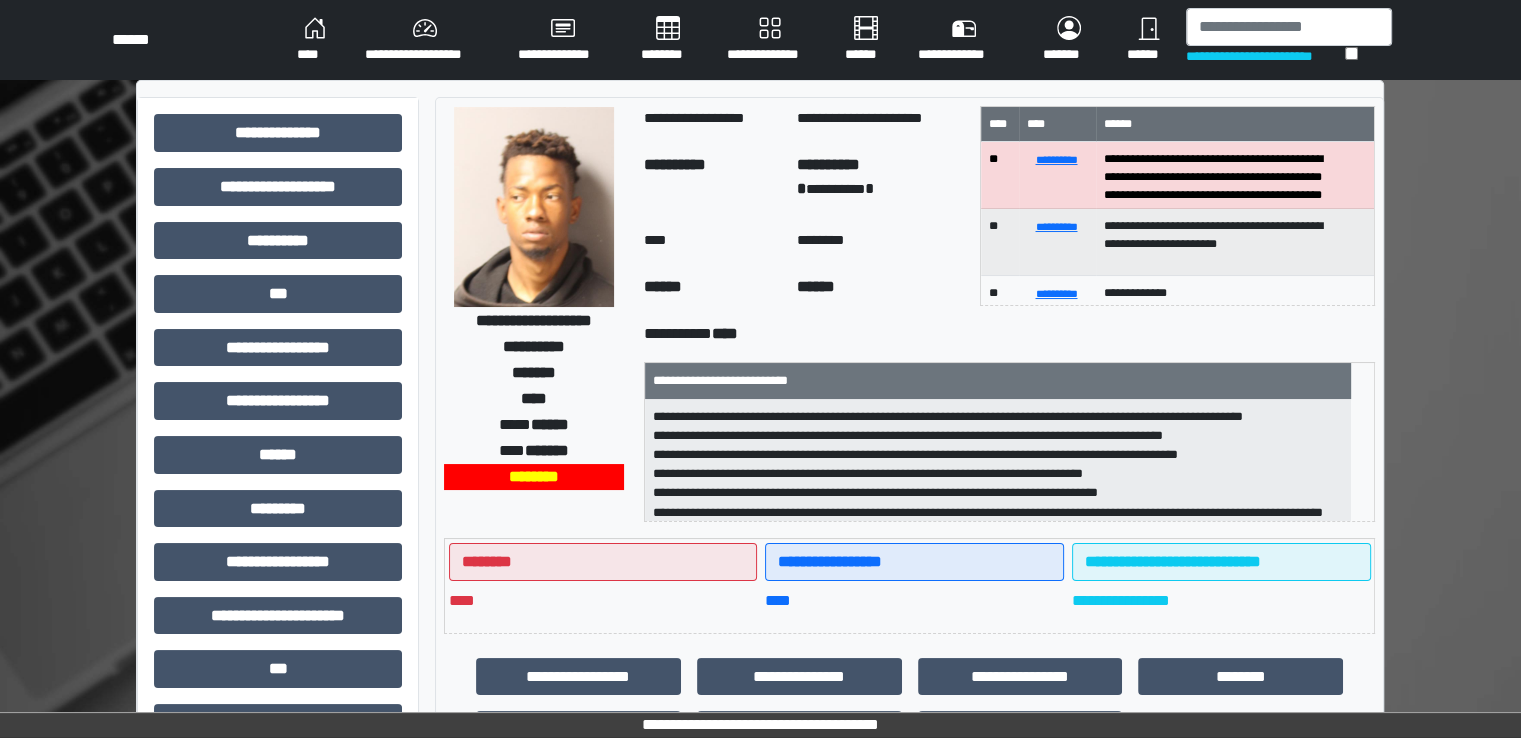 scroll, scrollTop: 428, scrollLeft: 0, axis: vertical 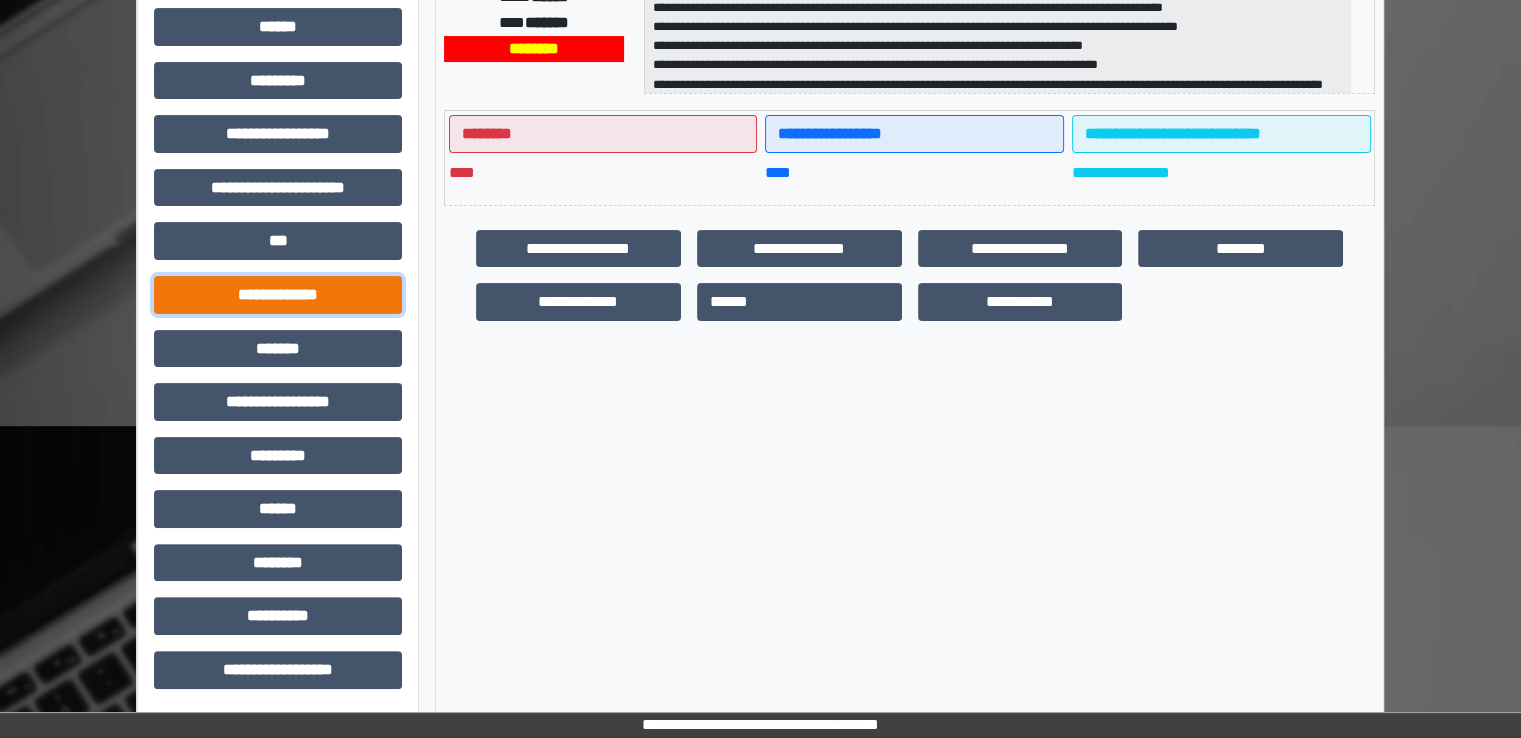 click on "**********" at bounding box center (278, 295) 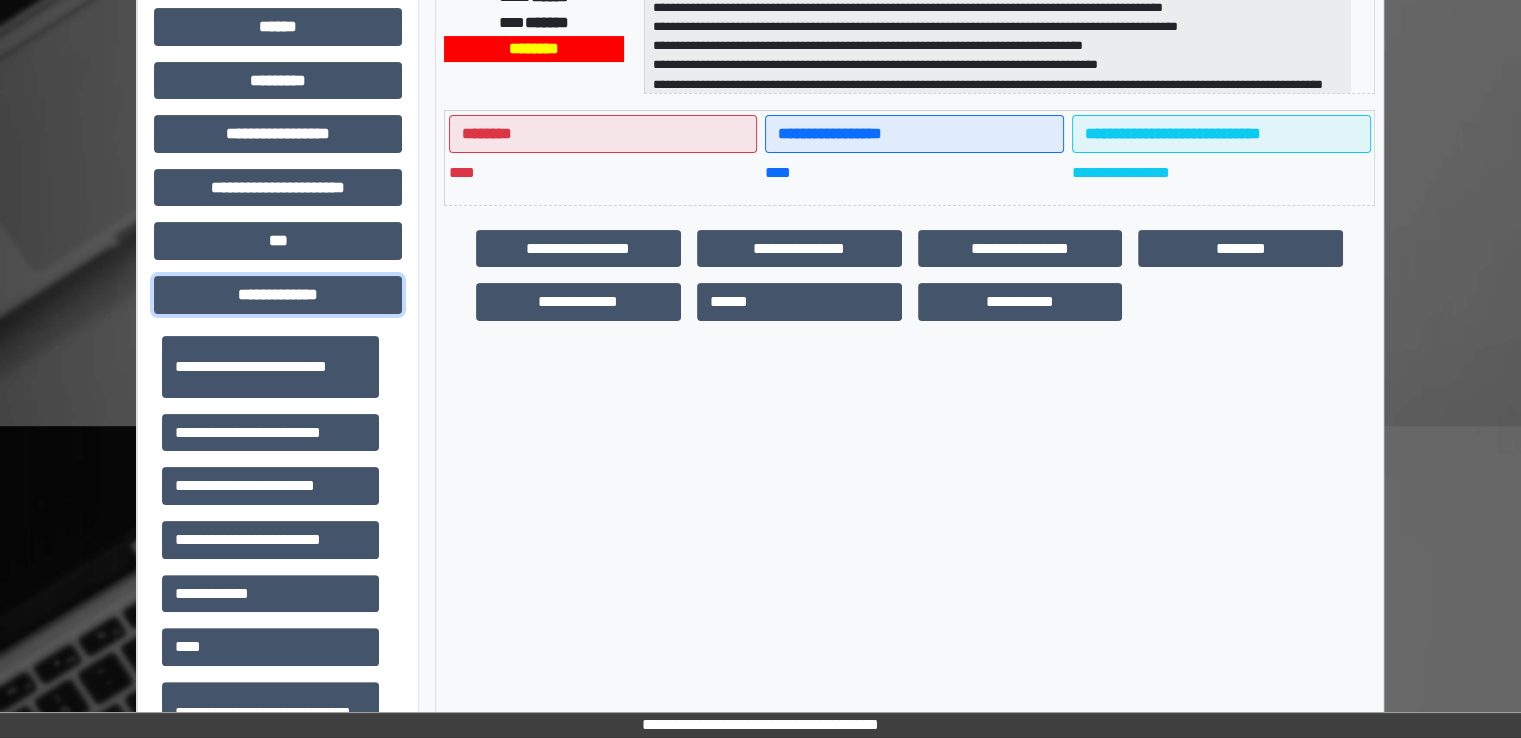 scroll, scrollTop: 500, scrollLeft: 0, axis: vertical 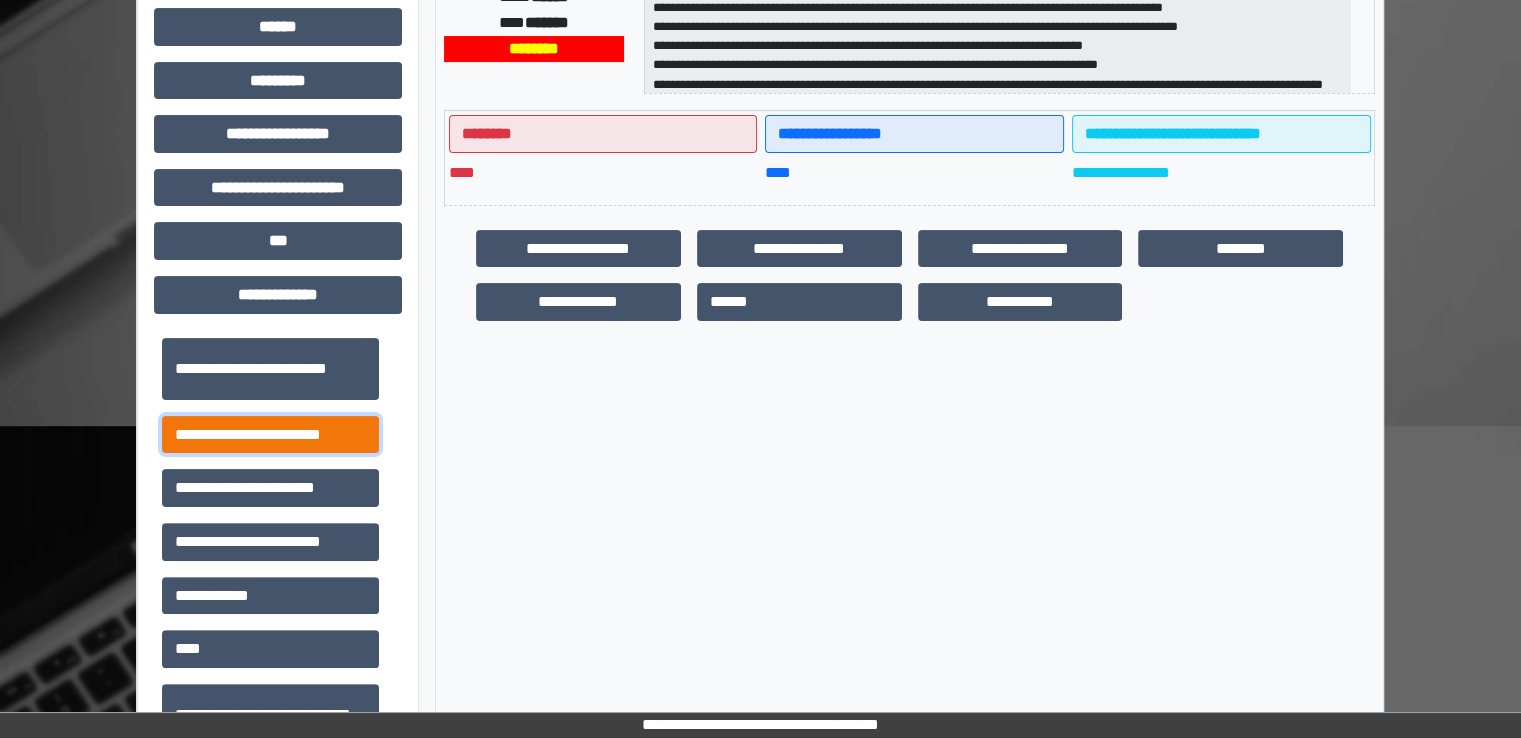 click on "**********" at bounding box center [270, 435] 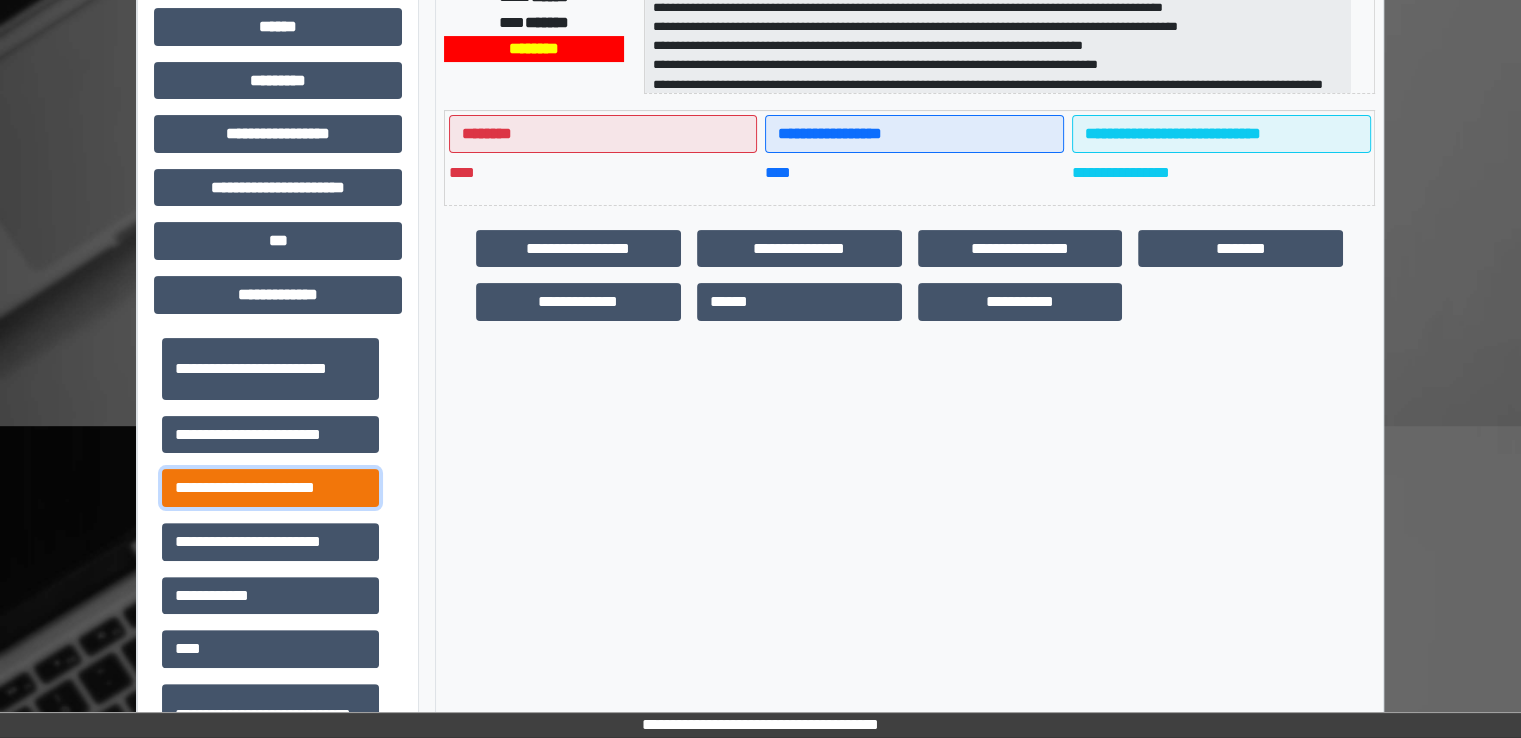 click on "**********" at bounding box center (270, 488) 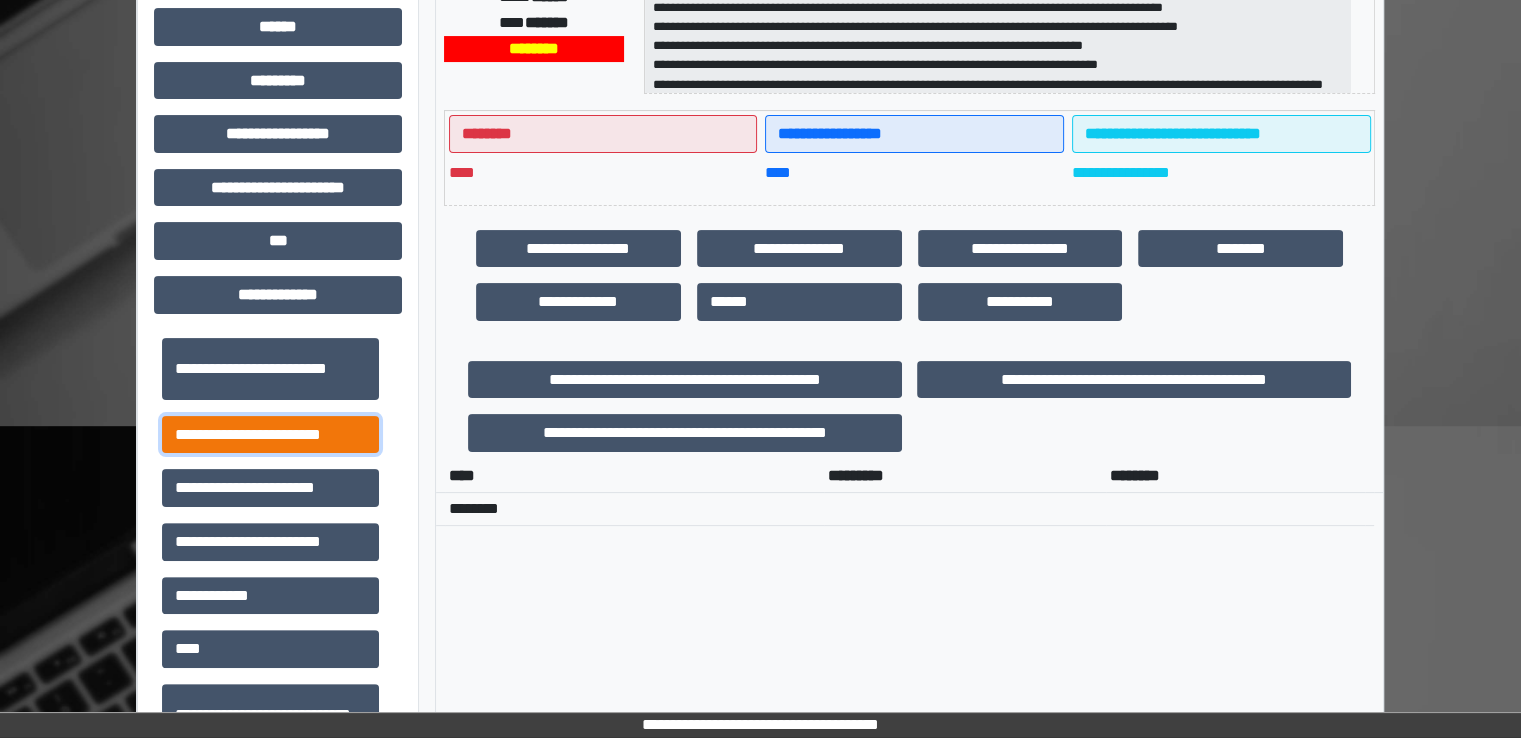 click on "**********" at bounding box center [270, 435] 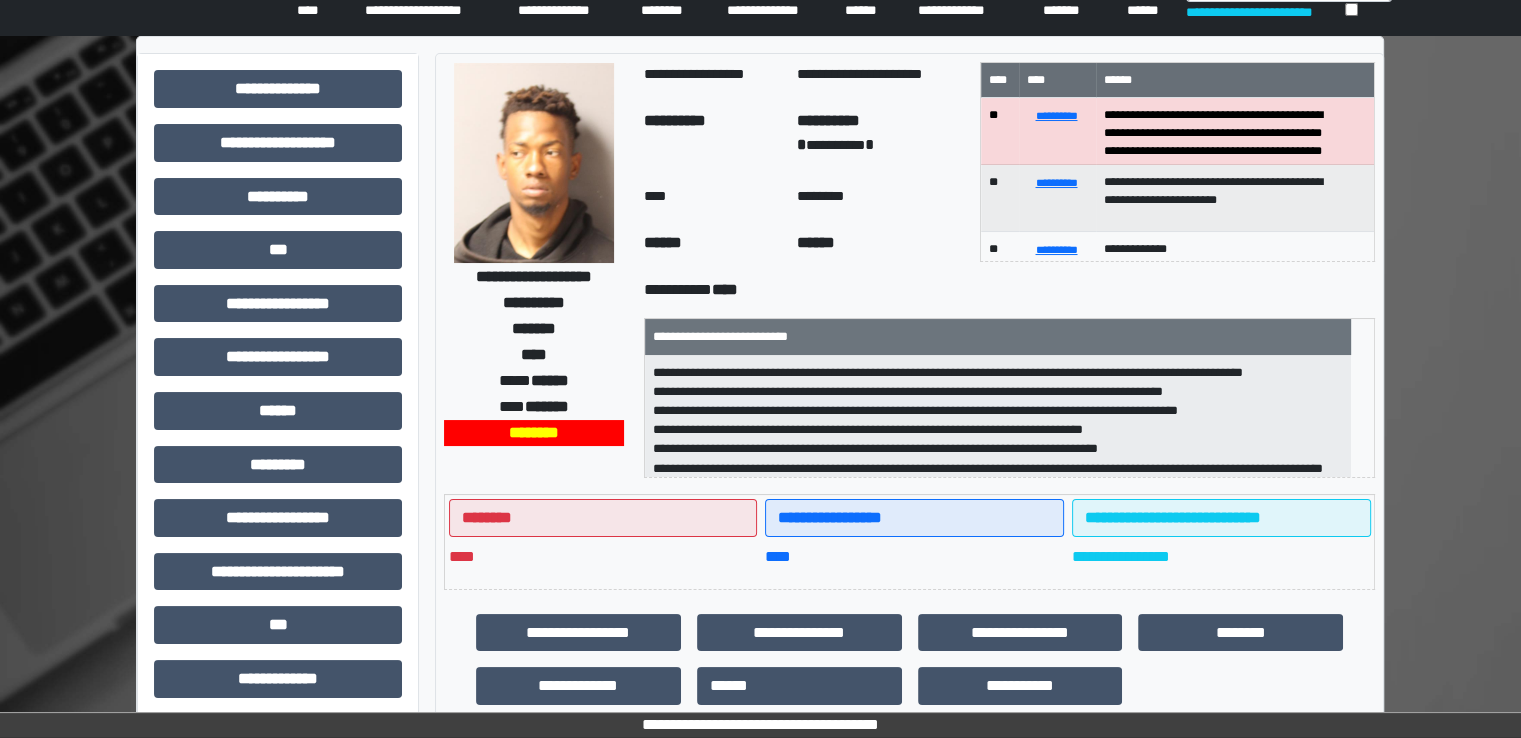 scroll, scrollTop: 0, scrollLeft: 0, axis: both 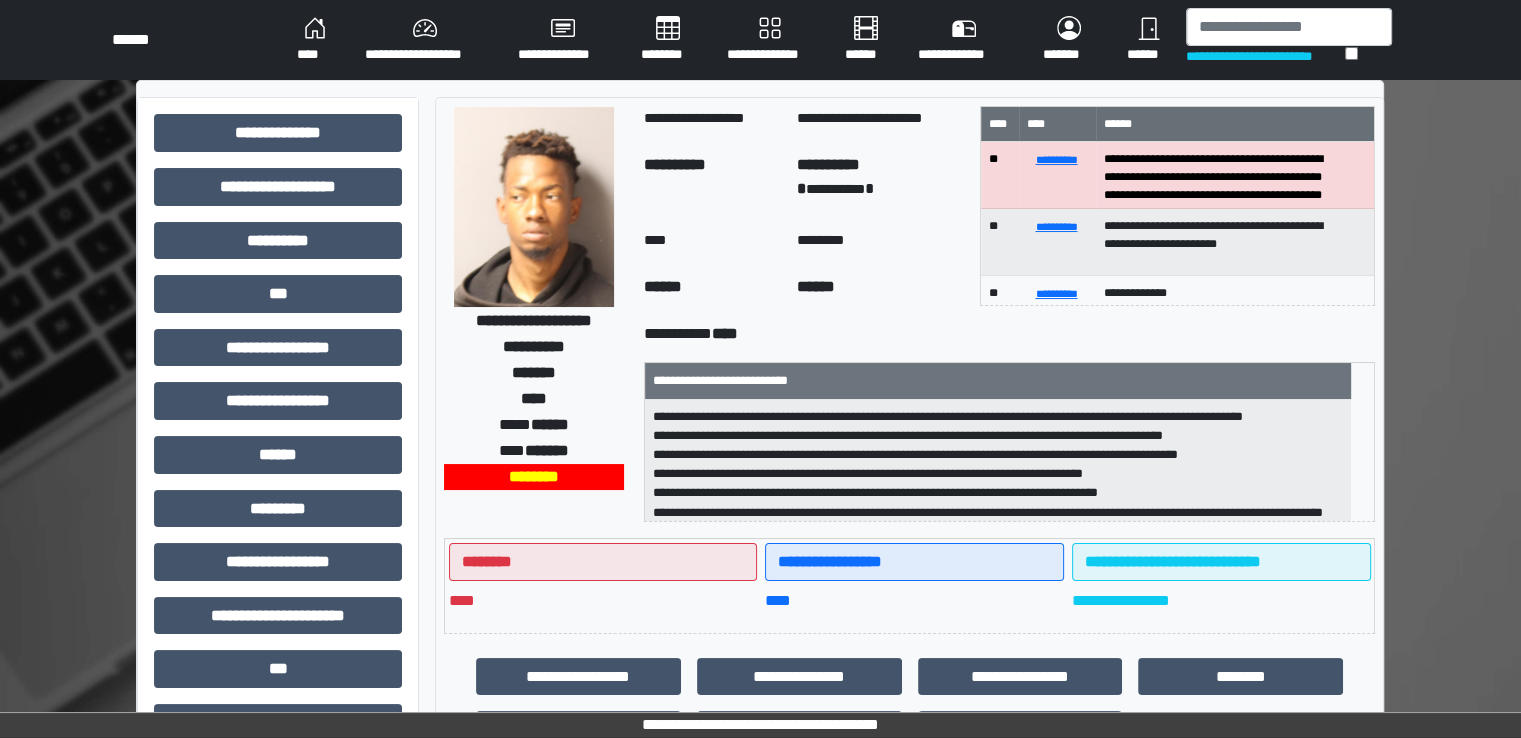 click on "********" at bounding box center [668, 40] 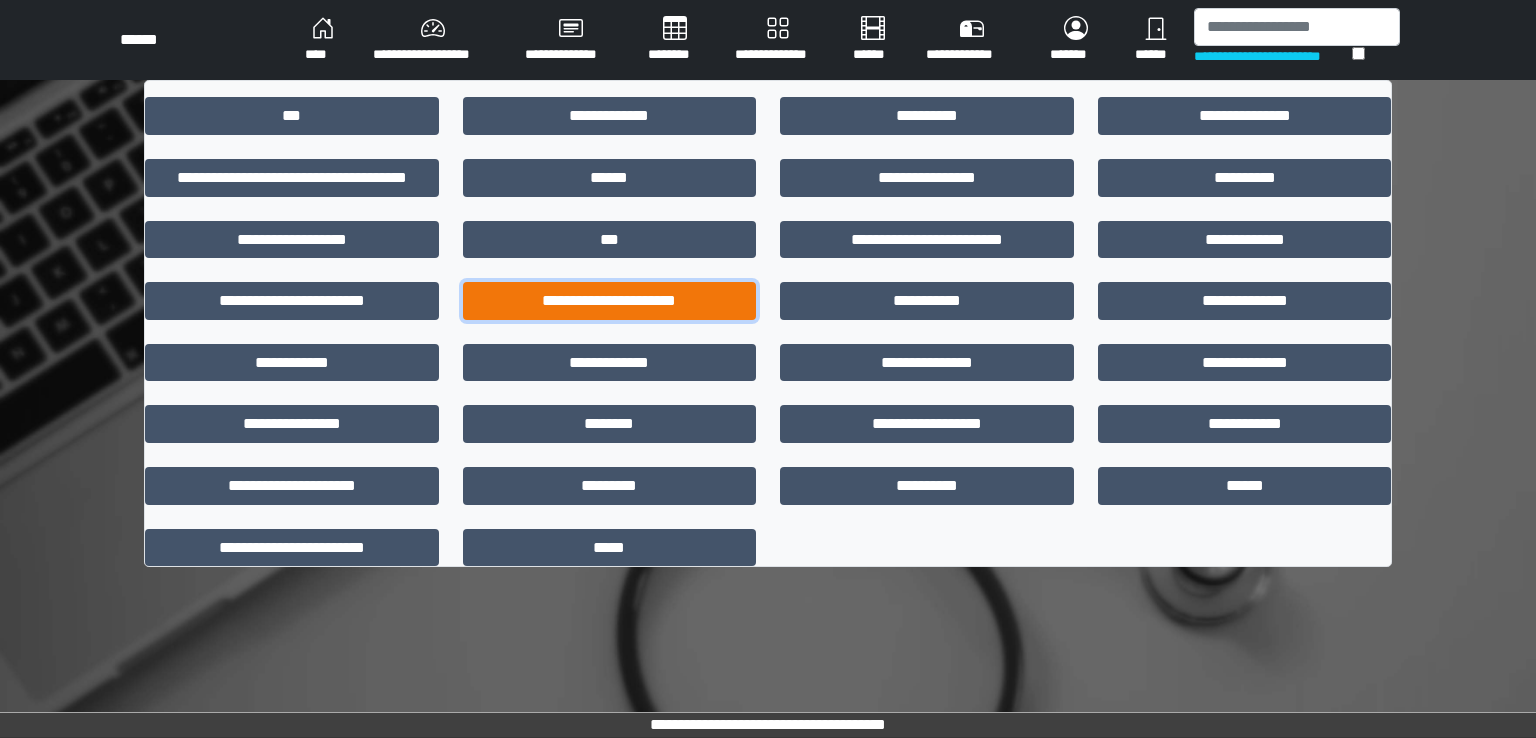 click on "**********" at bounding box center [610, 301] 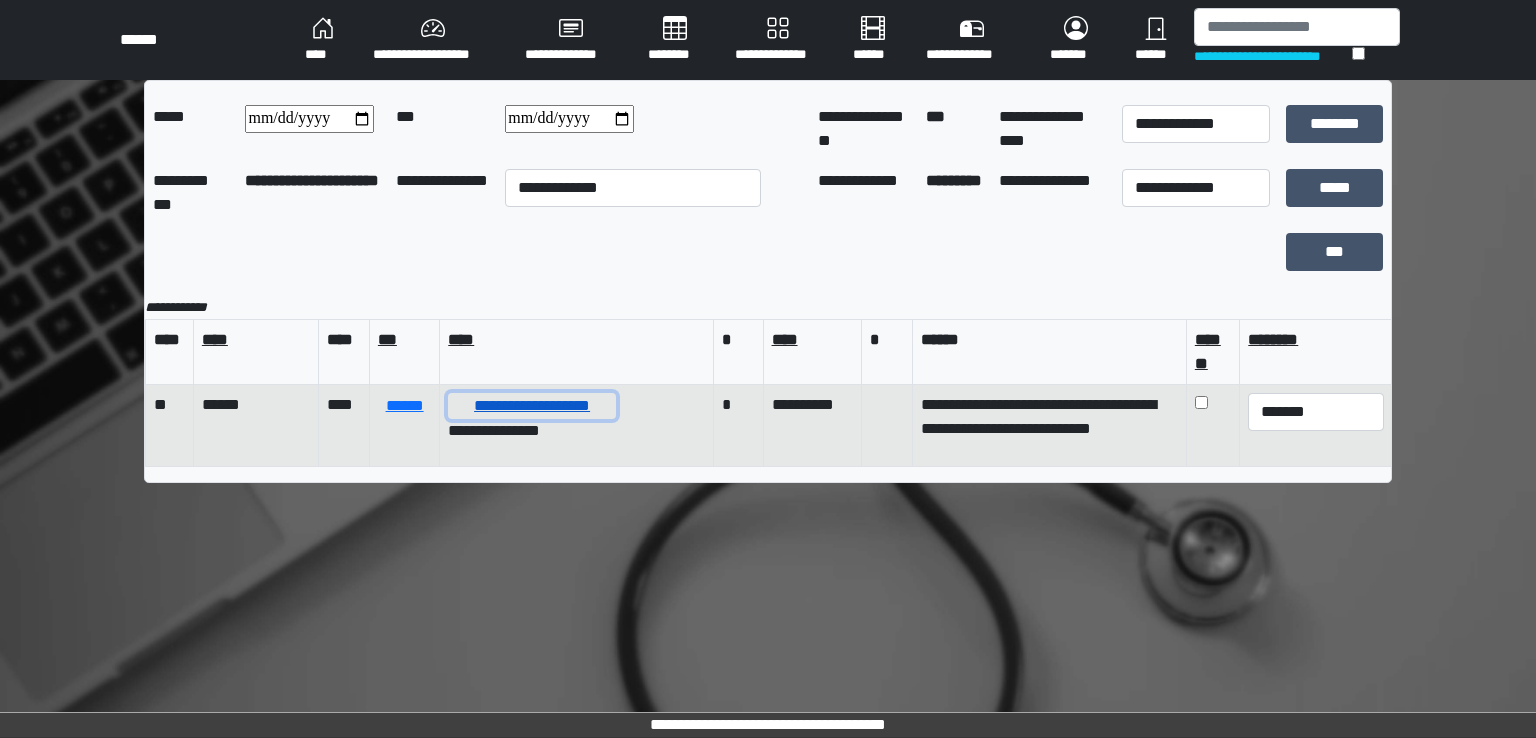 click on "**********" at bounding box center [532, 406] 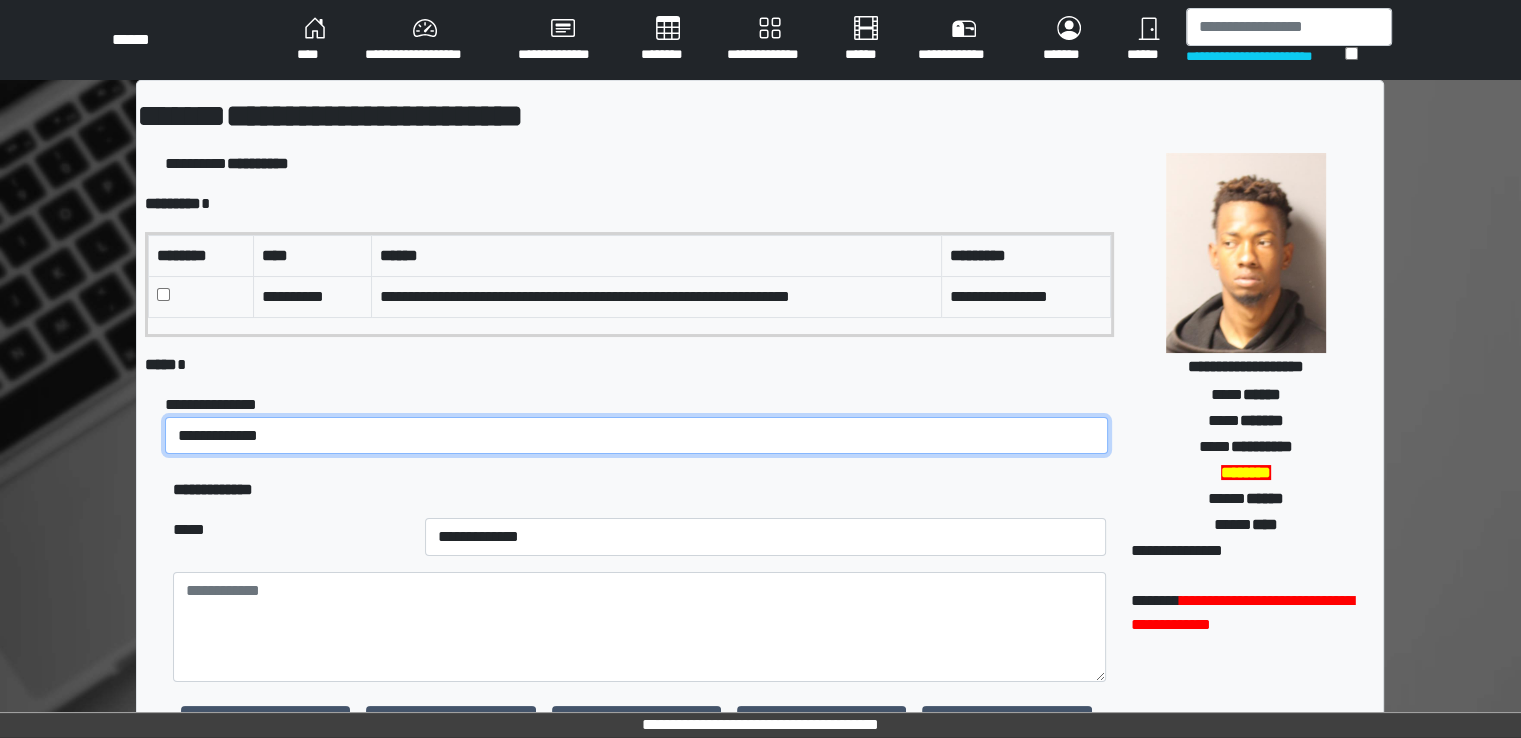 click on "**********" at bounding box center (636, 436) 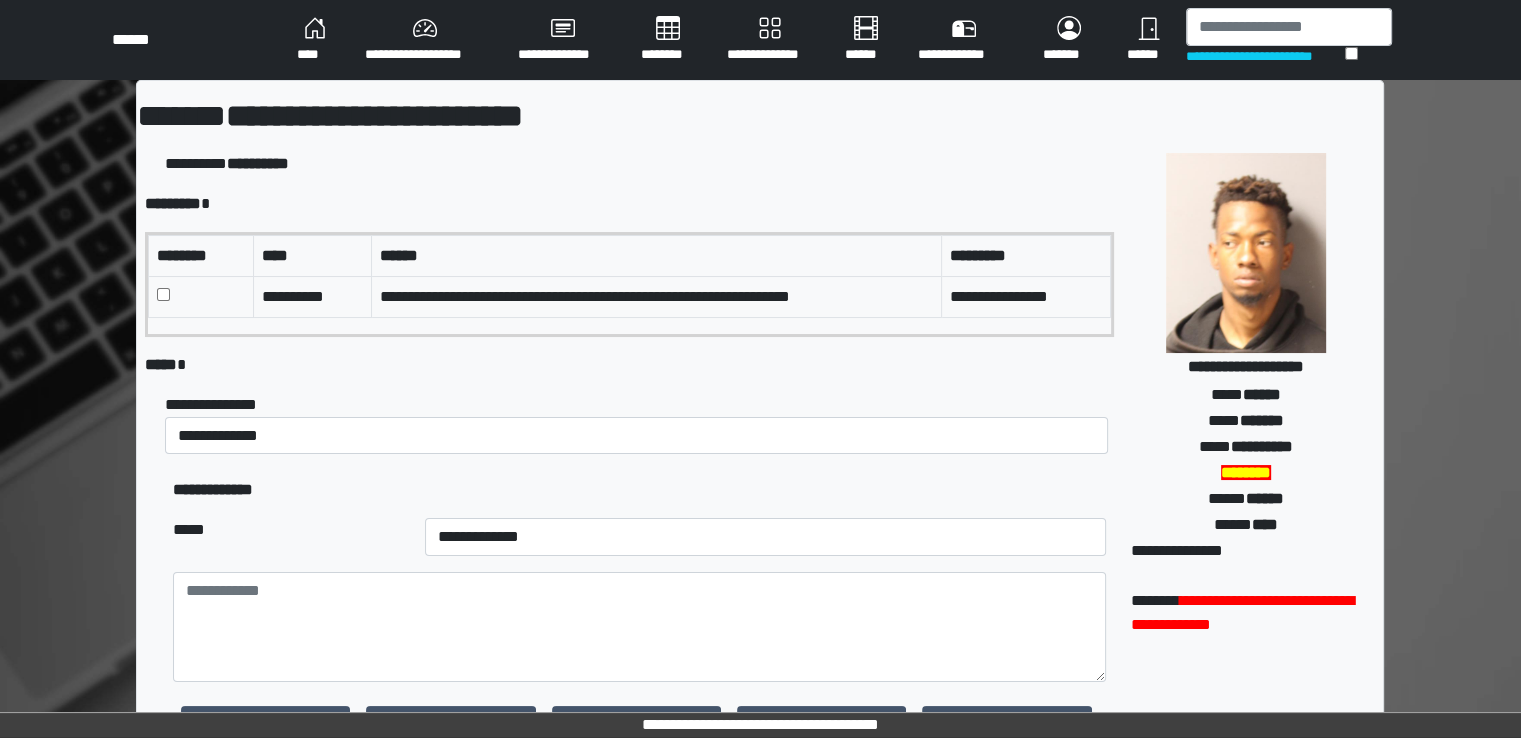 click on "**********" at bounding box center [765, 537] 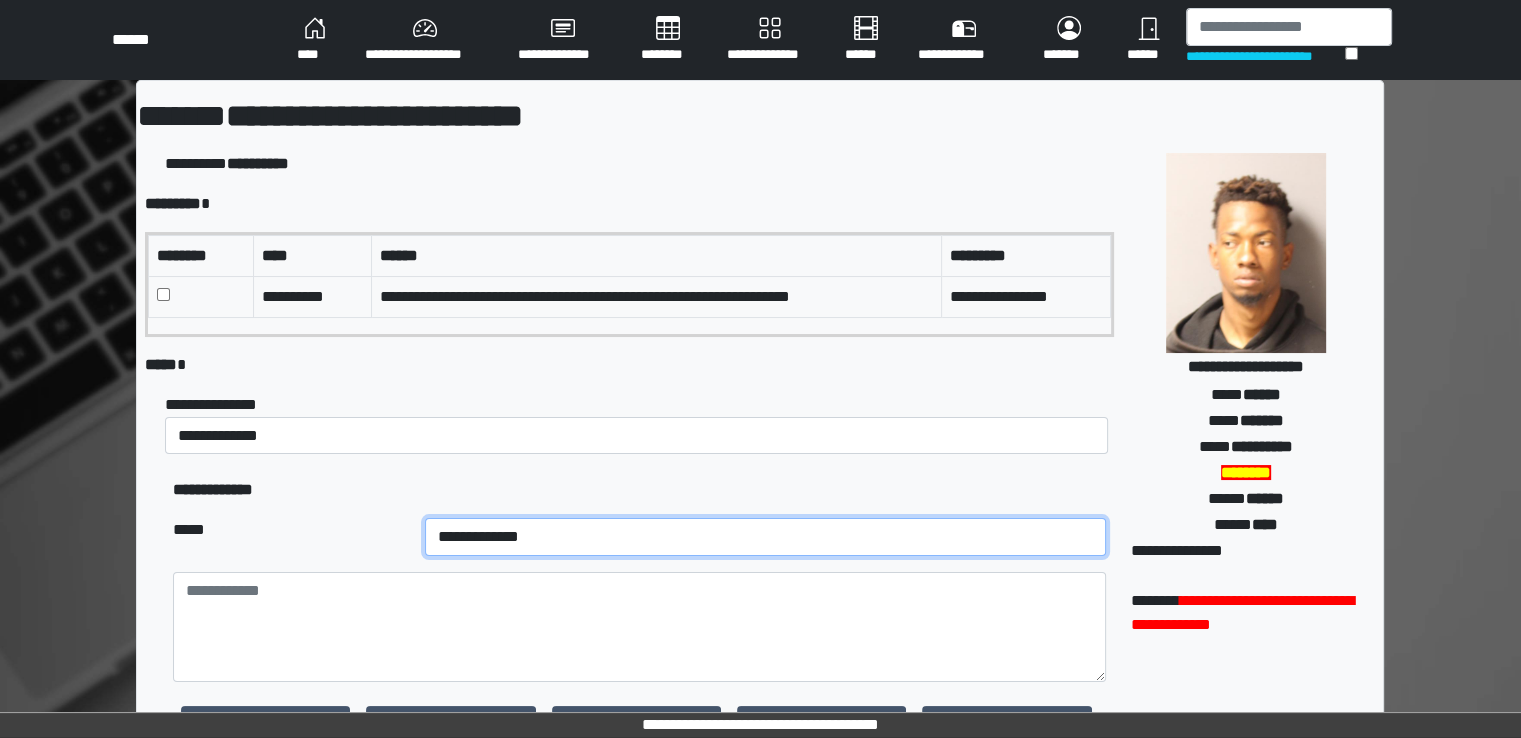 click on "**********" at bounding box center [765, 537] 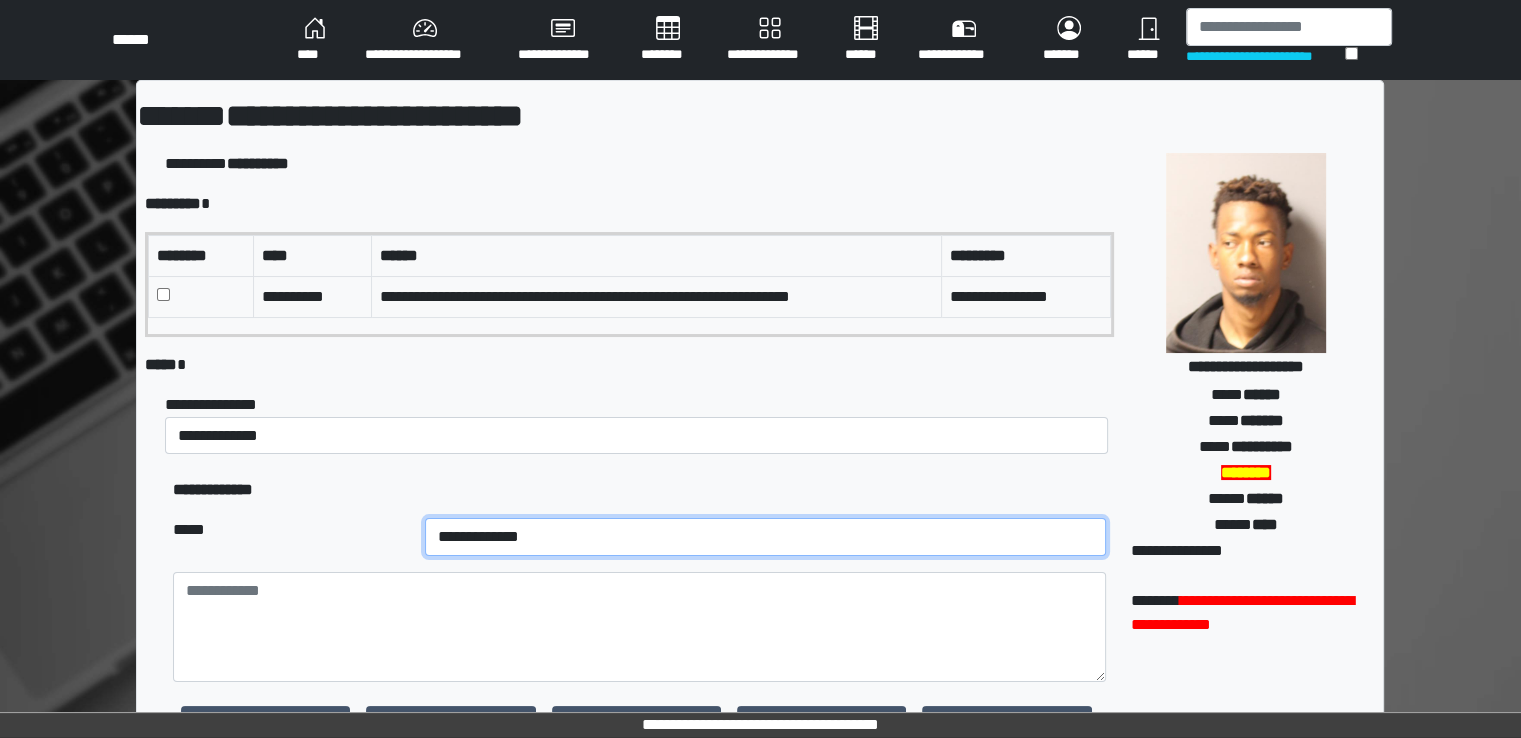 select on "**" 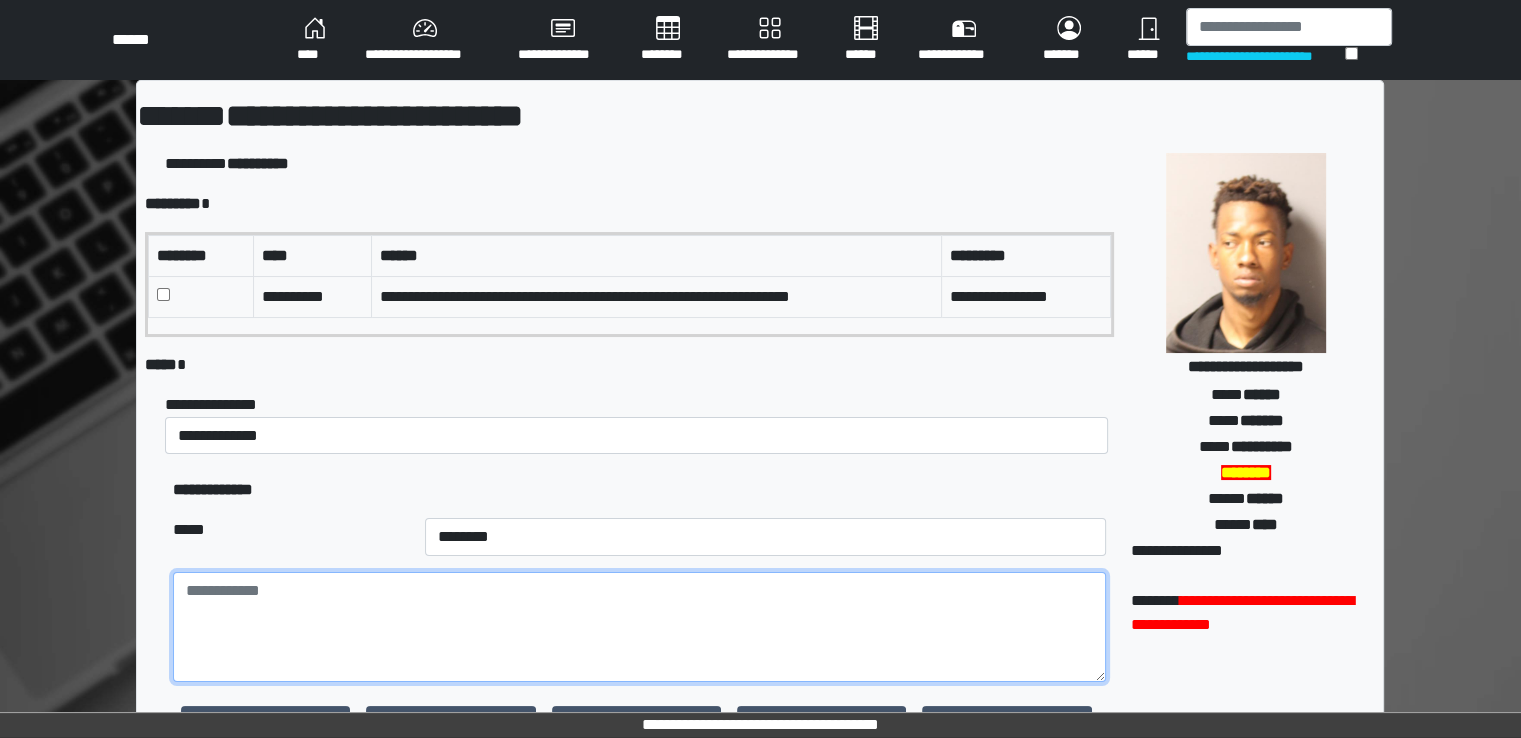 click at bounding box center (639, 627) 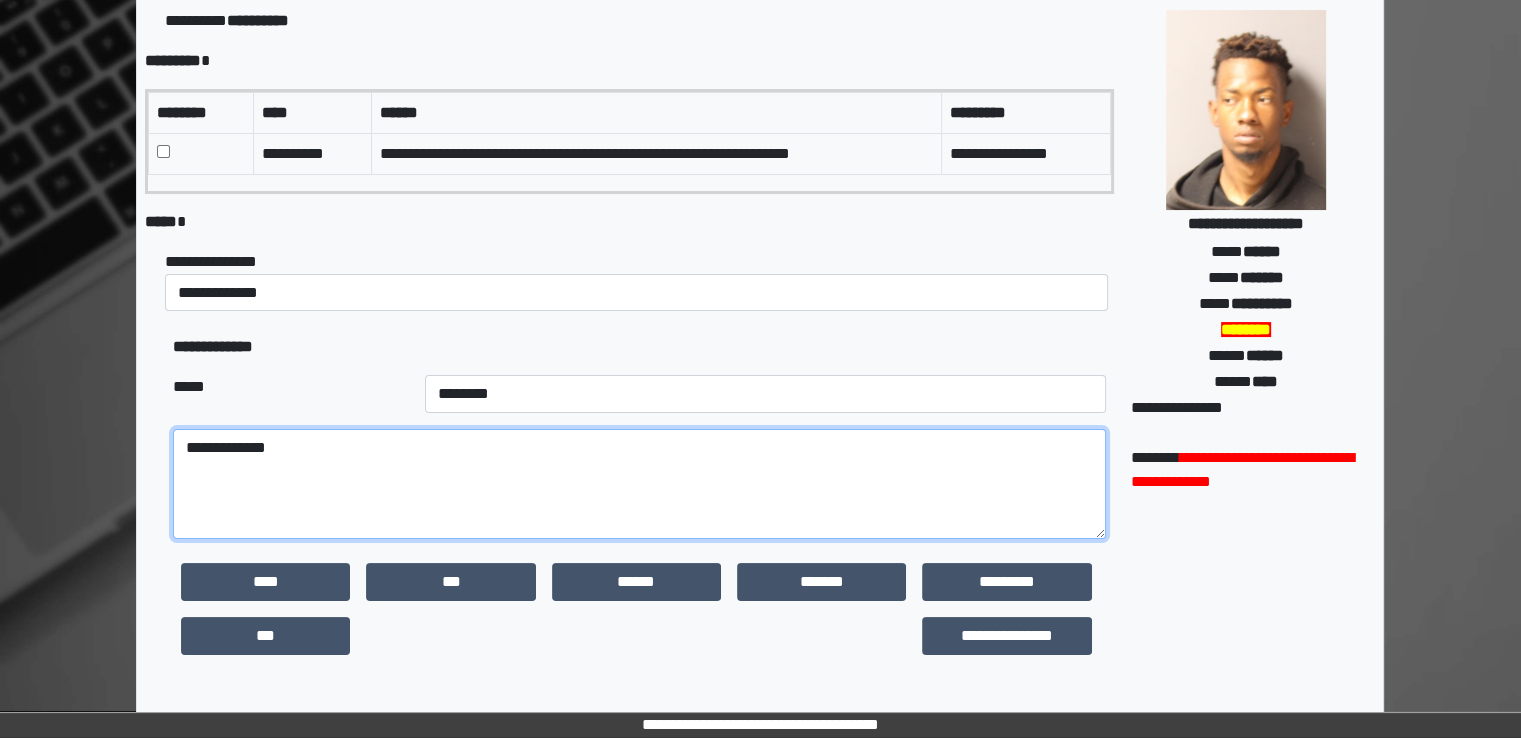 scroll, scrollTop: 467, scrollLeft: 0, axis: vertical 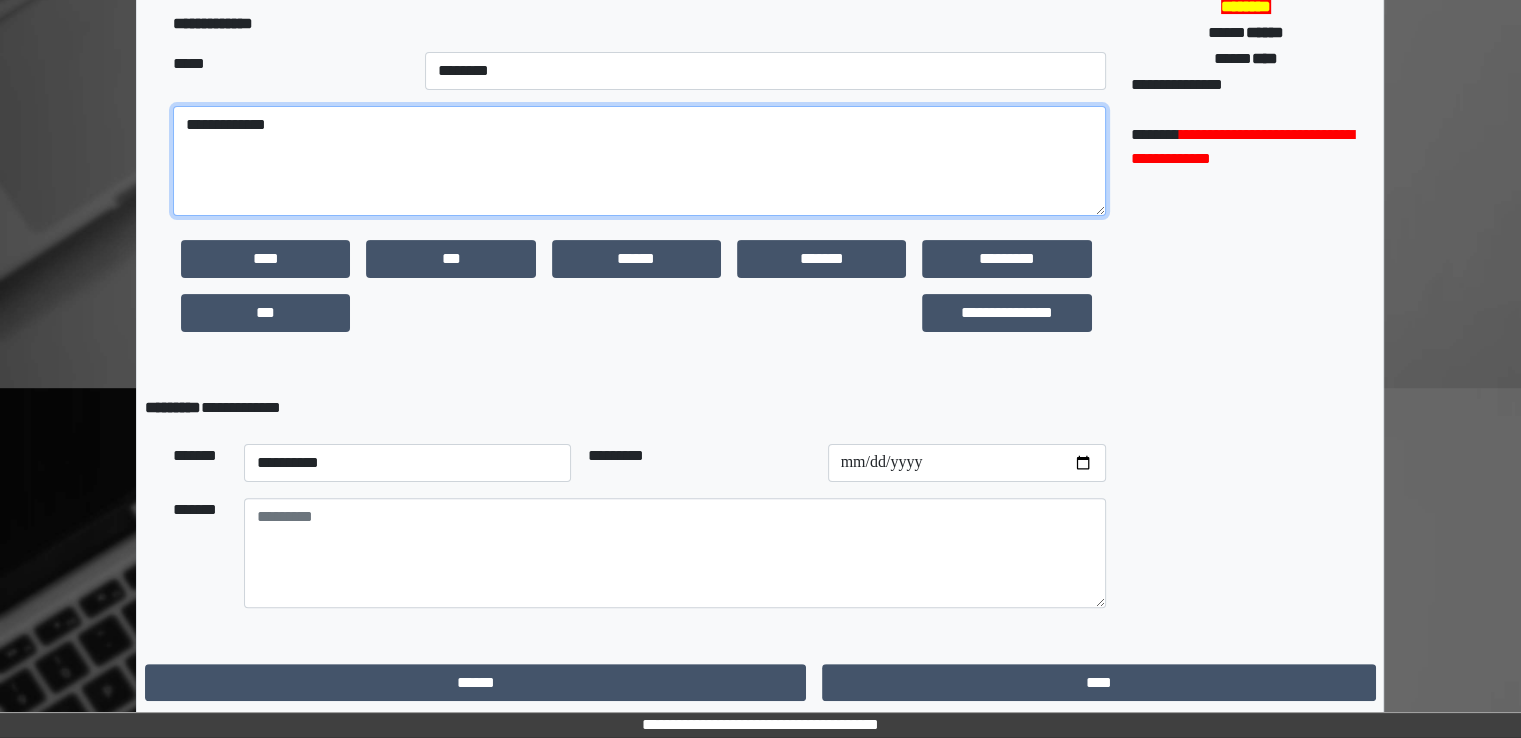 type on "**********" 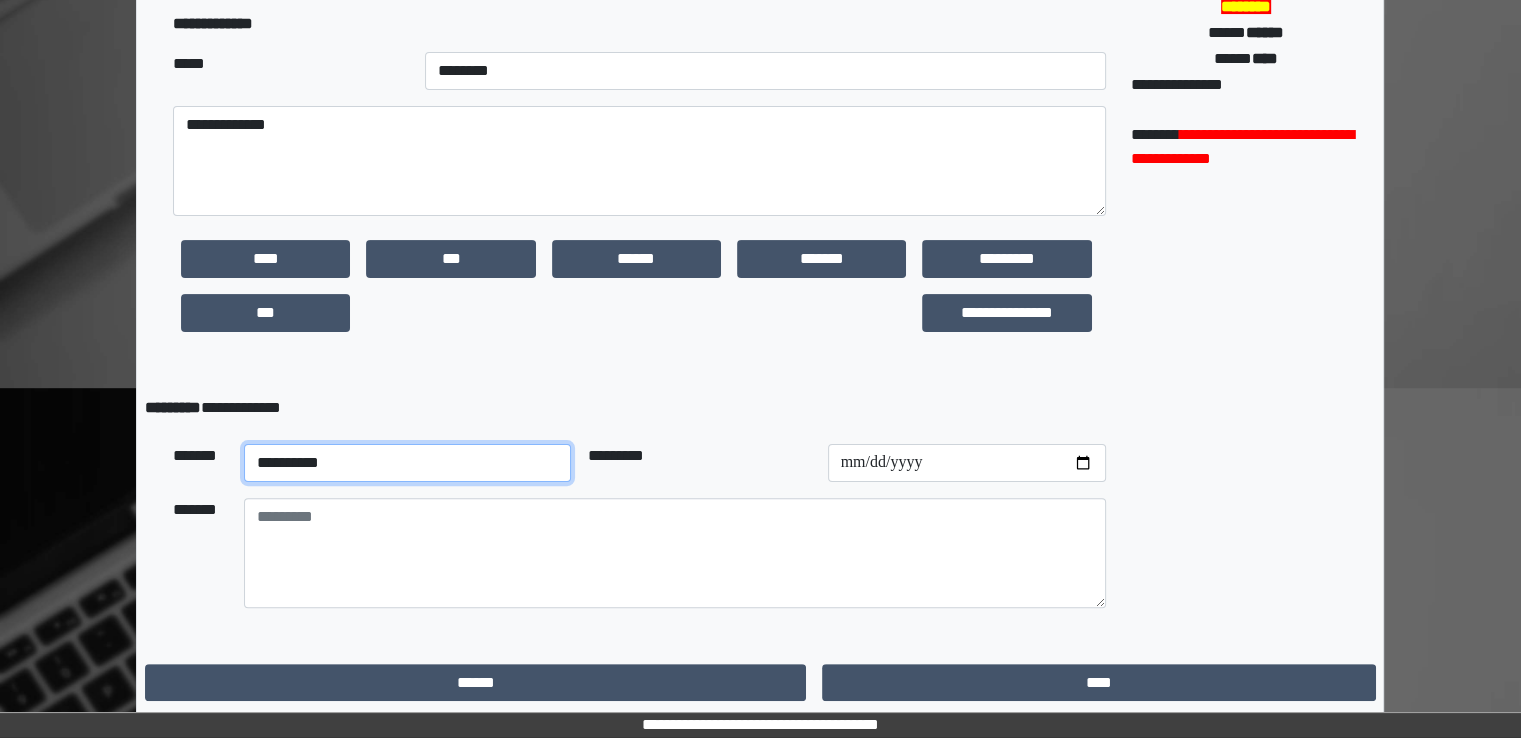 click on "**********" at bounding box center [408, 463] 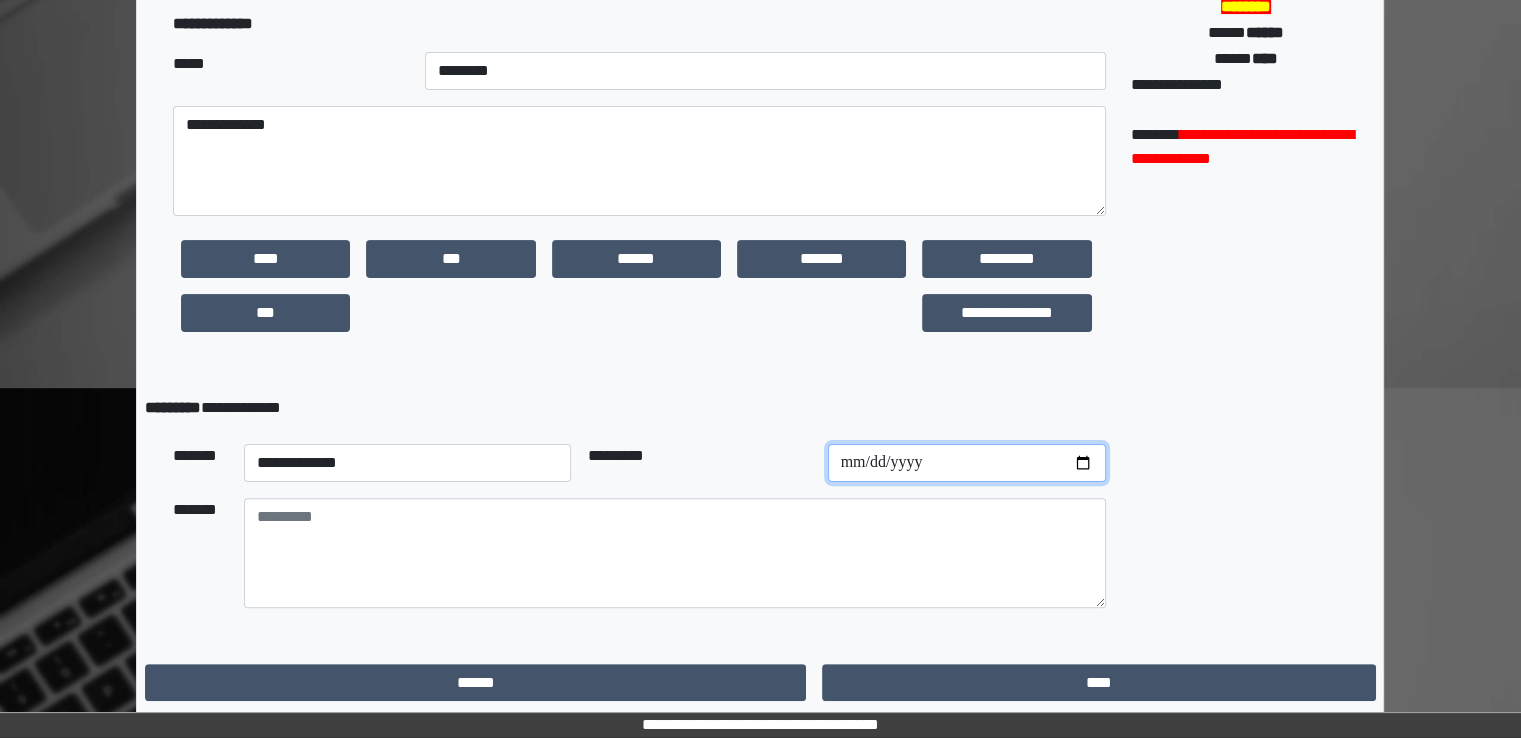 click at bounding box center (967, 463) 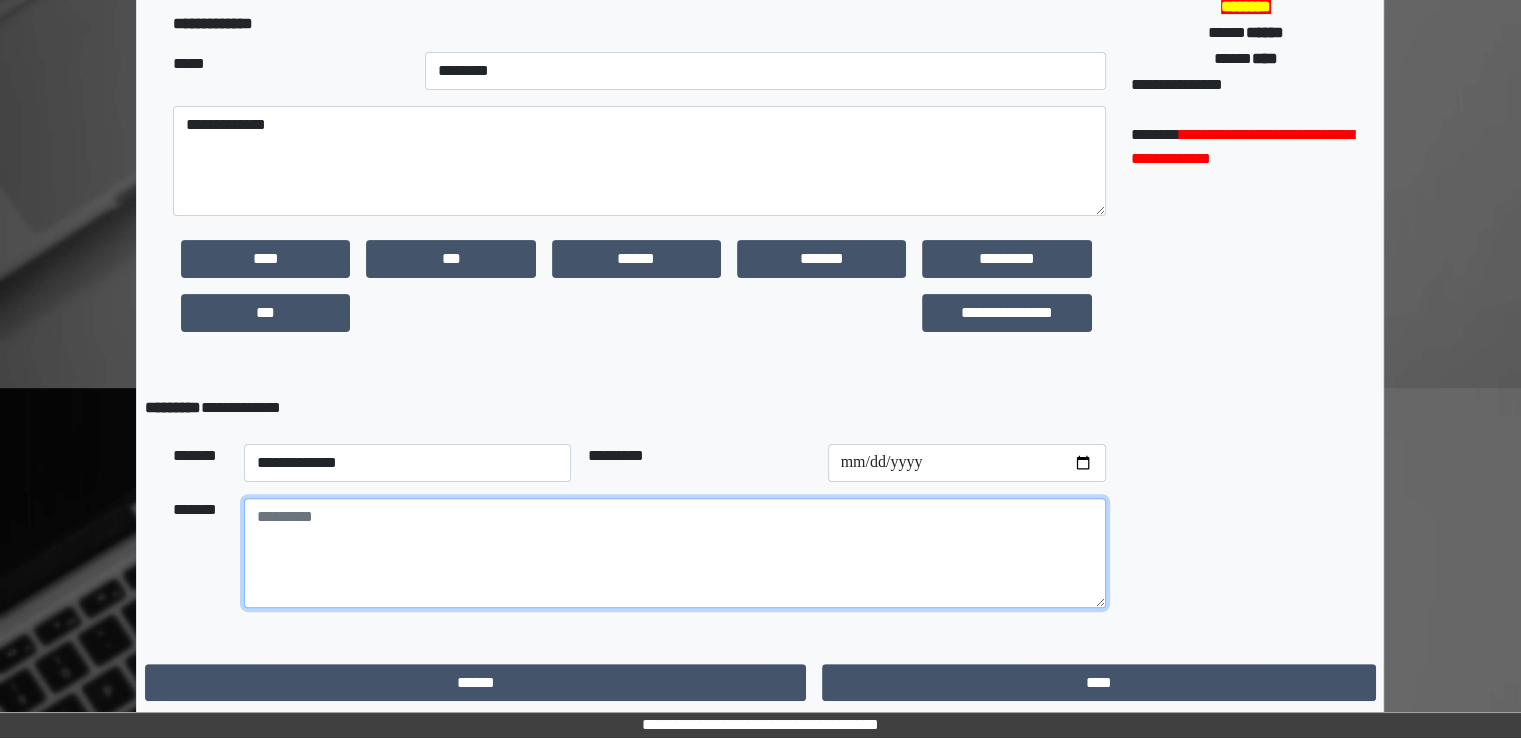 click at bounding box center (675, 553) 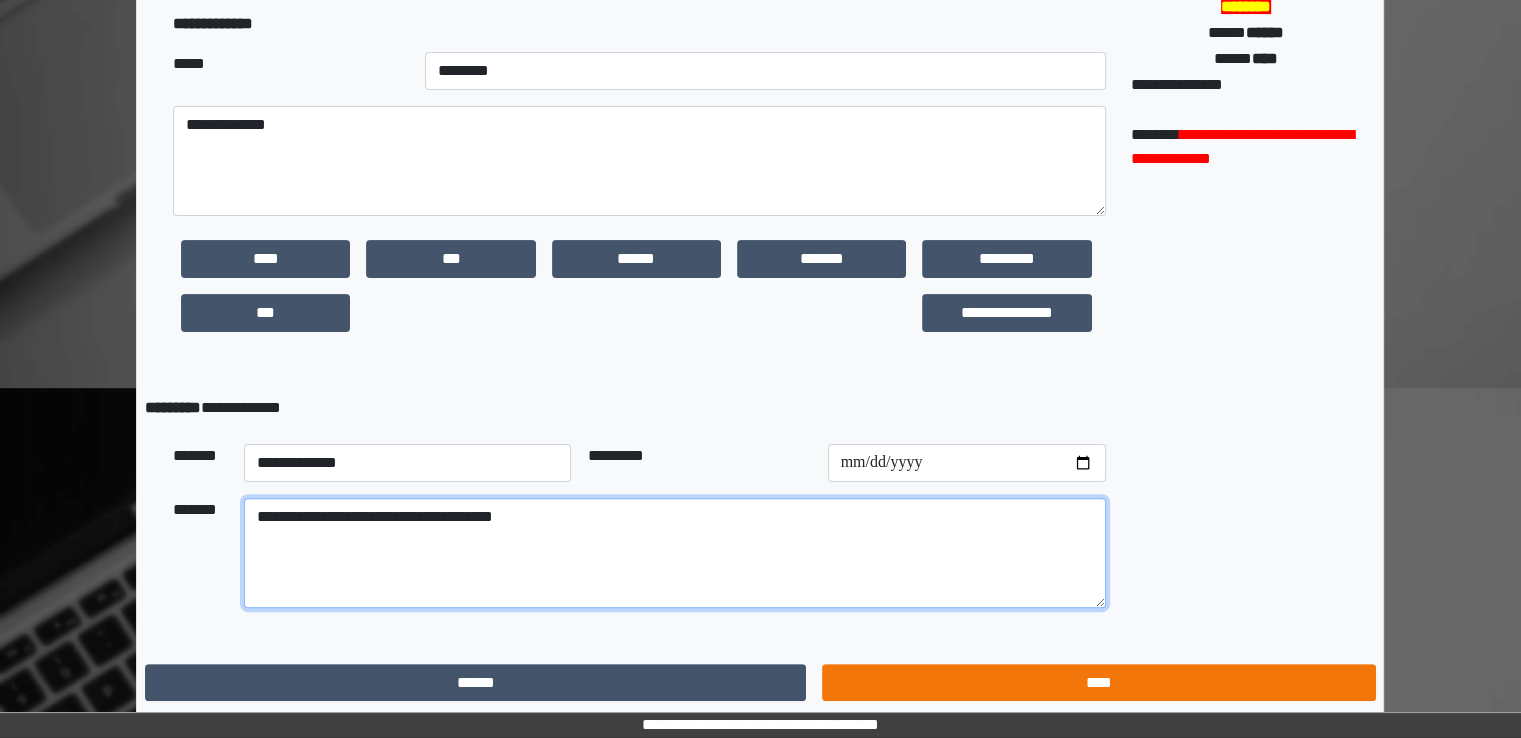 type on "**********" 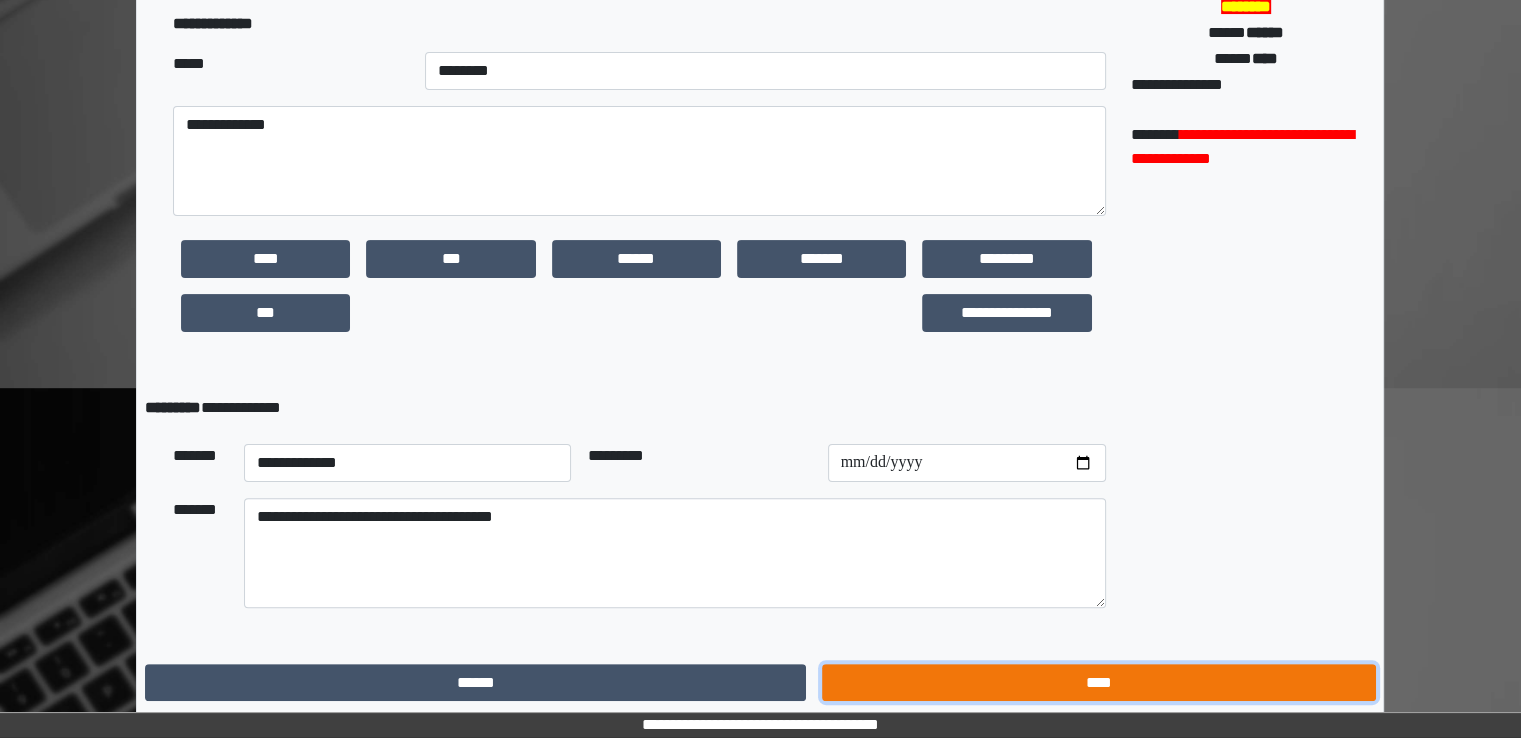 click on "****" at bounding box center [1098, 683] 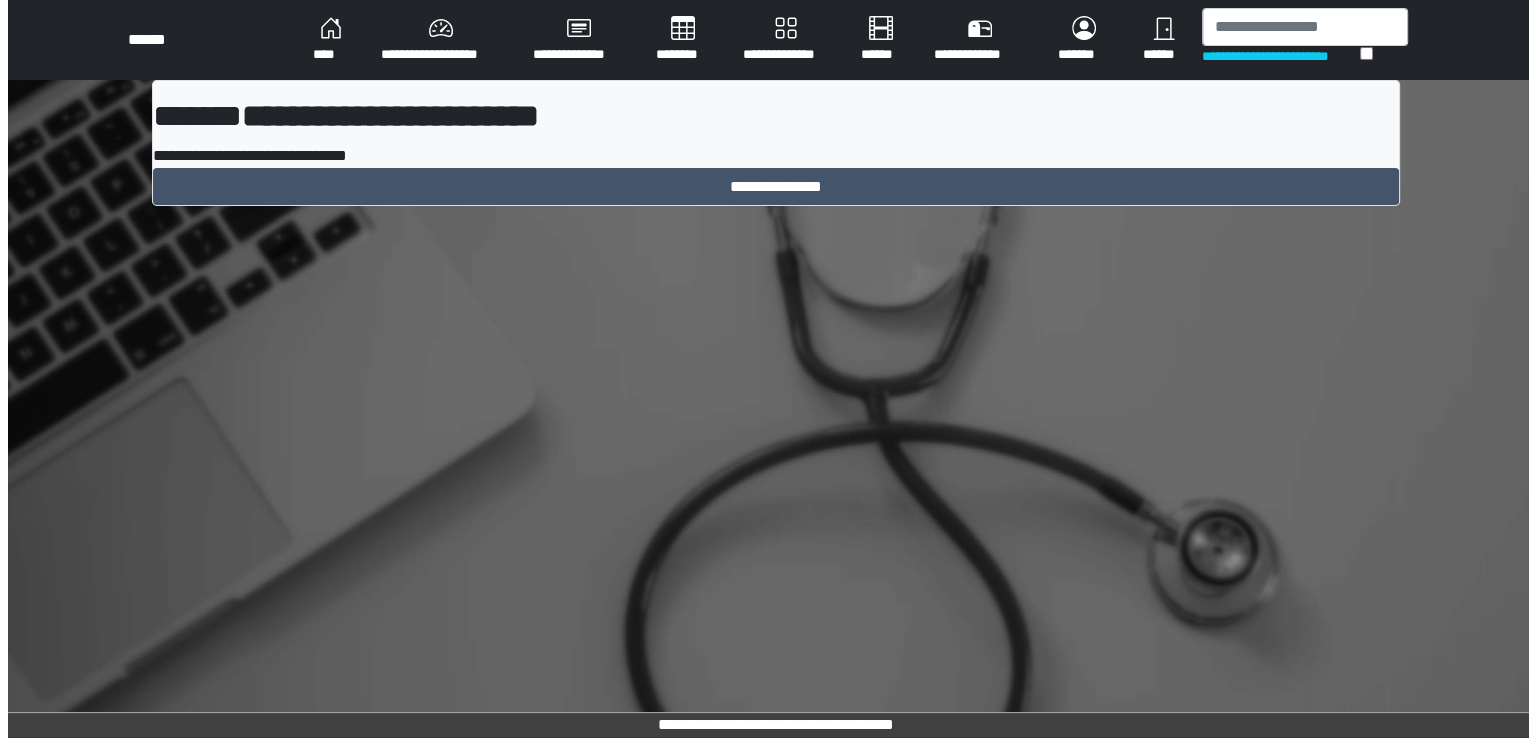 scroll, scrollTop: 0, scrollLeft: 0, axis: both 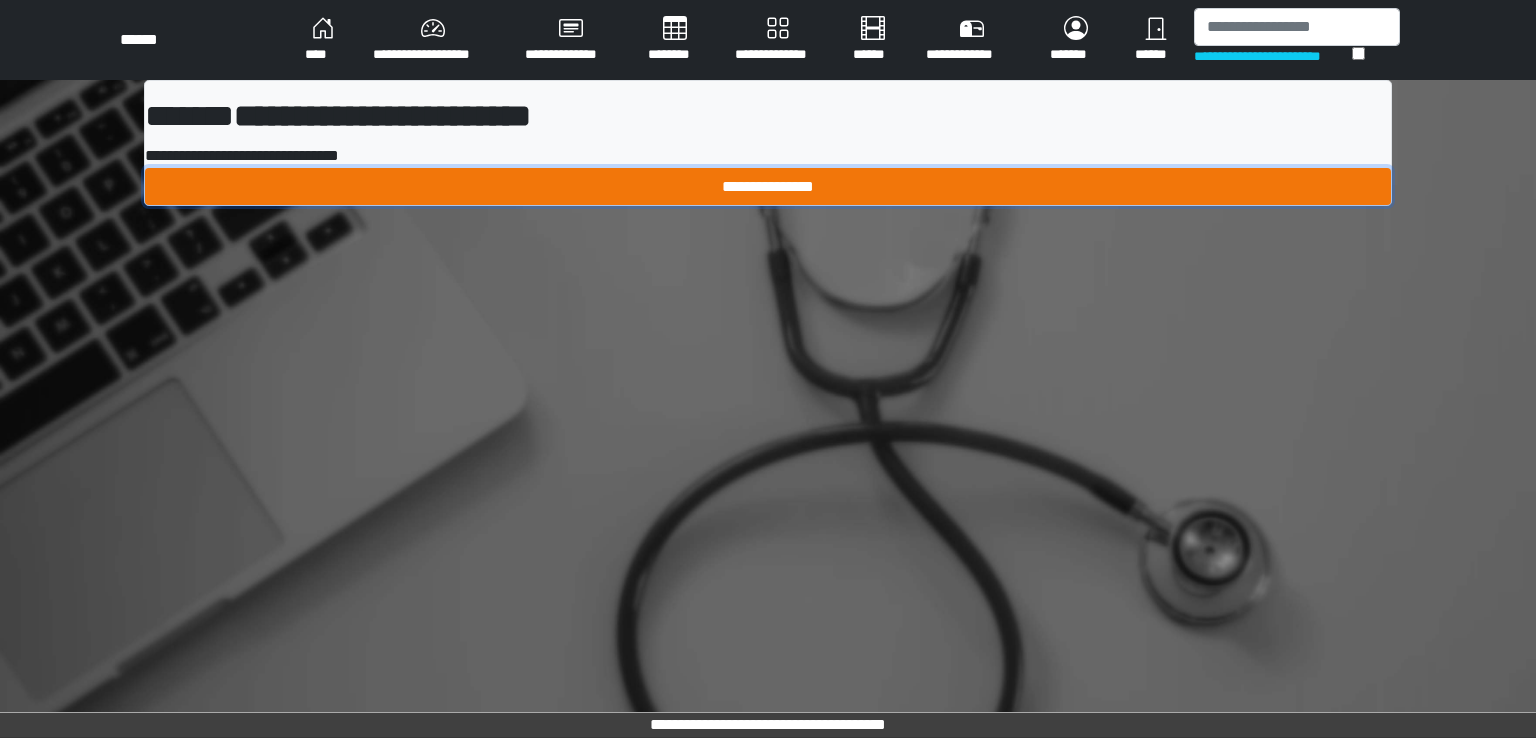 click on "**********" at bounding box center (768, 187) 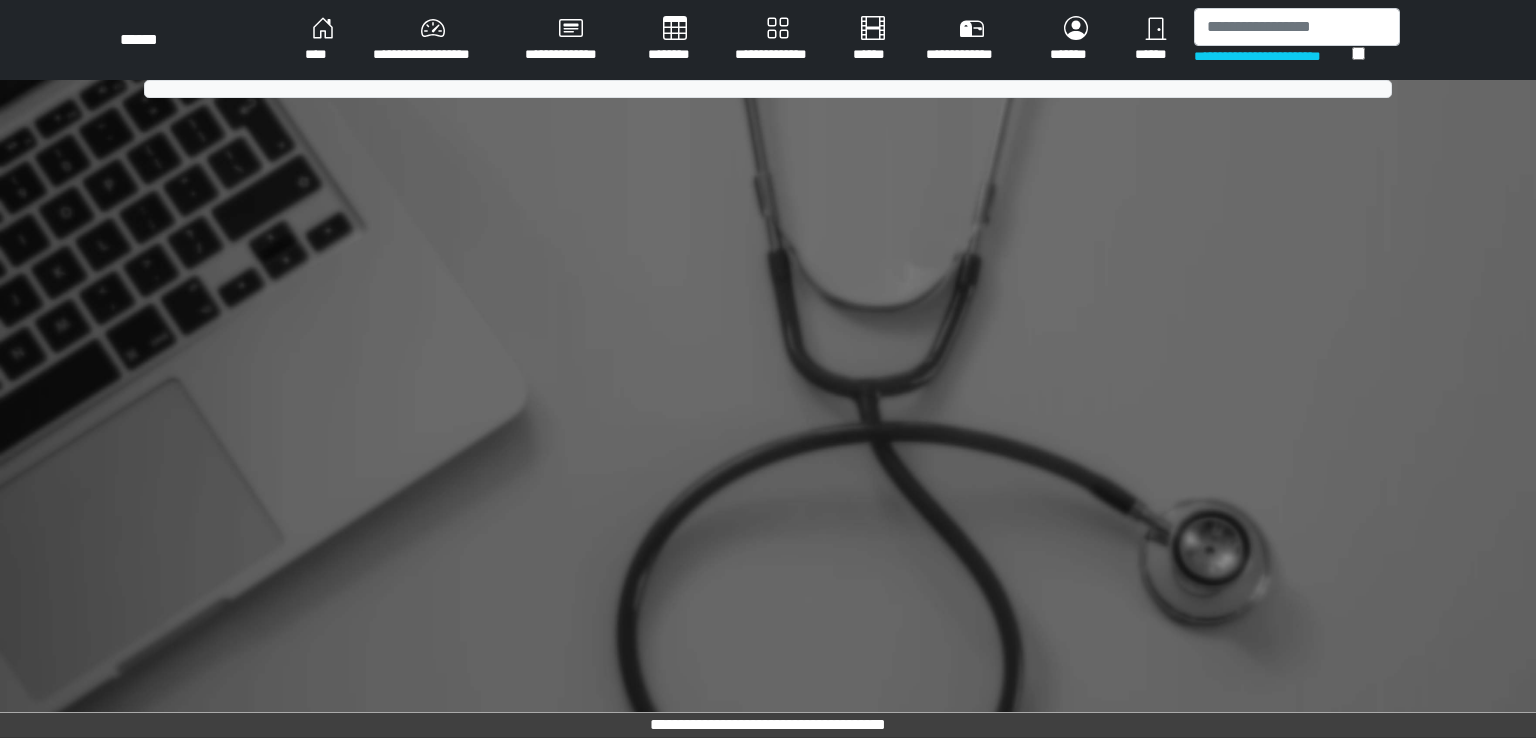 scroll, scrollTop: 0, scrollLeft: 0, axis: both 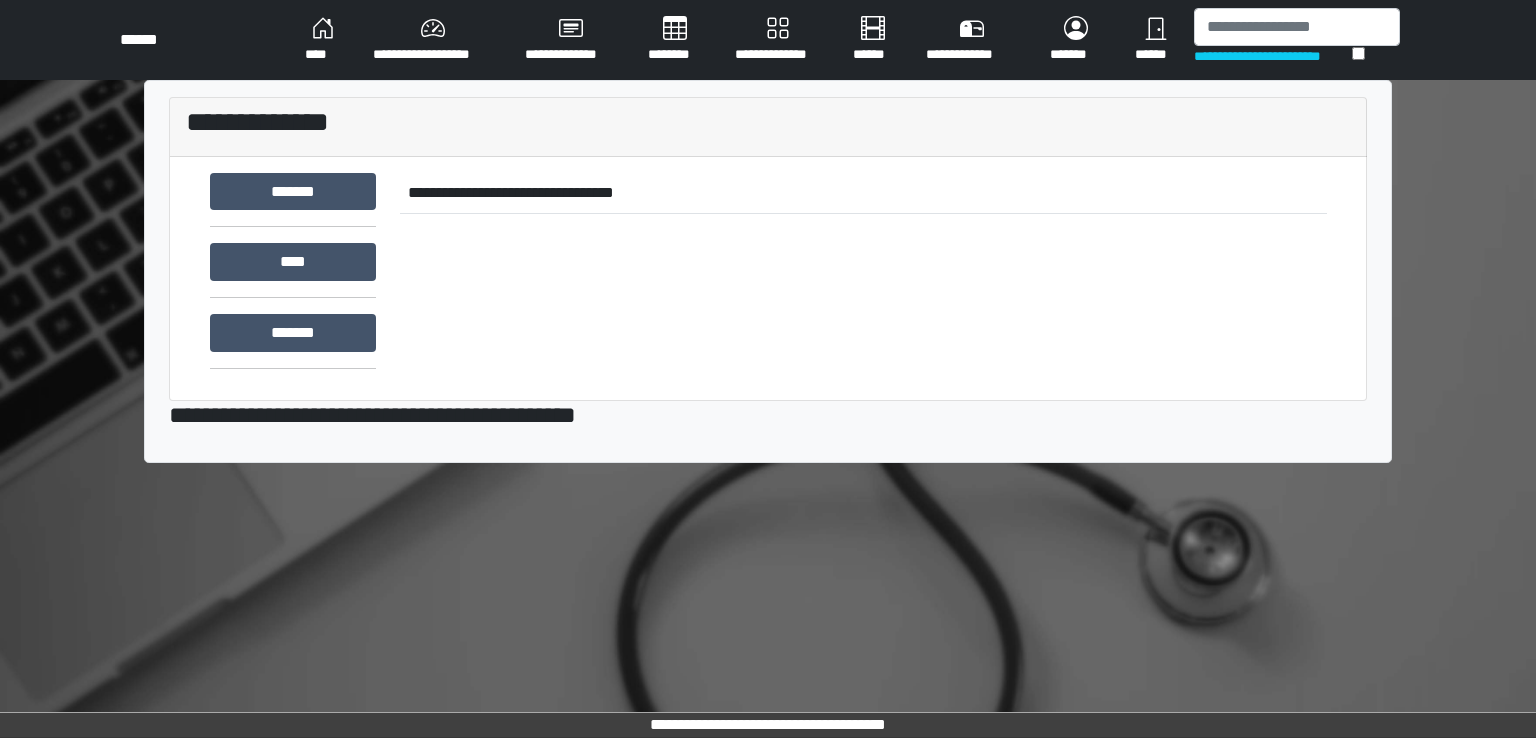 click on "********" at bounding box center (675, 40) 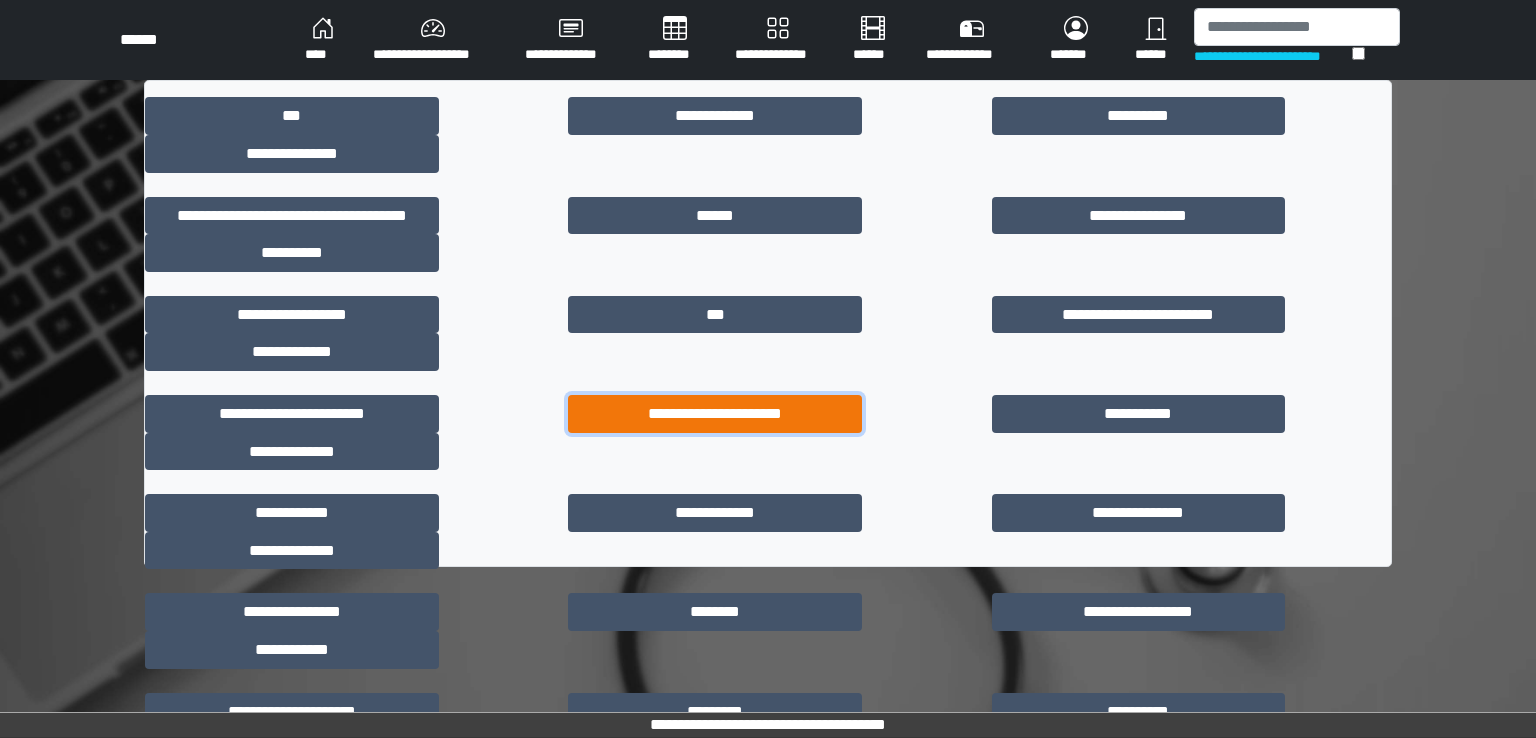 click on "**********" at bounding box center (715, 414) 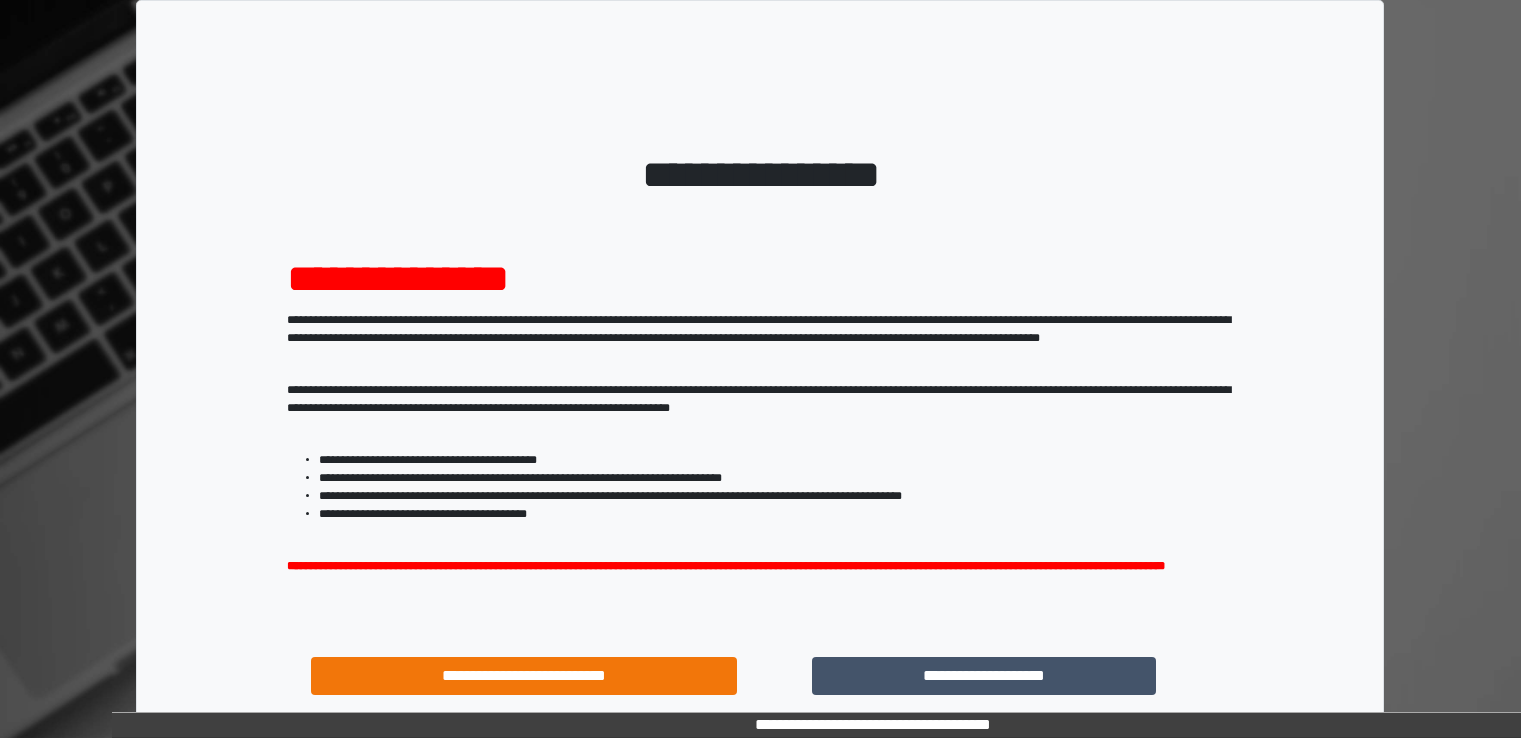 scroll, scrollTop: 0, scrollLeft: 0, axis: both 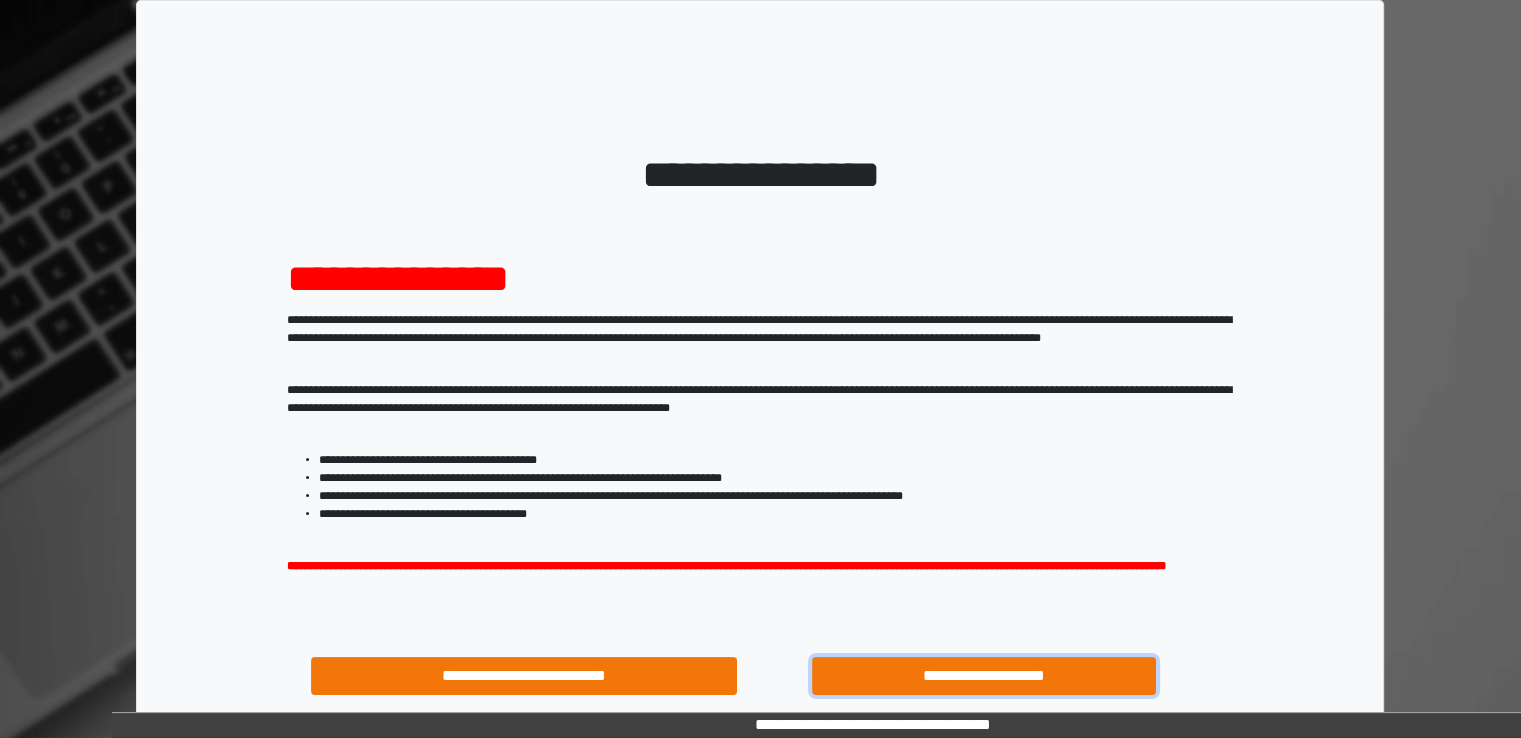 click on "**********" at bounding box center [984, 676] 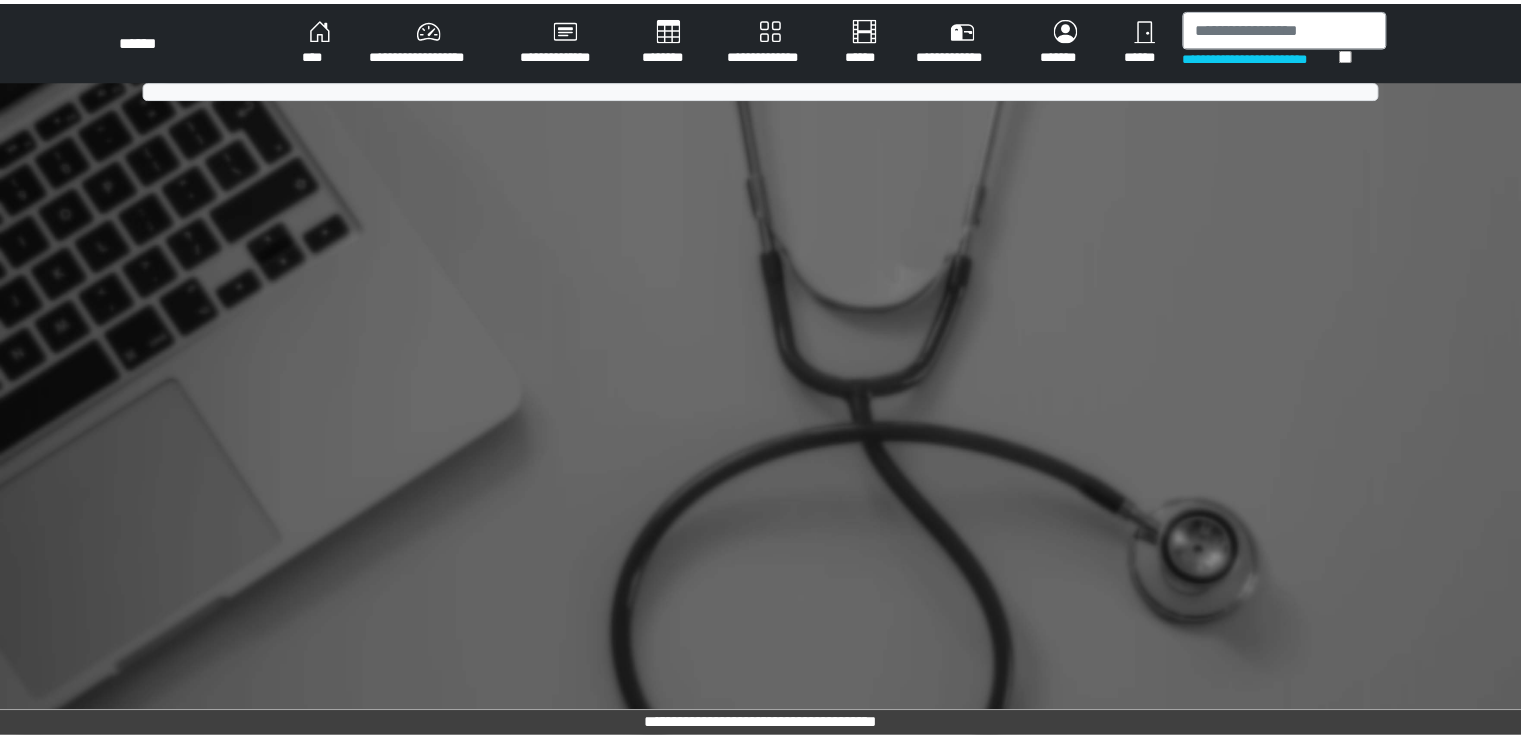 scroll, scrollTop: 0, scrollLeft: 0, axis: both 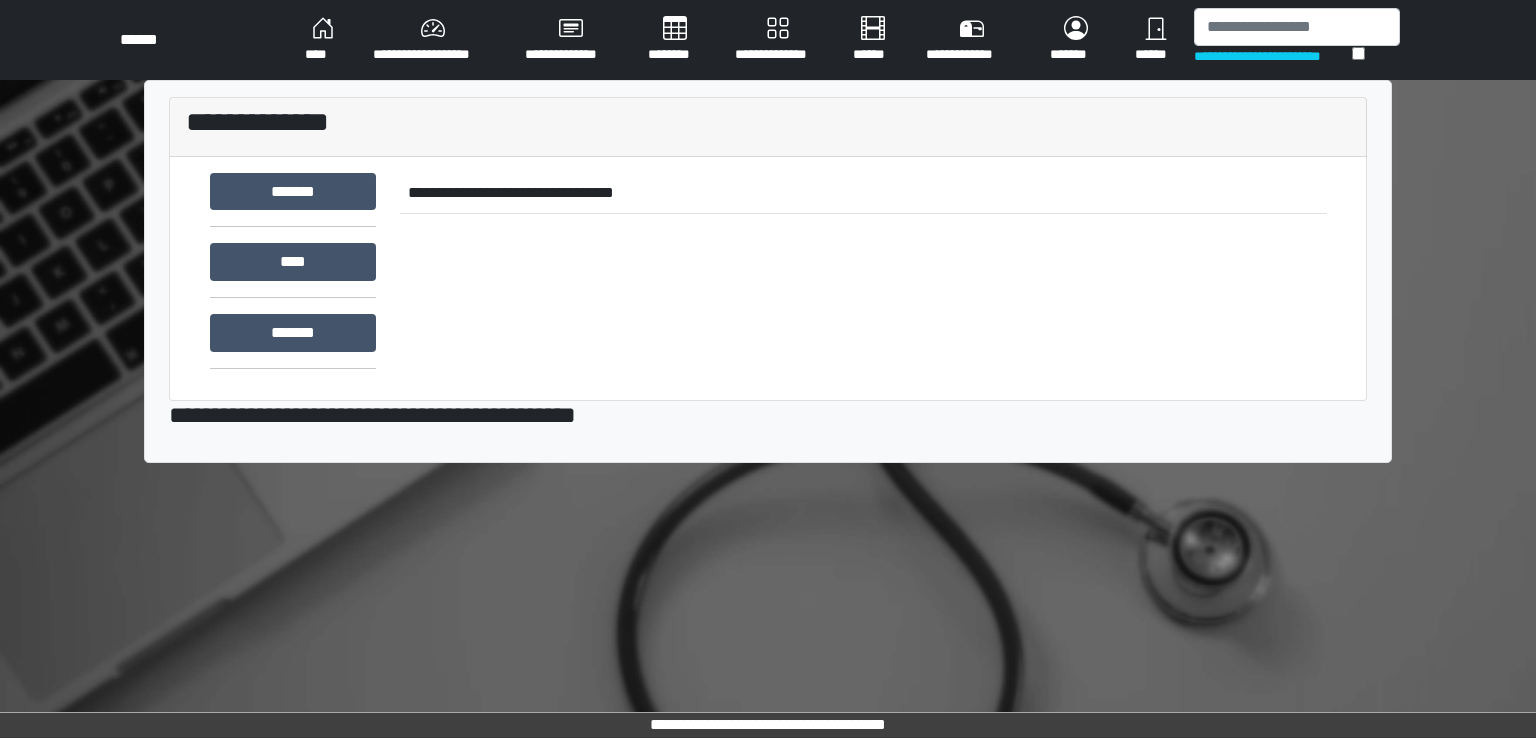 click on "********" at bounding box center [675, 40] 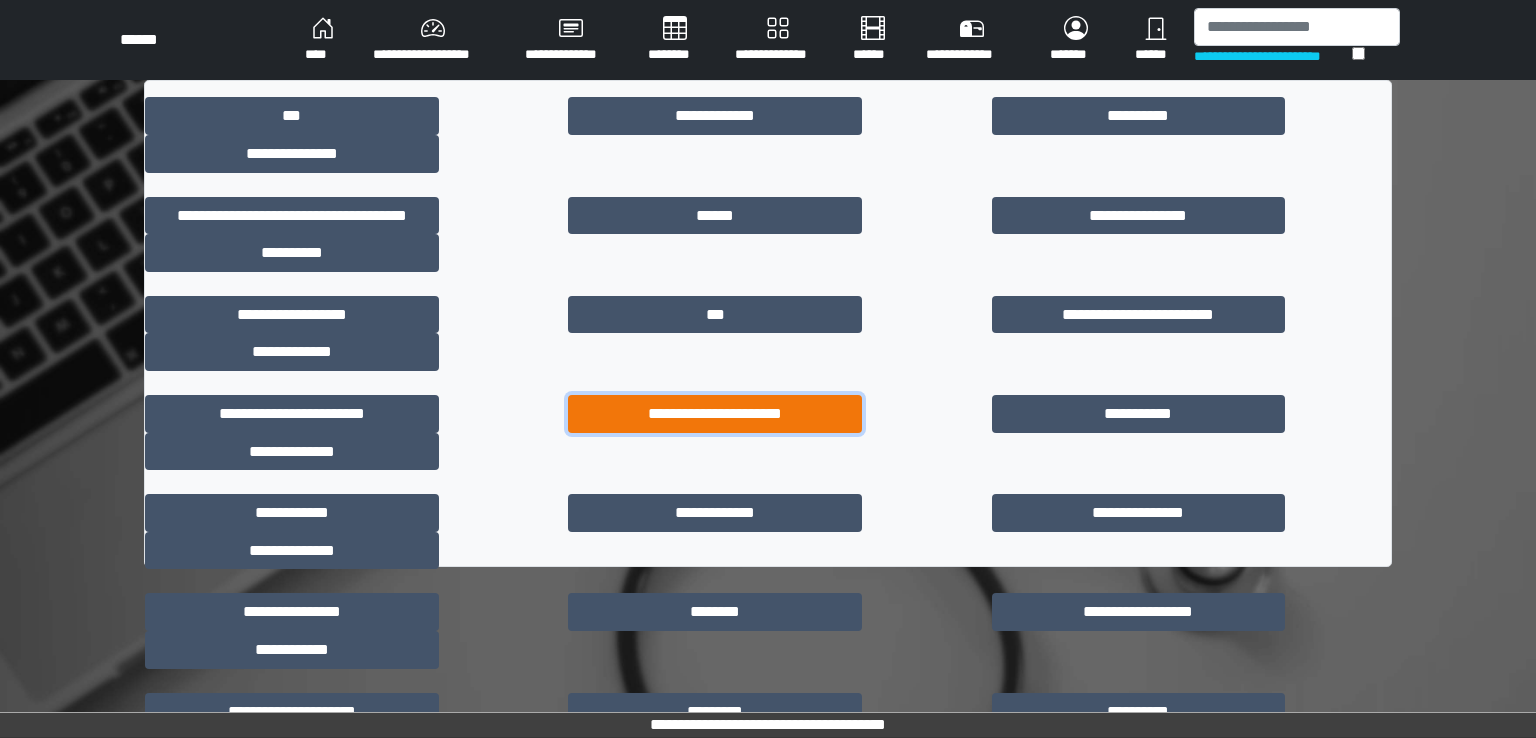 click on "**********" at bounding box center [715, 414] 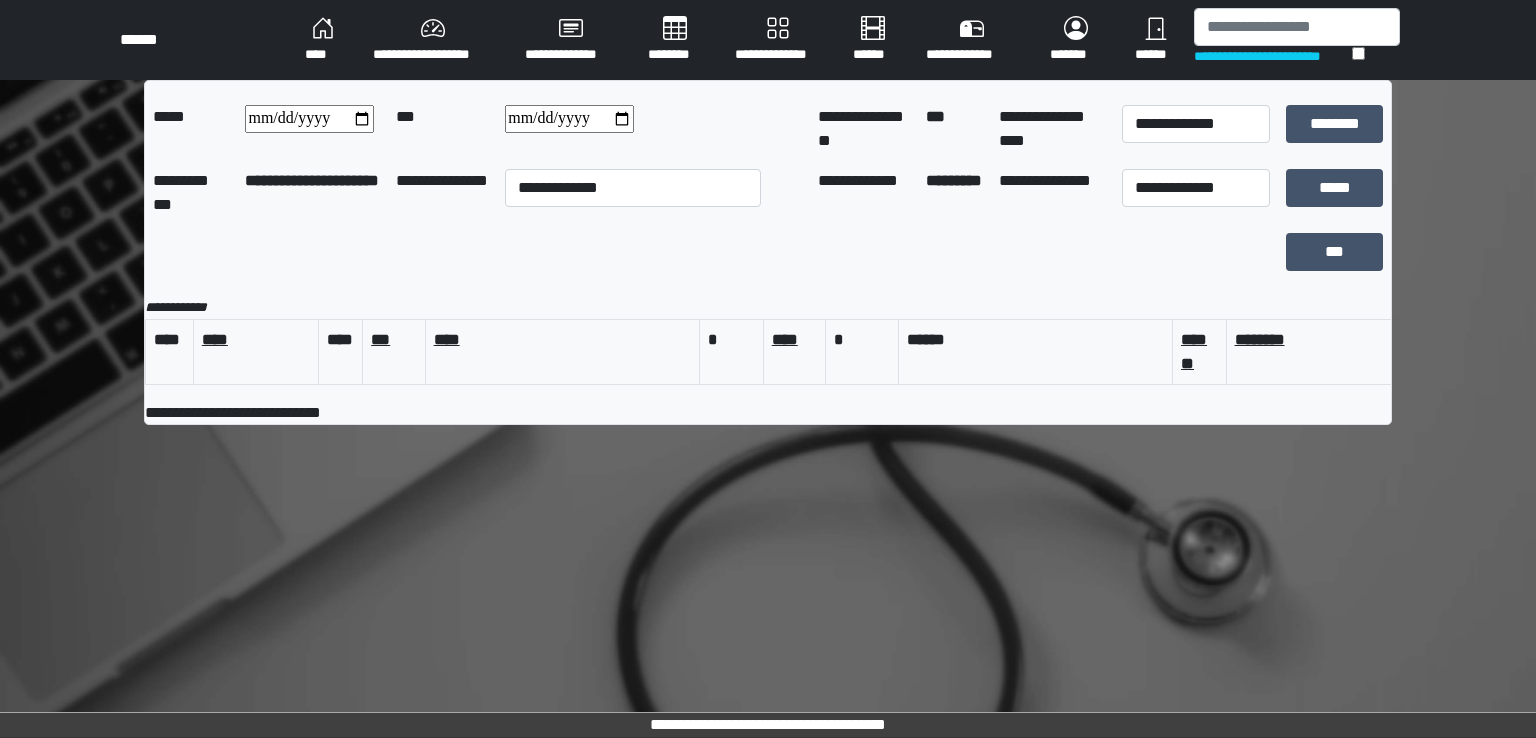 click on "********" at bounding box center (675, 40) 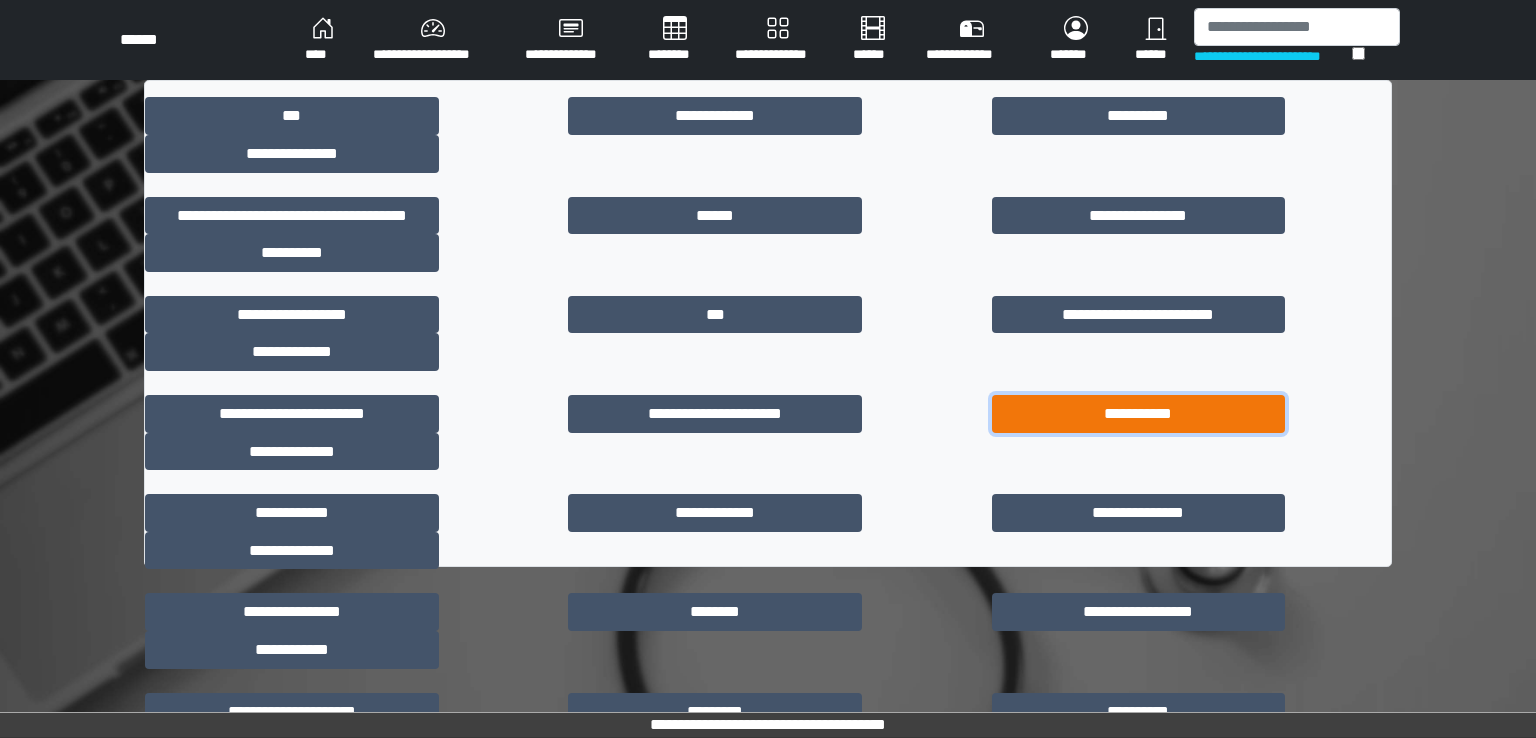 click on "**********" at bounding box center (1139, 414) 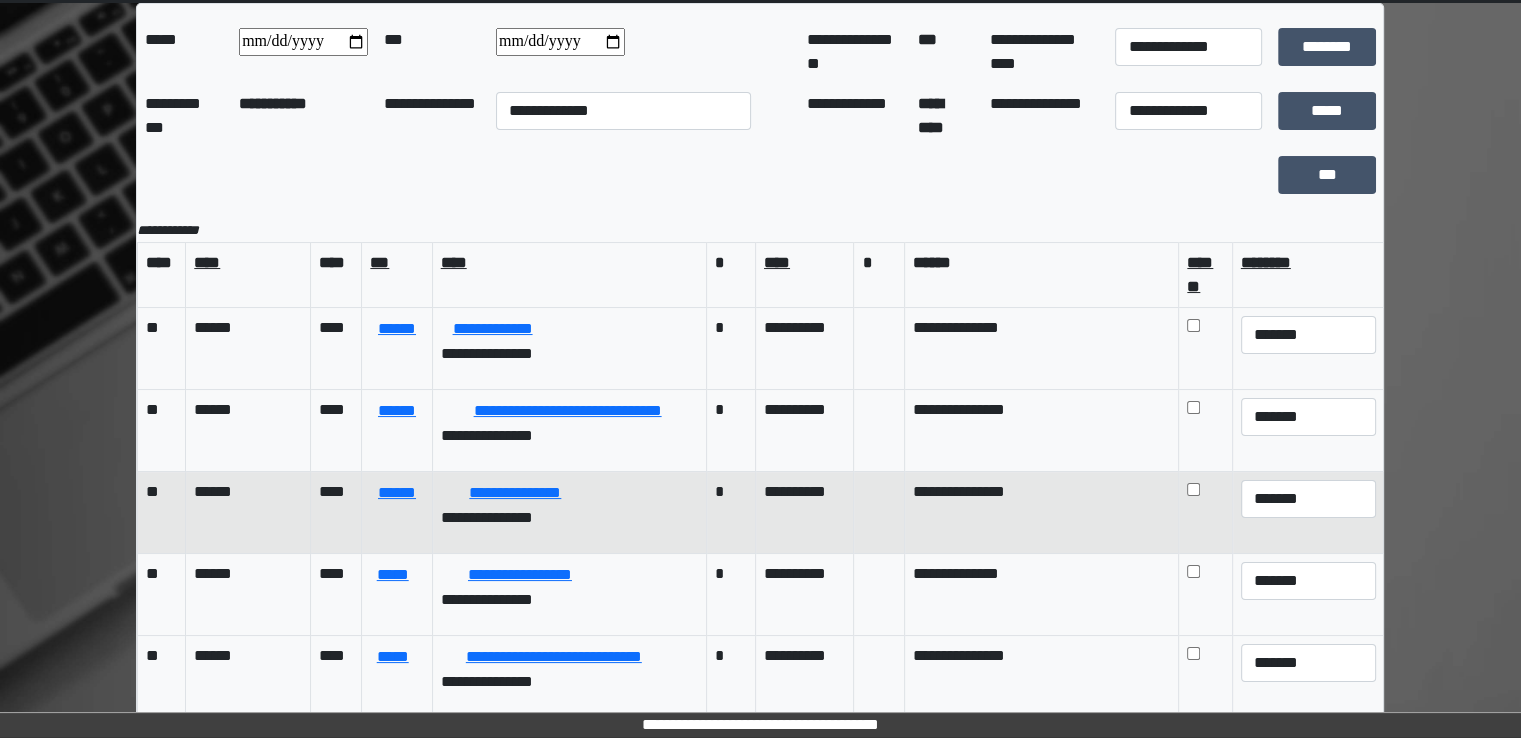 scroll, scrollTop: 0, scrollLeft: 0, axis: both 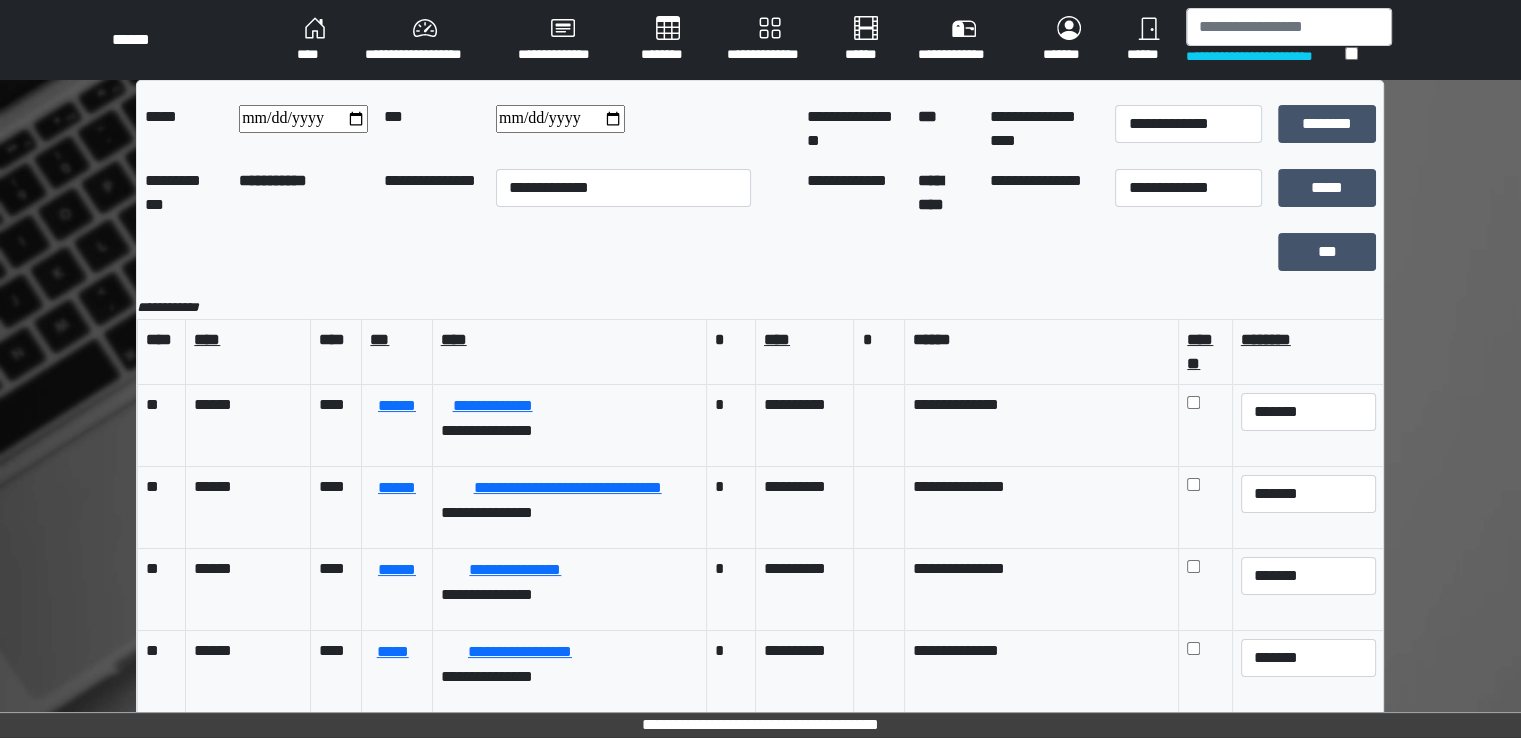 click on "********" at bounding box center (668, 40) 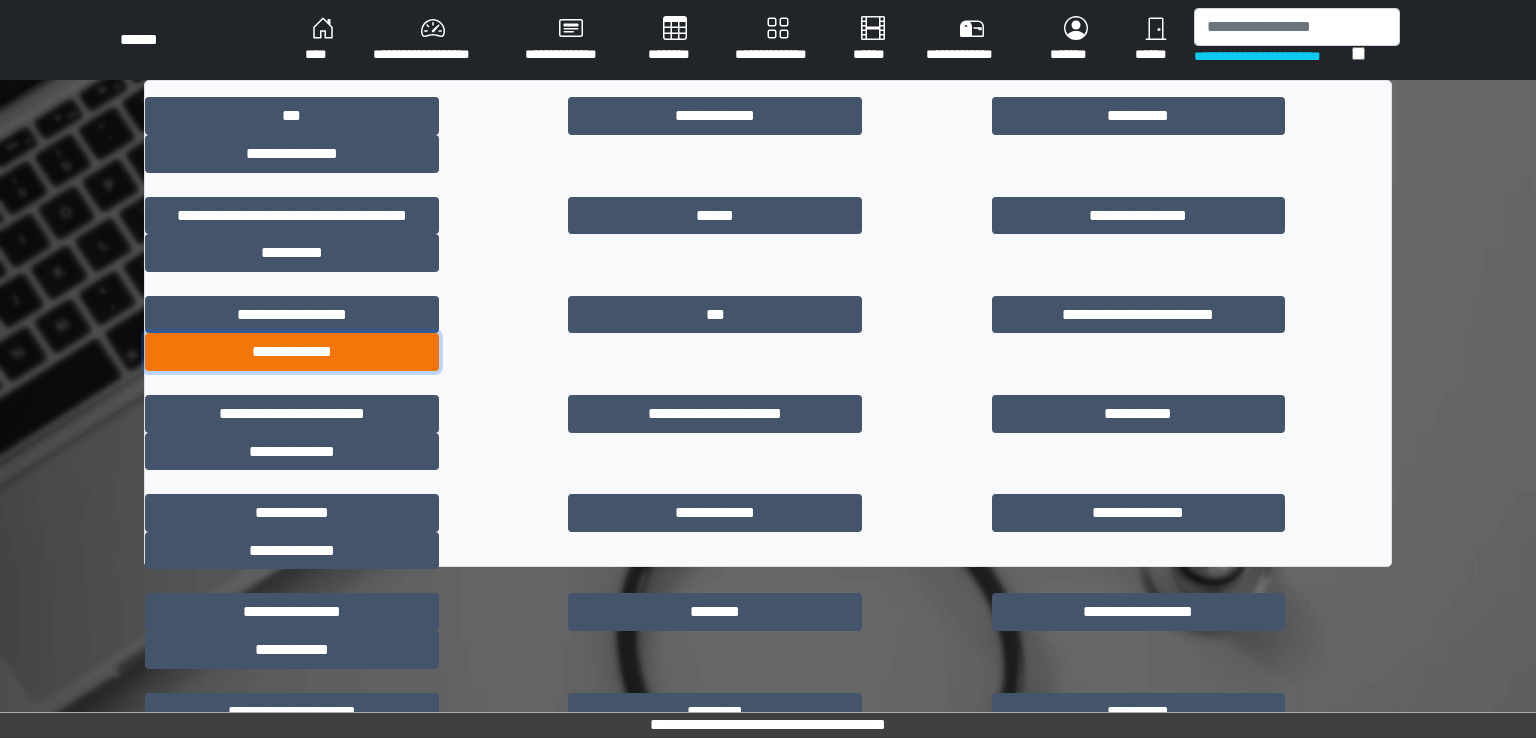 click on "**********" at bounding box center [292, 352] 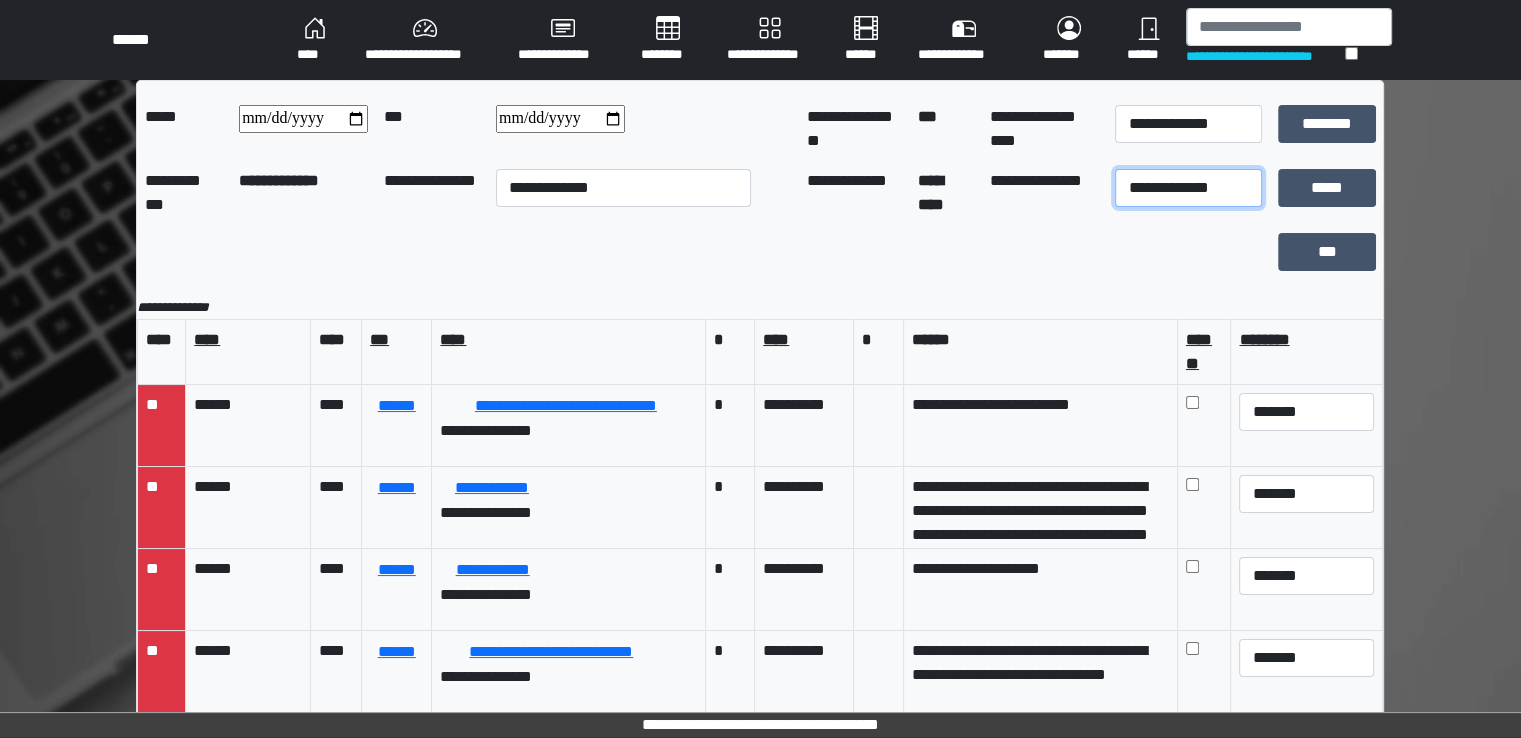 click on "**********" at bounding box center [1188, 188] 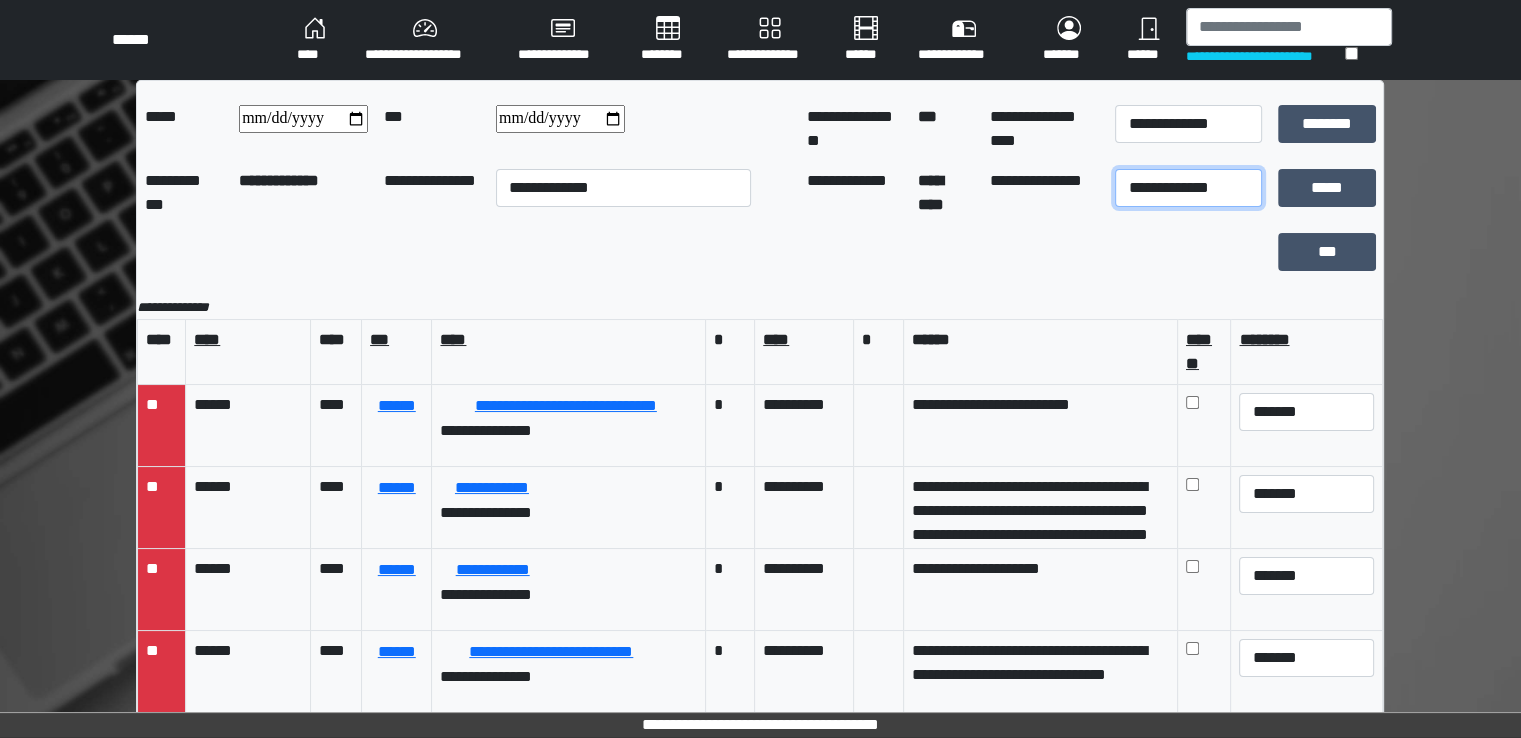 click on "**********" at bounding box center (1188, 188) 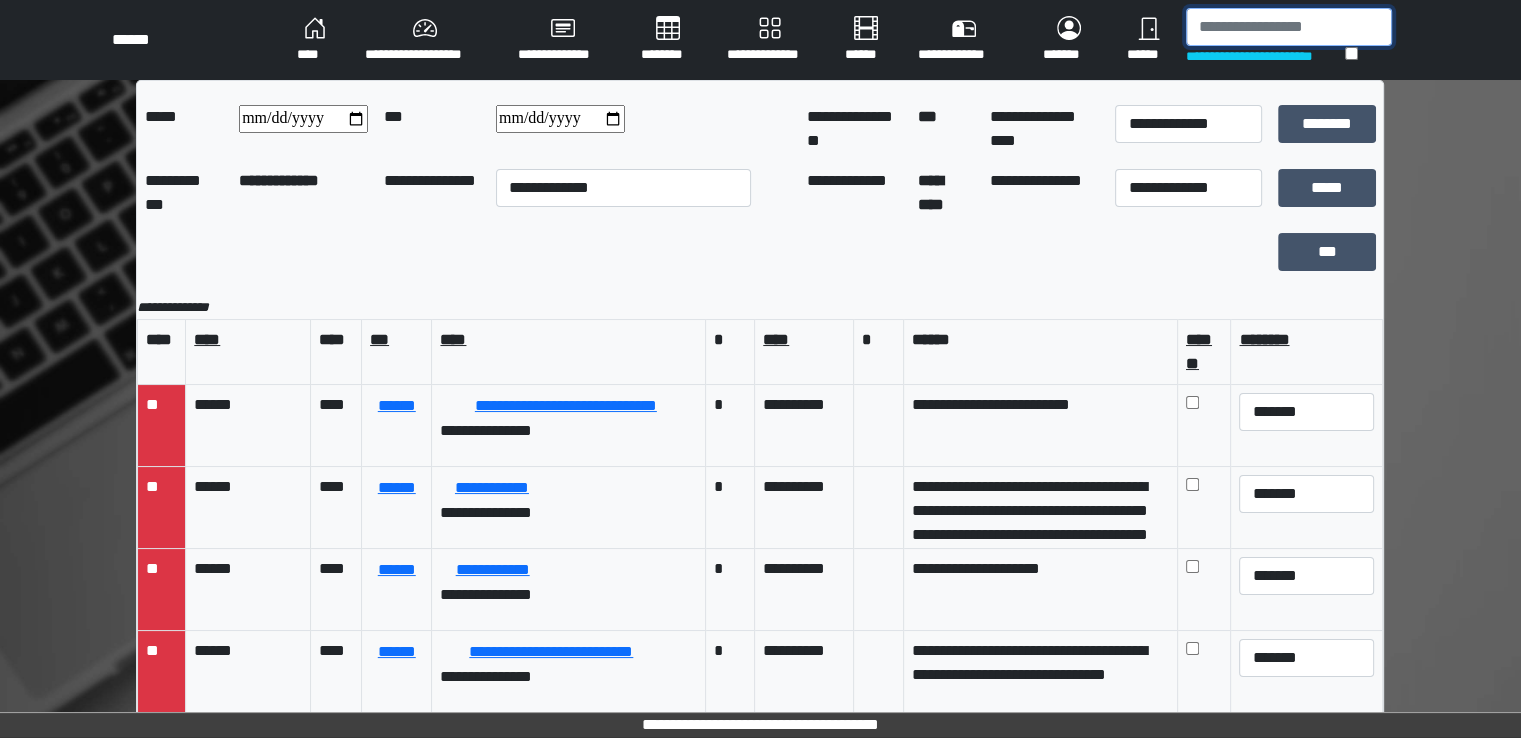 click at bounding box center [1289, 27] 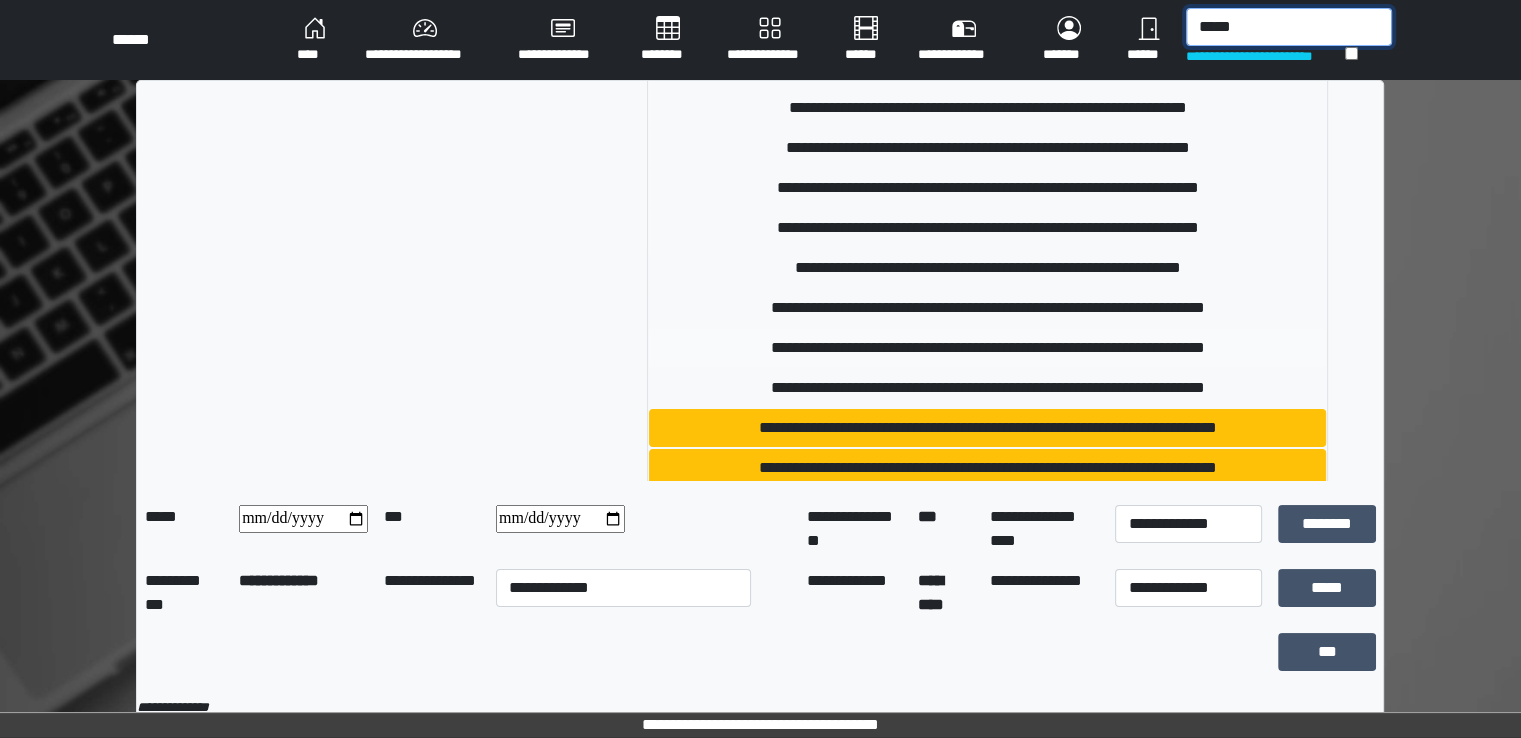 scroll, scrollTop: 1900, scrollLeft: 0, axis: vertical 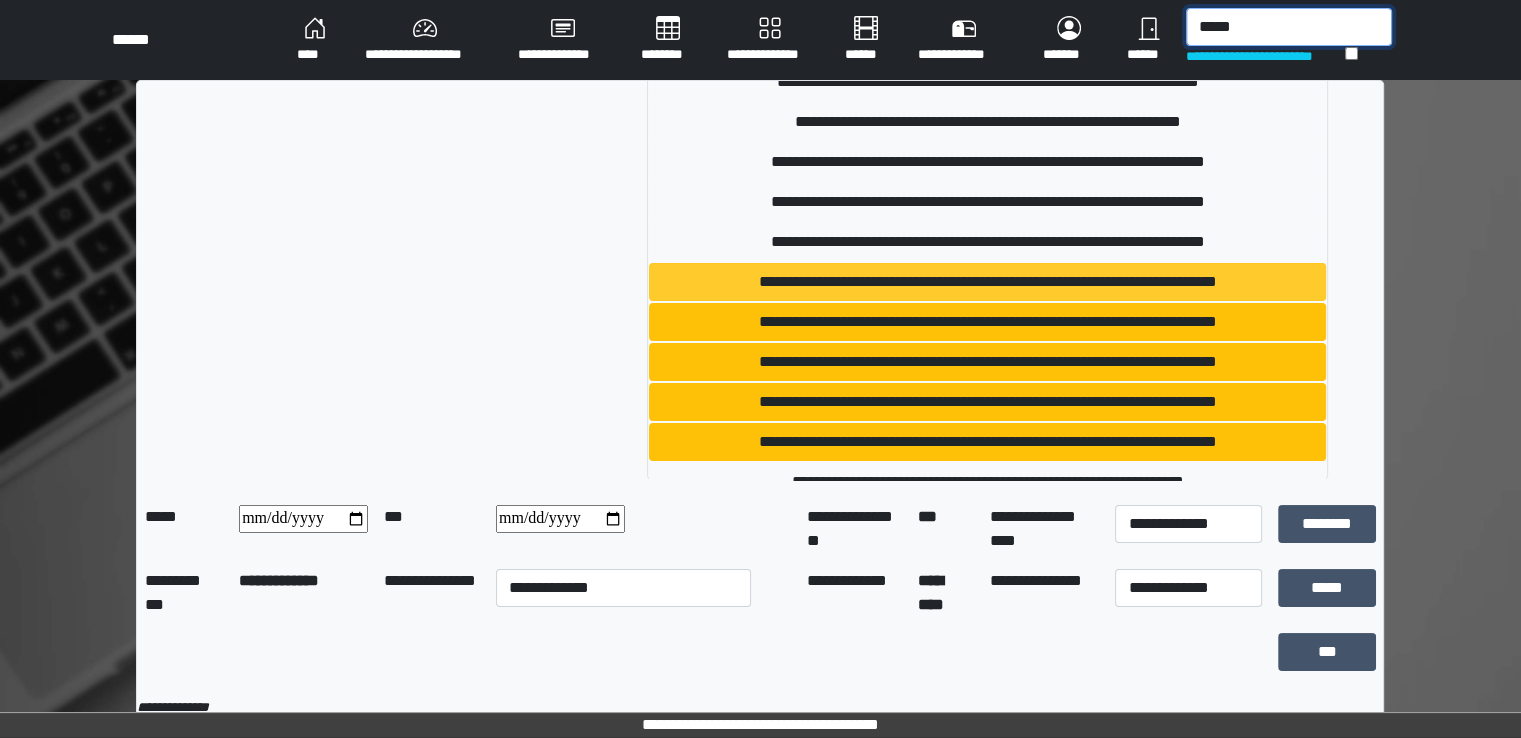 type on "*****" 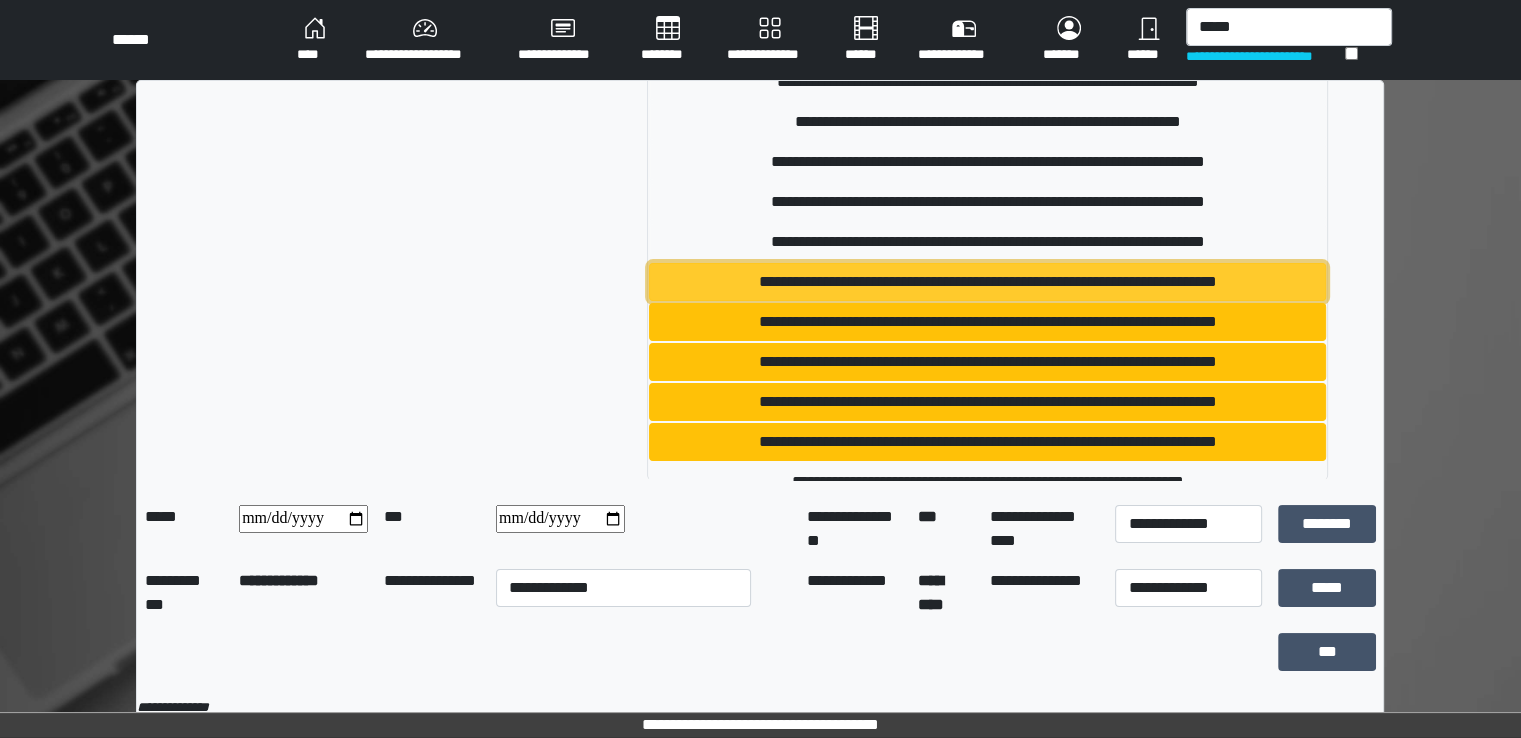 click on "**********" at bounding box center (987, 282) 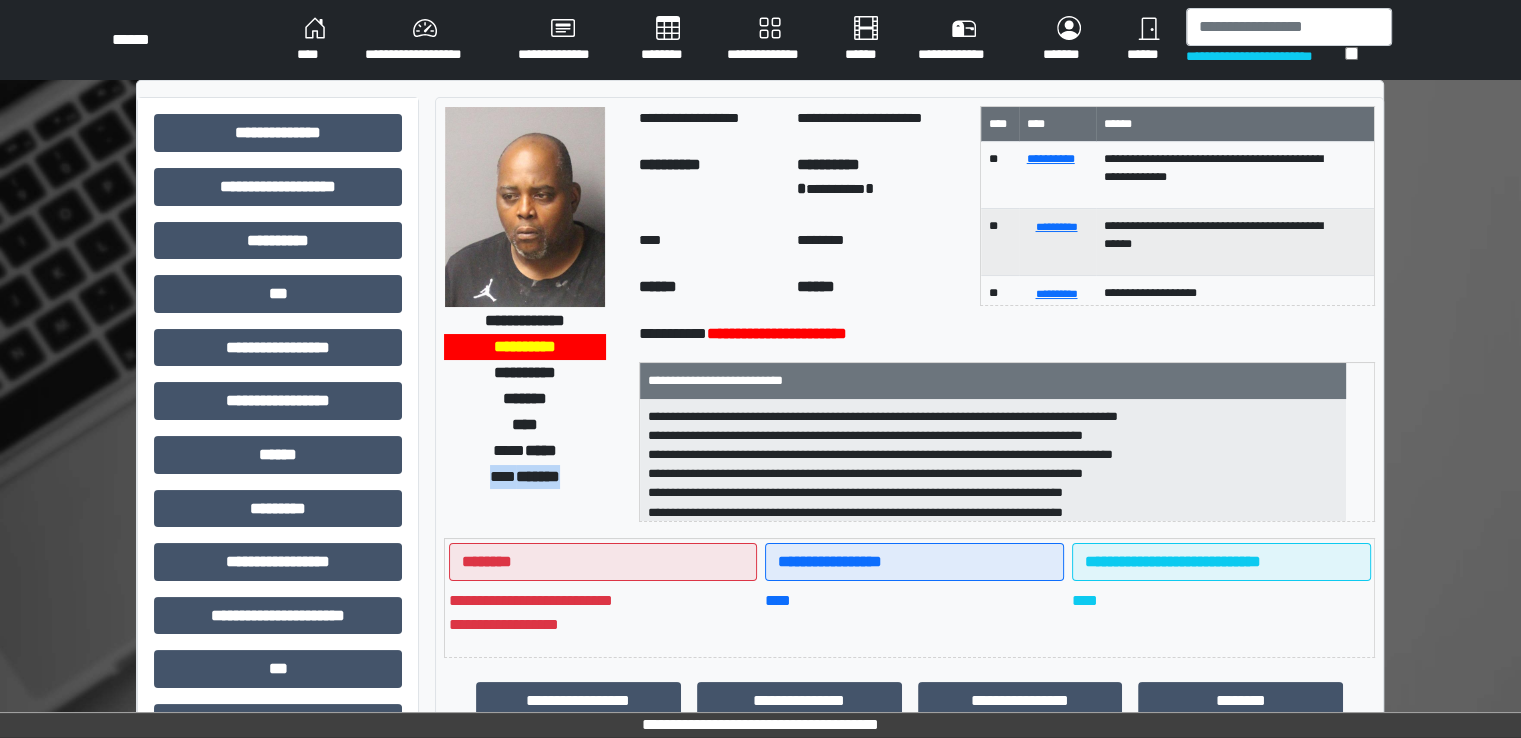 drag, startPoint x: 479, startPoint y: 476, endPoint x: 576, endPoint y: 476, distance: 97 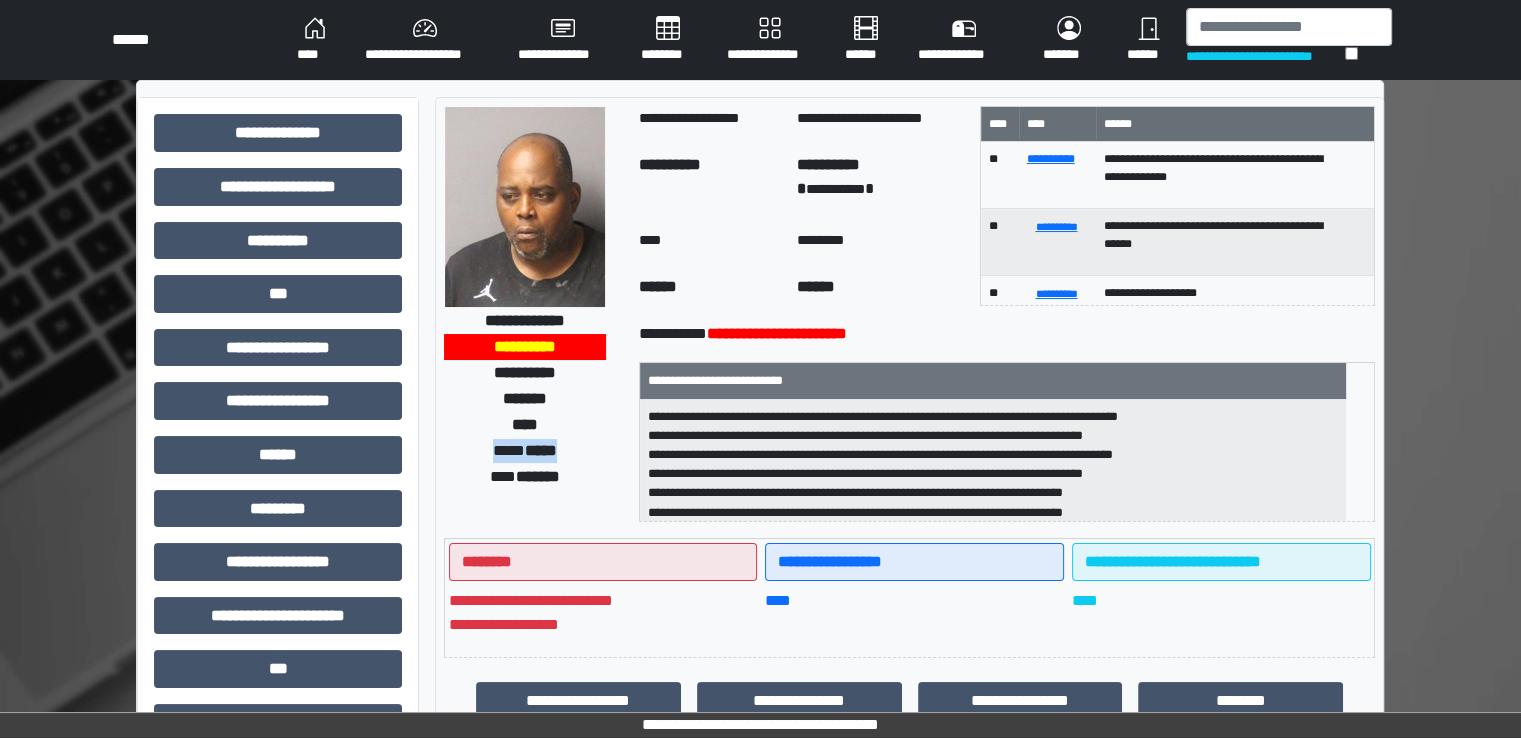 drag, startPoint x: 481, startPoint y: 451, endPoint x: 564, endPoint y: 452, distance: 83.00603 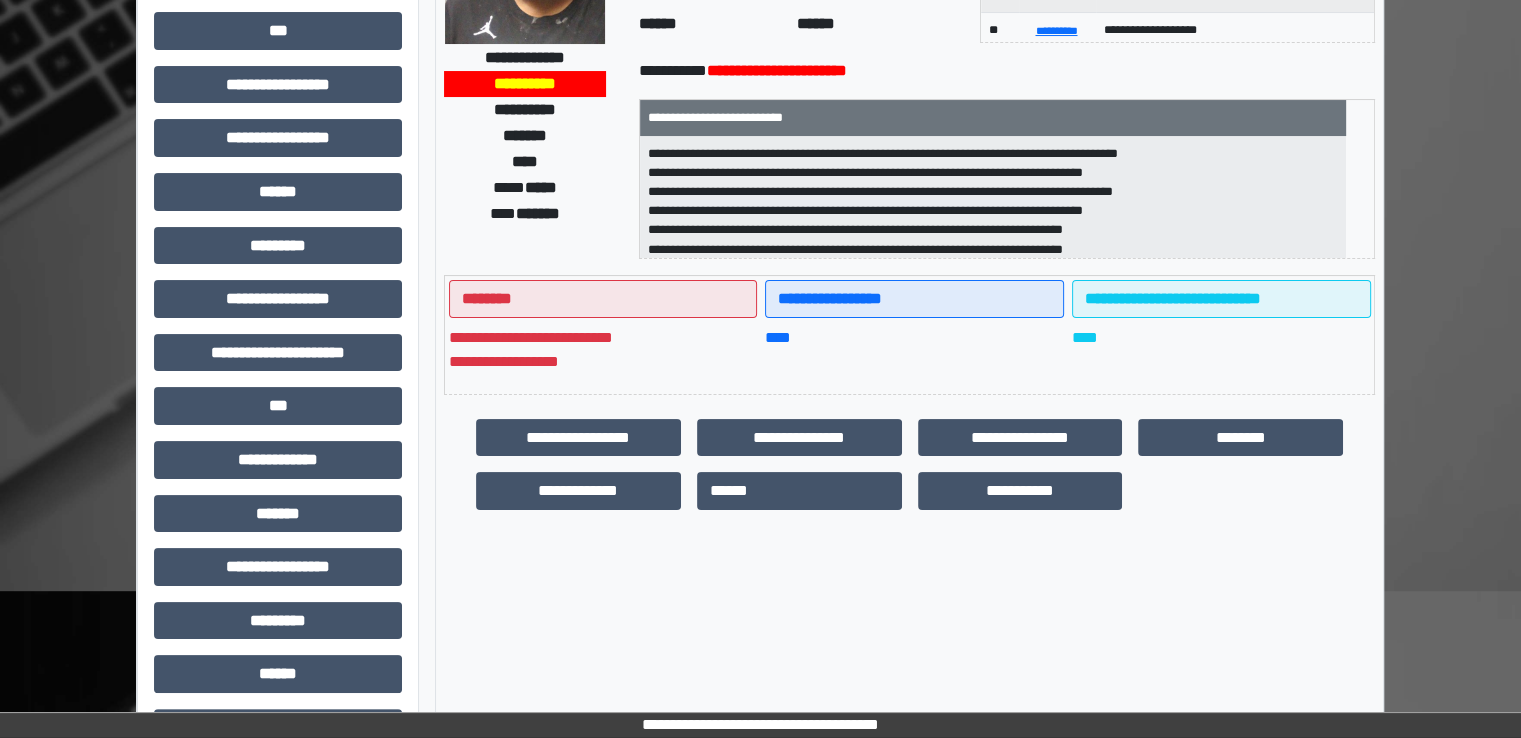 scroll, scrollTop: 428, scrollLeft: 0, axis: vertical 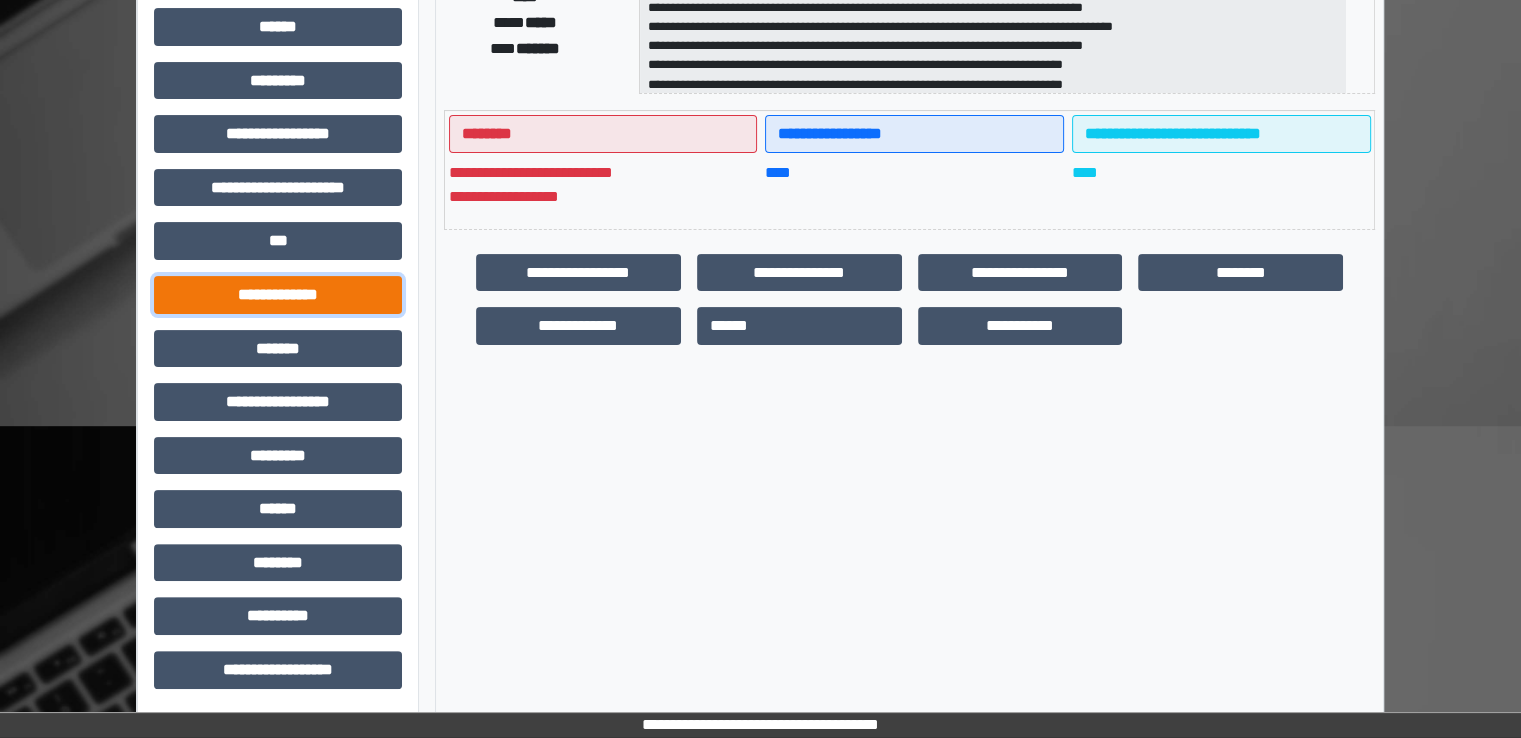 click on "**********" at bounding box center [278, 295] 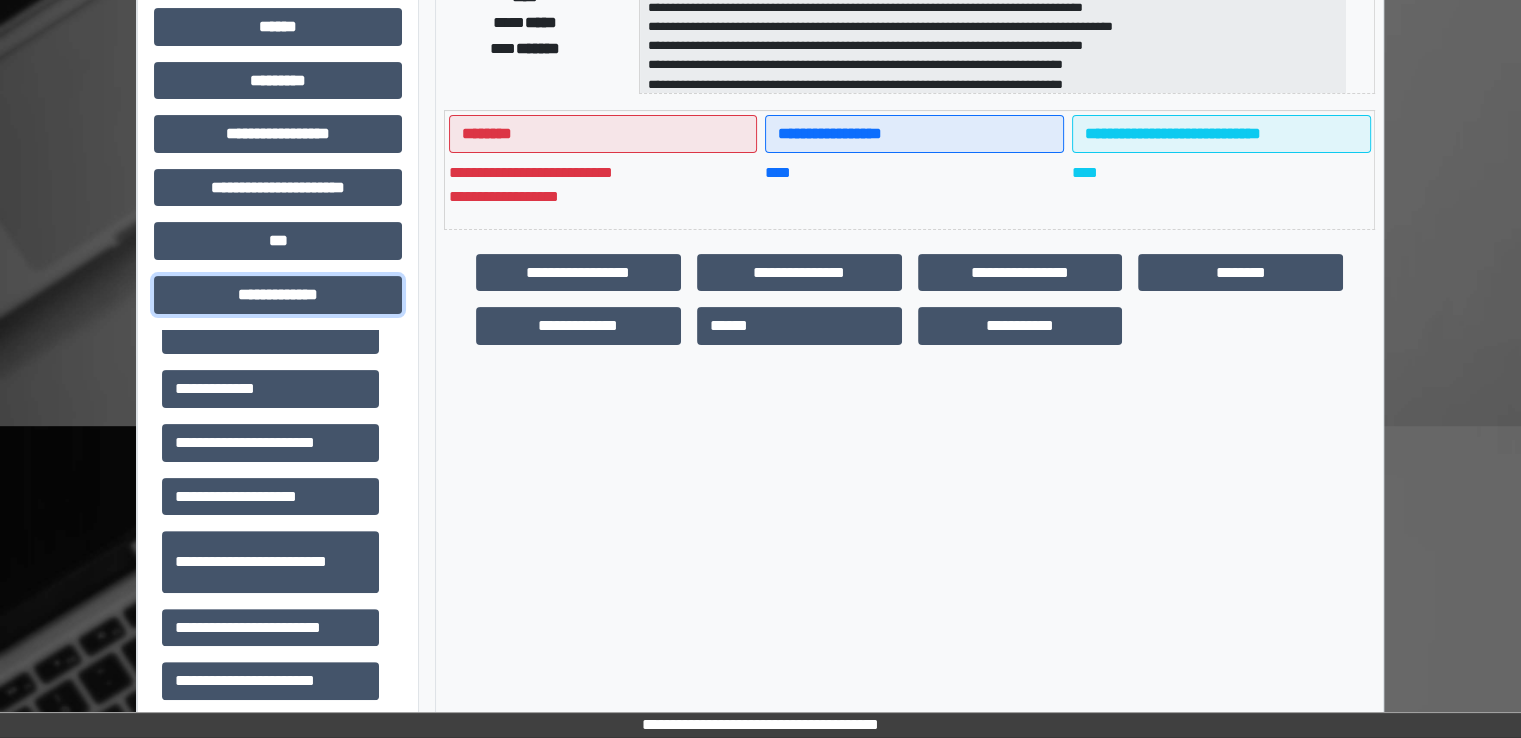 scroll, scrollTop: 600, scrollLeft: 0, axis: vertical 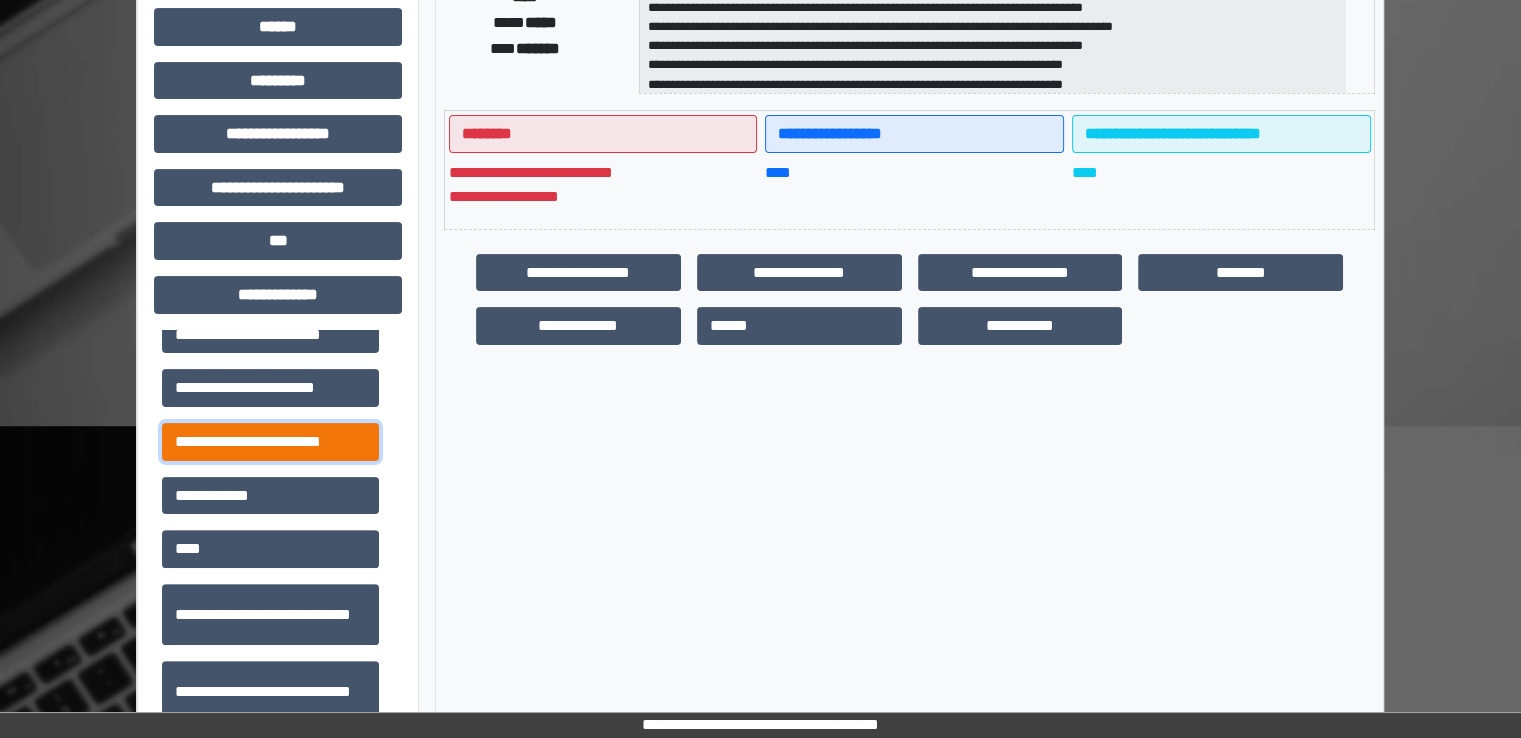 click on "**********" at bounding box center [270, 442] 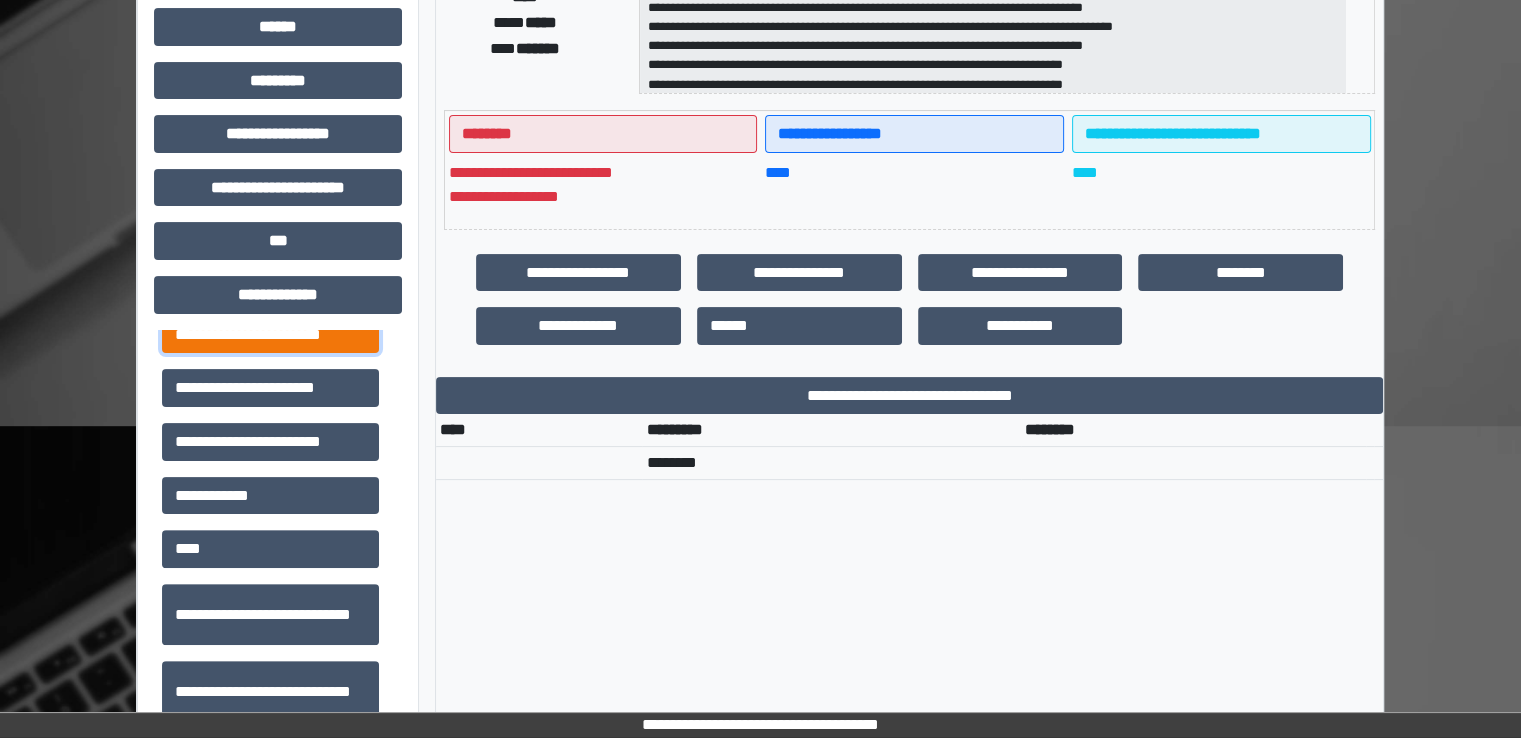 click on "**********" at bounding box center [270, 335] 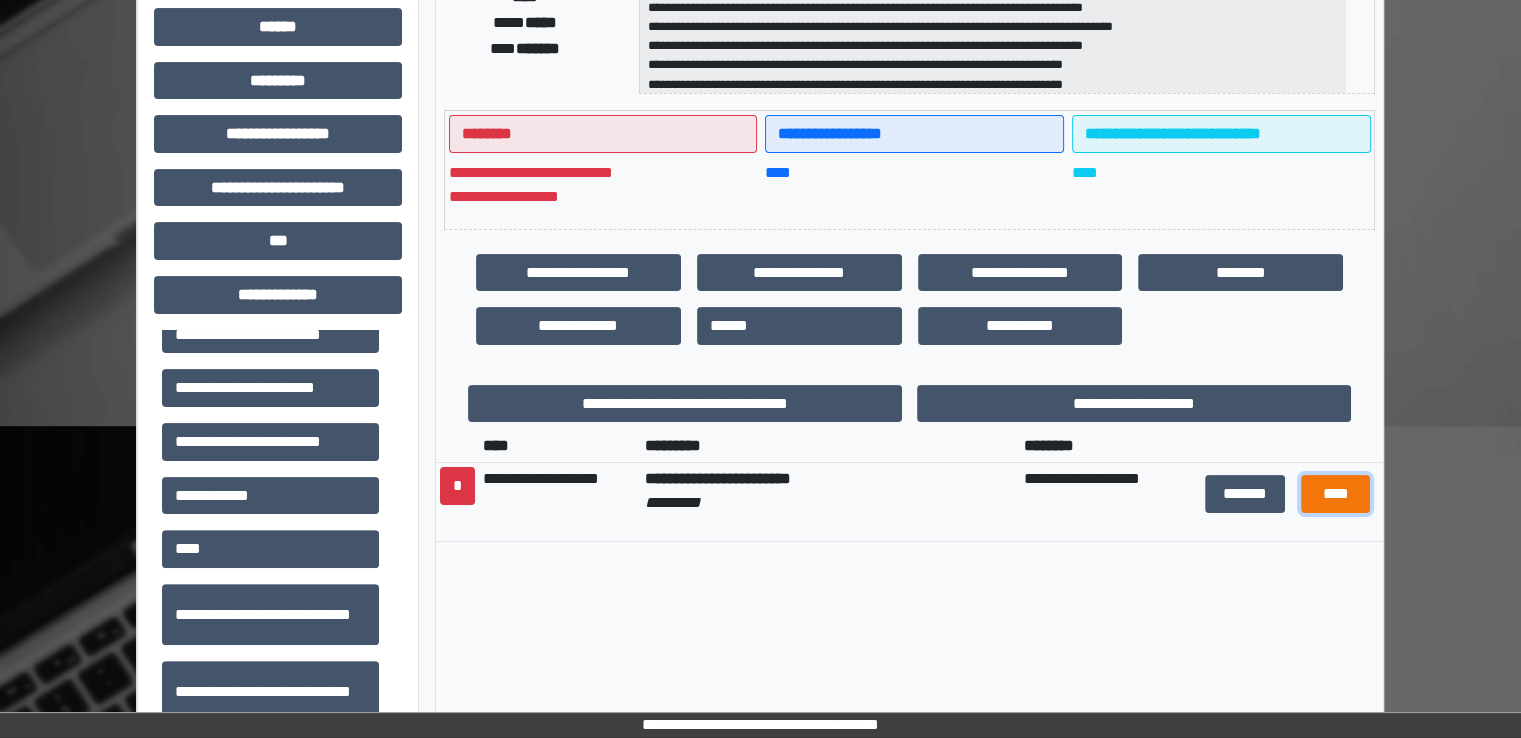 click on "****" at bounding box center (1335, 494) 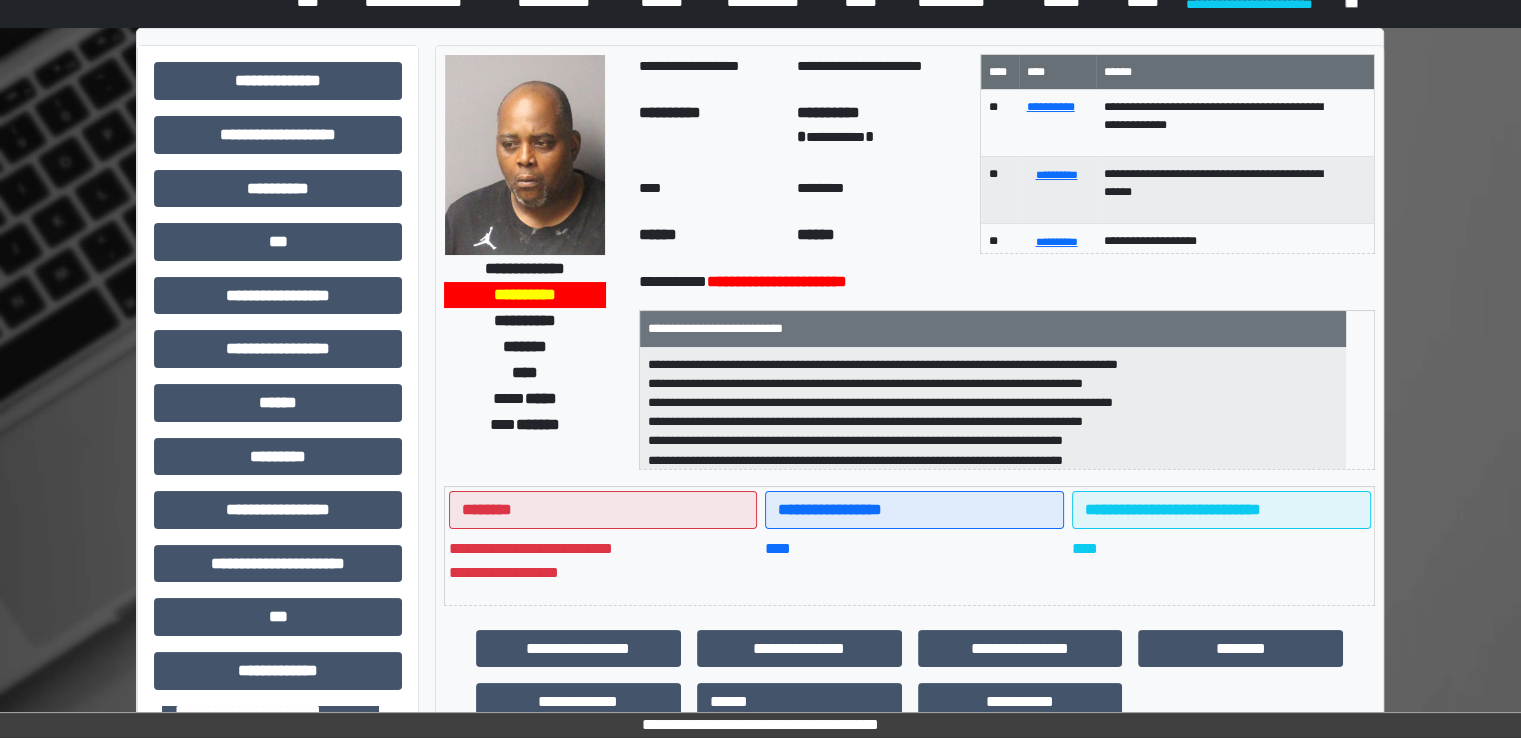 scroll, scrollTop: 0, scrollLeft: 0, axis: both 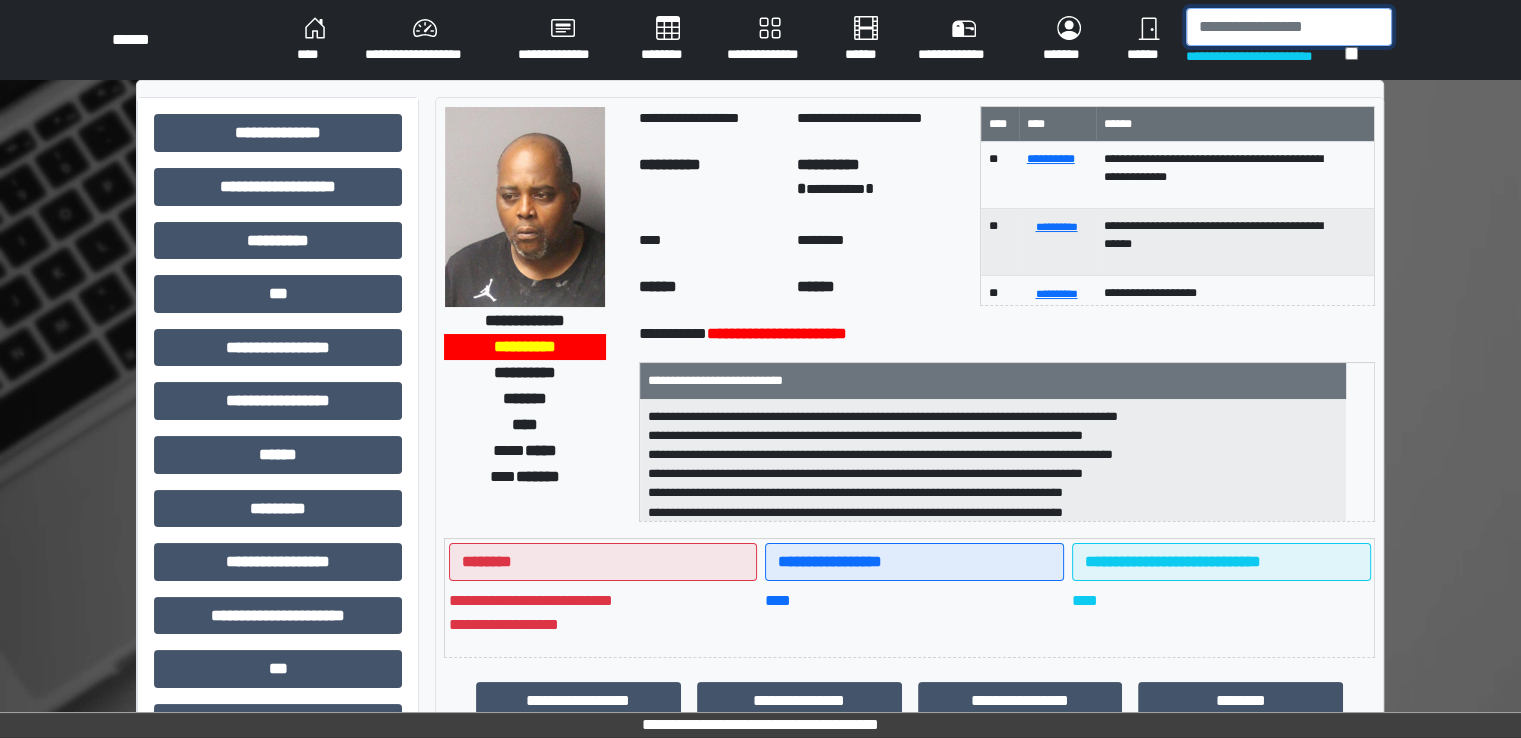 click at bounding box center [1289, 27] 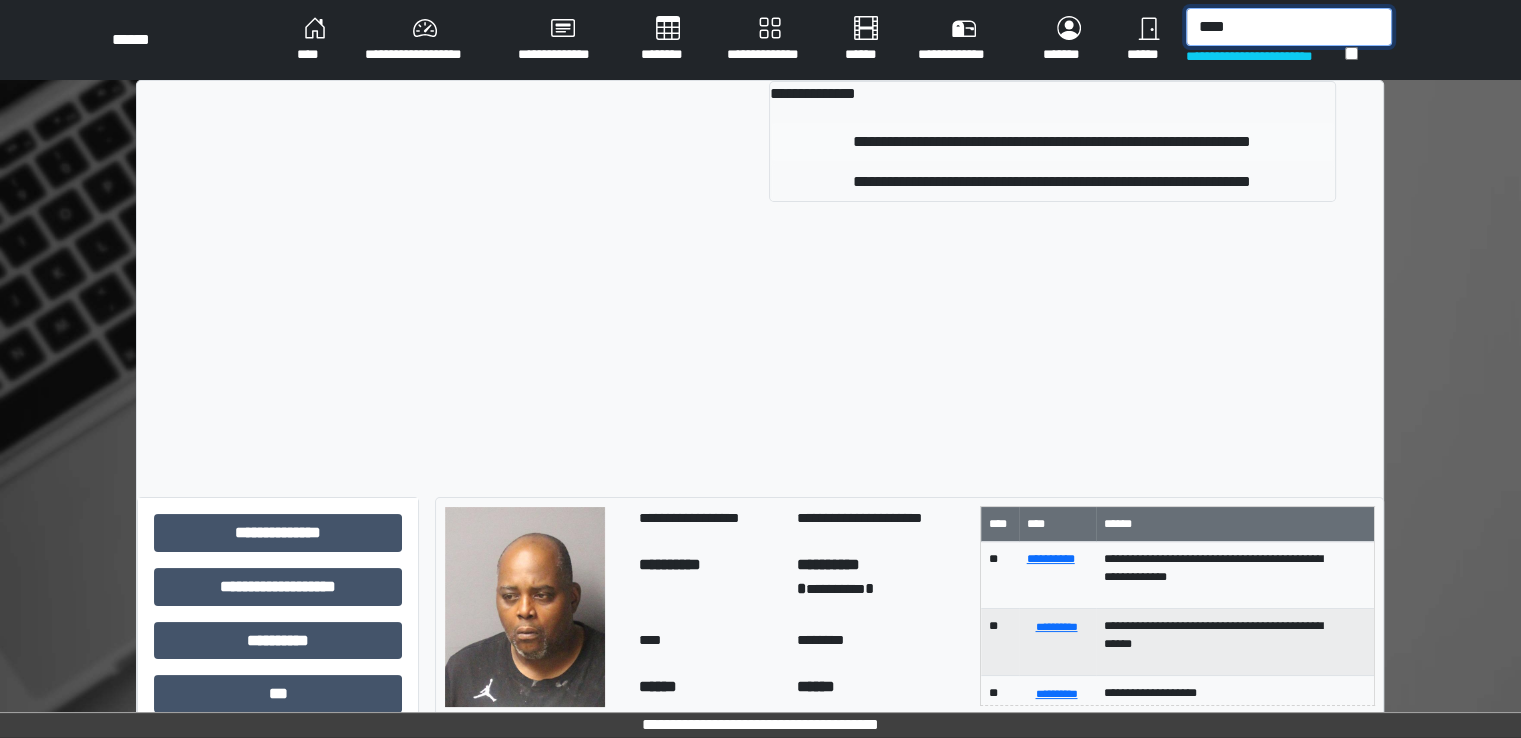 type on "****" 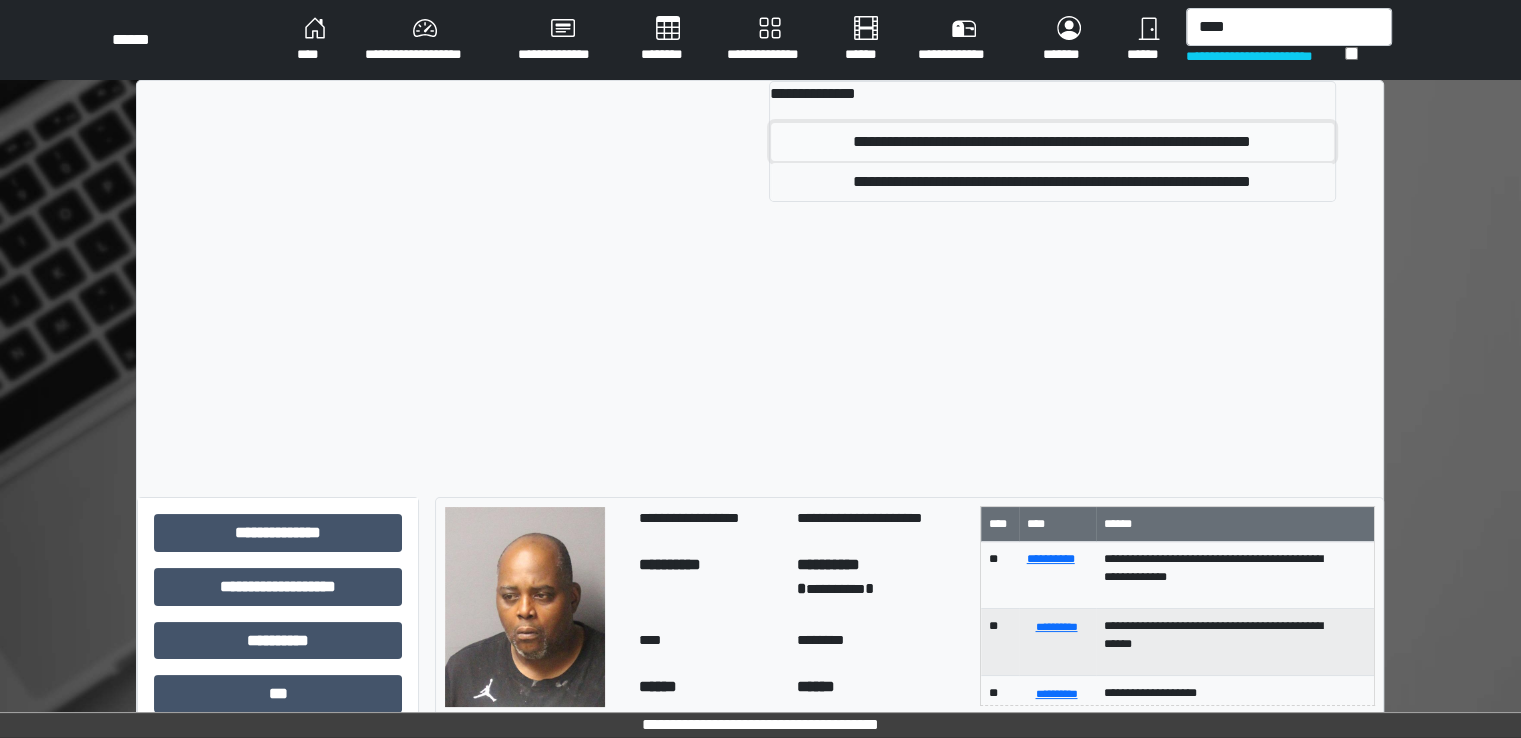 click on "**********" at bounding box center (1052, 142) 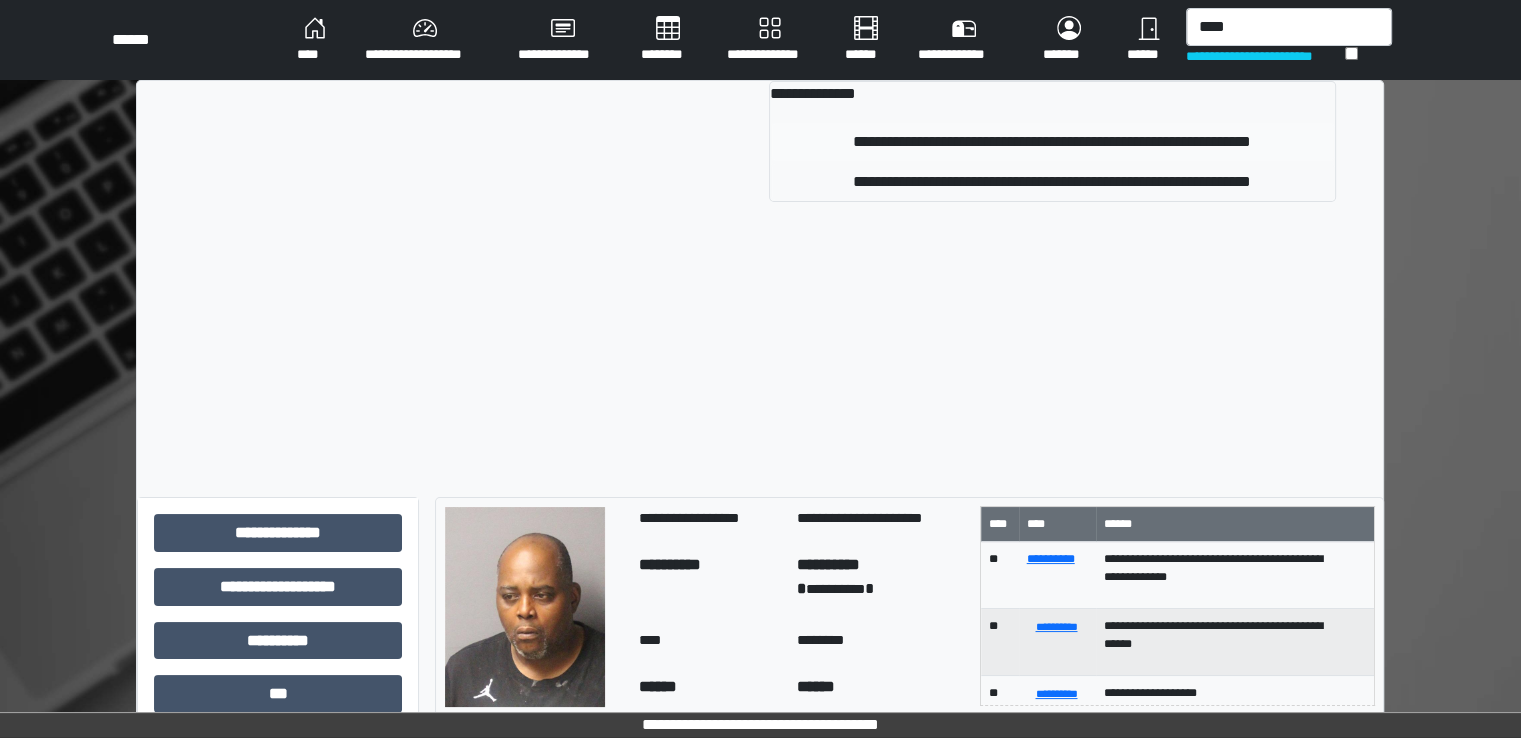 type 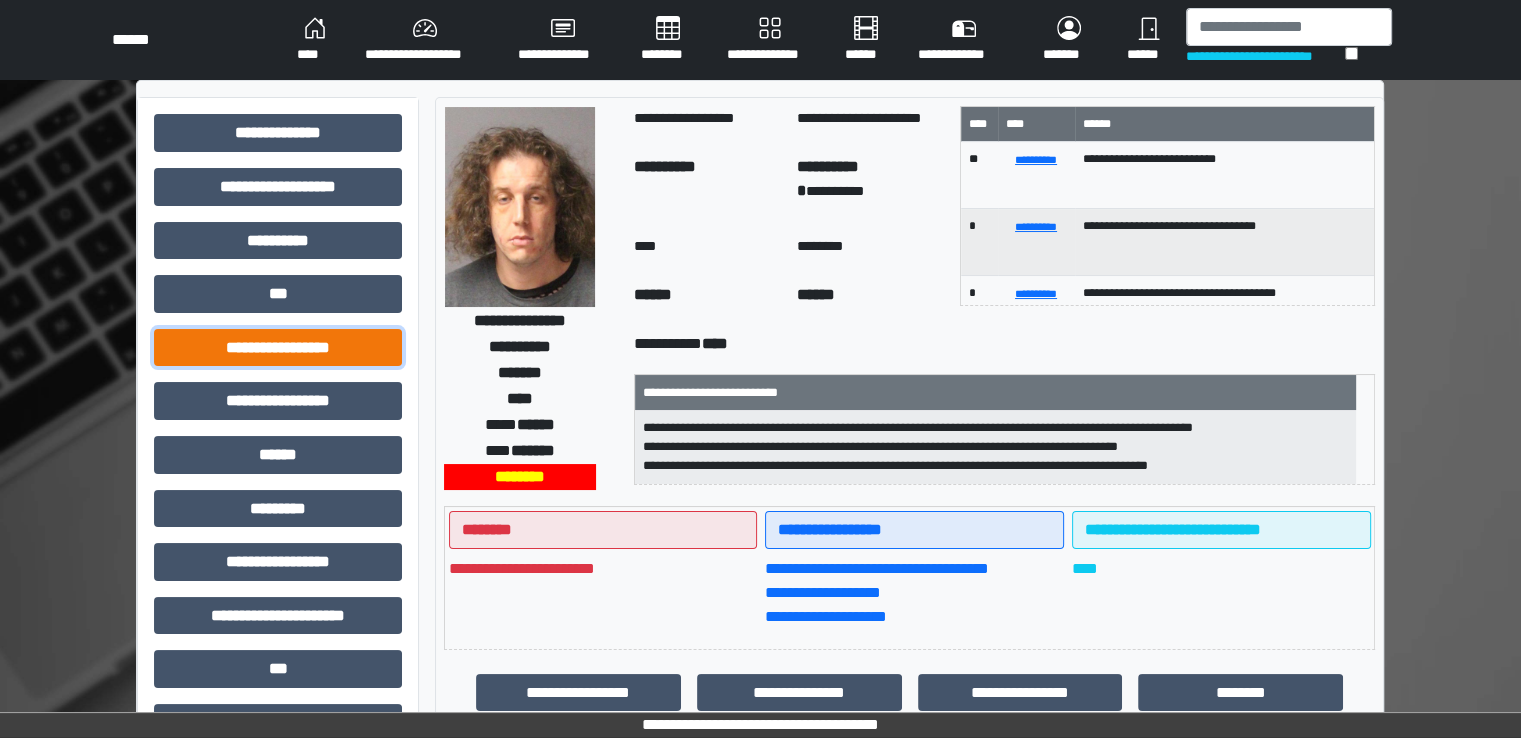 click on "**********" at bounding box center [278, 348] 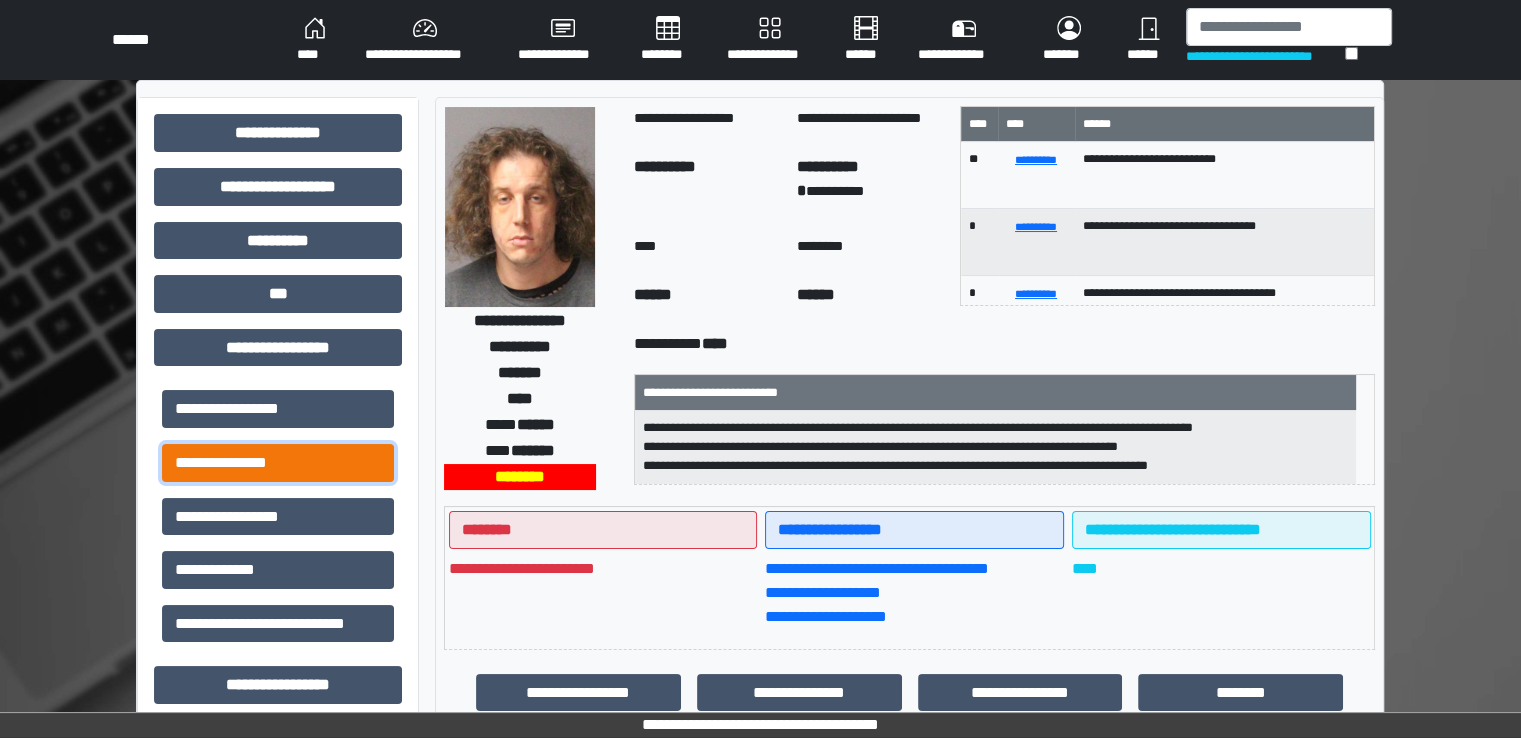 click on "**********" at bounding box center (278, 463) 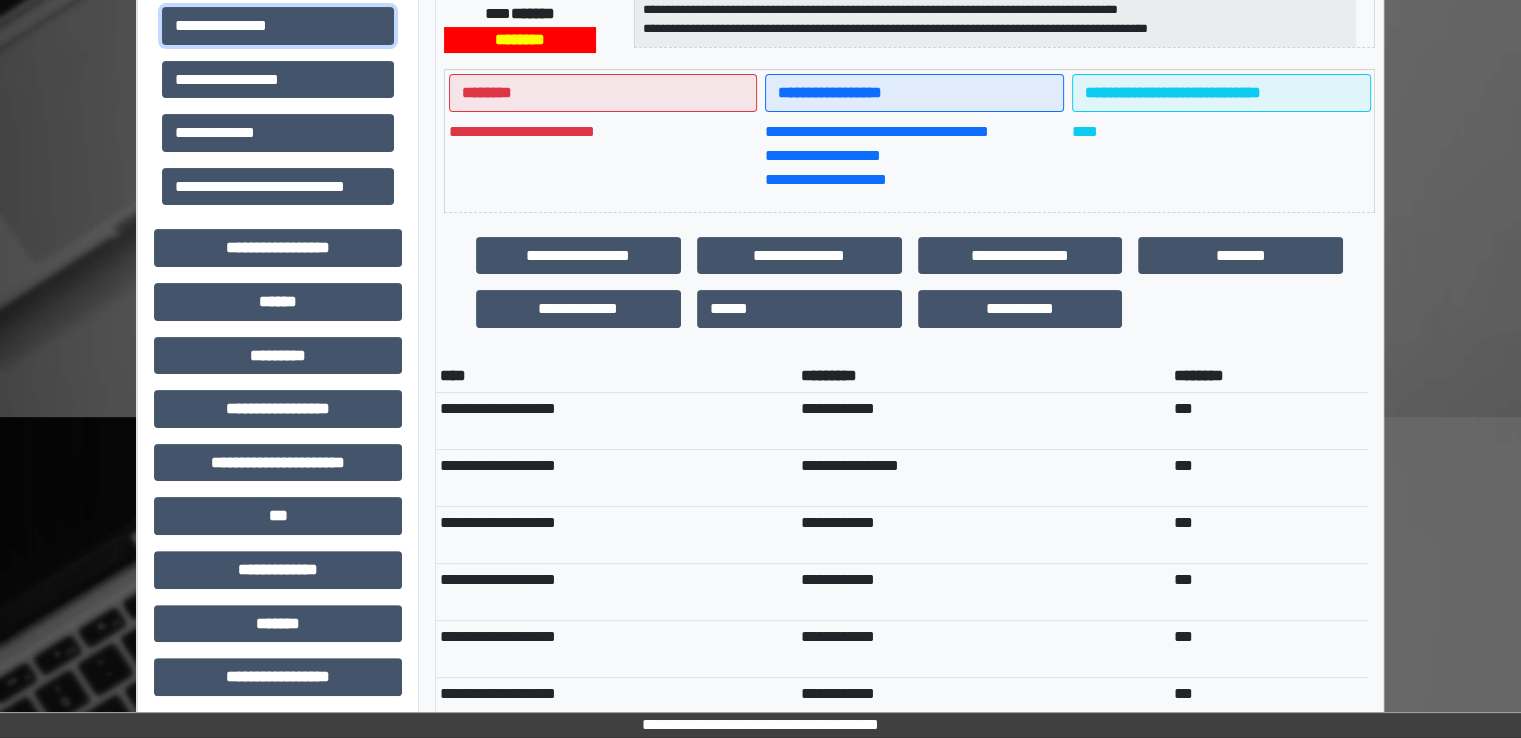 scroll, scrollTop: 712, scrollLeft: 0, axis: vertical 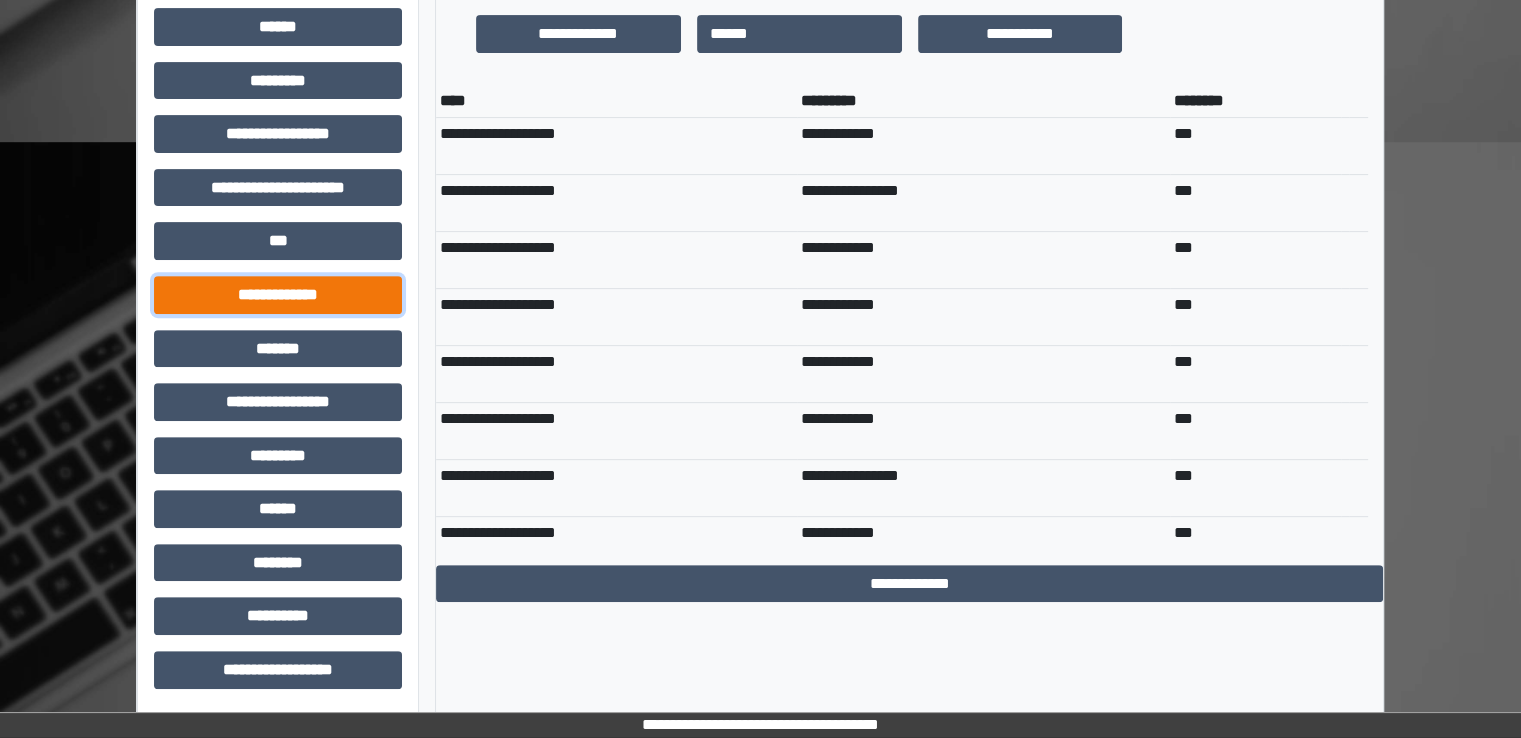click on "**********" at bounding box center (278, 295) 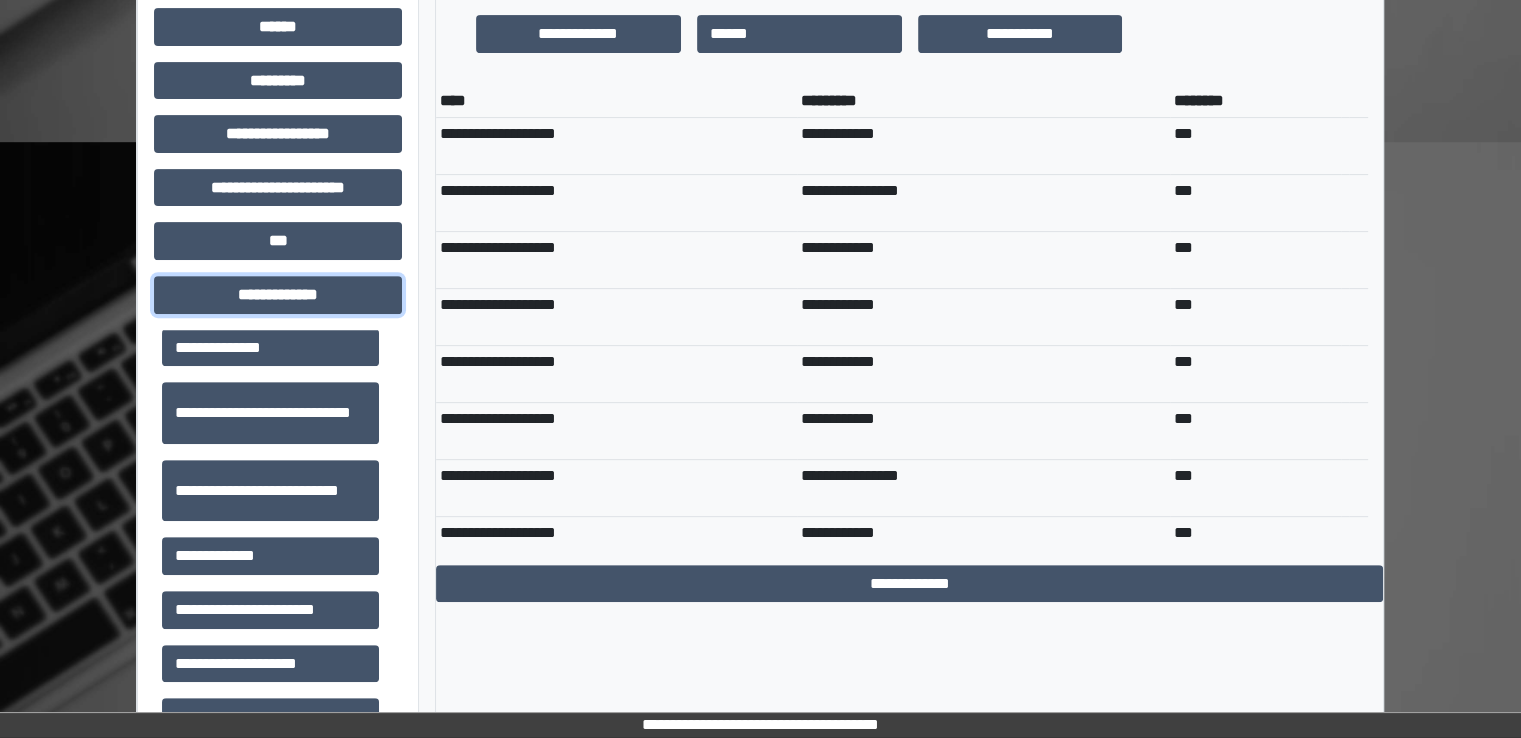 scroll, scrollTop: 600, scrollLeft: 0, axis: vertical 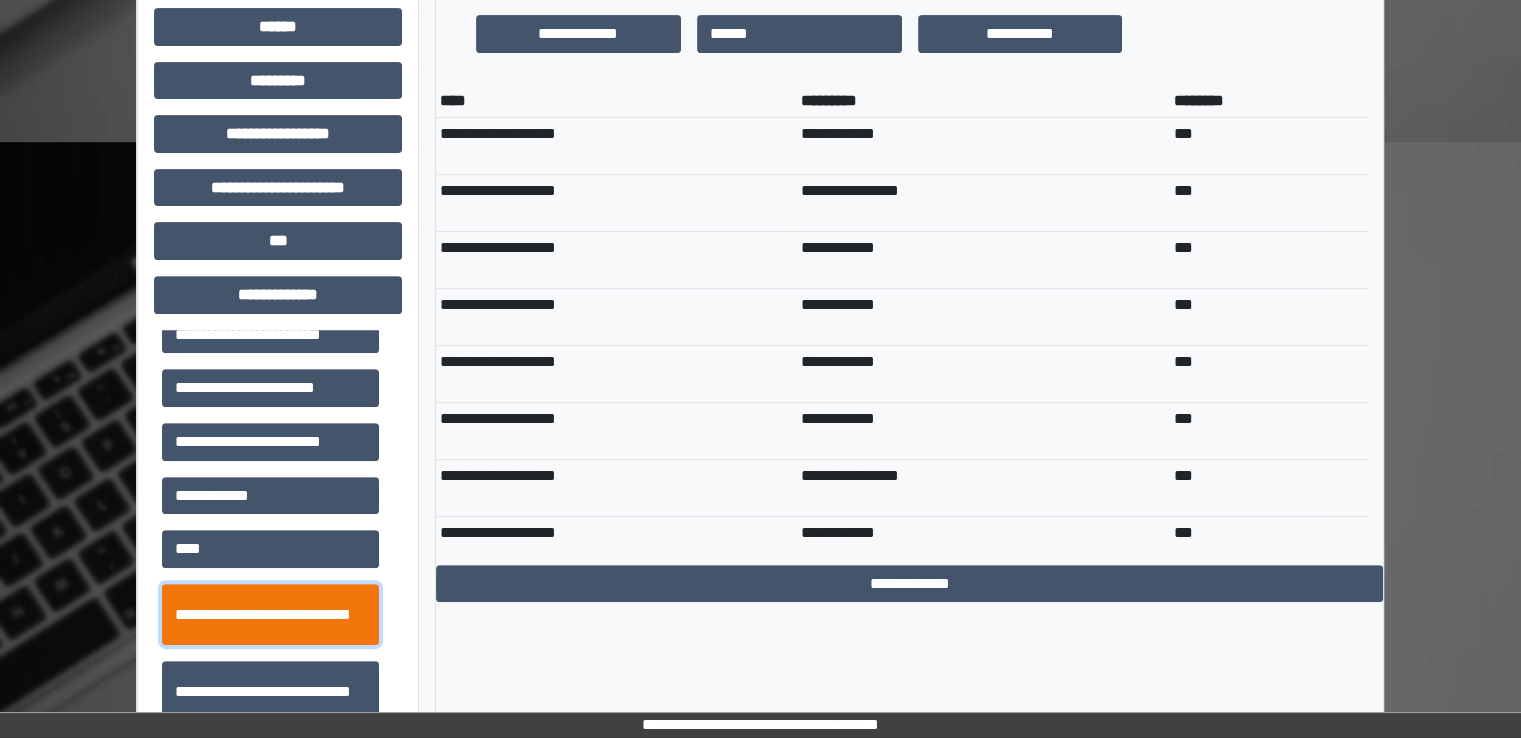 click on "**********" at bounding box center [270, 615] 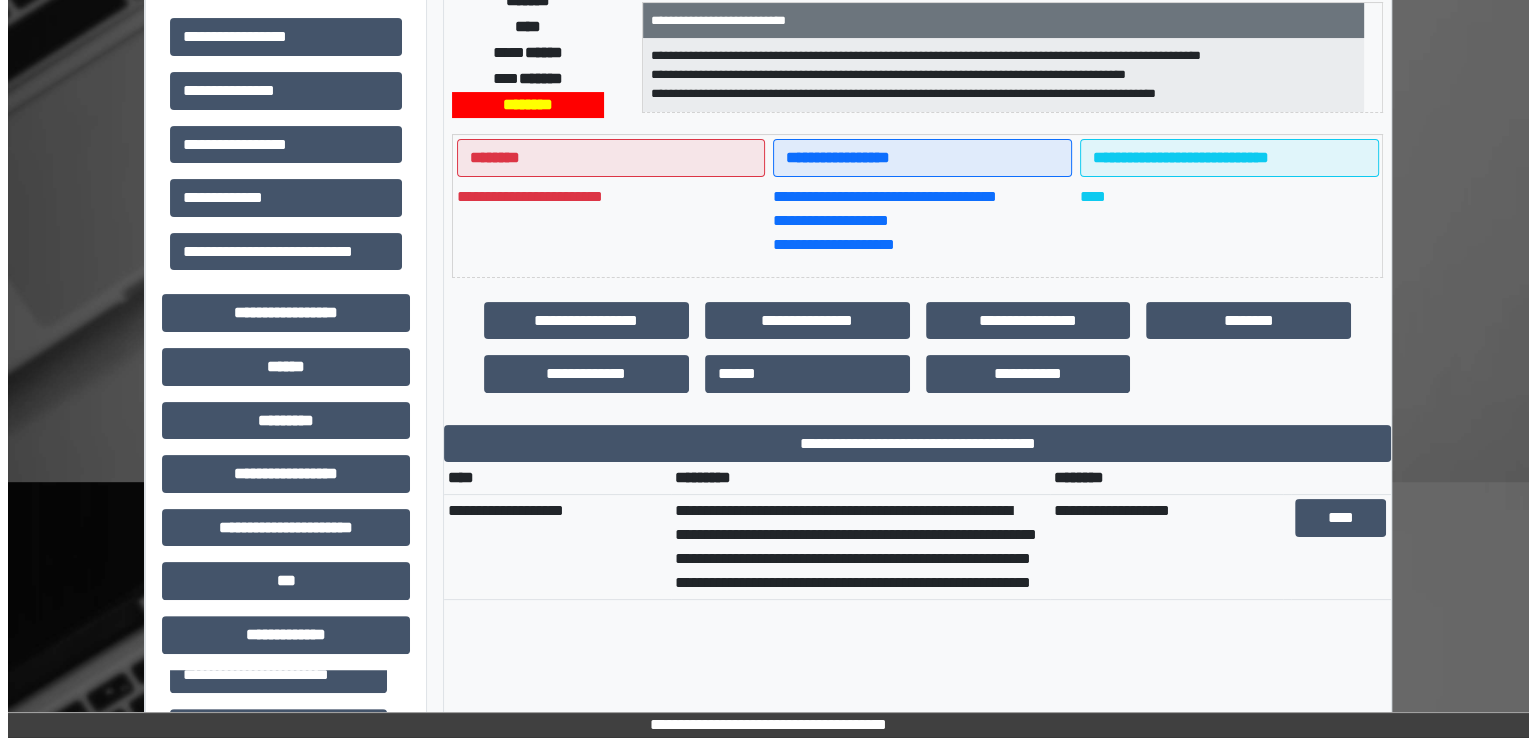 scroll, scrollTop: 0, scrollLeft: 0, axis: both 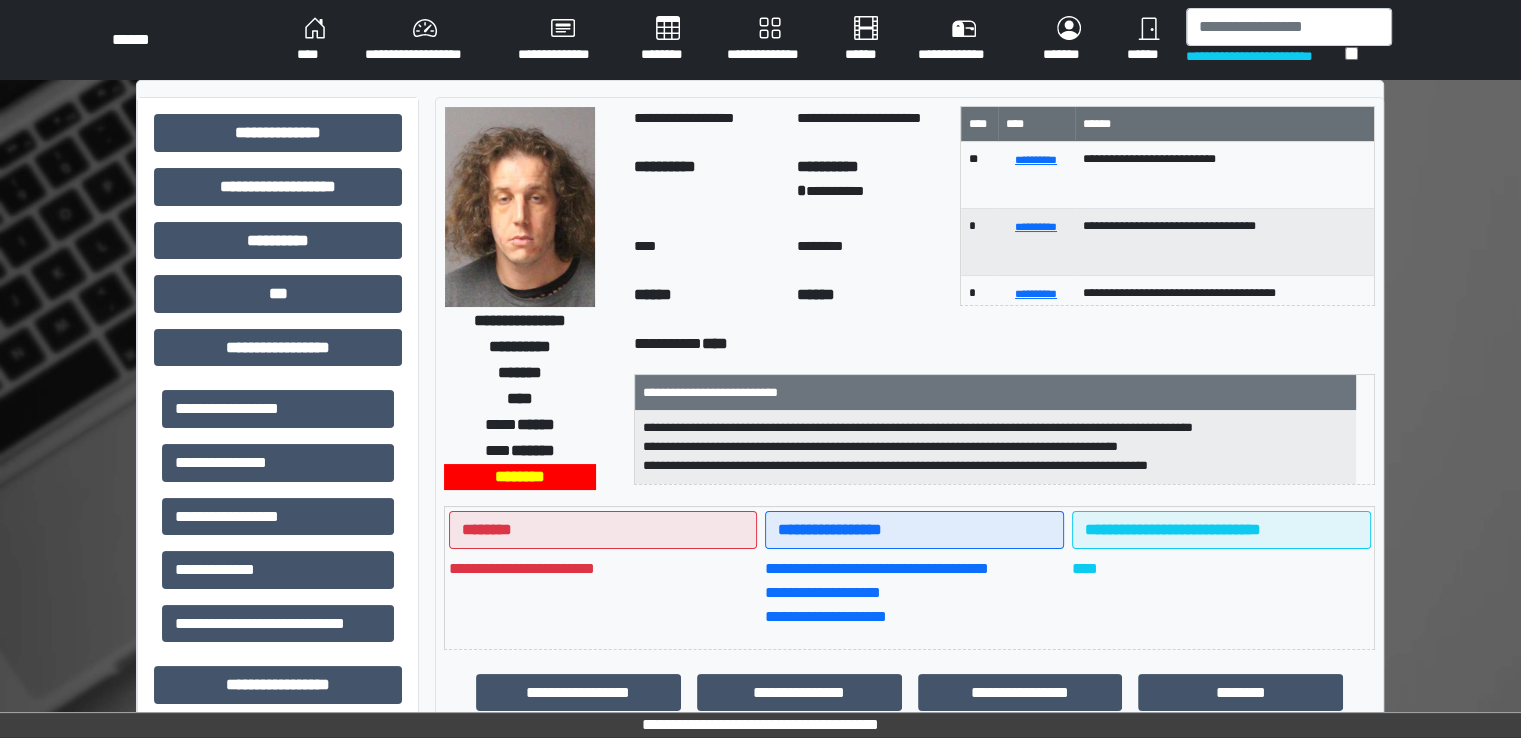 click on "********" at bounding box center [668, 40] 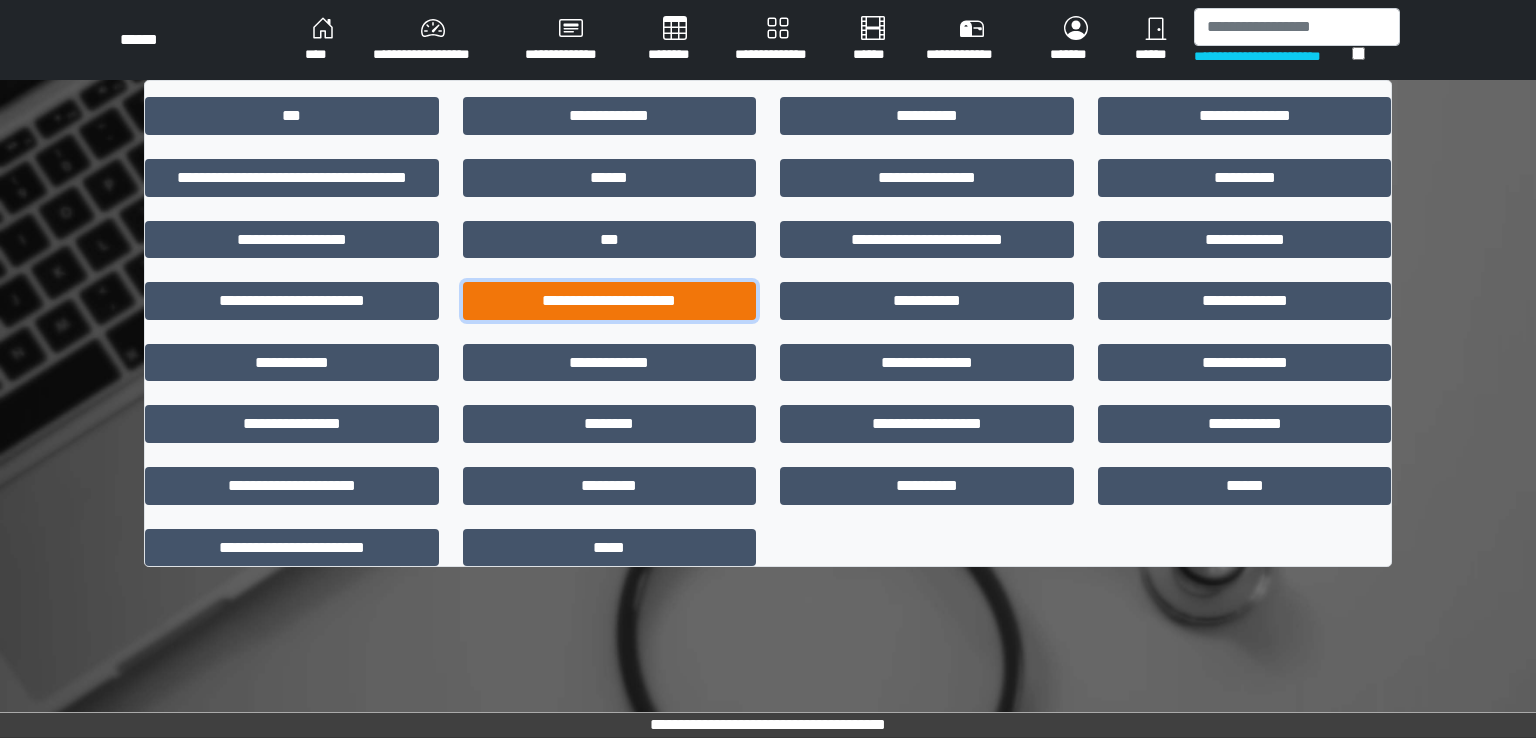 click on "**********" at bounding box center (610, 301) 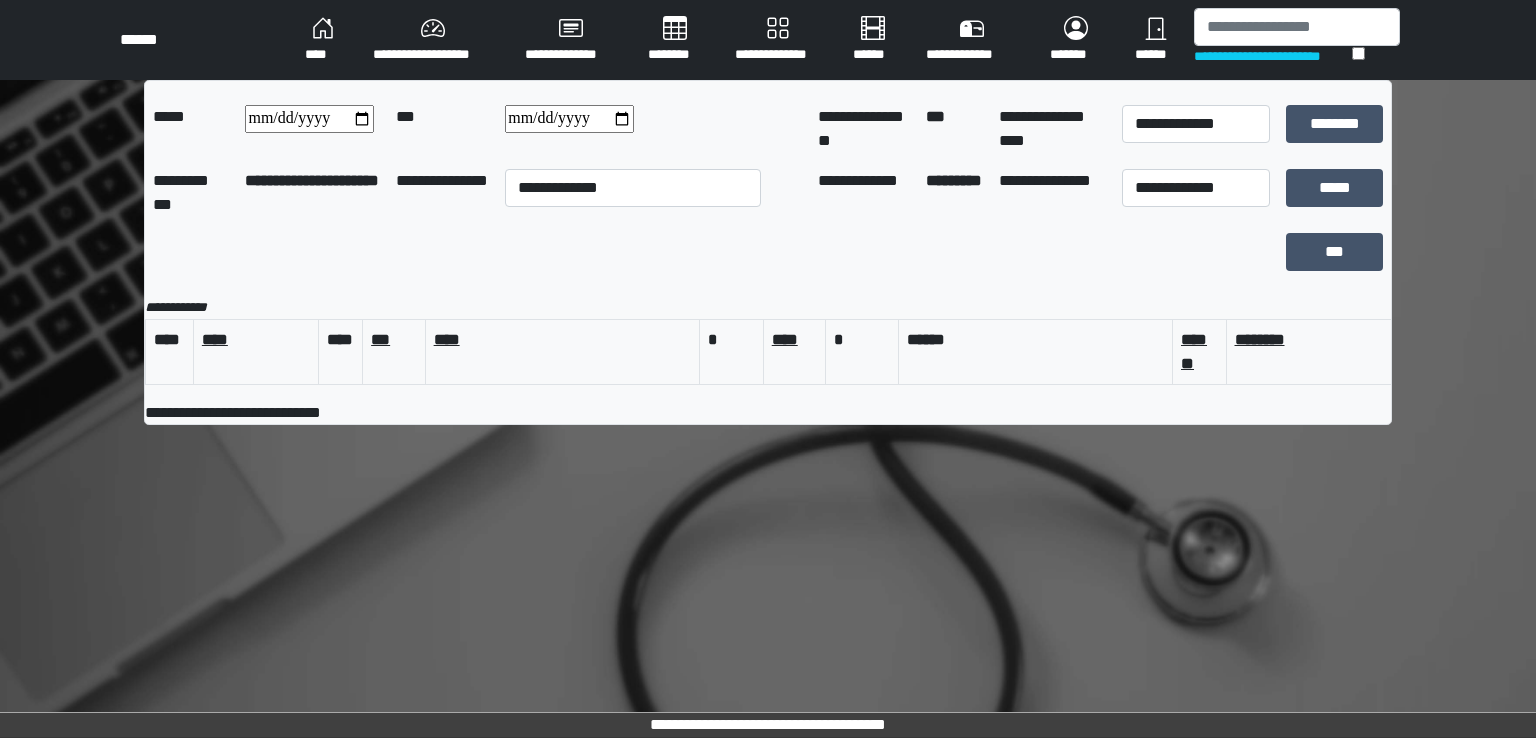 click on "****" at bounding box center [323, 40] 